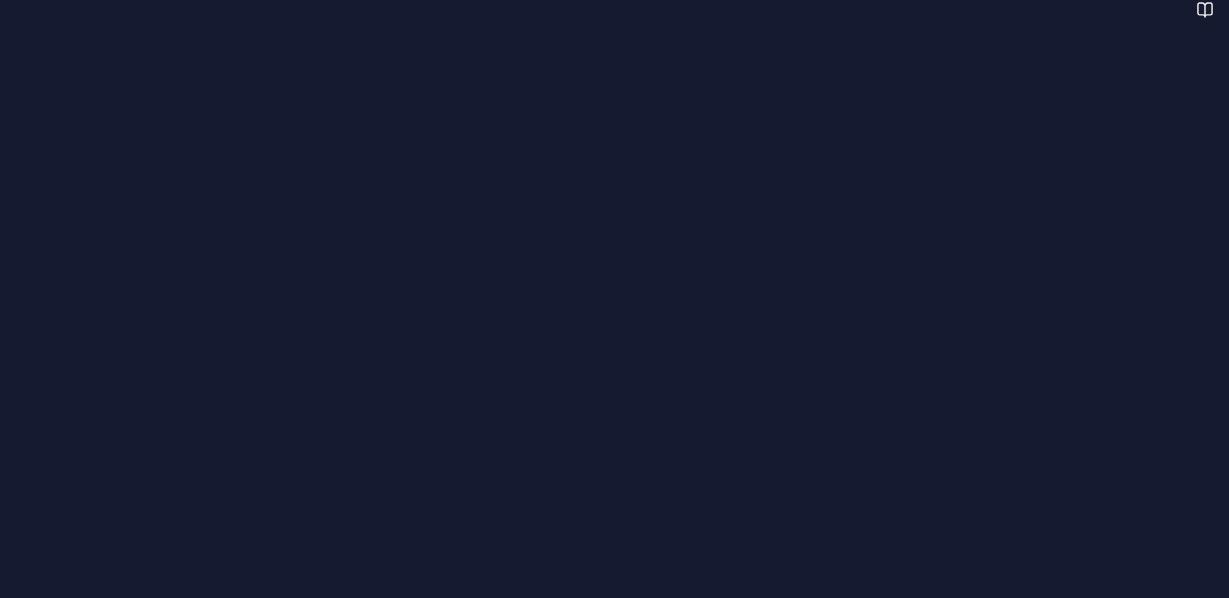 scroll, scrollTop: 0, scrollLeft: 0, axis: both 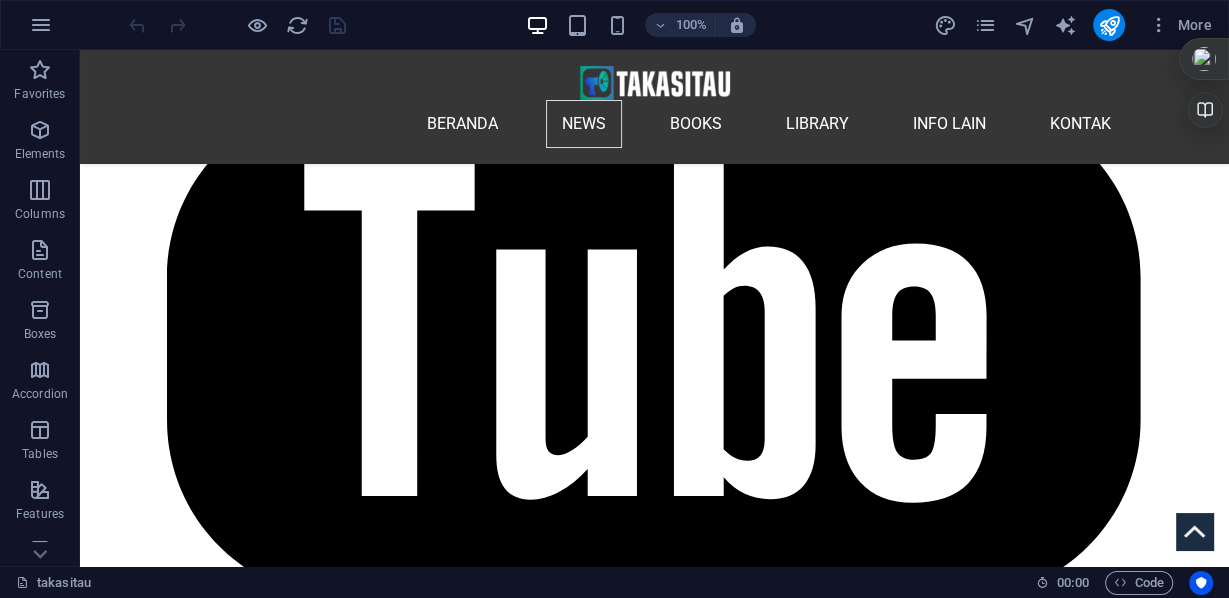 drag, startPoint x: 1303, startPoint y: 180, endPoint x: 1228, endPoint y: 155, distance: 79.05694 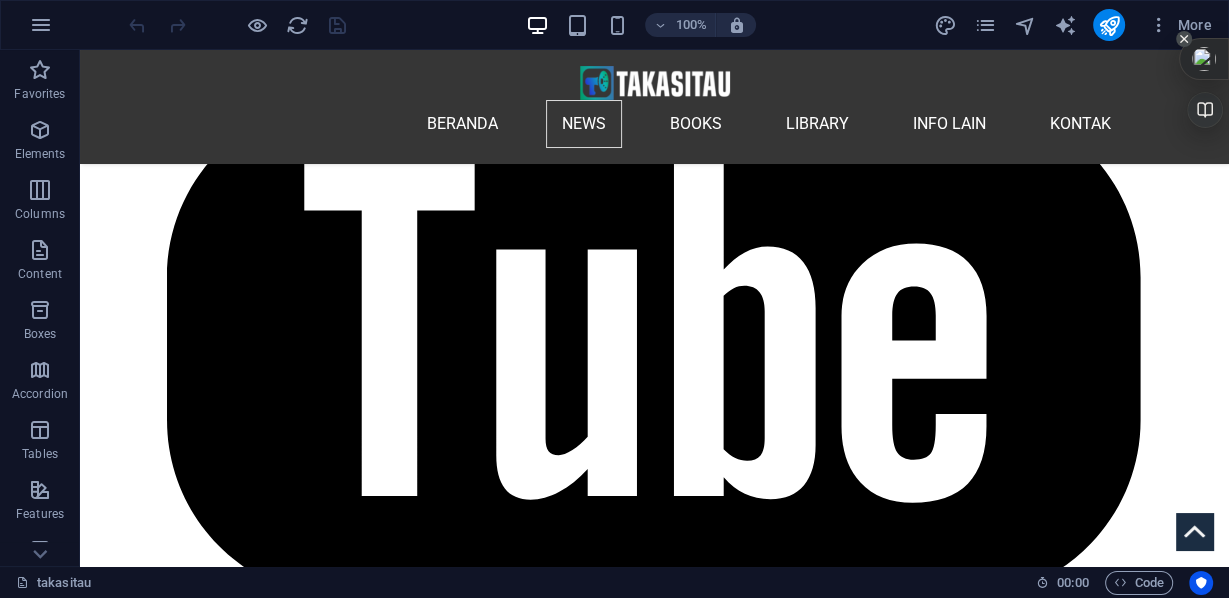 click 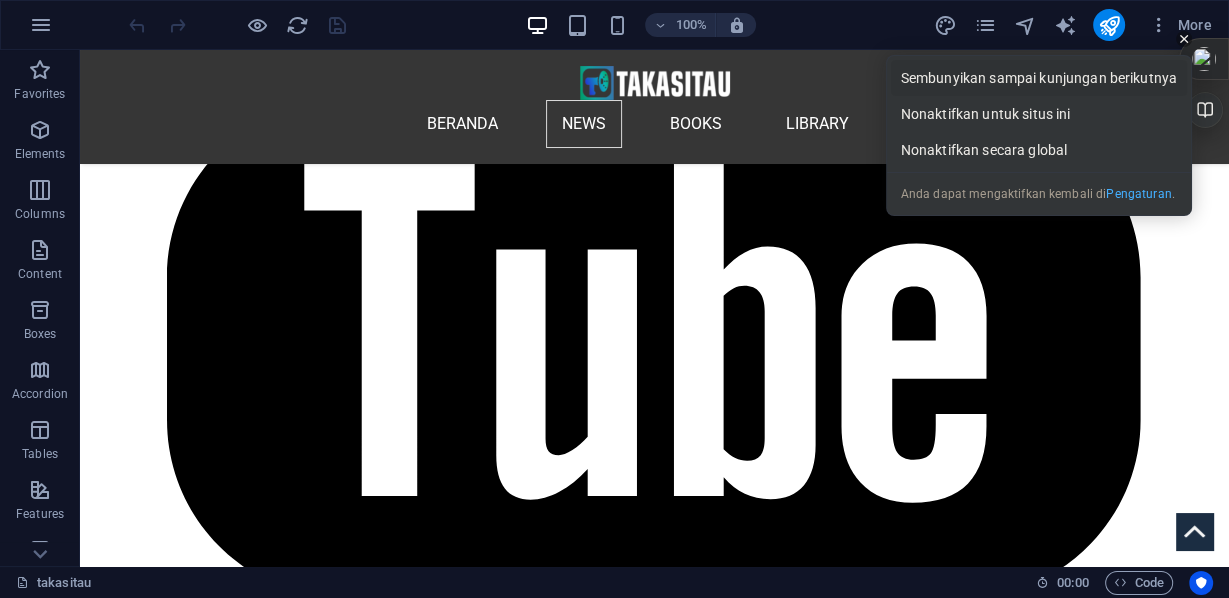 click on "Sembunyikan sampai kunjungan berikutnya" at bounding box center (1039, 78) 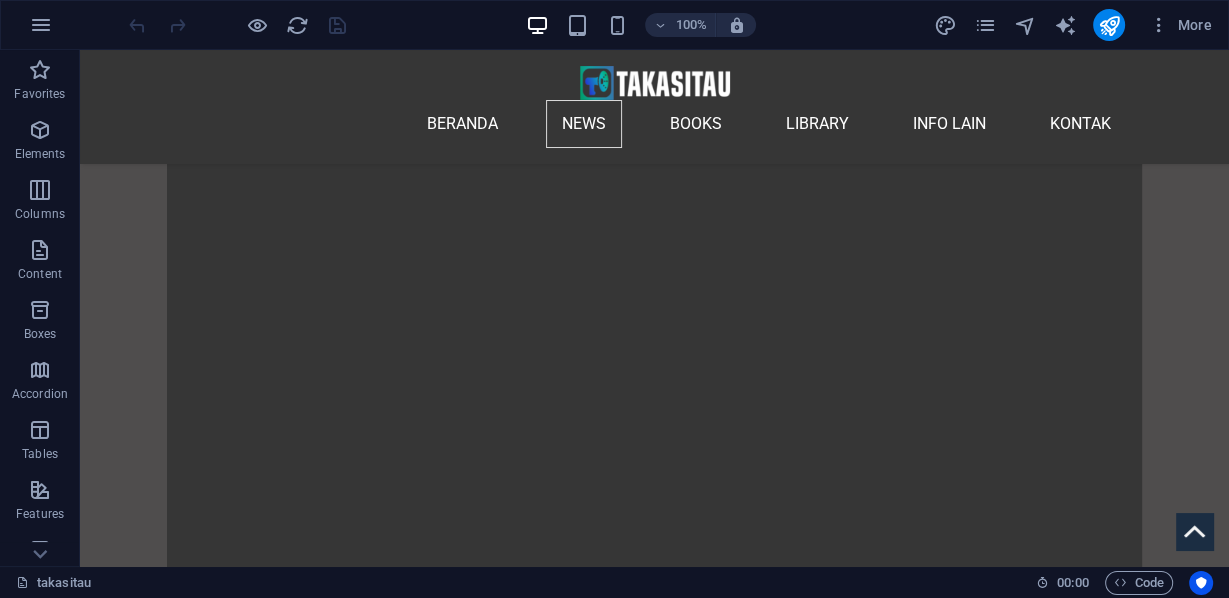 scroll, scrollTop: 19052, scrollLeft: 0, axis: vertical 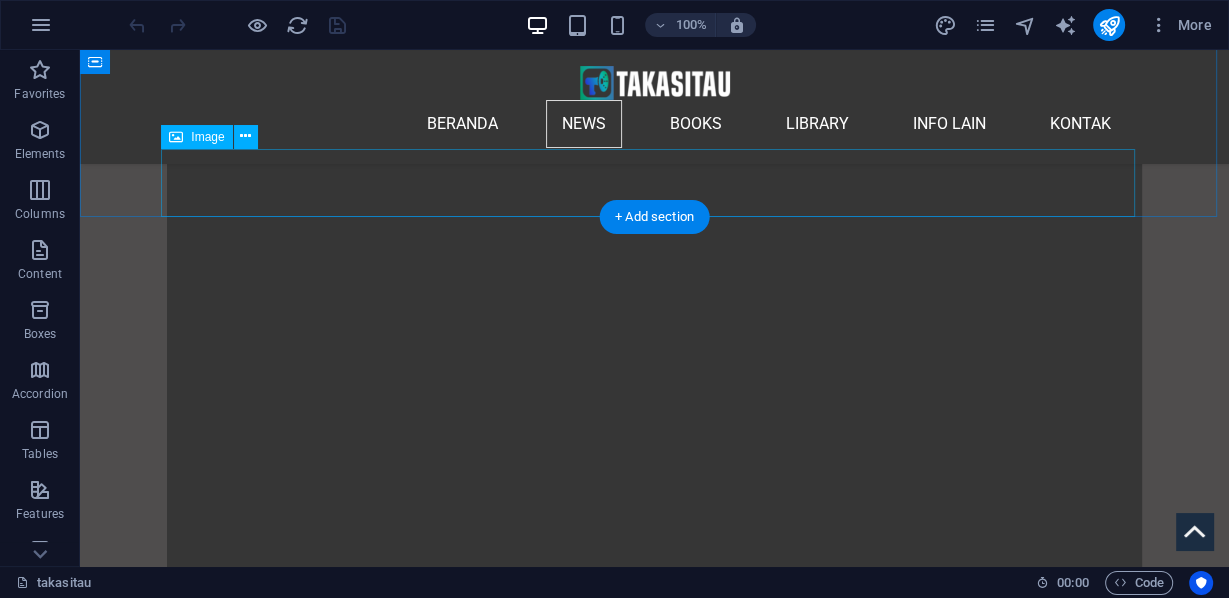 click at bounding box center [654, 37041] 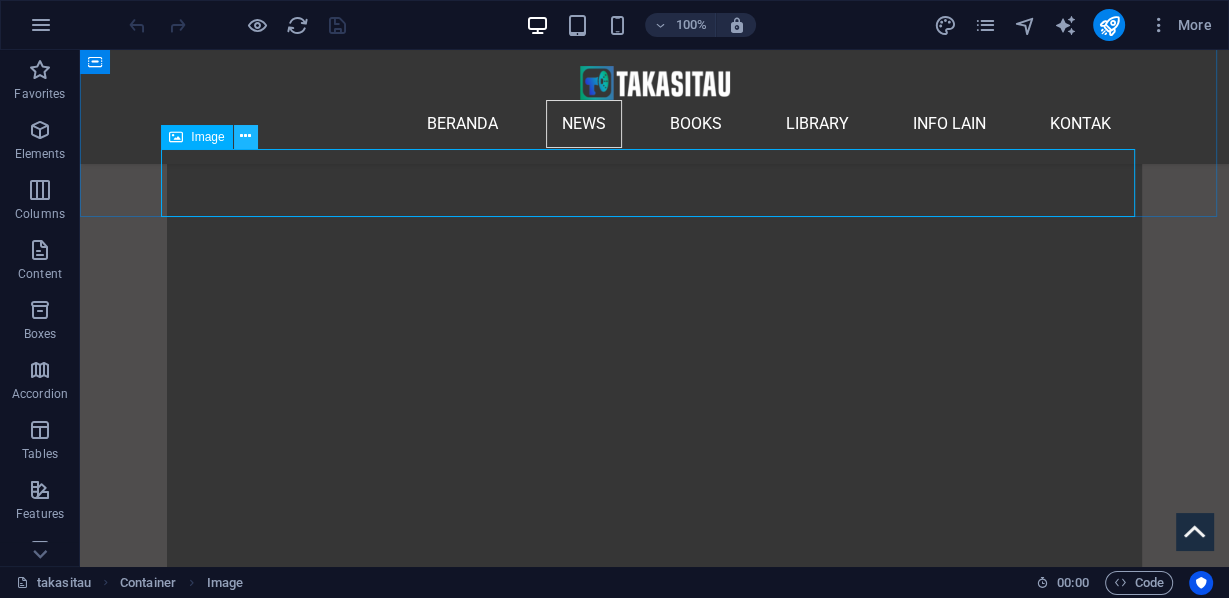 click at bounding box center [245, 136] 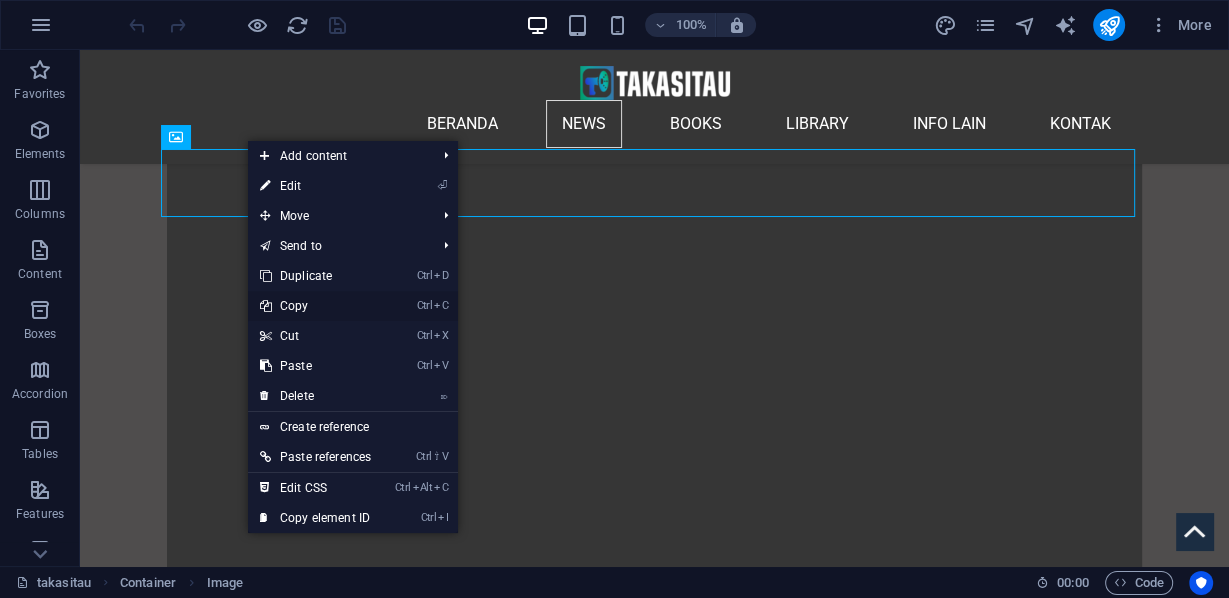 click on "Ctrl C  Copy" at bounding box center (315, 306) 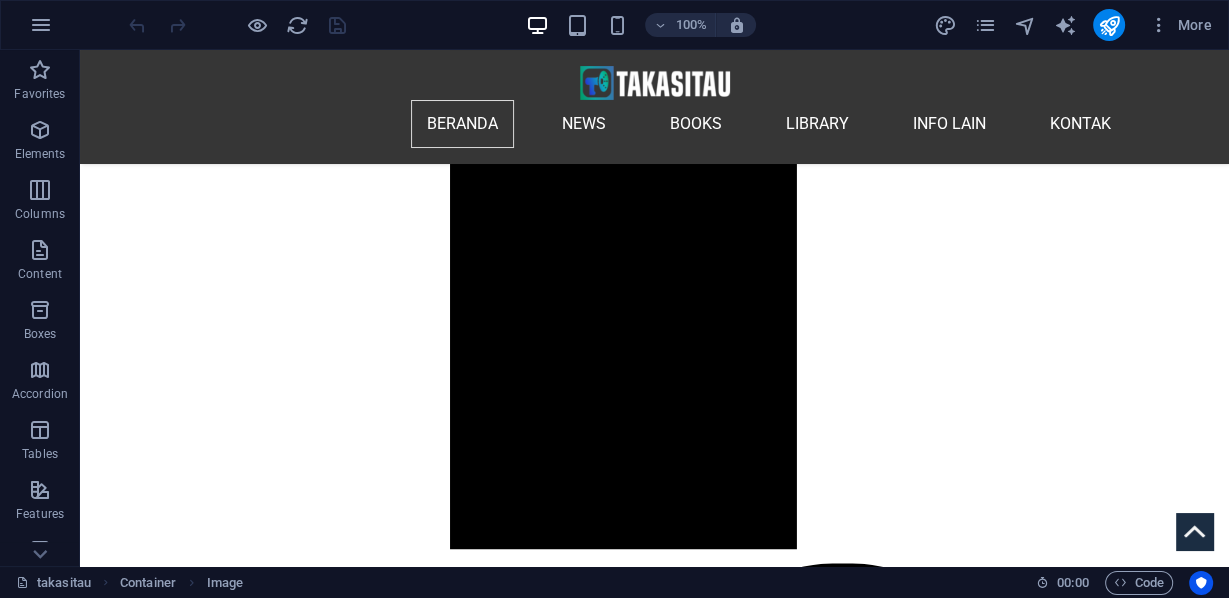 scroll, scrollTop: 1528, scrollLeft: 0, axis: vertical 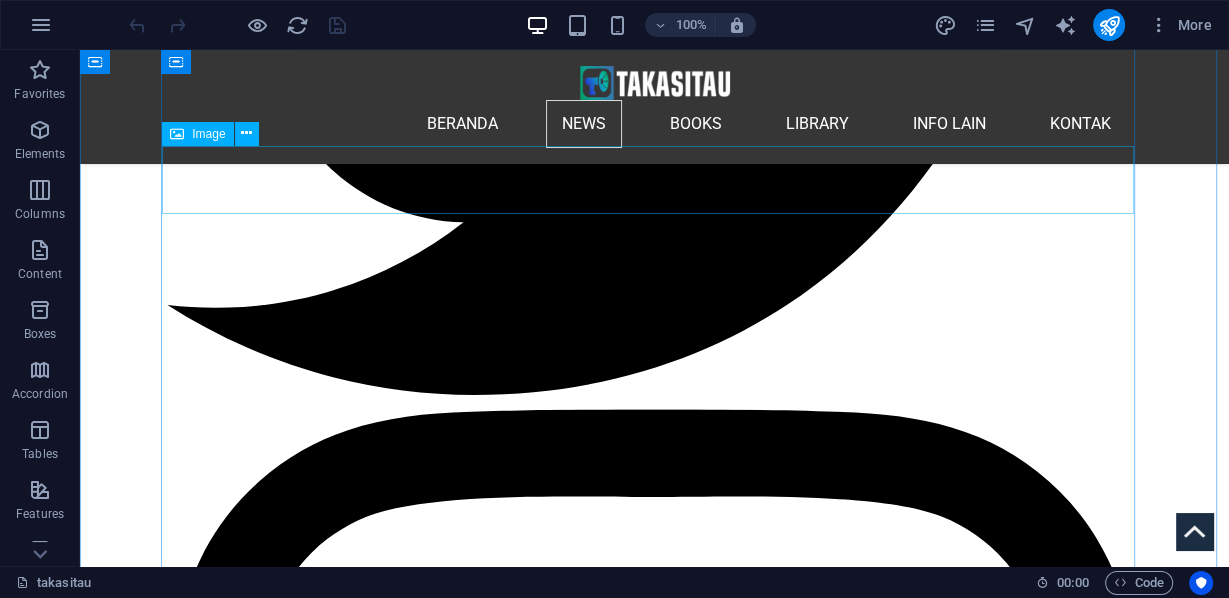 click at bounding box center [654, 22307] 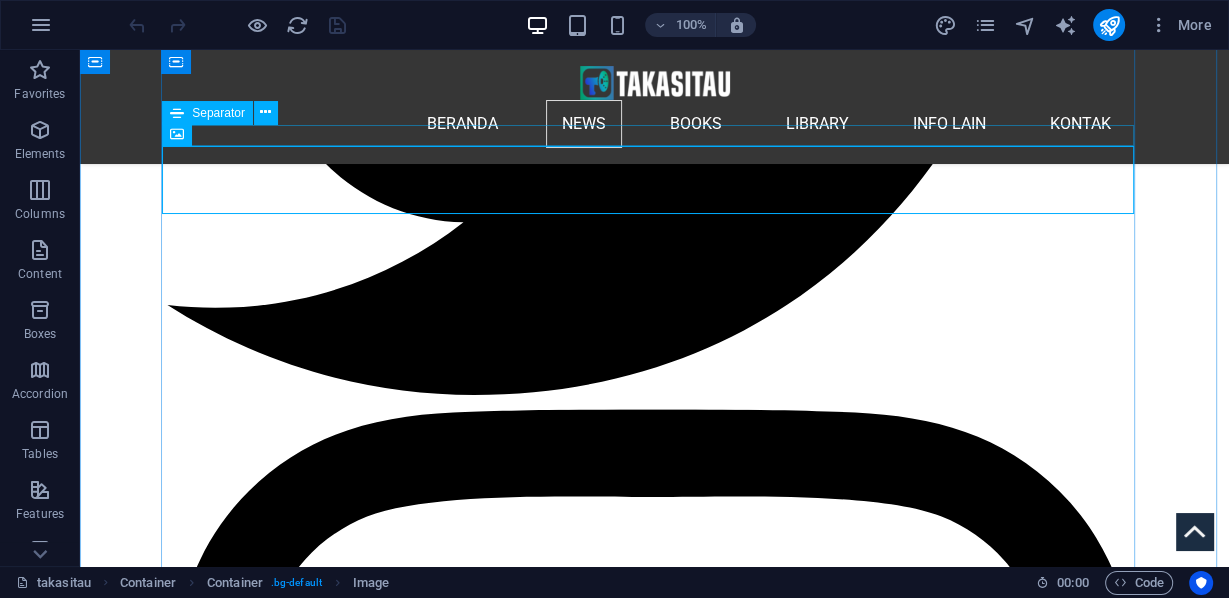 click at bounding box center (654, 22256) 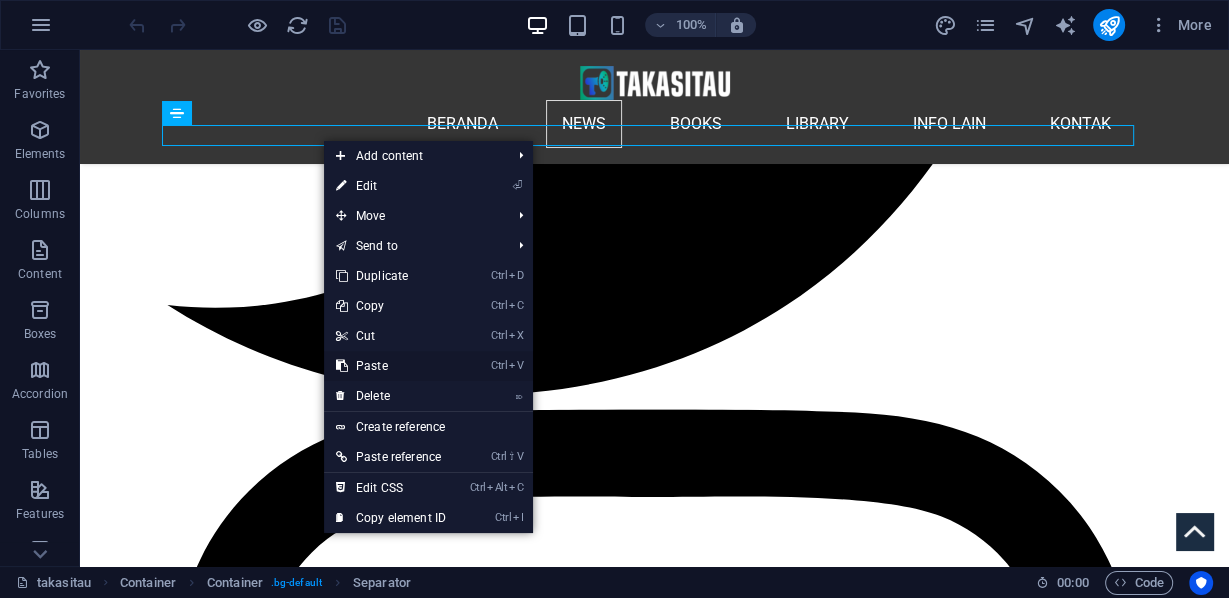 click on "Ctrl V  Paste" at bounding box center [391, 366] 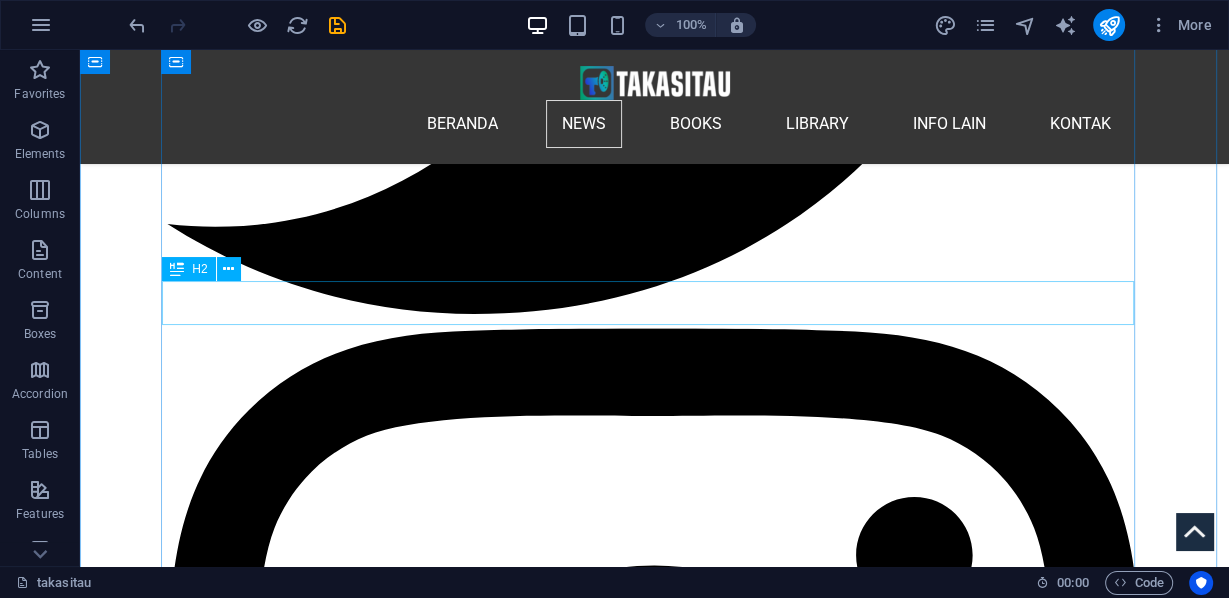 scroll, scrollTop: 3048, scrollLeft: 0, axis: vertical 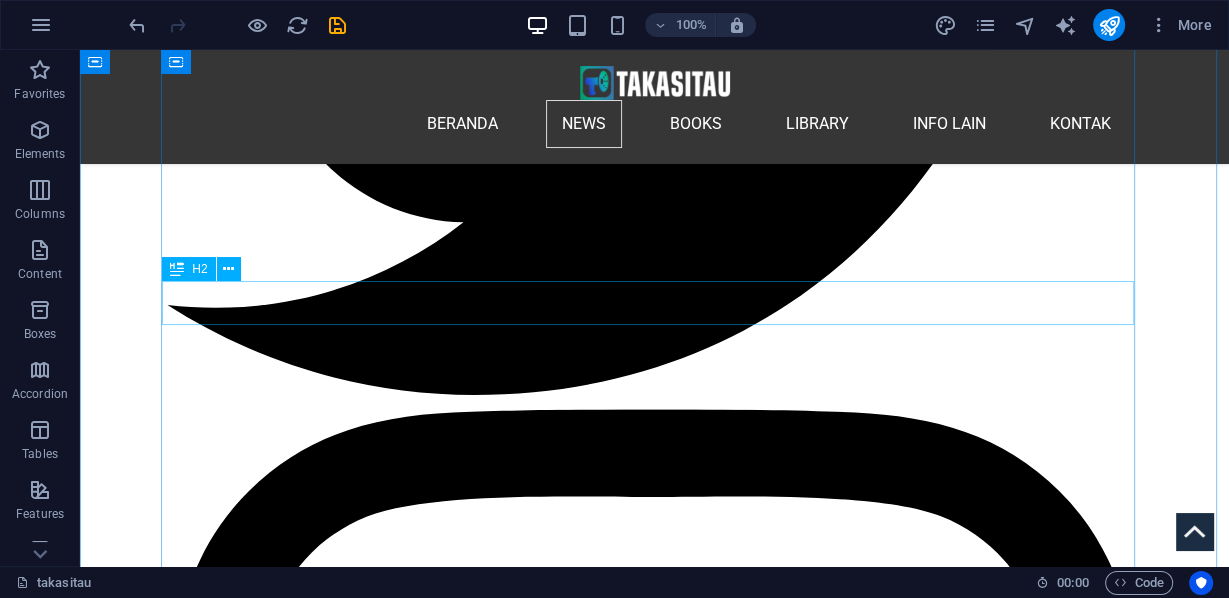 click on ""Hunger Games"  di Gaza" at bounding box center (654, 22450) 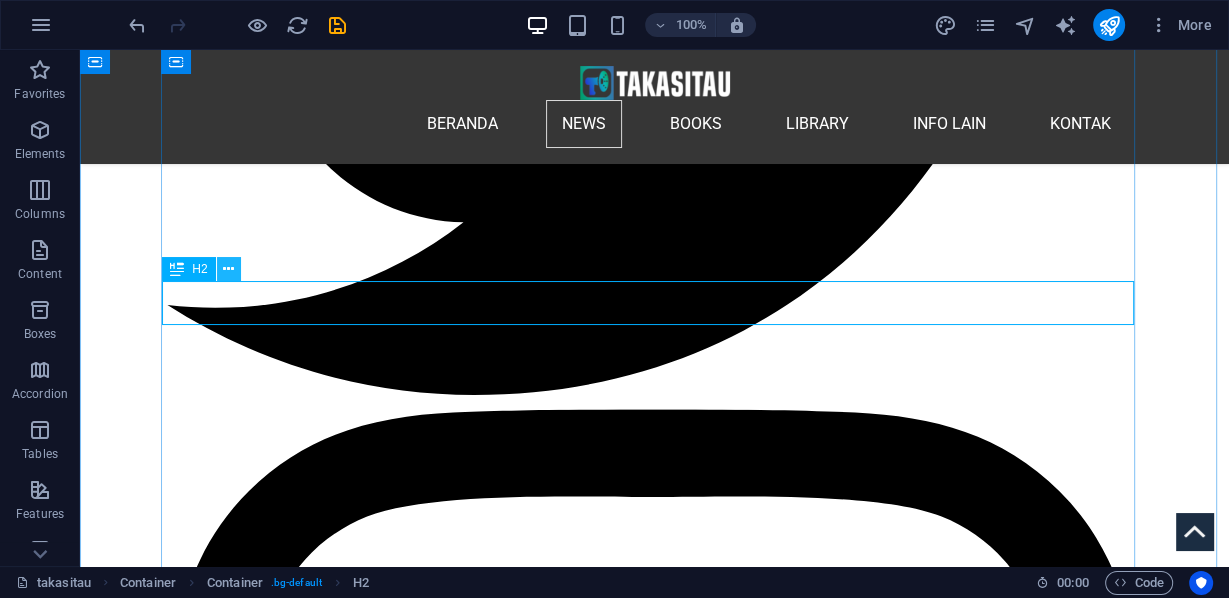 click at bounding box center (228, 269) 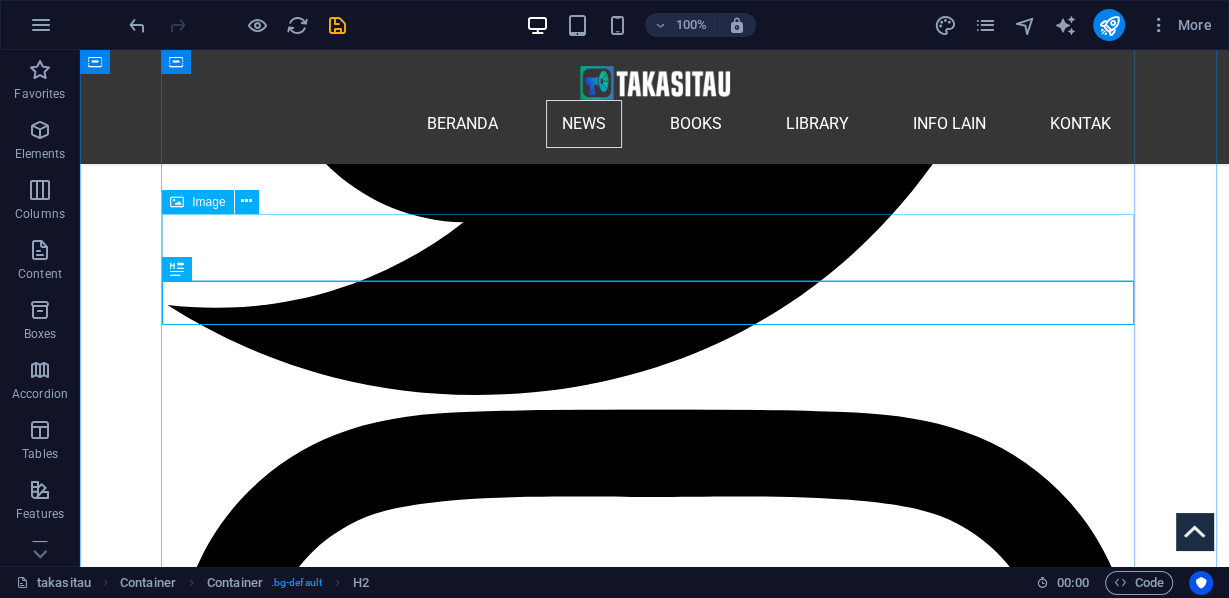 click at bounding box center [654, 22388] 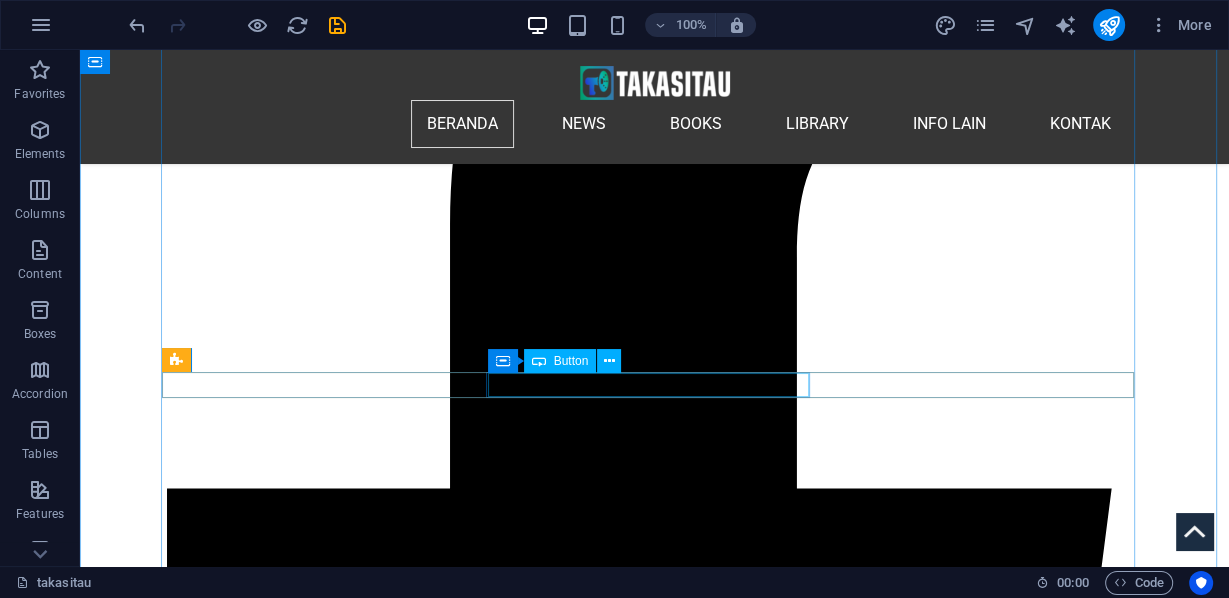 scroll, scrollTop: 1128, scrollLeft: 0, axis: vertical 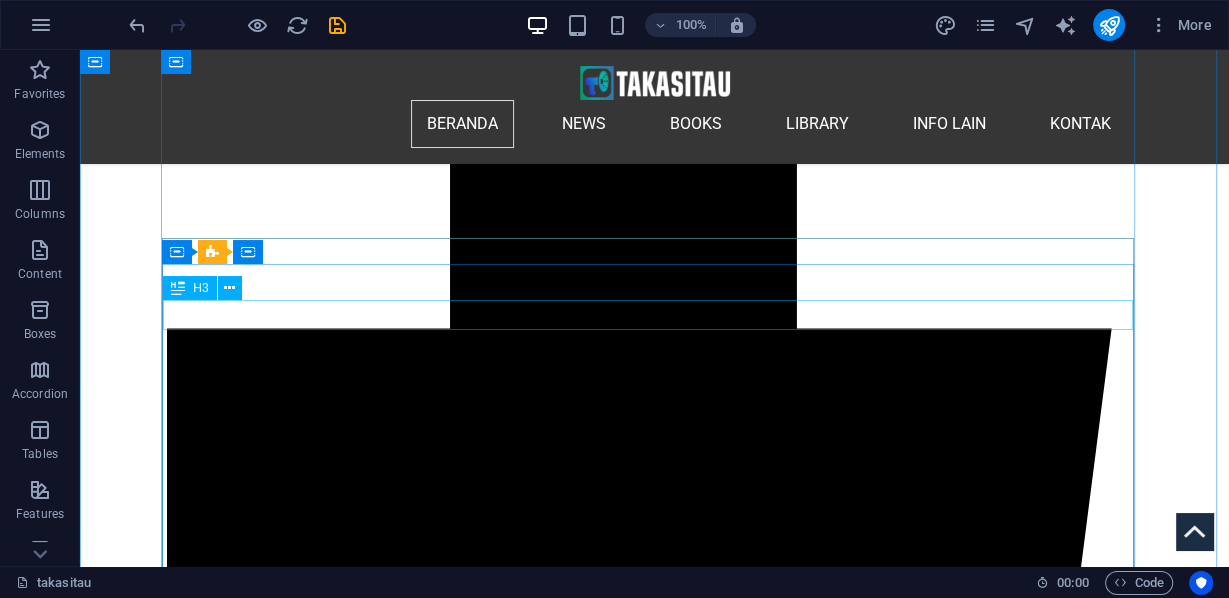 click on "Francesca Albanese sambil Terisak Memberikan Pidatonya - Free Palestine" at bounding box center (654, 8002) 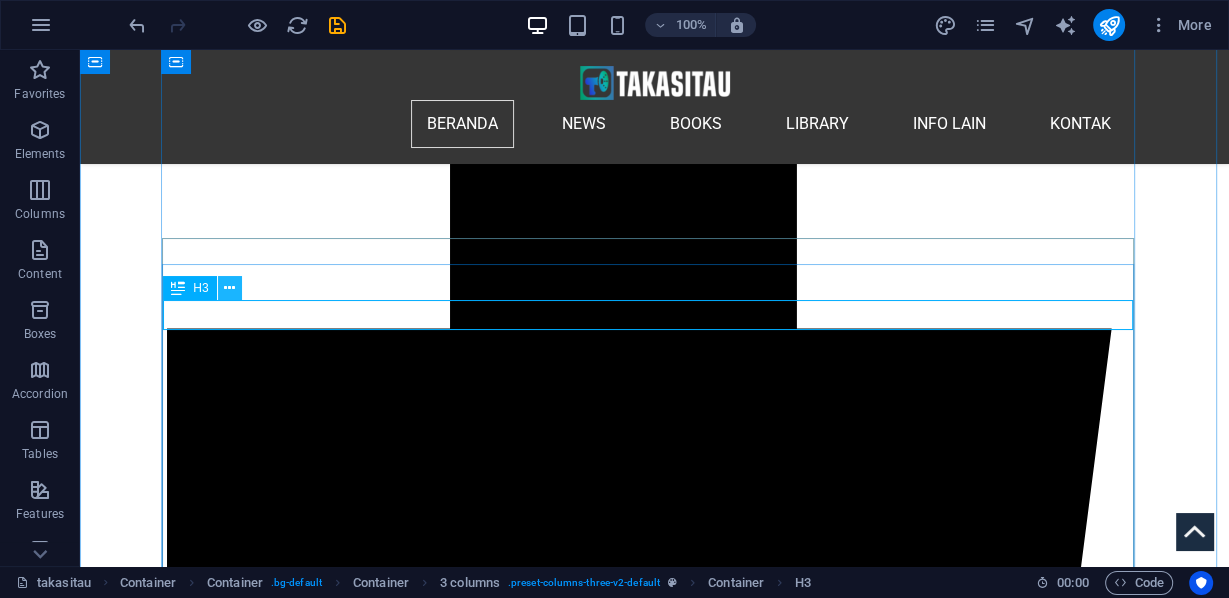 click at bounding box center (229, 288) 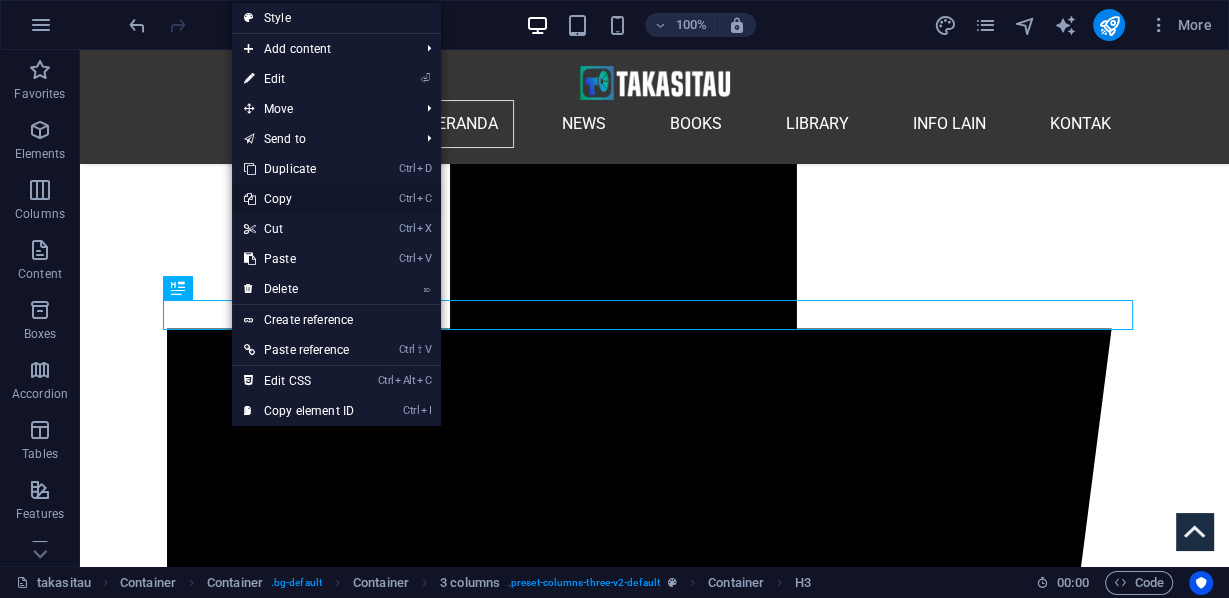 click on "Ctrl C  Copy" at bounding box center [299, 199] 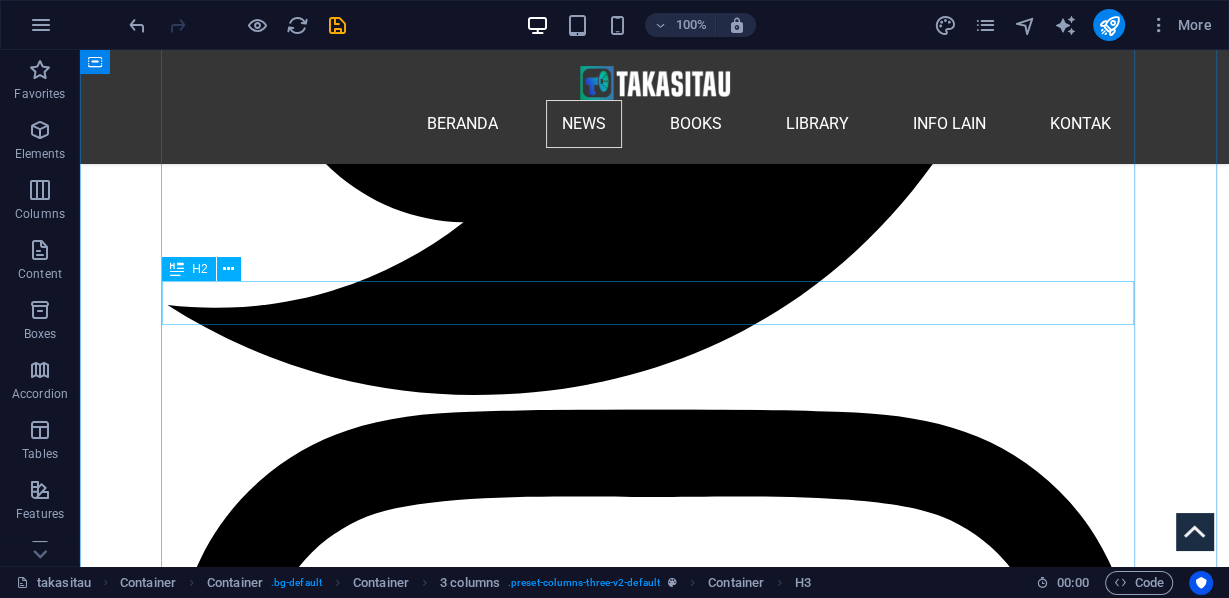 scroll, scrollTop: 2968, scrollLeft: 0, axis: vertical 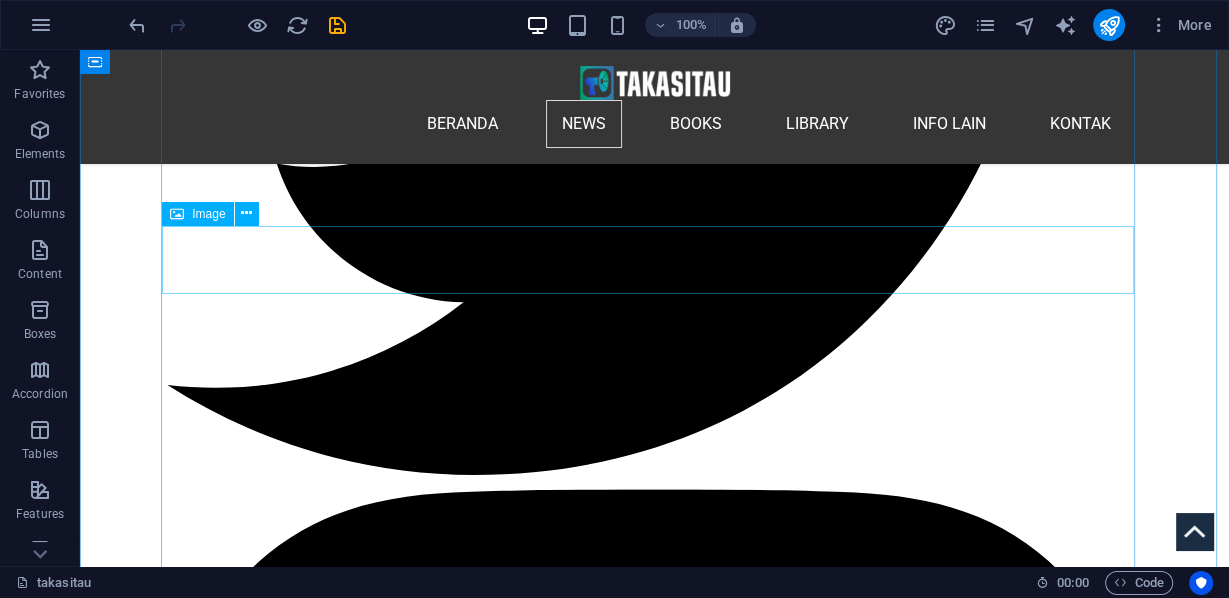 click at bounding box center [654, 22387] 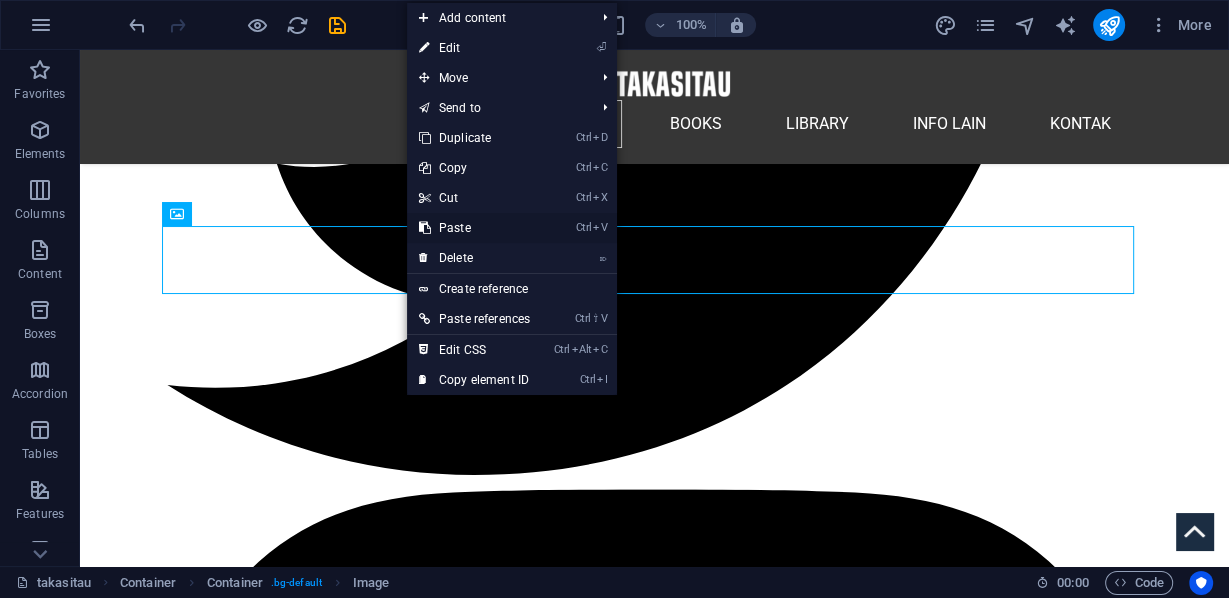 click on "Ctrl V  Paste" at bounding box center [474, 228] 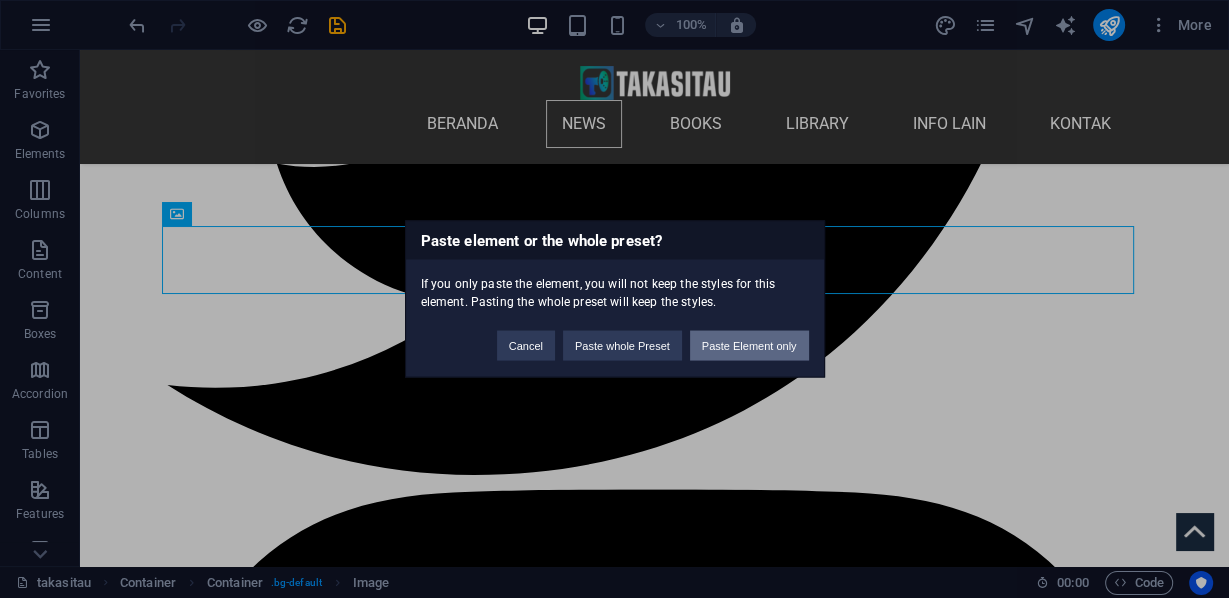 click on "Paste Element only" at bounding box center [749, 346] 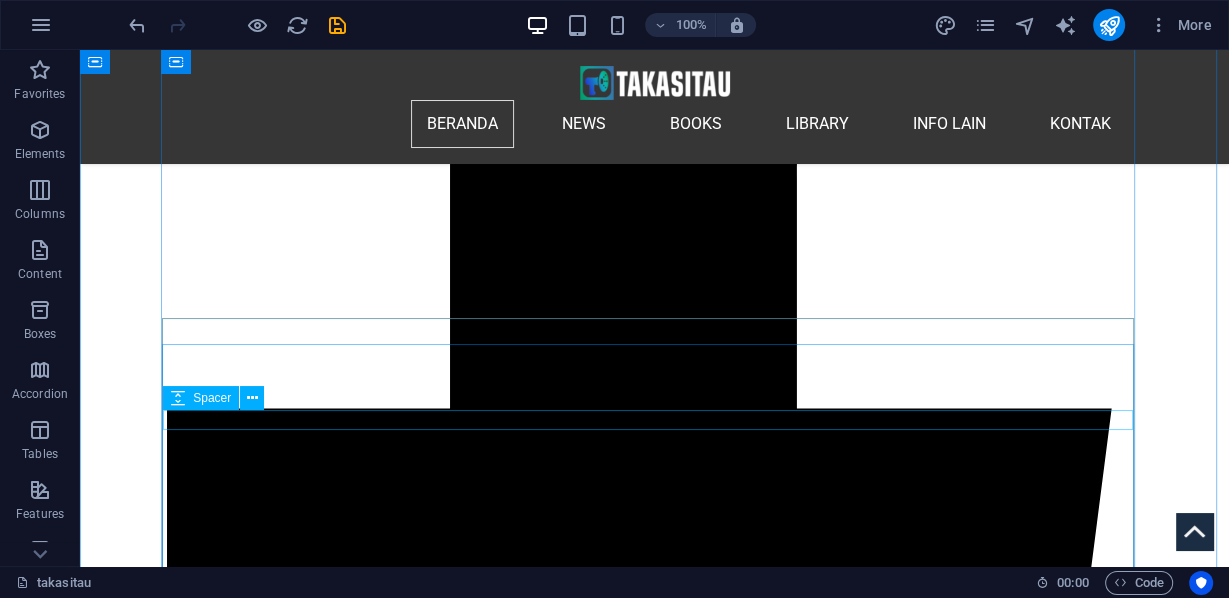 scroll, scrollTop: 1208, scrollLeft: 0, axis: vertical 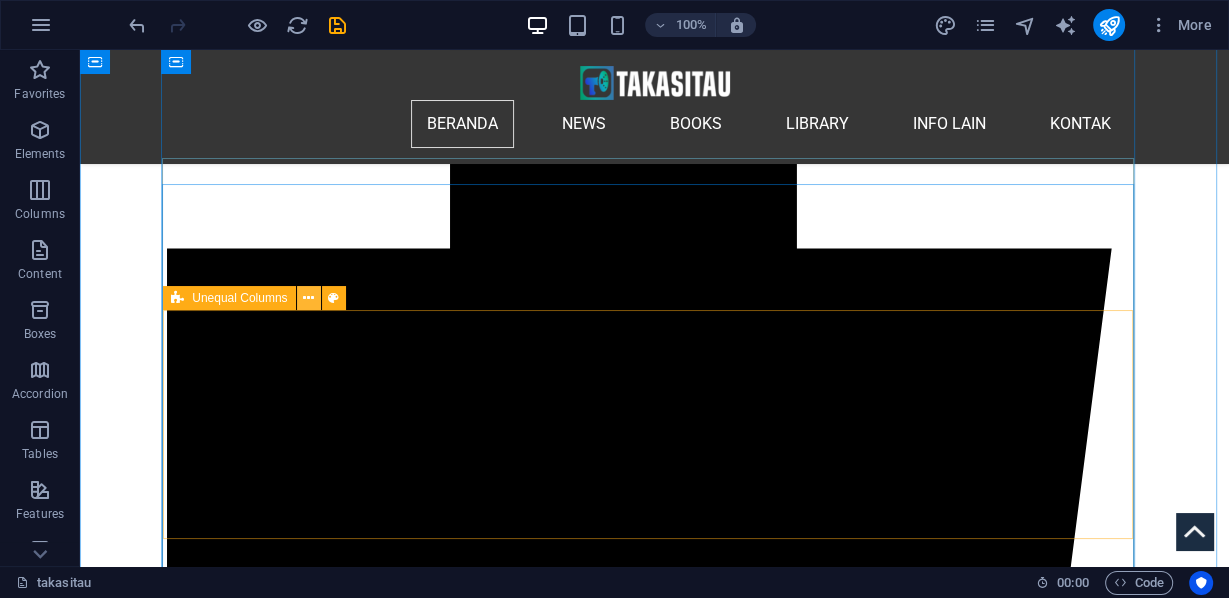click at bounding box center [308, 298] 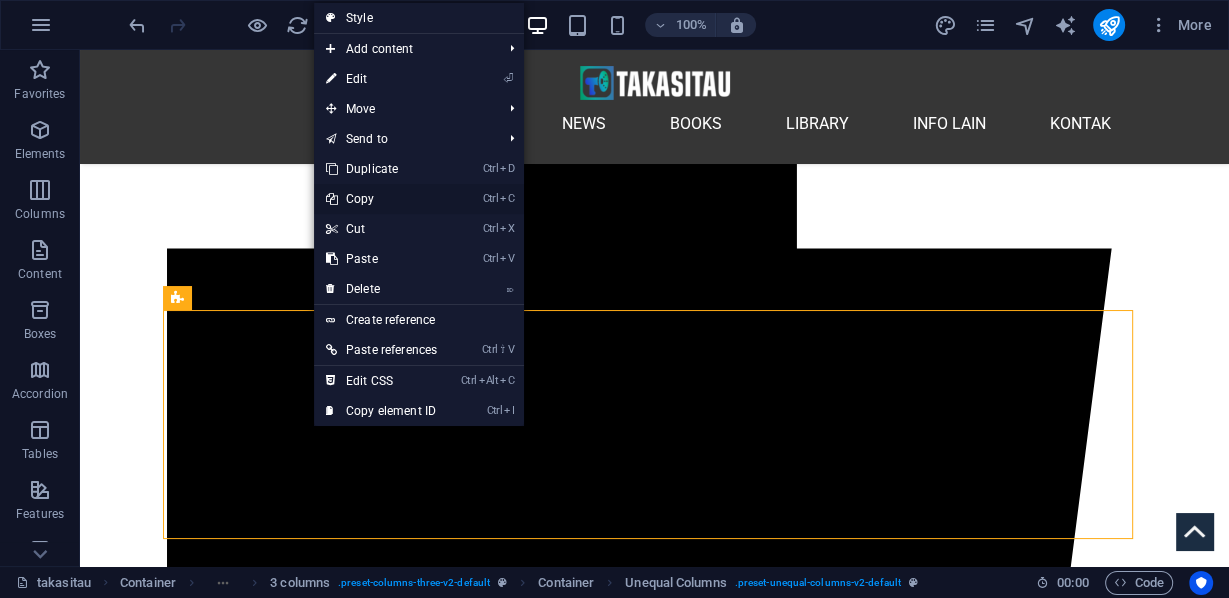 click on "Ctrl C  Copy" at bounding box center [381, 199] 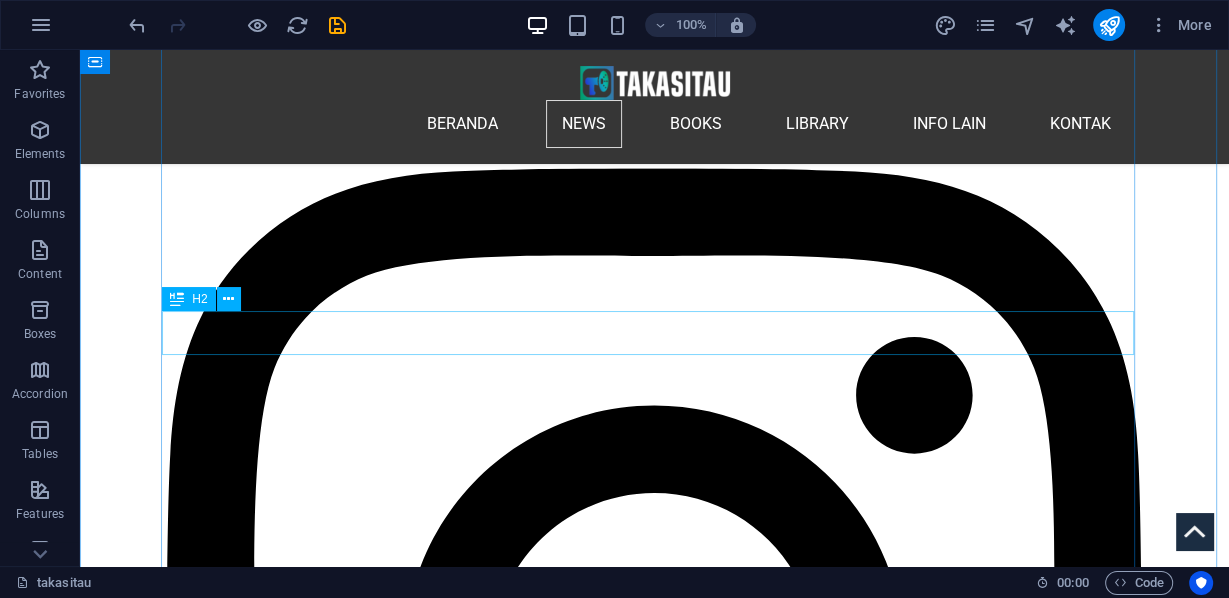 scroll, scrollTop: 3048, scrollLeft: 0, axis: vertical 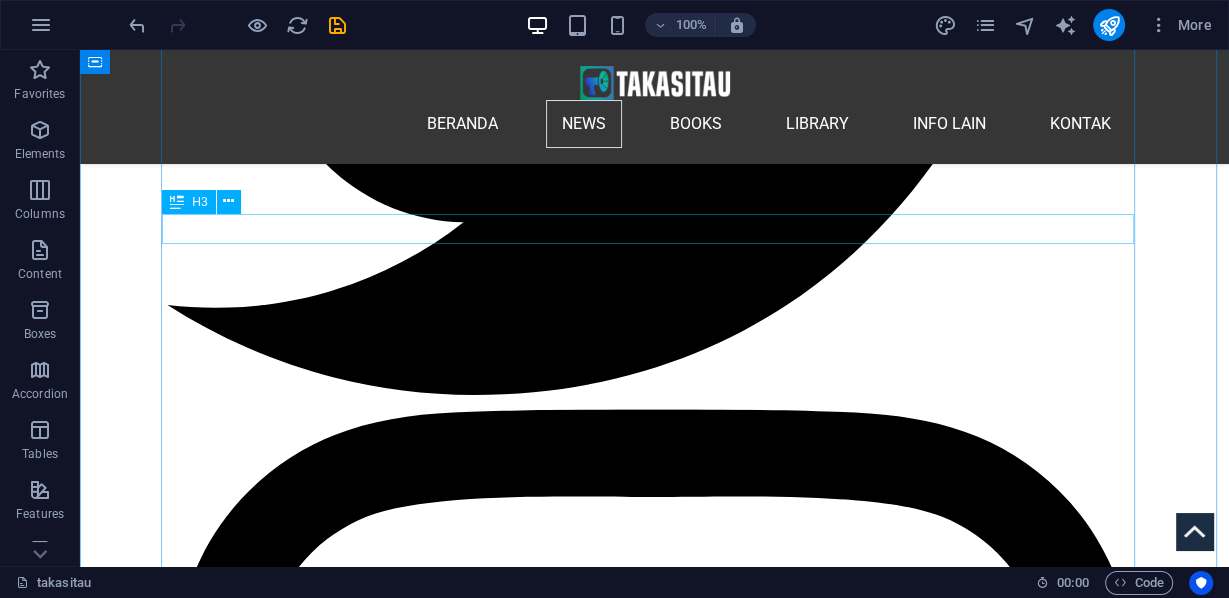 click on "Francesca Albanese sambil Terisak Memberikan Pidatonya - Free Palestine" at bounding box center [654, 22363] 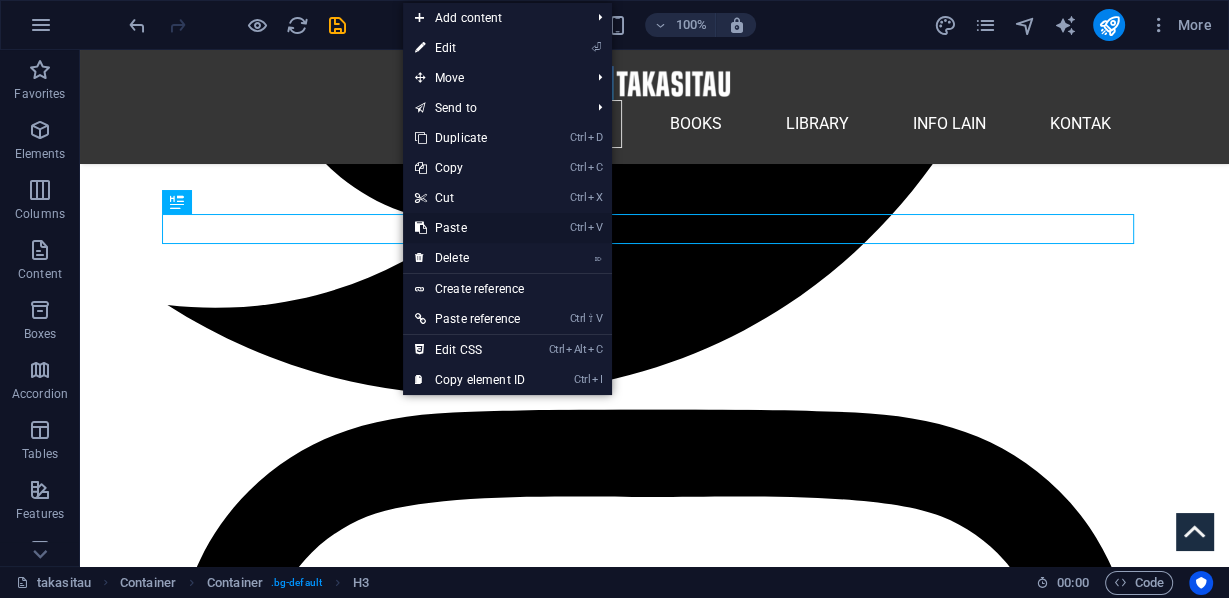 click on "Ctrl V  Paste" at bounding box center (470, 228) 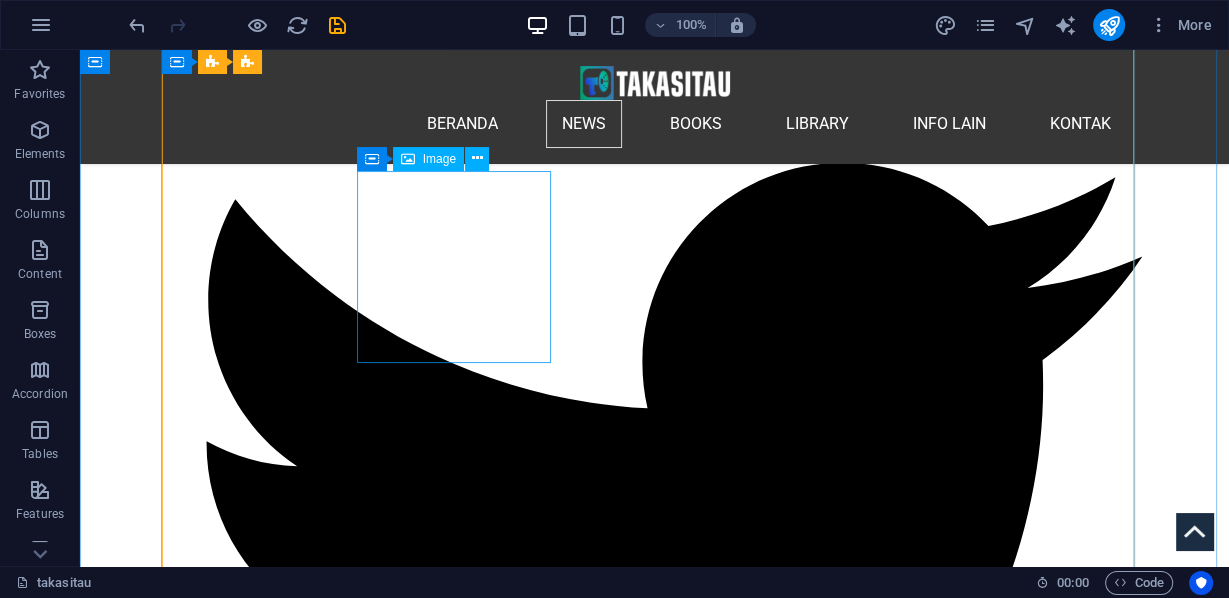 scroll, scrollTop: 2808, scrollLeft: 0, axis: vertical 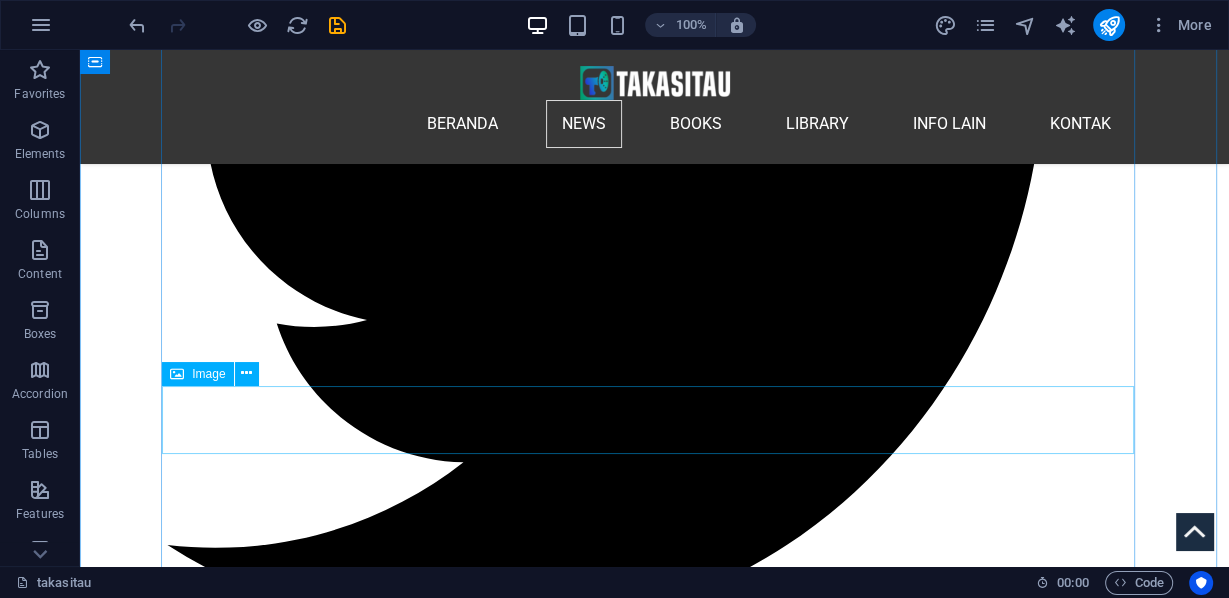 click at bounding box center [654, 22547] 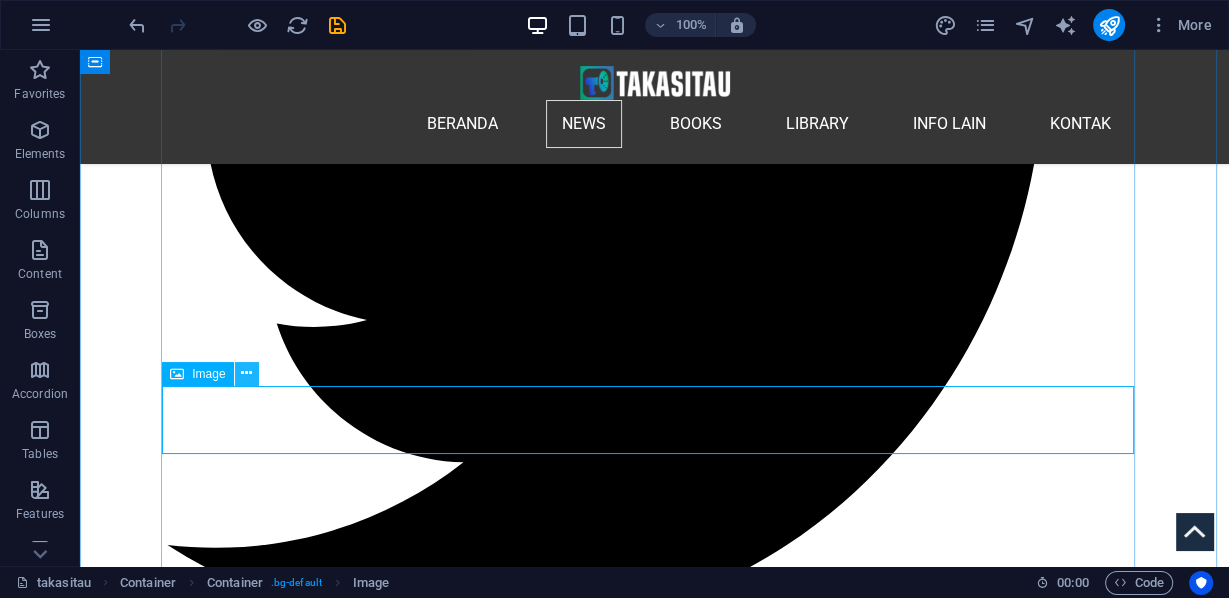 click at bounding box center (246, 373) 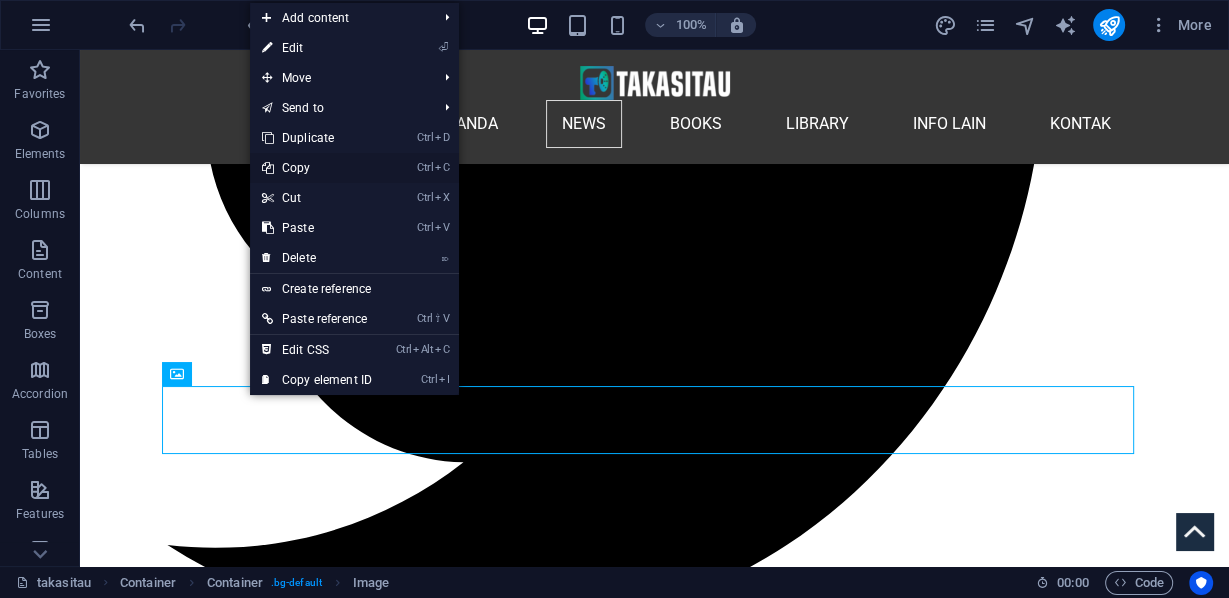 click on "Ctrl C  Copy" at bounding box center [317, 168] 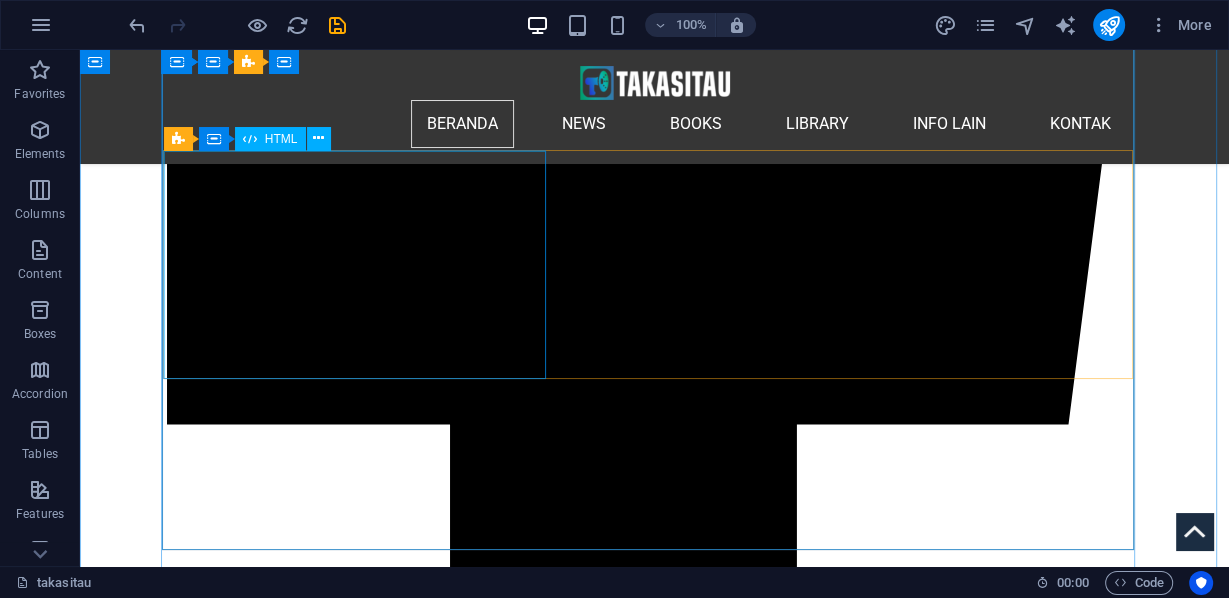 scroll, scrollTop: 1208, scrollLeft: 0, axis: vertical 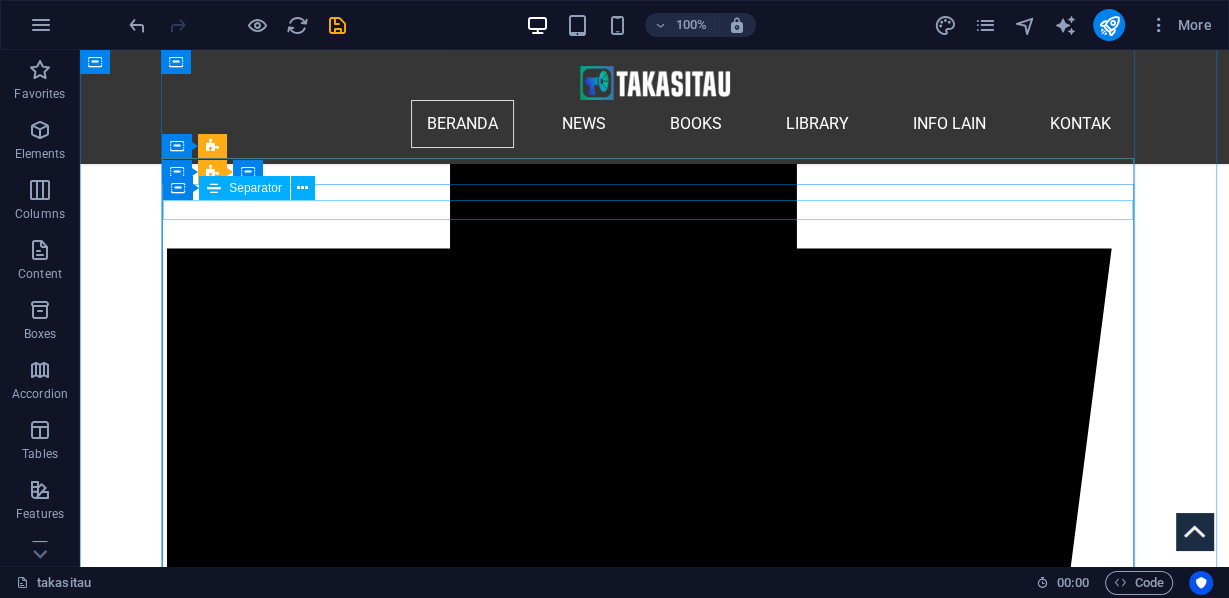 click at bounding box center [654, 7897] 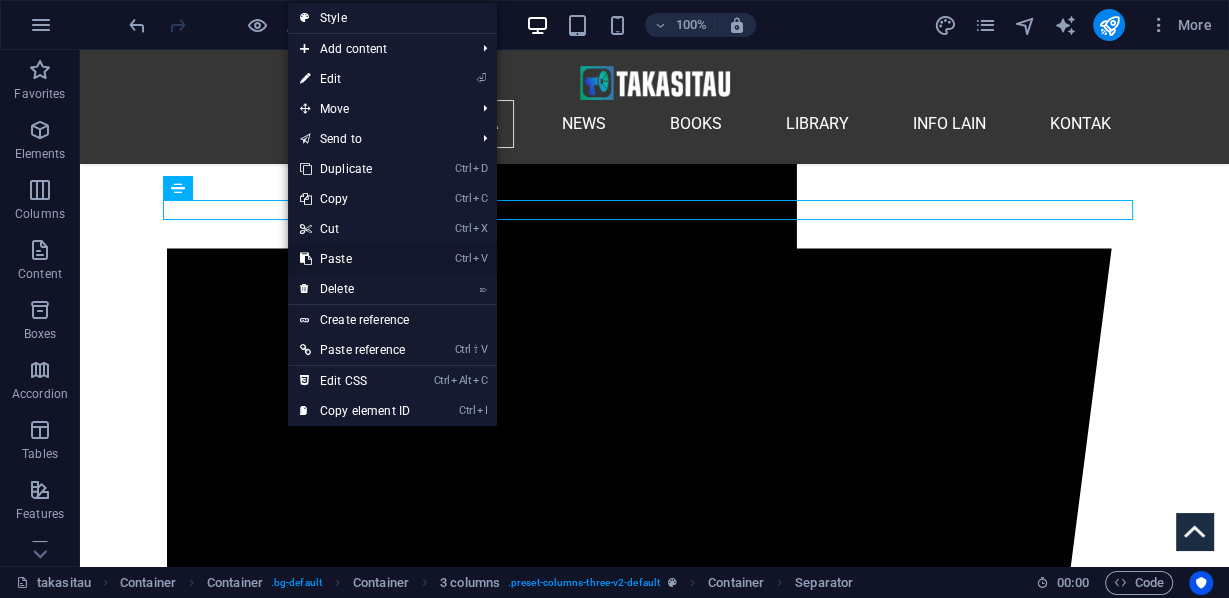 click on "Ctrl V  Paste" at bounding box center (355, 259) 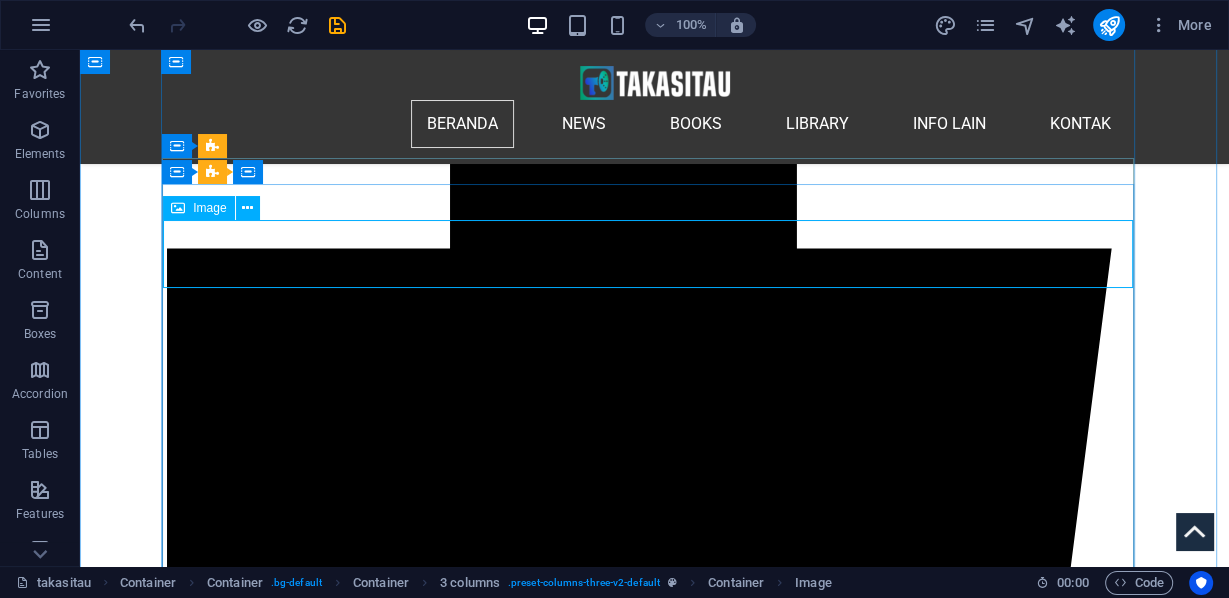 click at bounding box center (654, 7947) 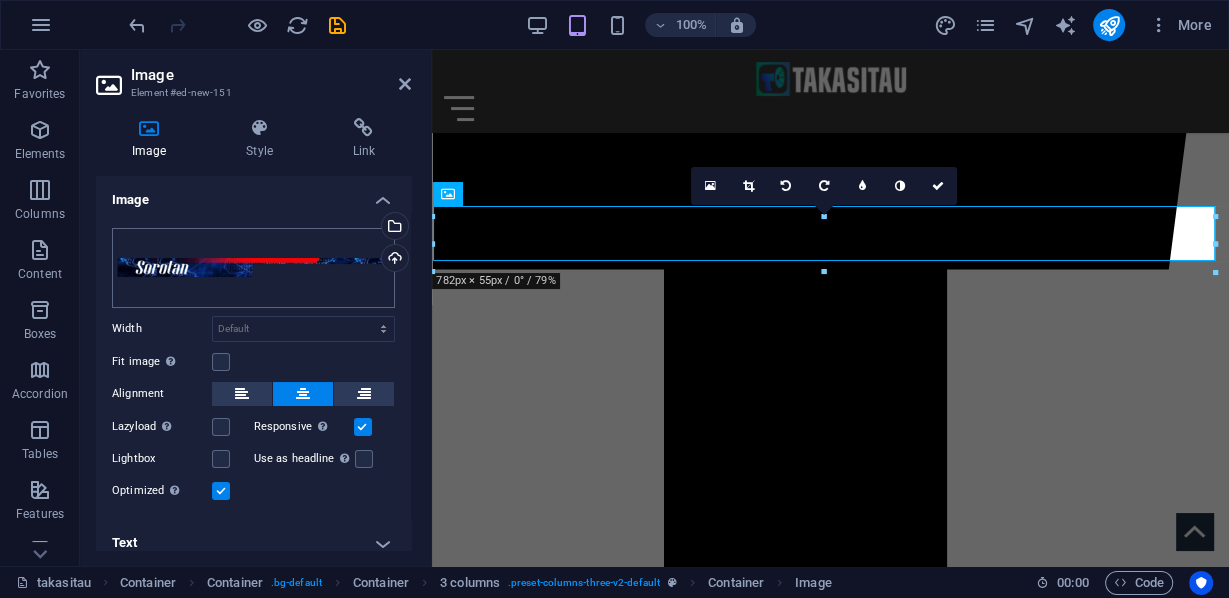 scroll, scrollTop: 1182, scrollLeft: 0, axis: vertical 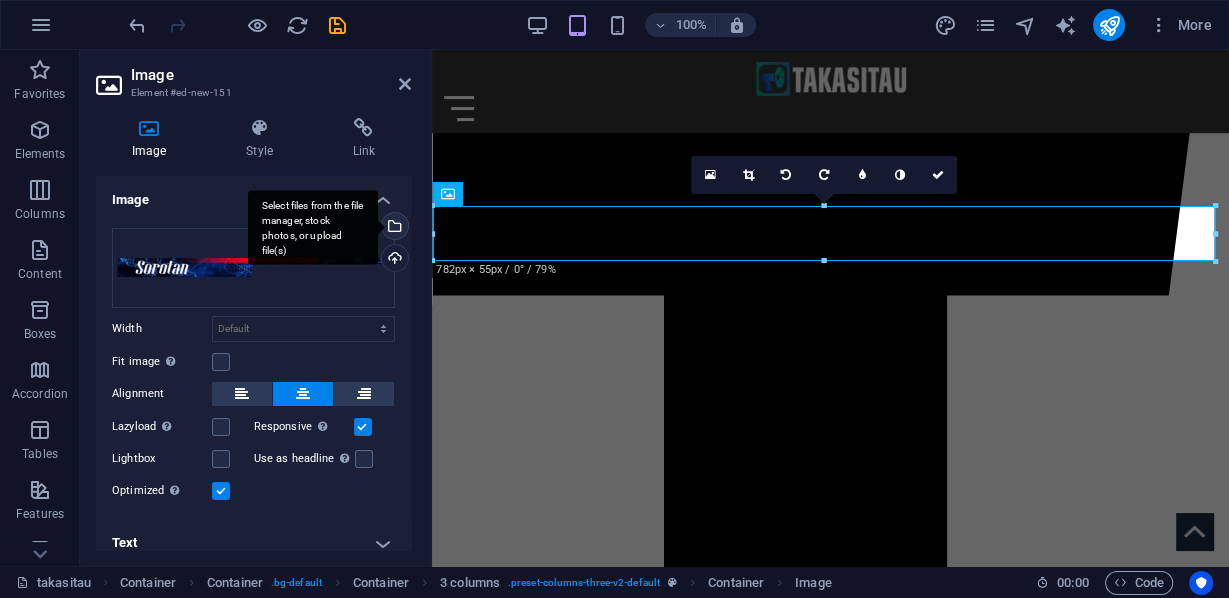 click on "Select files from the file manager, stock photos, or upload file(s)" at bounding box center [393, 228] 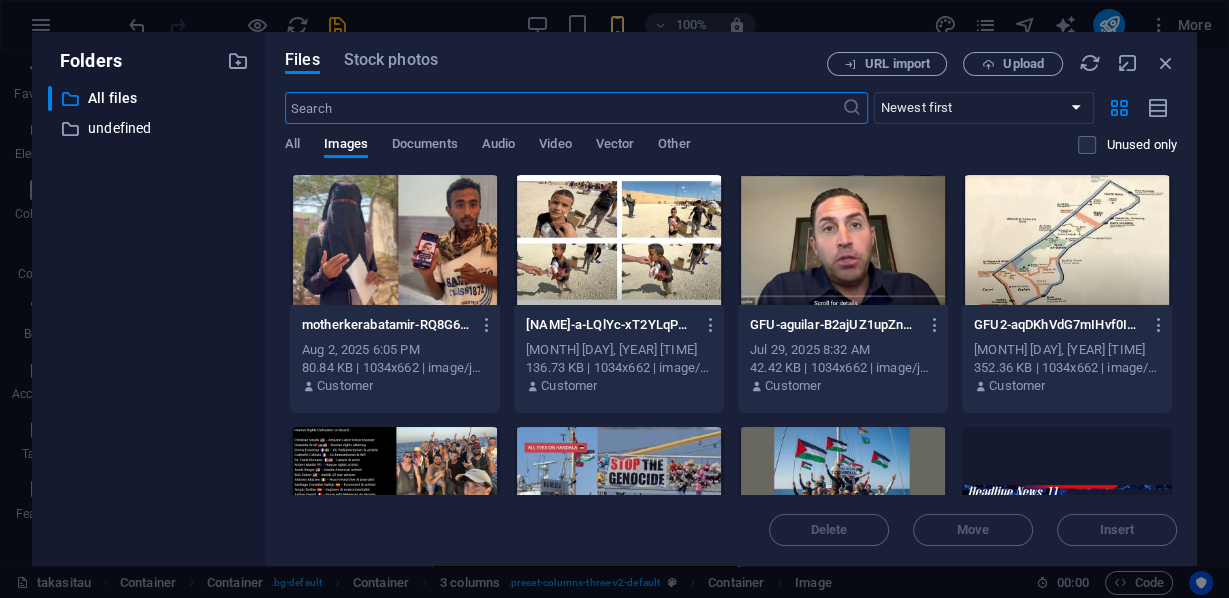 scroll, scrollTop: 1221, scrollLeft: 0, axis: vertical 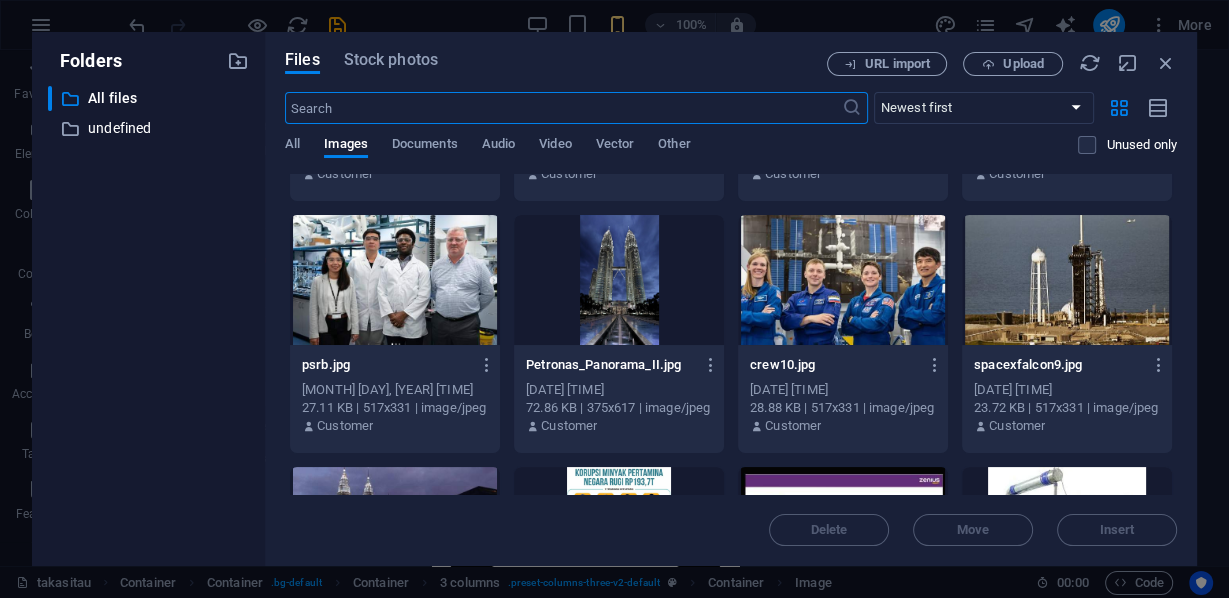 click at bounding box center (563, 108) 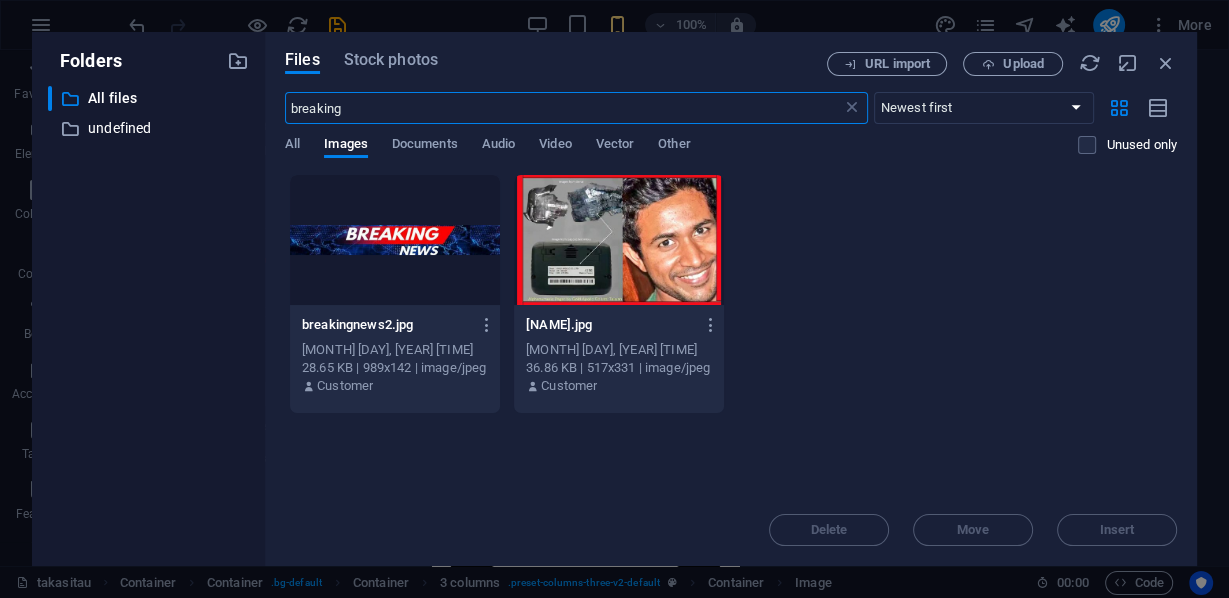 scroll, scrollTop: 0, scrollLeft: 0, axis: both 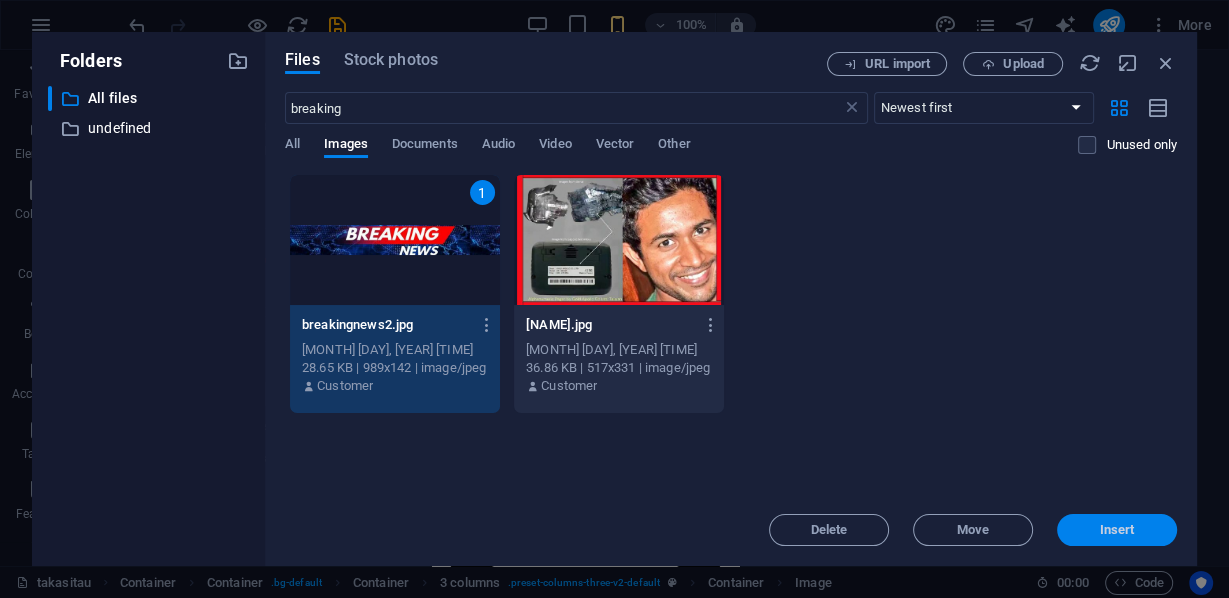click on "Insert" at bounding box center [1117, 530] 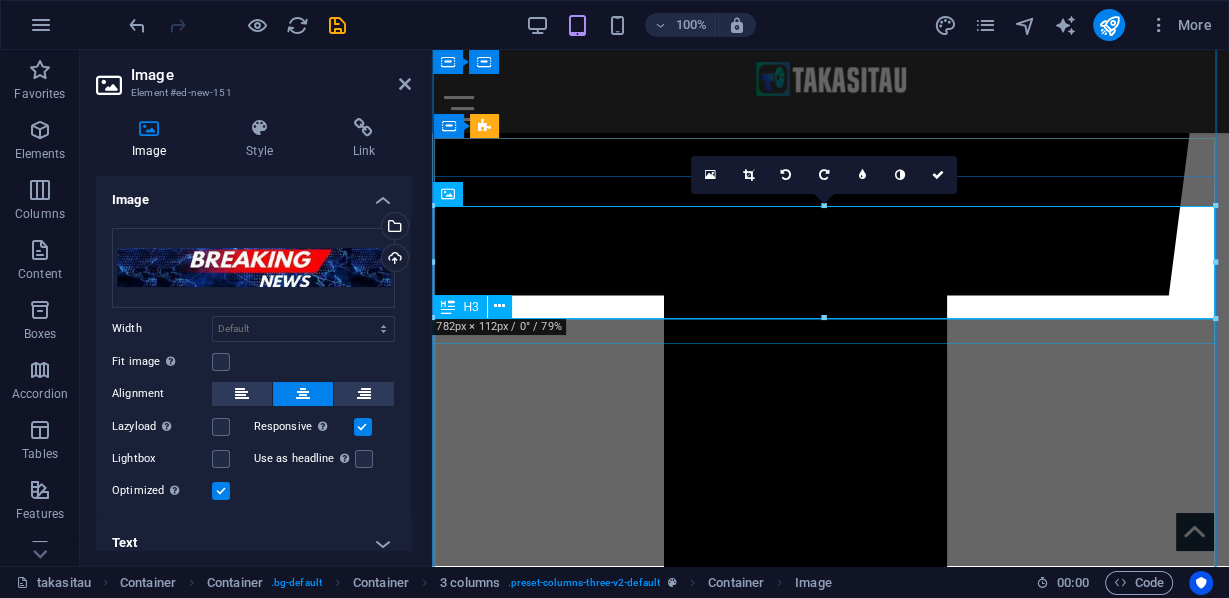 scroll, scrollTop: 1262, scrollLeft: 0, axis: vertical 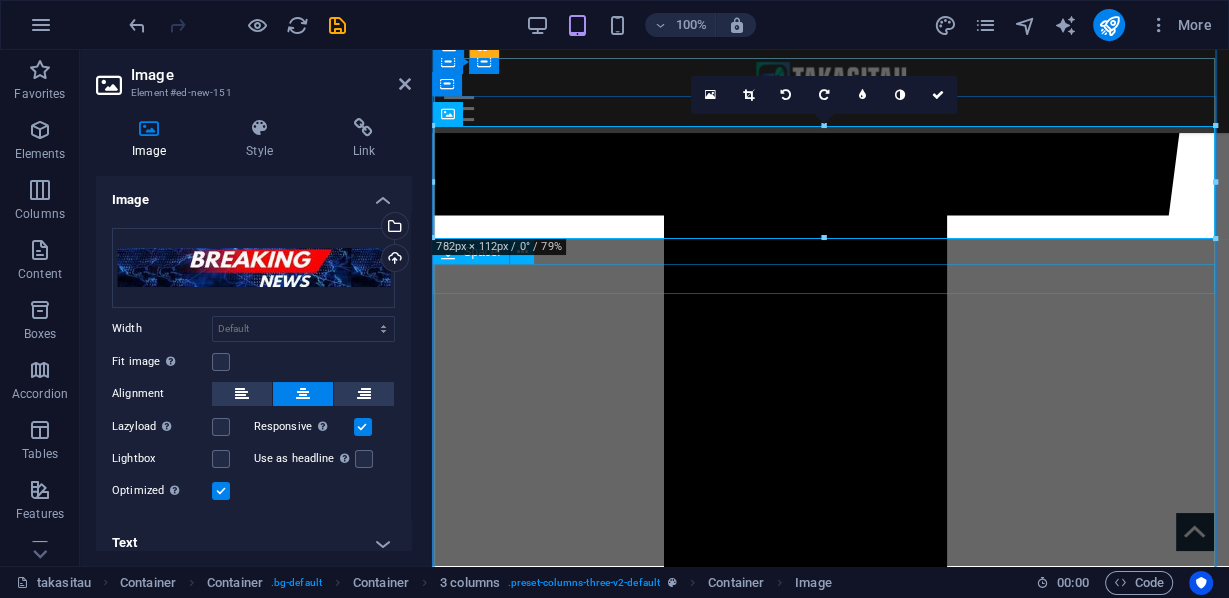 click at bounding box center [830, 6499] 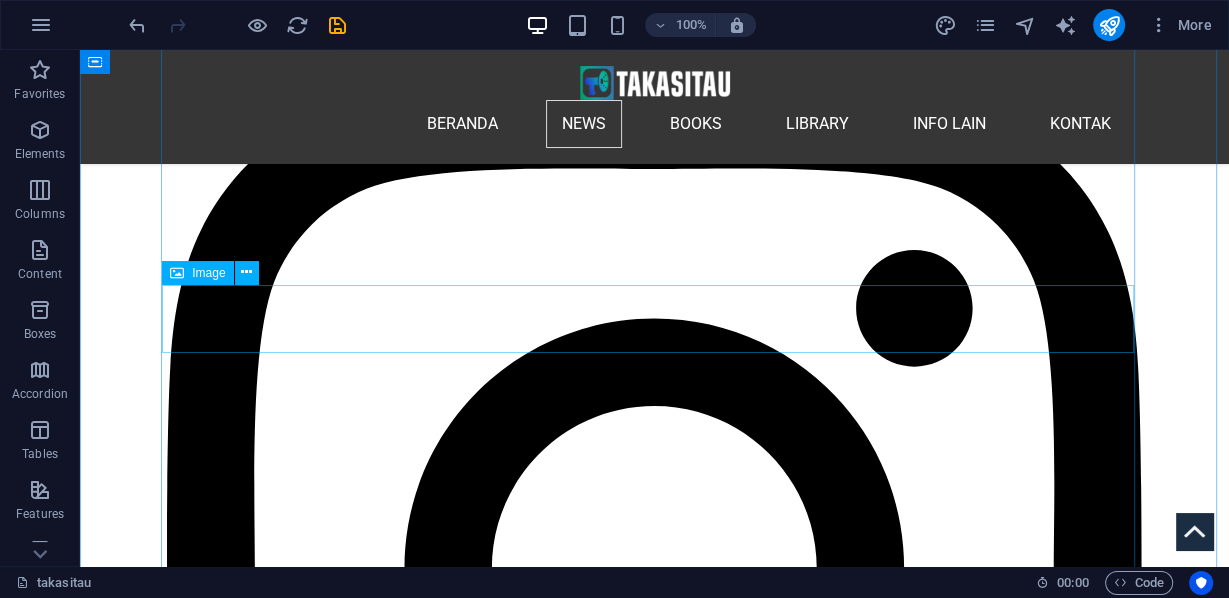 scroll, scrollTop: 3695, scrollLeft: 0, axis: vertical 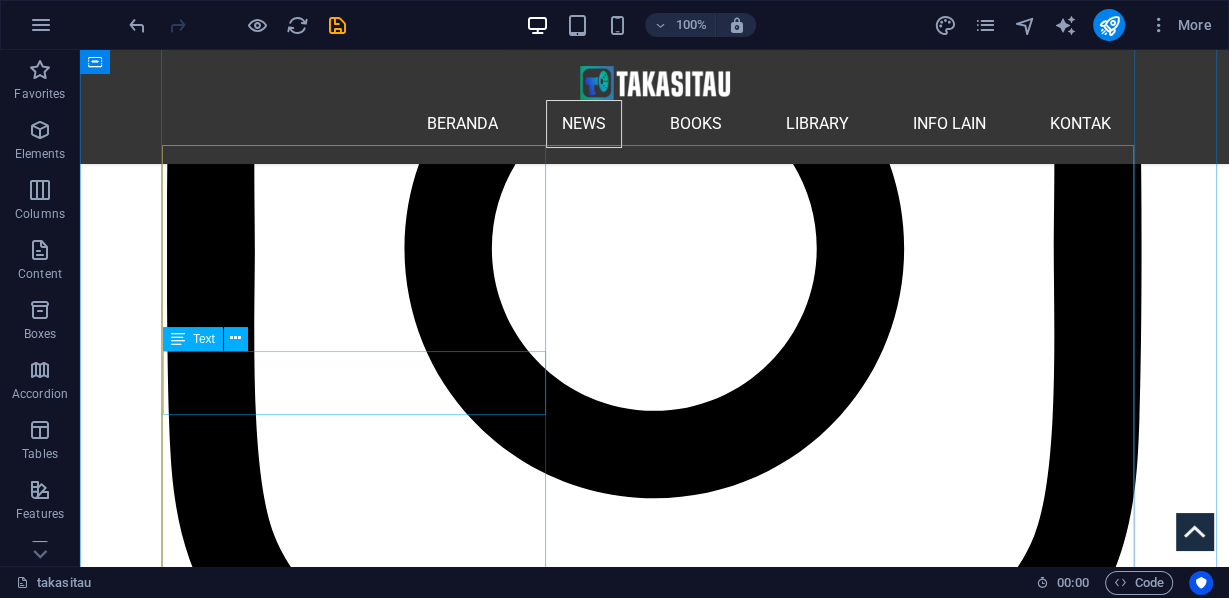 click on "Rezim genosida benar-benar telah menciptakan permainan kelaparan ( Hunger Games ) di Gaza dengan hak hidup atau mati bagi siapa pun yang dapat melarikan diri dari peluru penembak jitu pembunuh berantai. Israel akan membayar mahal untuk penderitaan dan genosida yang tak terhitung ini. moonbee @BMoon_bee - 11 Jun 2025" at bounding box center [654, 22555] 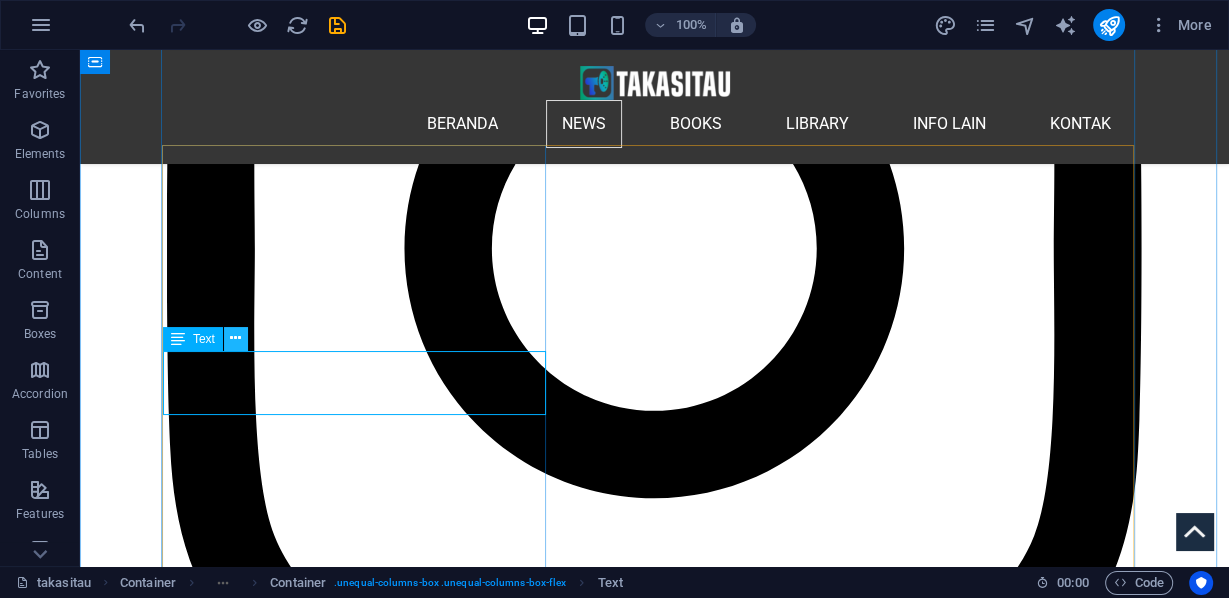 click at bounding box center [235, 338] 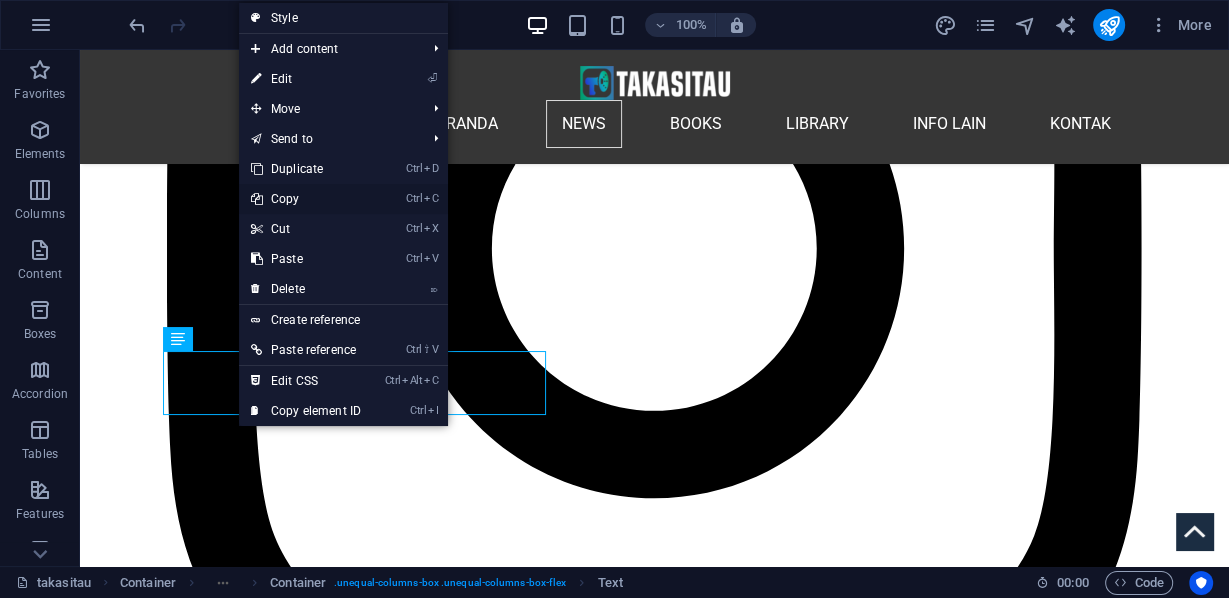 click on "Ctrl C  Copy" at bounding box center (306, 199) 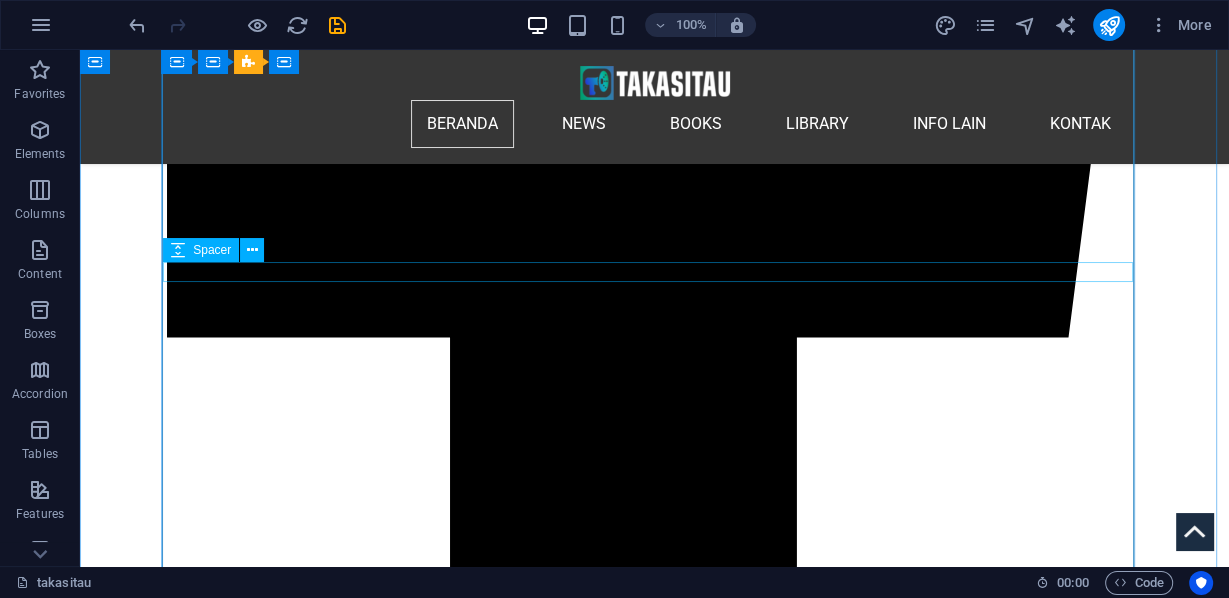 scroll, scrollTop: 1375, scrollLeft: 0, axis: vertical 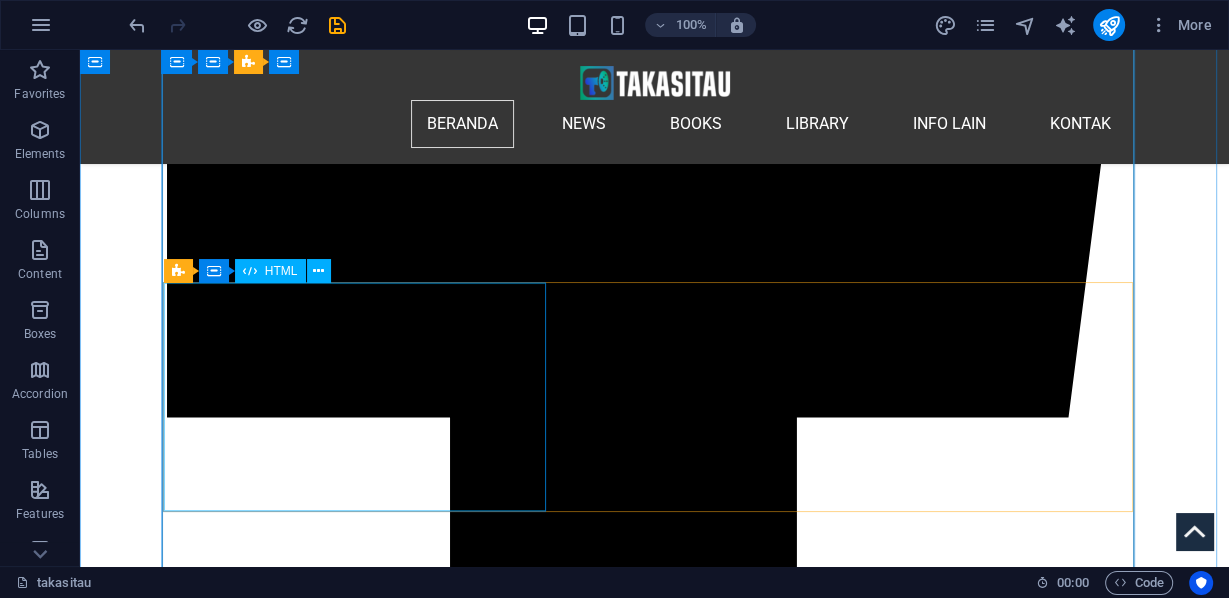 click on "An emotional [PERSON] gives 3 truths for all to live together in peace: ‘End the genocide today’ ‘End the occupation today’ ‘End the apartheid today’ Free Palestine 🇵🇸 pic.twitter.com/jUr1ecJiPS — [USERNAME] (@[USERNAME]) [DATE]" at bounding box center [654, 8118] 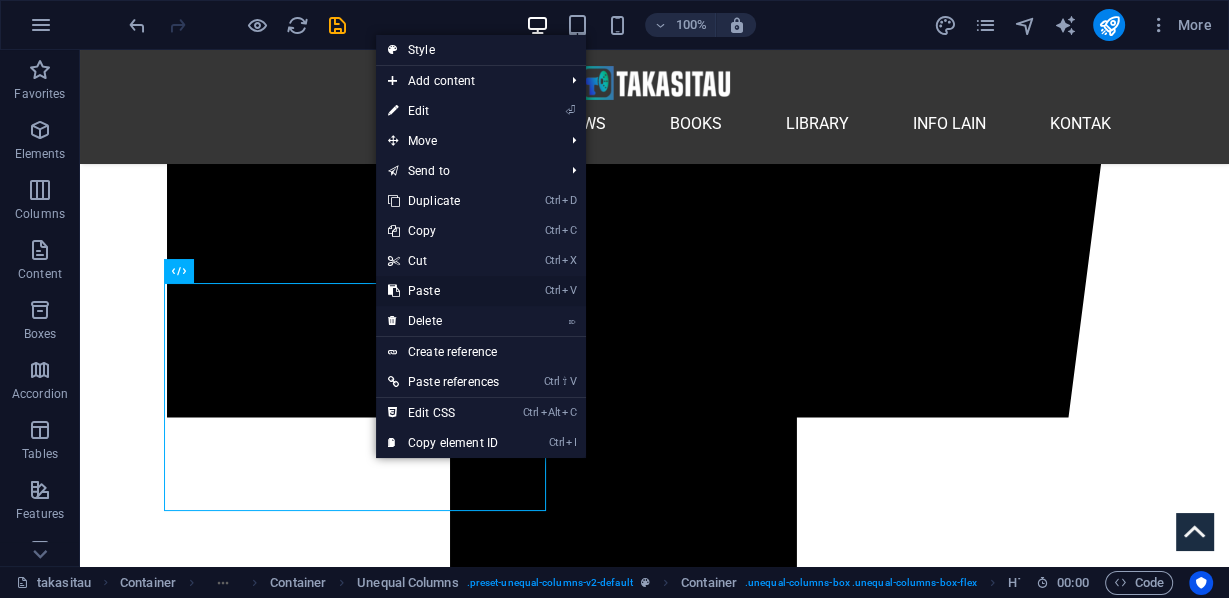 click on "Ctrl V  Paste" at bounding box center (443, 291) 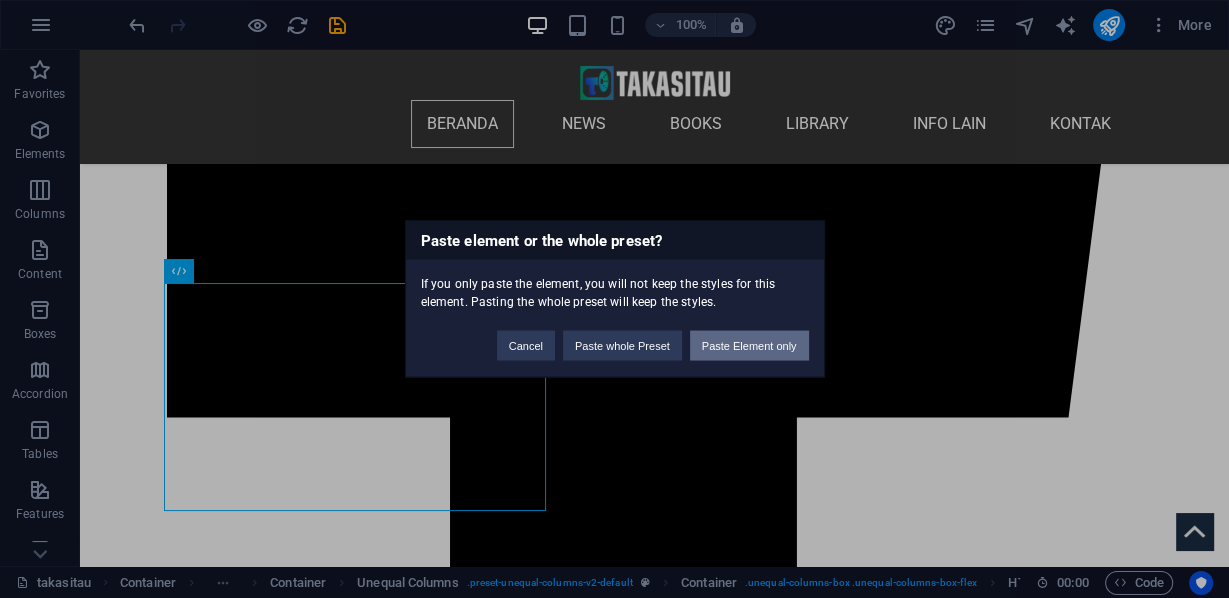 click on "Paste Element only" at bounding box center (749, 346) 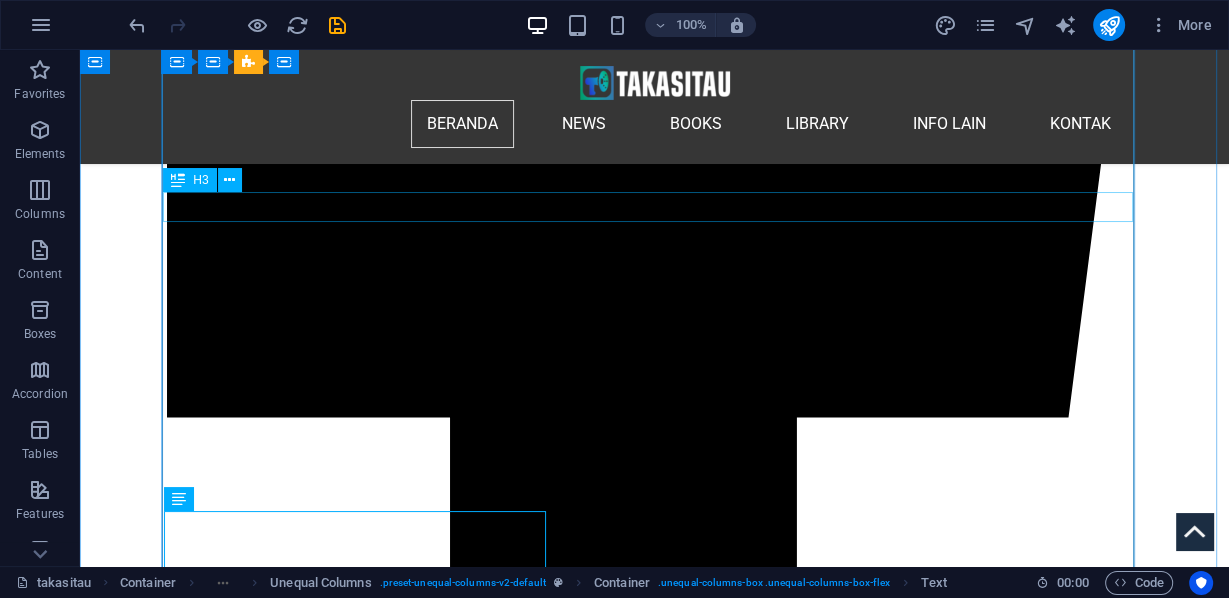click on "Francesca Albanese sambil Terisak Memberikan Pidatonya - Free Palestine" at bounding box center [654, 7920] 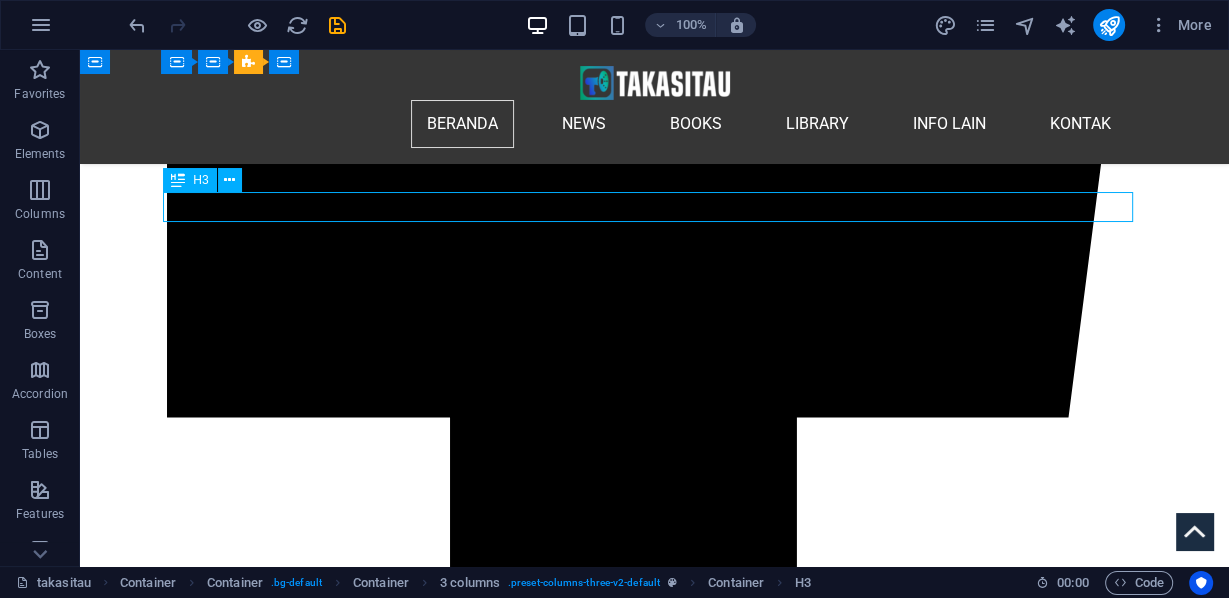 click on "Francesca Albanese sambil Terisak Memberikan Pidatonya - Free Palestine" at bounding box center (654, 7920) 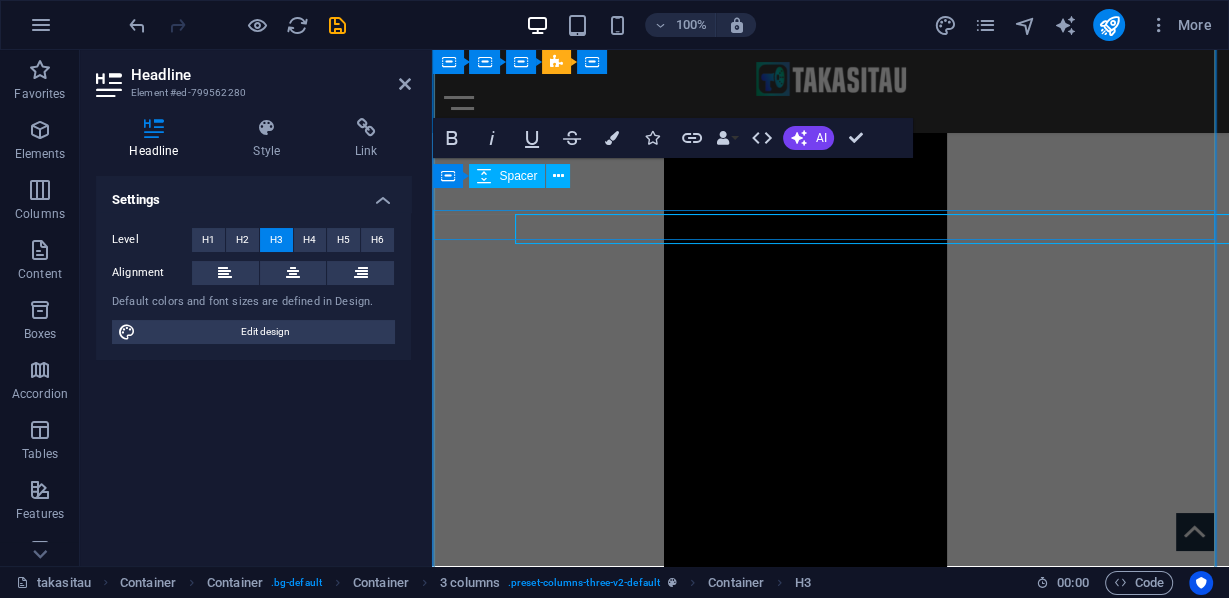scroll, scrollTop: 1343, scrollLeft: 0, axis: vertical 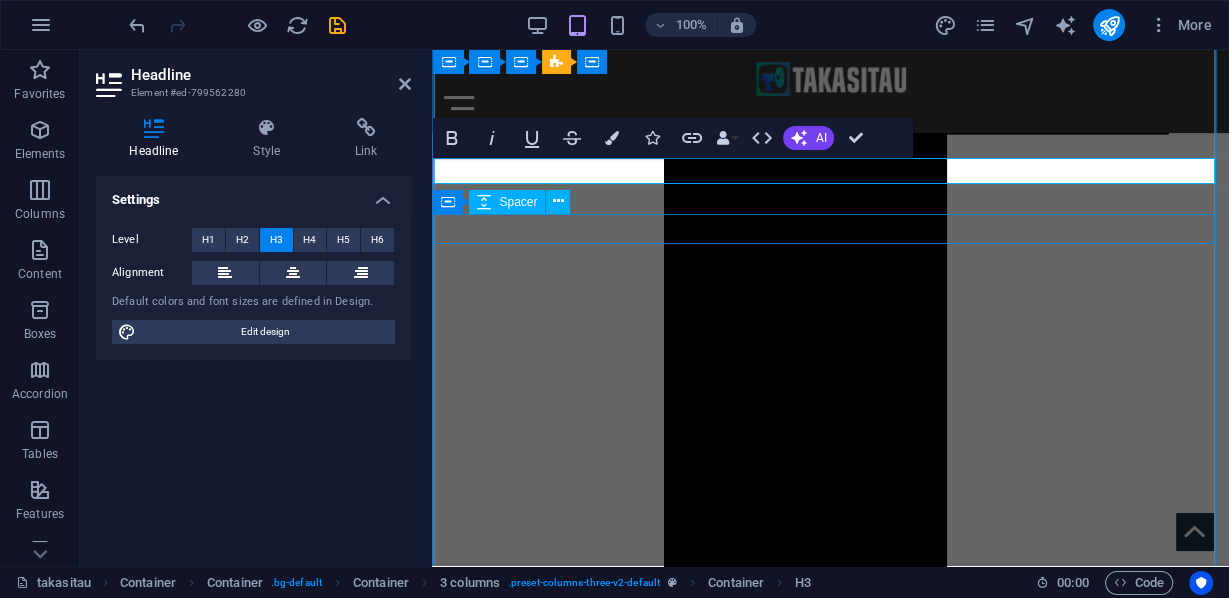 type 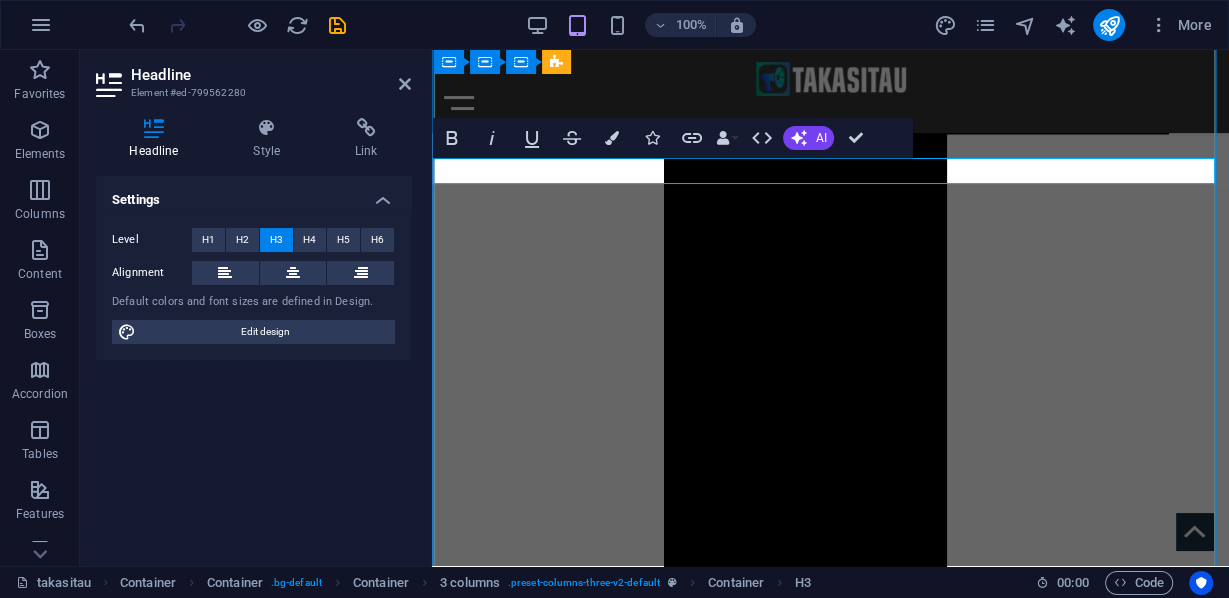 click on "Gelombang Demnstrasi" at bounding box center (830, 6389) 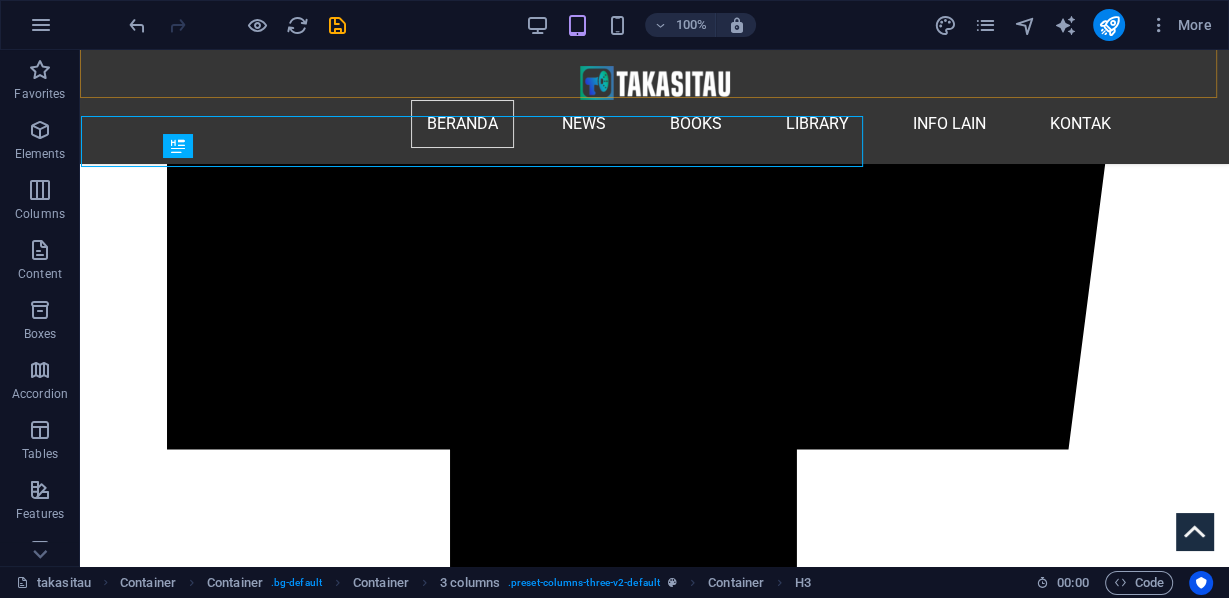 scroll, scrollTop: 1376, scrollLeft: 0, axis: vertical 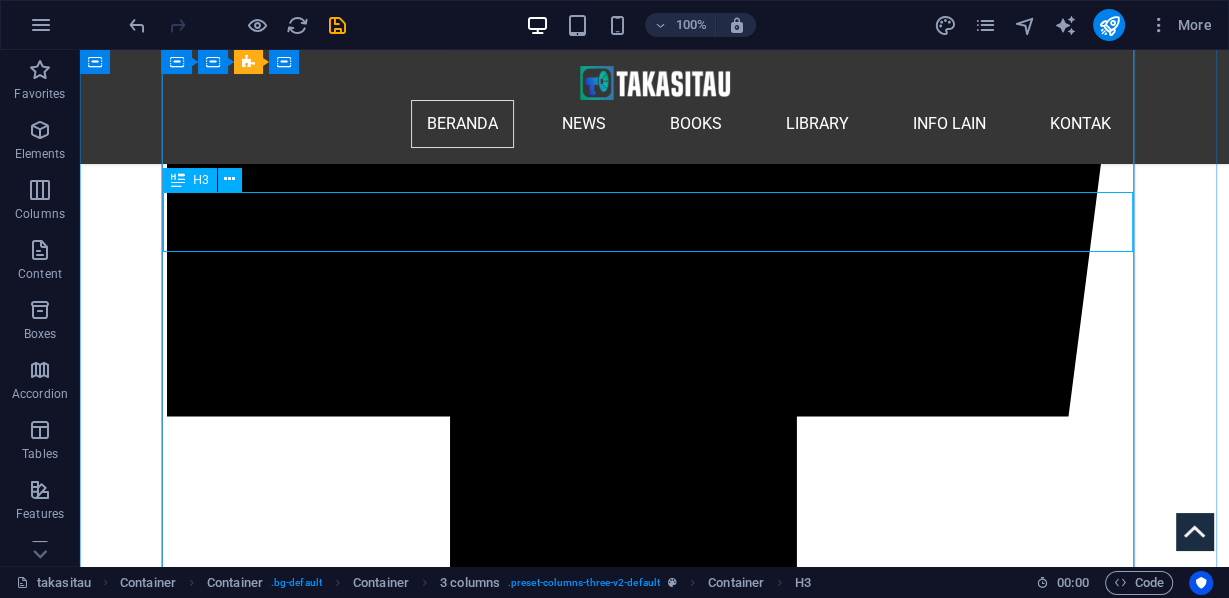 click on "Gelombang Demonstrasi Menyebar di Seluruh Dunia Stop Kejahatan di Gaza, Palestina!" at bounding box center (654, 7934) 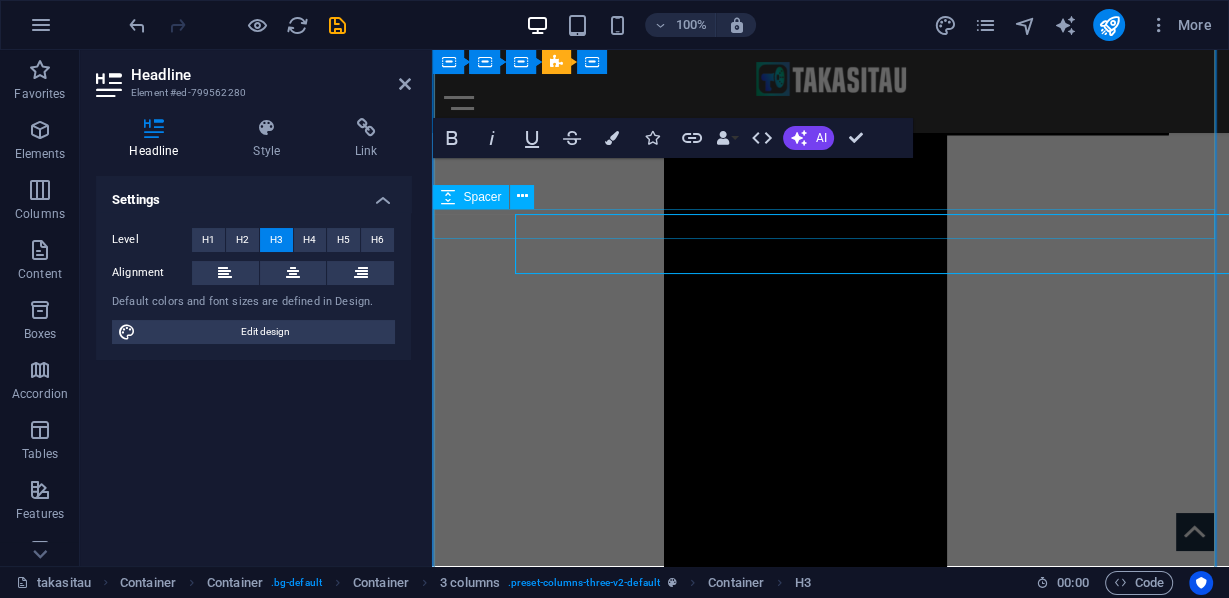 scroll, scrollTop: 1344, scrollLeft: 0, axis: vertical 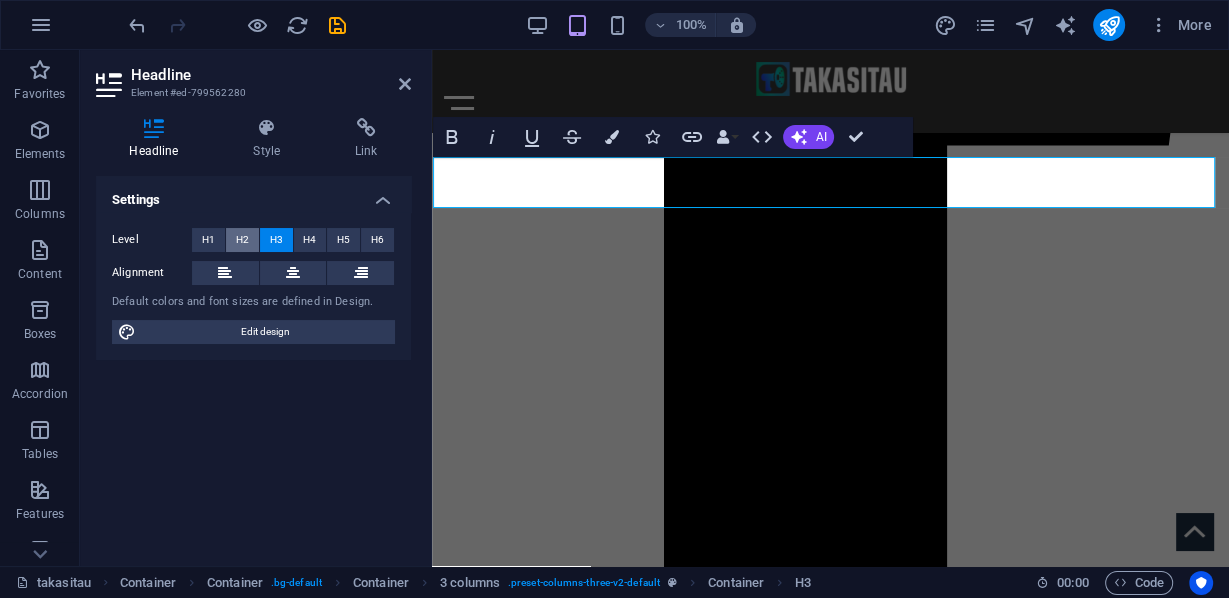 click on "H2" at bounding box center (242, 240) 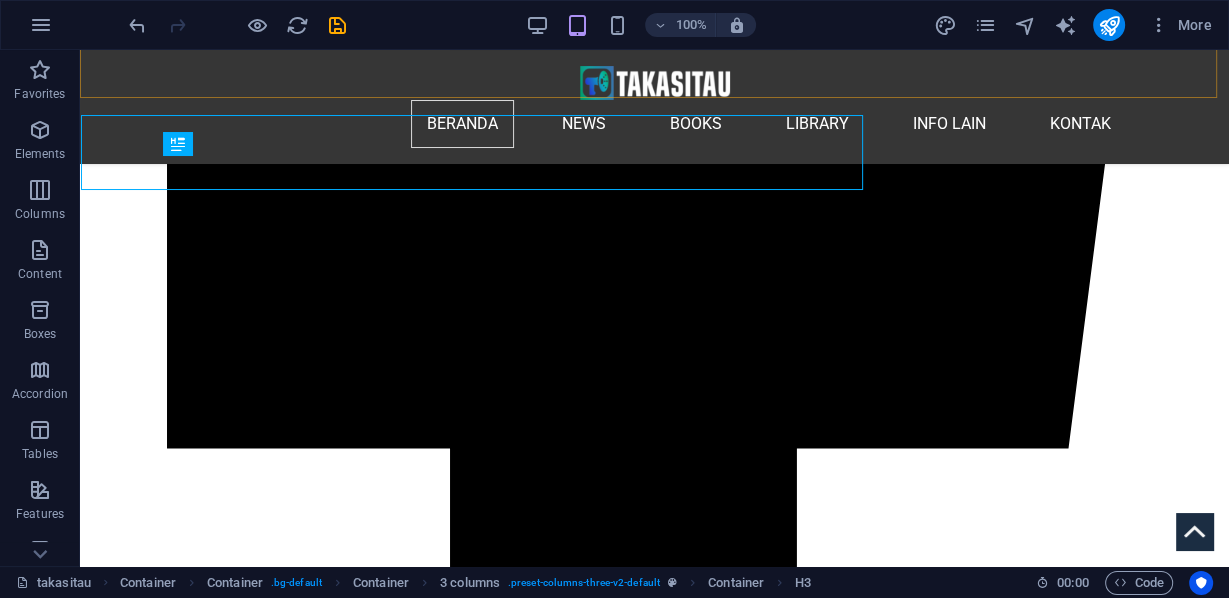scroll, scrollTop: 1376, scrollLeft: 0, axis: vertical 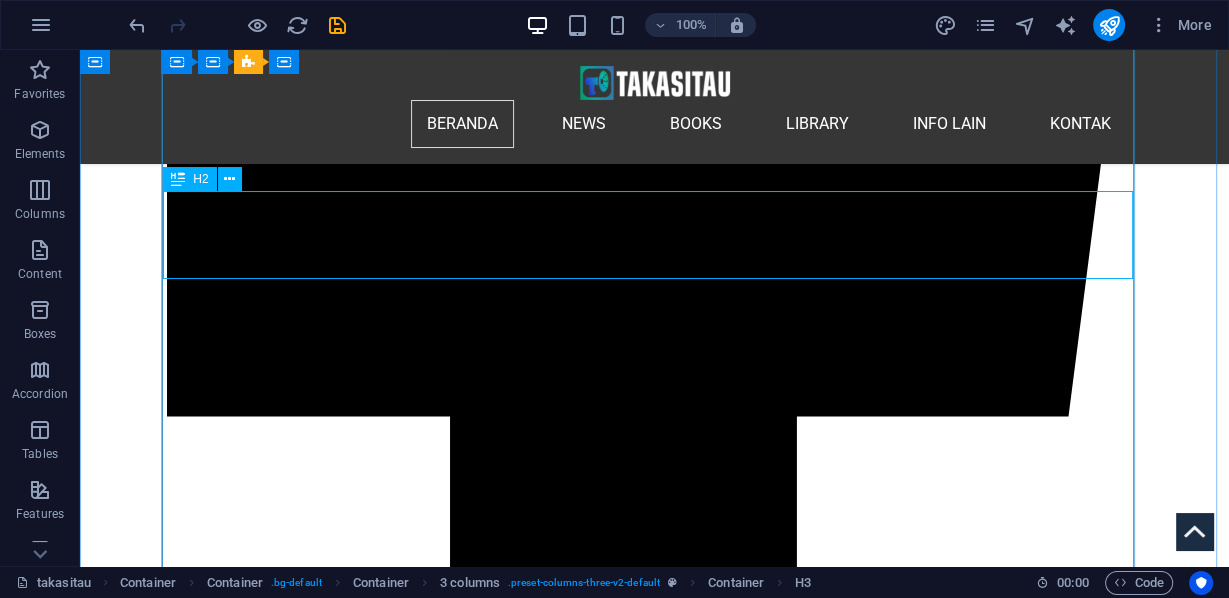 click on "Gelombang Demonstrasi Menyebar di Seluruh Dunia Stop Kejahatan di Gaza, Palestina!" at bounding box center [654, 7948] 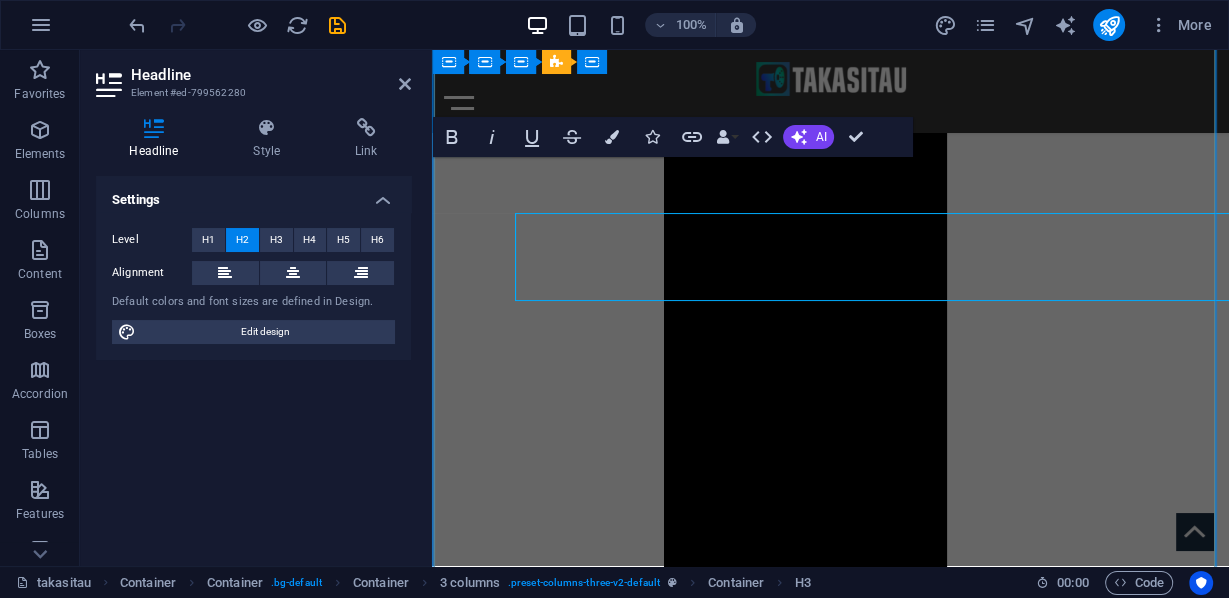 scroll, scrollTop: 1344, scrollLeft: 0, axis: vertical 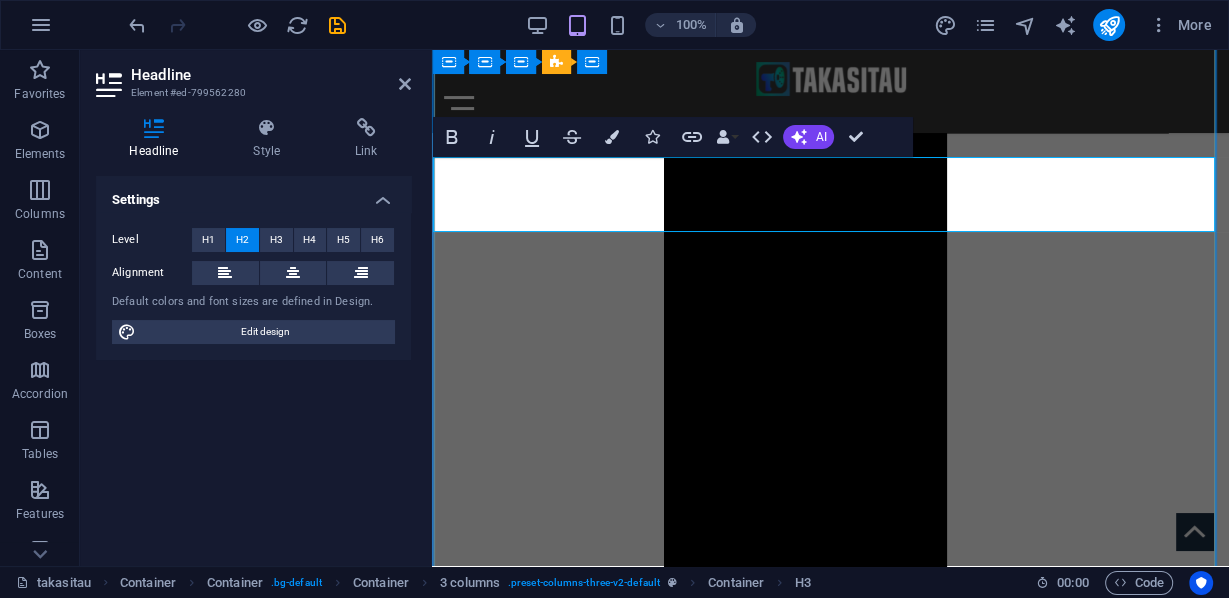 click on "Gelombang Demonstrasi Menyebar di Seluruh Dunia Stop Kejahatan di Gaza, Palestina!" at bounding box center (830, 6413) 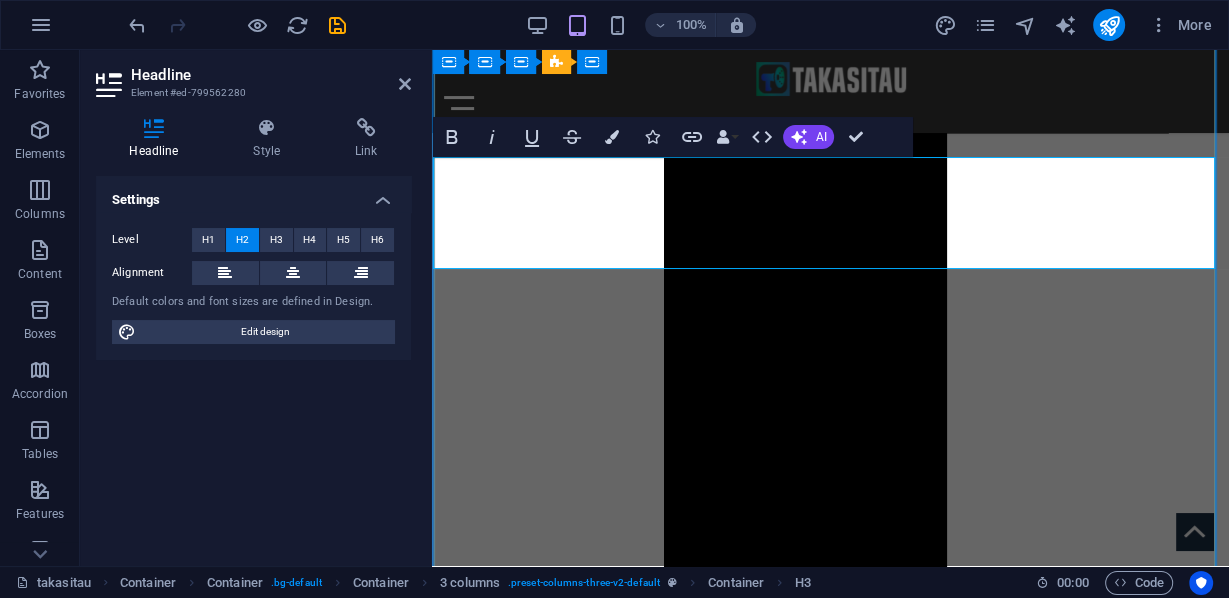 click on "Gelombang Demonstrasi Menyebar di Kota-kota besar Seluruh Dunia Stop Kejahatan di Gaza, Palestina!" at bounding box center (831, 6432) 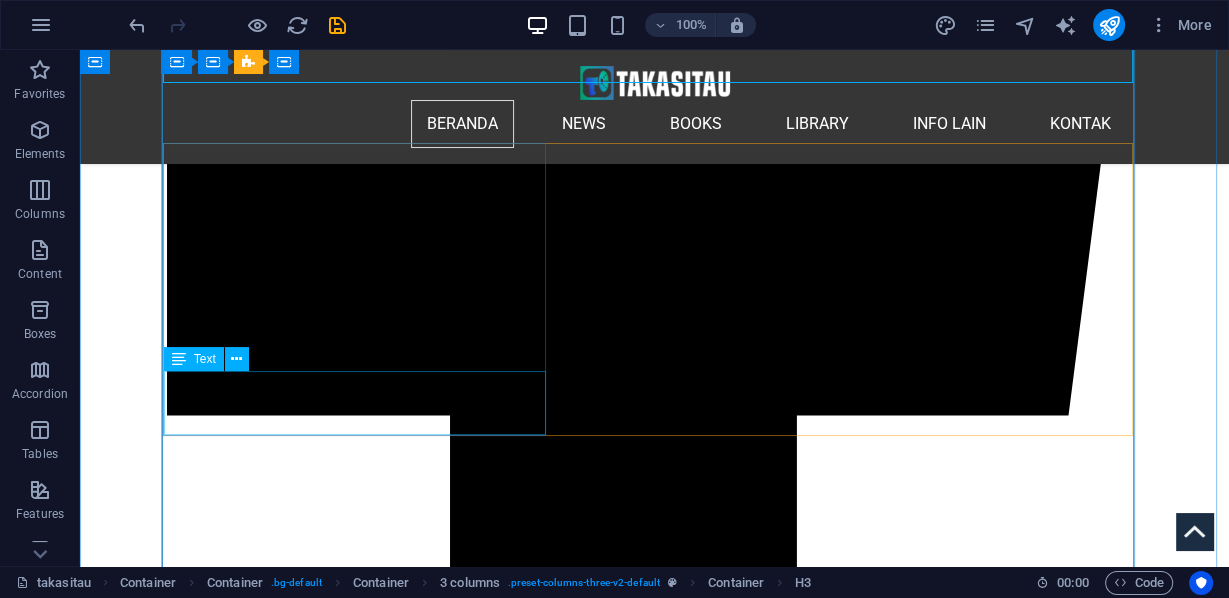 scroll, scrollTop: 1617, scrollLeft: 0, axis: vertical 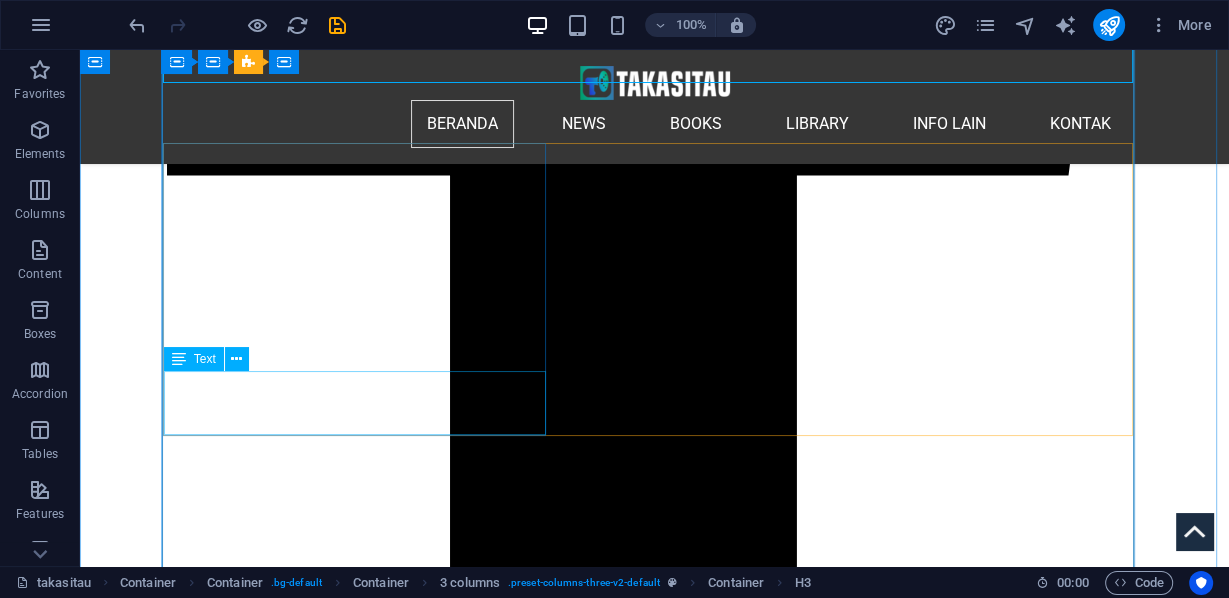 click on "Rezim genosida benar-benar telah menciptakan permainan kelaparan ( Hunger Games ) di Gaza dengan hak hidup atau mati bagi siapa pun yang dapat melarikan diri dari peluru penembak jitu pembunuh berantai. Israel akan membayar mahal untuk penderitaan dan genosida yang tak terhitung ini. moonbee @BMoon_bee - 11 Jun 2025" at bounding box center [654, 8097] 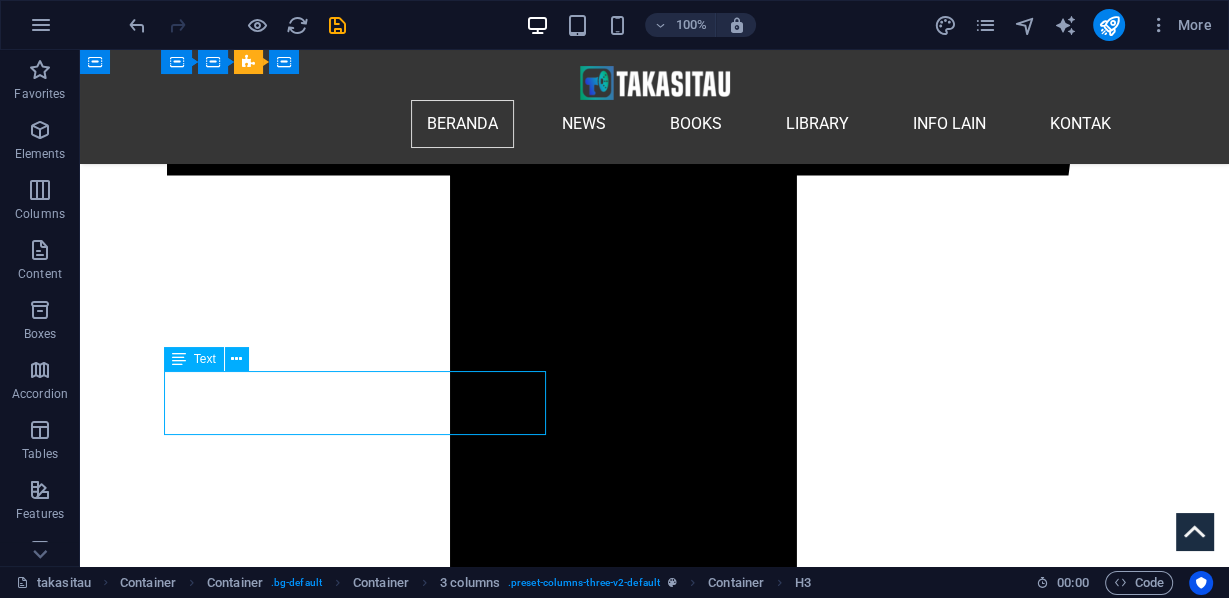 click on "Rezim genosida benar-benar telah menciptakan permainan kelaparan ( Hunger Games ) di Gaza dengan hak hidup atau mati bagi siapa pun yang dapat melarikan diri dari peluru penembak jitu pembunuh berantai. Israel akan membayar mahal untuk penderitaan dan genosida yang tak terhitung ini. moonbee @BMoon_bee - 11 Jun 2025" at bounding box center (654, 8097) 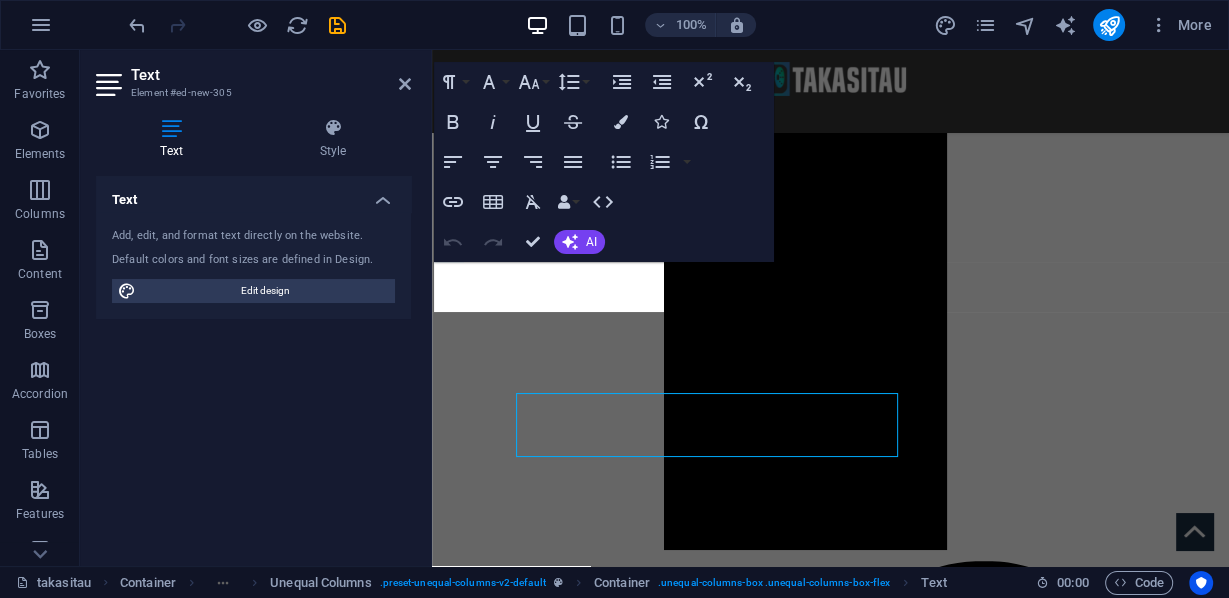 scroll, scrollTop: 1563, scrollLeft: 0, axis: vertical 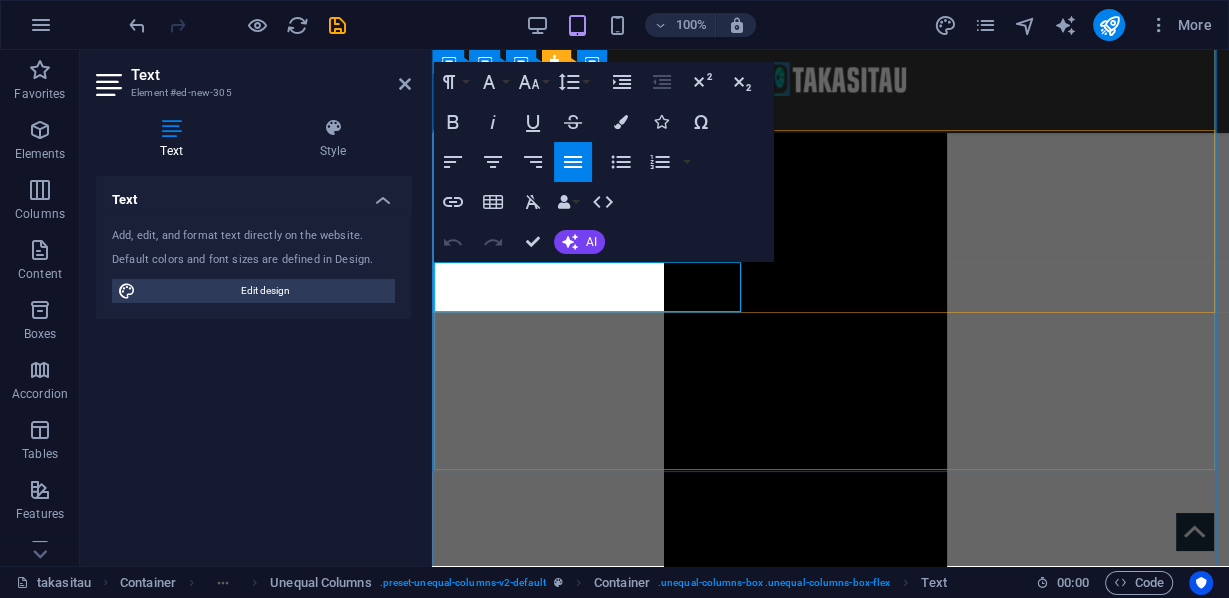 drag, startPoint x: 464, startPoint y: 265, endPoint x: 680, endPoint y: 306, distance: 219.85677 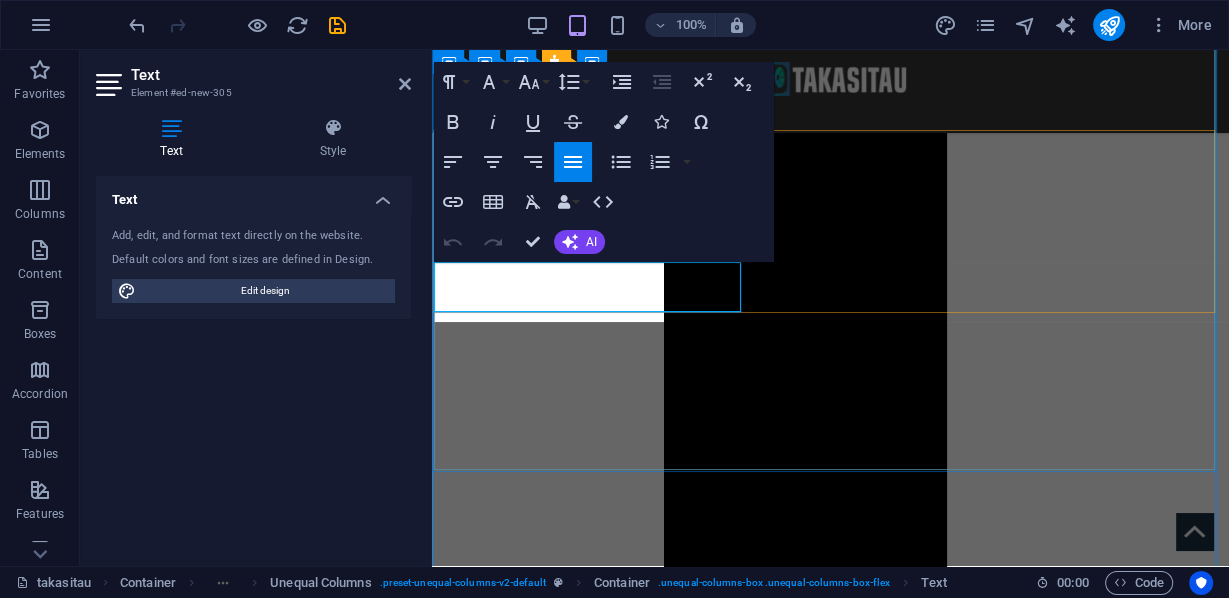 scroll, scrollTop: 3247, scrollLeft: 3, axis: both 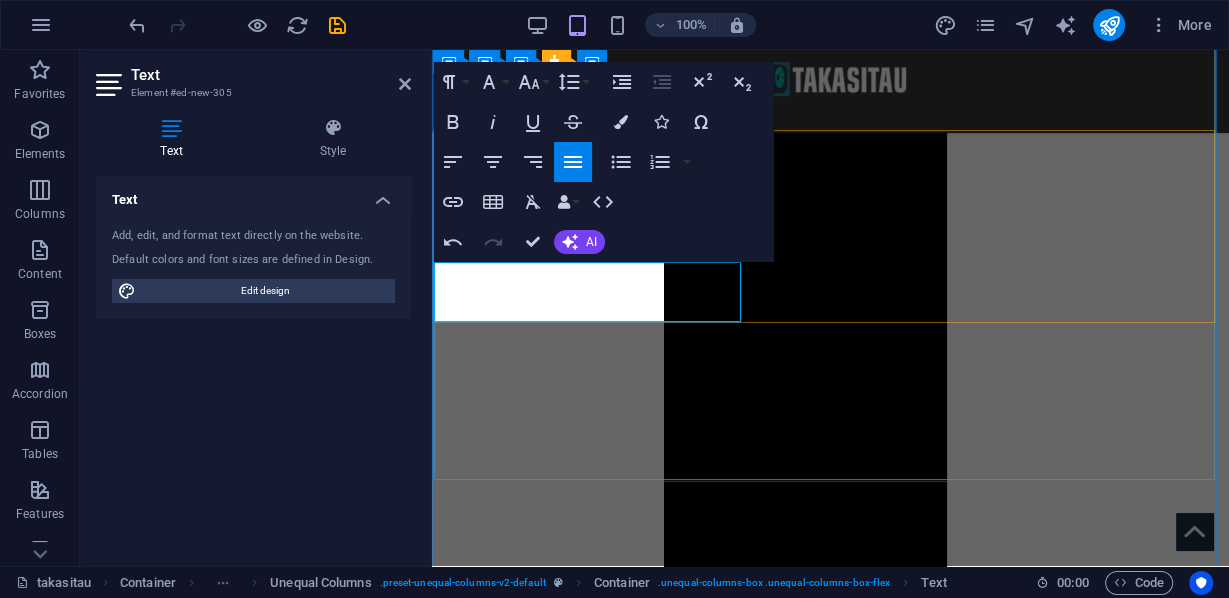 click on "Rezim Lebih dari 300.000 orang memadati Jembatan Pelabuhan Sydney dalam salah satu protes 🇦🇺 terbesar di Australia. Kerumunan besar ini mengirimkan pesan yang jelas: Genosida Israel di Gaza membuatnya kehilangan dukungan di seluruh dunia, membuatnya semakin terpinggirkan di tengah sorotan dunia. Dyor @Powerfulmindx [DAY] [MONTH] [YEAR]" at bounding box center (830, 6514) 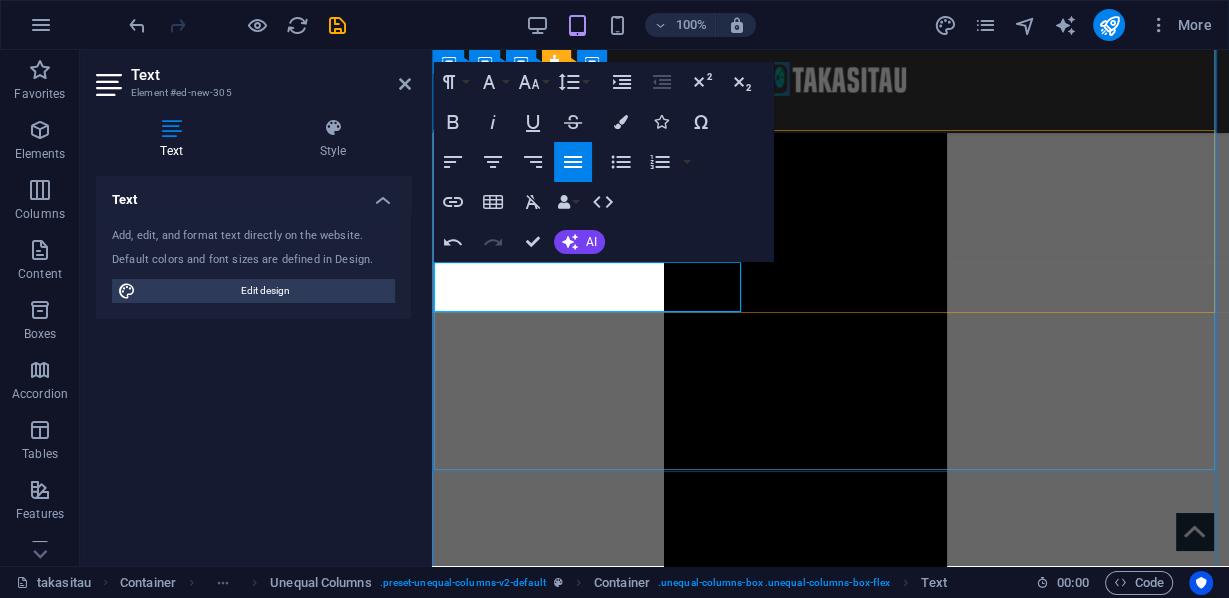 click on "Rezim Lebih dari 300.000 orang memadati Jembatan Pelabuhan Sydney dalam salah satu protes 🇦🇺 terbesar di Australia. Kerumunan besar ini mengirimkan pesan yang jelas: Genosida Israel di Gaza membuatnya kehilangan dukungan di seluruh dunia, membuatnya semakin terpinggirkan di tengah sorotan dunia. Dyor @Powerfulmindx" at bounding box center (829, 6509) 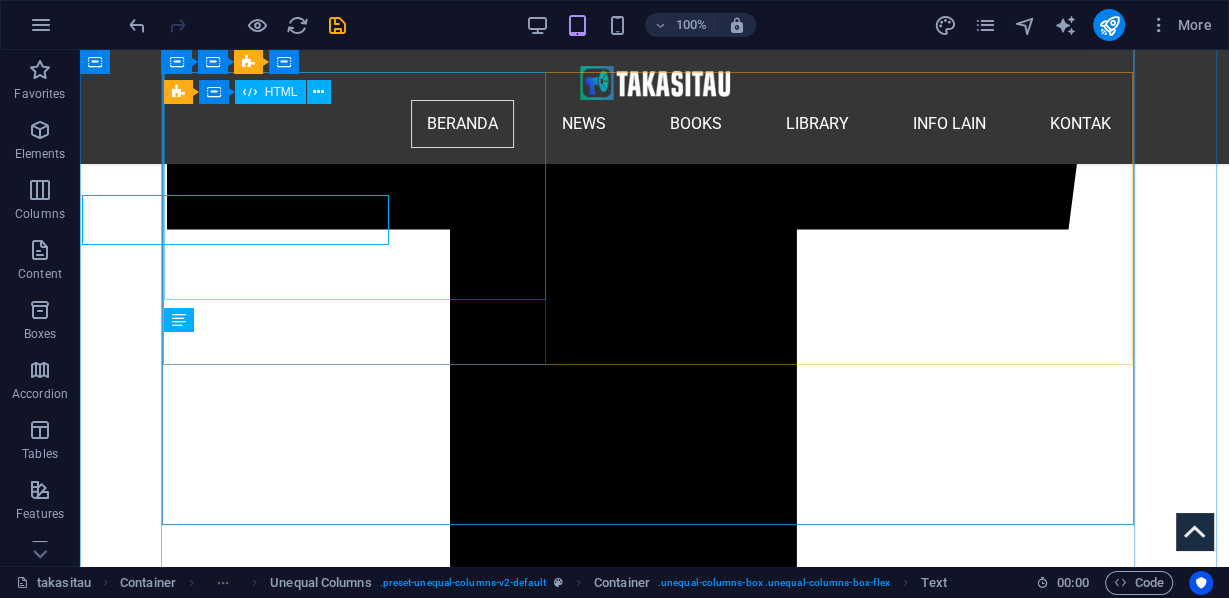 scroll, scrollTop: 1620, scrollLeft: 0, axis: vertical 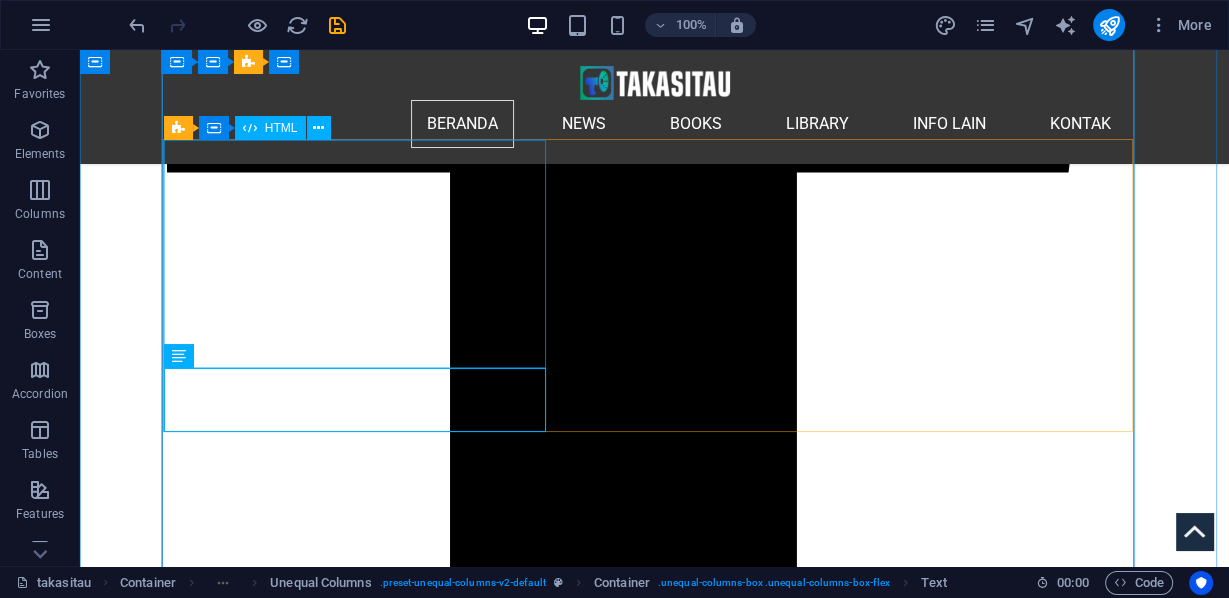 click on "An emotional [PERSON] gives 3 truths for all to live together in peace: ‘End the genocide today’ ‘End the occupation today’ ‘End the apartheid today’ Free Palestine 🇵🇸 pic.twitter.com/jUr1ecJiPS — [USERNAME] (@[USERNAME]) [DATE]" at bounding box center (654, 7975) 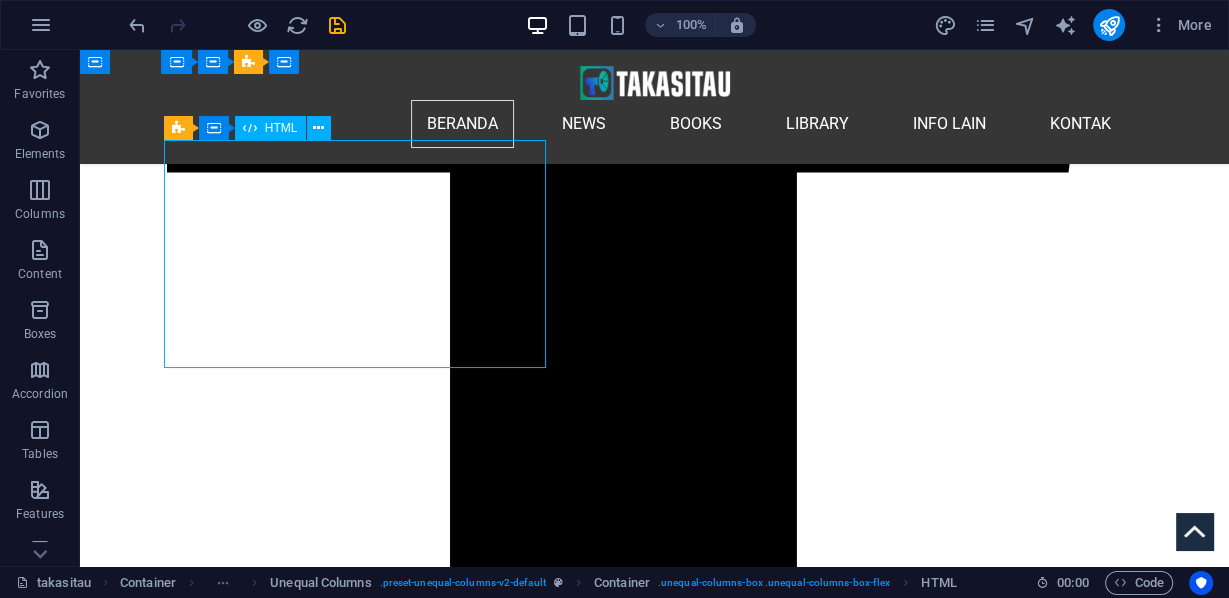 click on "An emotional [PERSON] gives 3 truths for all to live together in peace: ‘End the genocide today’ ‘End the occupation today’ ‘End the apartheid today’ Free Palestine 🇵🇸 pic.twitter.com/jUr1ecJiPS — [USERNAME] (@[USERNAME]) [DATE]" at bounding box center [654, 7975] 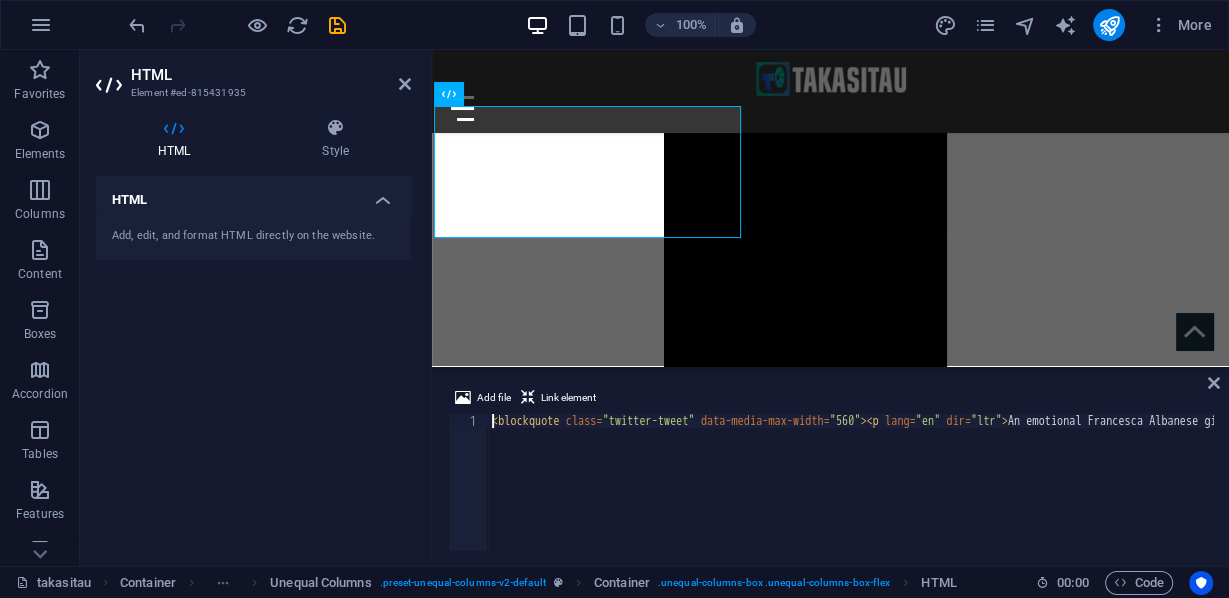 scroll, scrollTop: 1447, scrollLeft: 0, axis: vertical 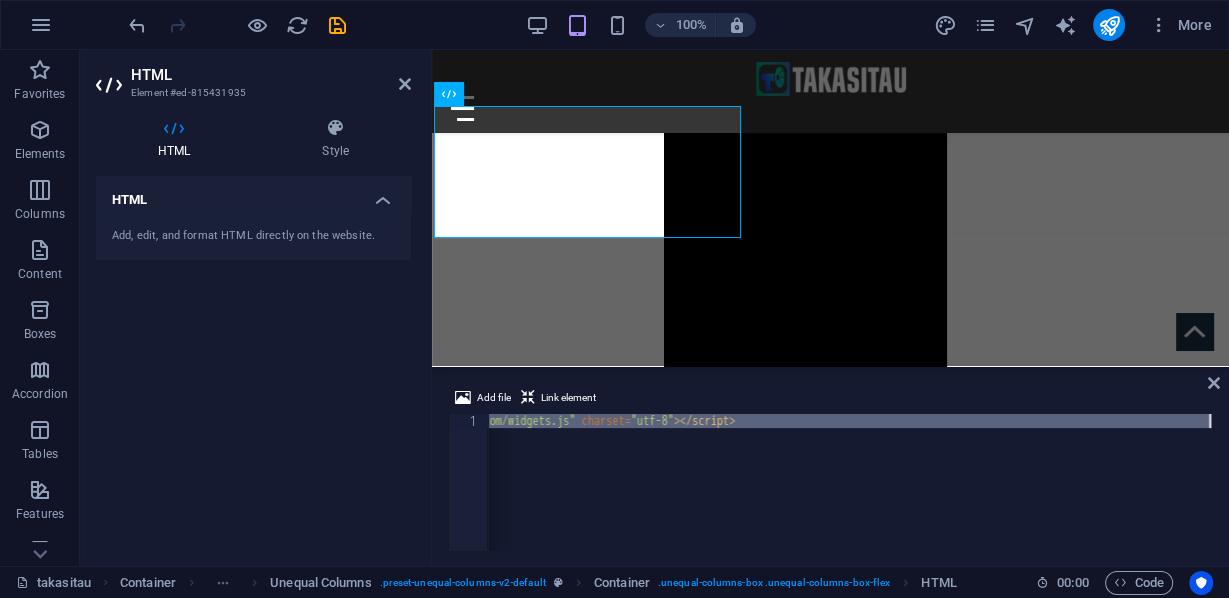 drag, startPoint x: 1019, startPoint y: 423, endPoint x: 515, endPoint y: 433, distance: 504.09918 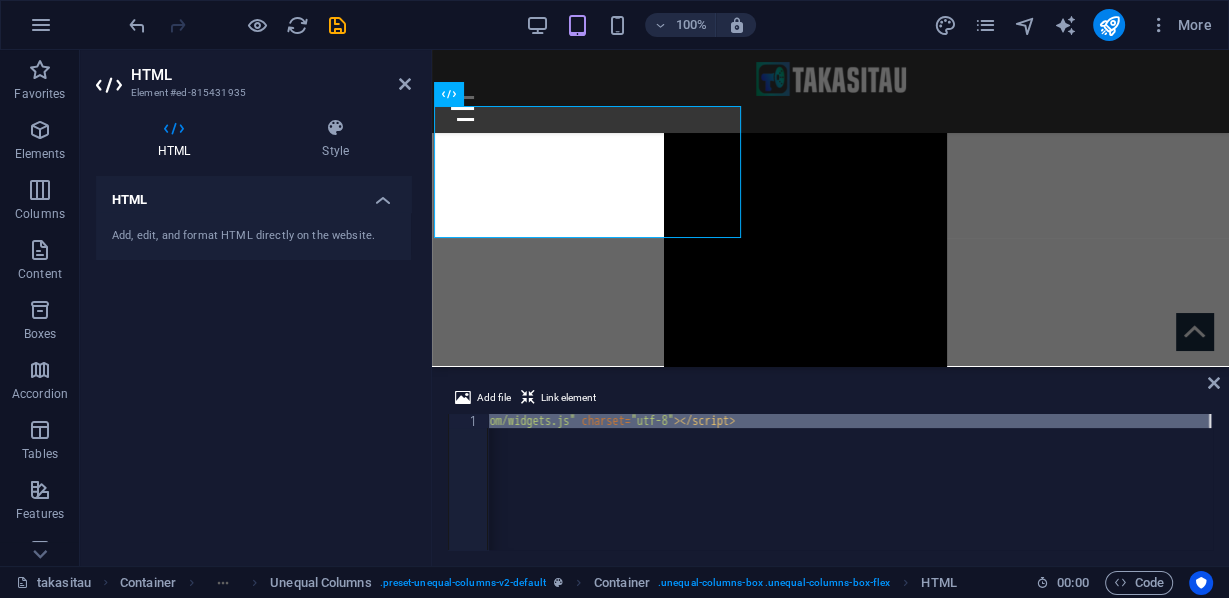 type on "<blockquote class="twitter-tweet" data-media-max-width="560"><p lang="en" dir=" 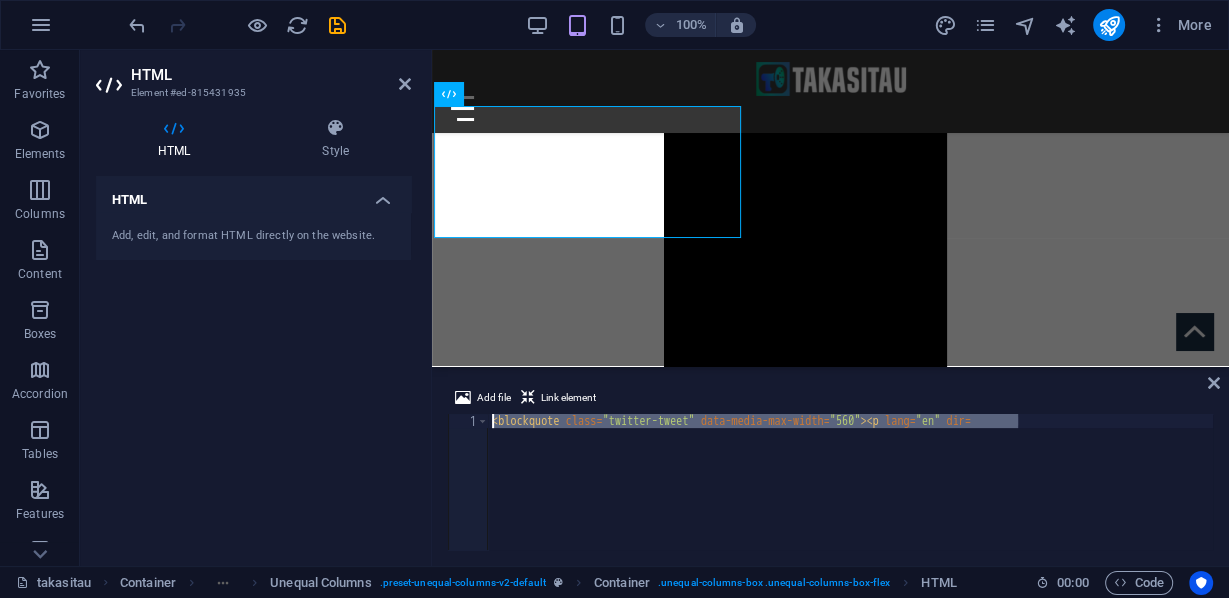 drag, startPoint x: 1050, startPoint y: 418, endPoint x: 463, endPoint y: 414, distance: 587.0136 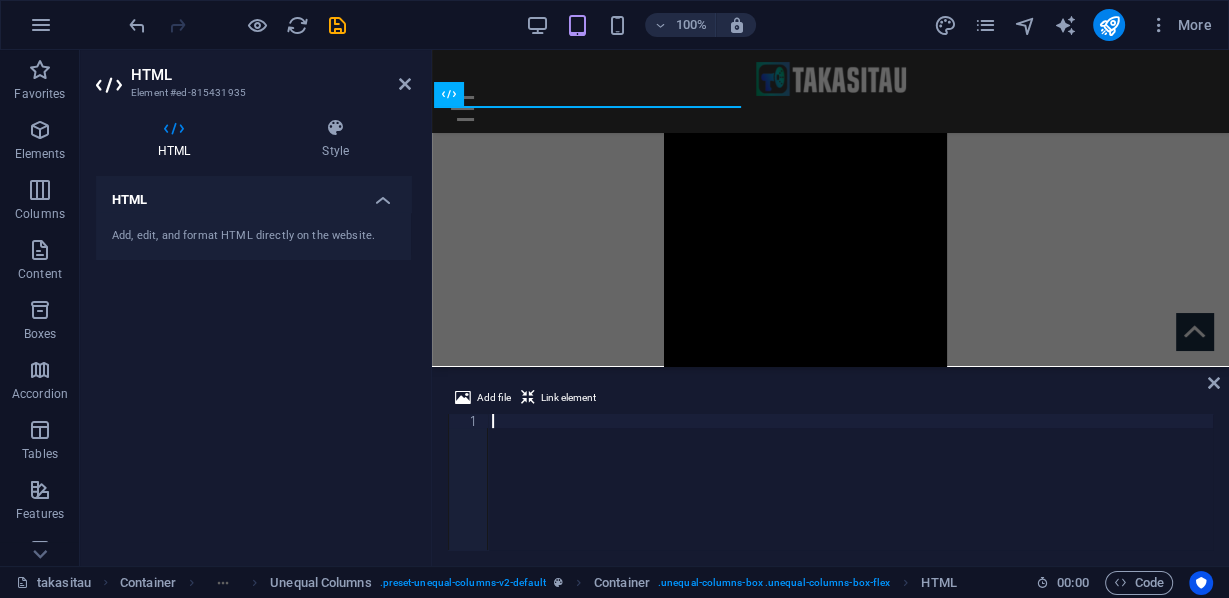 click at bounding box center (850, 496) 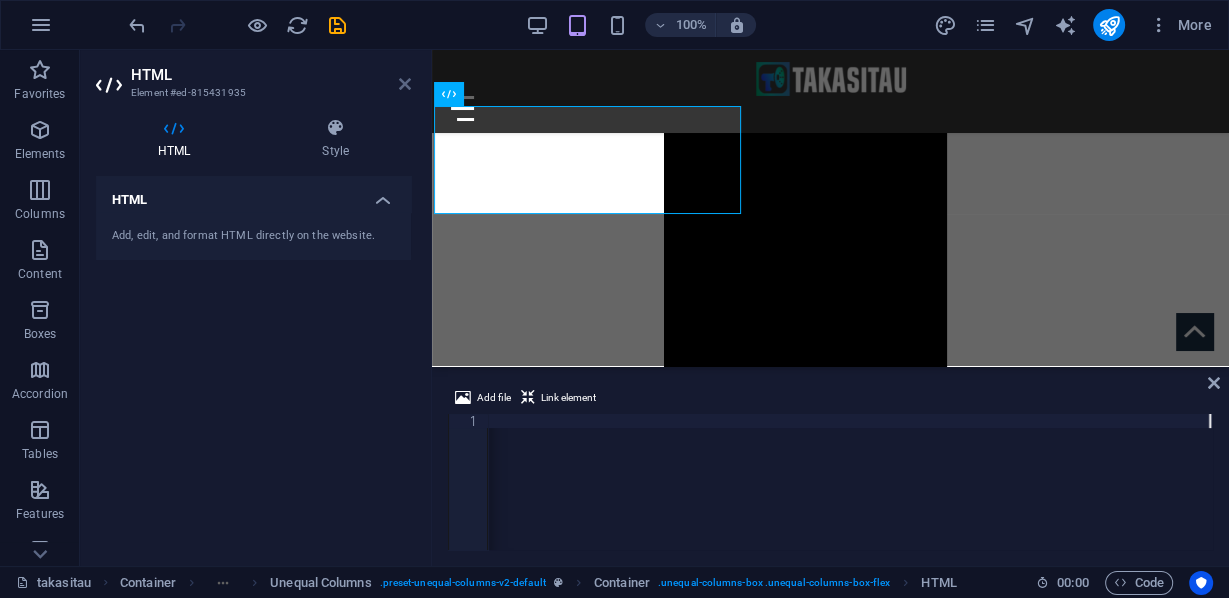 click at bounding box center (405, 84) 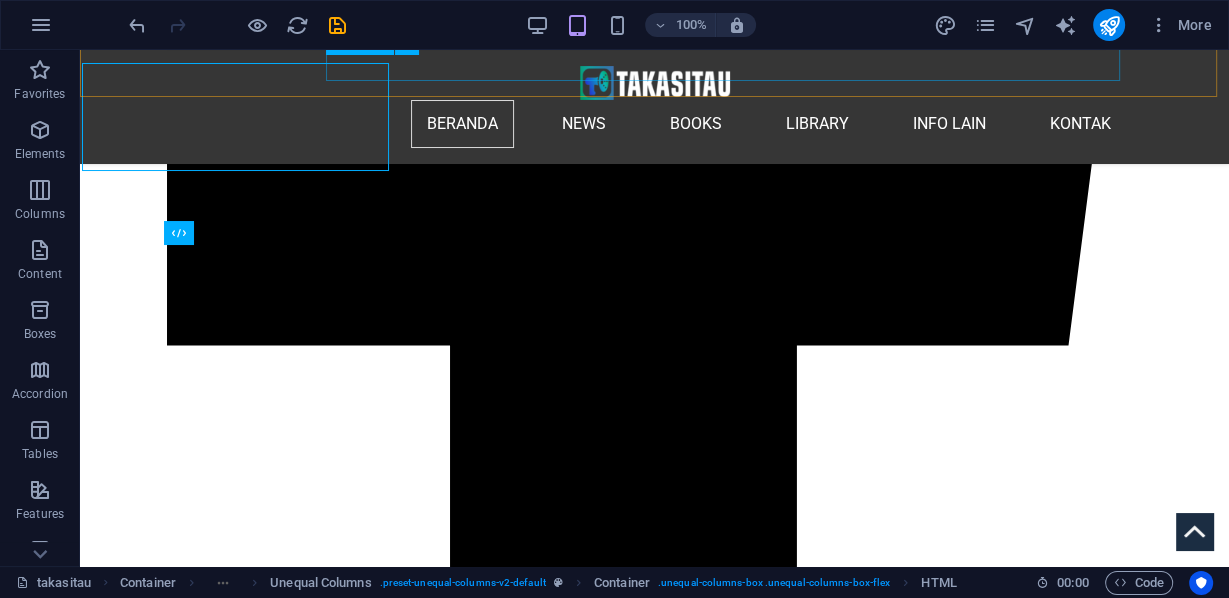 scroll, scrollTop: 1480, scrollLeft: 0, axis: vertical 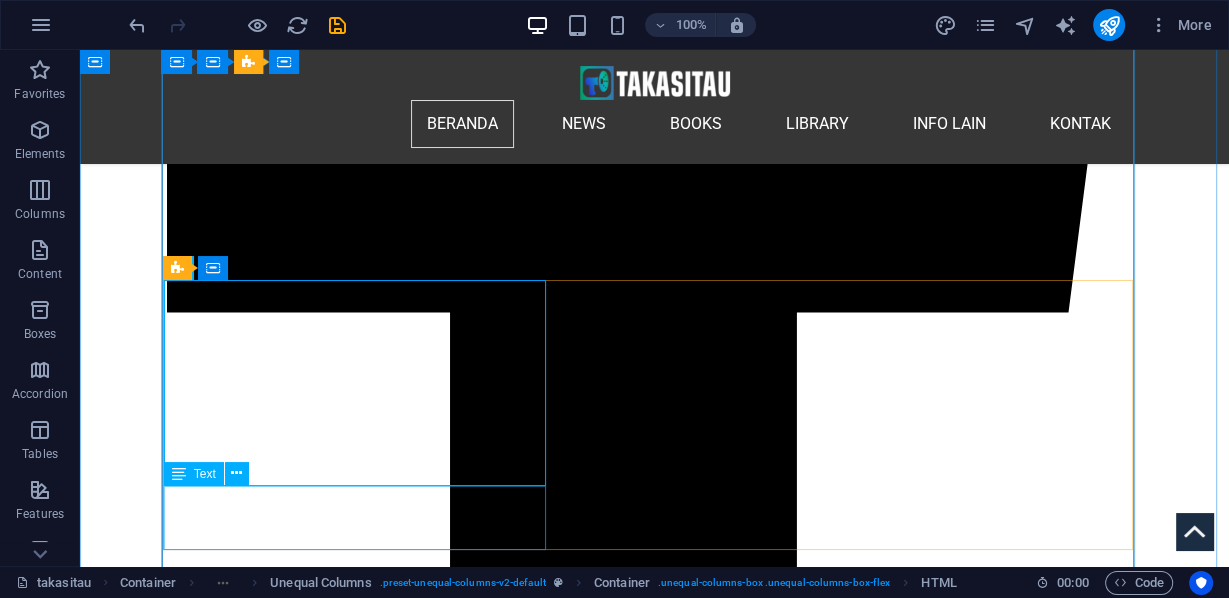 click on "Lebih dari 300.000 orang memadati Jembatan Pelabuhan Sydney dalam salah satu protes 🇦🇺 terbesar di Australia. Kerumunan besar ini mengirimkan pesan yang jelas: Genosida Israel di Gaza membuatnya kehilangan dukungan di seluruh dunia, membuatnya semakin terpinggirkan di tengah sorotan dunia. Dyor @Powerfulmindx" at bounding box center [654, 8167] 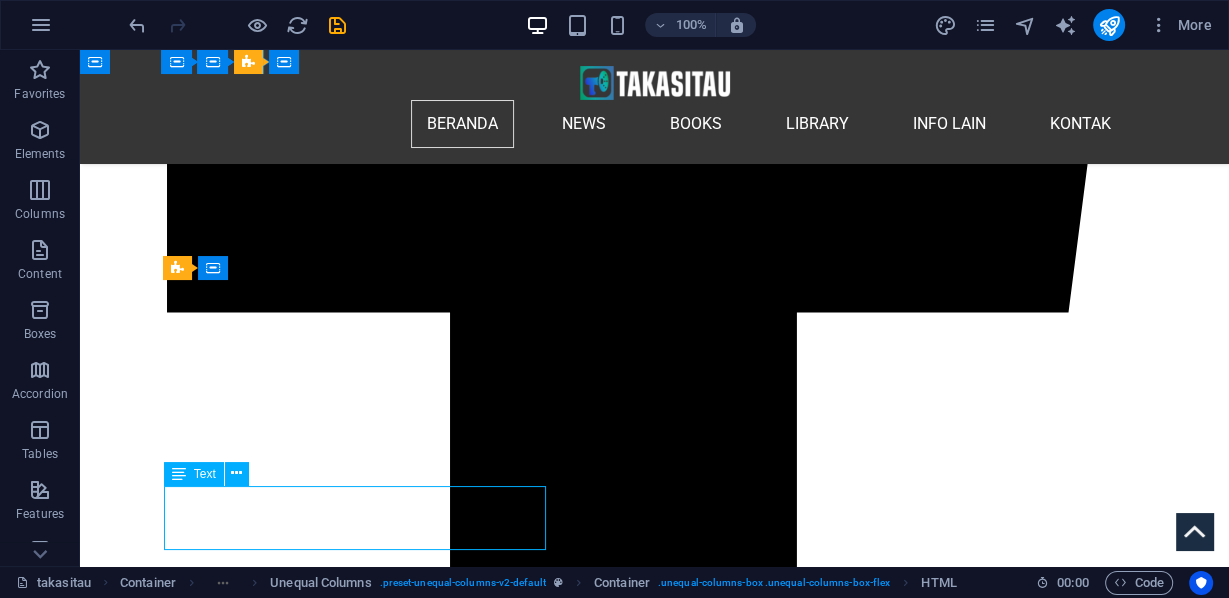click on "Lebih dari 300.000 orang memadati Jembatan Pelabuhan Sydney dalam salah satu protes 🇦🇺 terbesar di Australia. Kerumunan besar ini mengirimkan pesan yang jelas: Genosida Israel di Gaza membuatnya kehilangan dukungan di seluruh dunia, membuatnya semakin terpinggirkan di tengah sorotan dunia. Dyor @Powerfulmindx" at bounding box center [654, 8167] 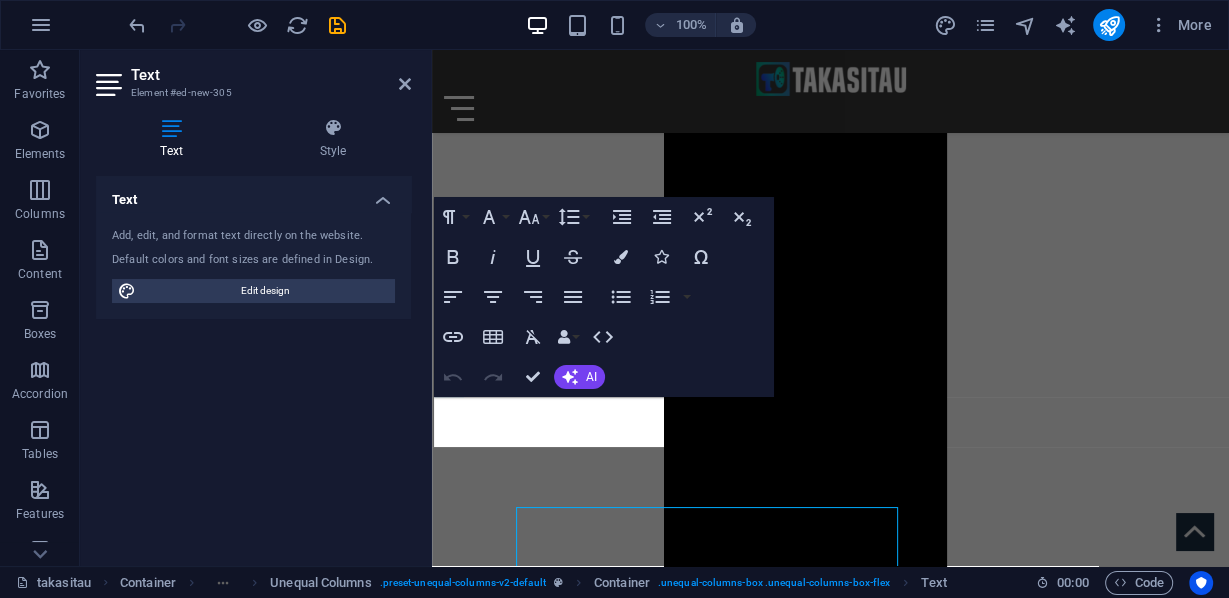 scroll, scrollTop: 1404, scrollLeft: 0, axis: vertical 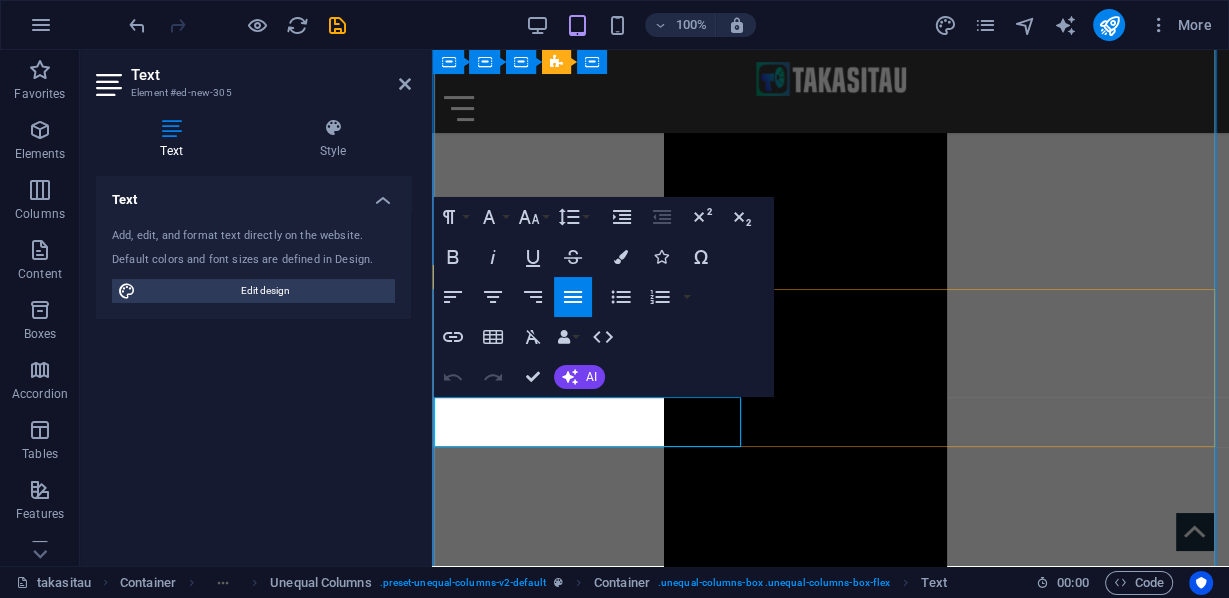 click on "Lebih dari 300.000 orang memadati Jembatan Pelabuhan Sydney dalam salah satu protes 🇦🇺 terbesar di Australia. Kerumunan besar ini mengirimkan pesan yang jelas: Genosida Israel di Gaza membuatnya kehilangan dukungan di seluruh dunia, membuatnya semakin terpinggirkan di tengah sorotan dunia. Dyor @Powerfulmindx" at bounding box center [830, 6620] 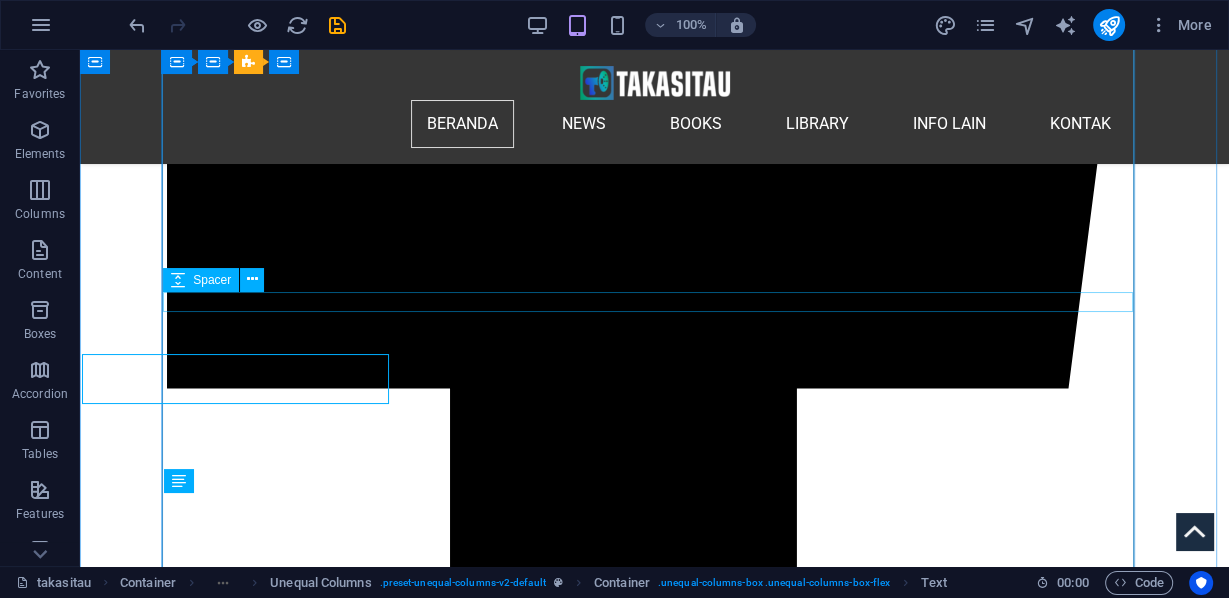 scroll, scrollTop: 1437, scrollLeft: 0, axis: vertical 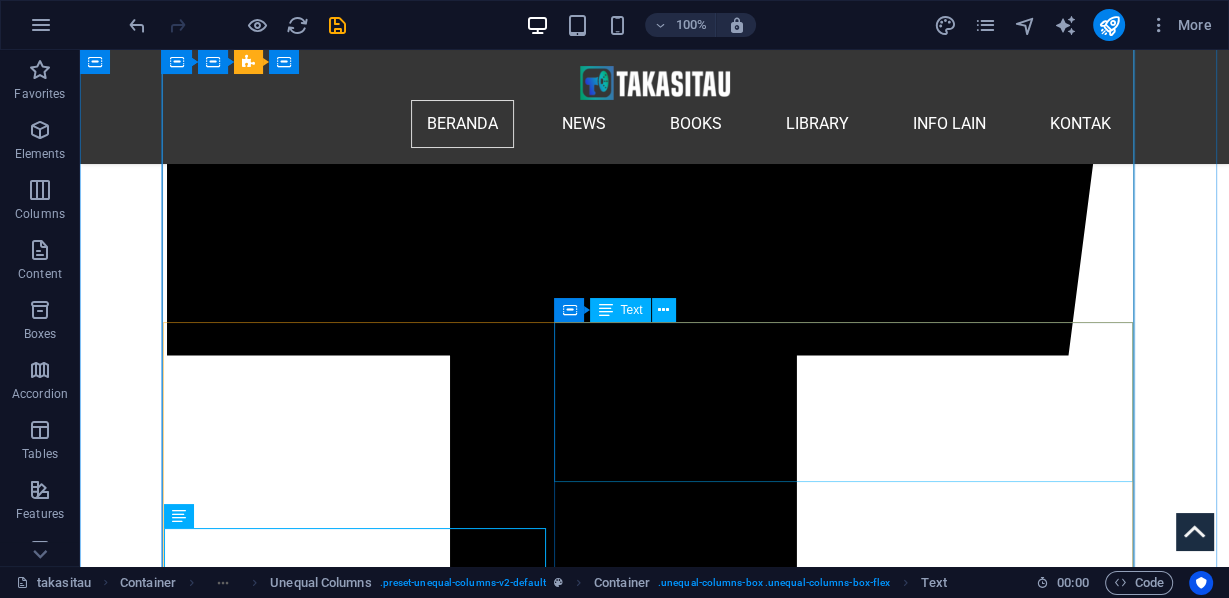click on "" Free Palestine, Free Palestine! Ini tidak pernah terjadi pada saya, sungguh. Tak peduli bagaimana caranya. (Teriakan keamanan mengusir - Pulanglah! Yang mencoba datang dengan perahu). Tenang, tenang! (Ini bukan...) di pundak mereka Tapi (kewajiban) negara kita. Kewajiban hukum. (Tidak, Tuan, tidak, Tuan. Tidak untuk dijual!) Masyarakat yang sehat. Apa yang mereka perbuat. Free Palestine! Keadilan ( Justice ), martabat ( Dignity ) dan kemanusiaan ( Humanity ) . Tidak lebih - tidak kurang. Tiga hal yang pada tahun [YEAR] tidak boleh ada di “ From the River to the Sea ” (Palestina - antara sungai dan laut). Muslim, Kristen, Yahudi, atau ateis. Hentikan pembantaian hari ini. Kita tidak bisa lagi berbicara sementara saudara-saudara kita, Ibu dan ayah kita, Dari Tunisia ke Palestina, Dan (mari kita) mengakhiri permanen di wilayah pendudukan Palestina yang bersejarah. Untuk tanah itu dan rakyatnya, akhiri penjajahan." Sambil terisak menyampaikan pidatonya." at bounding box center (654, 8282) 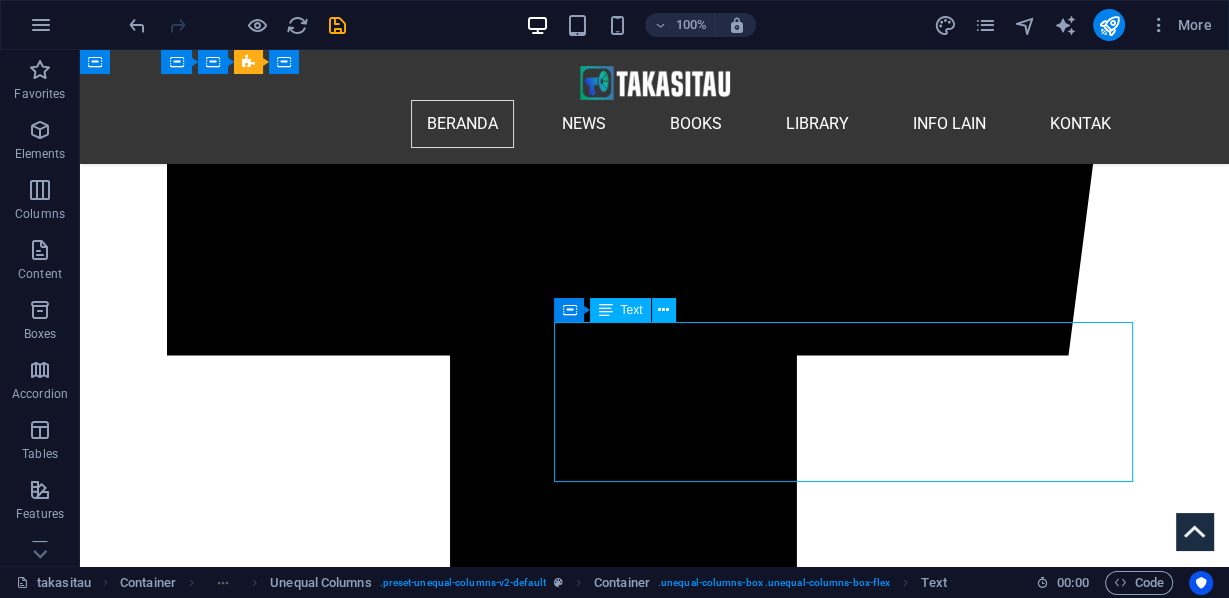 click on "" Free Palestine, Free Palestine! Ini tidak pernah terjadi pada saya, sungguh. Tak peduli bagaimana caranya. (Teriakan keamanan mengusir - Pulanglah! Yang mencoba datang dengan perahu). Tenang, tenang! (Ini bukan...) di pundak mereka Tapi (kewajiban) negara kita. Kewajiban hukum. (Tidak, Tuan, tidak, Tuan. Tidak untuk dijual!) Masyarakat yang sehat. Apa yang mereka perbuat. Free Palestine! Keadilan ( Justice ), martabat ( Dignity ) dan kemanusiaan ( Humanity ) . Tidak lebih - tidak kurang. Tiga hal yang pada tahun [YEAR] tidak boleh ada di “ From the River to the Sea ” (Palestina - antara sungai dan laut). Muslim, Kristen, Yahudi, atau ateis. Hentikan pembantaian hari ini. Kita tidak bisa lagi berbicara sementara saudara-saudara kita, Ibu dan ayah kita, Dari Tunisia ke Palestina, Dan (mari kita) mengakhiri permanen di wilayah pendudukan Palestina yang bersejarah. Untuk tanah itu dan rakyatnya, akhiri penjajahan." Sambil terisak menyampaikan pidatonya." at bounding box center (654, 8282) 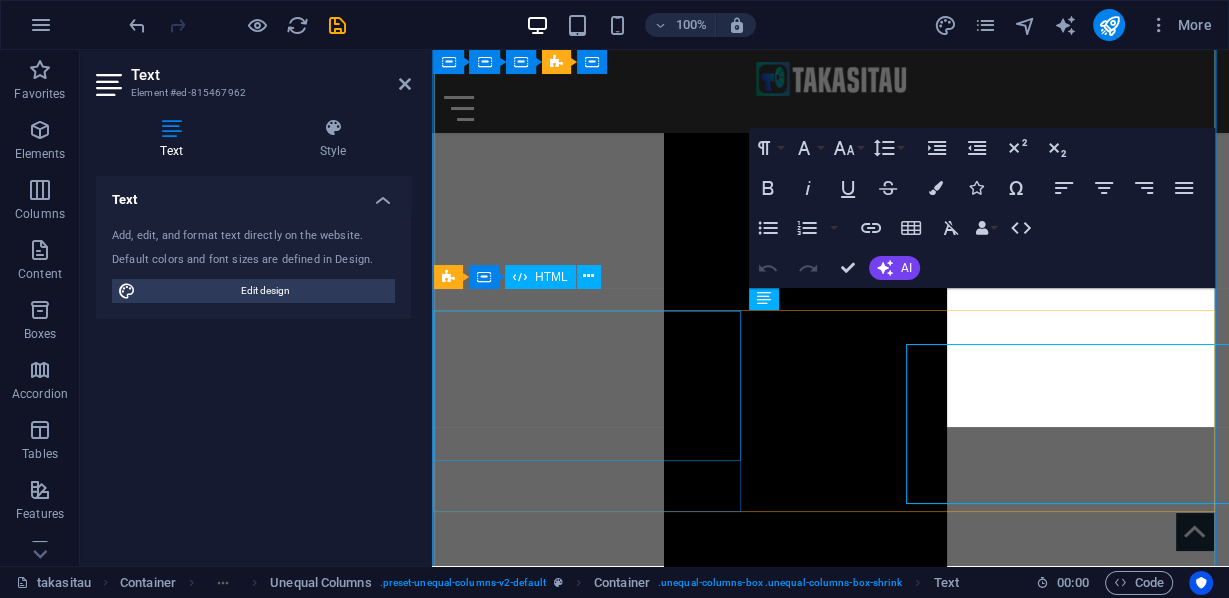 scroll, scrollTop: 1405, scrollLeft: 0, axis: vertical 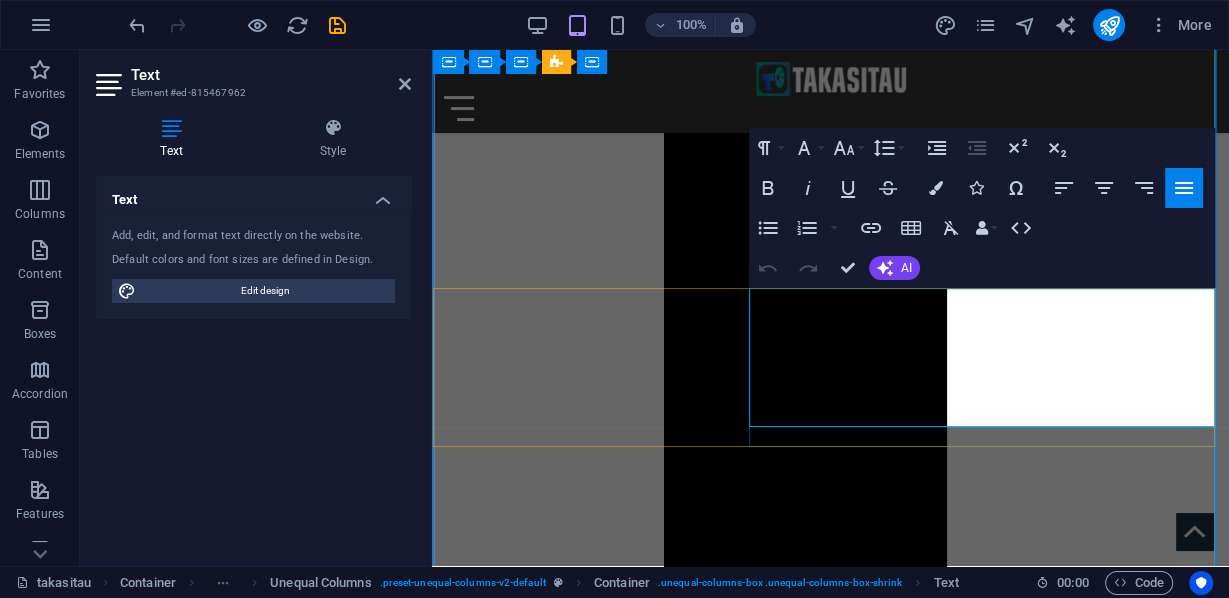 drag, startPoint x: 750, startPoint y: 293, endPoint x: 1010, endPoint y: 402, distance: 281.92374 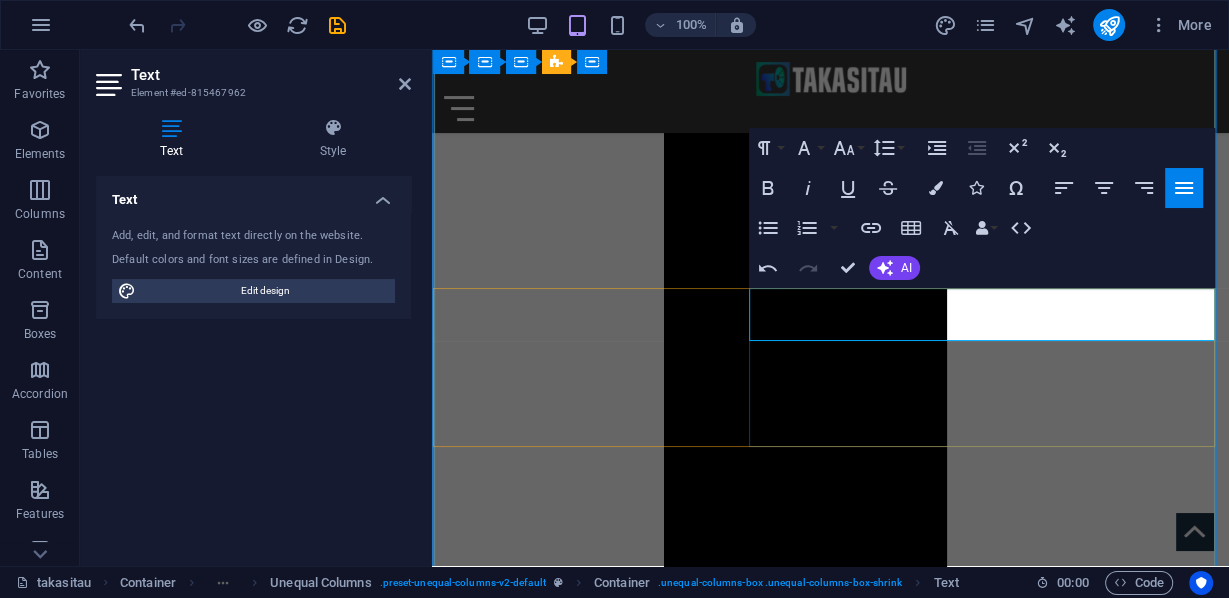 scroll, scrollTop: 2855, scrollLeft: 0, axis: vertical 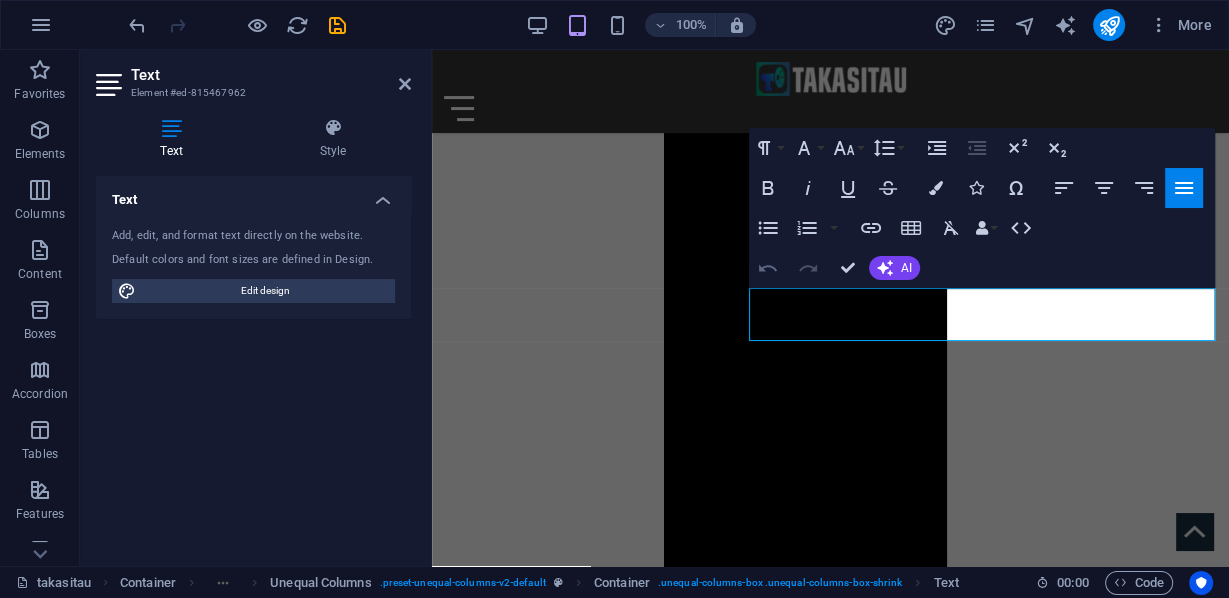 click 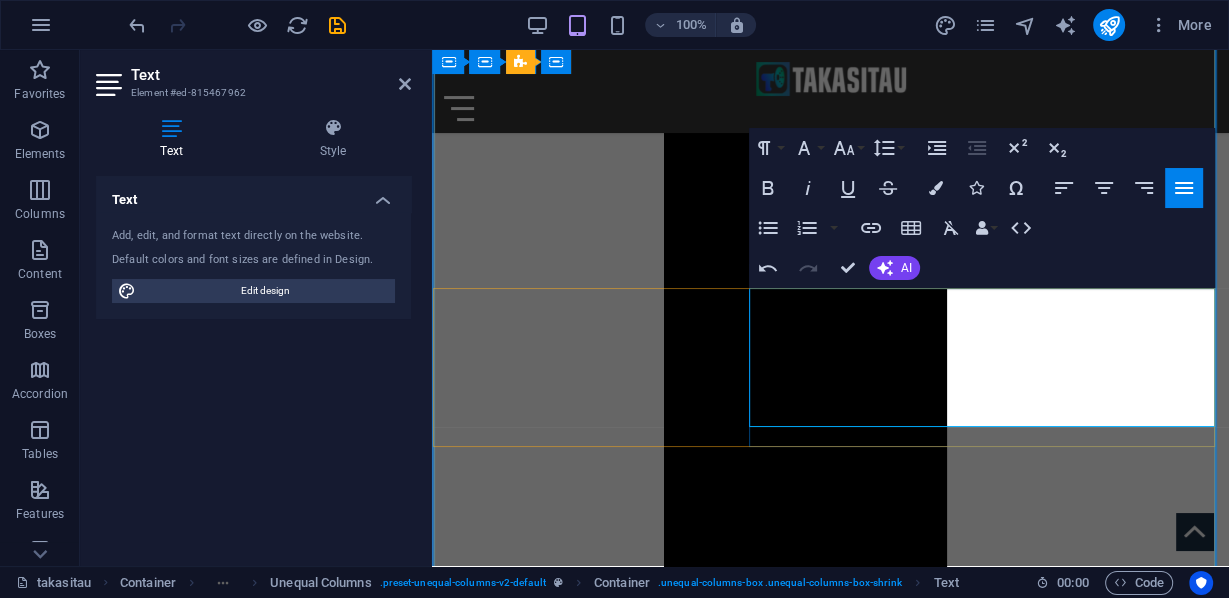 click on "Ini tidak pernah terjadi pada saya, sungguh. Tak peduli bagaimana caranya. (Teriakan keamanan mengusir - Pulanglah! Yang mencoba datang dengan perahu). Tenang, tenang! (Ini bukan...) di pundak mereka Tapi (kewajiban) negara kita. Kewajiban hukum. (Tidak, Tuan, tidak, Tuan. Tidak untuk dijual!) Masyarakat yang sehat. Apa yang mereka perbuat. Free Palestine!" at bounding box center [830, 6653] 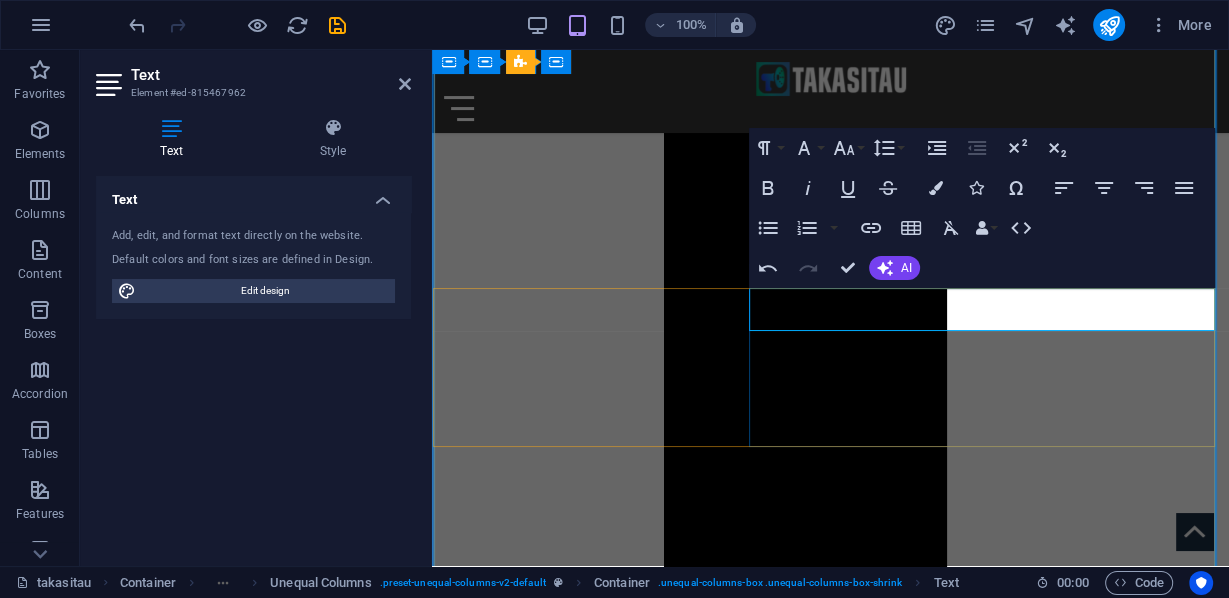 drag, startPoint x: 750, startPoint y: 289, endPoint x: 1019, endPoint y: 317, distance: 270.4533 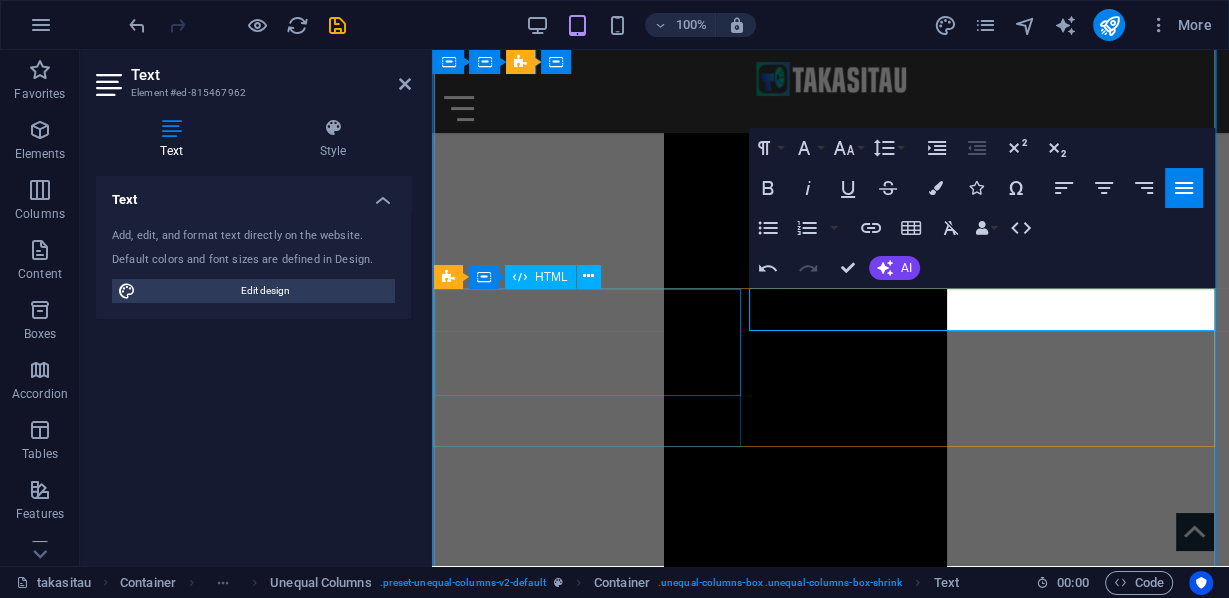drag, startPoint x: 1061, startPoint y: 326, endPoint x: 1194, endPoint y: 318, distance: 133.24039 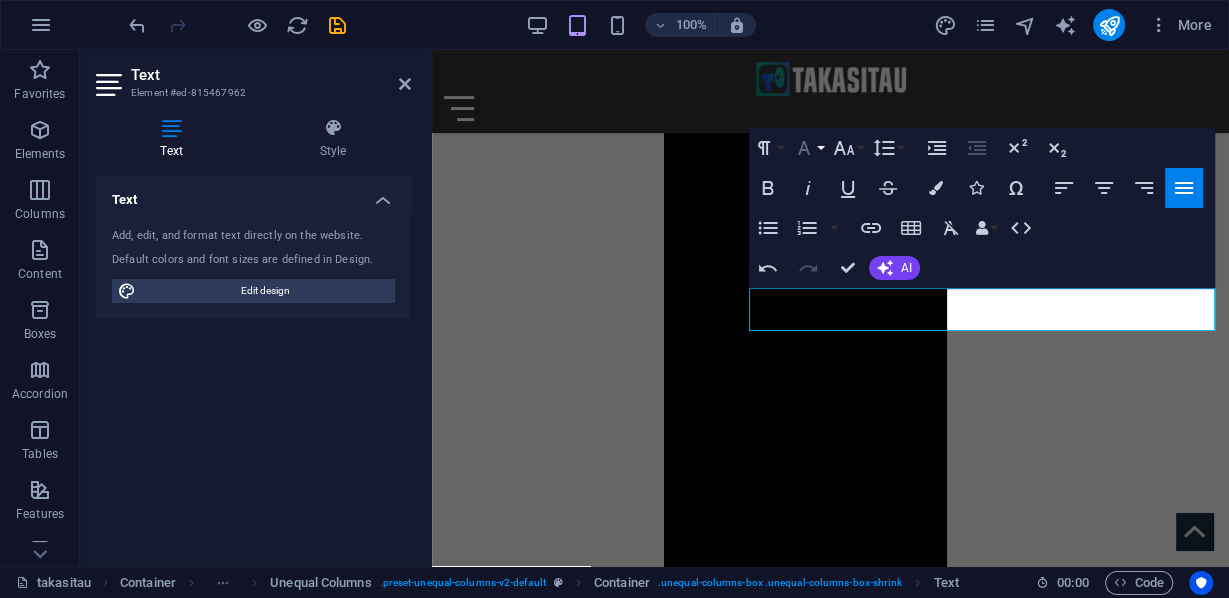 click on "Font Family" at bounding box center (808, 148) 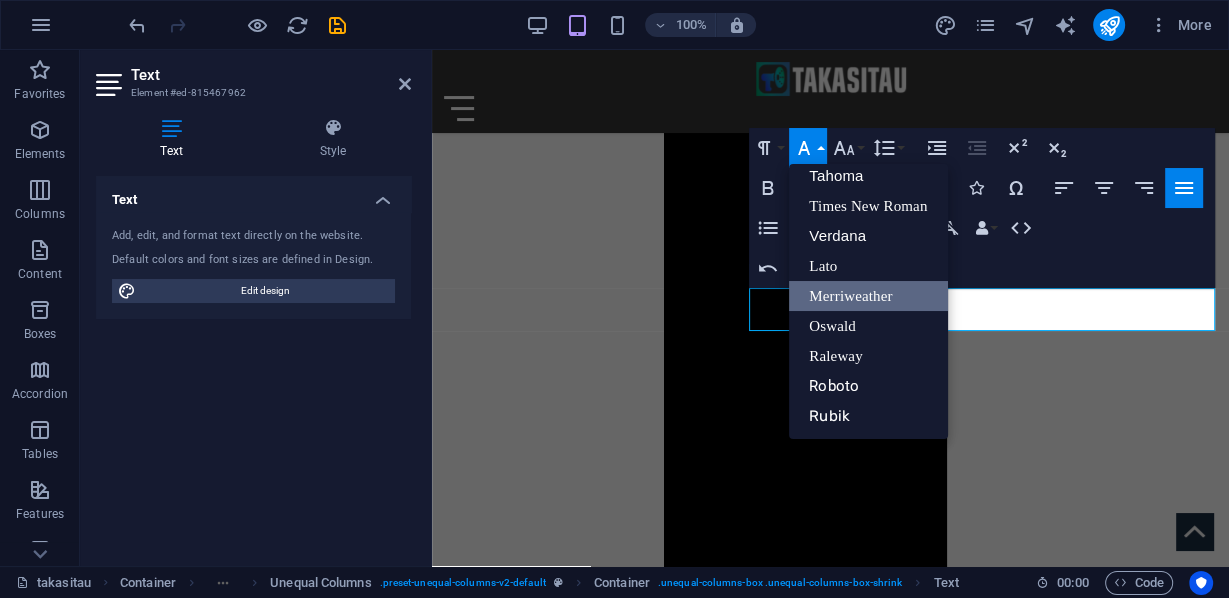scroll, scrollTop: 101, scrollLeft: 0, axis: vertical 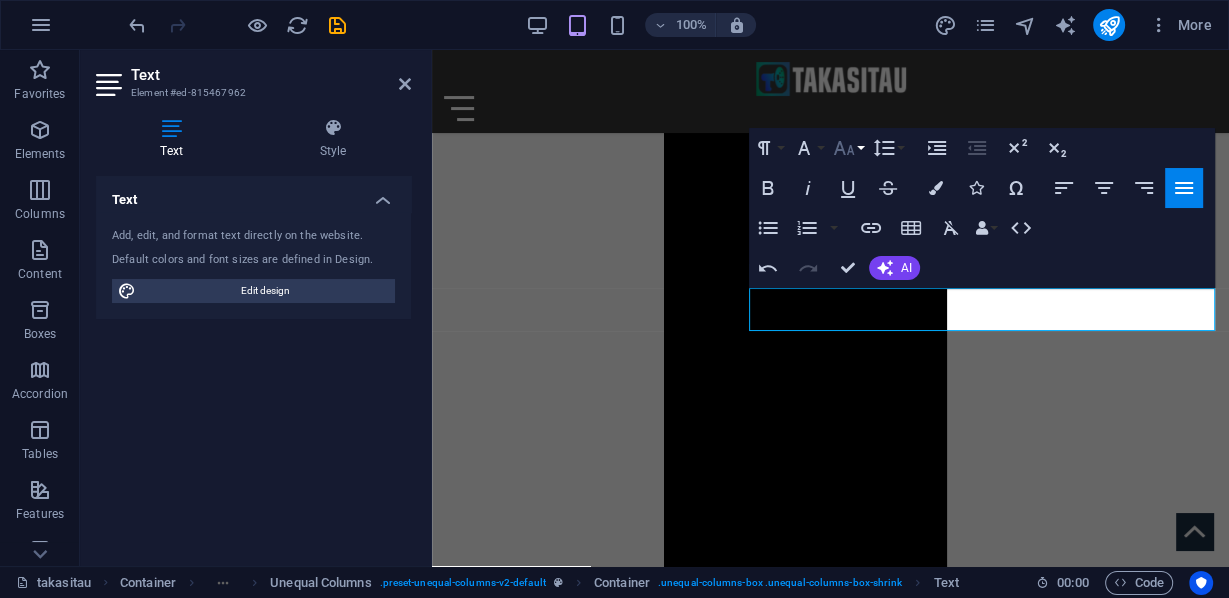click on "Font Size" at bounding box center (848, 148) 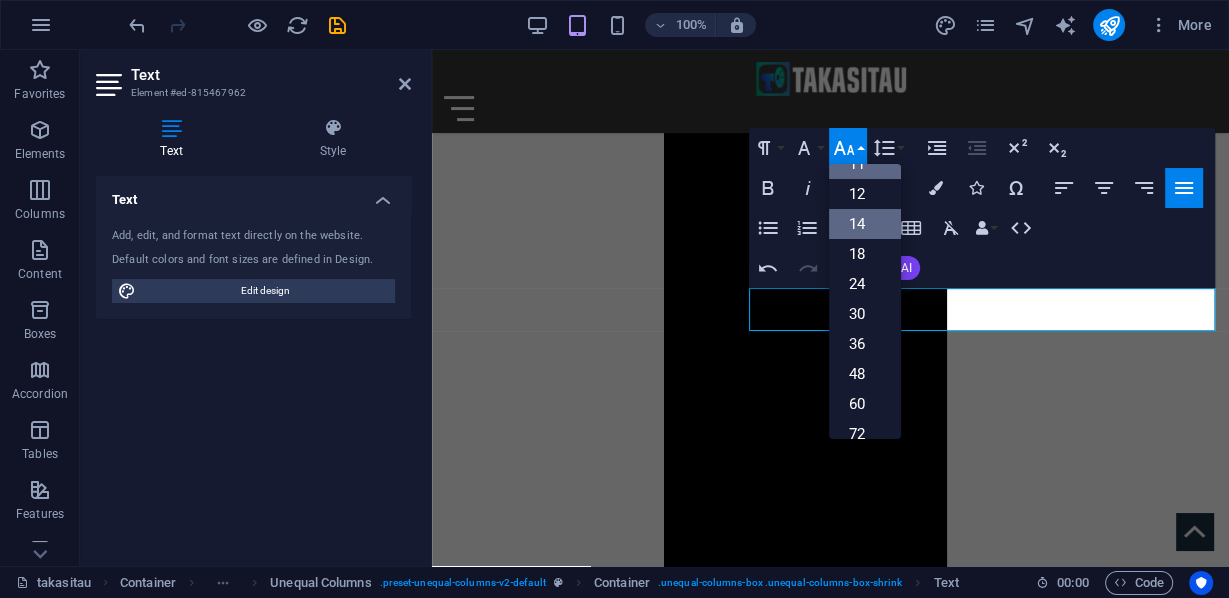 click on "14" at bounding box center [865, 224] 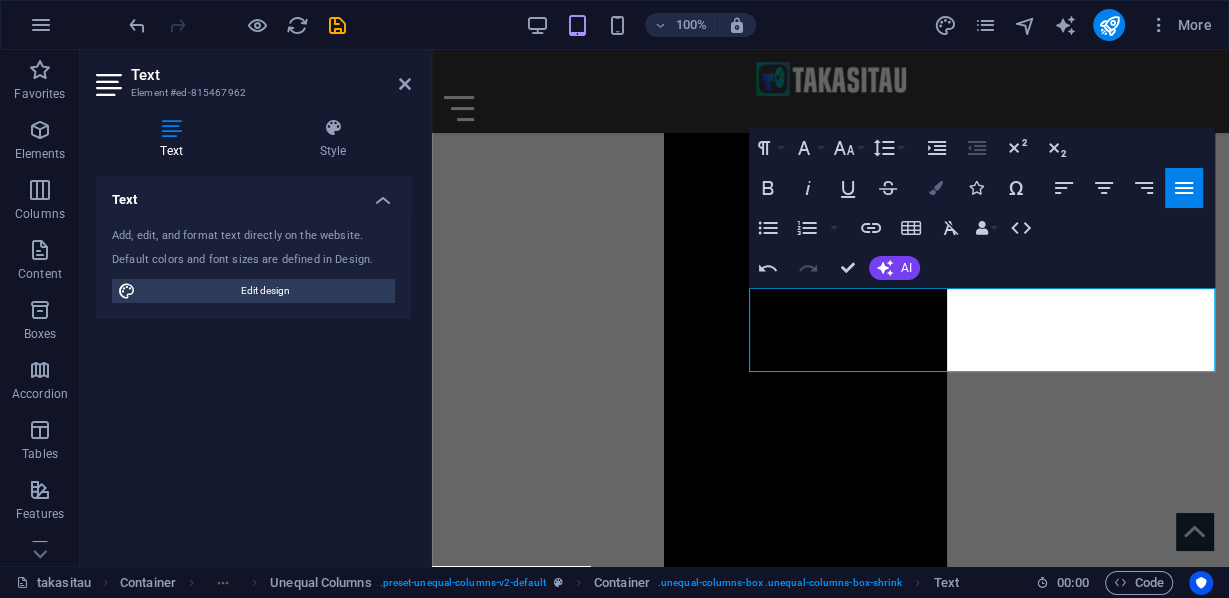 click at bounding box center [936, 188] 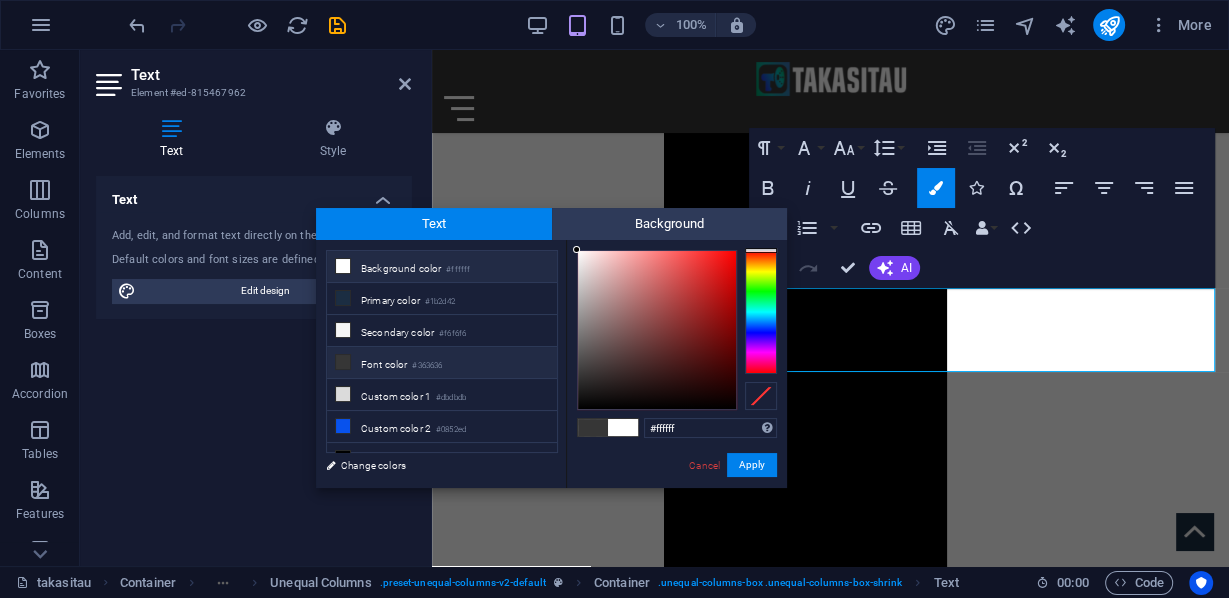 click on "Background color
#ffffff" at bounding box center (442, 267) 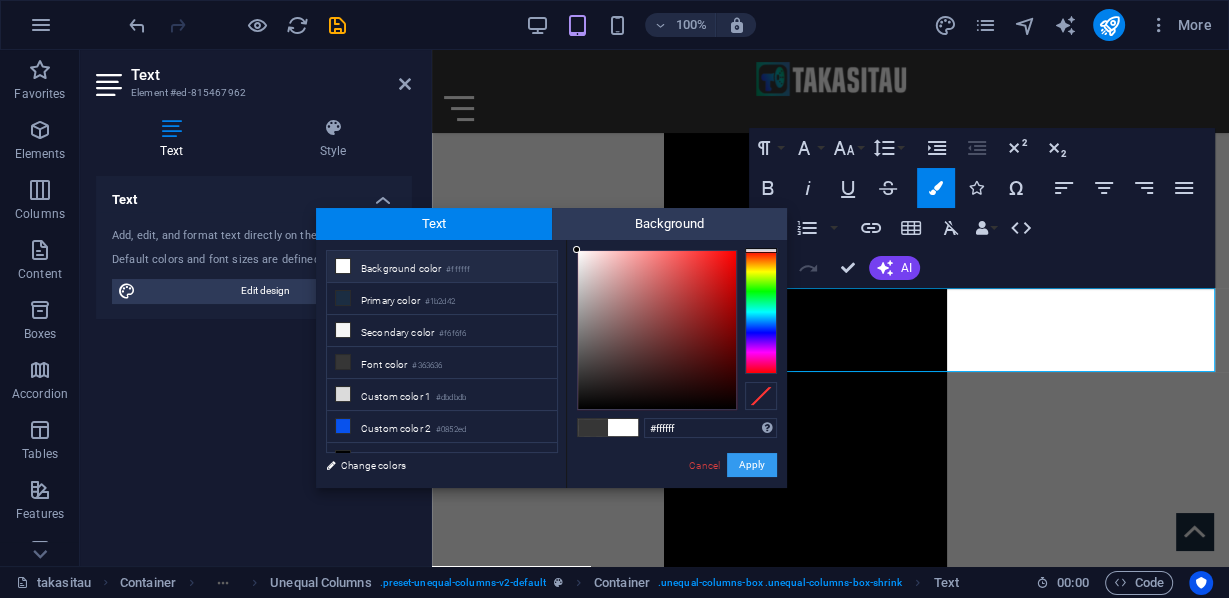 click on "Apply" at bounding box center (752, 465) 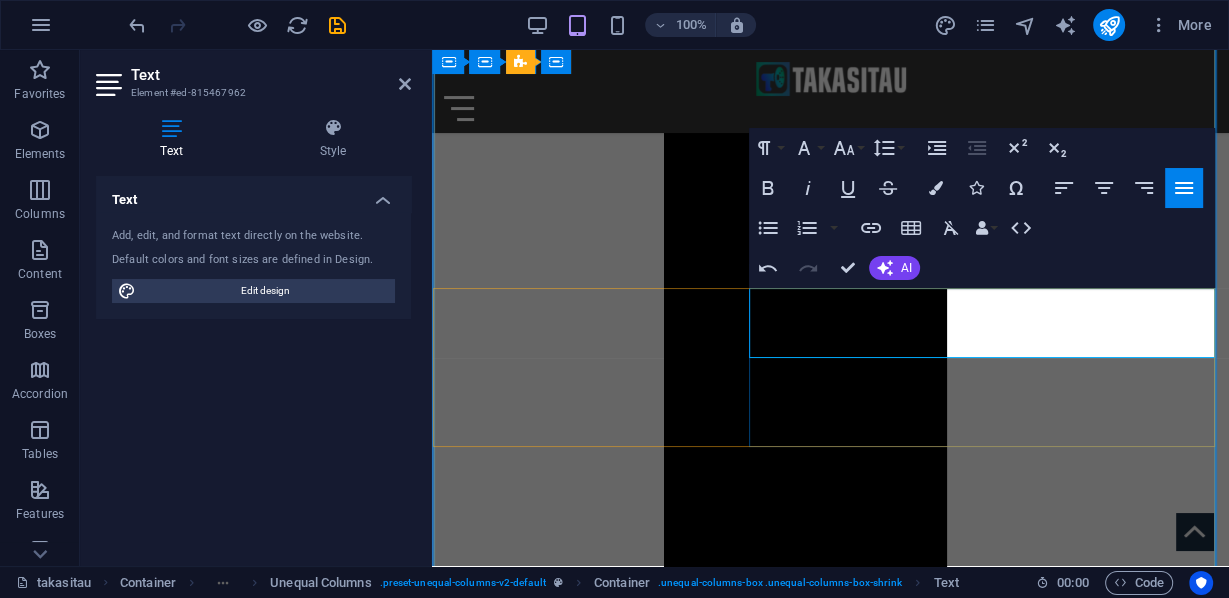 click on ""Lebih dari 300.000 orang membanjiri Jembatan Pelabuhan Sydney dalam salah satu demonstrasi terbesar yang pernah terjadi di Australia. Gelombang besar manusia, dan pesan yang jelas: Israel kehilangan legitimasi global karena kejahatannya di Gaza semakin membuatnya terisolasi." at bounding box center [830, 6656] 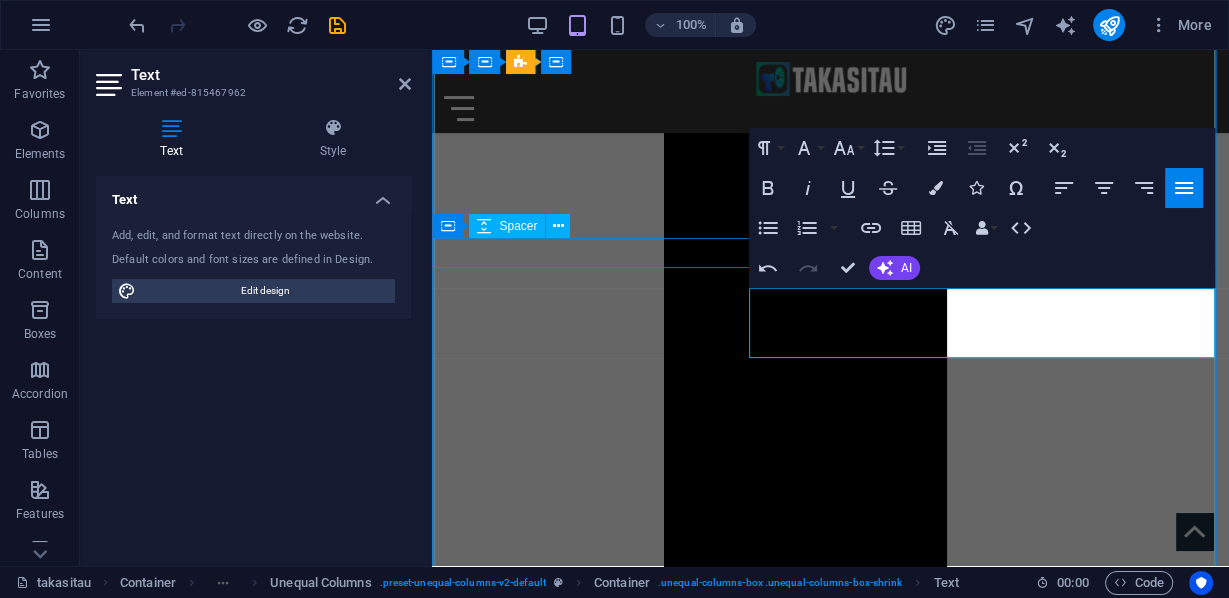 drag, startPoint x: 1084, startPoint y: 348, endPoint x: 656, endPoint y: 249, distance: 439.30057 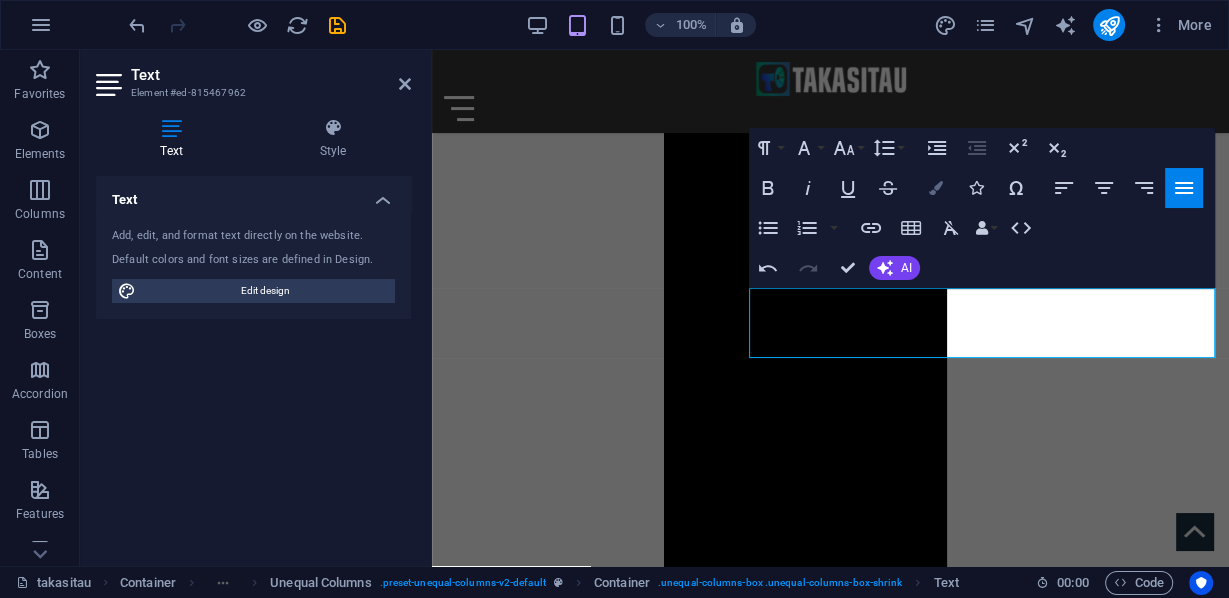 click at bounding box center (936, 188) 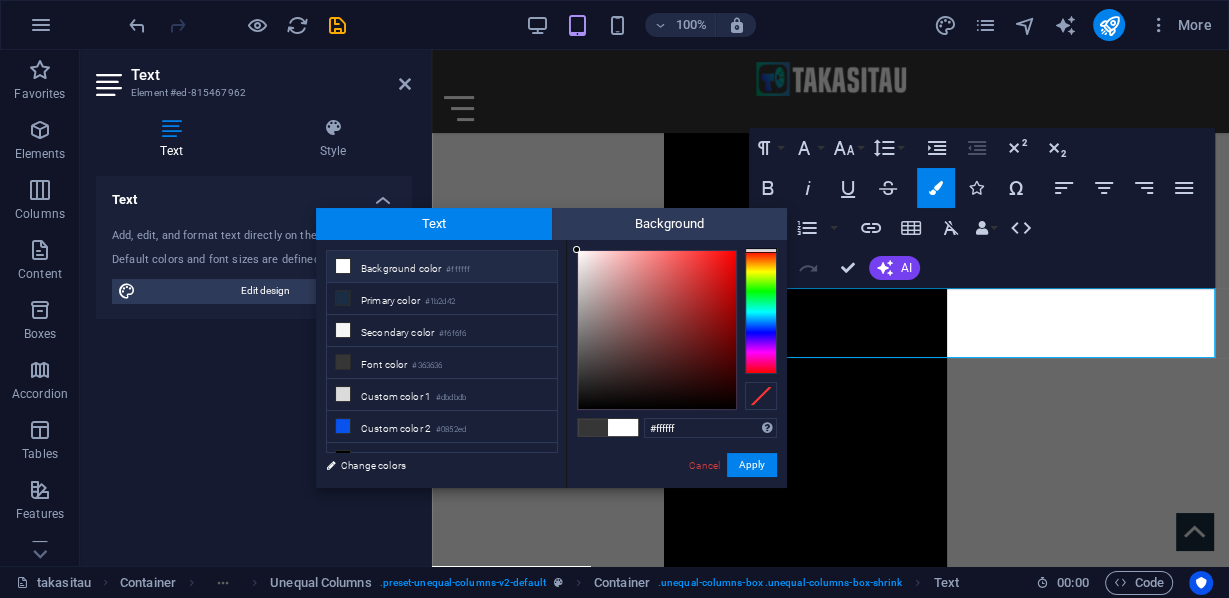 click on "Background color
#ffffff" at bounding box center [442, 267] 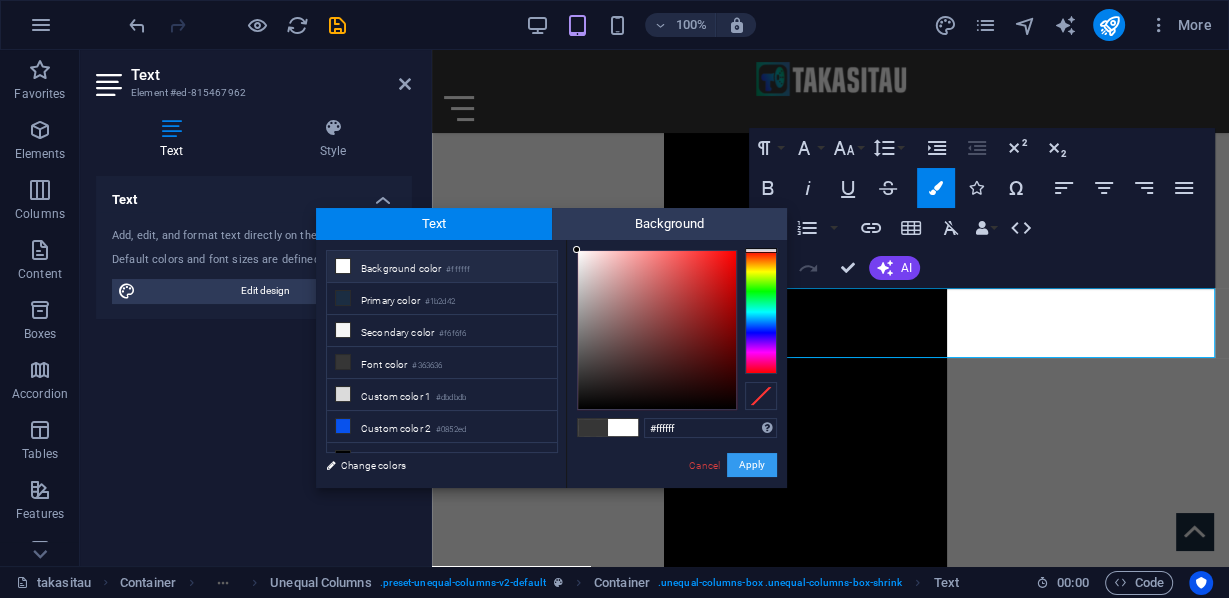 click on "Apply" at bounding box center [752, 465] 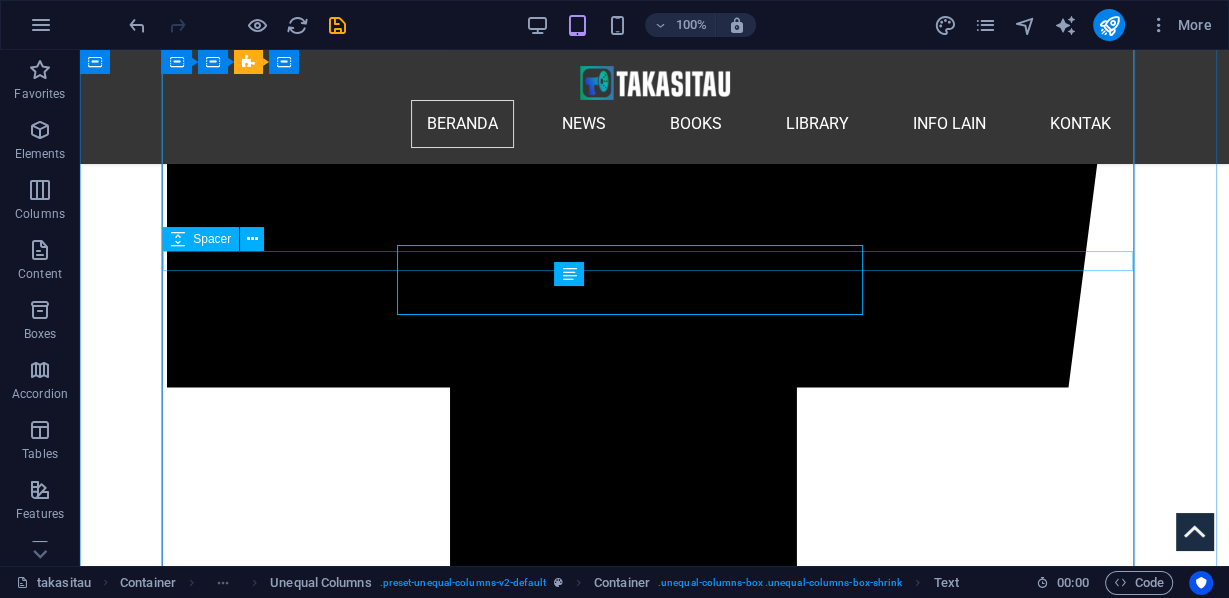 scroll, scrollTop: 1438, scrollLeft: 0, axis: vertical 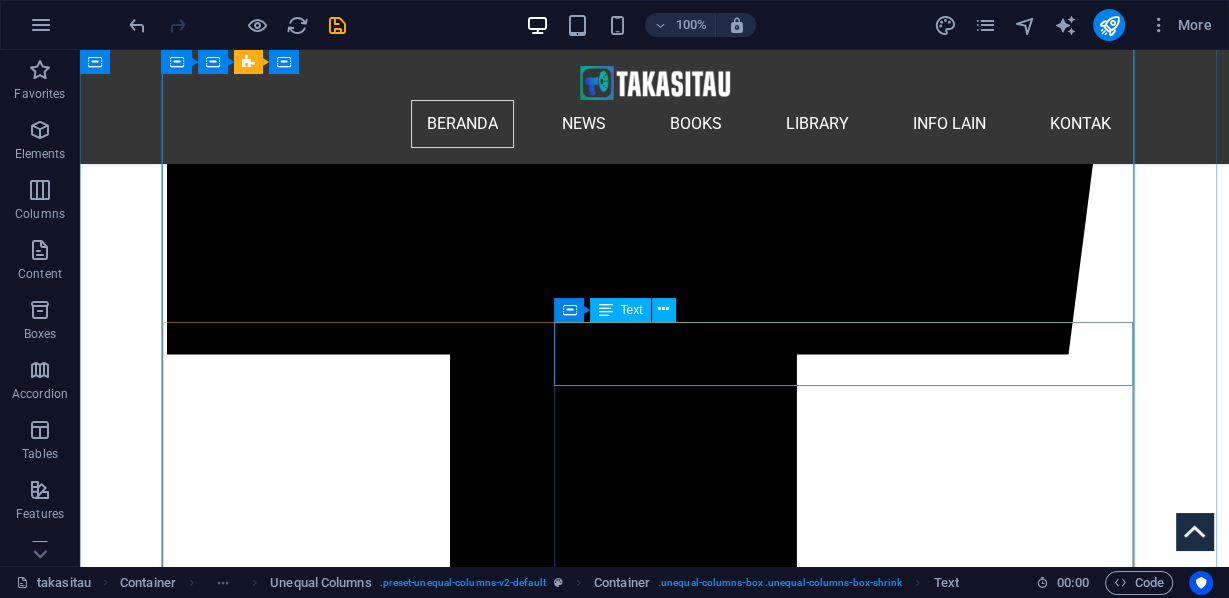 click on ""[MONTH] Lebih dari 300.000 orang membanjiri Jembatan Pelabuhan Sydney dalam salah satu demonstrasi terbesar yang pernah terjadi di Australia. Gelombang besar manusia, dan pesan yang jelas: Israel kehilangan legitimasi global karena kejahatannya di Gaza semakin membuatnya terisolasi. akhiri penjajahan." Sambil terisak menyampaikan pidatonya." at bounding box center [654, 8254] 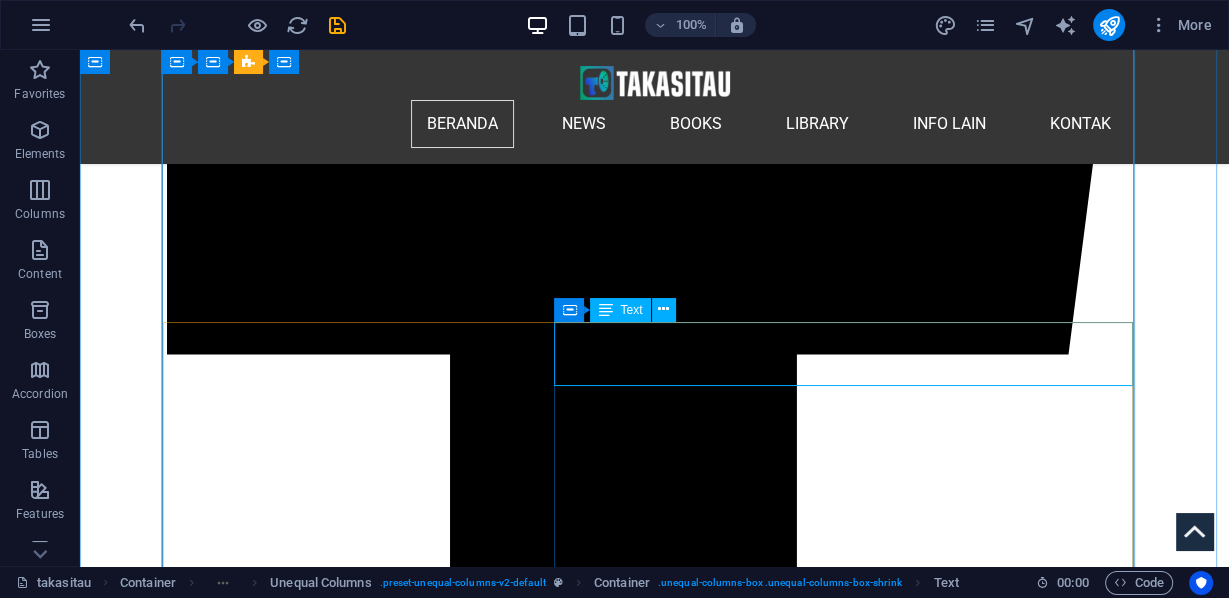 click on ""[MONTH] Lebih dari 300.000 orang membanjiri Jembatan Pelabuhan Sydney dalam salah satu demonstrasi terbesar yang pernah terjadi di Australia. Gelombang besar manusia, dan pesan yang jelas: Israel kehilangan legitimasi global karena kejahatannya di Gaza semakin membuatnya terisolasi. akhiri penjajahan." Sambil terisak menyampaikan pidatonya." at bounding box center [654, 8254] 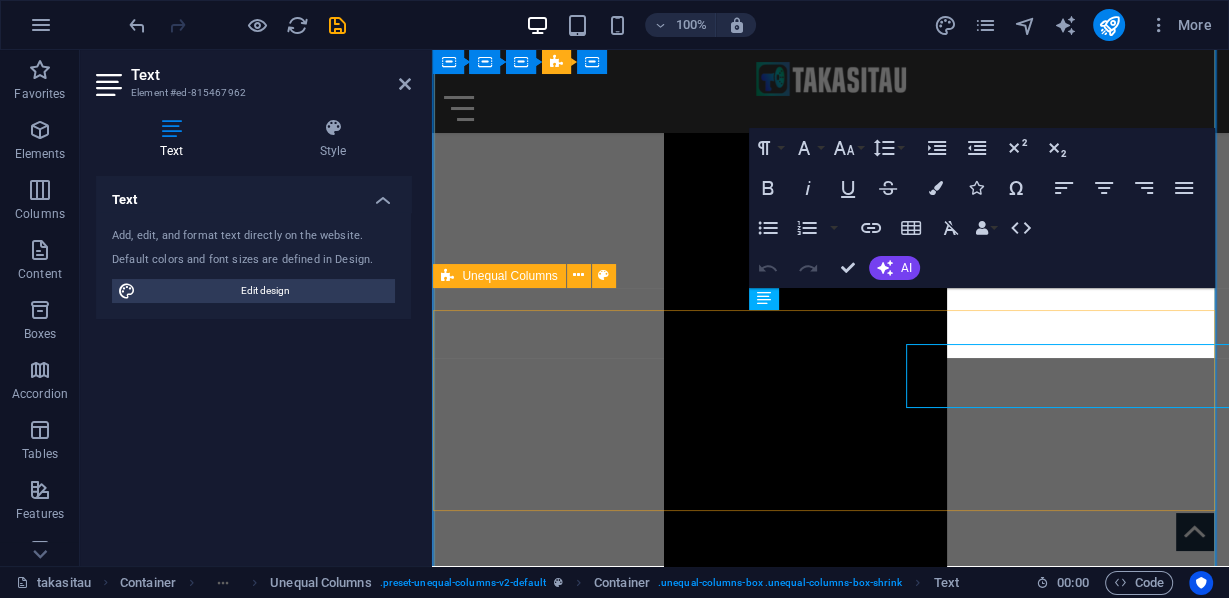 scroll, scrollTop: 1406, scrollLeft: 0, axis: vertical 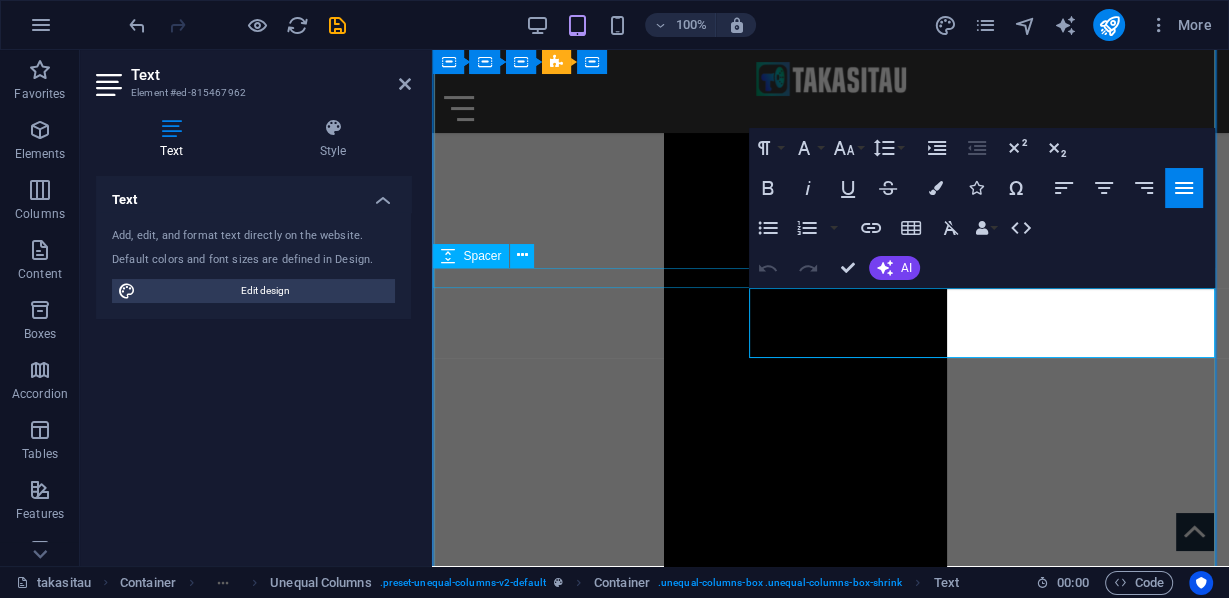drag, startPoint x: 1146, startPoint y: 355, endPoint x: 717, endPoint y: 272, distance: 436.95538 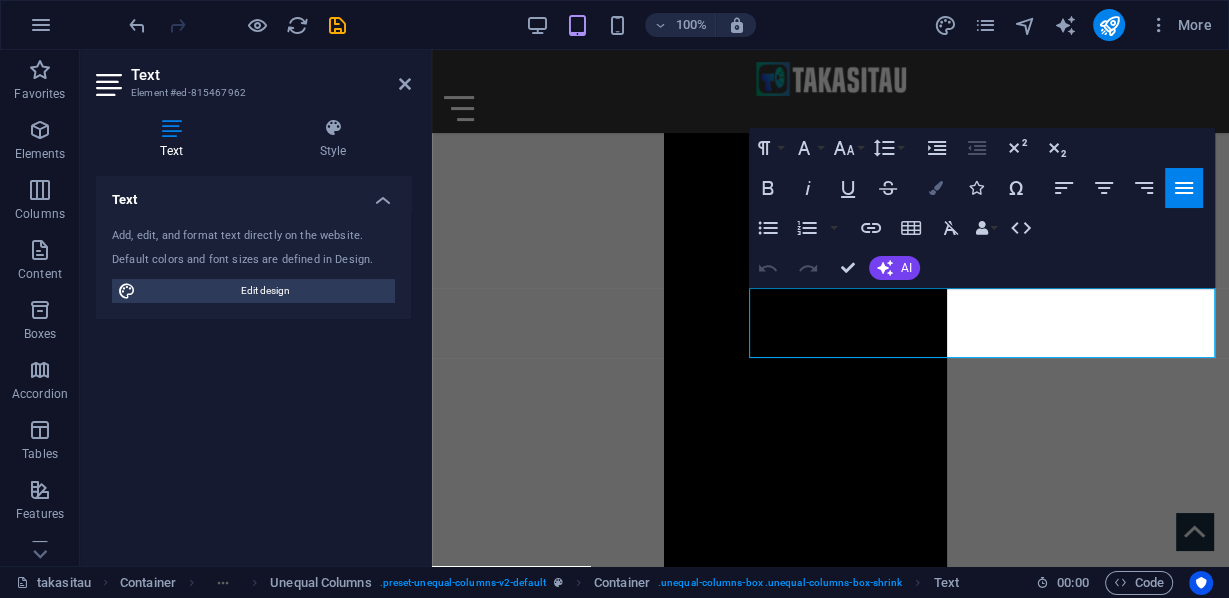 click at bounding box center [936, 188] 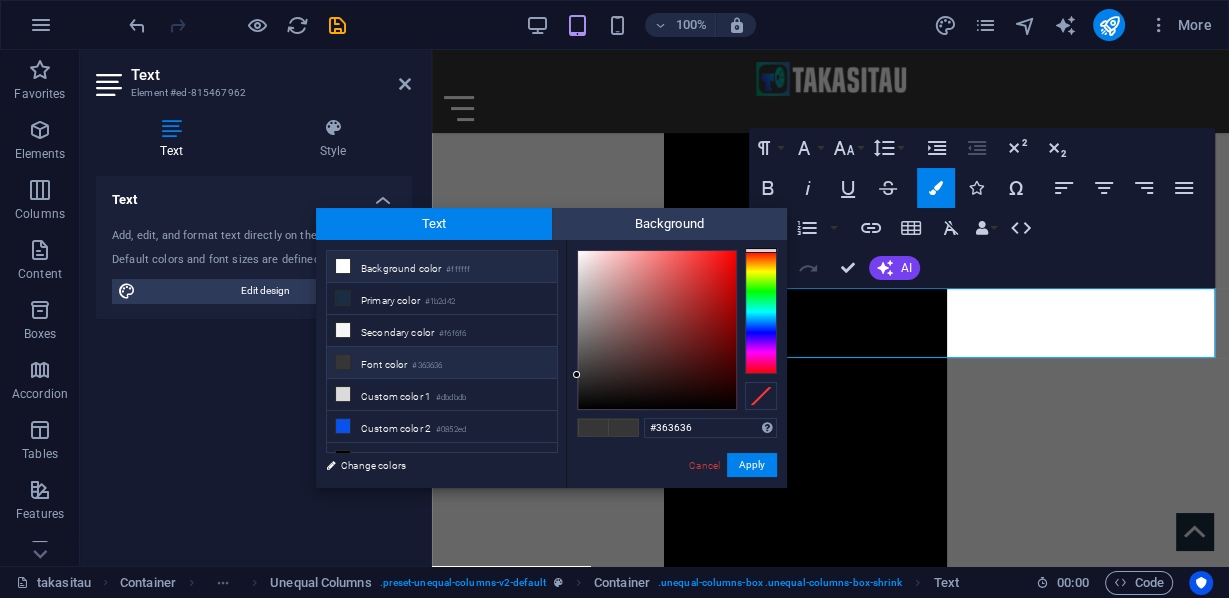 click on "Background color
#ffffff" at bounding box center (442, 267) 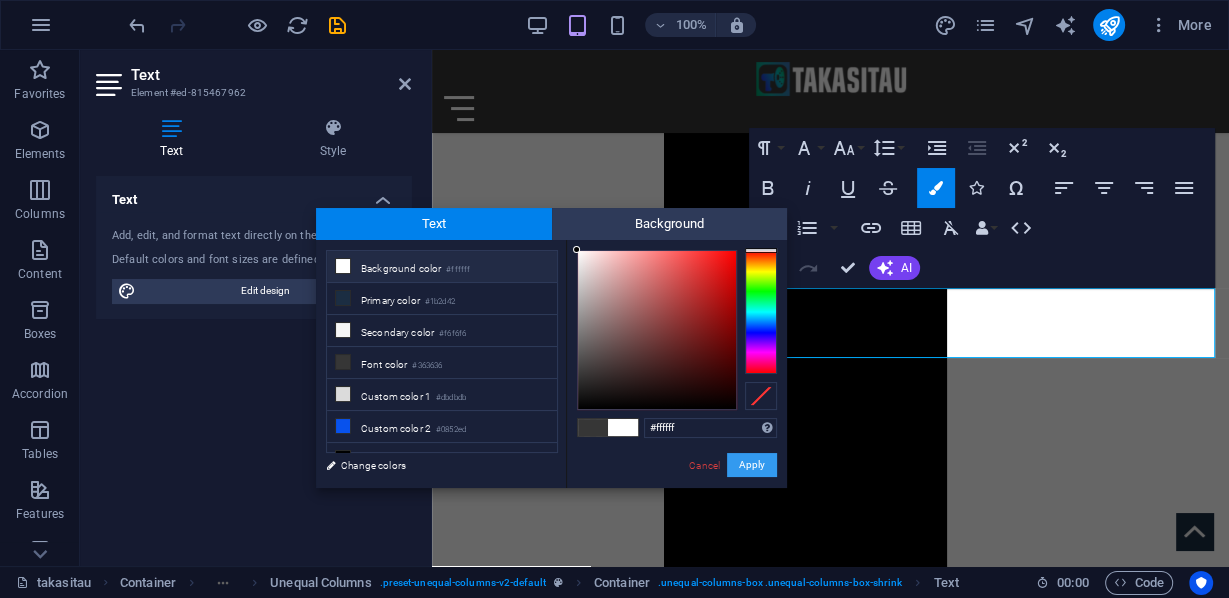 click on "Apply" at bounding box center (752, 465) 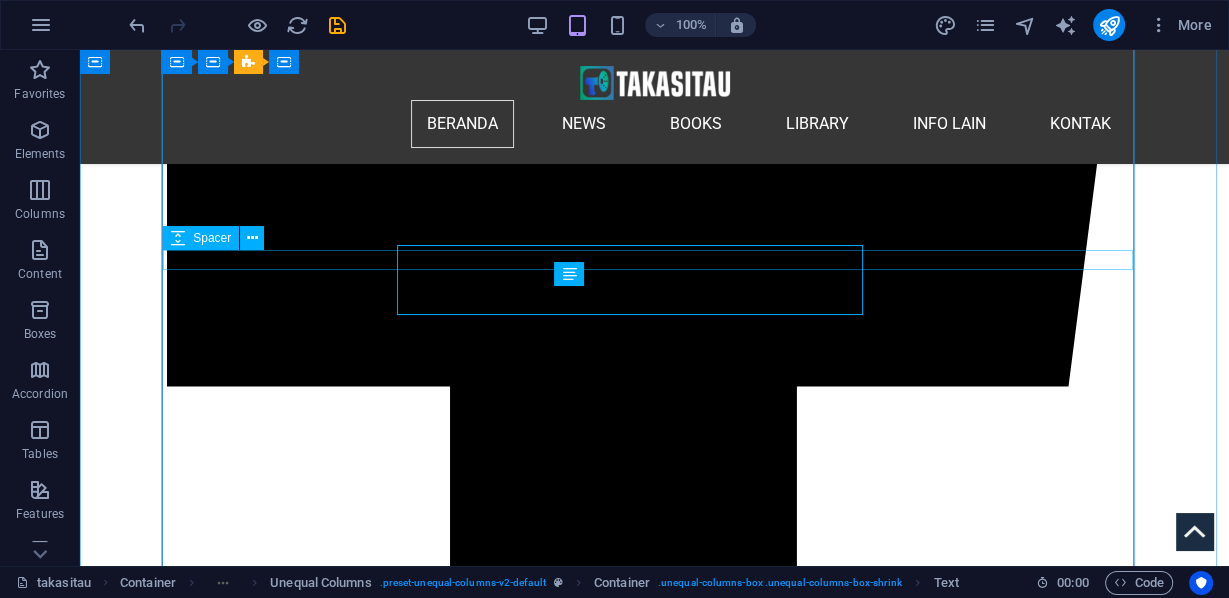 scroll, scrollTop: 1438, scrollLeft: 0, axis: vertical 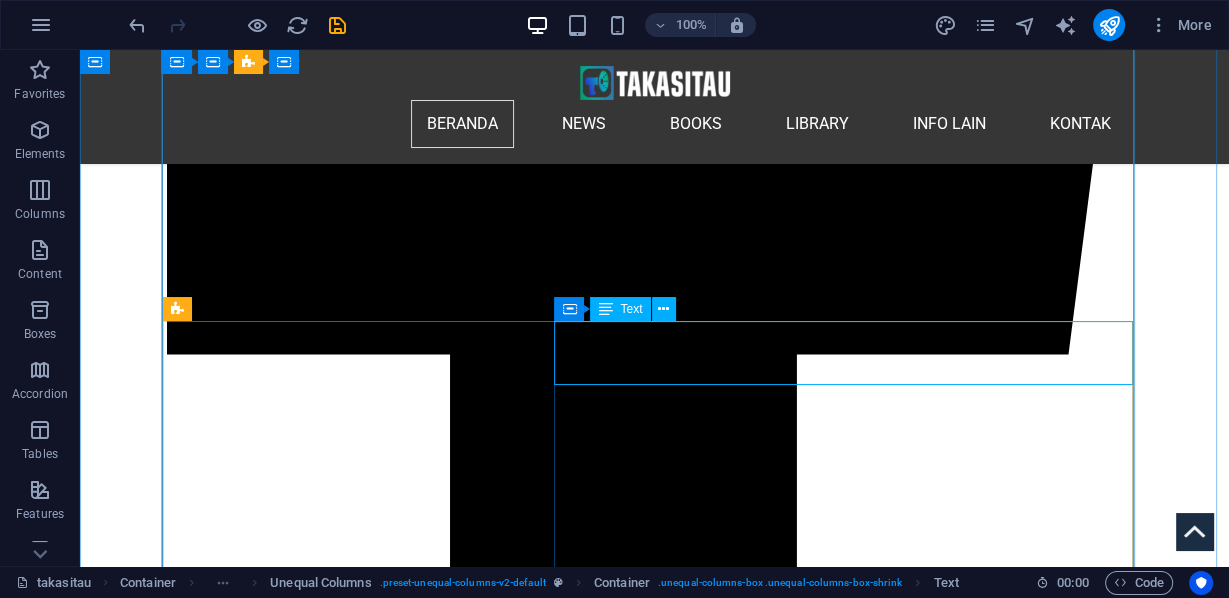 click on ""[MONTH] Lebih dari 300.000 orang membanjiri Jembatan Pelabuhan Sydney dalam salah satu demonstrasi terbesar yang pernah terjadi di Australia. Gelombang besar manusia, dan pesan yang jelas: Israel kehilangan legitimasi global karena kejahatannya di Gaza semakin membuatnya terisolasi. akhiri penjajahan." Sambil terisak menyampaikan pidatonya." at bounding box center (654, 8254) 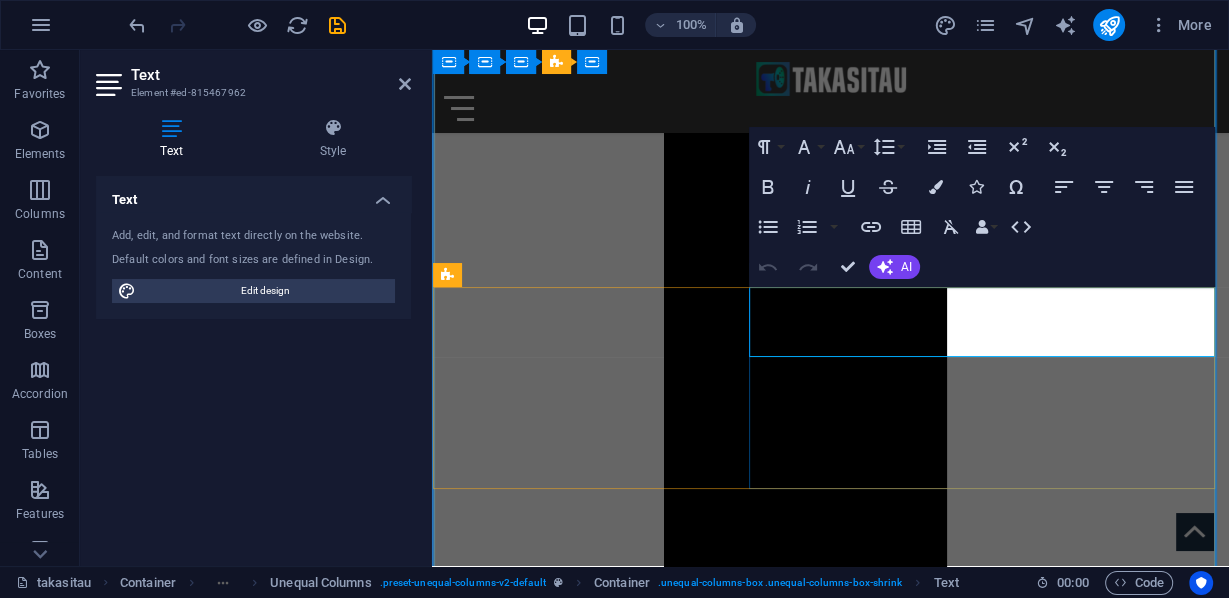 scroll, scrollTop: 1406, scrollLeft: 0, axis: vertical 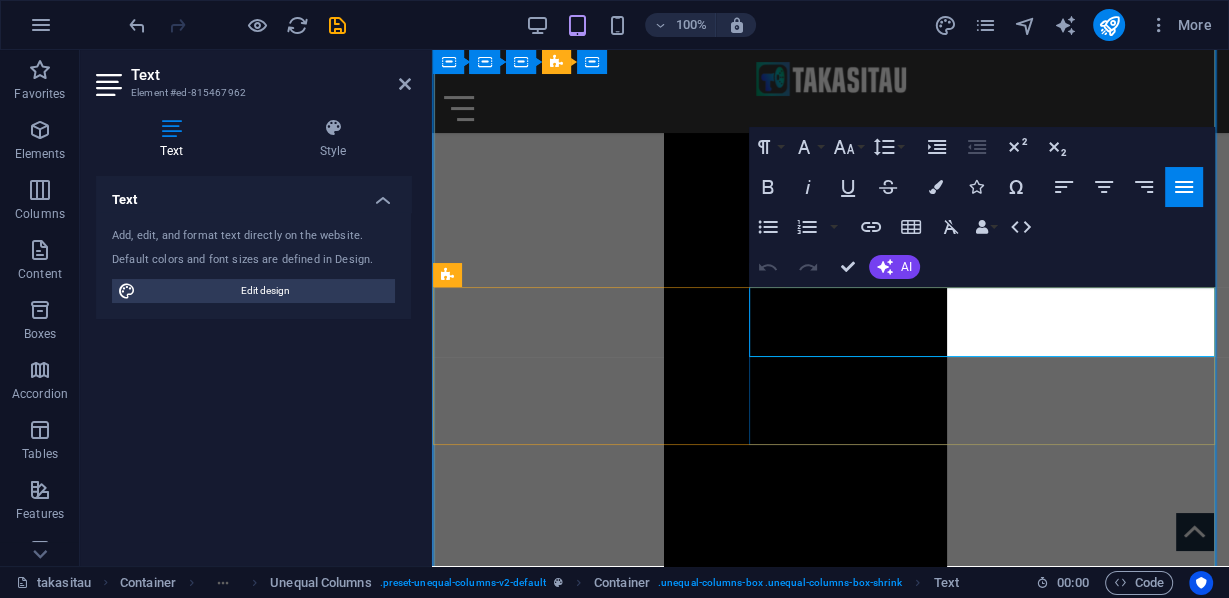 drag, startPoint x: 1064, startPoint y: 352, endPoint x: 890, endPoint y: 350, distance: 174.01149 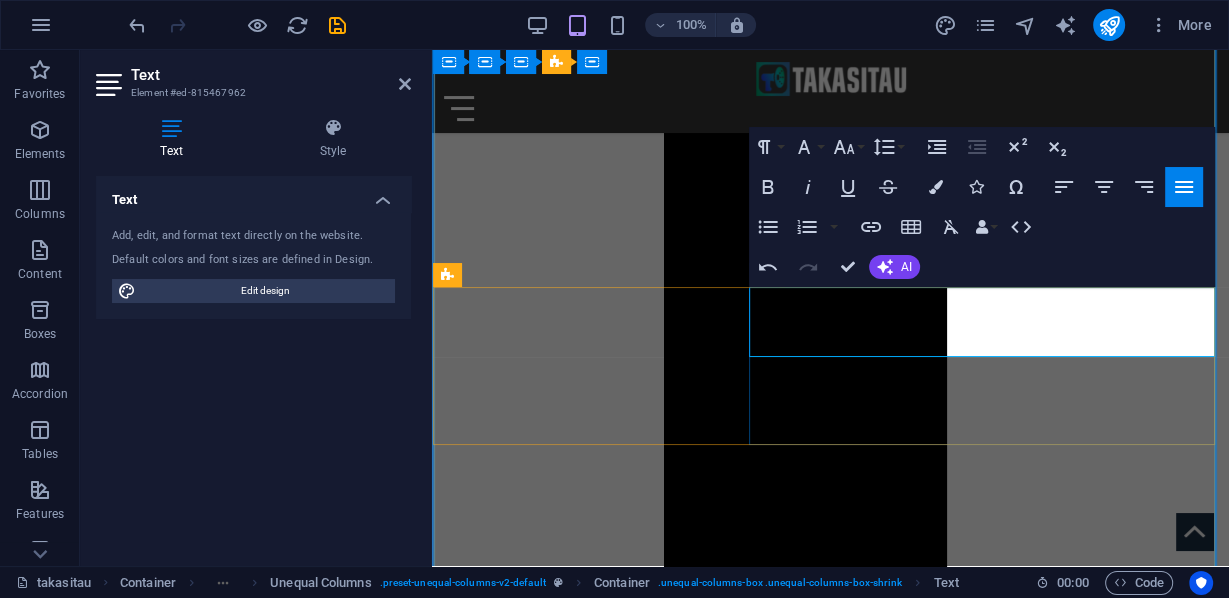 click on ""Lebih dari 300.000 orang membanjiri Jembatan Pelabuhan Sydney dalam salah satu demonstrasi terbesar yang pernah terjadi di Australia. Gelombang besar manusia, dan pesan yang jelas: Israel kehilangan legitimasi global karena kejahatannya di Gaza semakin membuatnya terisolasi." at bounding box center (830, 6655) 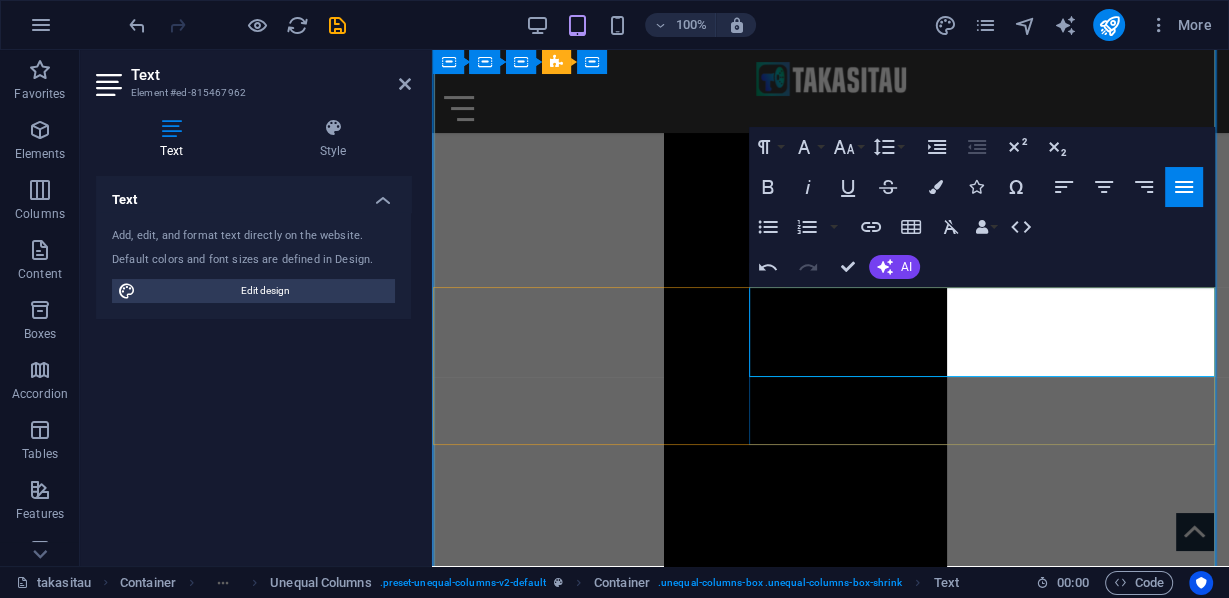 click on "Lebih dari 300.000 orang membanjiri Jembatan Pelabuhan Sydney dalam salah satu demonstrasi terbesar yang pernah terjadi di Australia. Gelombang besar manusia, dan pesan yang jelas: Israel kehilangan legitimasi global karena kejahatannya di Gaza semakin membuatnya terisolasi. ." at bounding box center (830, 6655) 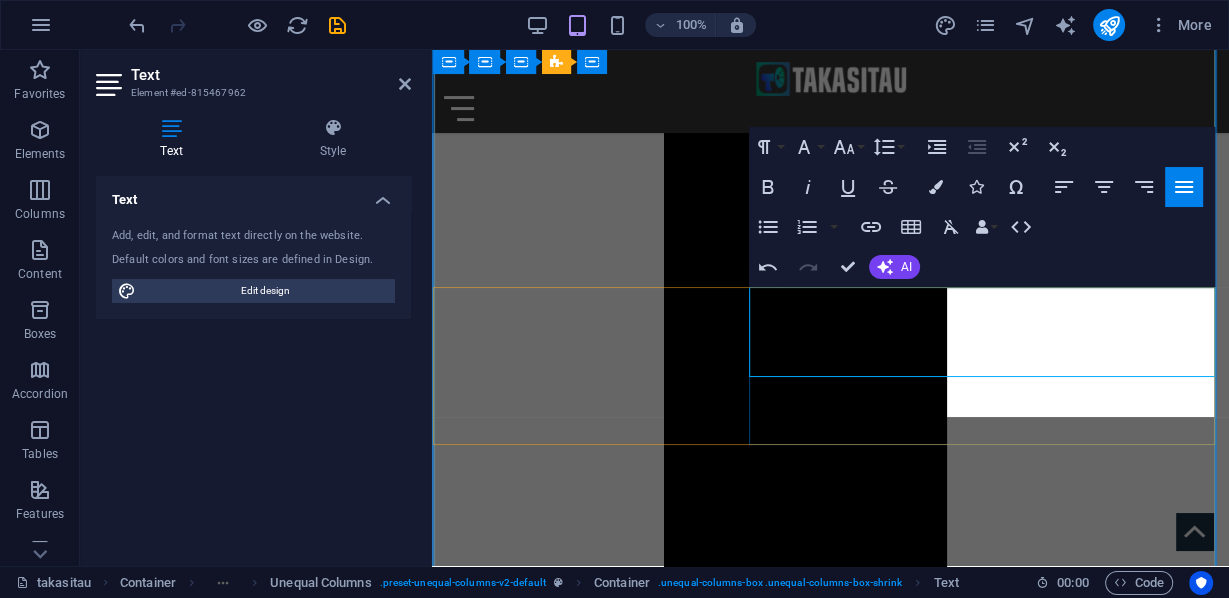 scroll, scrollTop: 5179, scrollLeft: 0, axis: vertical 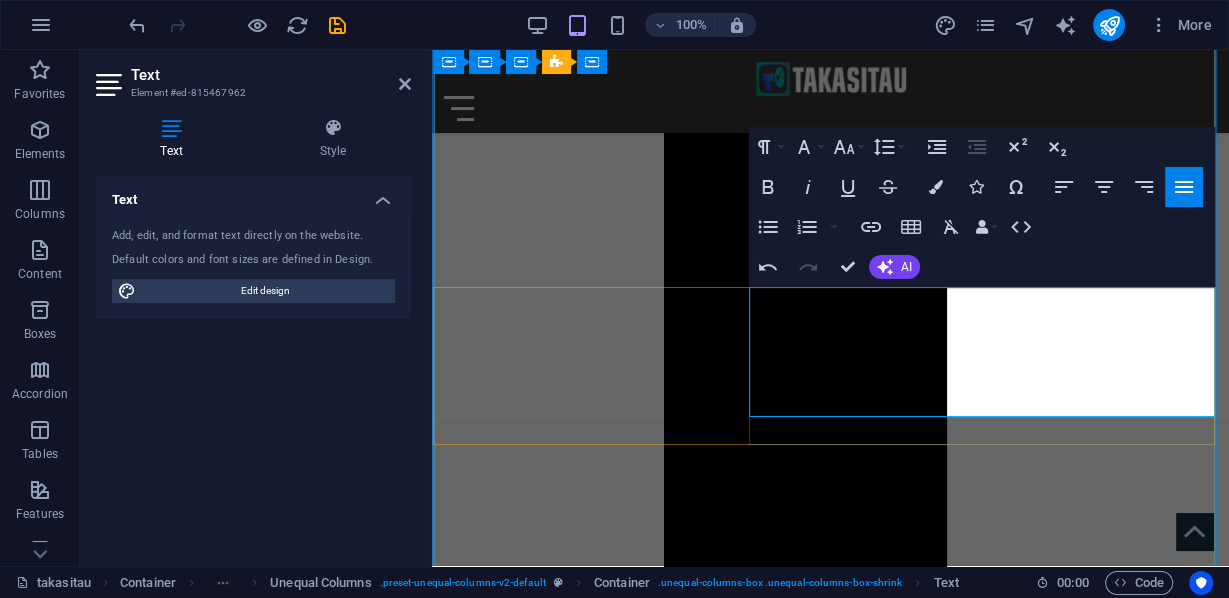 drag, startPoint x: 1173, startPoint y: 395, endPoint x: 750, endPoint y: 297, distance: 434.20386 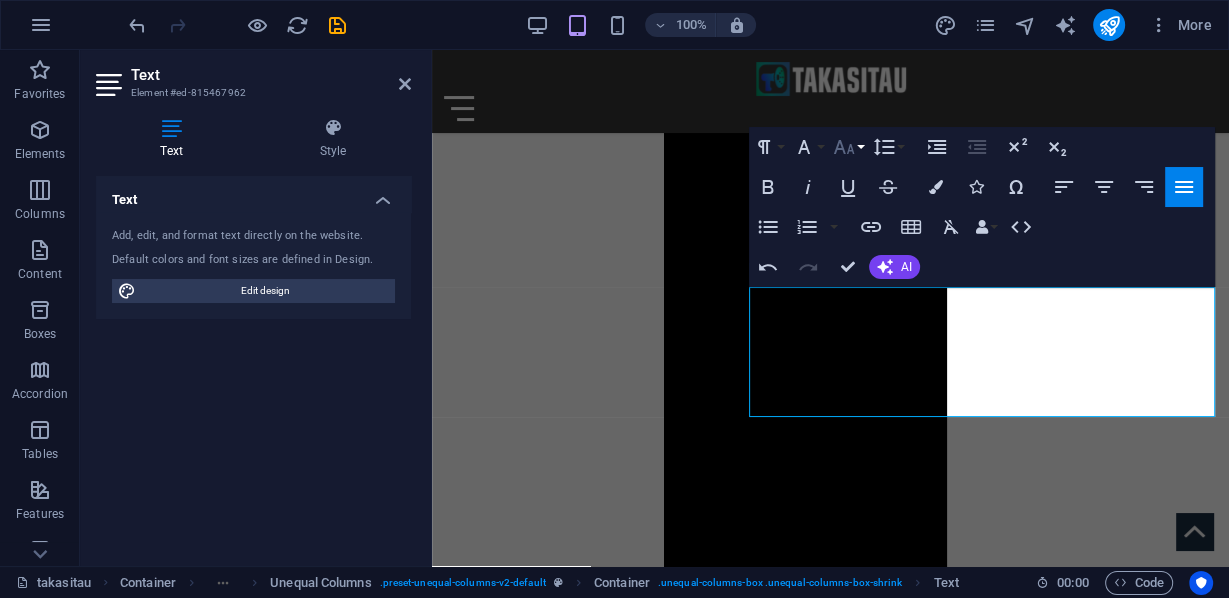 click 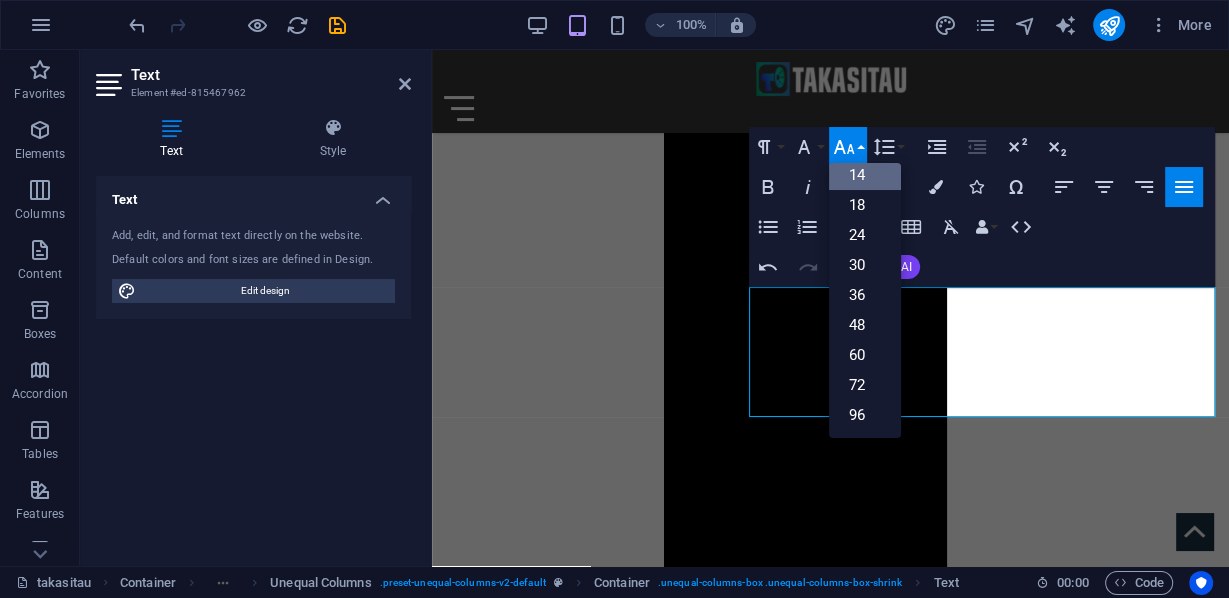 scroll, scrollTop: 160, scrollLeft: 0, axis: vertical 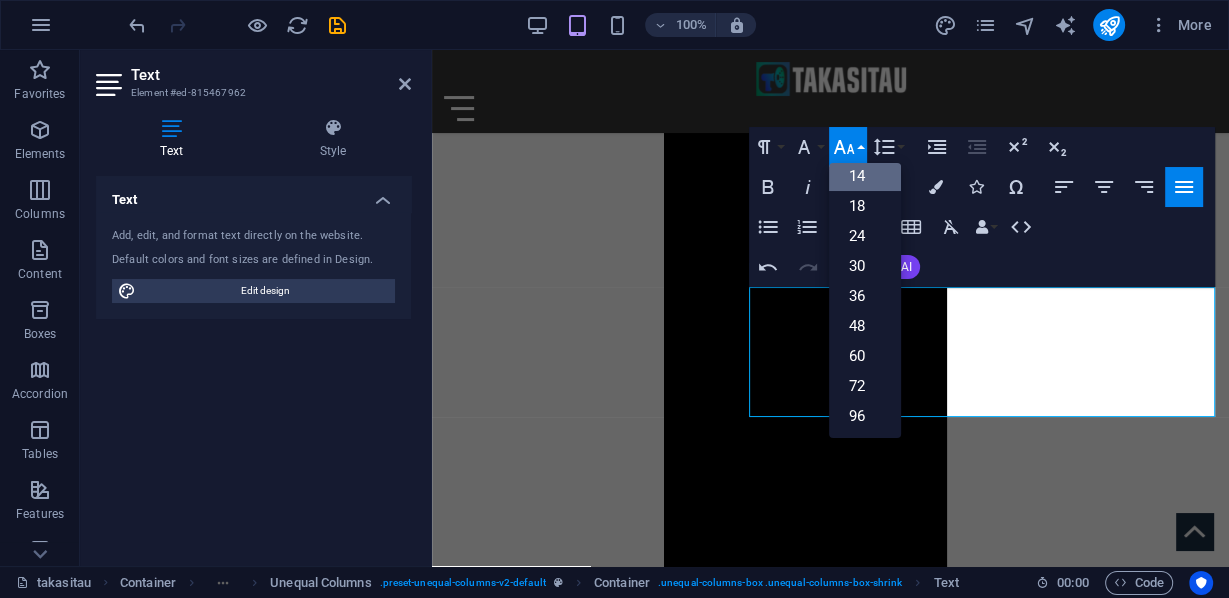 click on "14" at bounding box center (865, 176) 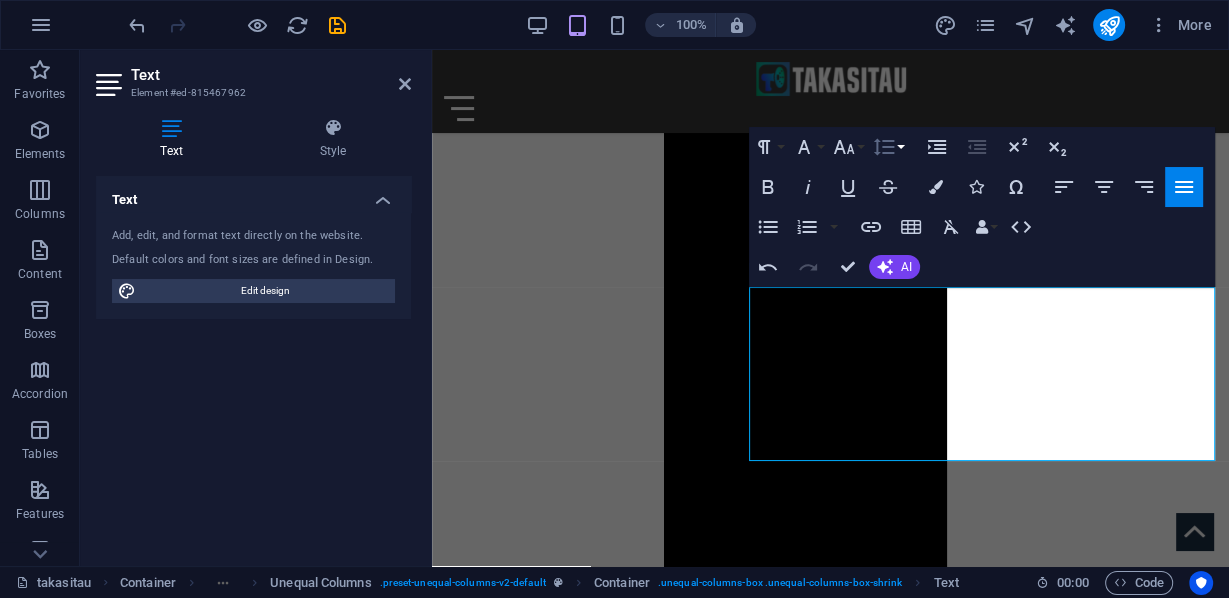 click 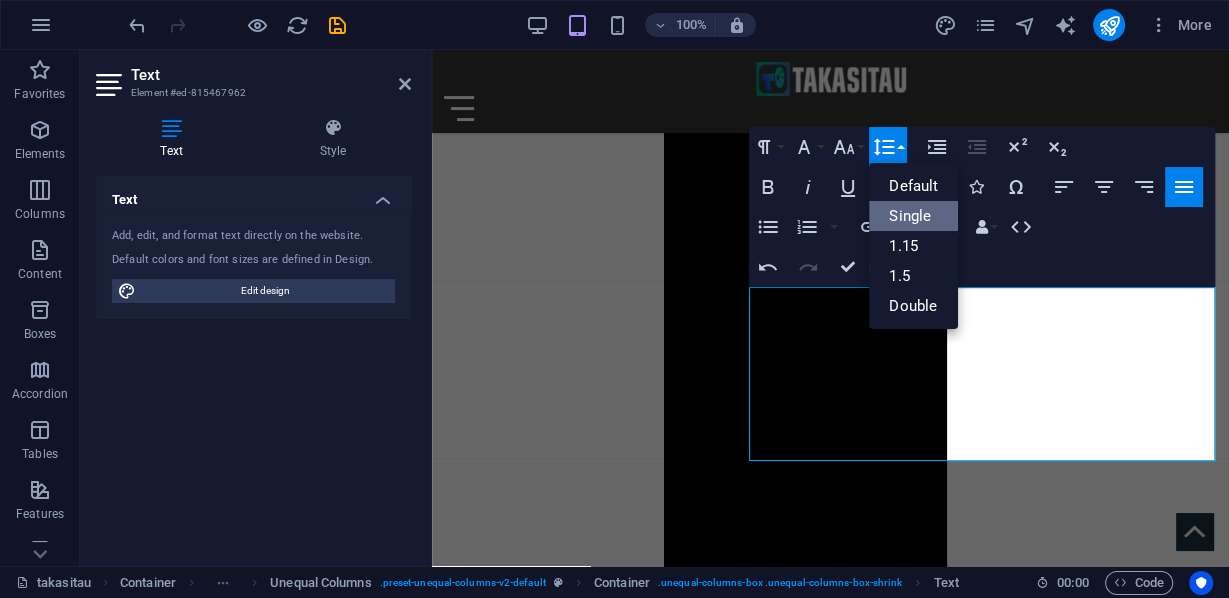 scroll, scrollTop: 0, scrollLeft: 0, axis: both 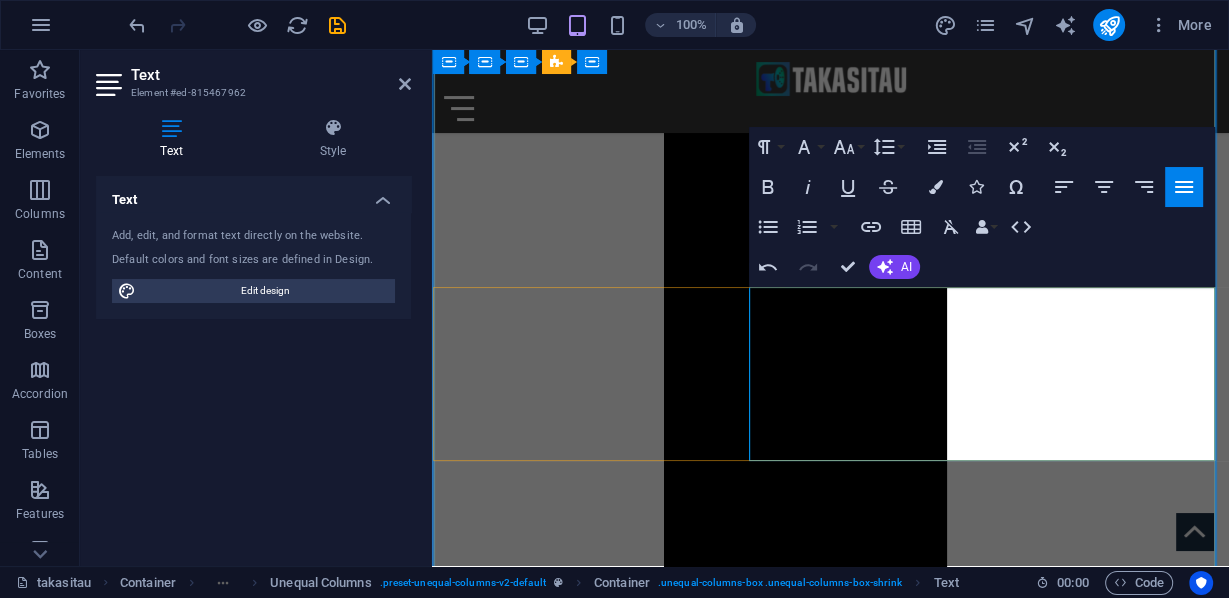 click on ".Puluhan ribu orang berbaris melawan hujan melintasi Jembatan Pelabuhan Sydney di Australia, meneriakkan perdamaian dan memohon bantuan pangan untuk menyelamatkan rakyat Gaza yang kelaparan, di mana kelaparan brutal yang disebabkan oleh Israel semakin parah. Pawai yang meriah ini, yang dipimpin oleh tokoh-tokoh terkenal seperti Julian Assange, membawa seruan global yang lantang agar Israel bertanggung jawab atas kejahatan perang dan kejahatan terhadap kemanusiaan." at bounding box center [830, 6697] 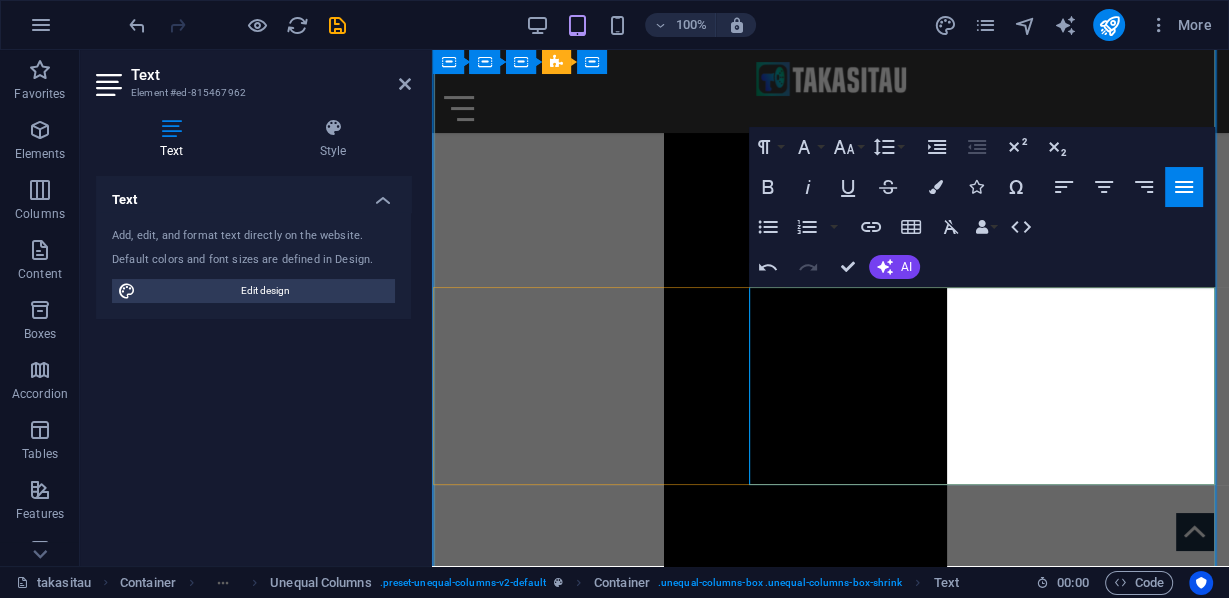 drag, startPoint x: 919, startPoint y: 372, endPoint x: 887, endPoint y: 369, distance: 32.140316 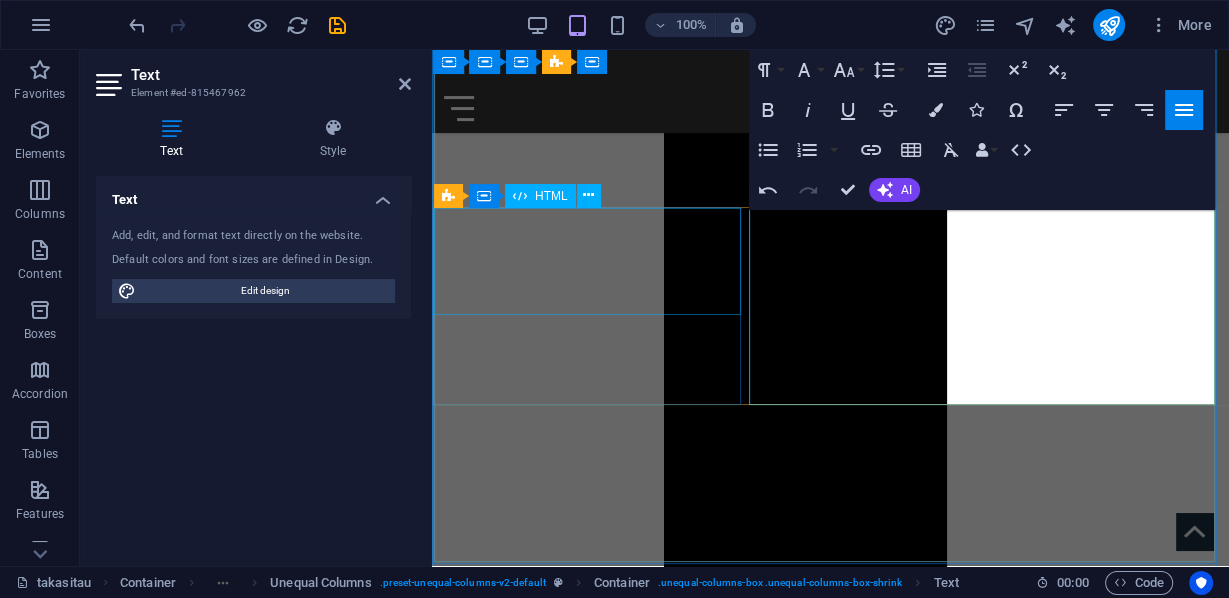 scroll, scrollTop: 1486, scrollLeft: 0, axis: vertical 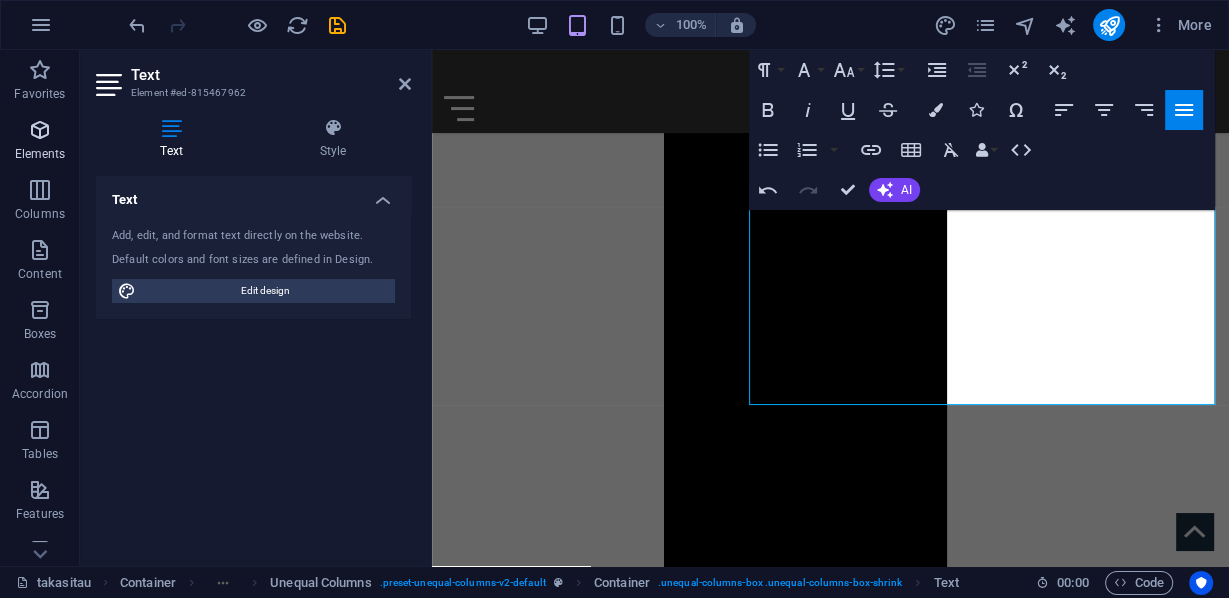 click on "Elements" at bounding box center [40, 142] 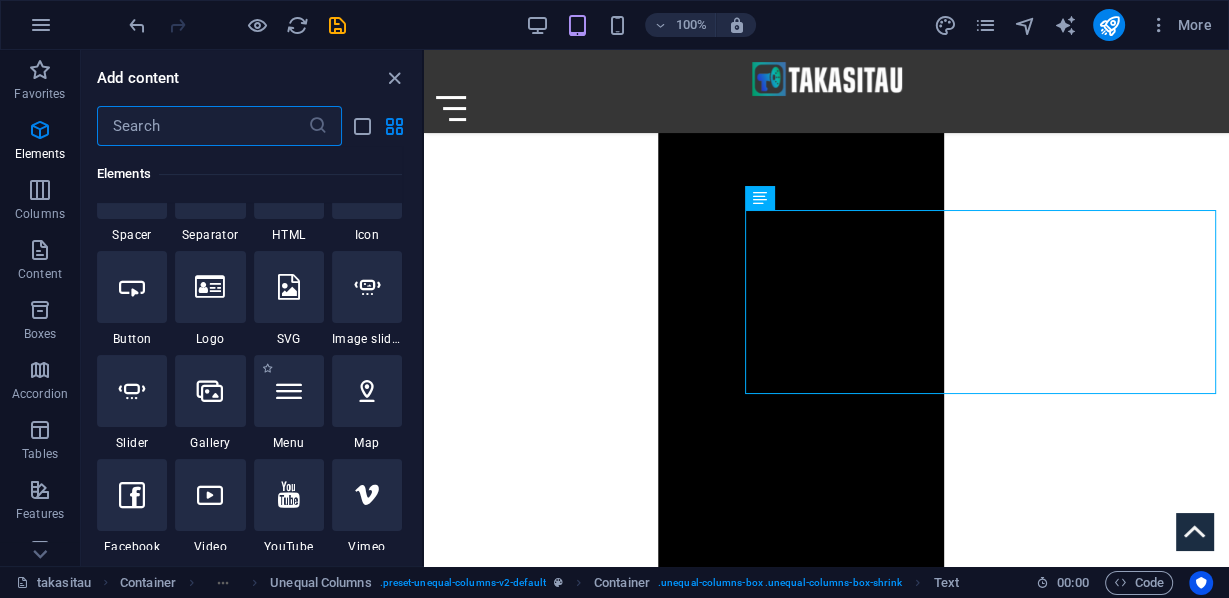 scroll, scrollTop: 293, scrollLeft: 0, axis: vertical 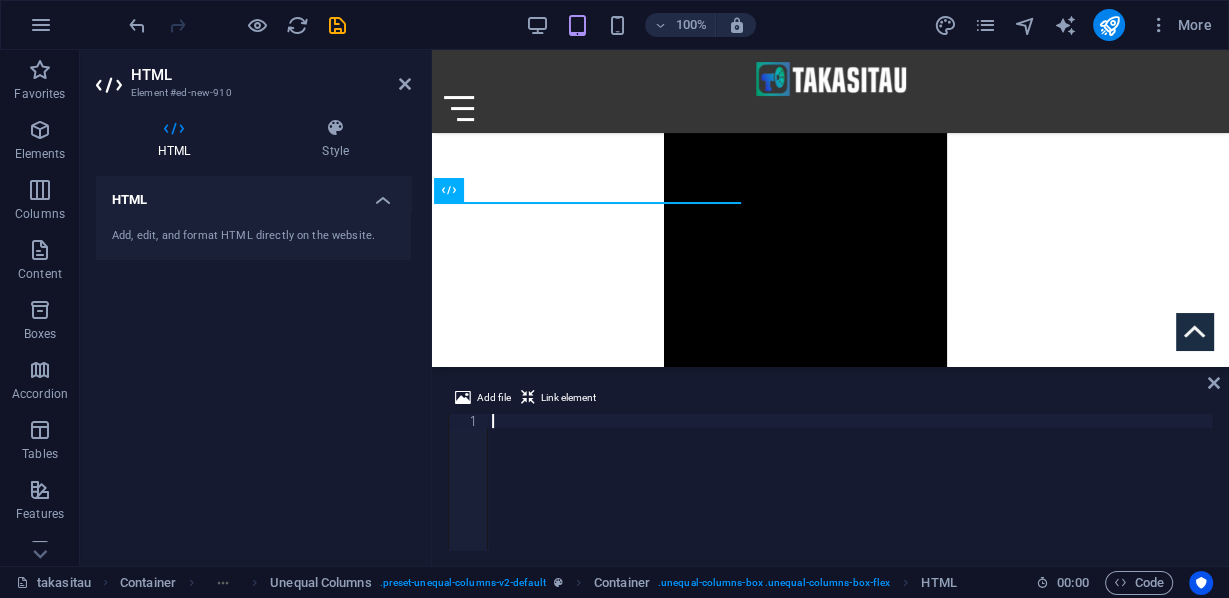 paste 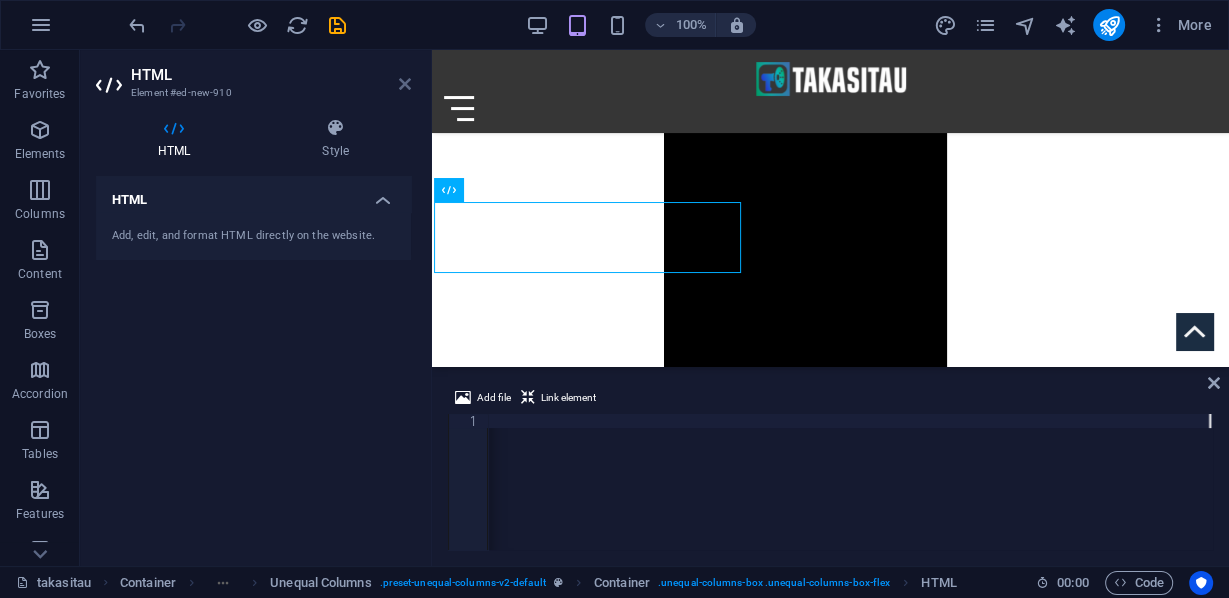 click at bounding box center (405, 84) 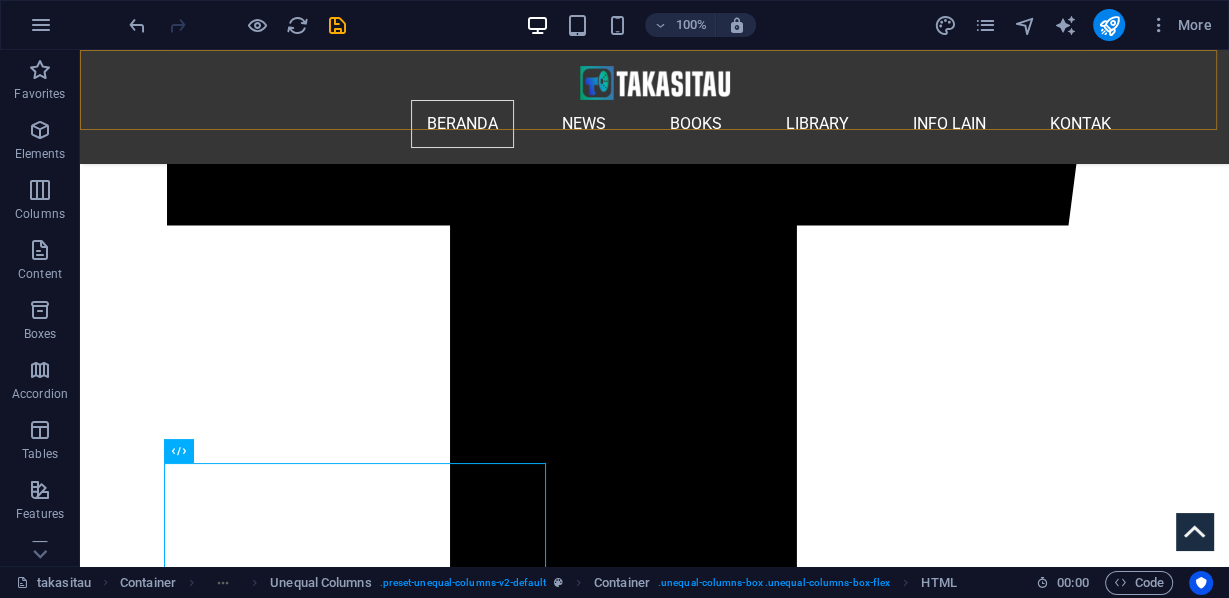 scroll, scrollTop: 1647, scrollLeft: 0, axis: vertical 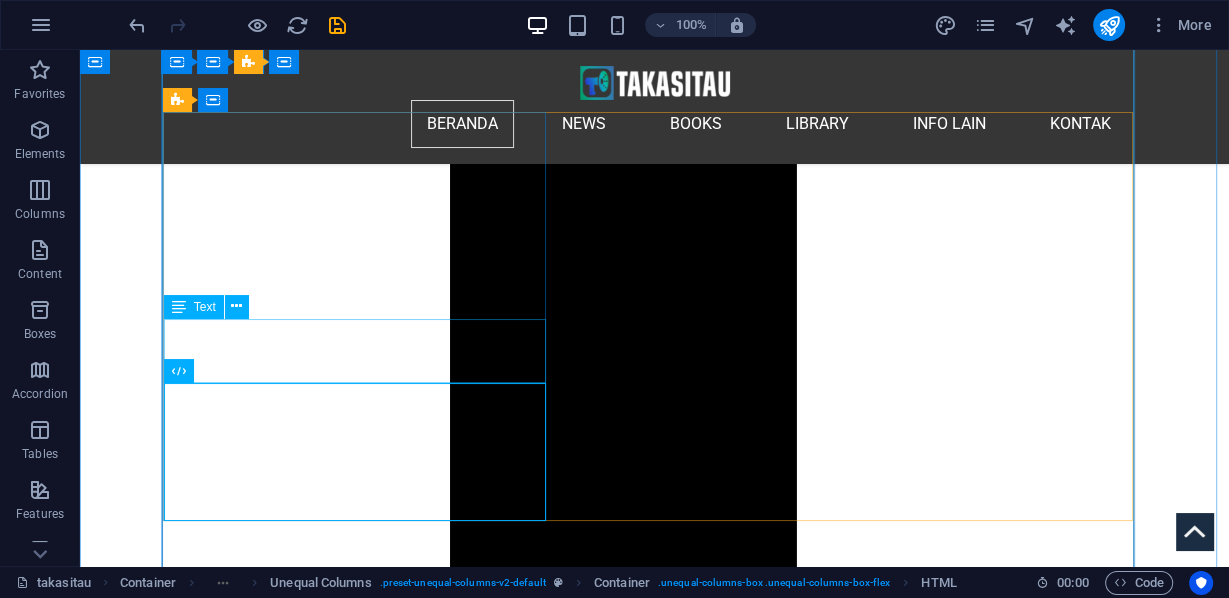click on "Lebih dari 300.000 orang memadati Jembatan Pelabuhan Sydney dalam salah satu protes terbesar di Australia. Kerumunan besar ini mengirimkan pesan yang jelas: Genosida Israel di Gaza membuatnya kehilangan dukungan di seluruh dunia, membuatnya semakin terpinggirkan di tengah sorotan dunia. Dyor @Powerfulmindx" at bounding box center (654, 8000) 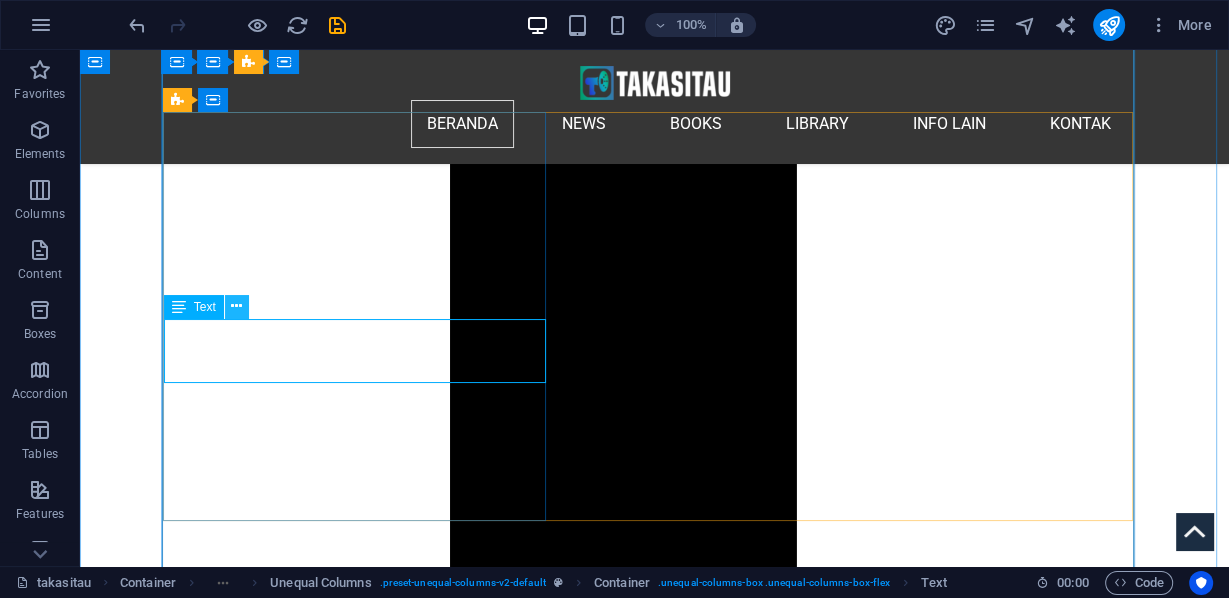 click at bounding box center (236, 306) 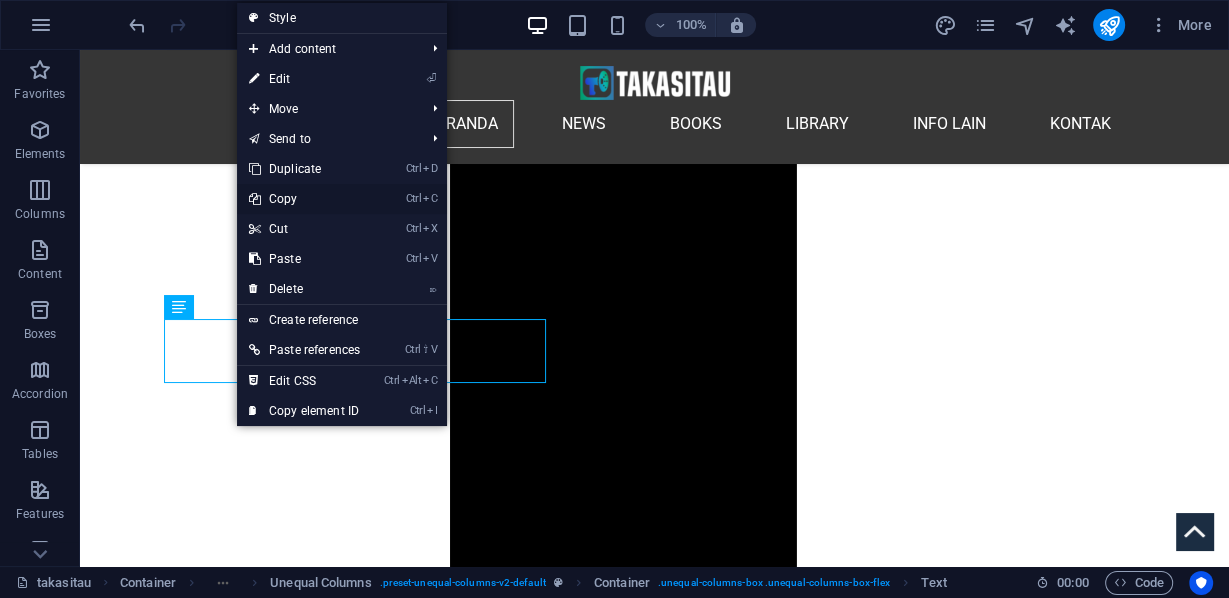 click on "Ctrl C  Copy" at bounding box center [304, 199] 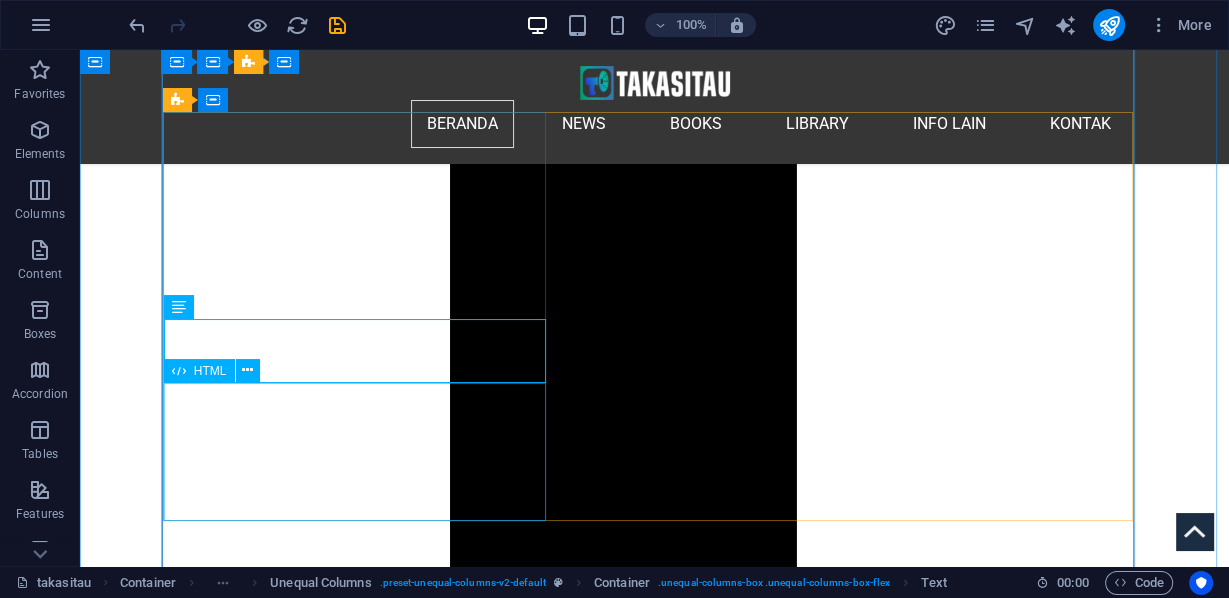 scroll, scrollTop: 1807, scrollLeft: 0, axis: vertical 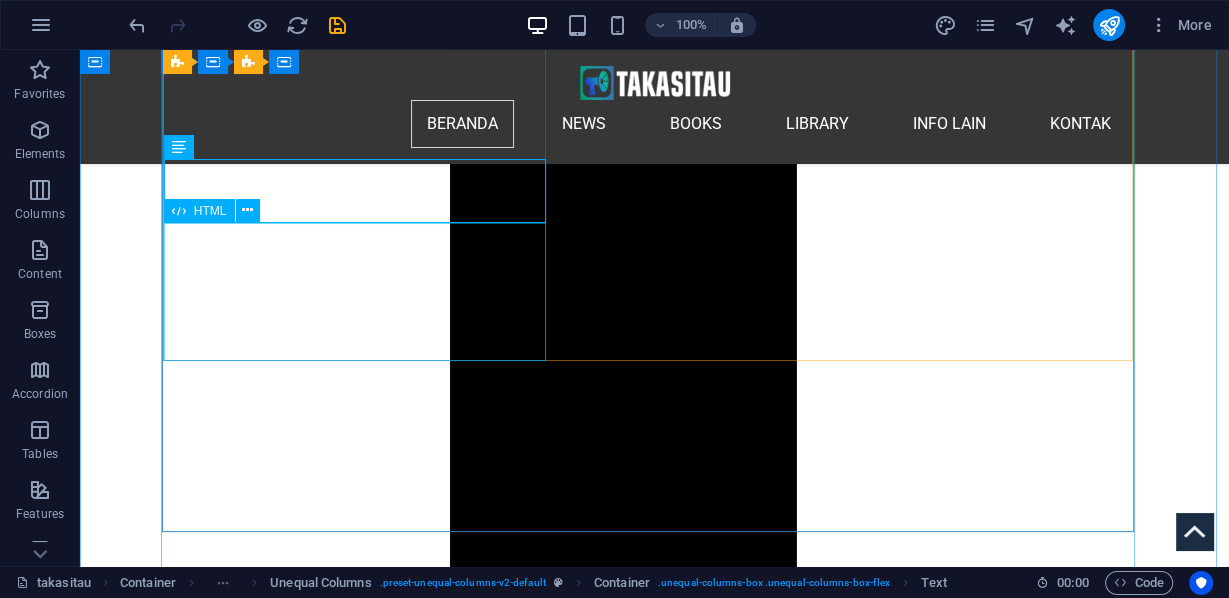 click on "Thousands of pro-Palestinian demonstrators march across Sydney Harbour Bridge, calling for aid deliveries into Gaza and end to Israeli war in enclave  pic.twitter.com/cfu6rpGqZ3 — TRT World Now (@TRTWorldNow)  August 3, 2025" at bounding box center [654, 7902] 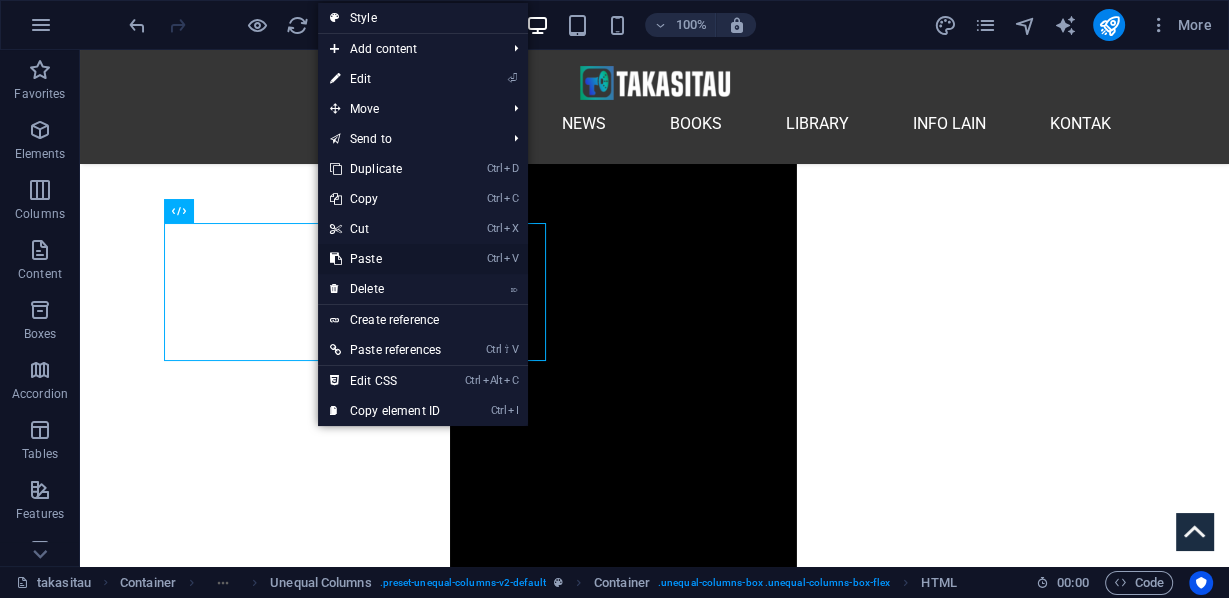 click on "Ctrl V  Paste" at bounding box center (385, 259) 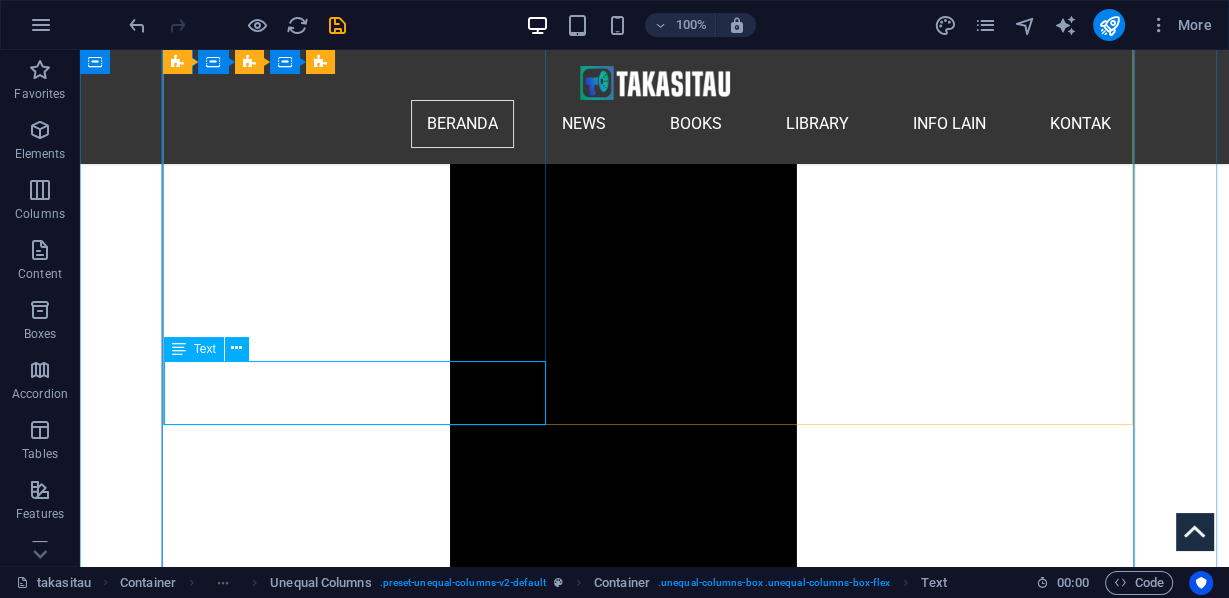 click on "Lebih dari 300.000 orang memadati Jembatan Pelabuhan Sydney dalam salah satu protes terbesar di Australia. Kerumunan besar ini mengirimkan pesan yang jelas: Genosida Israel di Gaza membuatnya kehilangan dukungan di seluruh dunia, membuatnya semakin terpinggirkan di tengah sorotan dunia. Dyor @Powerfulmindx" at bounding box center (654, 7965) 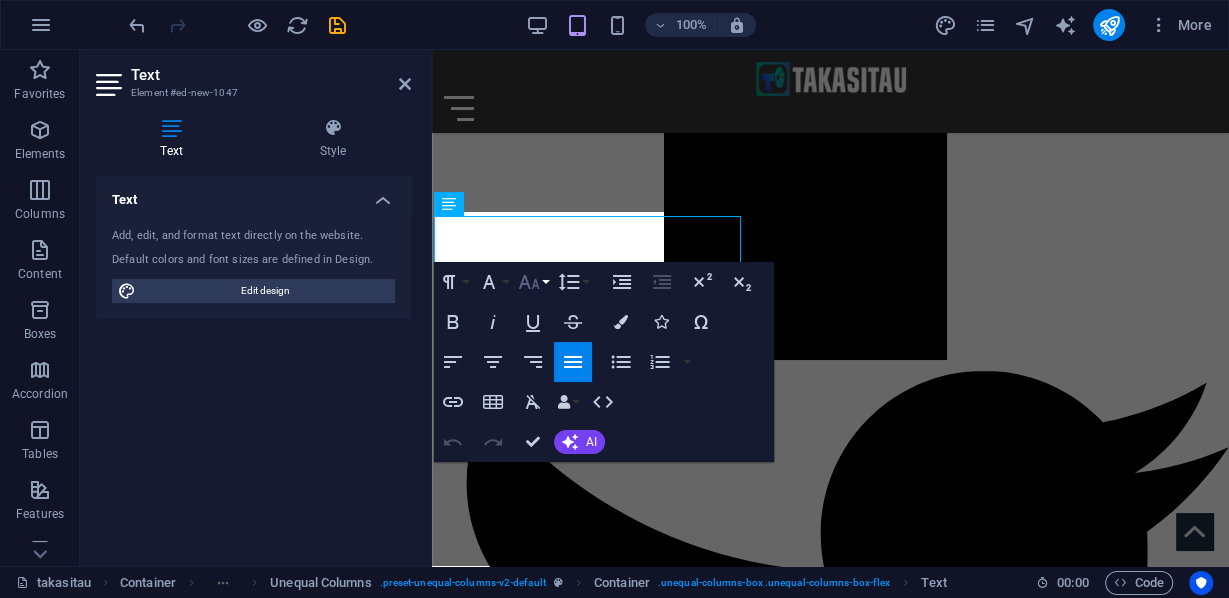 scroll, scrollTop: 1710, scrollLeft: 0, axis: vertical 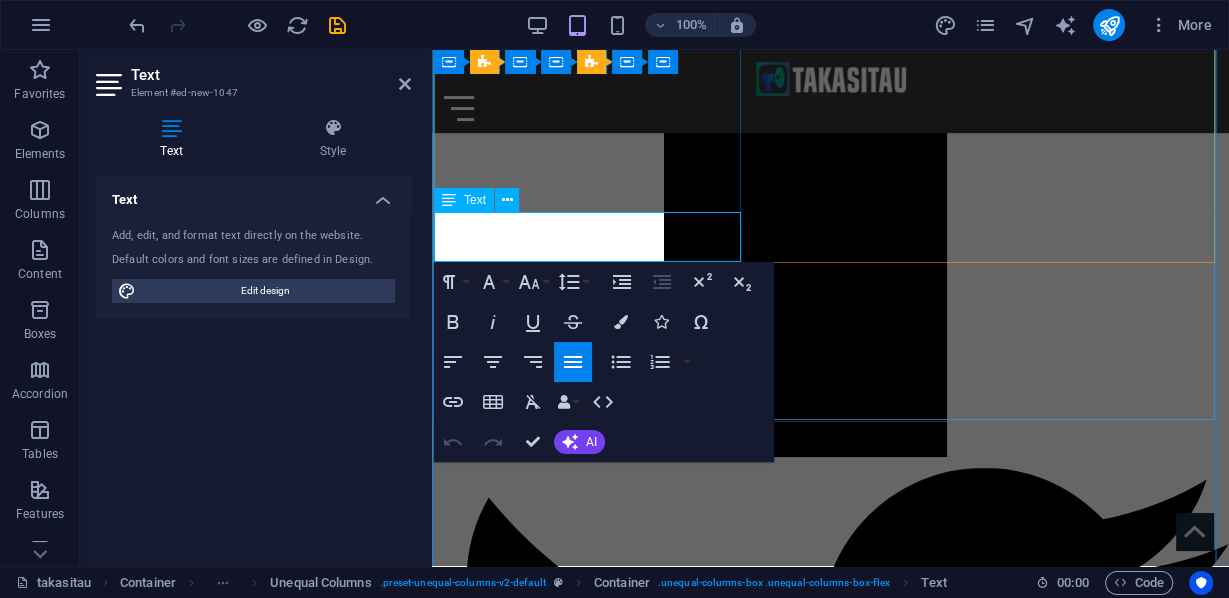drag, startPoint x: 460, startPoint y: 213, endPoint x: 658, endPoint y: 256, distance: 202.6154 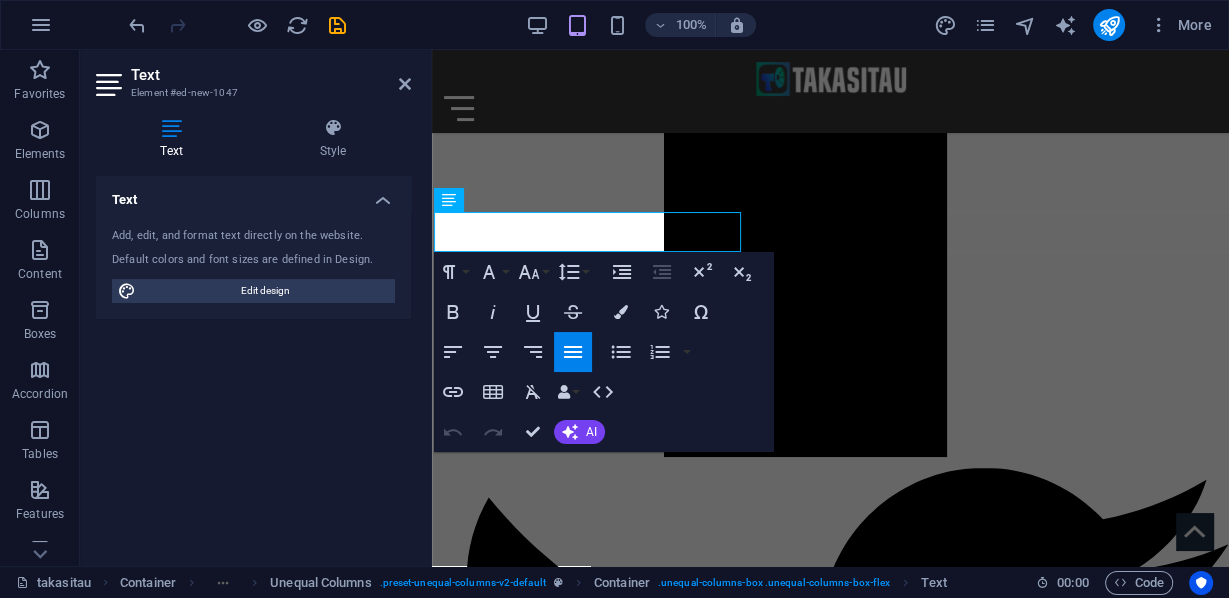 scroll, scrollTop: 1945, scrollLeft: 5, axis: both 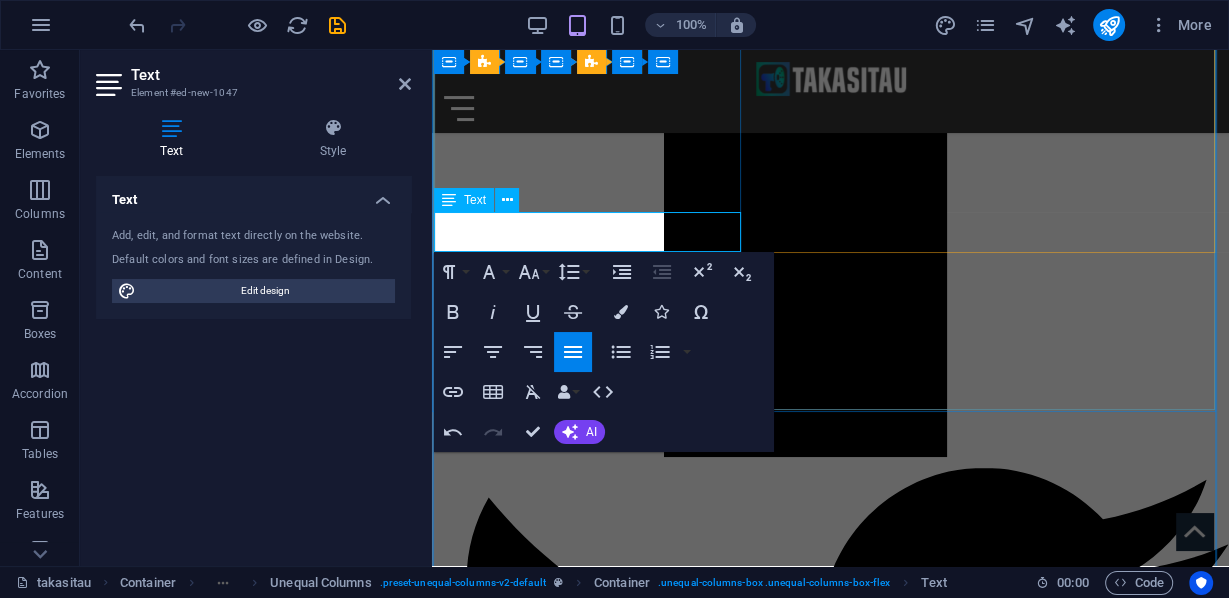 click on "LebihRibuan demonstran pro-Palestina berbaris melintasi Jembatan Pelabuhan Sydney, menuntut pengiriman bantuan ke Gaza dan diakhirinya perang Israel di wilayah kantong tersebut. TRT World Now @TRTWorldNowrfulmindx" at bounding box center (830, 6382) 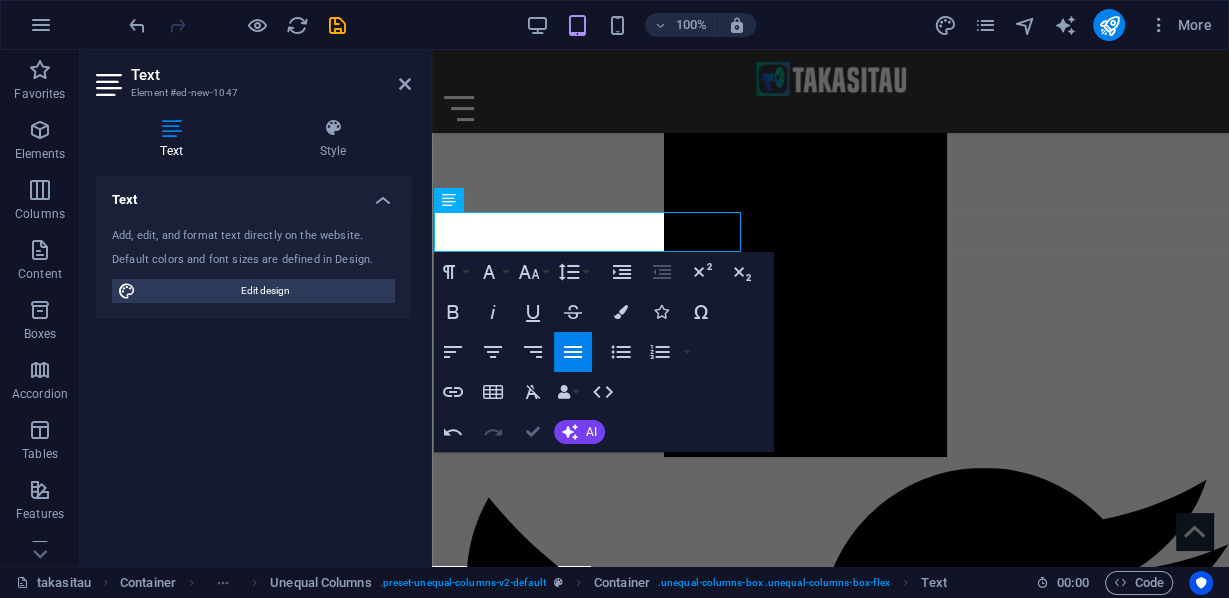 drag, startPoint x: 528, startPoint y: 430, endPoint x: 451, endPoint y: 379, distance: 92.358 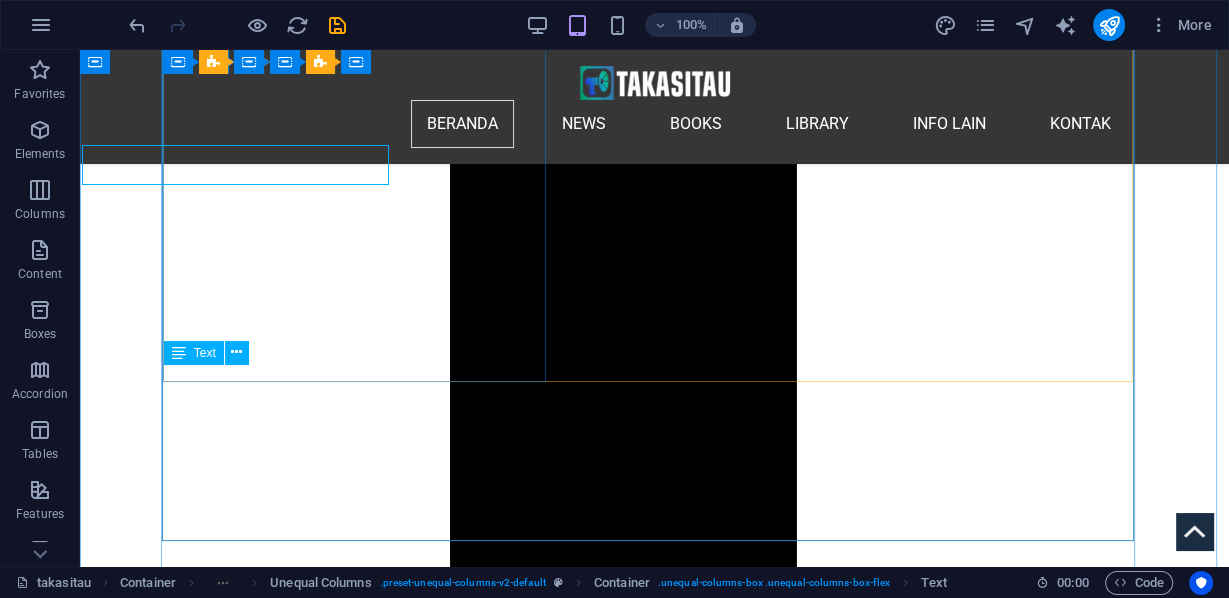 scroll, scrollTop: 1768, scrollLeft: 0, axis: vertical 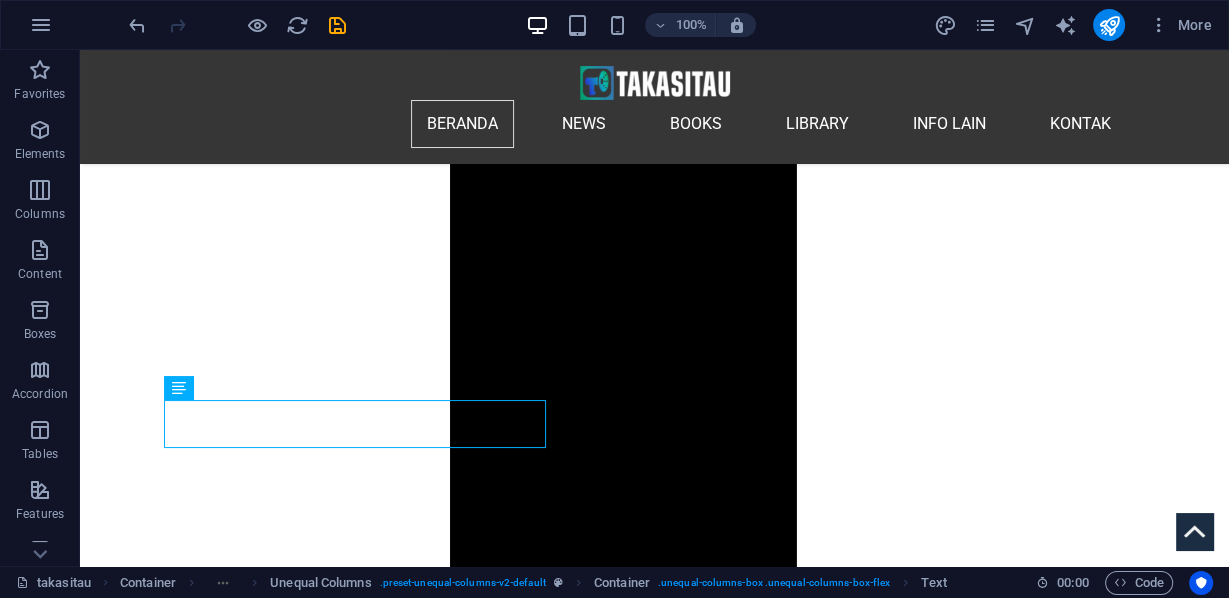 click at bounding box center (337, 25) 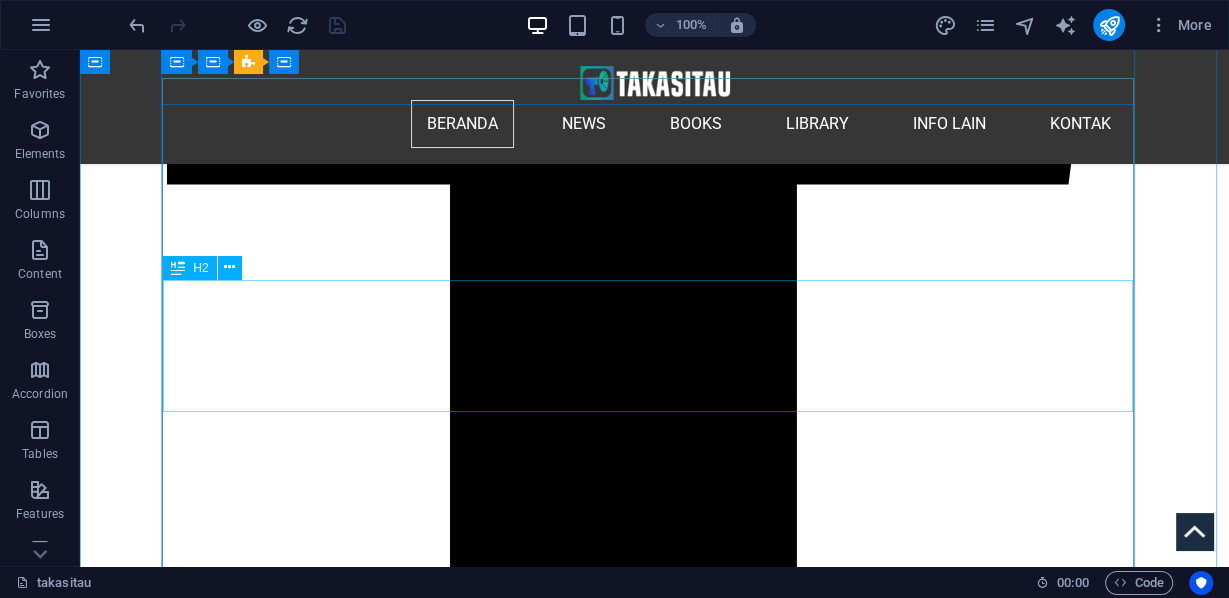 scroll, scrollTop: 1288, scrollLeft: 0, axis: vertical 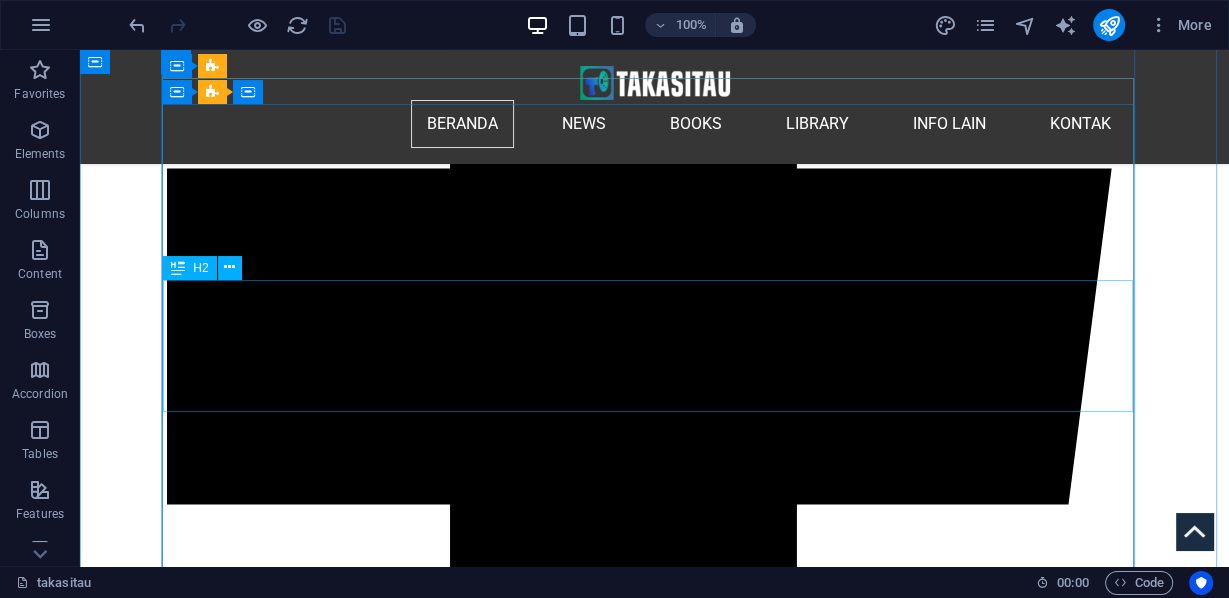 click on "Gelombang Demonstrasi Menyebar di Kota-kota Besar Seluruh Dunia Stop Kejahatan di Gaza, Palestina!" at bounding box center [654, 8058] 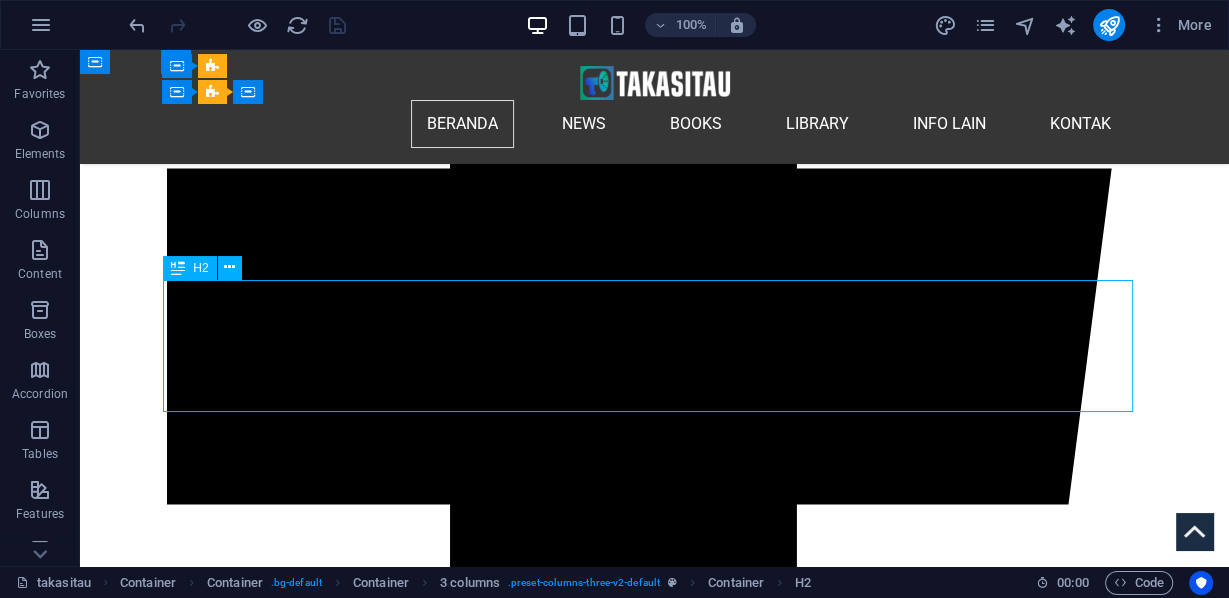 click on "Gelombang Demonstrasi Menyebar di Kota-kota Besar Seluruh Dunia Stop Kejahatan di Gaza, Palestina!" at bounding box center (654, 8058) 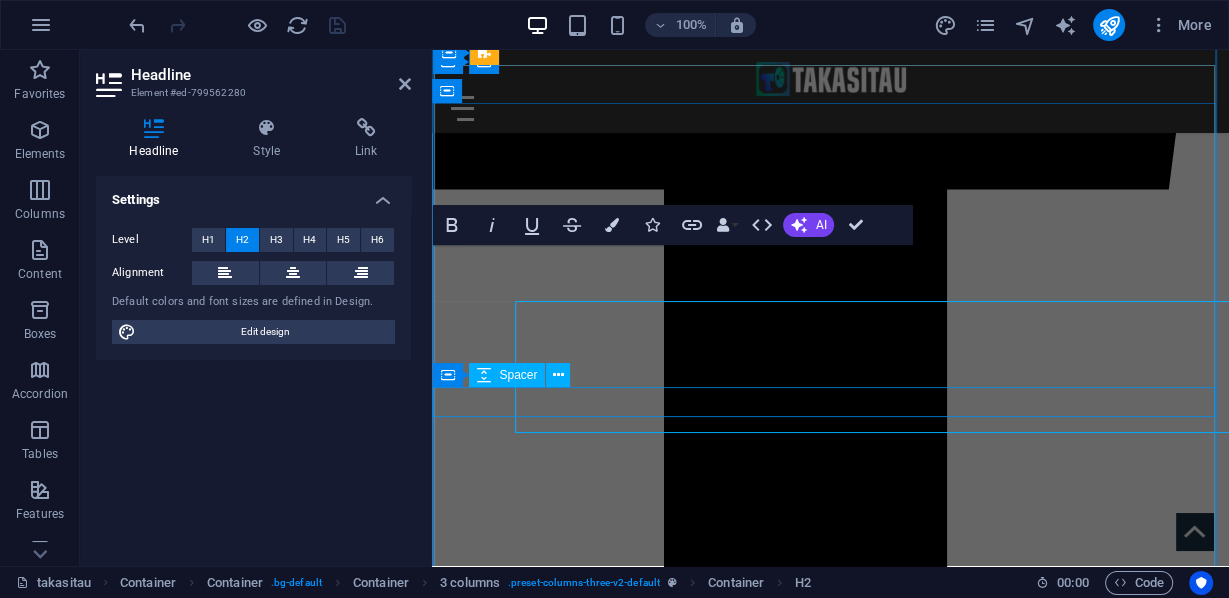 scroll, scrollTop: 1256, scrollLeft: 0, axis: vertical 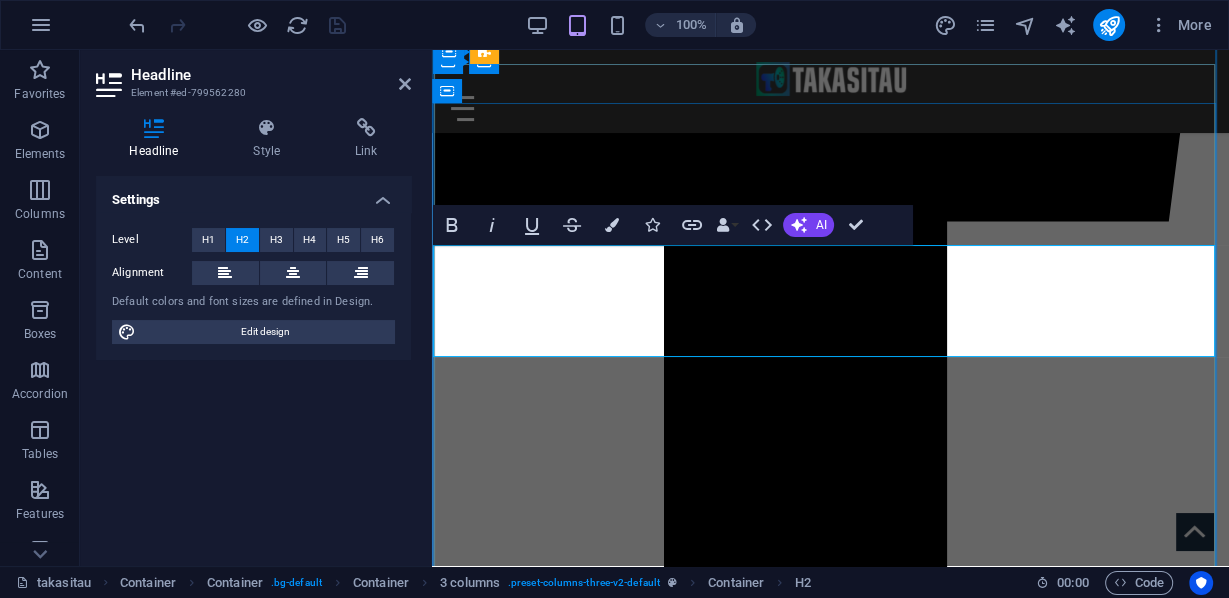 click on "Gelombang Demonstrasi Menyebar di Kota-kota Besar Seluruh Dunia Stop Kejahatan di Gaza, Palestina!" at bounding box center (830, 6520) 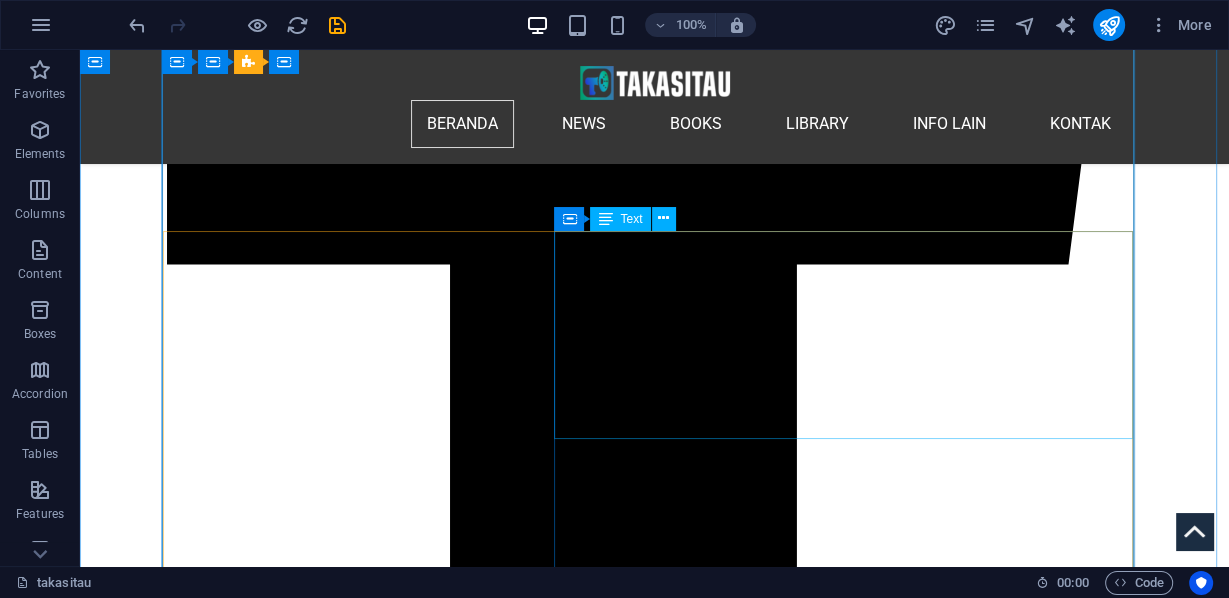 scroll, scrollTop: 1368, scrollLeft: 0, axis: vertical 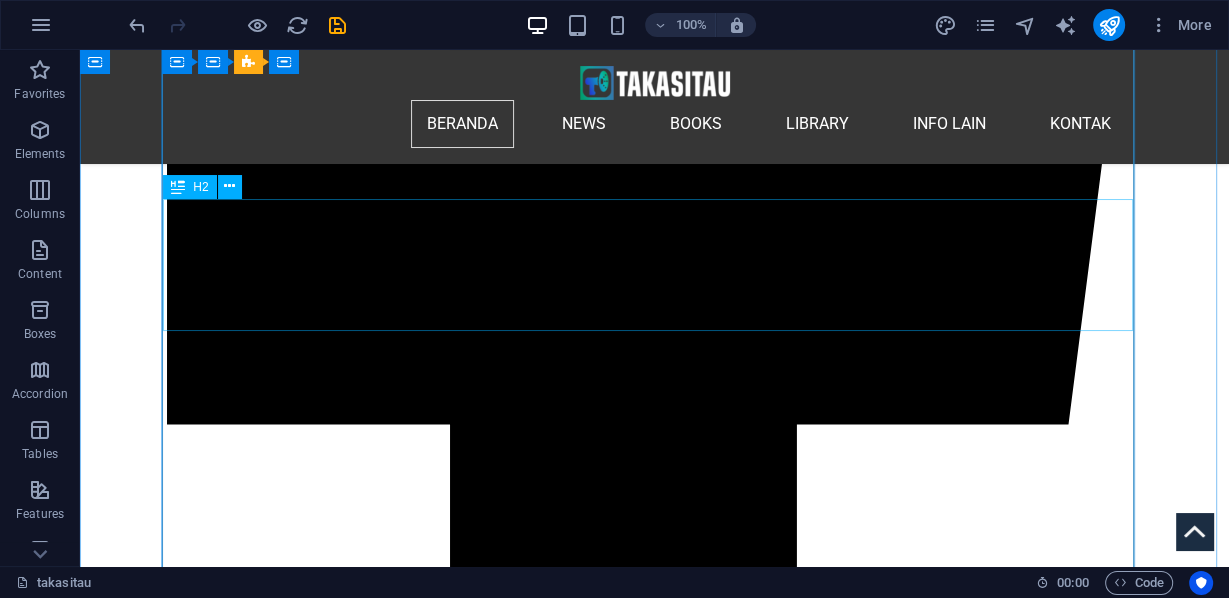 click on "Gelombang Demonstrasi Menyebar di Kota-kota Besar Seluruh Dunia Stop Kejahatan & Kelaparan di Gaza, Palestina!" at bounding box center [654, 7978] 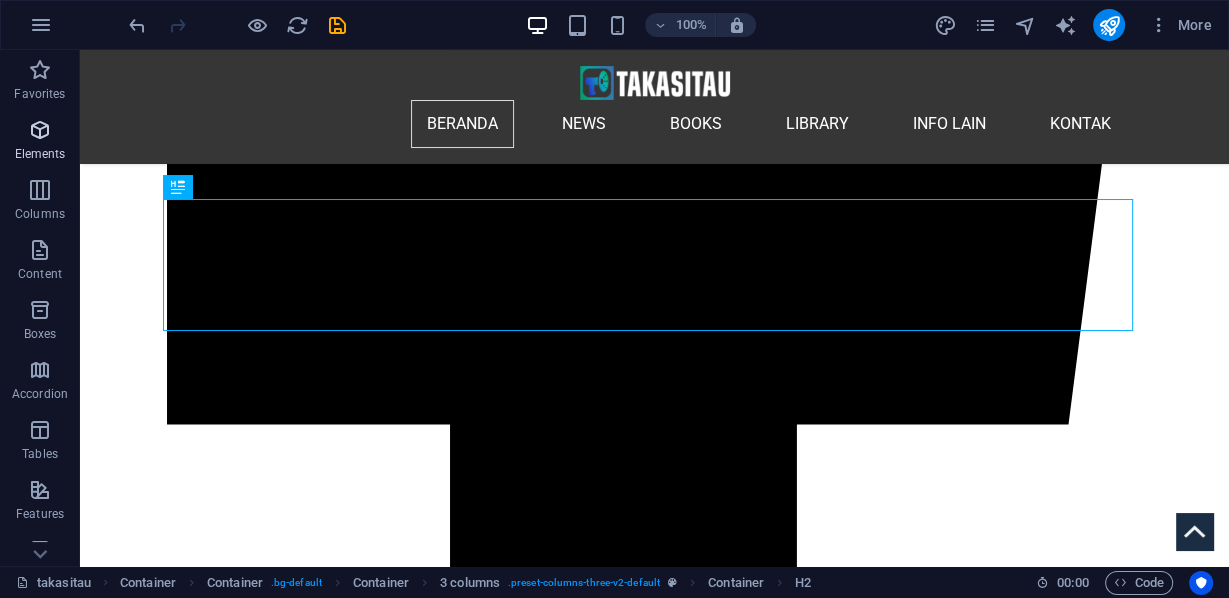 click on "Elements" at bounding box center (40, 154) 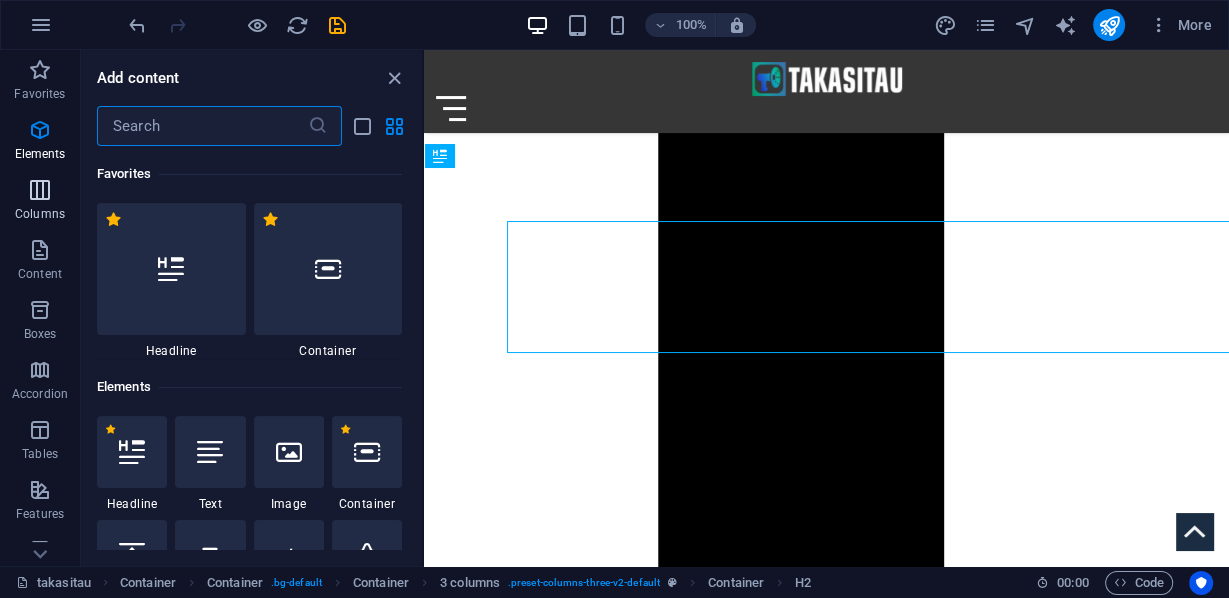 scroll, scrollTop: 1336, scrollLeft: 0, axis: vertical 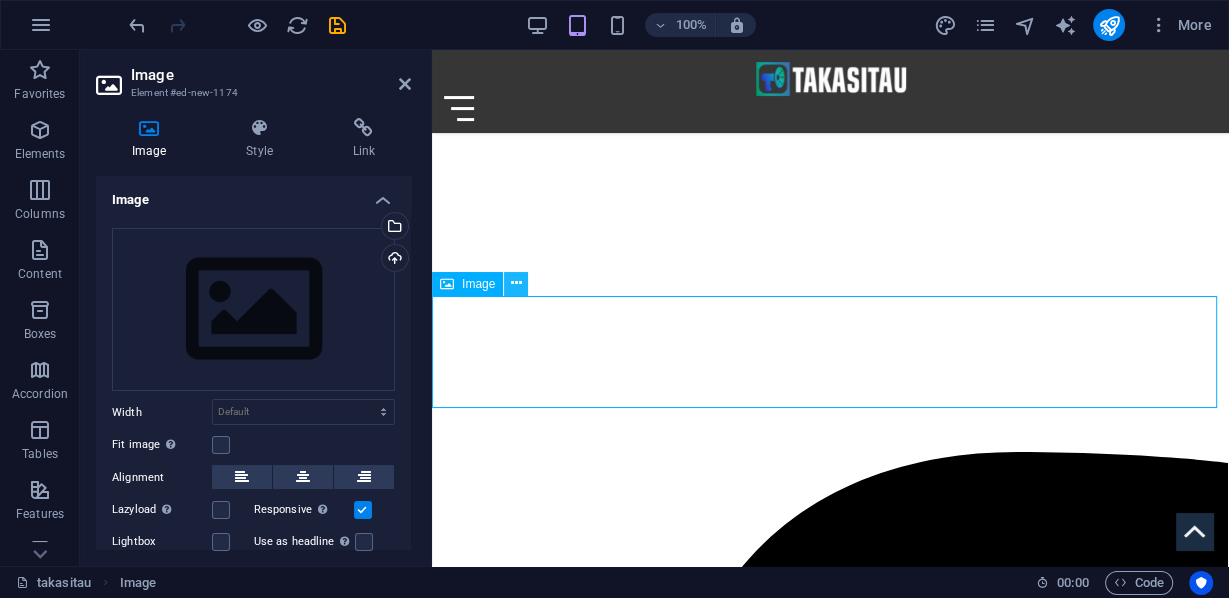 click at bounding box center (516, 283) 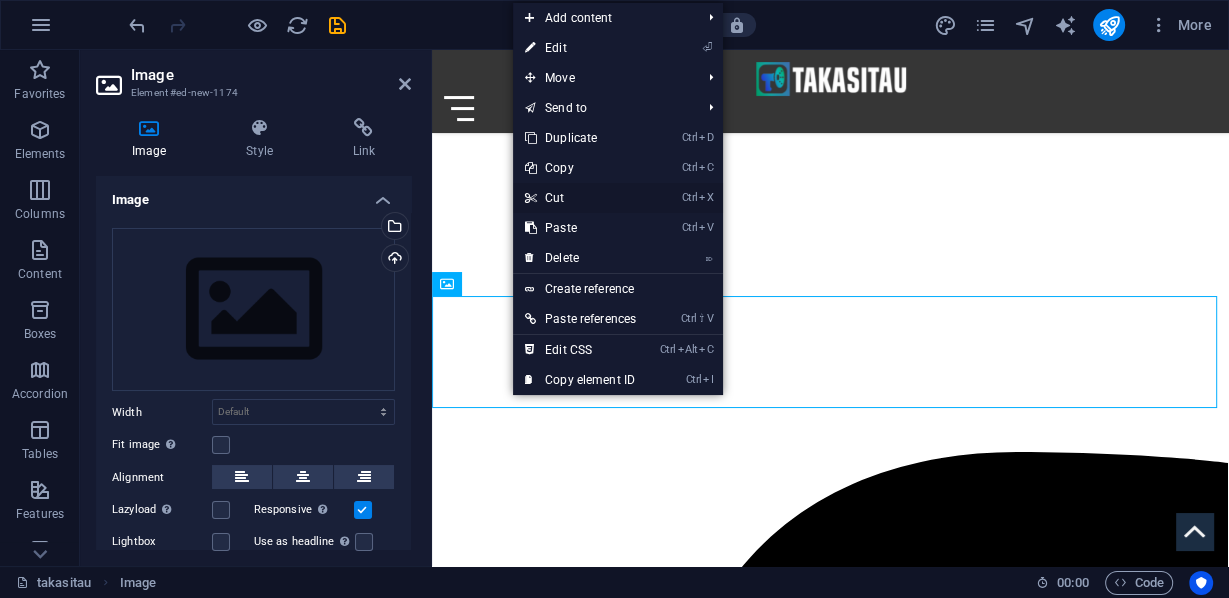 click on "Ctrl X  Cut" at bounding box center (580, 198) 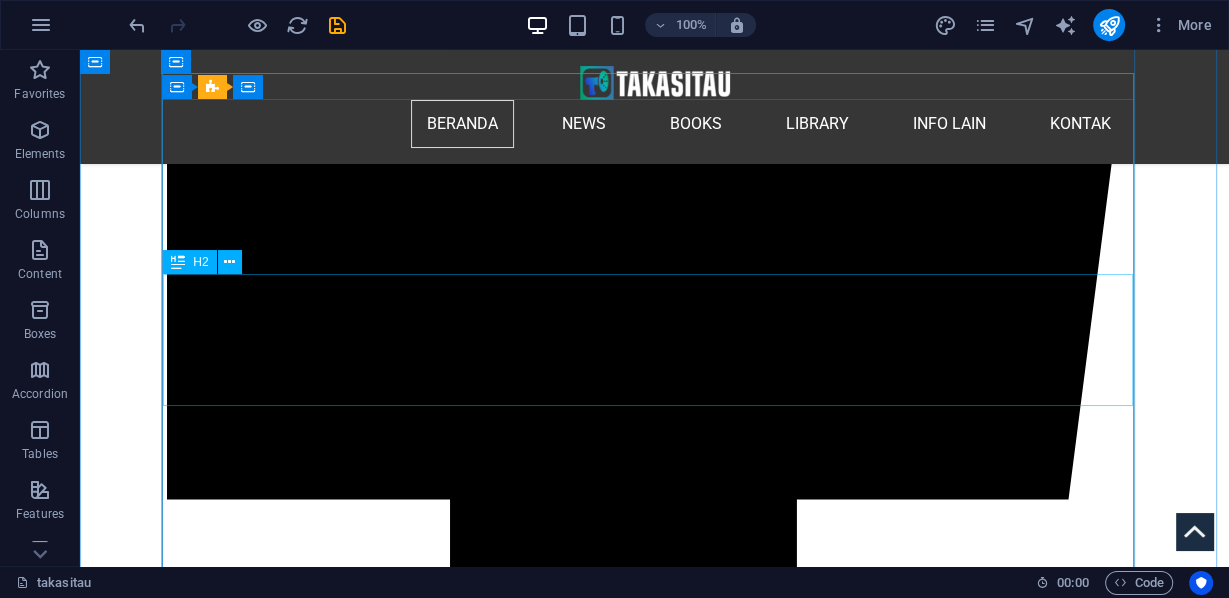 scroll, scrollTop: 1453, scrollLeft: 0, axis: vertical 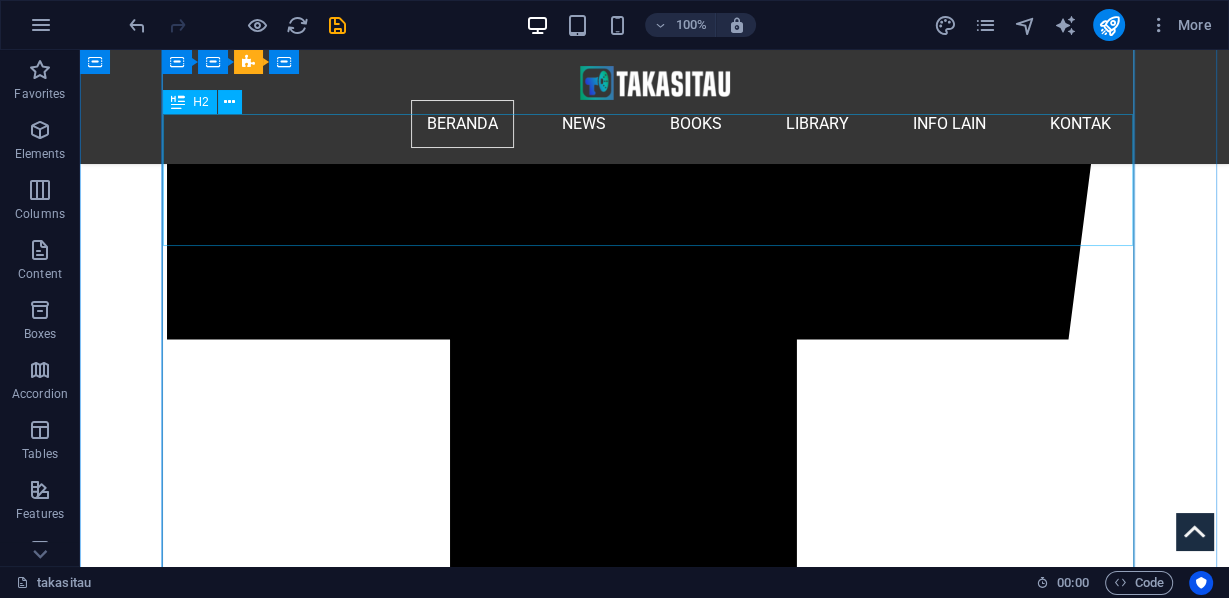 click on "Gelombang Demonstrasi Menyebar di Kota-kota Besar Seluruh Dunia Stop Kejahatan & Kelaparan di Gaza, Palestina!" at bounding box center [654, 7893] 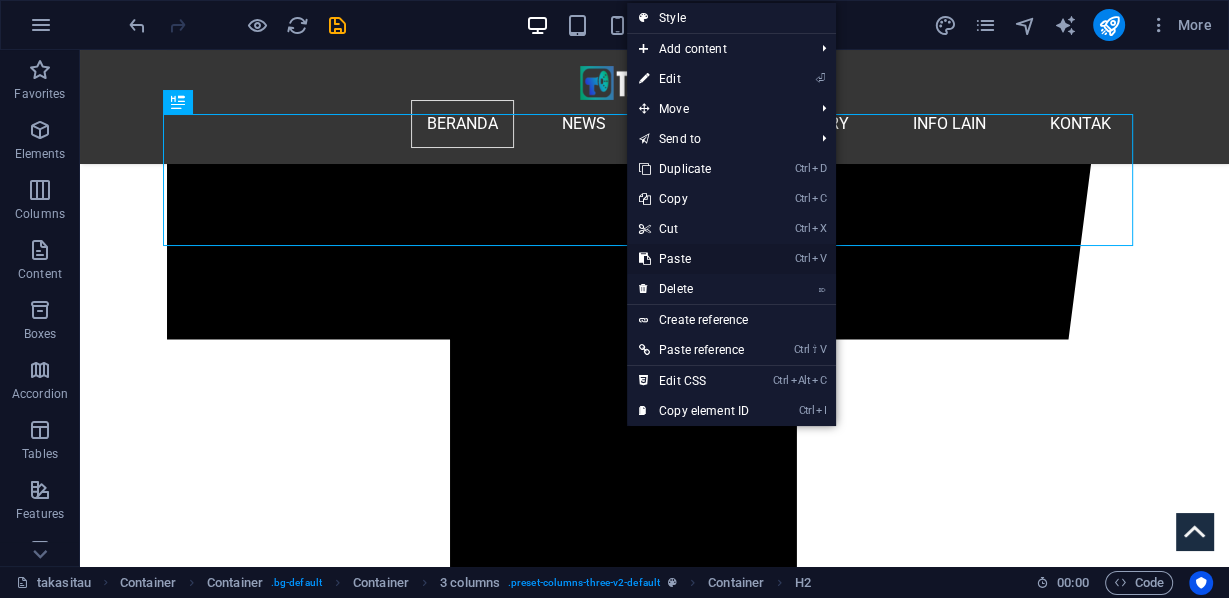 click on "Ctrl V  Paste" at bounding box center [694, 259] 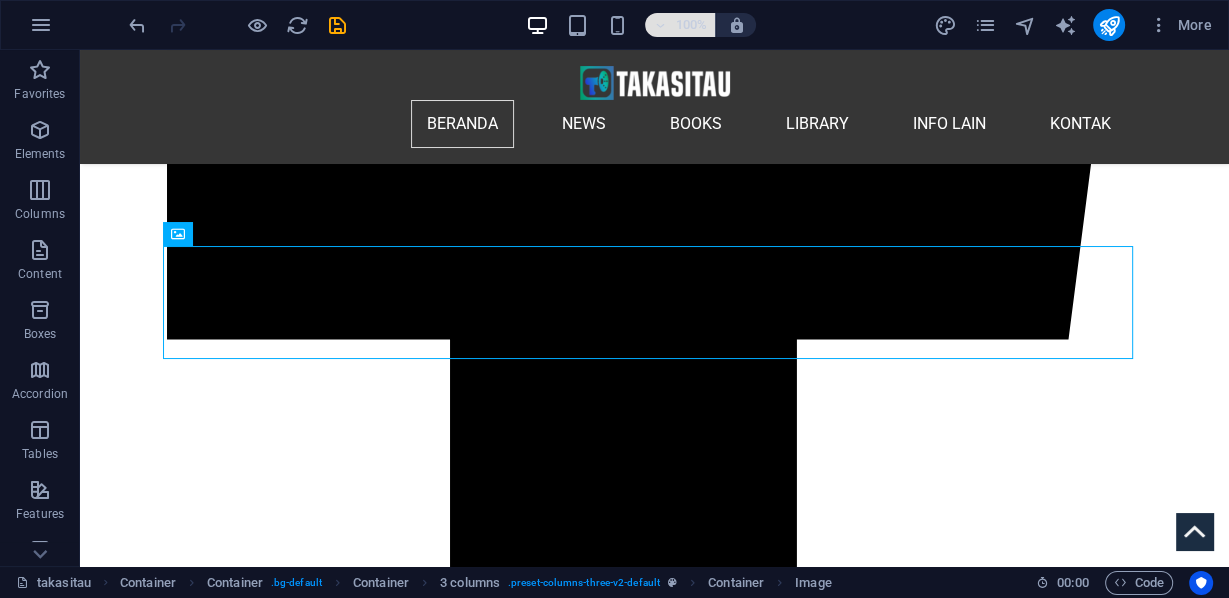 click at bounding box center (660, 25) 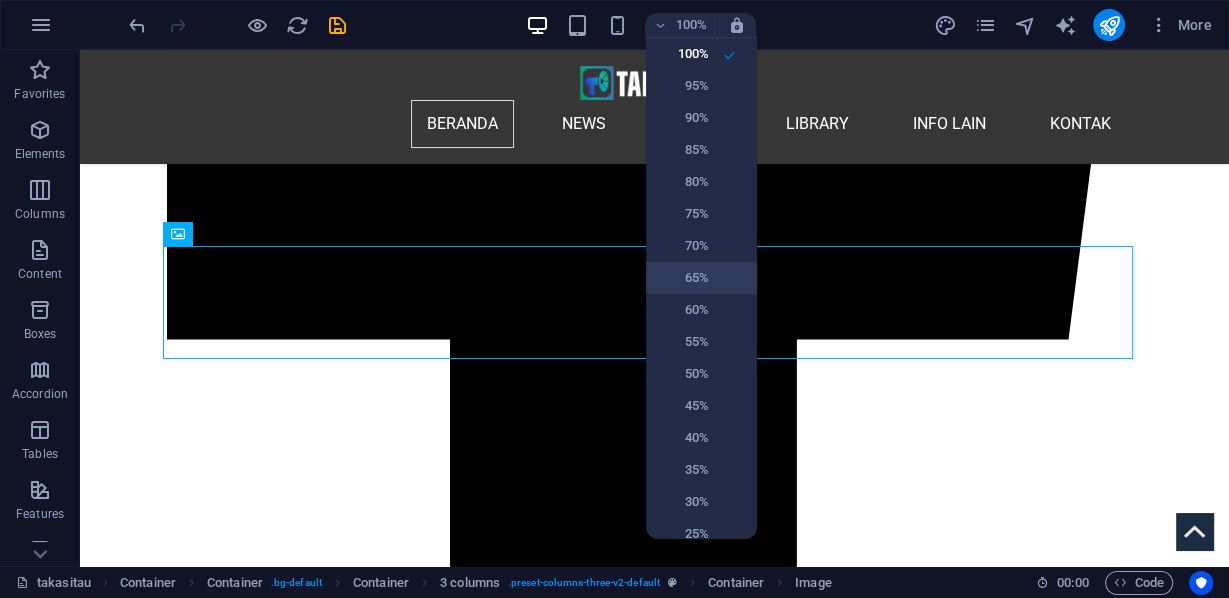 click on "65%" at bounding box center [683, 278] 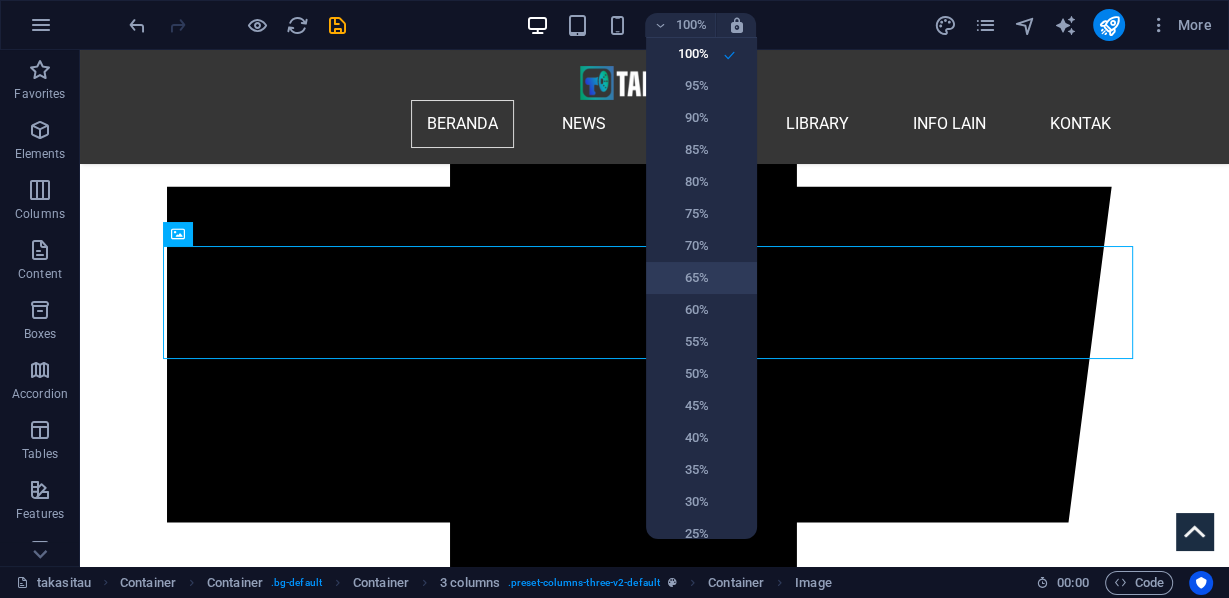 scroll, scrollTop: 1635, scrollLeft: 0, axis: vertical 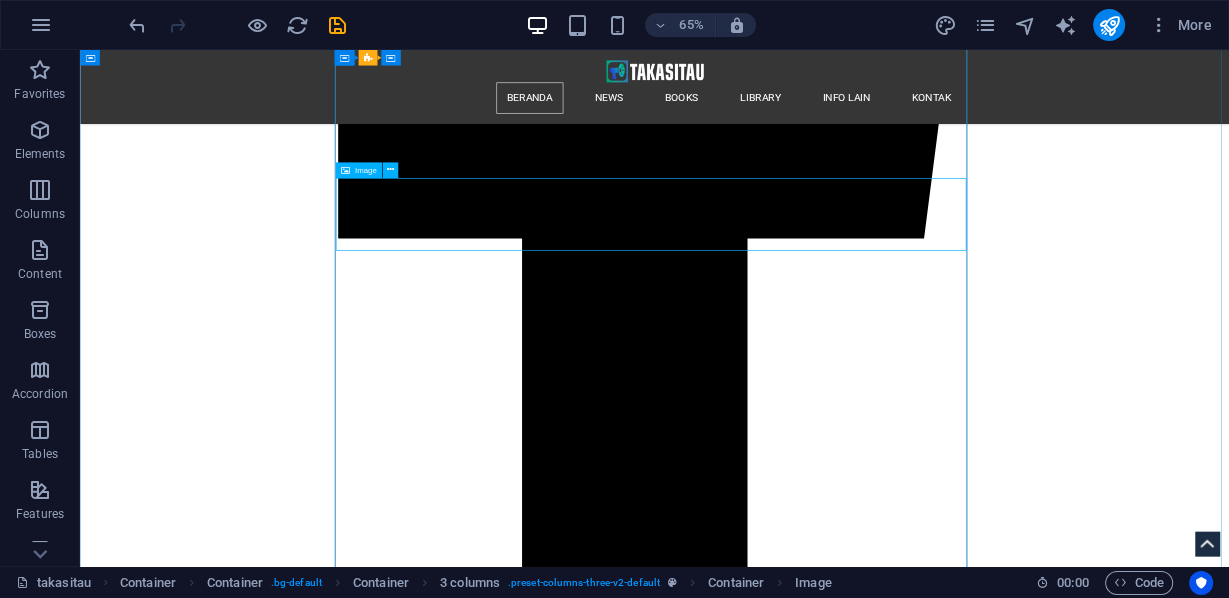 click at bounding box center (964, 9295) 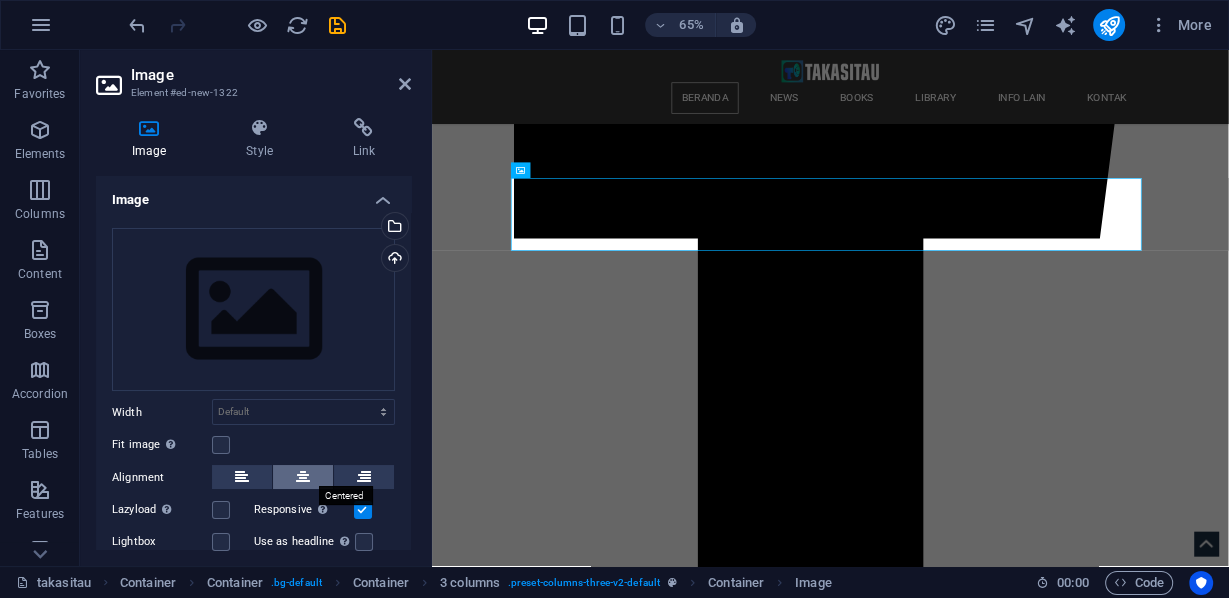 scroll, scrollTop: 80, scrollLeft: 0, axis: vertical 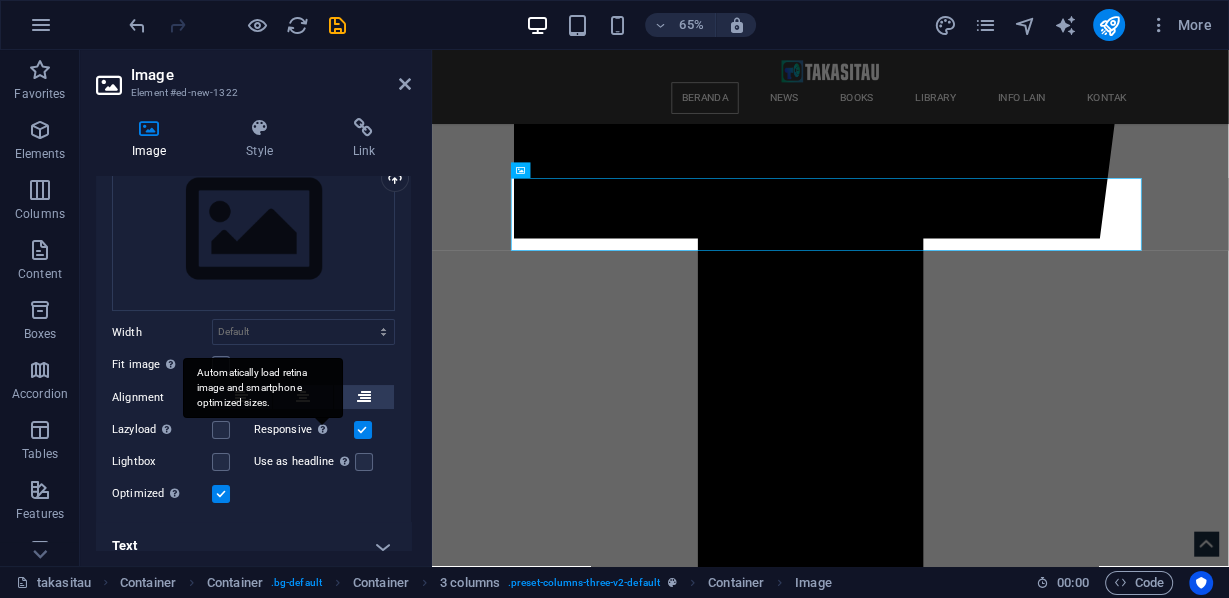 click on "Automatically load retina image and smartphone optimized sizes." at bounding box center [263, 388] 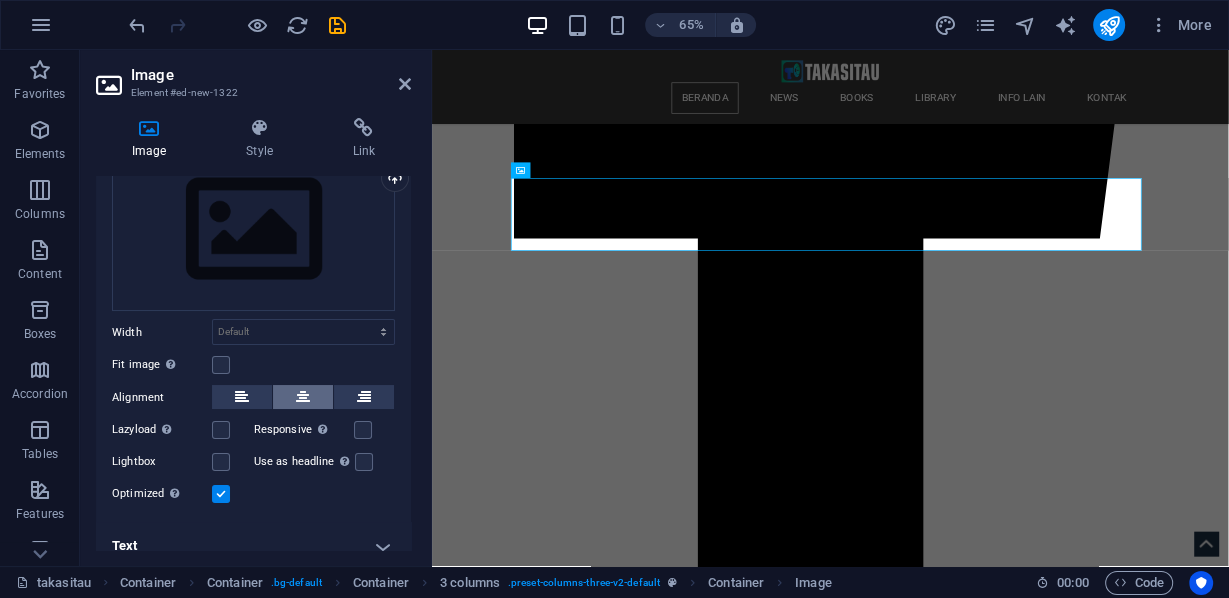 click at bounding box center [303, 397] 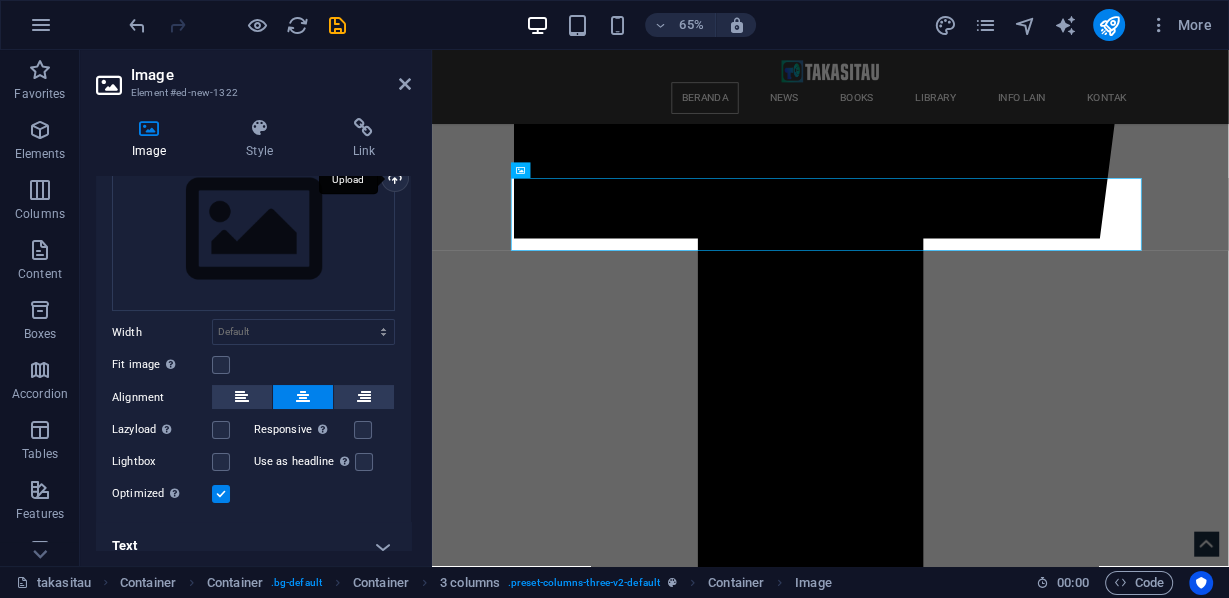 click on "Upload" at bounding box center (393, 180) 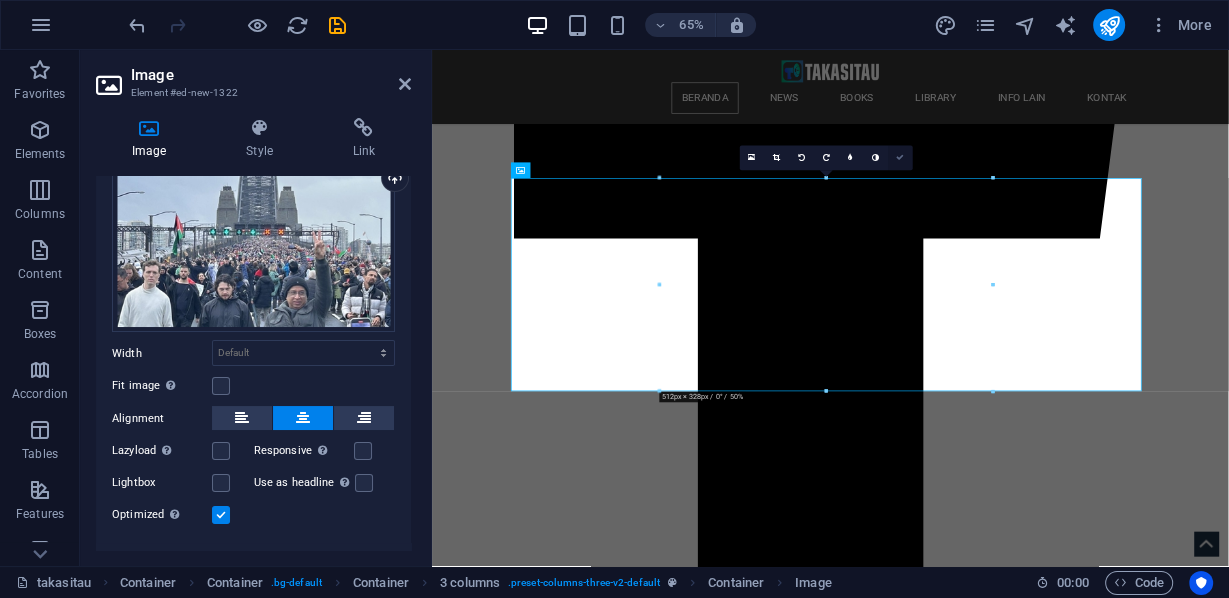click at bounding box center (901, 158) 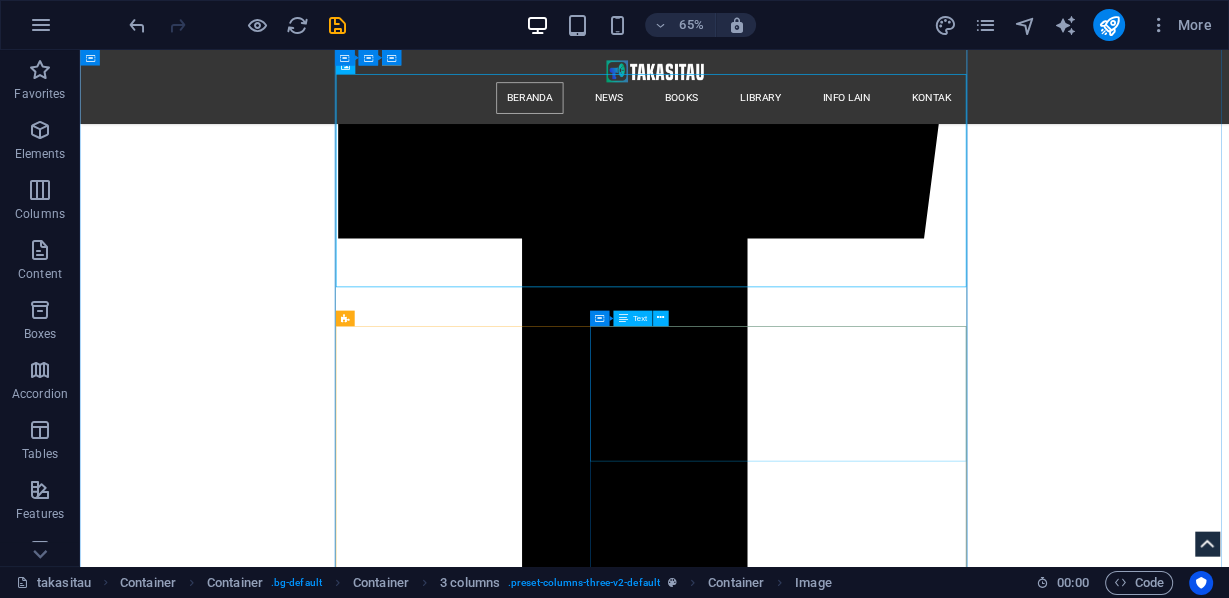 scroll, scrollTop: 1795, scrollLeft: 0, axis: vertical 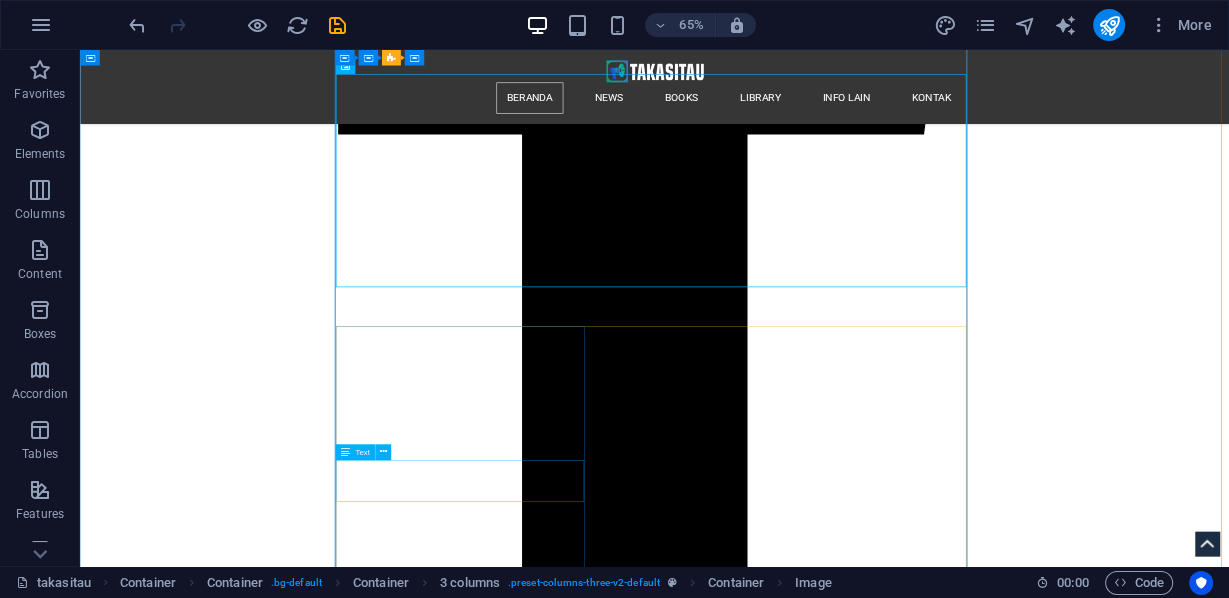 click on "Lebih dari 300.000 orang memadati Jembatan Pelabuhan Sydney dalam salah satu protes terbesar di Australia. Kerumunan besar ini mengirimkan pesan yang jelas: Genosida Israel di Gaza membuatnya kehilangan dukungan di seluruh dunia, membuatnya semakin terpinggirkan di tengah sorotan dunia. Dyor @Powerfulmindx" at bounding box center [964, 9641] 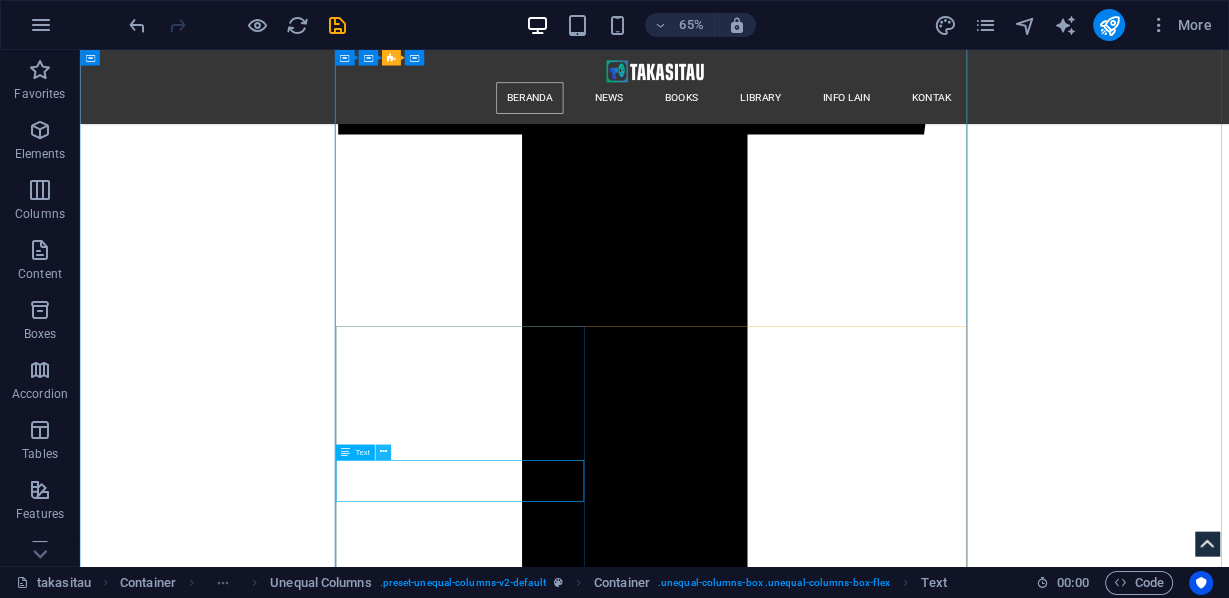 click at bounding box center [383, 452] 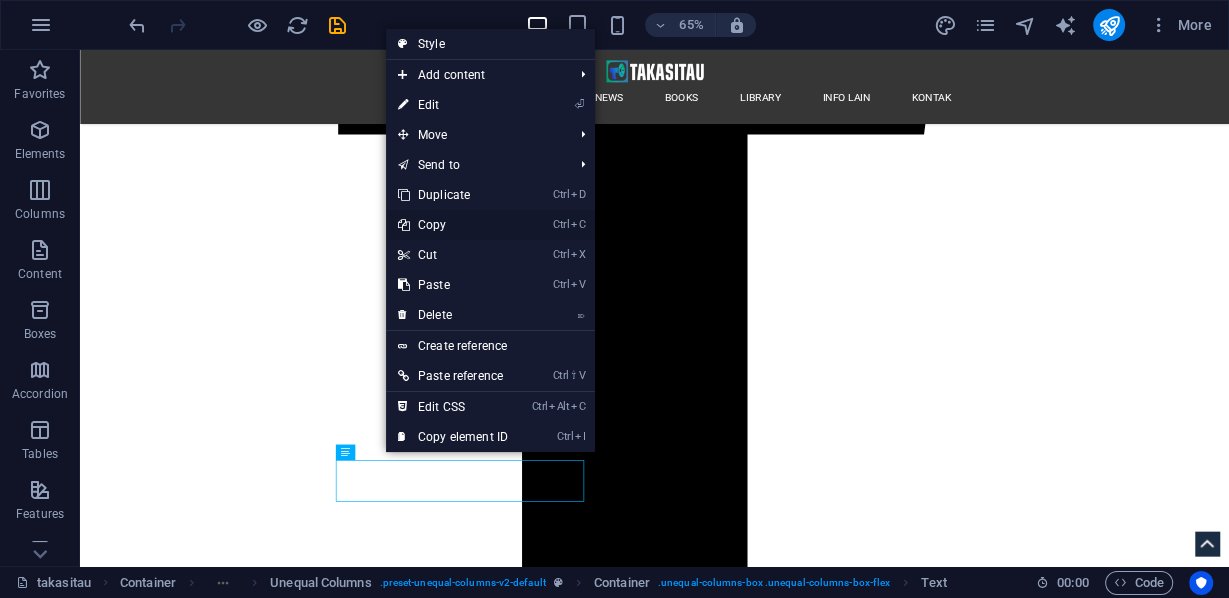 click on "Ctrl C  Copy" at bounding box center [453, 225] 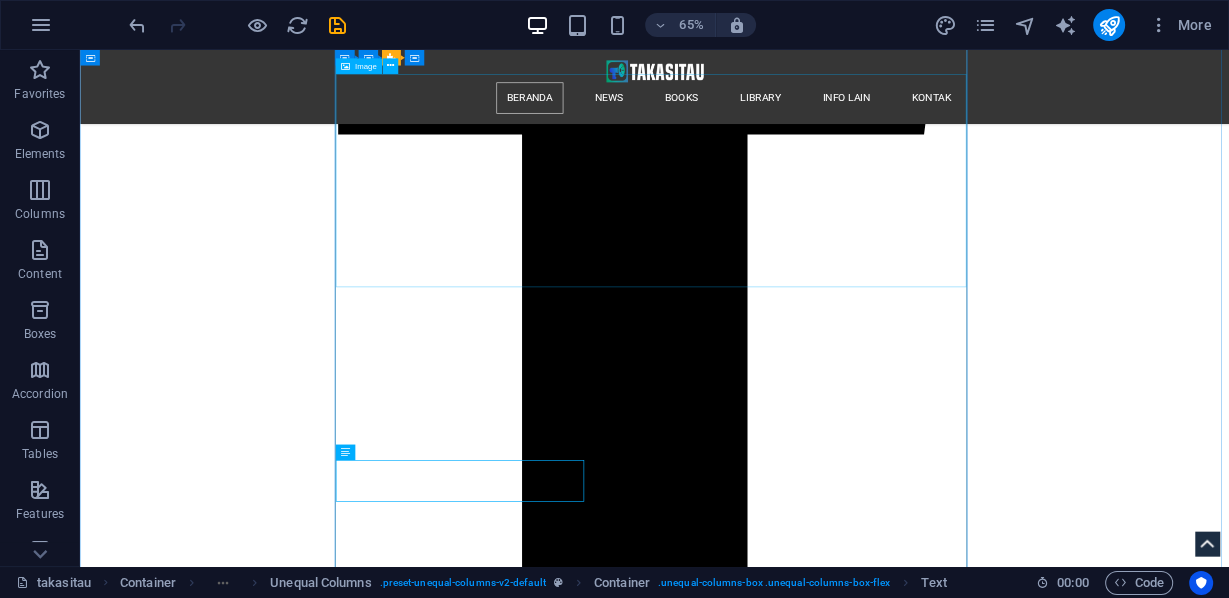 click at bounding box center [964, 9243] 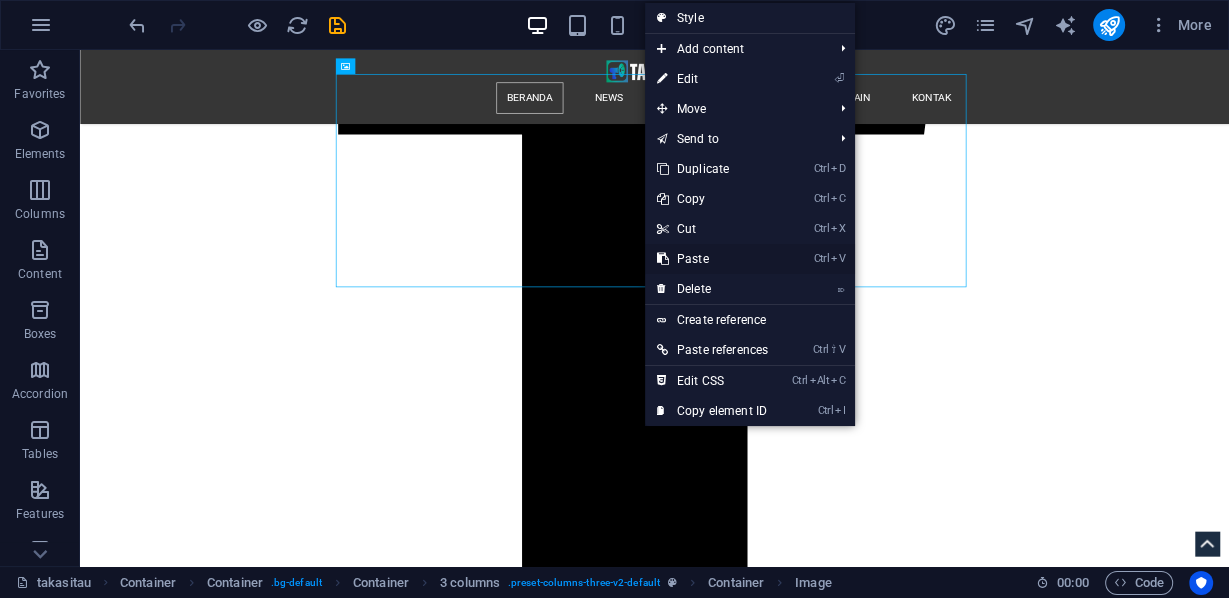 click on "Ctrl V  Paste" at bounding box center [712, 259] 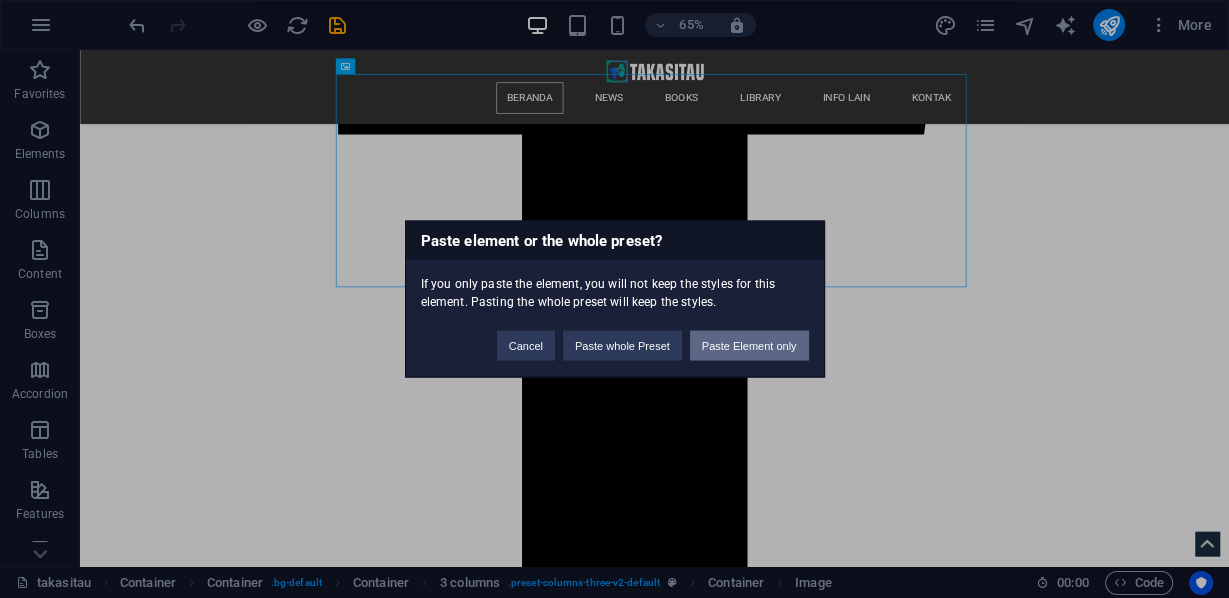 click on "Paste Element only" at bounding box center (749, 346) 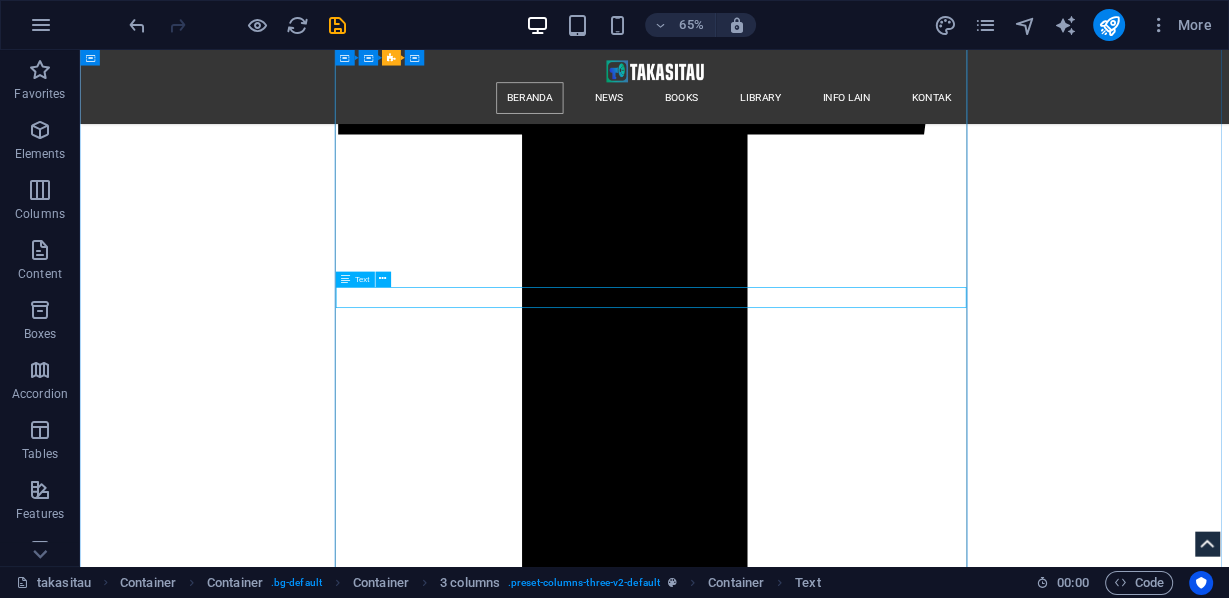 click on "Lebih dari 300.000 orang memadati Jembatan Pelabuhan Sydney dalam salah satu protes terbesar di Australia. Kerumunan besar ini mengirimkan pesan yang jelas: Genosida Israel di Gaza membuatnya kehilangan dukungan di seluruh dunia, membuatnya semakin terpinggirkan di tengah sorotan dunia. Dyor @Powerfulmindx" at bounding box center (964, 9423) 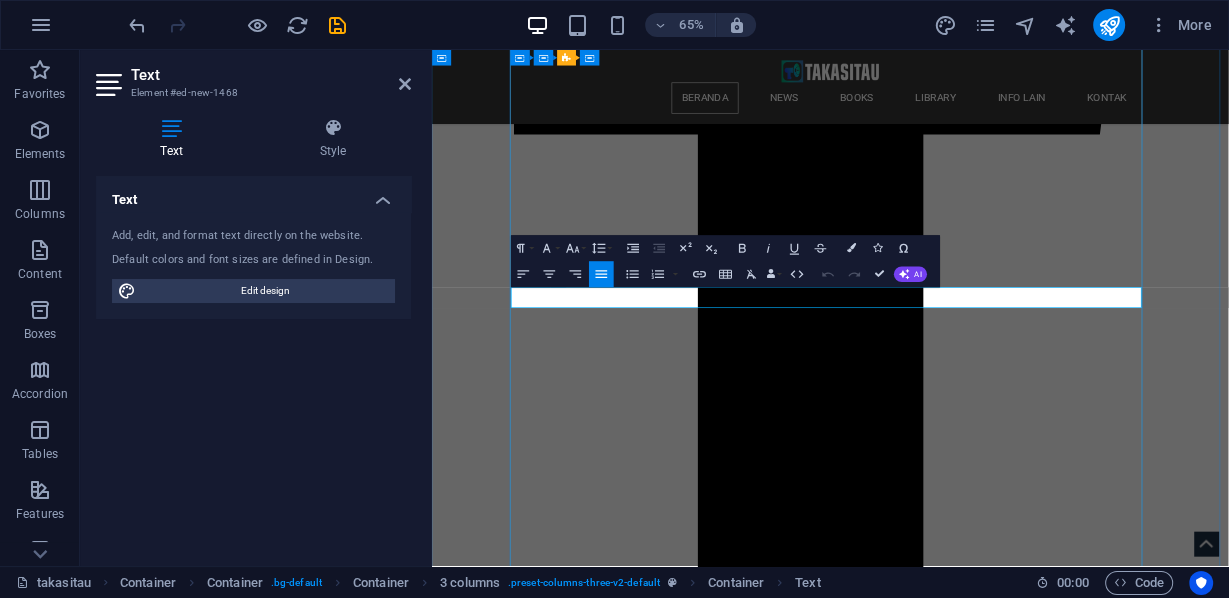 drag, startPoint x: 1007, startPoint y: 440, endPoint x: 577, endPoint y: 422, distance: 430.3766 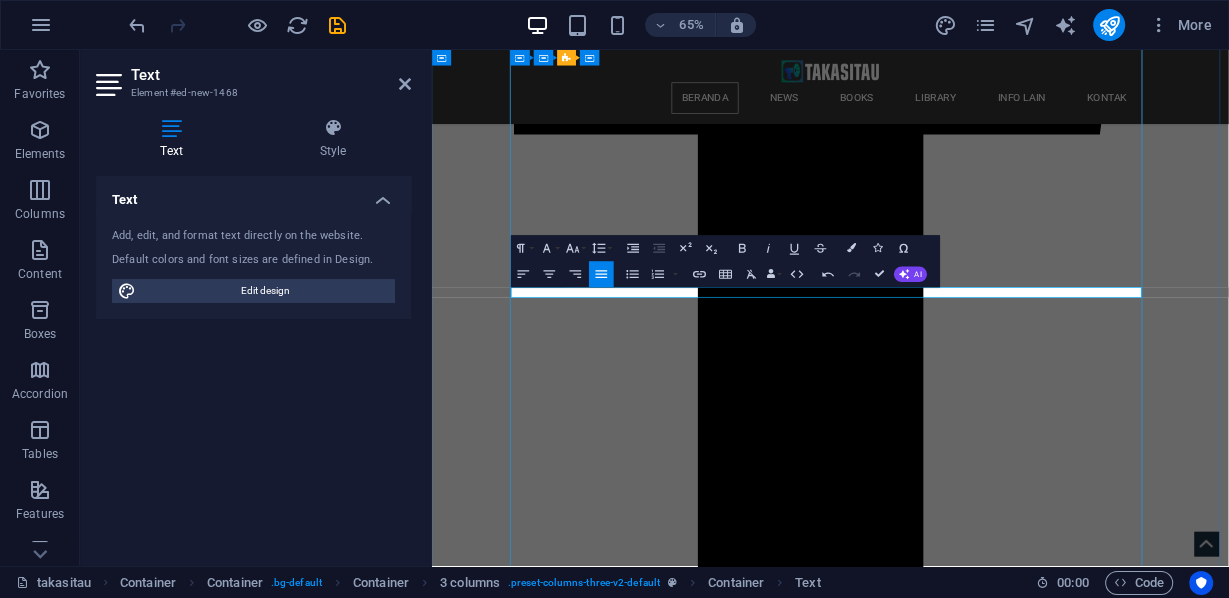 scroll, scrollTop: 862, scrollLeft: 7, axis: both 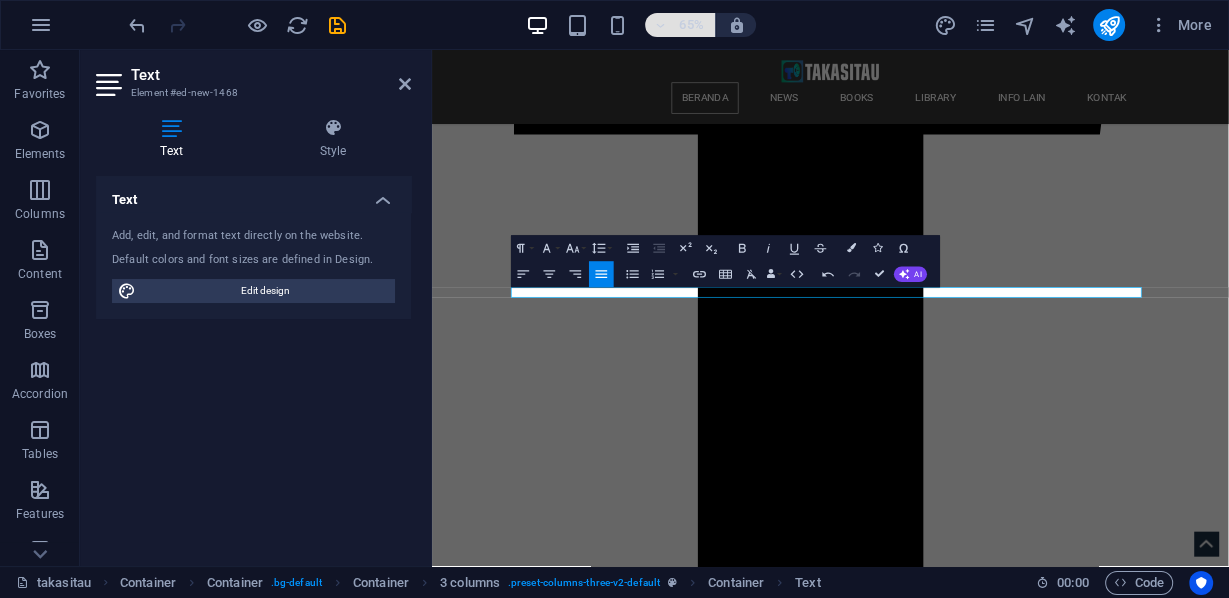 click on "65%" at bounding box center (691, 25) 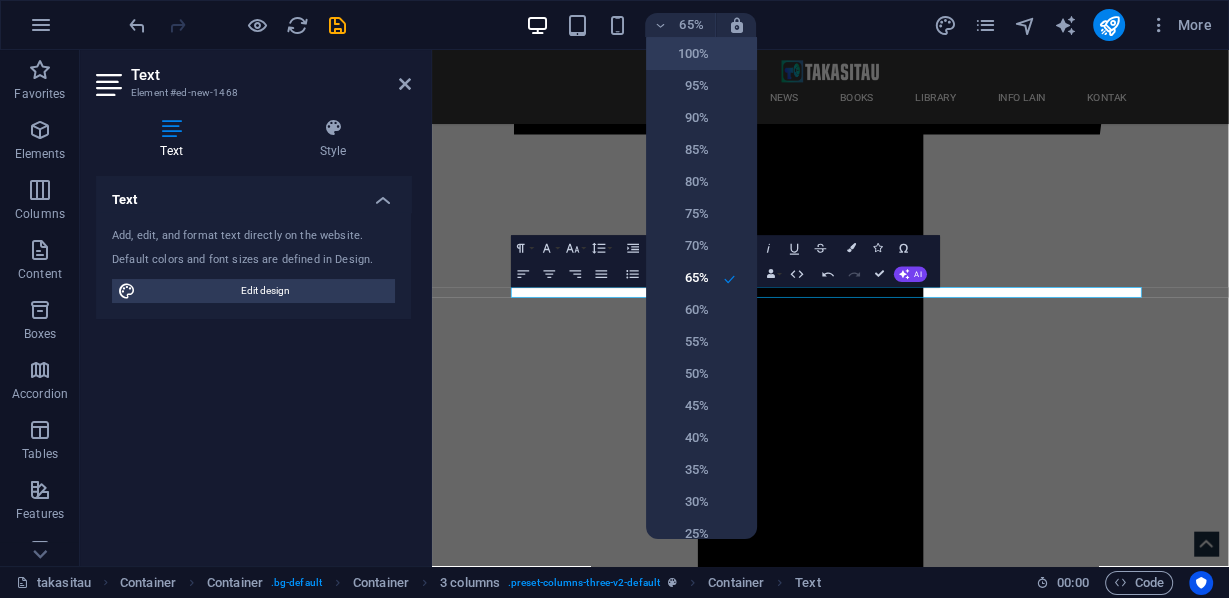 click on "100%" at bounding box center (683, 54) 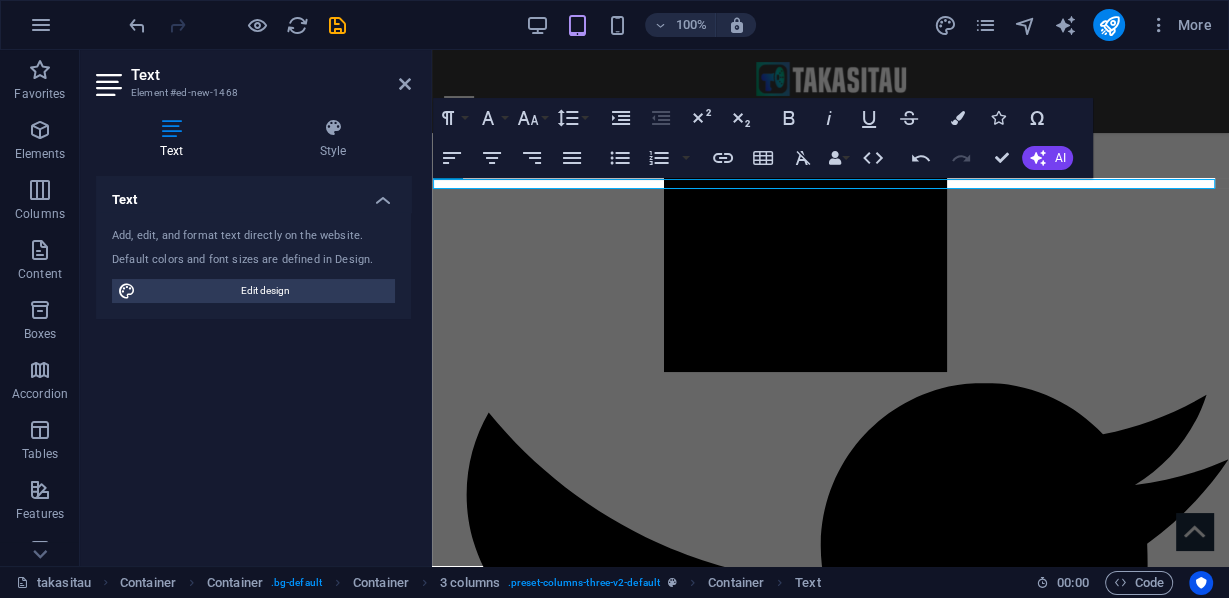 scroll, scrollTop: 1763, scrollLeft: 0, axis: vertical 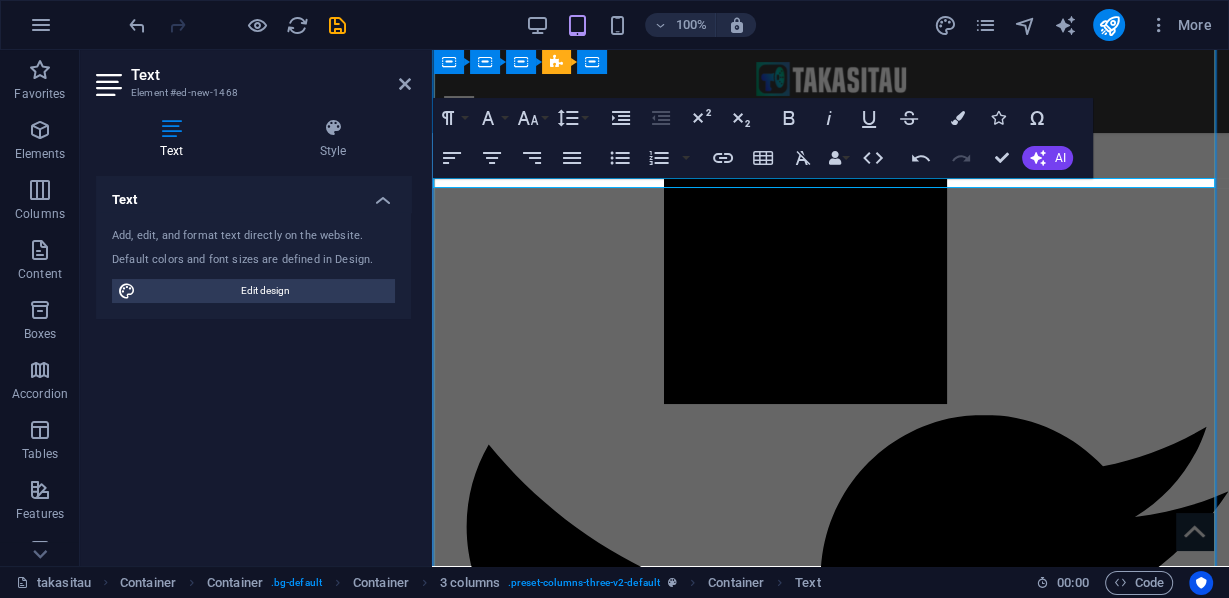 click on "LebihKami memenuhi Jembatan Pelabuhan Sydney! #CeasefireNow - Adam Curlis @TAFEeducationlmindx" at bounding box center (830, 6402) 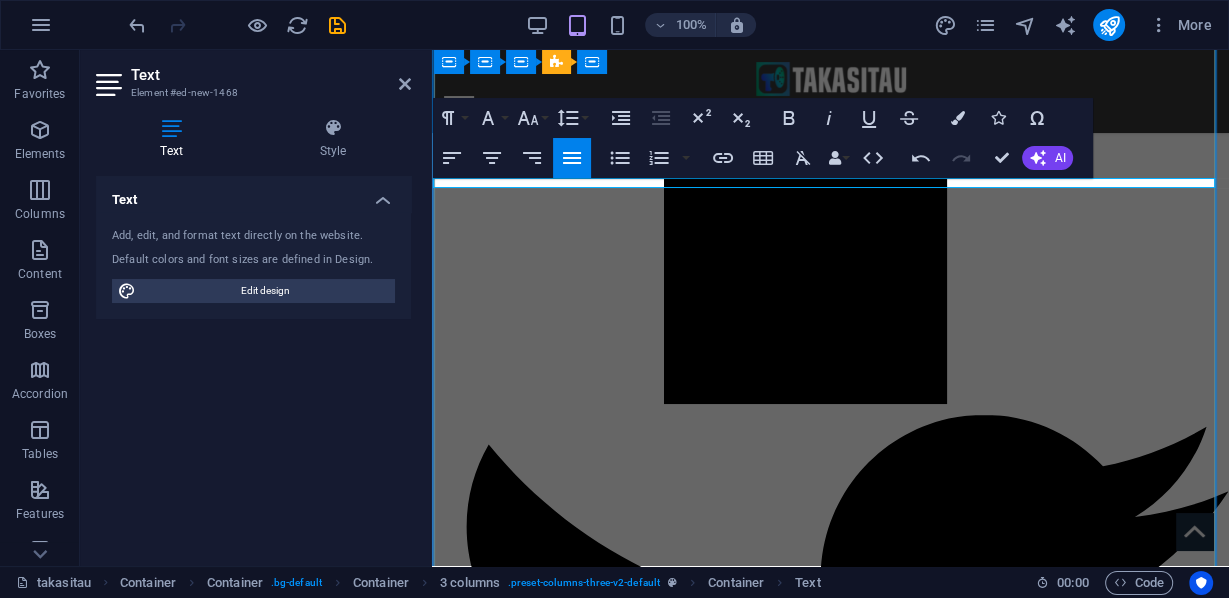 click on "LebihKami memenuhi Jembatan Pelabuhan Sydney! #CeasefireNow - [PERSON] @TAFEeducation" at bounding box center [646, 6401] 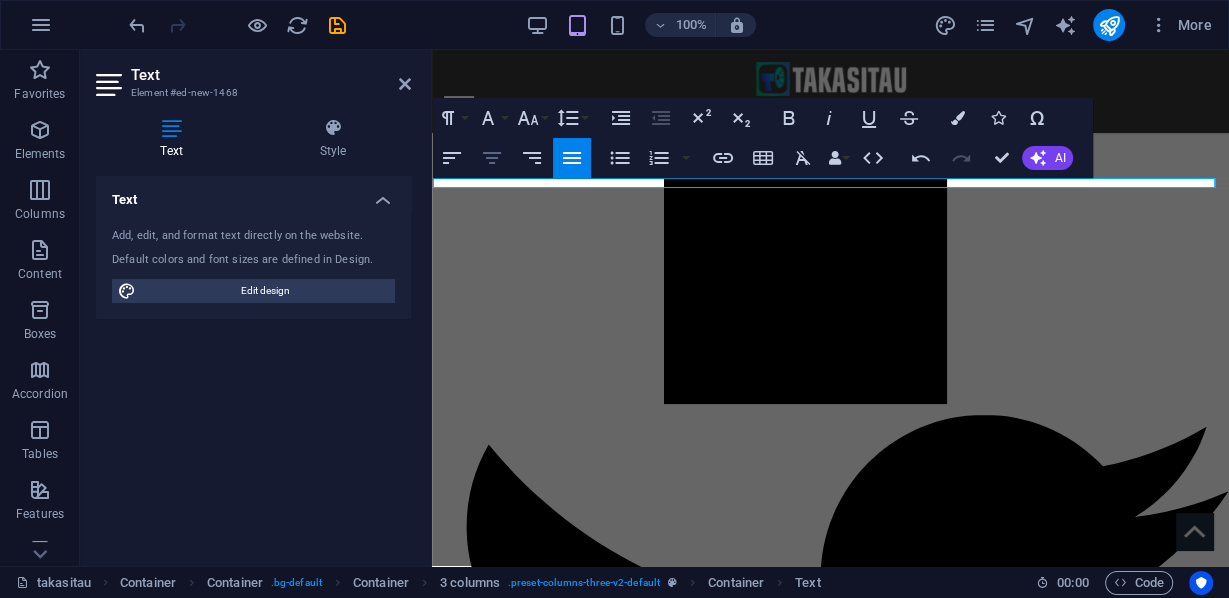 click 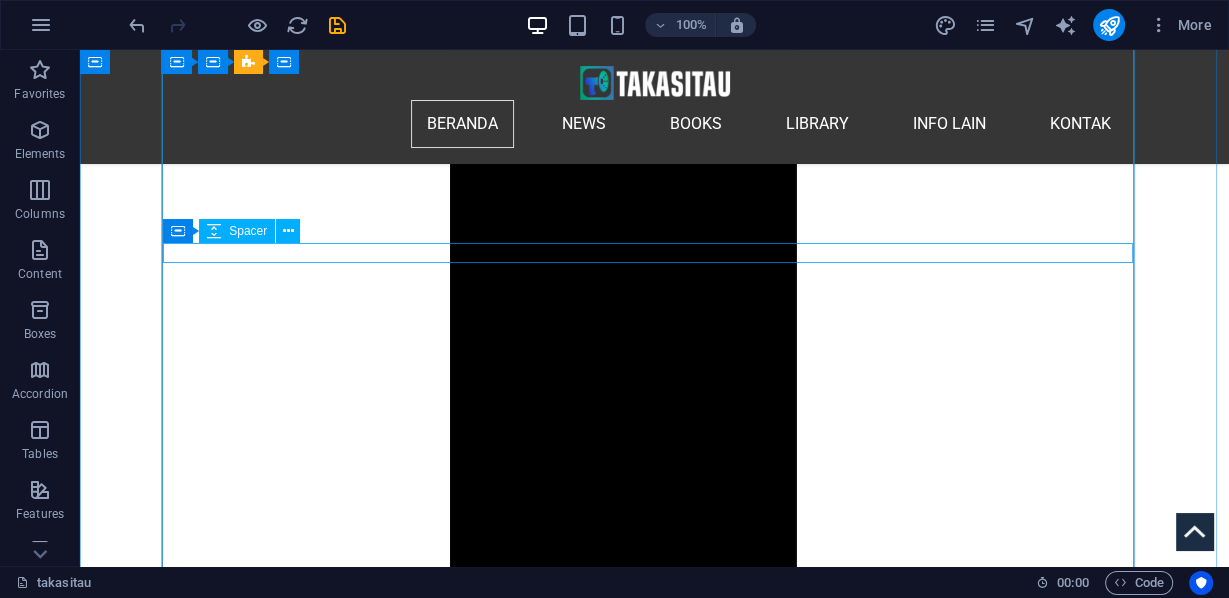 scroll, scrollTop: 1820, scrollLeft: 0, axis: vertical 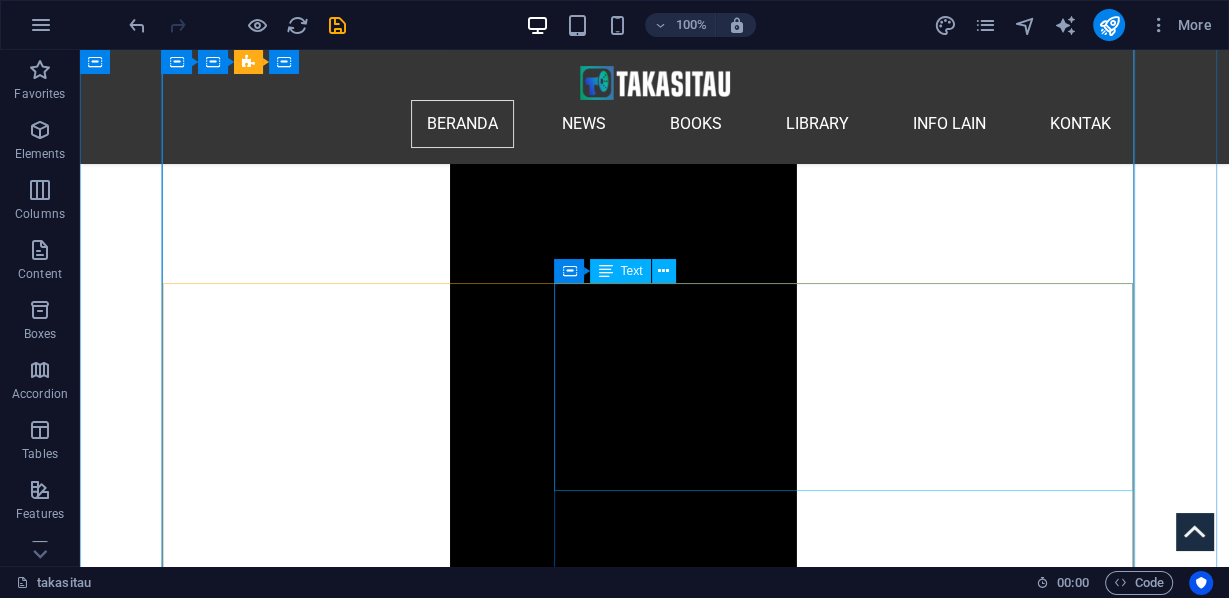 click on "Lebih dari 300.000 orang membanjiri Jembatan Pelabuhan Sydney dalam salah satu demonstrasi terbesar yang pernah terjadi di Australia. Gelombang besar manusia, dan pesan yang jelas: Israel kehilangan legitimasi global karena kejahatannya di Gaza semakin membuatnya terisolasi. Puluhan ribu orang berbaris melawan hujan melintasi Jembatan Pelabuhan Sydney di Australia, meneriakkan perdamaian dan memohon bantuan pangan untuk menyelamatkan rakyat Gaza yang kelaparan, di mana kelaparan brutal yang disebabkan oleh Israel semakin parah. Pawai yang meriah ini, yang dipimpin oleh tokoh-tokoh terkenal seperti Julian Assange, membawa seruan global yang lantang agar Israel bertanggung jawab atas kejahatan perang dan kejahatan terhadap kemanusiaan." at bounding box center [654, 8373] 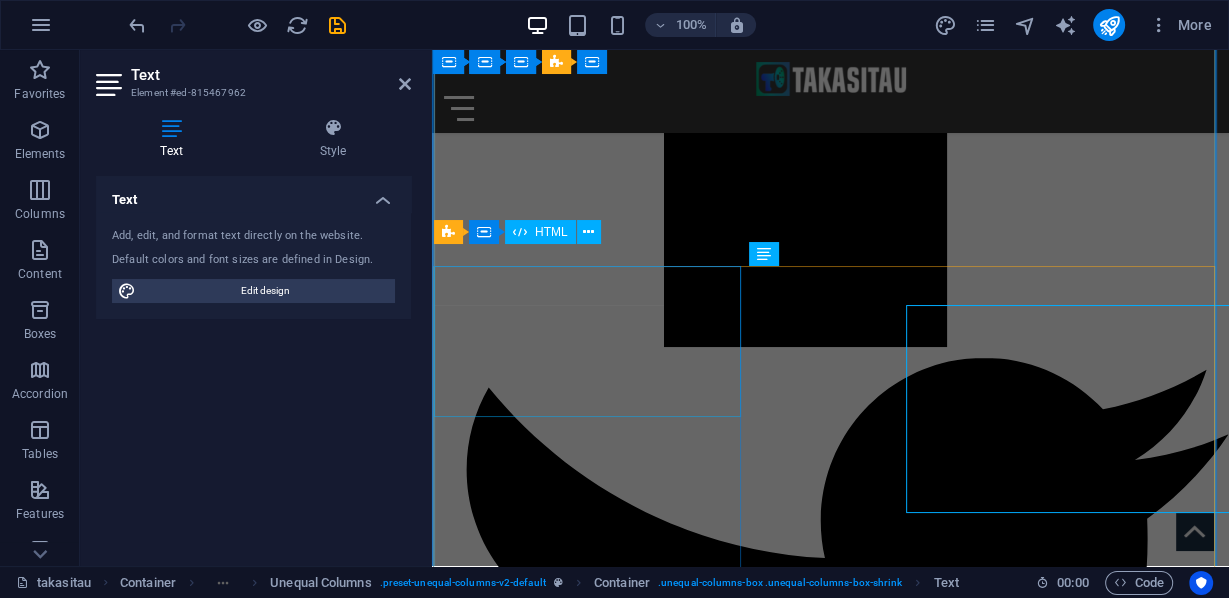 scroll, scrollTop: 1788, scrollLeft: 0, axis: vertical 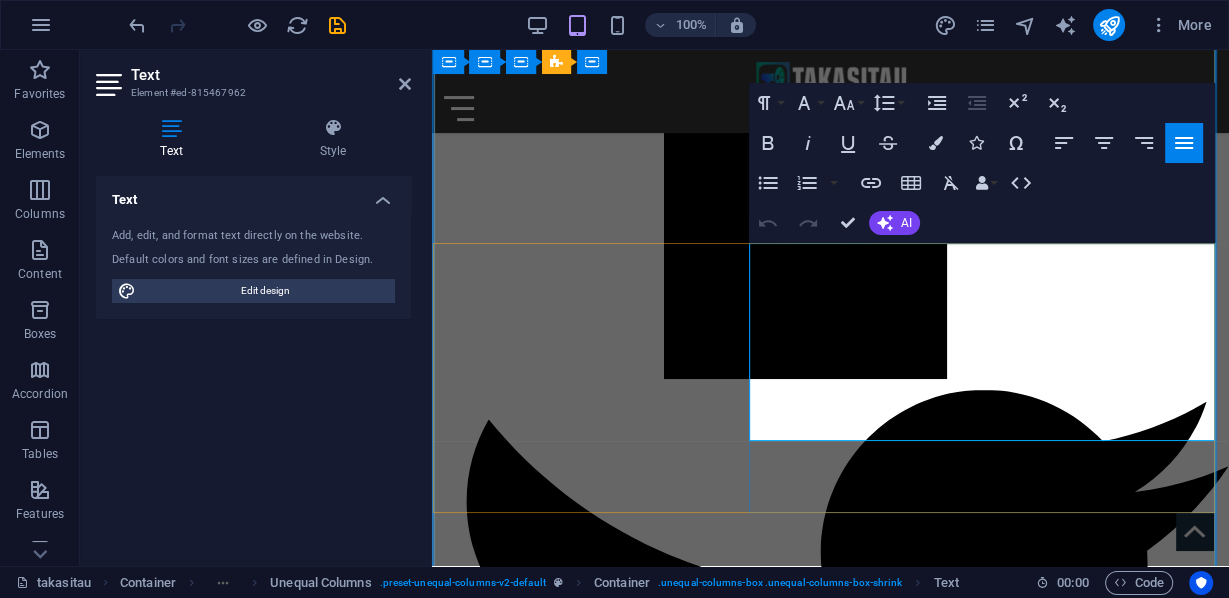 click on "Lebih dari 300.000 orang membanjiri Jembatan Pelabuhan Sydney dalam salah satu demonstrasi terbesar yang pernah terjadi di Australia. Gelombang besar manusia, dan pesan yang jelas: Israel kehilangan legitimasi global karena kejahatannya di Gaza semakin membuatnya terisolasi." at bounding box center [830, 6678] 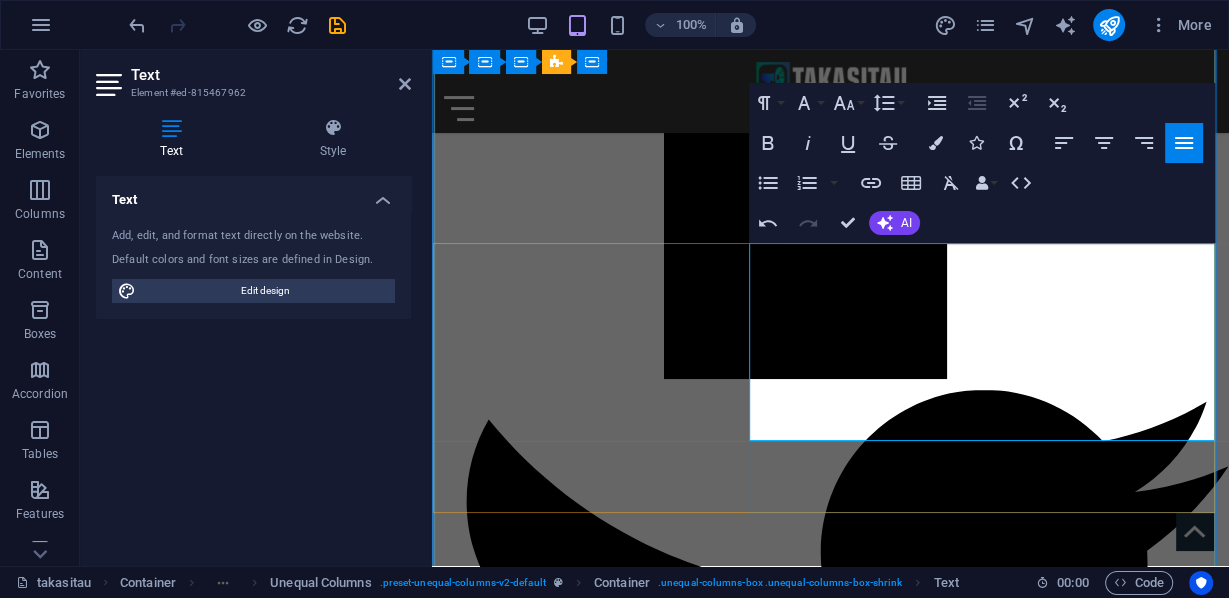 type 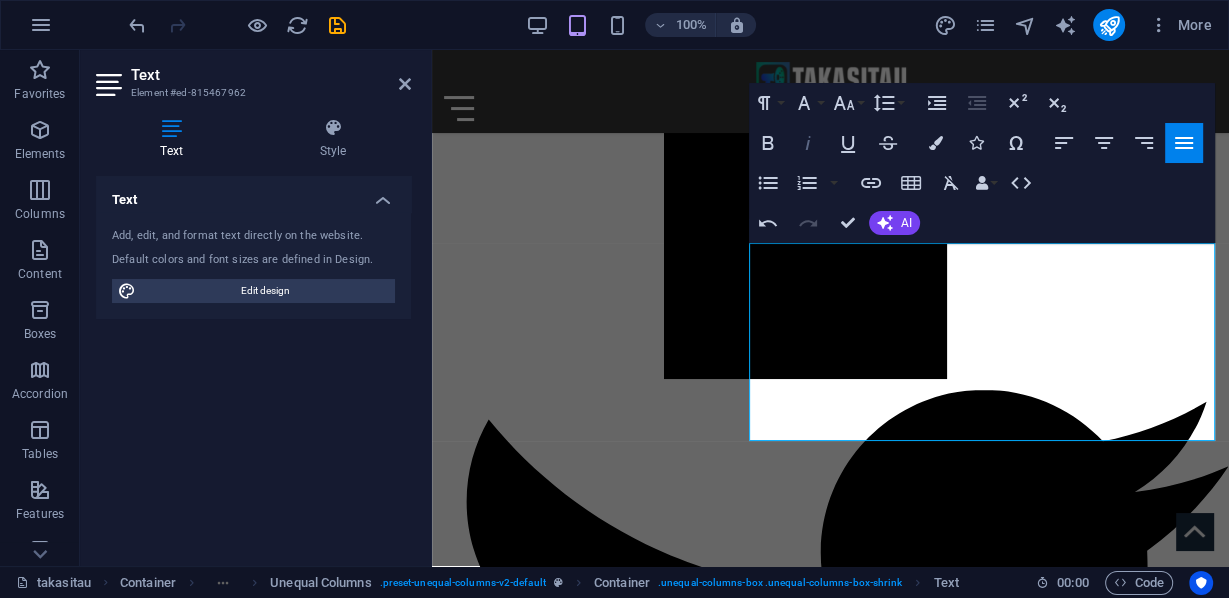 click 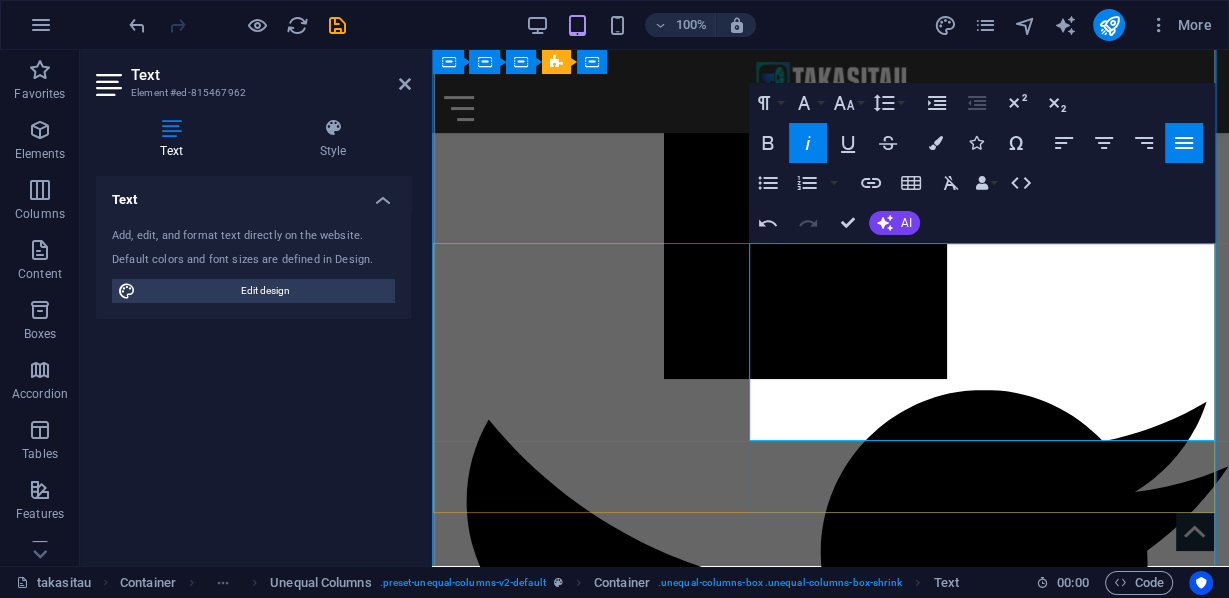 click on "Pada hari Minggu, 3 Agustus 2025, lebih dari 300.000 orang membanjiri Jembatan Pelabuhan Sydney dalam salah satu demonstrasi terbesar yang pernah terjadi di Australia, yang disebut " March for Humanity ". Gelombang besar manusia, dan pesan yang jelas: Israel kehilangan legitimasi global karena kejahatannya di Gaza semakin membuatnya terisolasi." at bounding box center (830, 6678) 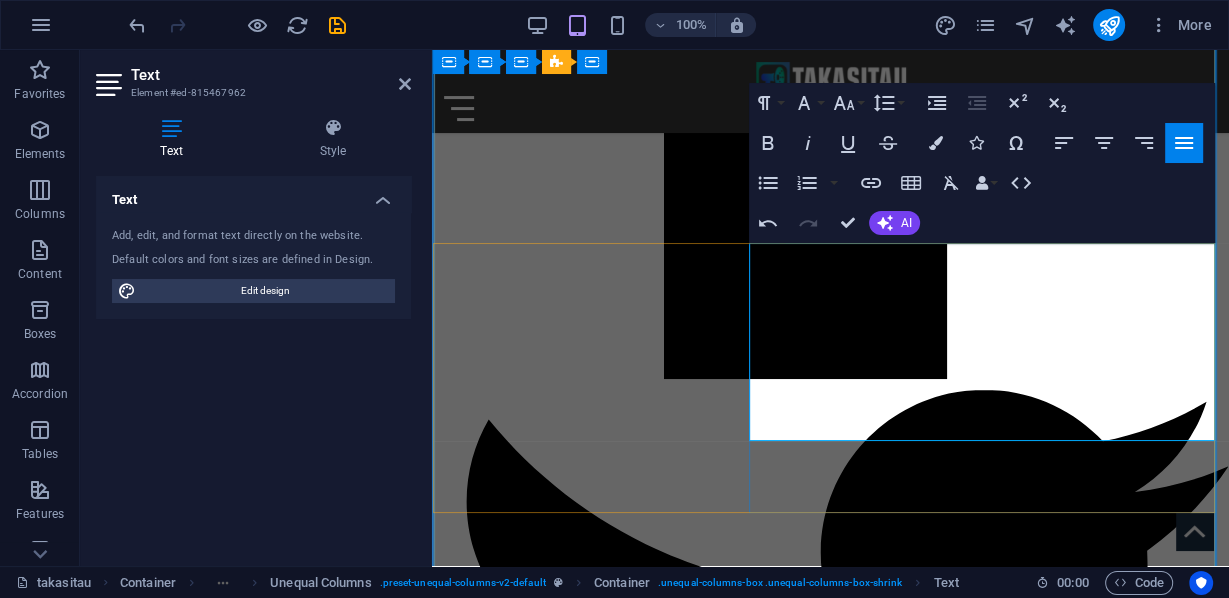 click on "Pada hari Minggu, 3 Agustus 2025, lebih dari 300.000 orang membanjiri Jembatan Pelabuhan Sydney dalam salah satu demonstrasi terbesar yang pernah terjadi di Australia, yang disebut " March for Humanity ". Gelombang besar manusia, dan pesan yang jelas: Israel kehilangan legitimasi global karena kejahatannya di Gaza semakin membuatnya terisolasi." at bounding box center (830, 6678) 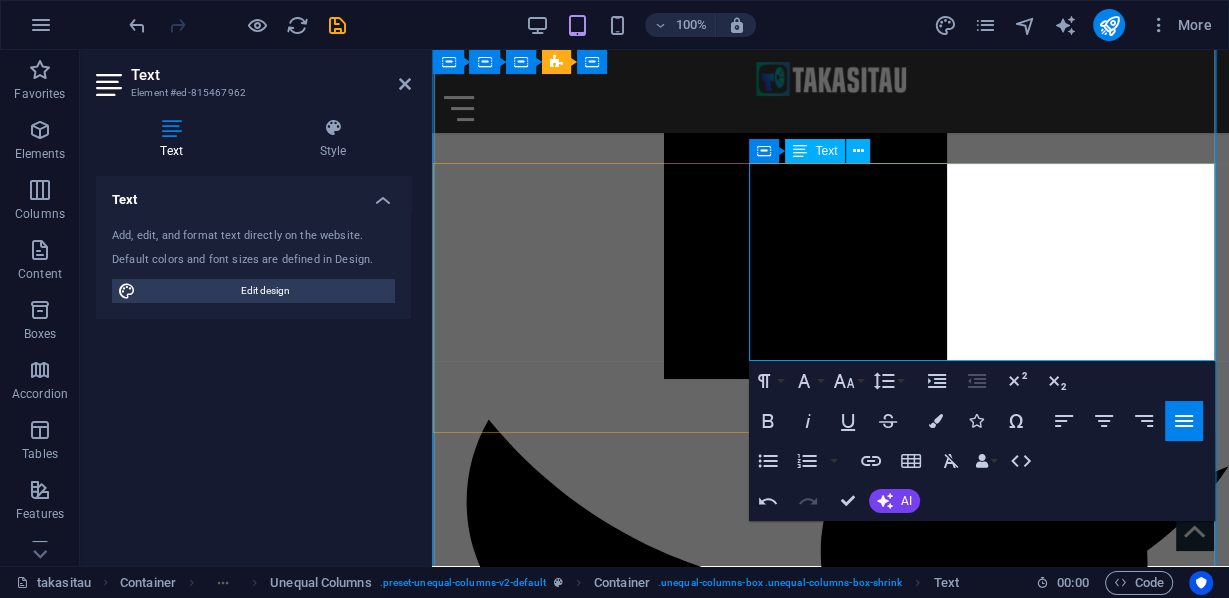 scroll, scrollTop: 1868, scrollLeft: 0, axis: vertical 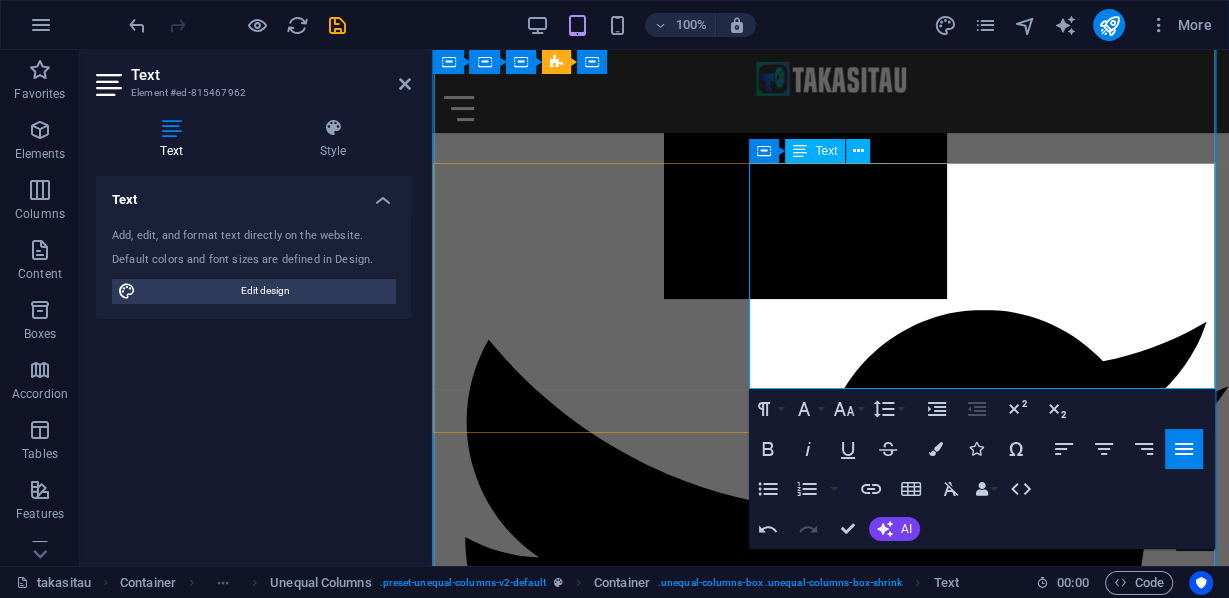 click on "Pada hari Minggu, 3 Agustus 2025, lebih dari 300.000 orang membanjiri Jembatan Pelabuhan Sydney dalam salah satu demonstrasi terbesar yang pernah terjadi di Australia, yang disebut " March for Humanity ". Gelombang besar manusia, dan pesan yang jelas: Israel kehilangan legitimasi global karena kejahatannya di Gaza semakin membuatnya terisolasi." at bounding box center (830, 6598) 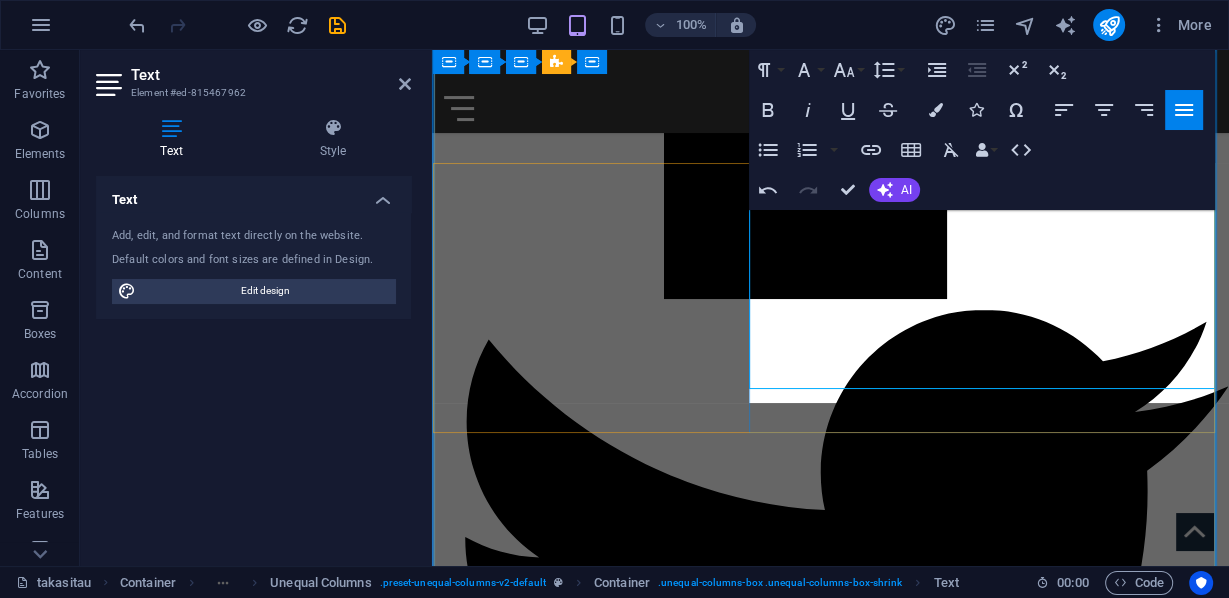 scroll, scrollTop: 447, scrollLeft: 3, axis: both 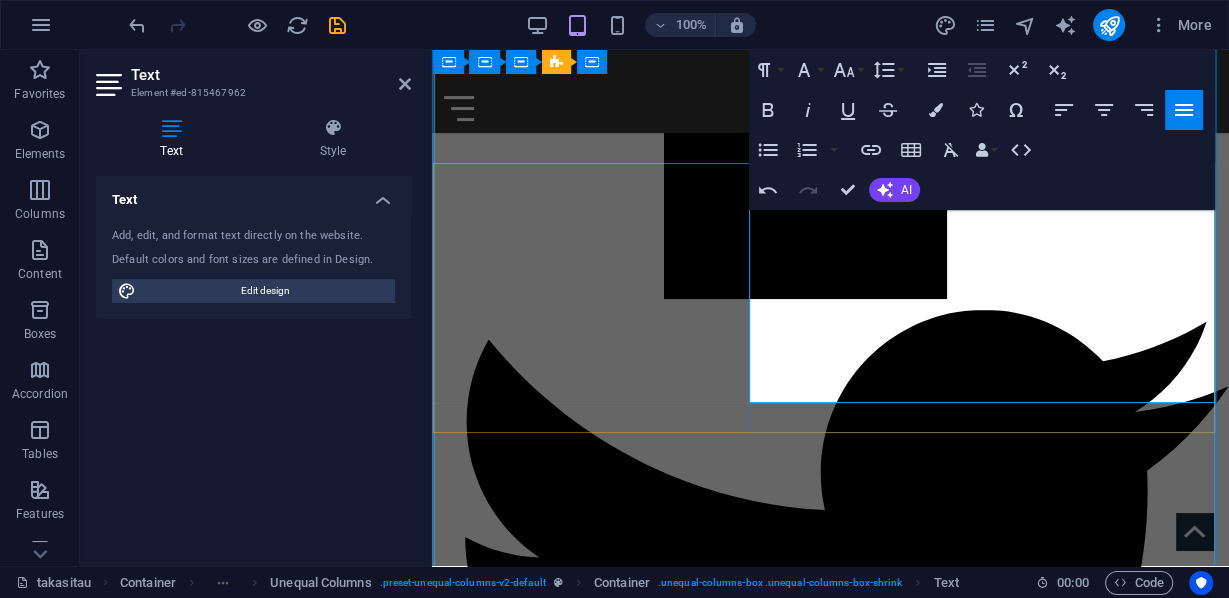 click on "Pada hari Minggu, [DATE], lebih dari 300.000 orang membanjiri Jembatan Pelabuhan Sydney dalam salah satu demonstrasi terbesar yang pernah terjadi di Australia, yang disebut " March for Humanity ". Gelombang besar manusia, dan pesan yang jelas: Israel kehilangan legitimasi global karena kejahatannya di Gaza semakin membuatnya terisolasi. [PERSON] bergabung dengan protes besar-besaran pro-Palestina di Sydney" at bounding box center (830, 6605) 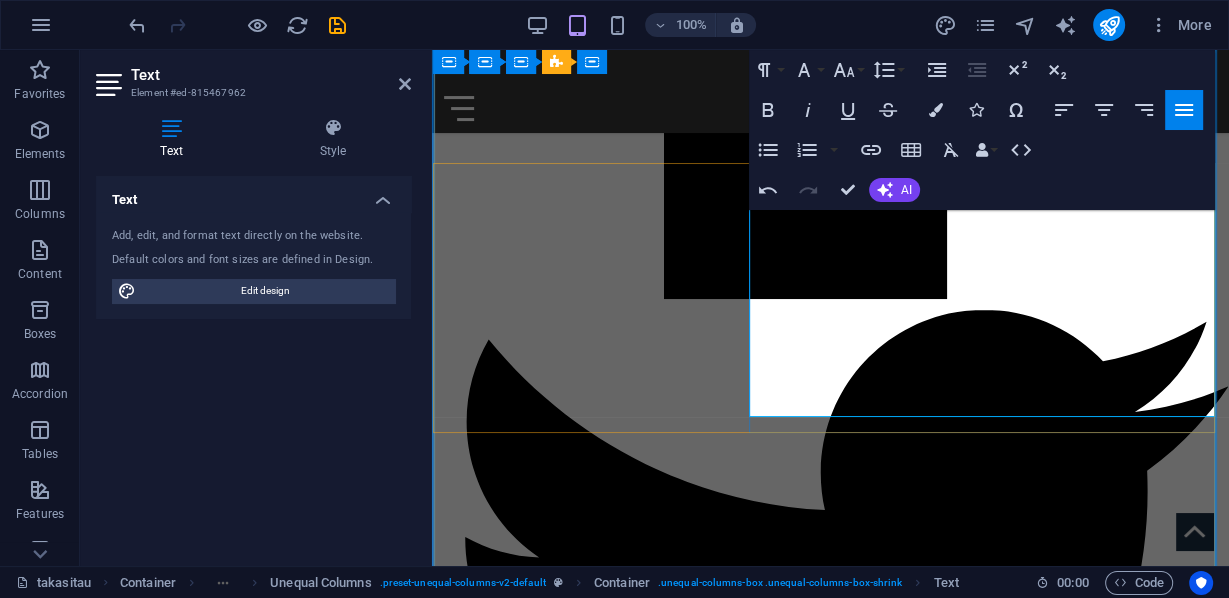 click on "Pada hari Minggu, [DATE] [MONTH] [YEAR], lebih dari 300.000 orang membanjiri Jembatan Pelabuhan Sydney dalam salah satu demonstrasi terbesar yang pernah terjadi di Australia, yang disebut " March for Humanity ". Gelombang besar manusia, dan pesan yang jelas: Israel kehilangan legitimasi global karena kejahatannya di Gaza semakin membuatnya terisolasi. Tampak  [PERSON] bergabung dengan protes besar-besaran pro-Palestina di Sydney" at bounding box center [830, 6605] 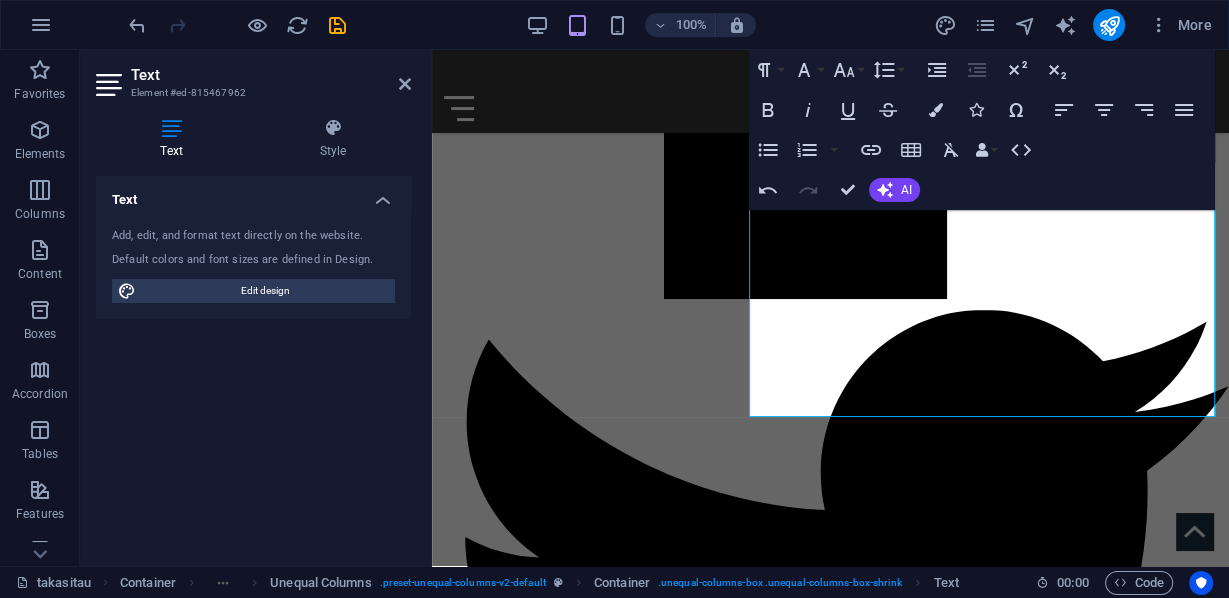 click at bounding box center (337, 25) 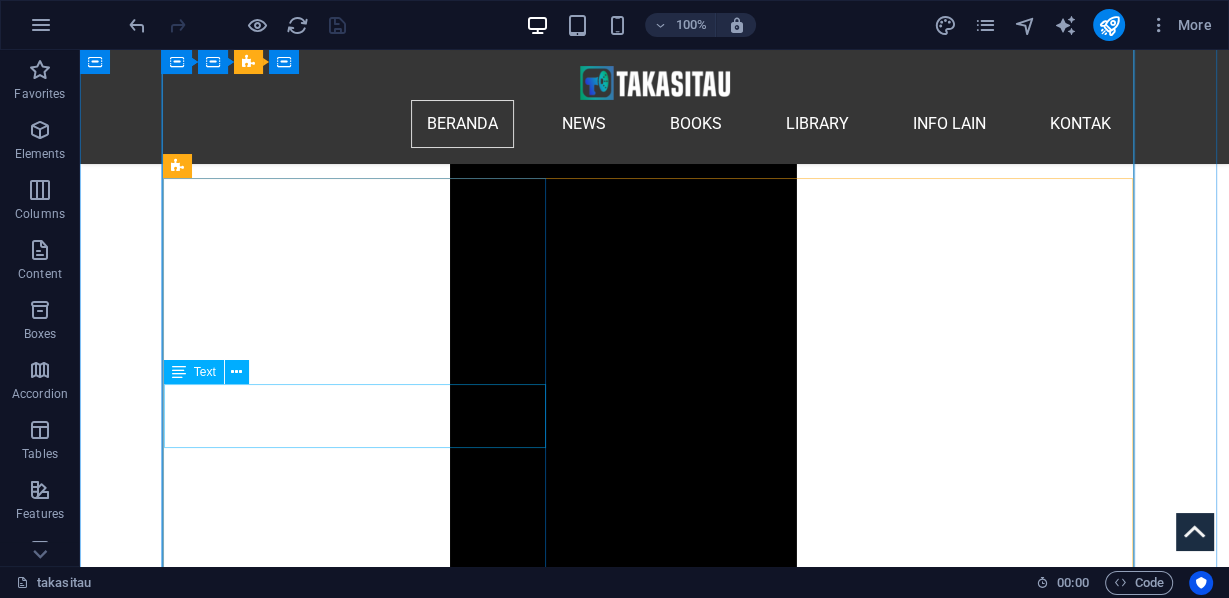 scroll, scrollTop: 2245, scrollLeft: 0, axis: vertical 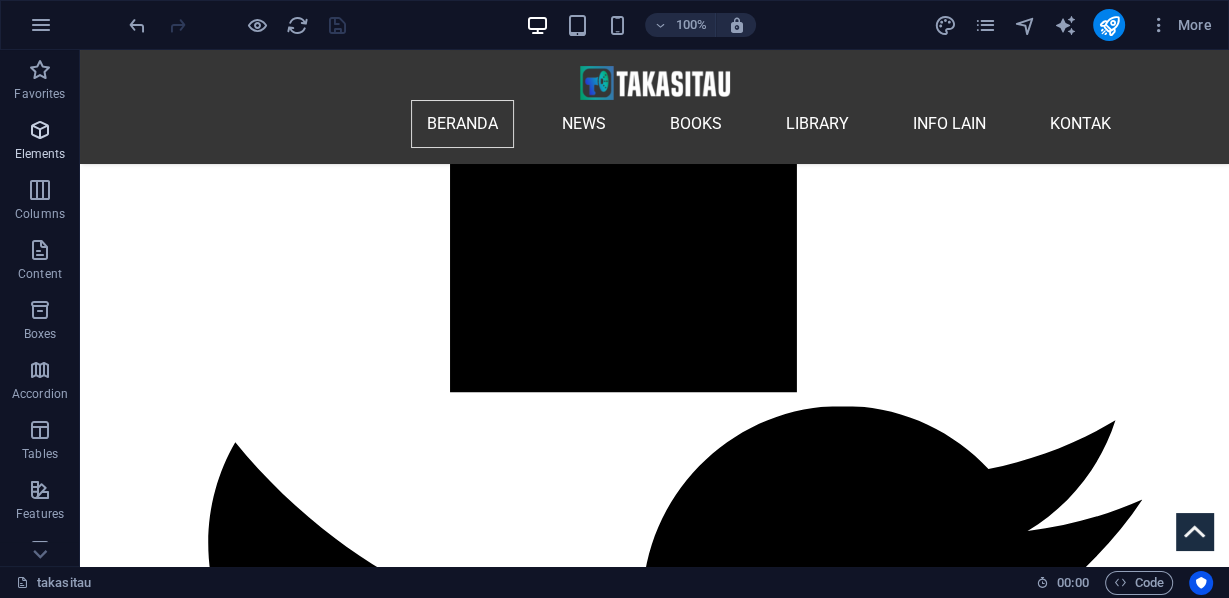 click on "Elements" at bounding box center [40, 142] 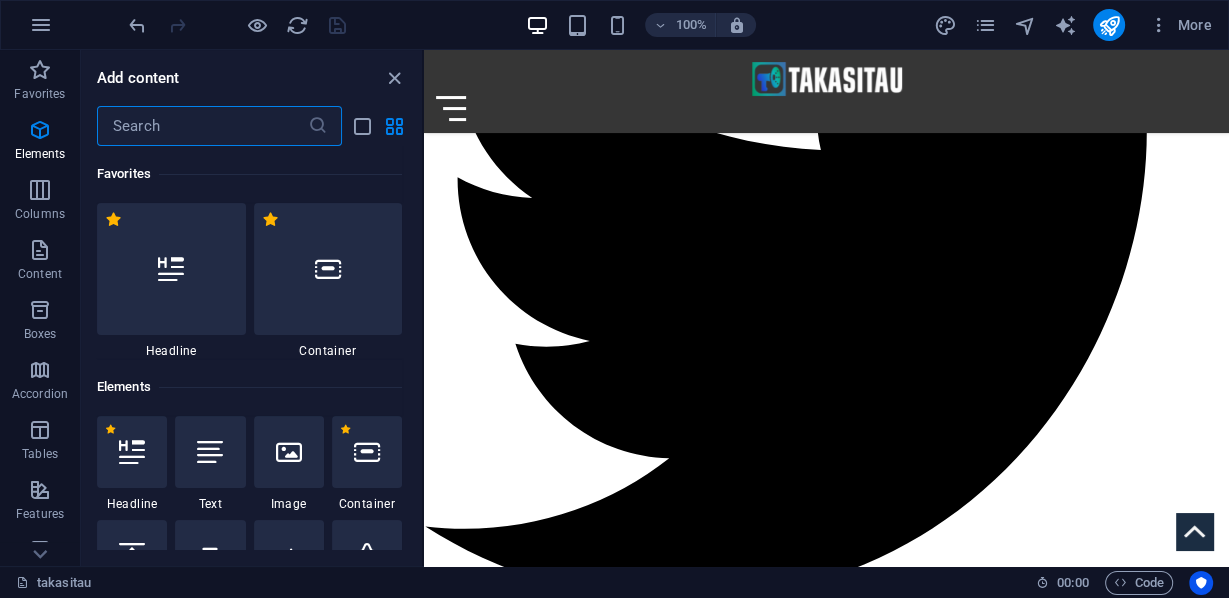 scroll, scrollTop: 2170, scrollLeft: 0, axis: vertical 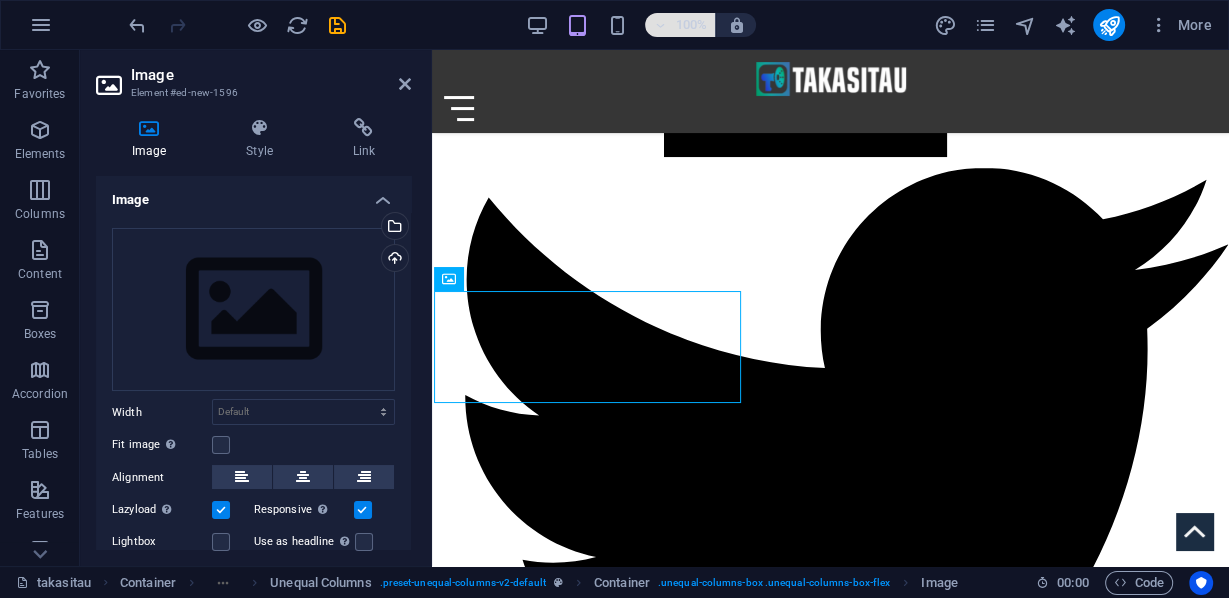 click on "100%" at bounding box center [691, 25] 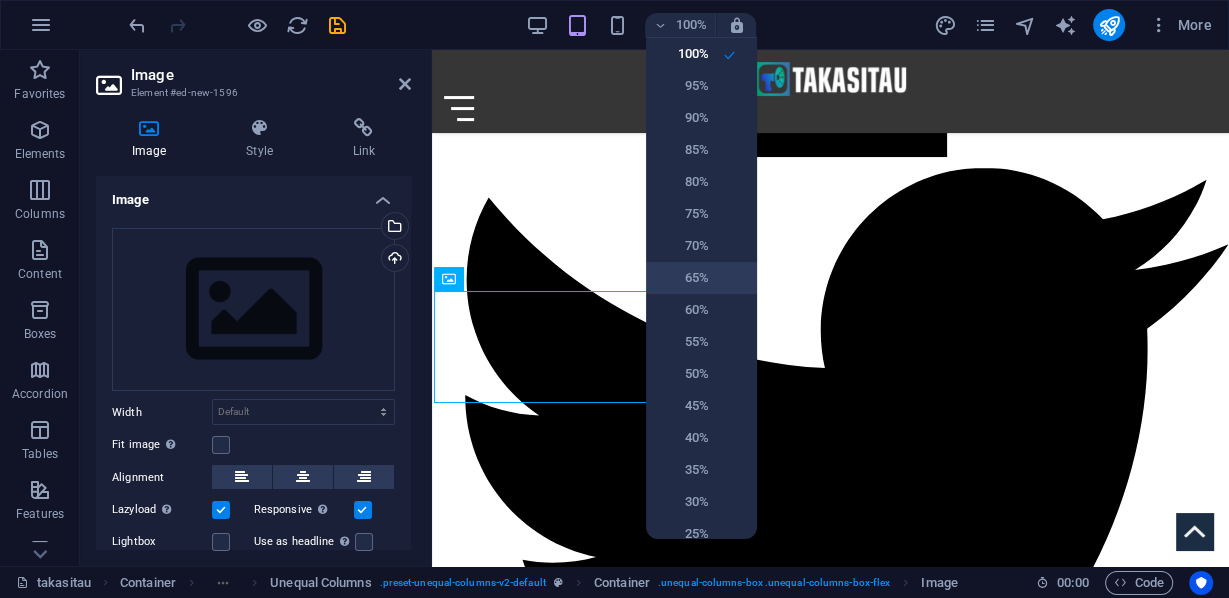 click on "65%" at bounding box center [683, 278] 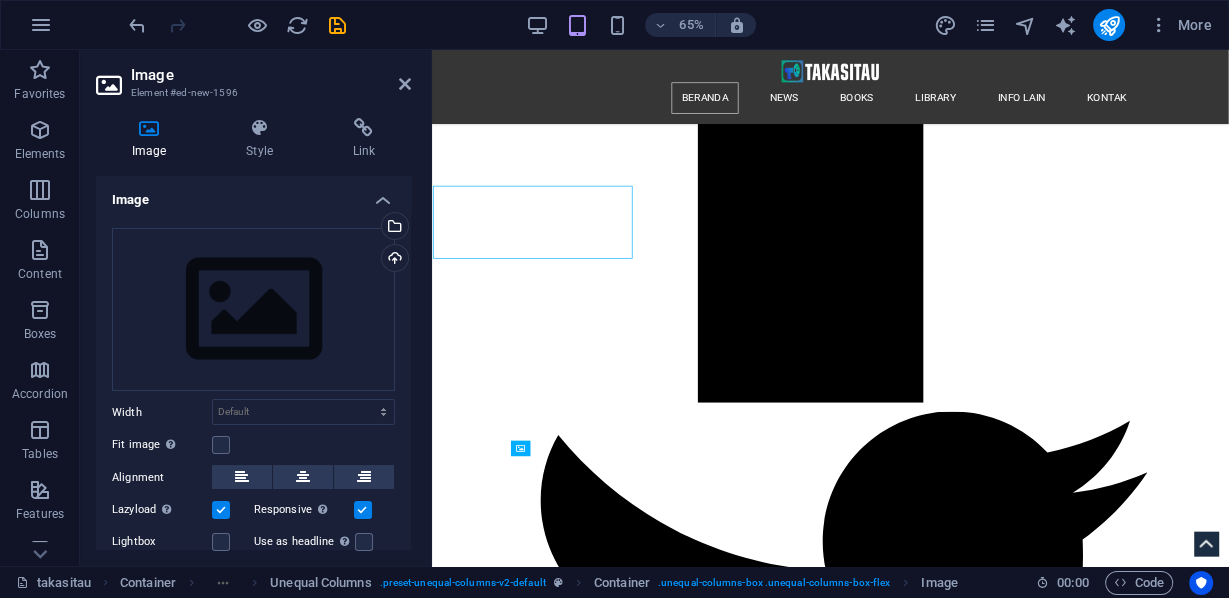 scroll, scrollTop: 2067, scrollLeft: 0, axis: vertical 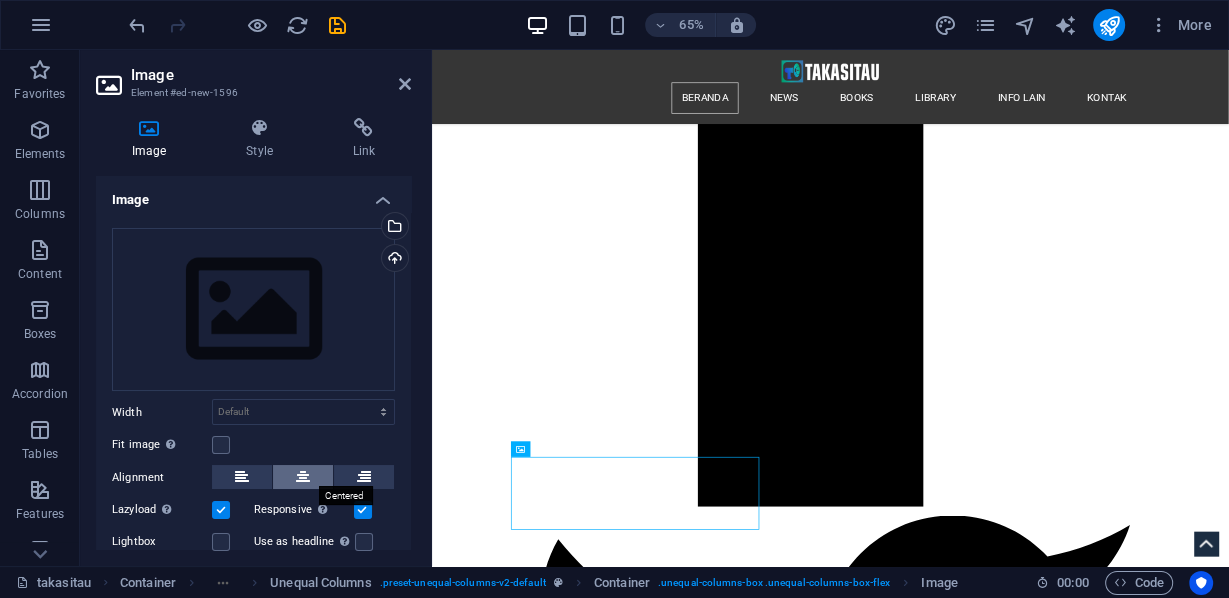click at bounding box center [303, 477] 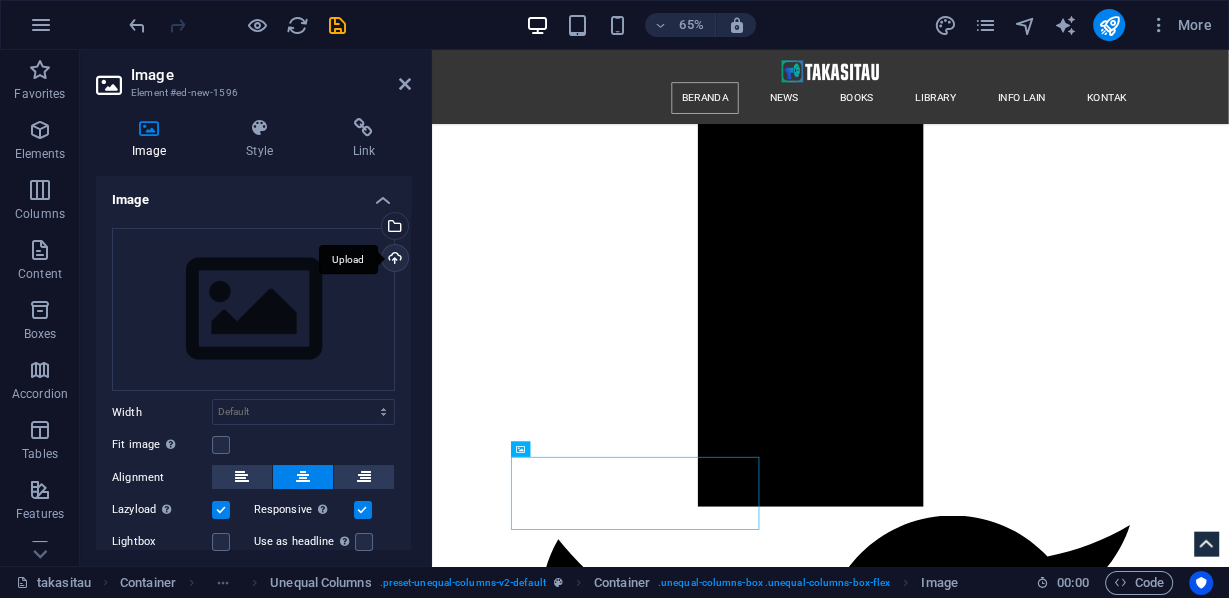 click on "Upload" at bounding box center [393, 260] 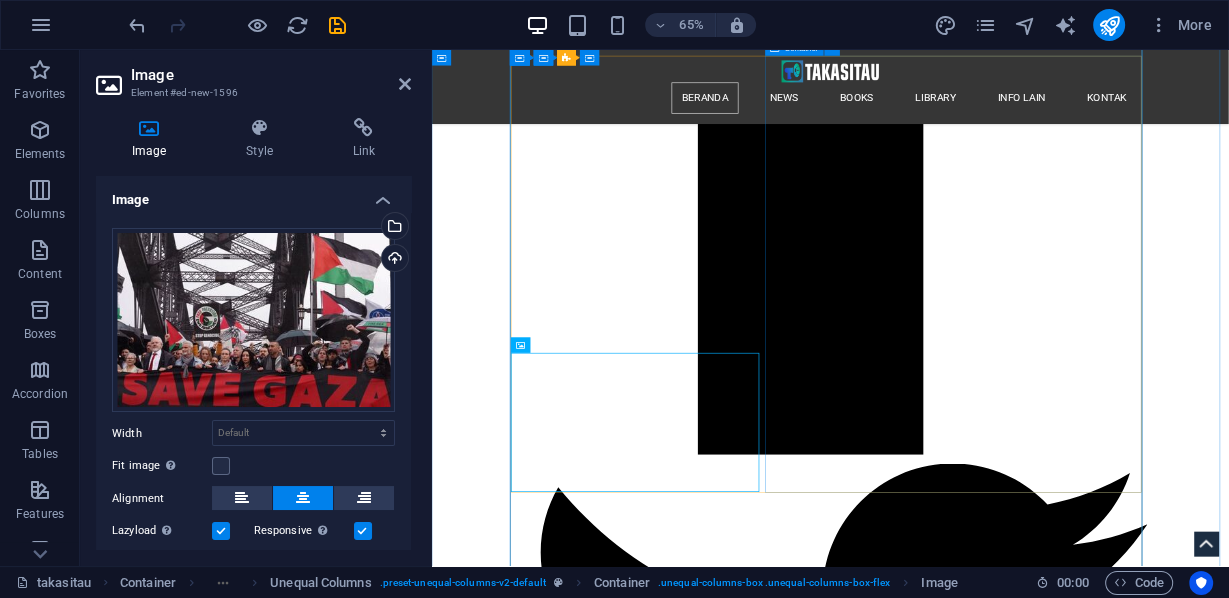 scroll, scrollTop: 2227, scrollLeft: 0, axis: vertical 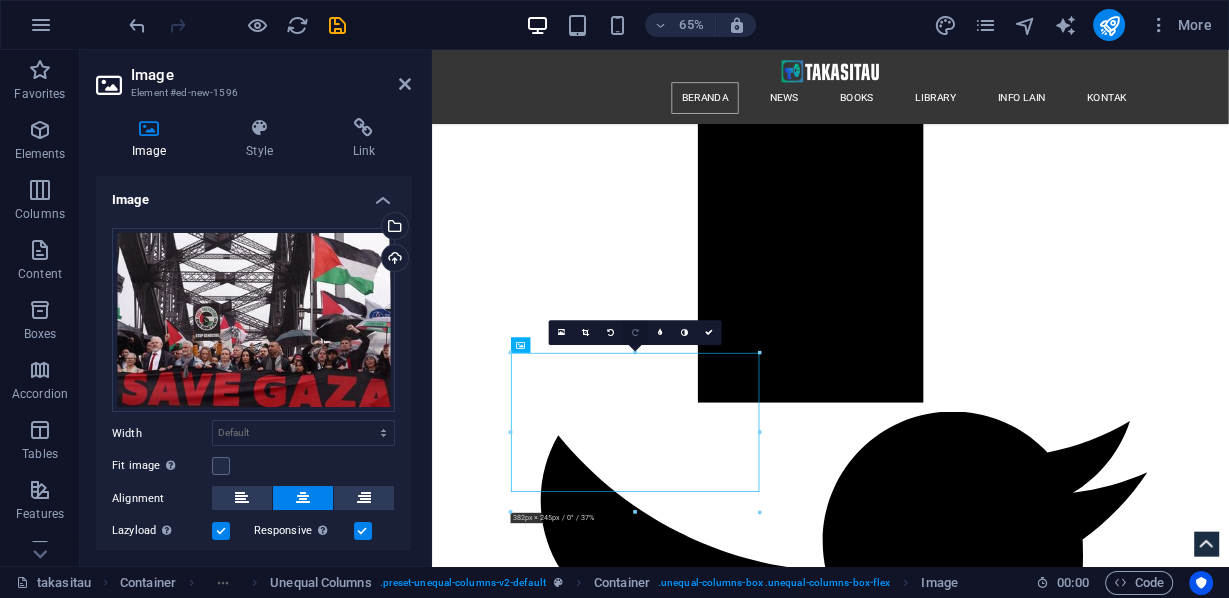 drag, startPoint x: 332, startPoint y: 438, endPoint x: 642, endPoint y: 331, distance: 327.94666 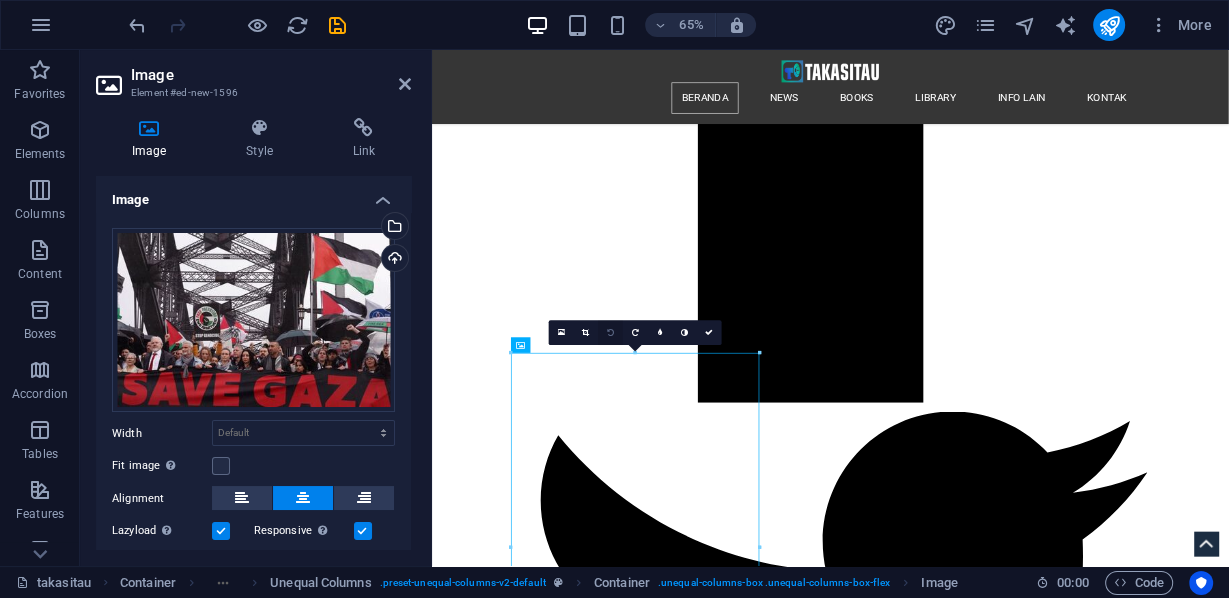 click at bounding box center (611, 333) 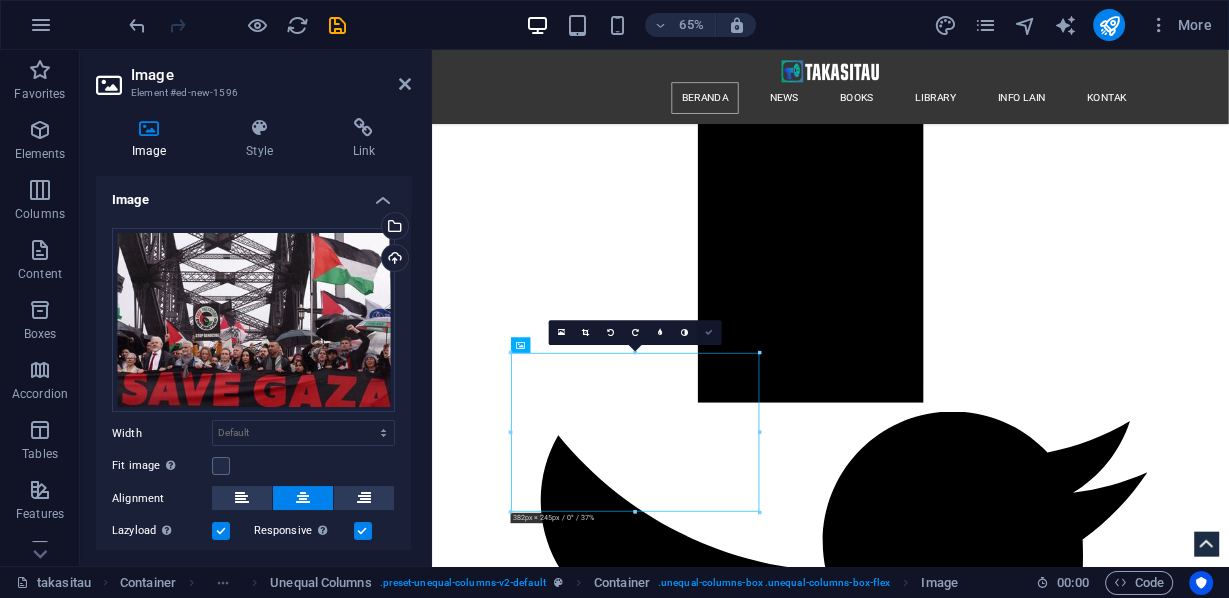 click at bounding box center [710, 333] 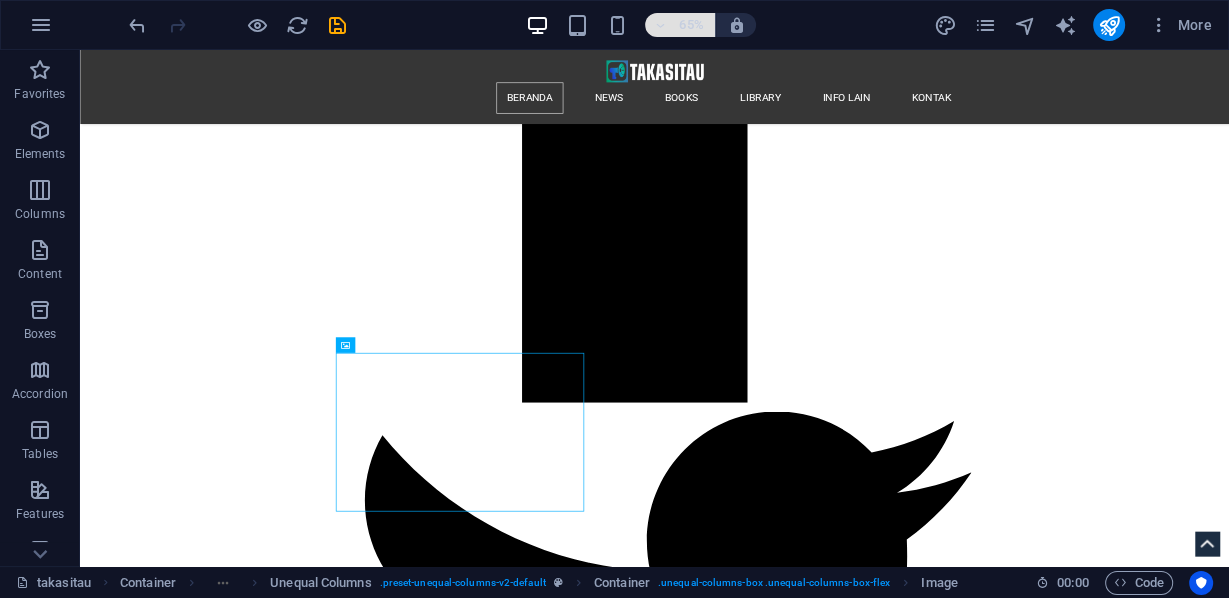 click on "65%" at bounding box center [691, 25] 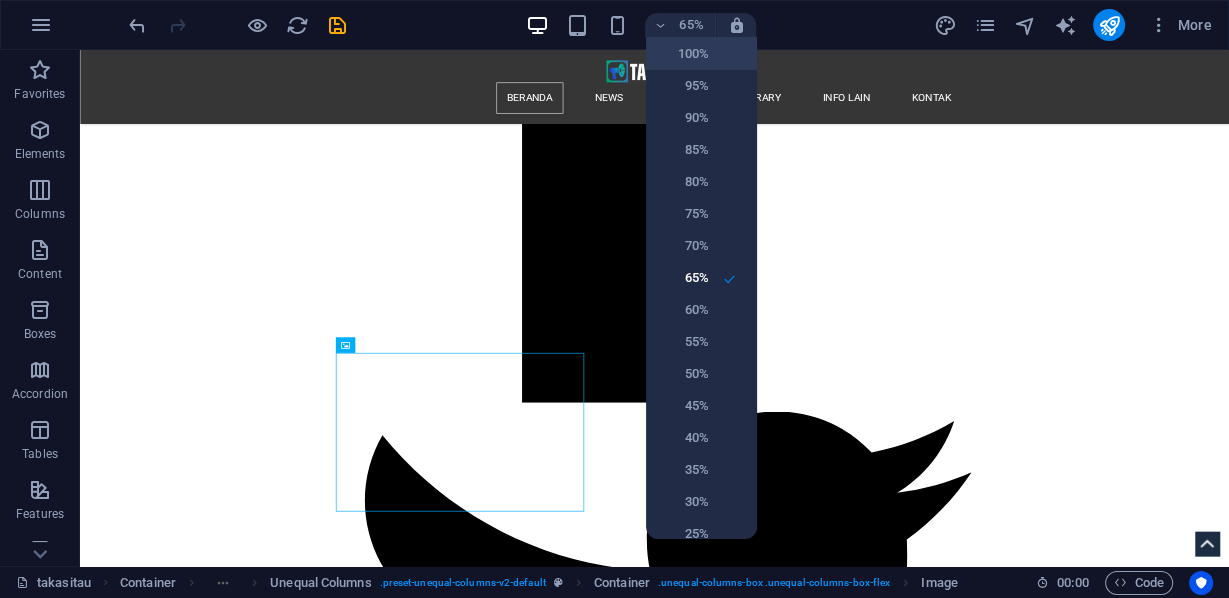 click on "100%" at bounding box center (683, 54) 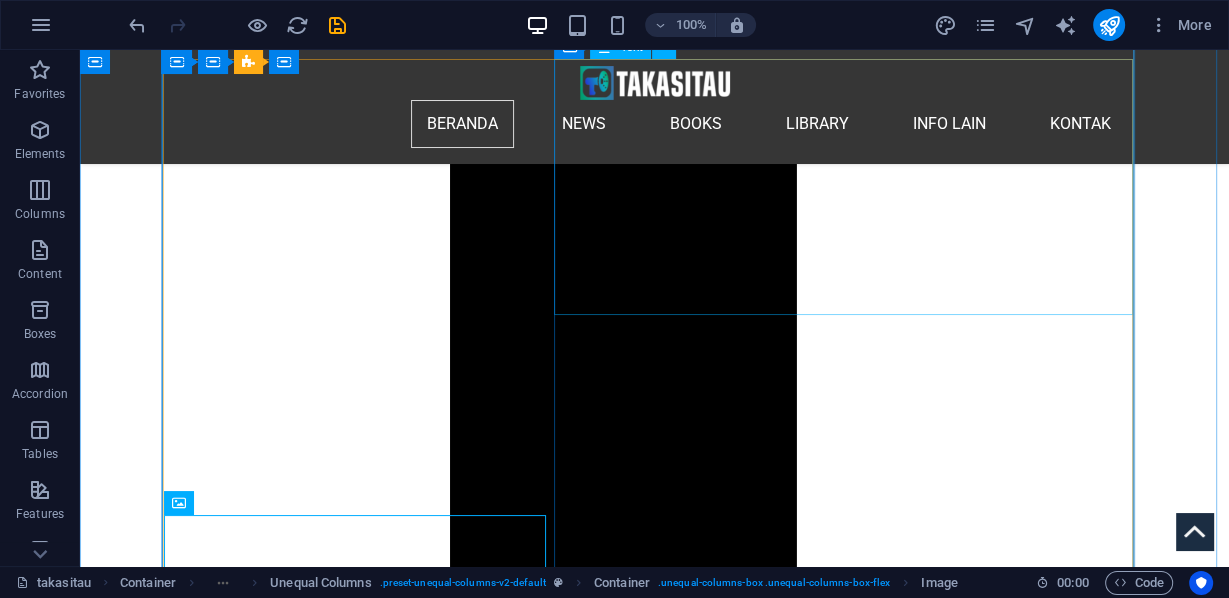 scroll, scrollTop: 1964, scrollLeft: 0, axis: vertical 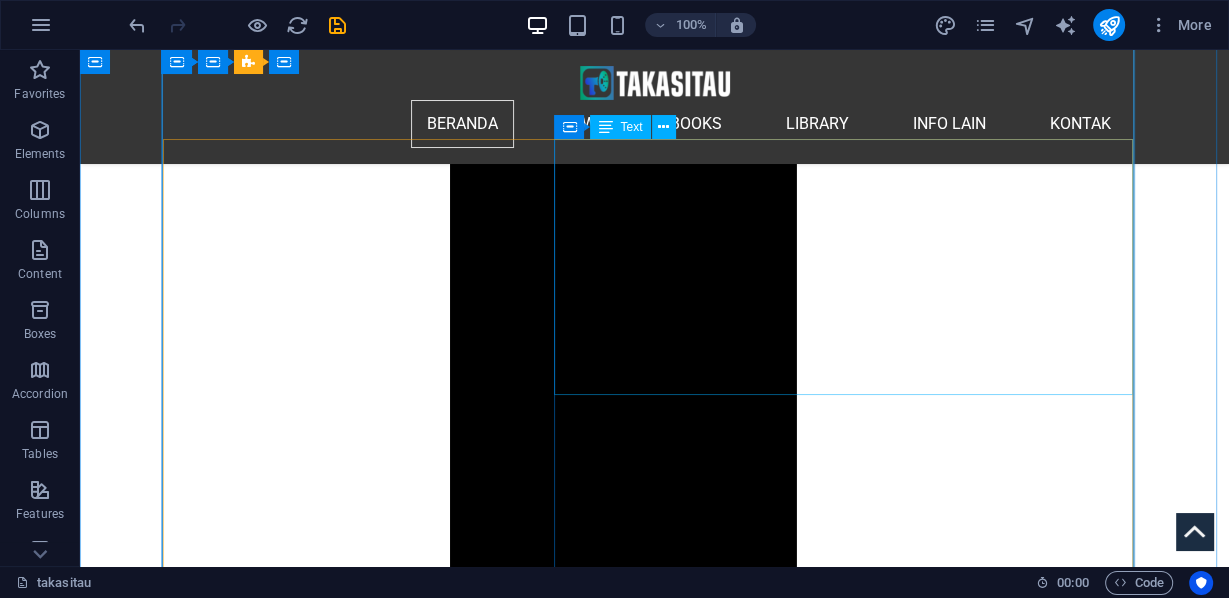 click on "Pada hari Minggu, 3 Agustus 2025, lebih dari 300.000 orang membanjiri Jembatan Pelabuhan Sydney dalam salah satu demonstrasi terbesar yang pernah terjadi di Australia, yang disebut " March for Humanity ". Gelombang besar manusia, dan pesan yang jelas: Israel kehilangan legitimasi global karena kejahatannya di Gaza semakin membuatnya terisolasi. Tampak Julian Assange bergabung dengan protes besar-besaran pro-Palestina di Sydney tersebut. Puluhan ribu orang berbaris melawan hujan melintasi Jembatan Pelabuhan Sydney di Australia, meneriakkan perdamaian dan memohon bantuan pangan untuk menyelamatkan rakyat Gaza yang kelaparan, di mana kelaparan brutal yang disebabkan oleh Israel semakin parah. Pawai yang meriah ini, yang dipimpin oleh tokoh-tokoh terkenal seperti Julian Assange, membawa seruan global yang lantang agar Israel bertanggung jawab atas kejahatan perang dan kejahatan terhadap kemanusiaan." at bounding box center (654, 8989) 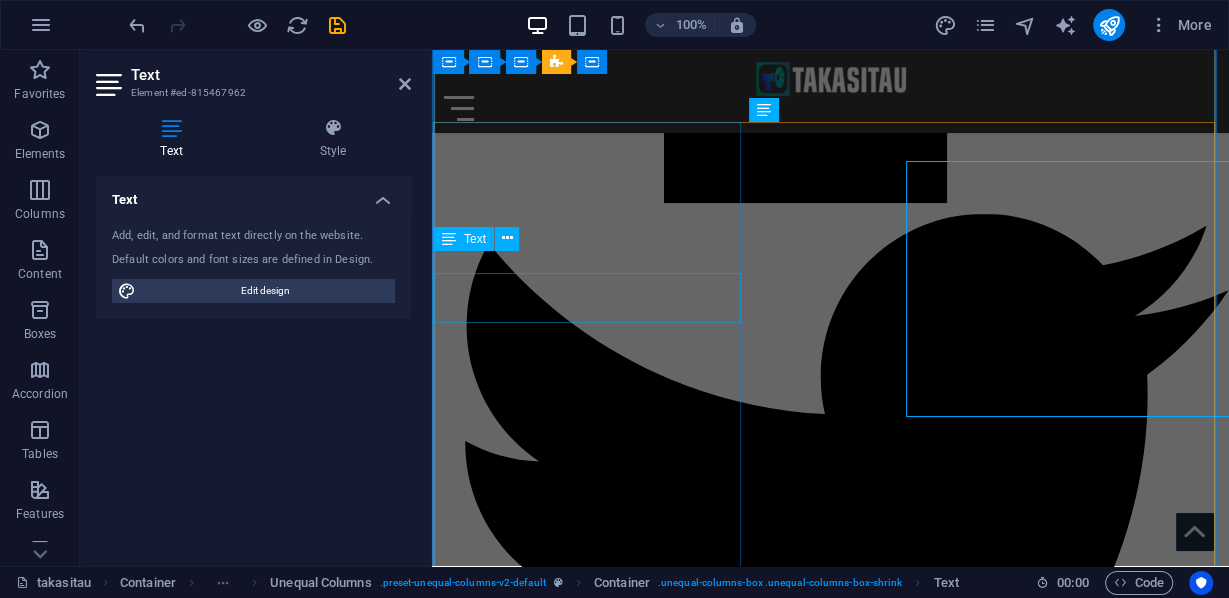 scroll, scrollTop: 1932, scrollLeft: 0, axis: vertical 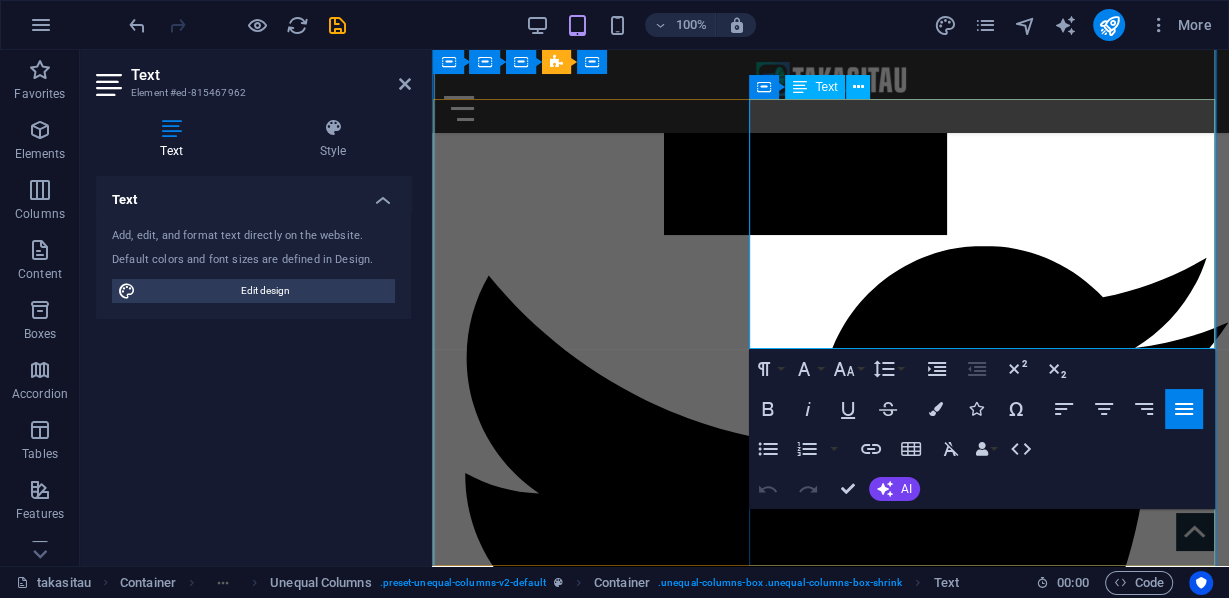 click at bounding box center [830, 7109] 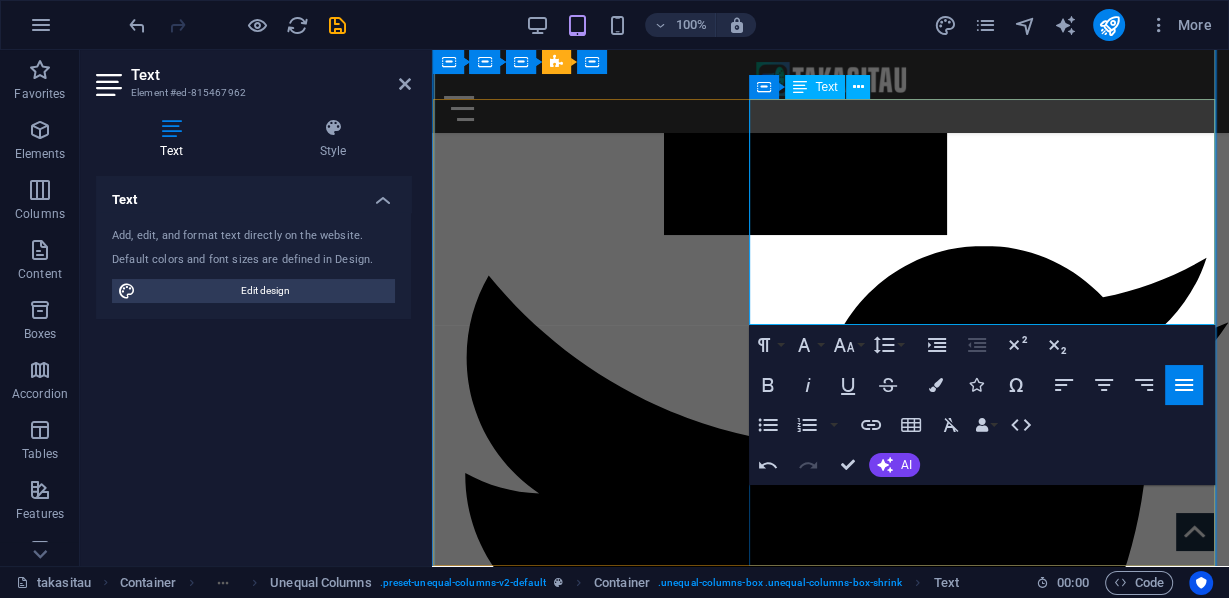 drag, startPoint x: 1165, startPoint y: 156, endPoint x: 846, endPoint y: 194, distance: 321.25534 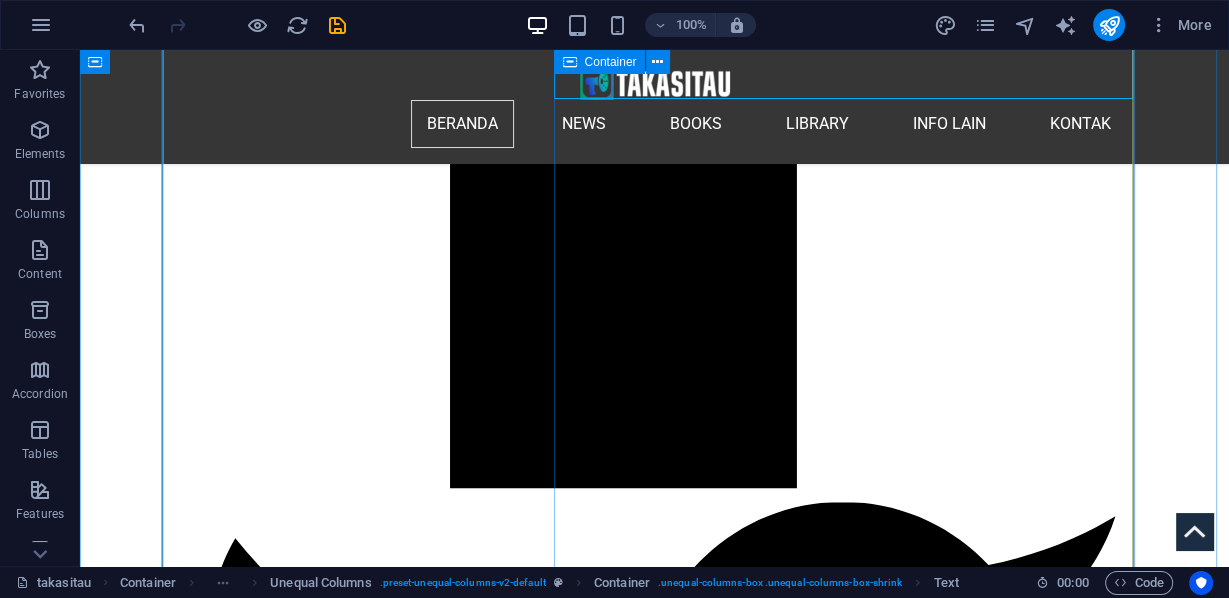 scroll, scrollTop: 2309, scrollLeft: 0, axis: vertical 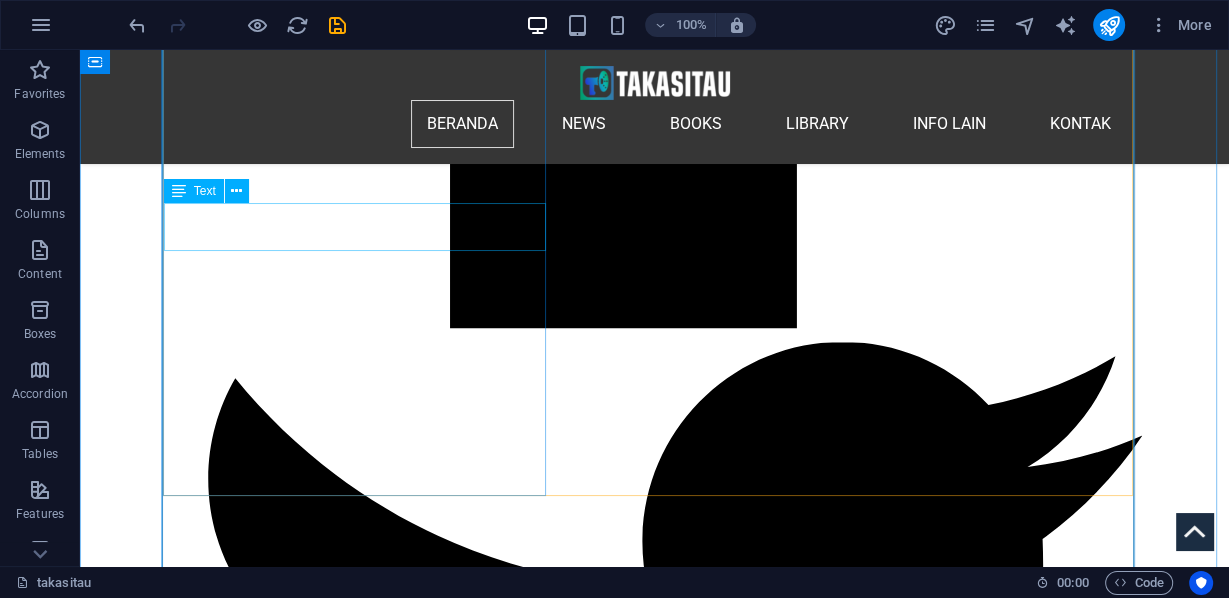 click on "Ribuan demonstran pro-Palestina berbaris melintasi Jembatan Pelabuhan Sydney, menuntut pengiriman bantuan ke Gaza dan diakhirinya perang Israel di wilayah kantong tersebut. TRT World Now @TRTWorldNow" at bounding box center [654, 7799] 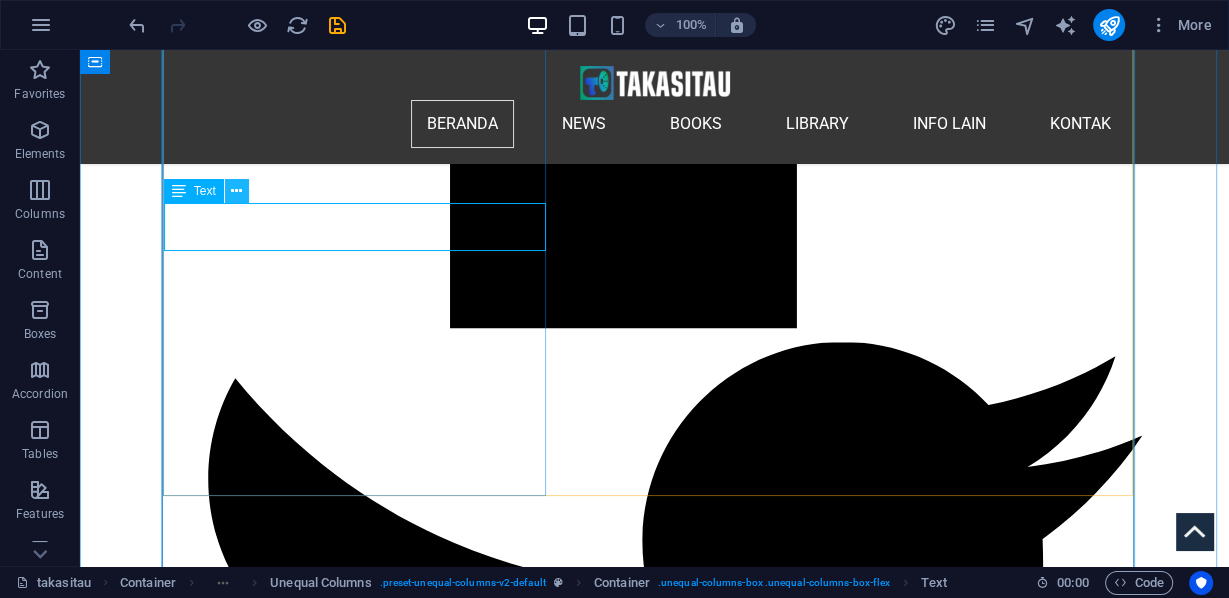 click at bounding box center [236, 191] 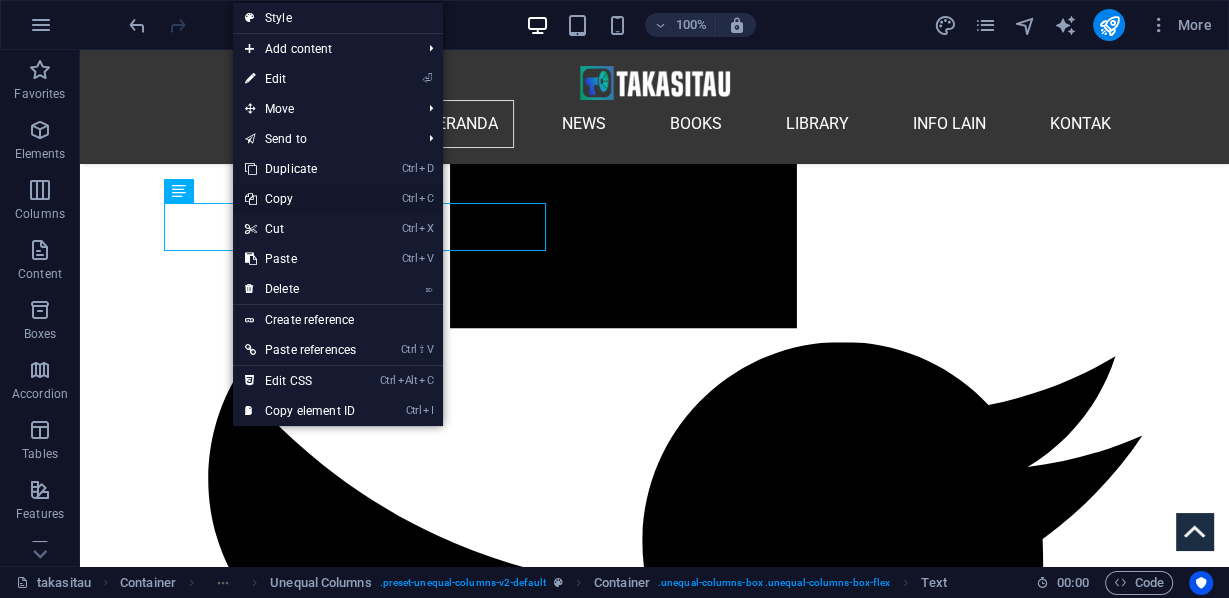 click on "Ctrl C  Copy" at bounding box center (300, 199) 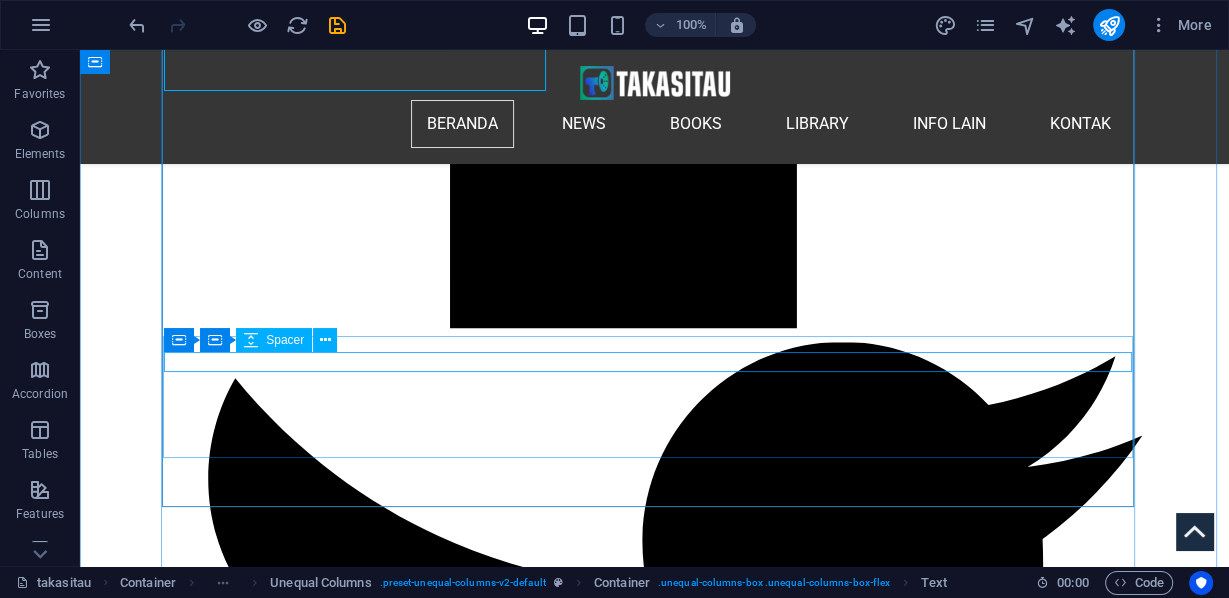 scroll, scrollTop: 2469, scrollLeft: 0, axis: vertical 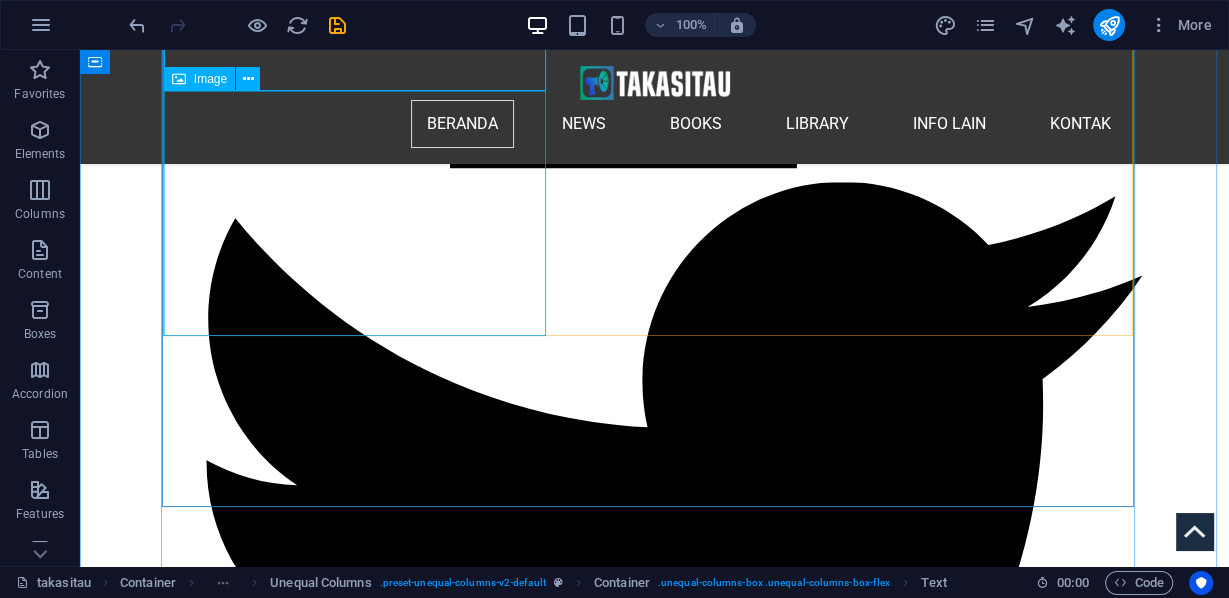 click at bounding box center [654, 8015] 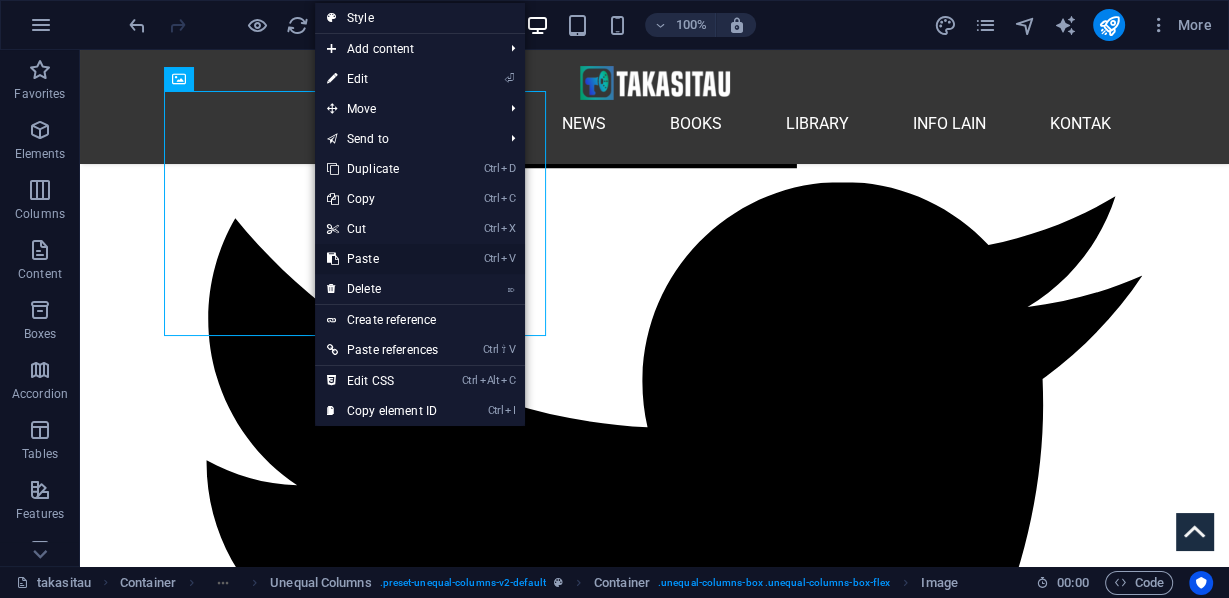 click on "Ctrl V  Paste" at bounding box center [382, 259] 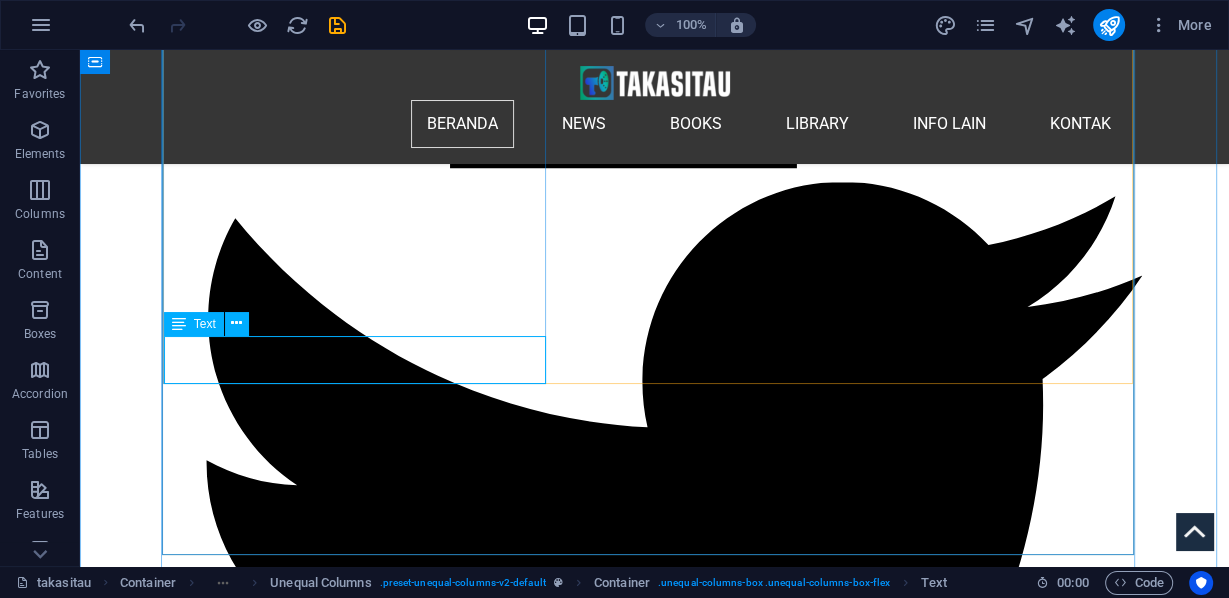click on "Ribuan demonstran pro-Palestina berbaris melintasi Jembatan Pelabuhan Sydney, menuntut pengiriman bantuan ke Gaza dan diakhirinya perang Israel di wilayah kantong tersebut. TRT World Now @TRTWorldNow" at bounding box center (654, 8391) 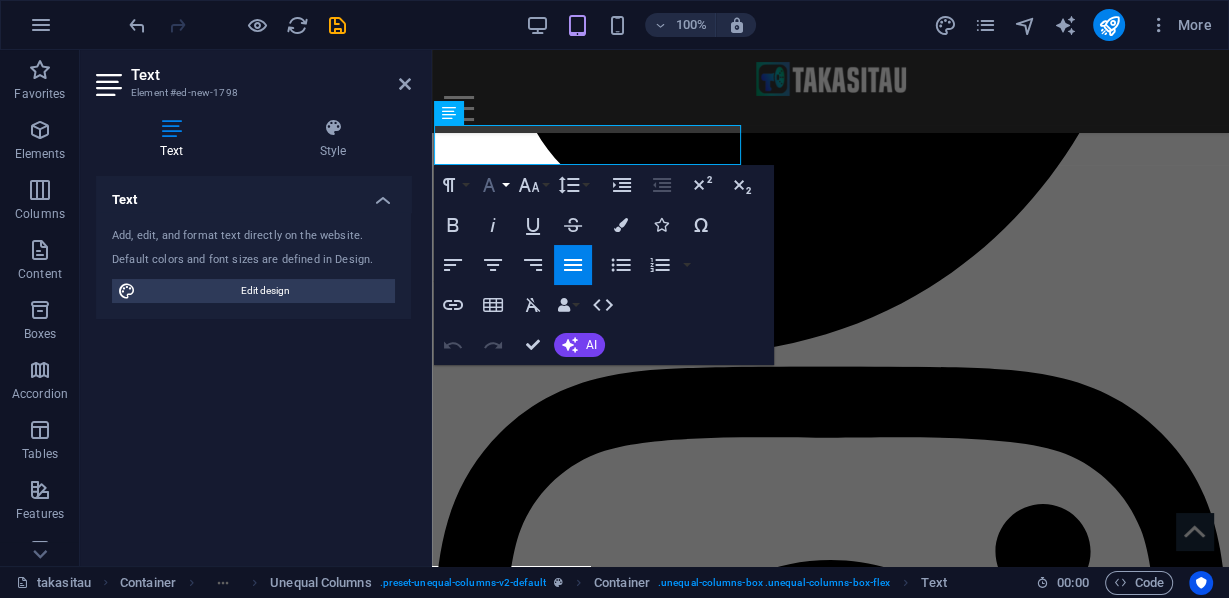 scroll, scrollTop: 2372, scrollLeft: 0, axis: vertical 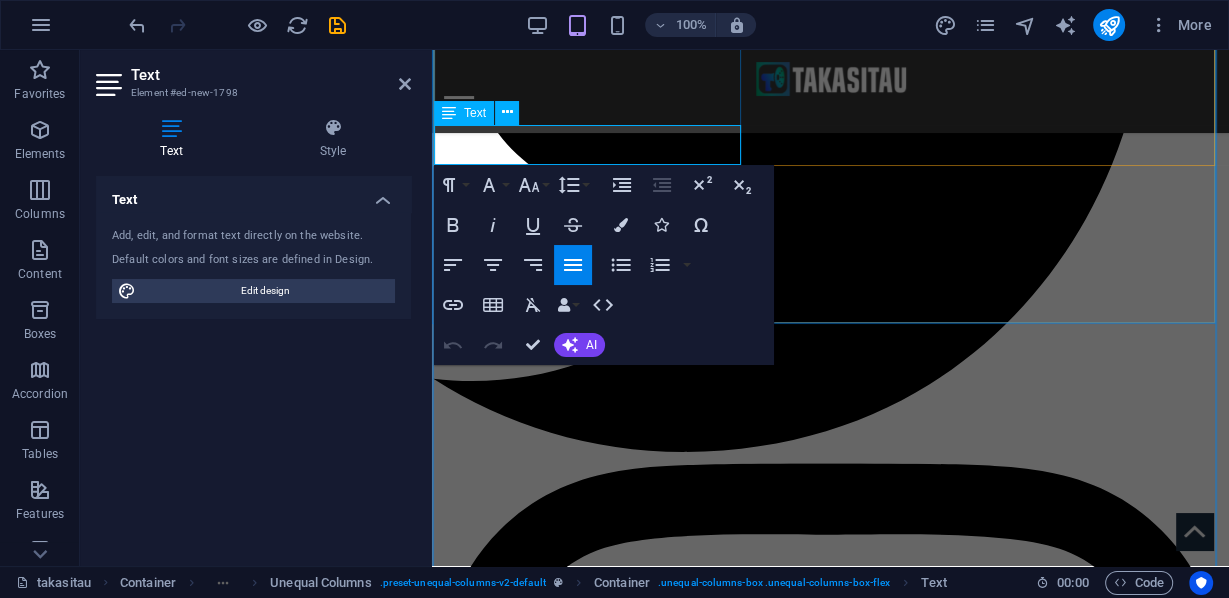 drag, startPoint x: 468, startPoint y: 130, endPoint x: 495, endPoint y: 160, distance: 40.36087 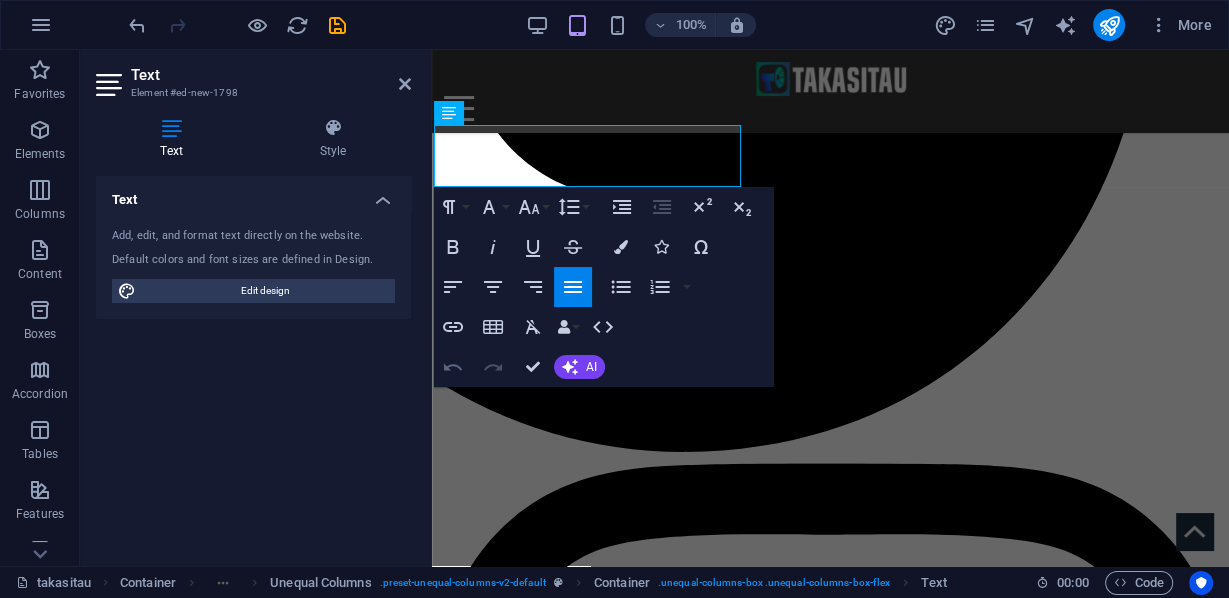 click 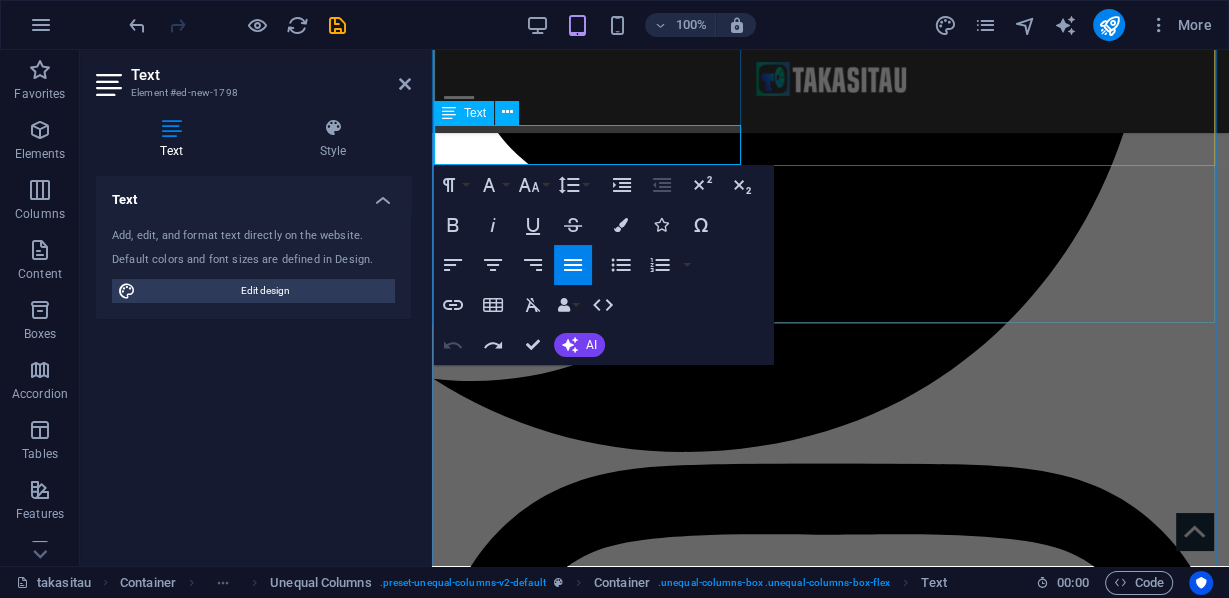 click on "Ribuan demonstran pro-Palestina berbaris melintasi Jembatan Pelabuhan Sydney, menuntut pengiriman bantuan ke Gaza dan diakhirinya perang Israel di wilayah kantong tersebut. TRT World Now @TRTWorldNow" at bounding box center (830, 6588) 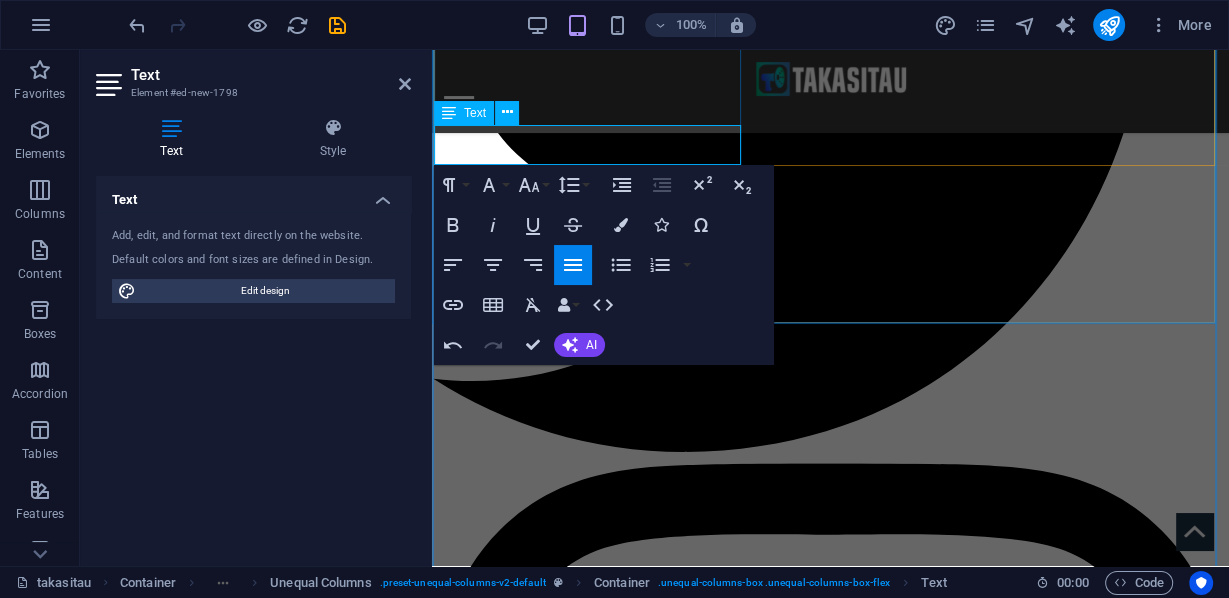 drag, startPoint x: 465, startPoint y: 128, endPoint x: 486, endPoint y: 160, distance: 38.27532 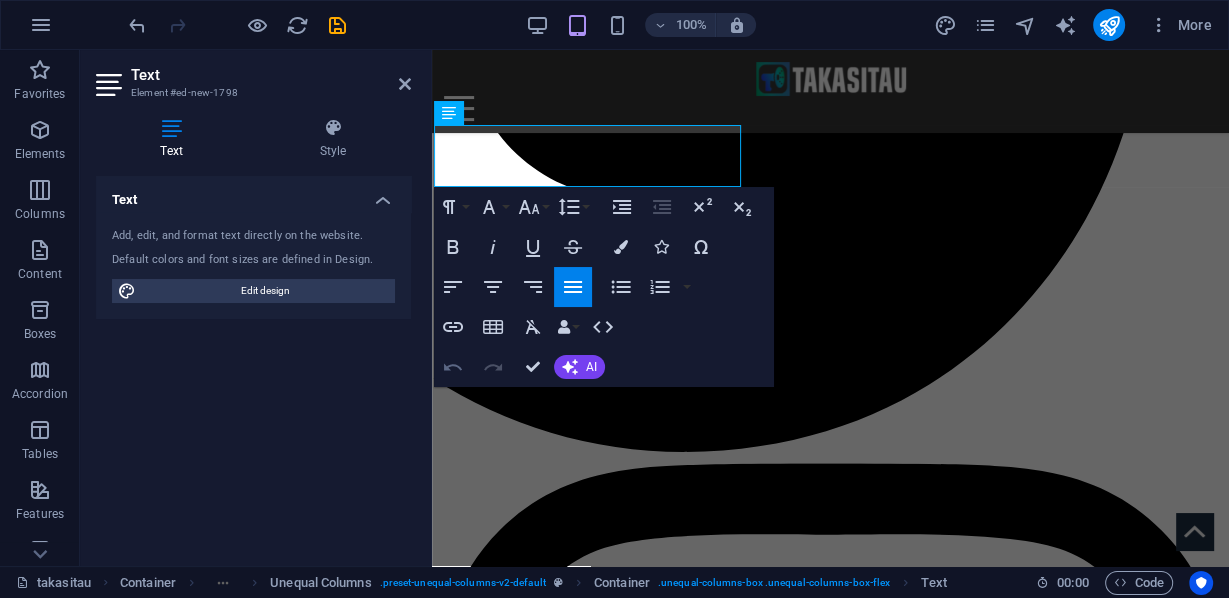 click 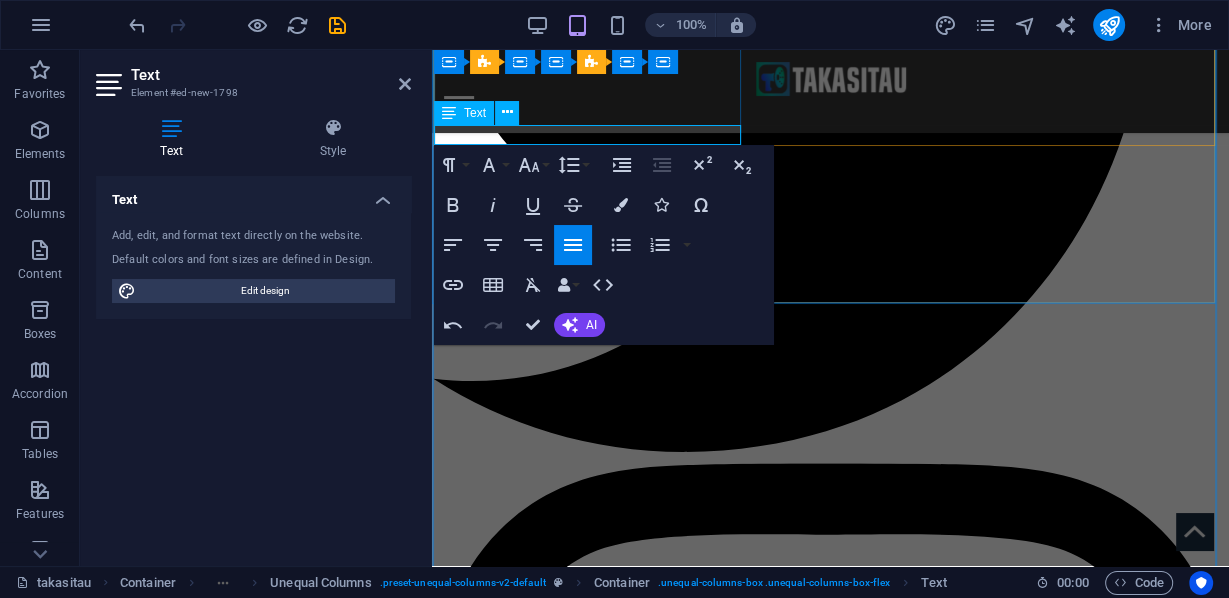 scroll, scrollTop: 447, scrollLeft: 3, axis: both 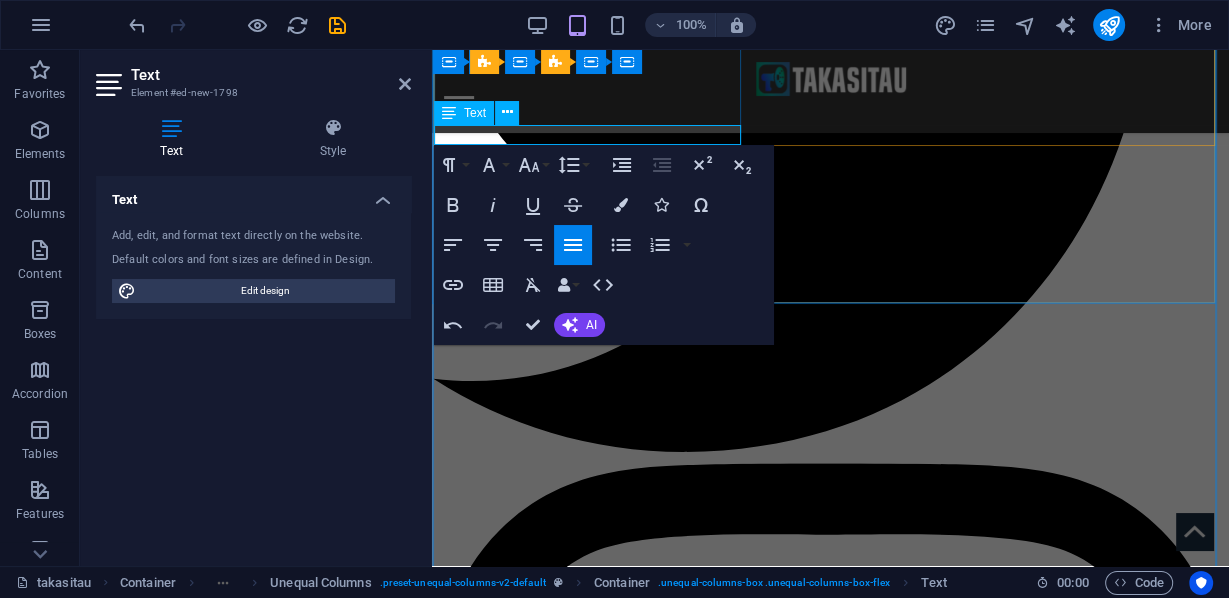 click on "RibuanJulian Assange bergabung dengan protes besar-besaran pro-Palestina di SydneyNow" at bounding box center (636, 6583) 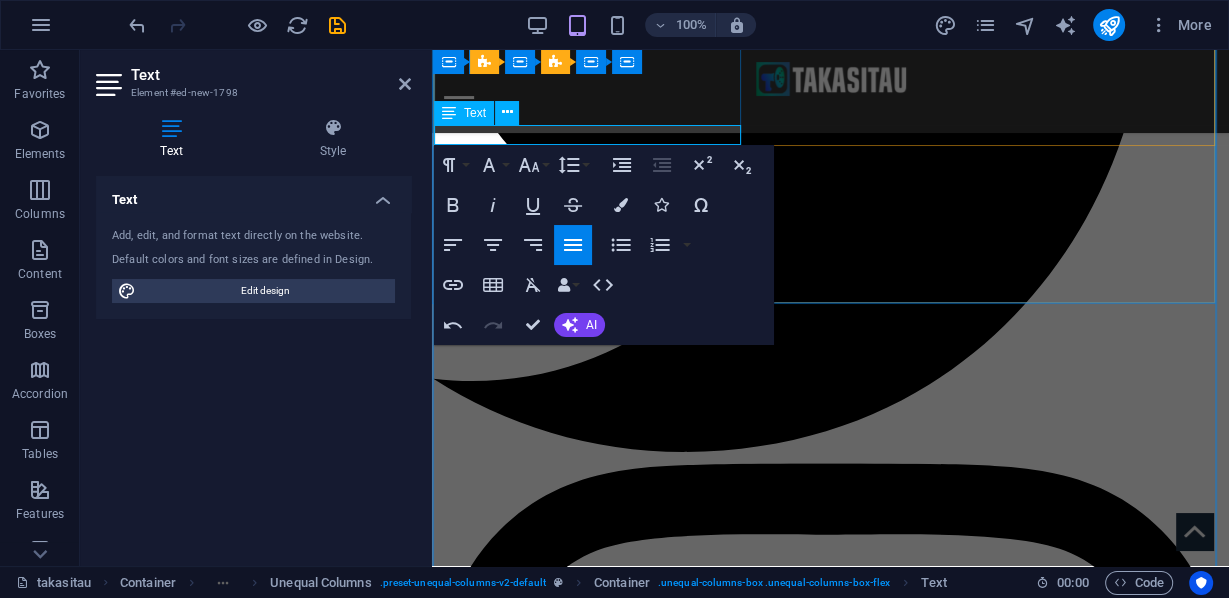 type 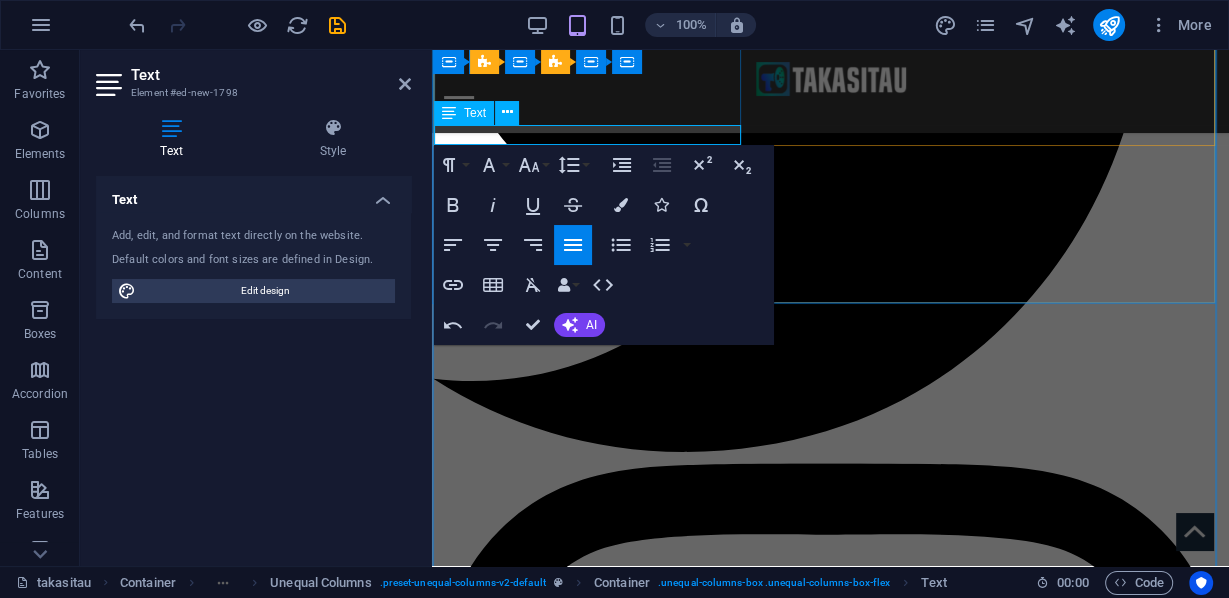 click on "Diantara Ribuan pendemo, tampak [PERSON] bergabung dengan protes besar-besaran pro-Palestina di SydneyNow" at bounding box center [830, 6584] 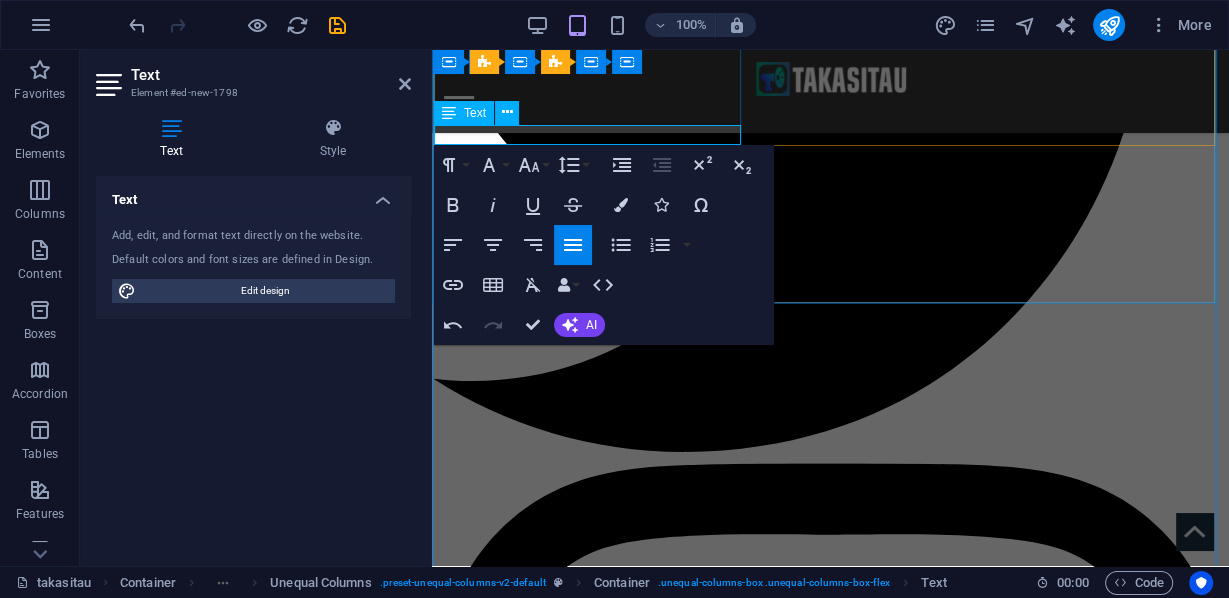 scroll, scrollTop: 0, scrollLeft: 0, axis: both 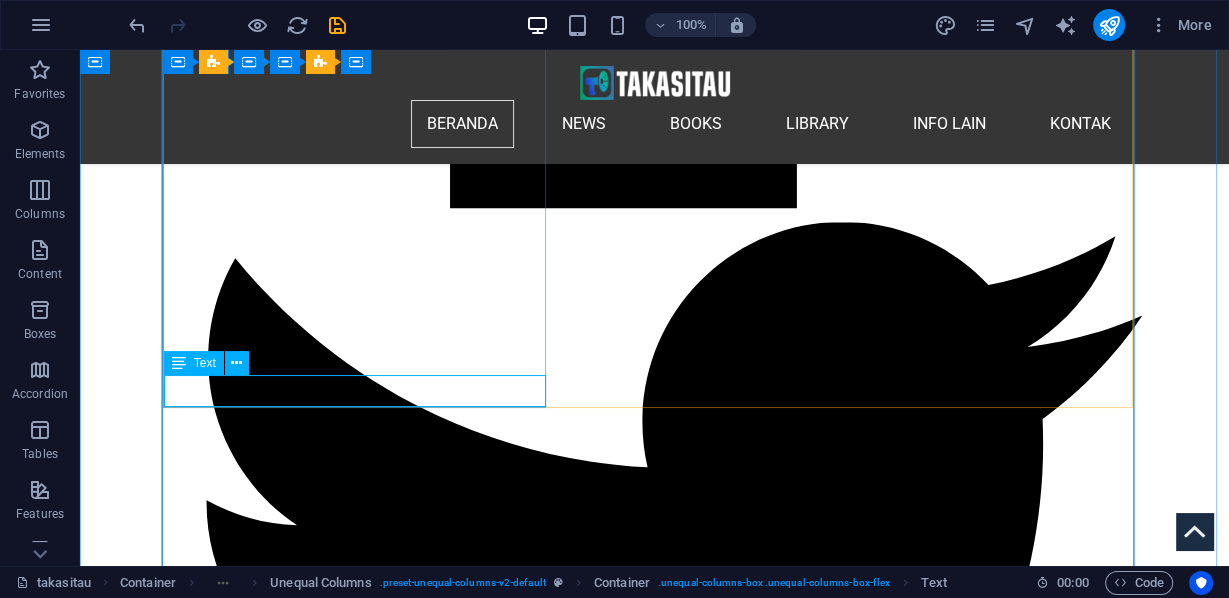 click on "Diantara Ribuan pendemo, tampak Julian Assange bergabung dengan protes besar-besaran pro-Palestina di Sydney." at bounding box center [654, 8431] 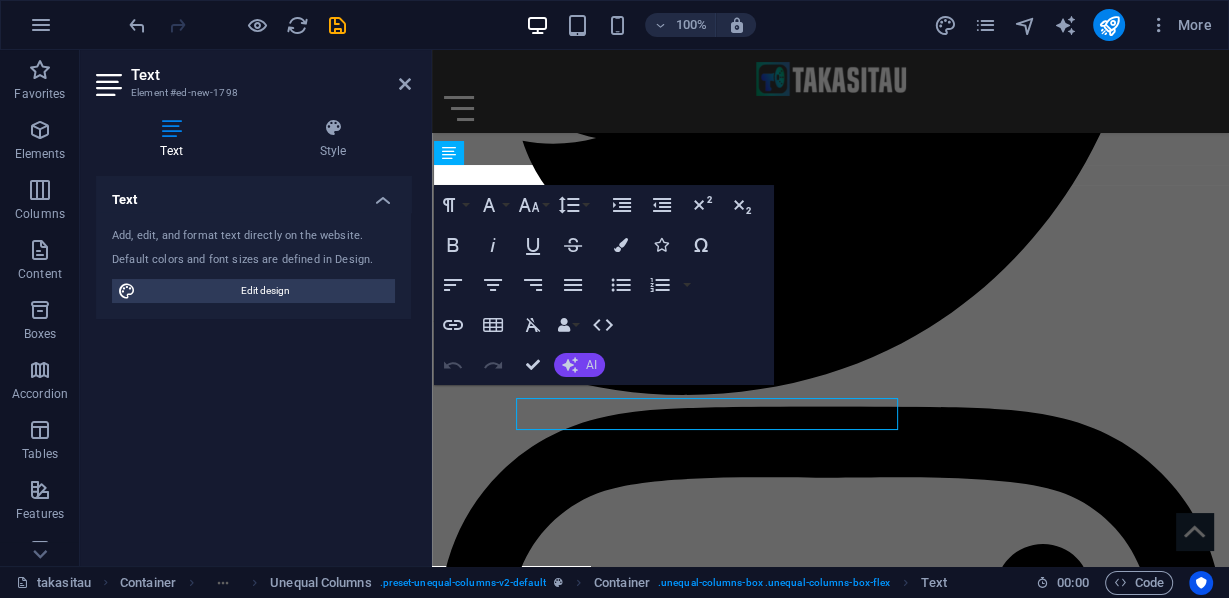 scroll, scrollTop: 2332, scrollLeft: 0, axis: vertical 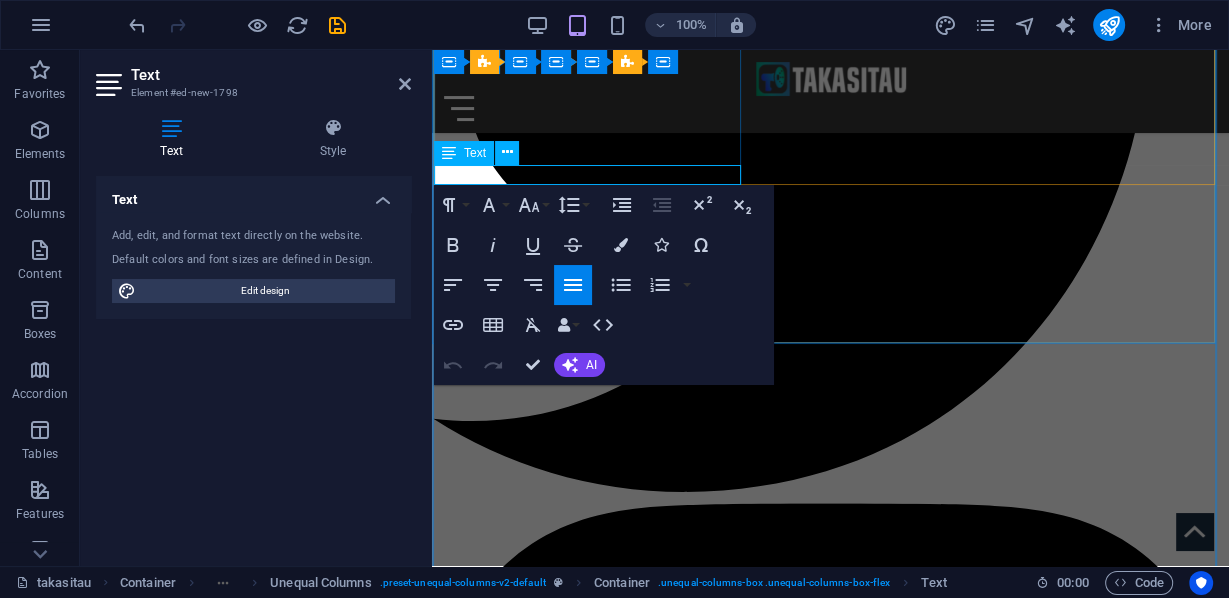 click on "Diantara Ribuan pendemo, tampak Julian Assange bergabung dengan protes besar-besaran pro-Palestina di Sydney." at bounding box center [830, 6624] 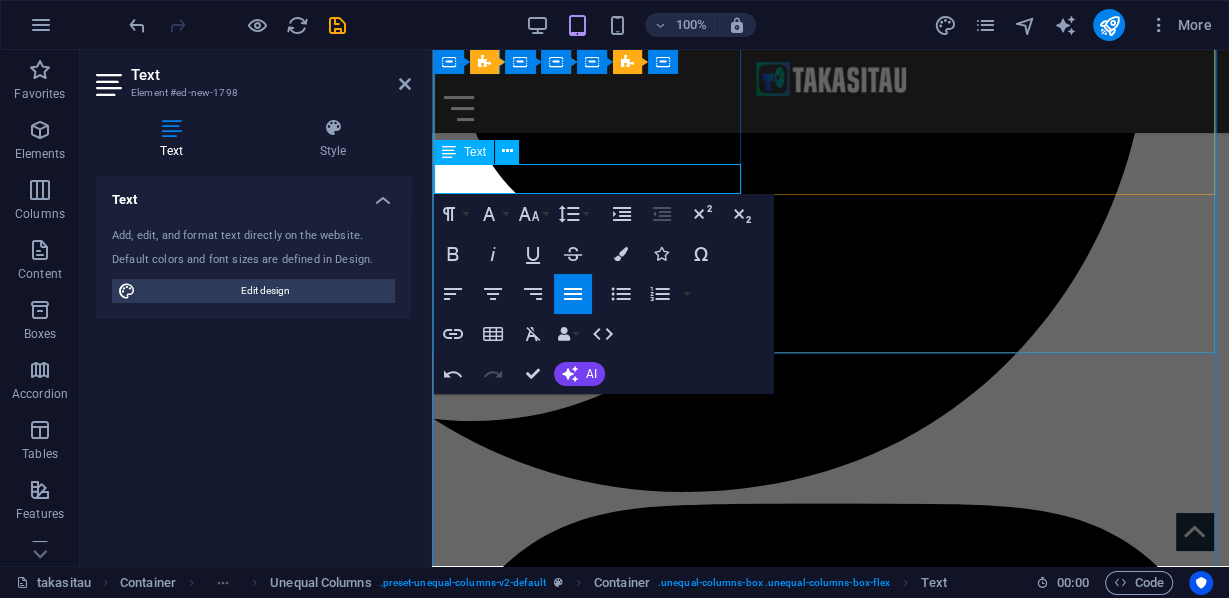 scroll, scrollTop: 0, scrollLeft: 4, axis: horizontal 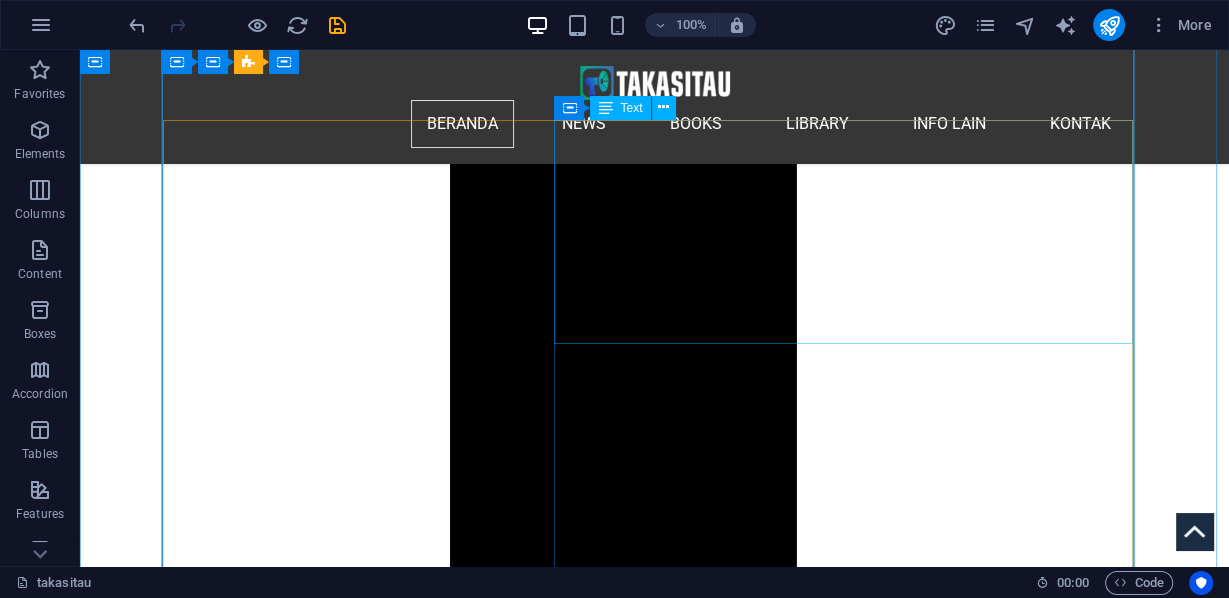 click on "Pada hari Minggu, 3 Agustus 2025, lebih dari 300.000 orang membanjiri Jembatan Pelabuhan Sydney dalam salah satu demonstrasi terbesar yang pernah terjadi di Australia, yang disebut " March for Humanity ". Gelombang besar manusia, dan pesan yang jelas: Israel kehilangan legitimasi global karena kejahatannya di Gaza semakin membuatnya terisolasi. Tampak Julian Assange bergabung dengan protes besar-besaran pro-Palestina di Sydney tersebut. Puluhan ribu orang berbaris melawan hujan melintasi Jembatan Pelabuhan Sydney di Australia, meneriakkan perdamaian dan memohon bantuan pangan untuk menyelamatkan rakyat Gaza yang kelaparan, di mana kelaparan brutal yang disebabkan oleh Israel semakin parah. Pawai yang meriah ini, yang dipimpin oleh tokoh-tokoh terkenal seperti Julian Assange, membawa seruan global yang lantang agar Israel bertanggung jawab atas kejahatan perang dan kejahatan terhadap kemanusiaan." at bounding box center (654, 8969) 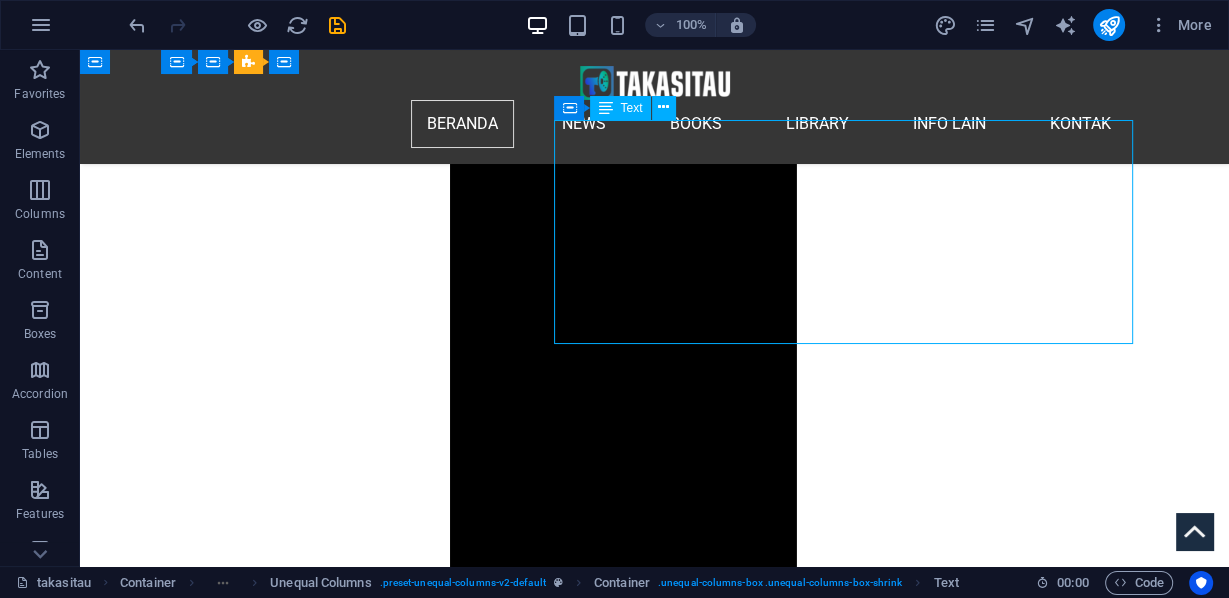 click on "Pada hari Minggu, 3 Agustus 2025, lebih dari 300.000 orang membanjiri Jembatan Pelabuhan Sydney dalam salah satu demonstrasi terbesar yang pernah terjadi di Australia, yang disebut " March for Humanity ". Gelombang besar manusia, dan pesan yang jelas: Israel kehilangan legitimasi global karena kejahatannya di Gaza semakin membuatnya terisolasi. Tampak Julian Assange bergabung dengan protes besar-besaran pro-Palestina di Sydney tersebut. Puluhan ribu orang berbaris melawan hujan melintasi Jembatan Pelabuhan Sydney di Australia, meneriakkan perdamaian dan memohon bantuan pangan untuk menyelamatkan rakyat Gaza yang kelaparan, di mana kelaparan brutal yang disebabkan oleh Israel semakin parah. Pawai yang meriah ini, yang dipimpin oleh tokoh-tokoh terkenal seperti Julian Assange, membawa seruan global yang lantang agar Israel bertanggung jawab atas kejahatan perang dan kejahatan terhadap kemanusiaan." at bounding box center (654, 8969) 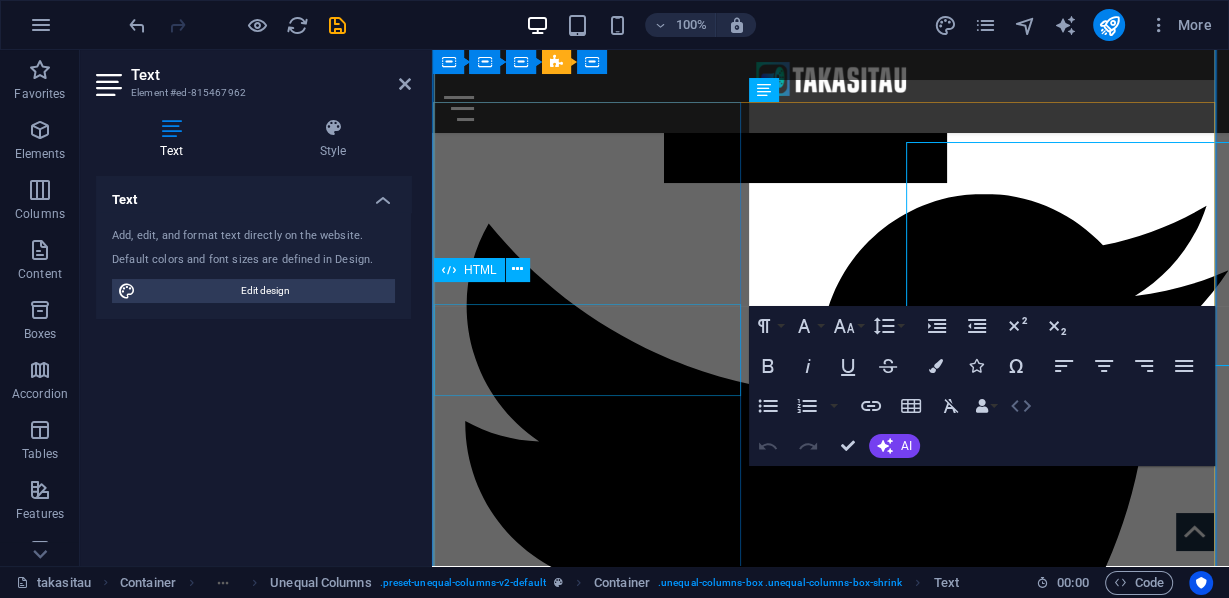 scroll, scrollTop: 1951, scrollLeft: 0, axis: vertical 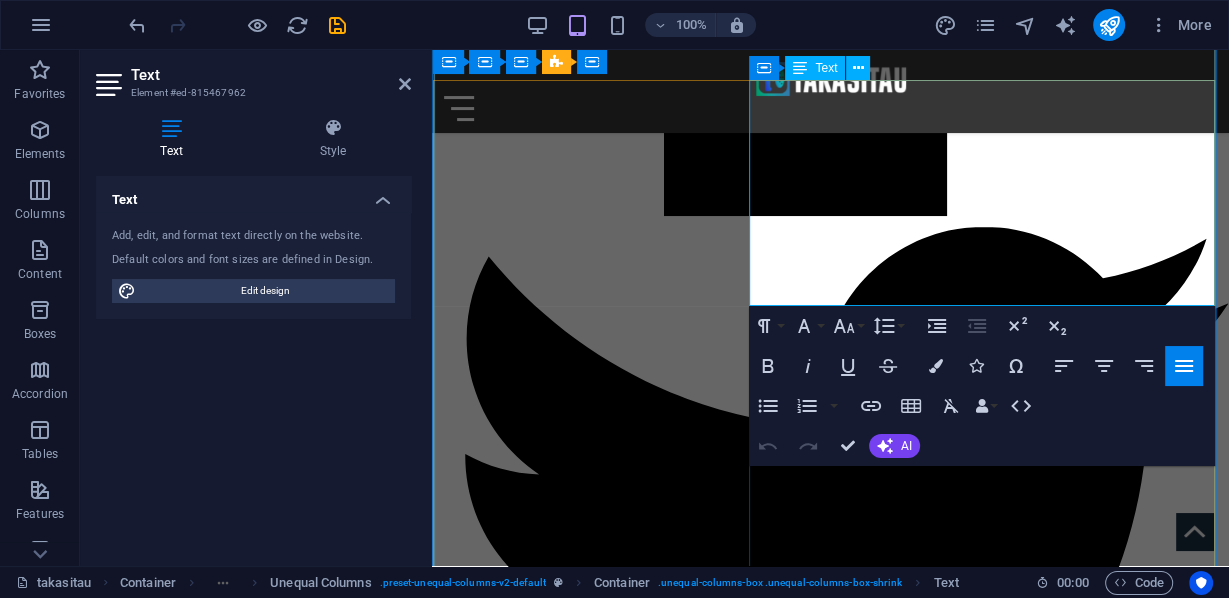 click on "Pada hari Minggu, 3 Agustus 2025, lebih dari 300.000 orang membanjiri Jembatan Pelabuhan Sydney dalam salah satu demonstrasi terbesar yang pernah terjadi di Australia, yang disebut " March for Humanity ". Gelombang besar manusia, dan pesan yang jelas: Israel kehilangan legitimasi global karena kejahatannya di Gaza semakin membuatnya terisolasi. Tampak Julian Assange bergabung dengan protes besar-besaran pro-Palestina di Sydney tersebut. Puluhan ribu orang berbaris melawan hujan melintasi Jembatan Pelabuhan Sydney di Australia, meneriakkan perdamaian dan memohon bantuan pangan untuk menyelamatkan rakyat Gaza yang kelaparan, di mana kelaparan brutal yang disebabkan oleh Israel semakin parah. Pawai yang meriah ini, yang dipimpin oleh tokoh-tokoh terkenal seperti Julian Assange, membawa seruan global yang lantang agar Israel bertanggung jawab atas kejahatan perang dan kejahatan terhadap kemanusiaan." at bounding box center (830, 7413) 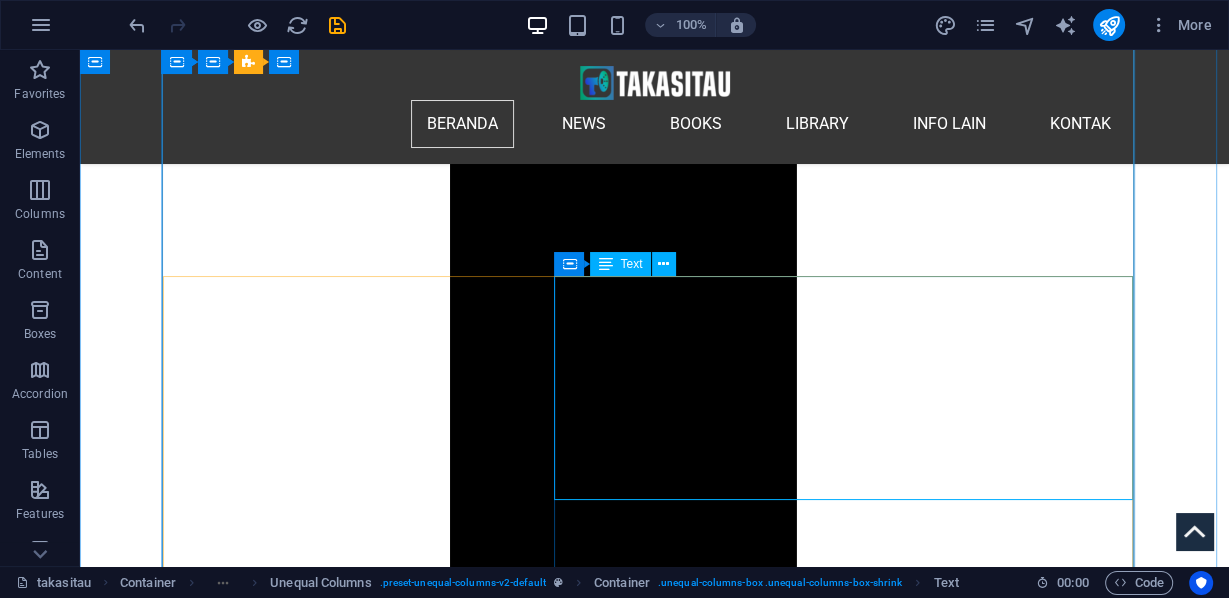 scroll, scrollTop: 1827, scrollLeft: 0, axis: vertical 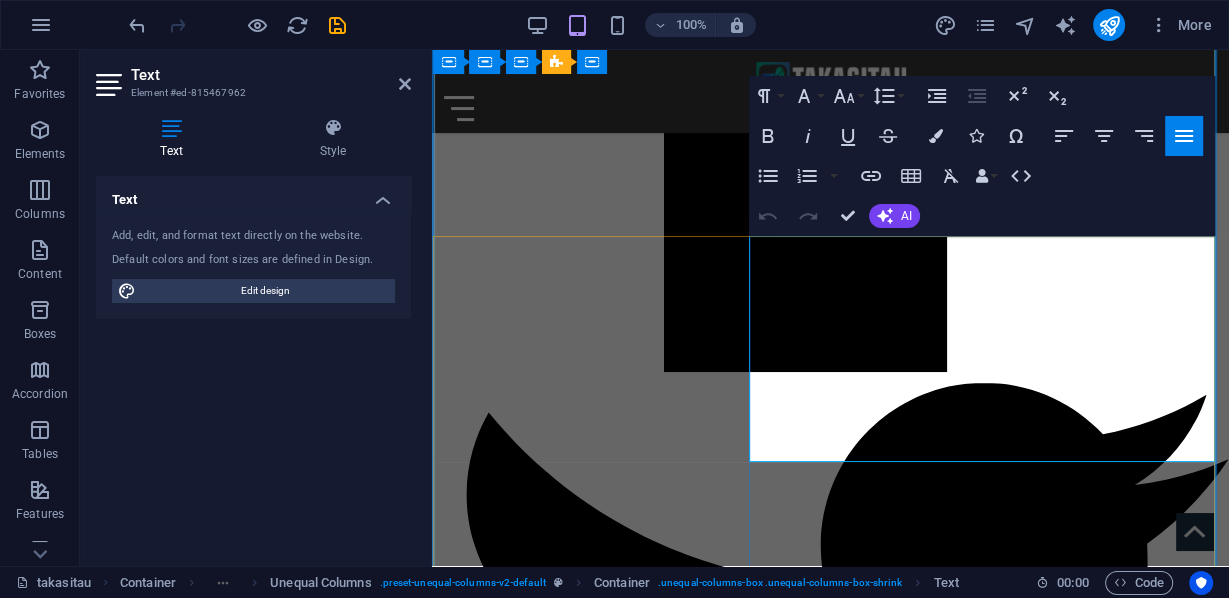 click on "Pada hari Minggu, [DAY] [MONTH] [YEAR], lebih dari 300.000 orang membanjiri Jembatan Pelabuhan Sydney dalam salah satu demonstrasi terbesar yang pernah terjadi di Australia, yang disebut " March for Humanity ". Gelombang besar manusia, dan pesan yang jelas: Israel kehilangan legitimasi global karena kejahatannya di Gaza semakin membuatnya terisolasi. Tampak [NAME] bergabung dengan protes besar-besaran pro-Palestina di Sydney tersebut." at bounding box center (830, 7527) 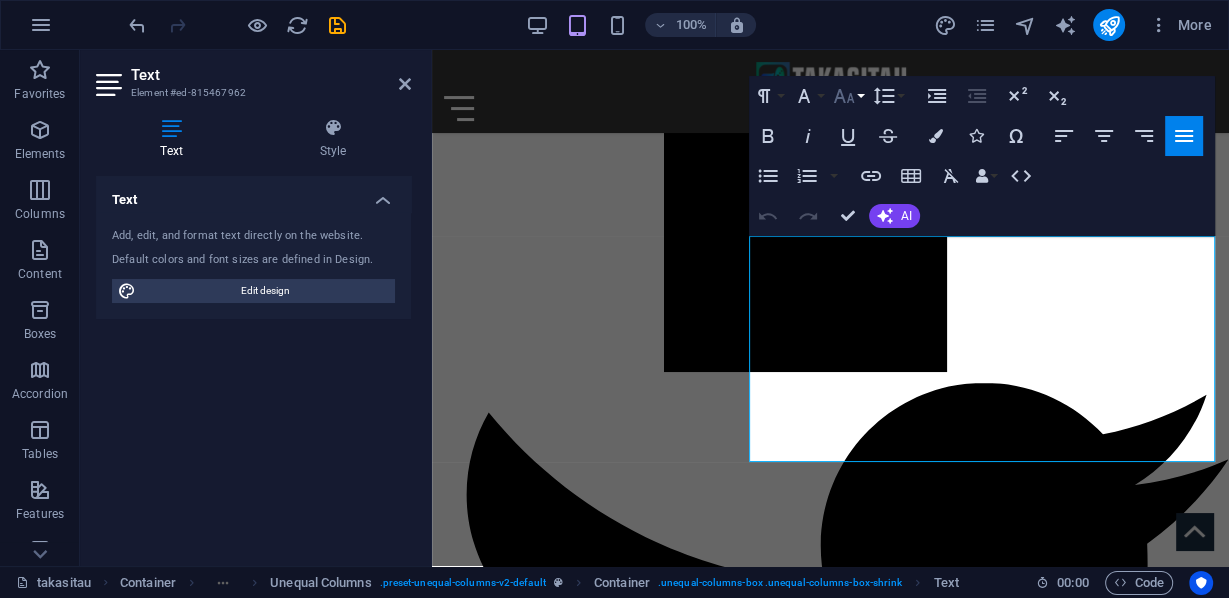 click on "Font Size" at bounding box center (848, 96) 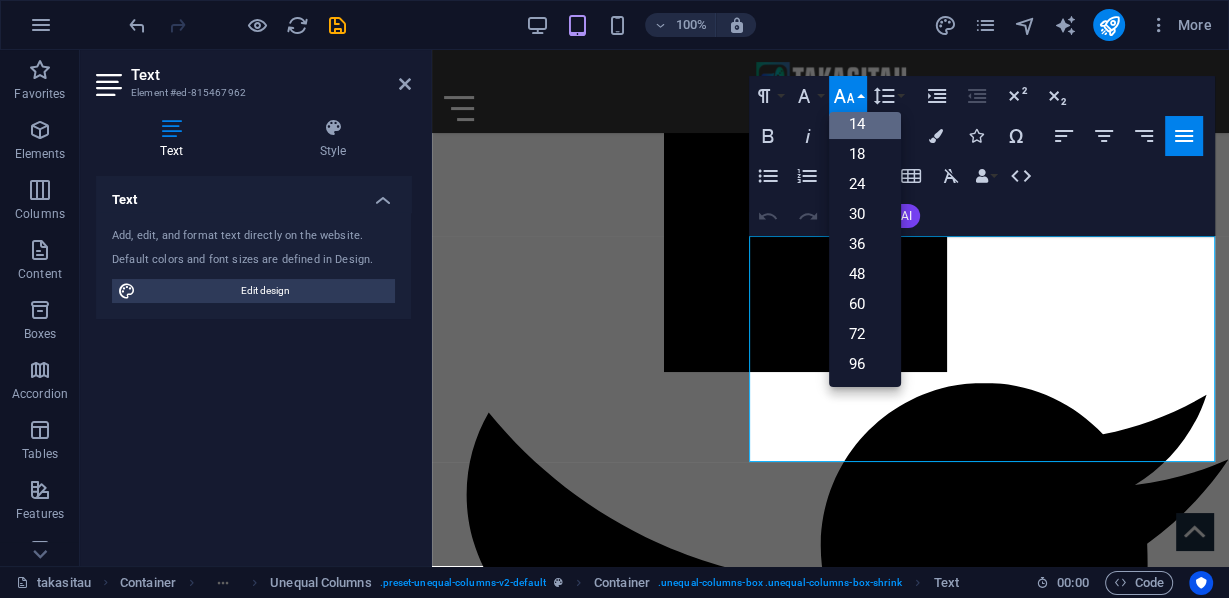 scroll, scrollTop: 160, scrollLeft: 0, axis: vertical 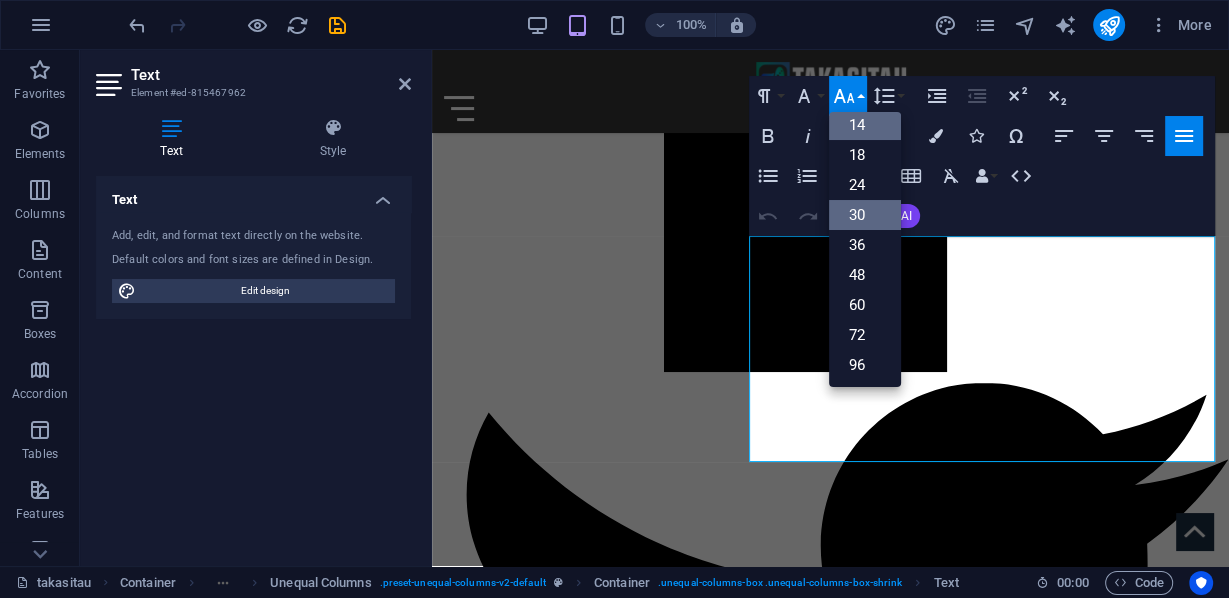 click on "30" at bounding box center [865, 215] 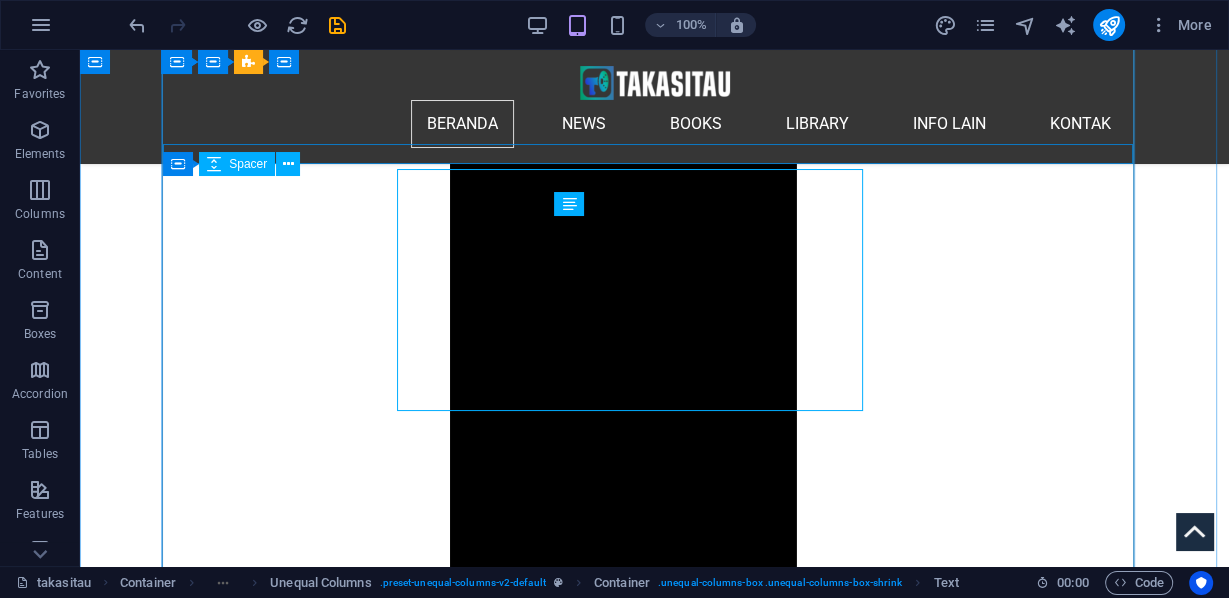 scroll, scrollTop: 1852, scrollLeft: 0, axis: vertical 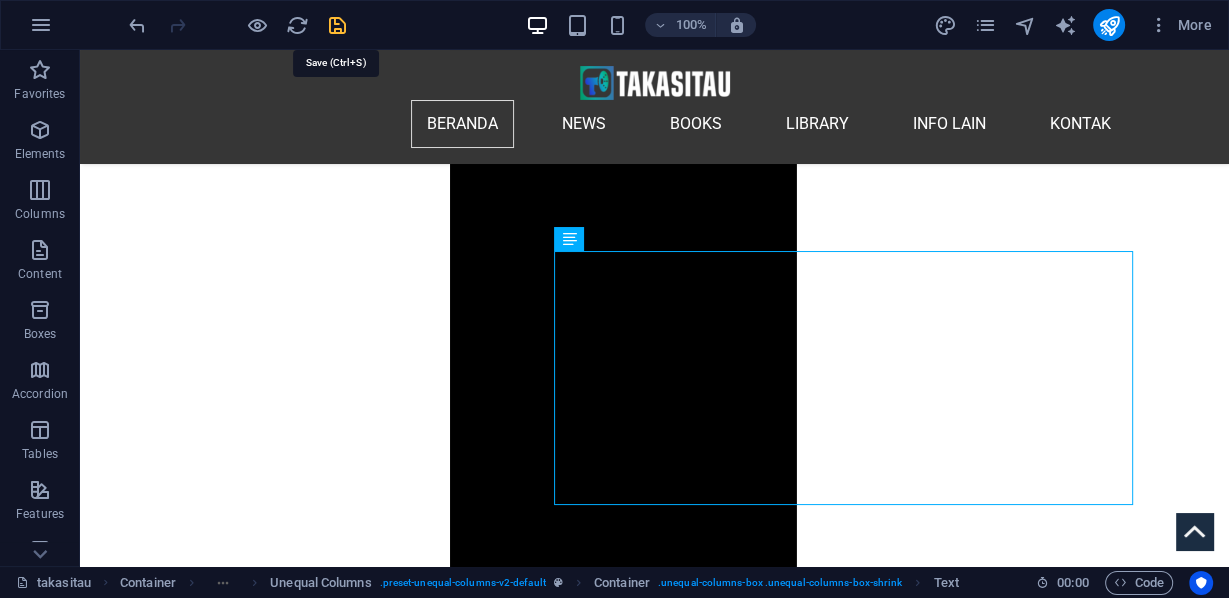 click at bounding box center [337, 25] 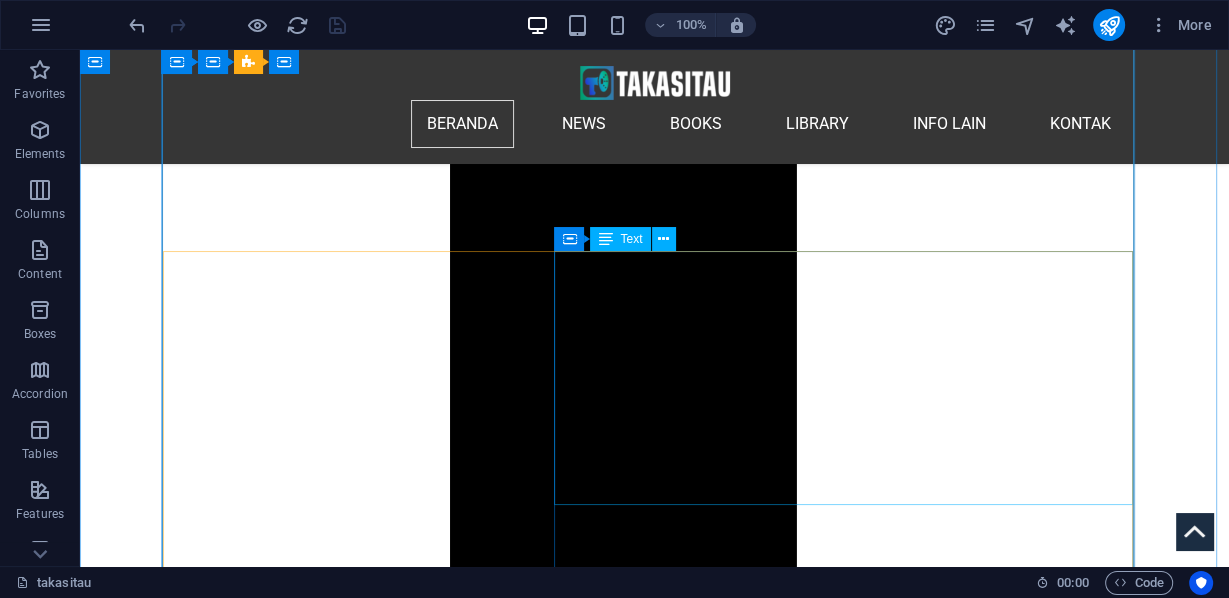 scroll, scrollTop: 2012, scrollLeft: 0, axis: vertical 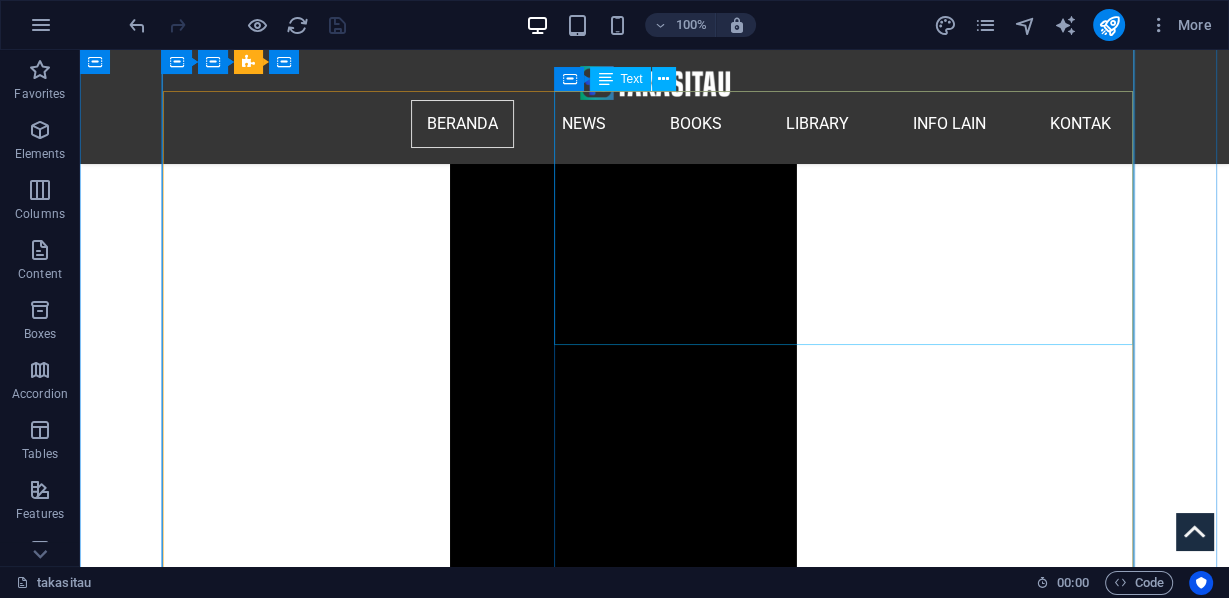 click on "P ada hari Minggu, 3 Agustus 2025, lebih dari 300.000 orang membanjiri Jembatan Pelabuhan Sydney dalam salah satu demonstrasi terbesar yang pernah terjadi di Australia, yang disebut " March for Humanity ". Gelombang besar manusia, dan pesan yang jelas: Israel kehilangan legitimasi global karena kejahatannya di Gaza semakin membuatnya terisolasi. Tampak Julian Assange bergabung dengan protes besar-besaran pro-Palestina di Sydney tersebut. Puluhan ribu orang berbaris melawan hujan melintasi Jembatan Pelabuhan Sydney di Australia, meneriakkan perdamaian dan memohon bantuan pangan untuk menyelamatkan rakyat Gaza yang kelaparan, di mana kelaparan brutal yang disebabkan oleh Israel semakin parah. Pawai yang meriah ini, yang dipimpin oleh tokoh-tokoh terkenal seperti Julian Assange, membawa seruan global yang lantang agar Israel bertanggung jawab atas kejahatan perang dan kejahatan terhadap kemanusiaan." at bounding box center [654, 9276] 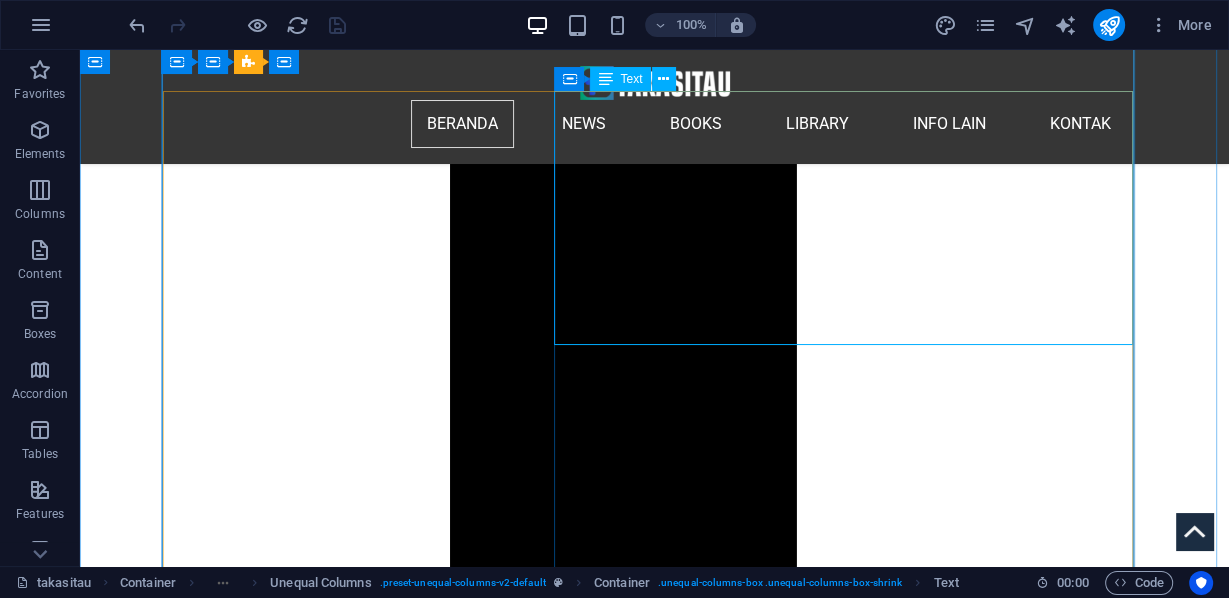click on "P ada hari Minggu, 3 Agustus 2025, lebih dari 300.000 orang membanjiri Jembatan Pelabuhan Sydney dalam salah satu demonstrasi terbesar yang pernah terjadi di Australia, yang disebut " March for Humanity ". Gelombang besar manusia, dan pesan yang jelas: Israel kehilangan legitimasi global karena kejahatannya di Gaza semakin membuatnya terisolasi. Tampak Julian Assange bergabung dengan protes besar-besaran pro-Palestina di Sydney tersebut. Puluhan ribu orang berbaris melawan hujan melintasi Jembatan Pelabuhan Sydney di Australia, meneriakkan perdamaian dan memohon bantuan pangan untuk menyelamatkan rakyat Gaza yang kelaparan, di mana kelaparan brutal yang disebabkan oleh Israel semakin parah. Pawai yang meriah ini, yang dipimpin oleh tokoh-tokoh terkenal seperti Julian Assange, membawa seruan global yang lantang agar Israel bertanggung jawab atas kejahatan perang dan kejahatan terhadap kemanusiaan." at bounding box center (654, 9276) 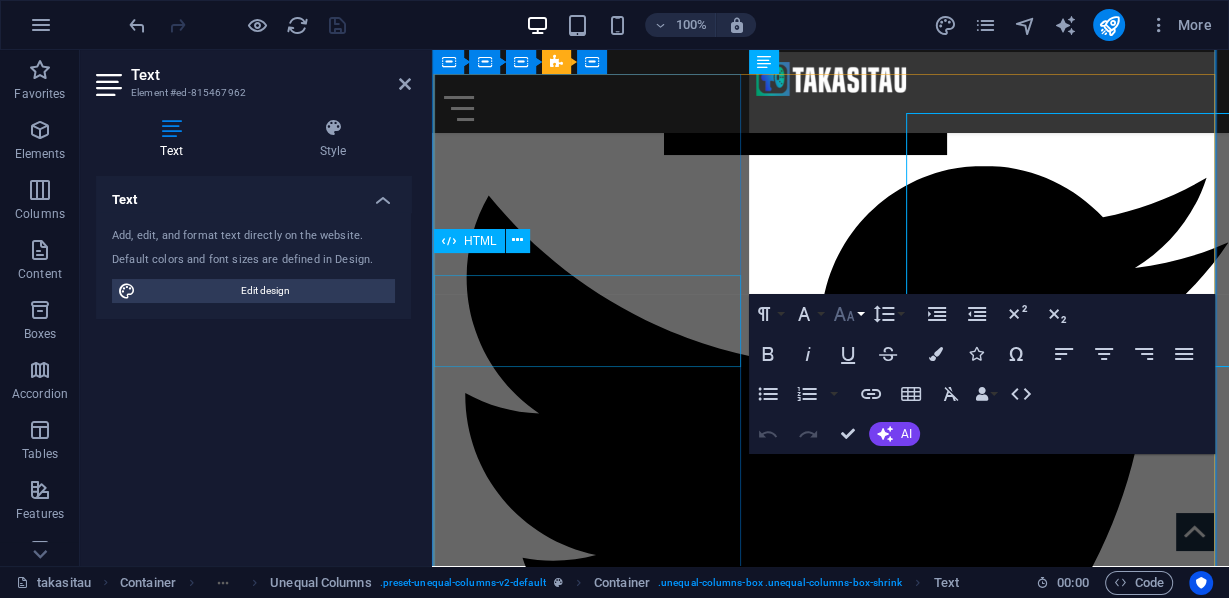 scroll, scrollTop: 1980, scrollLeft: 0, axis: vertical 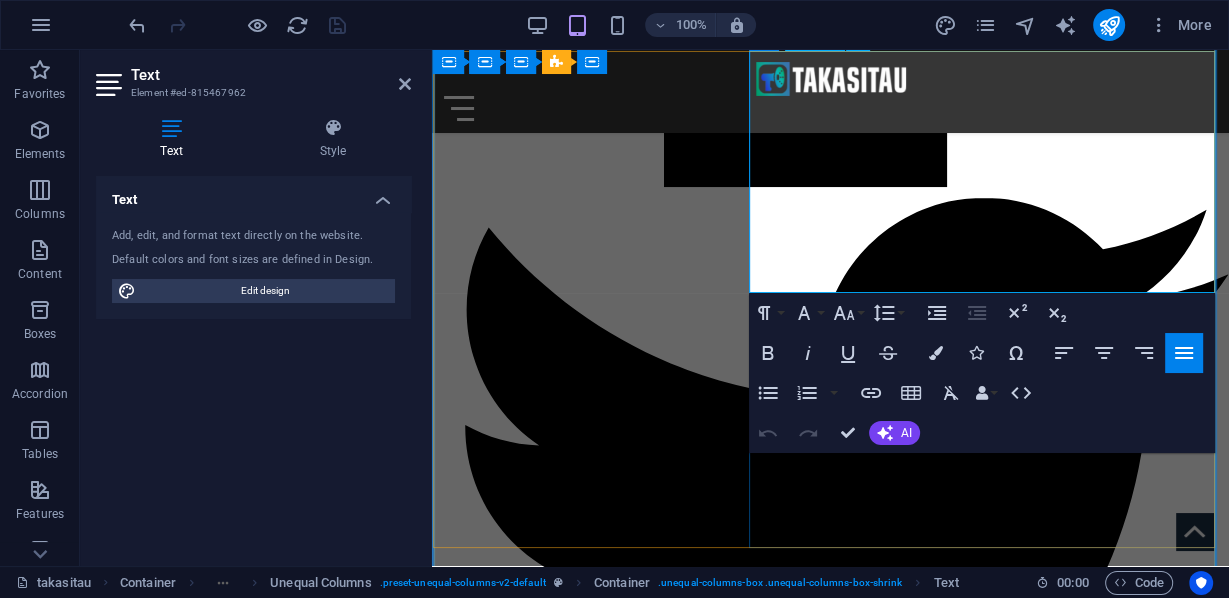 click at bounding box center (830, 7467) 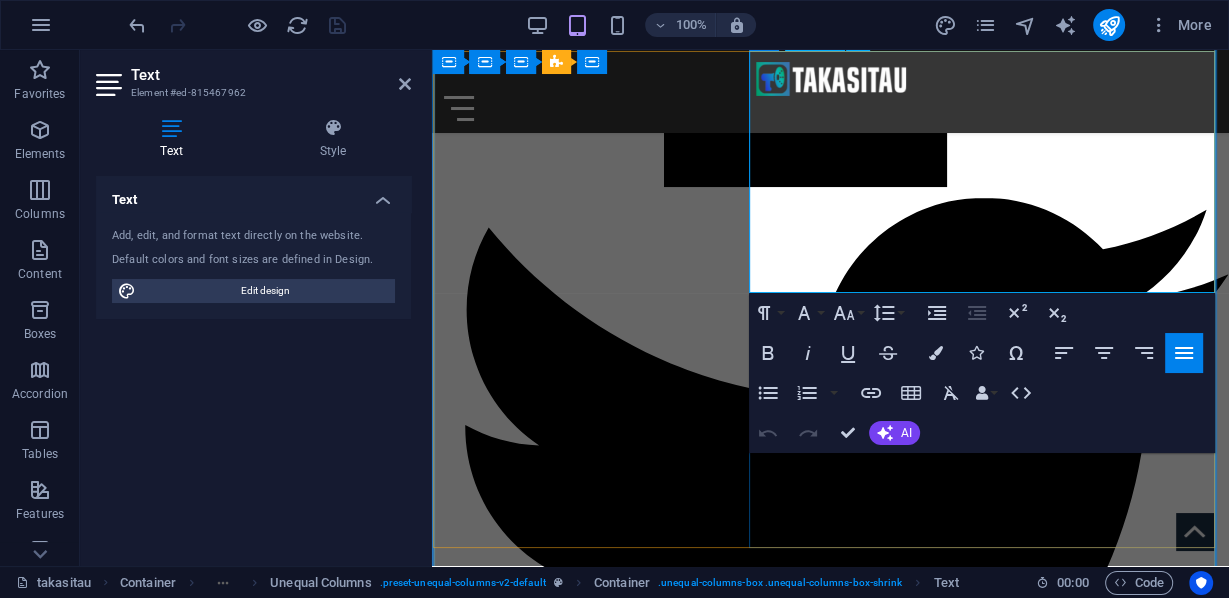 type 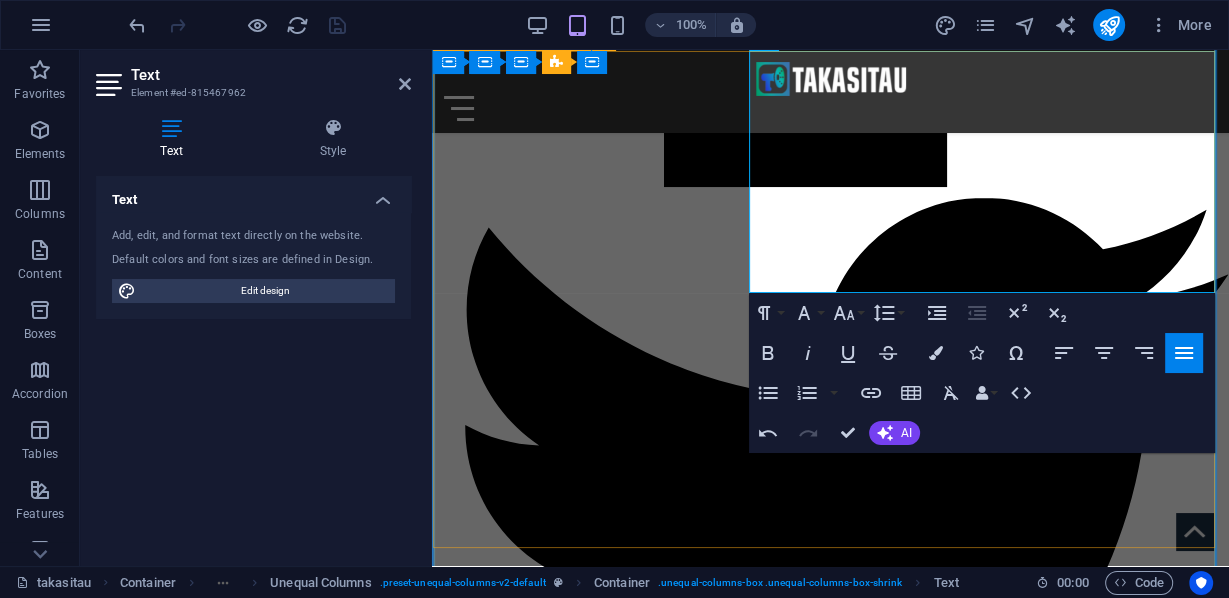 drag, startPoint x: 824, startPoint y: 281, endPoint x: 746, endPoint y: 286, distance: 78.160095 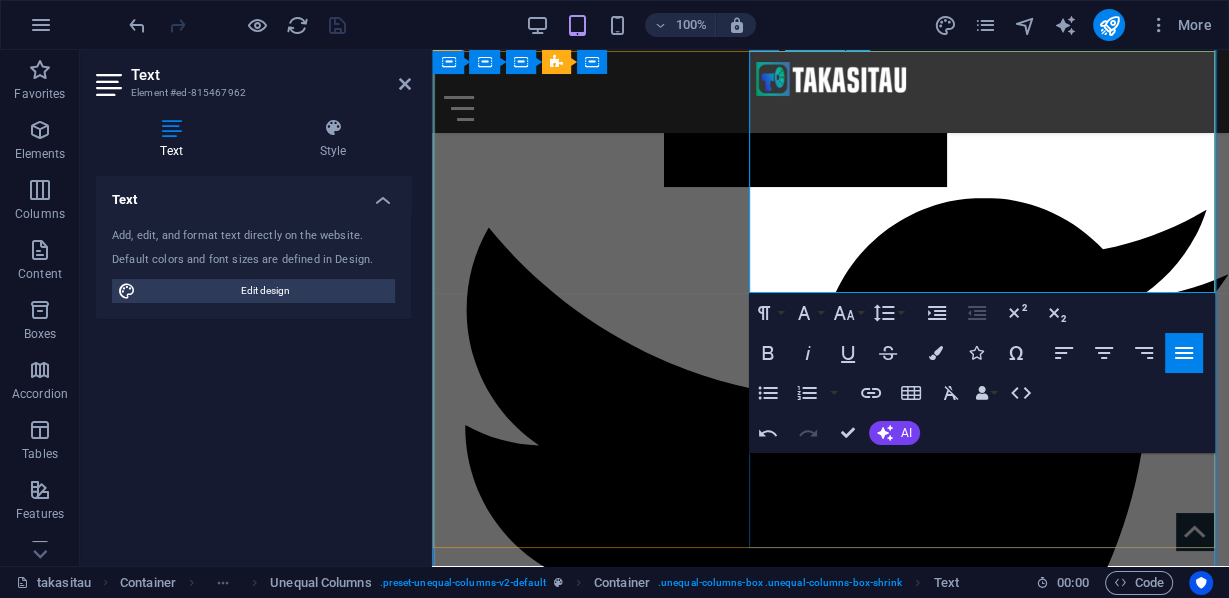 click on "Jak" at bounding box center (830, 7467) 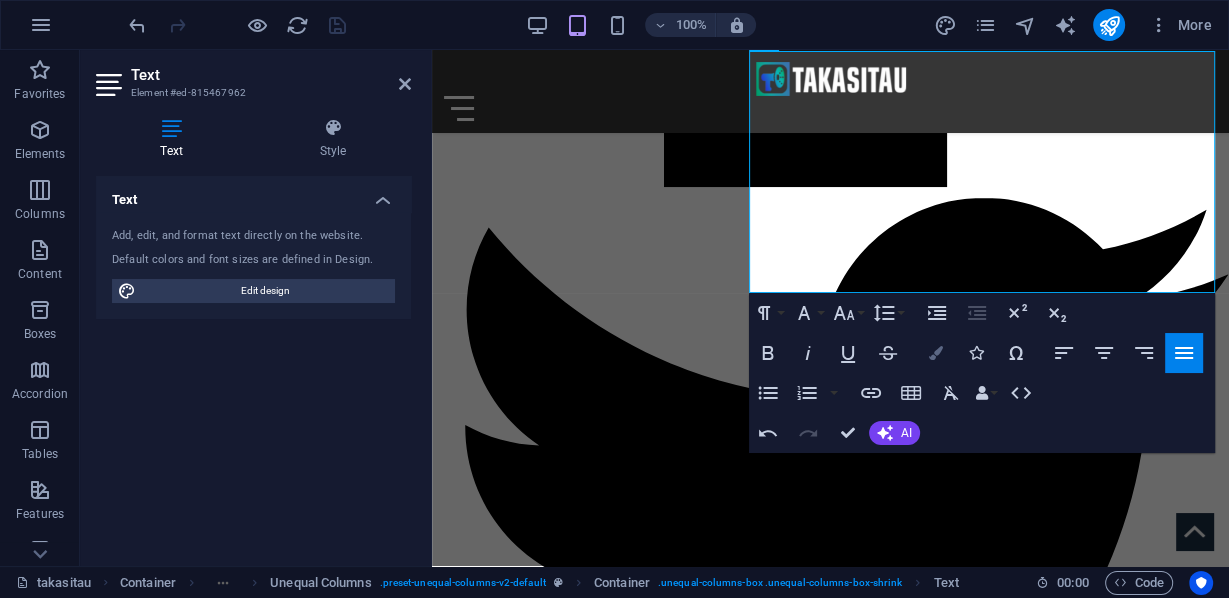 click at bounding box center [936, 353] 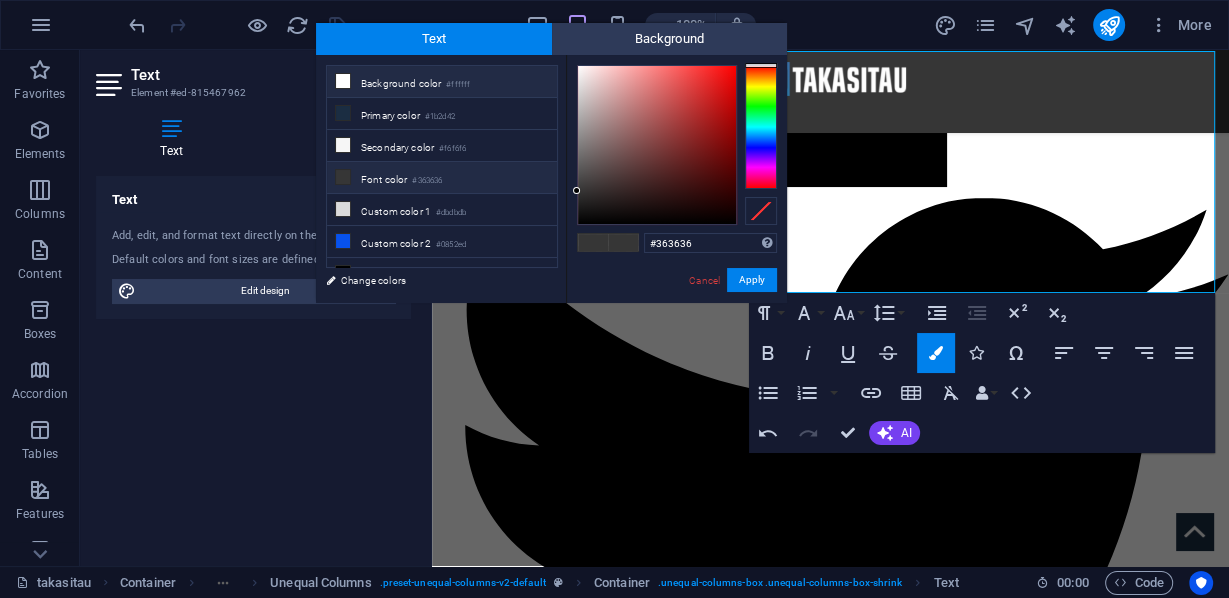 click on "Background color
#ffffff" at bounding box center [442, 82] 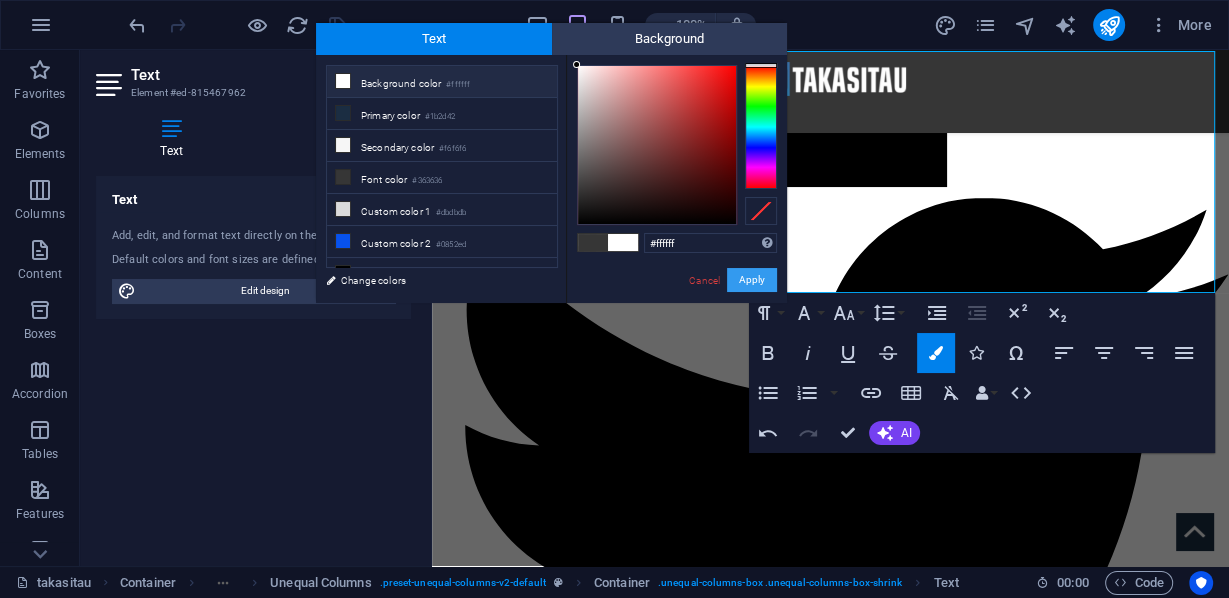 click on "Apply" at bounding box center (752, 280) 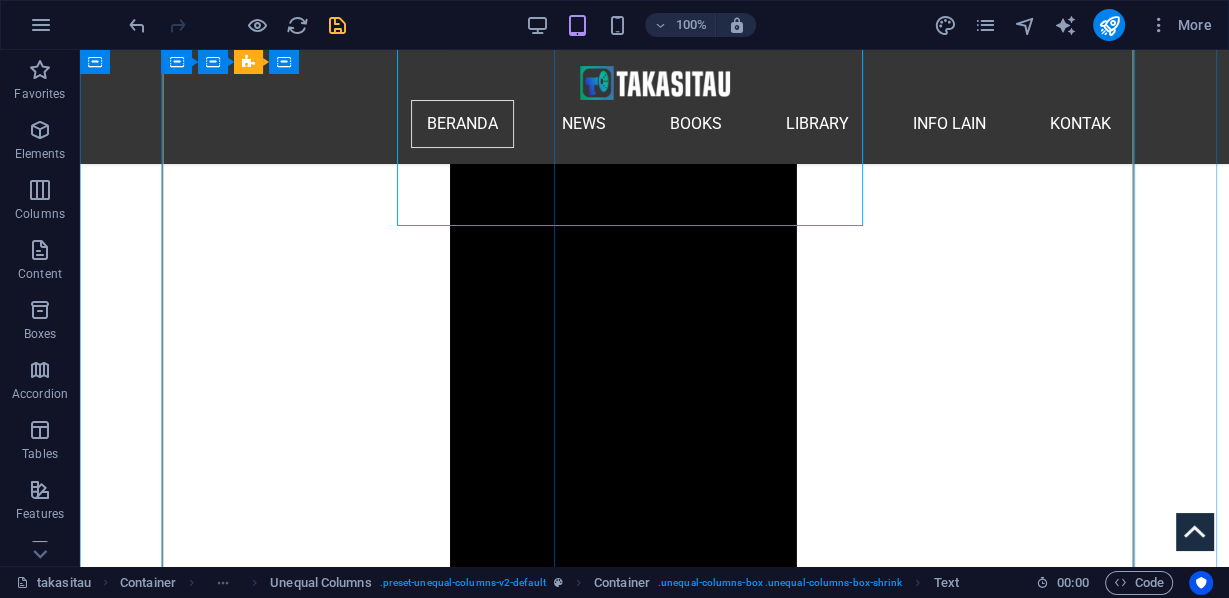 scroll, scrollTop: 2037, scrollLeft: 0, axis: vertical 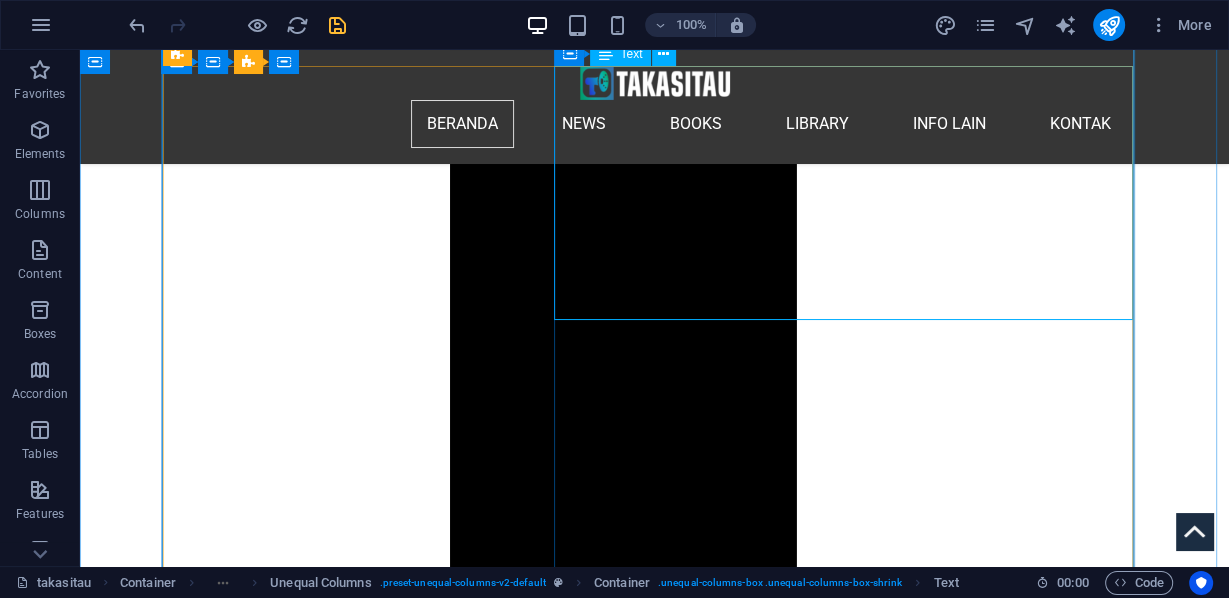 click on "P ada hari Minggu, 3 Agustus 2025, lebih dari 300.000 orang membanjiri Jembatan Pelabuhan Sydney dalam salah satu demonstrasi terbesar yang pernah terjadi di Australia, yang disebut " March for Humanity ". Gelombang besar manusia, dan pesan yang jelas: Israel kehilangan legitimasi global karena kejahatannya di Gaza semakin membuatnya terisolasi. Tampak Julian Assange bergabung dengan protes besar-besaran pro-Palestina di Sydney tersebut. Puluhan ribu orang berbaris melawan hujan melintasi Jembatan Pelabuhan Sydney di Australia, meneriakkan perdamaian dan memohon bantuan pangan untuk menyelamatkan rakyat Gaza yang kelaparan, di mana kelaparan brutal yang disebabkan oleh Israel semakin parah. Pawai yang meriah ini, yang dipimpin oleh tokoh-tokoh terkenal seperti Julian Assange, membawa seruan global yang lantang agar Israel bertanggung jawab atas kejahatan perang dan kejahatan terhadap kemanusiaan. Jak" at bounding box center (654, 9251) 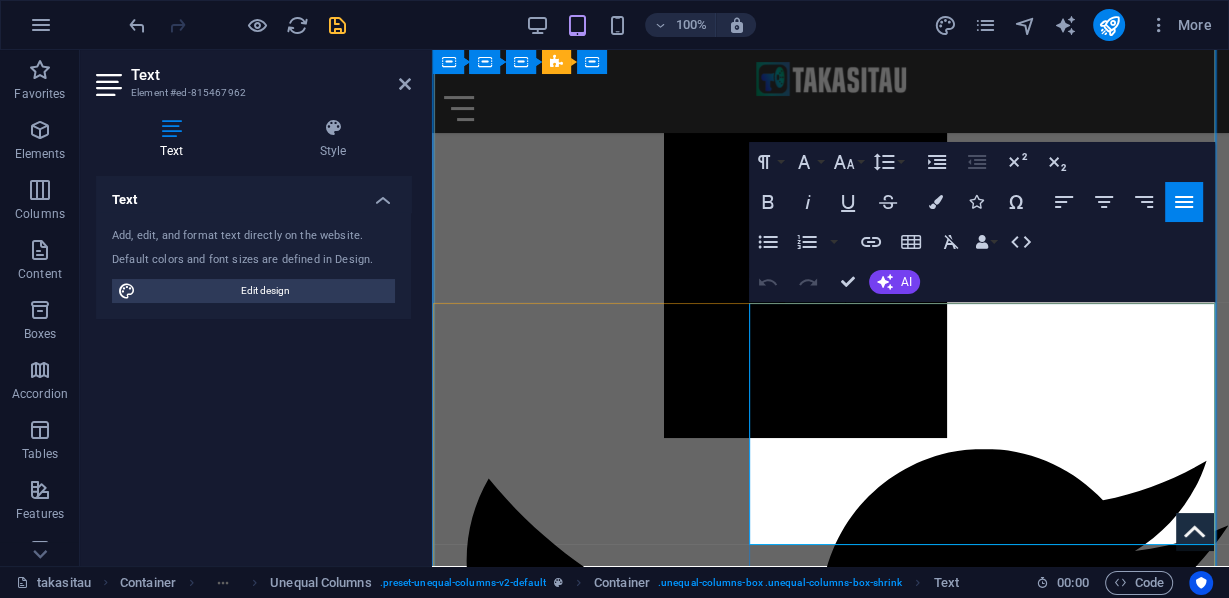 scroll, scrollTop: 1969, scrollLeft: 0, axis: vertical 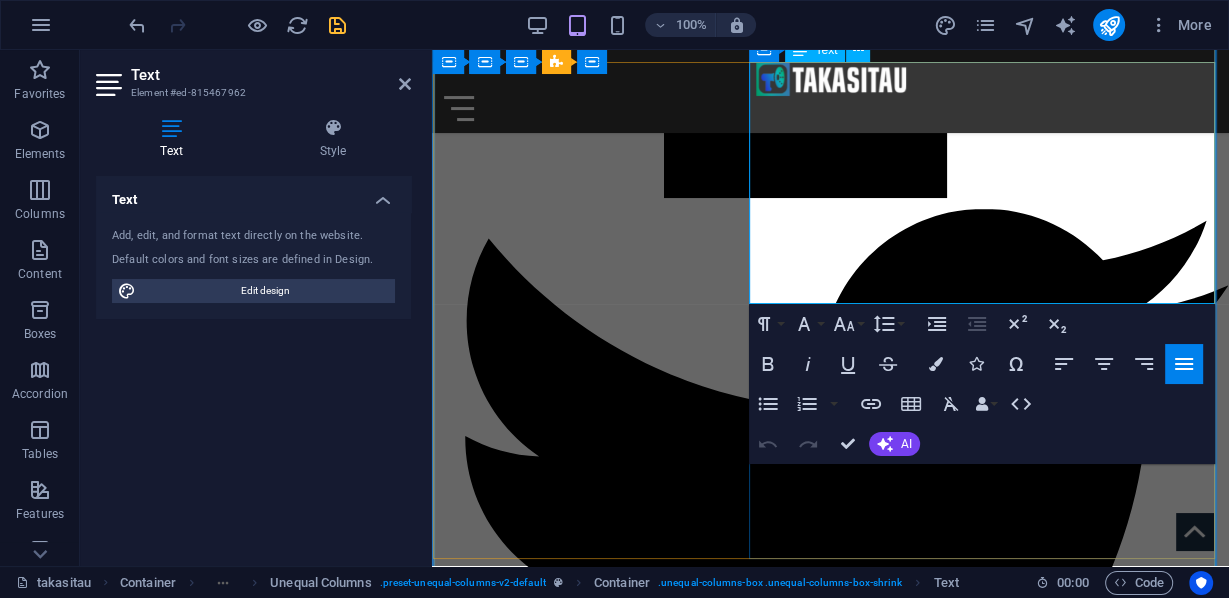 click on "Jak" at bounding box center [830, 7478] 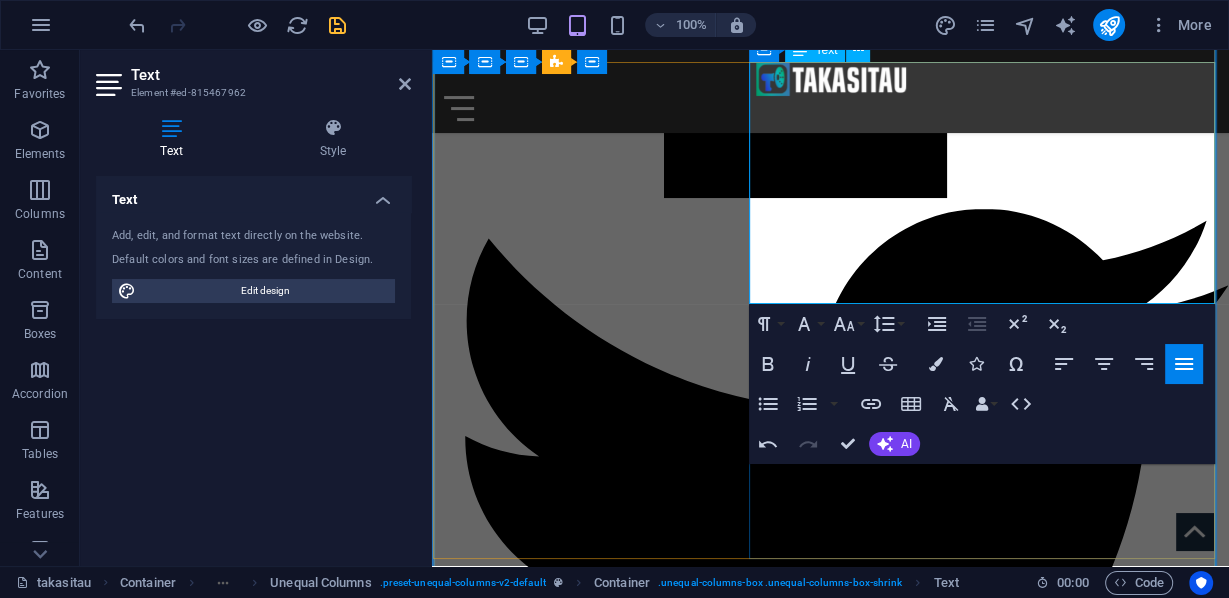type 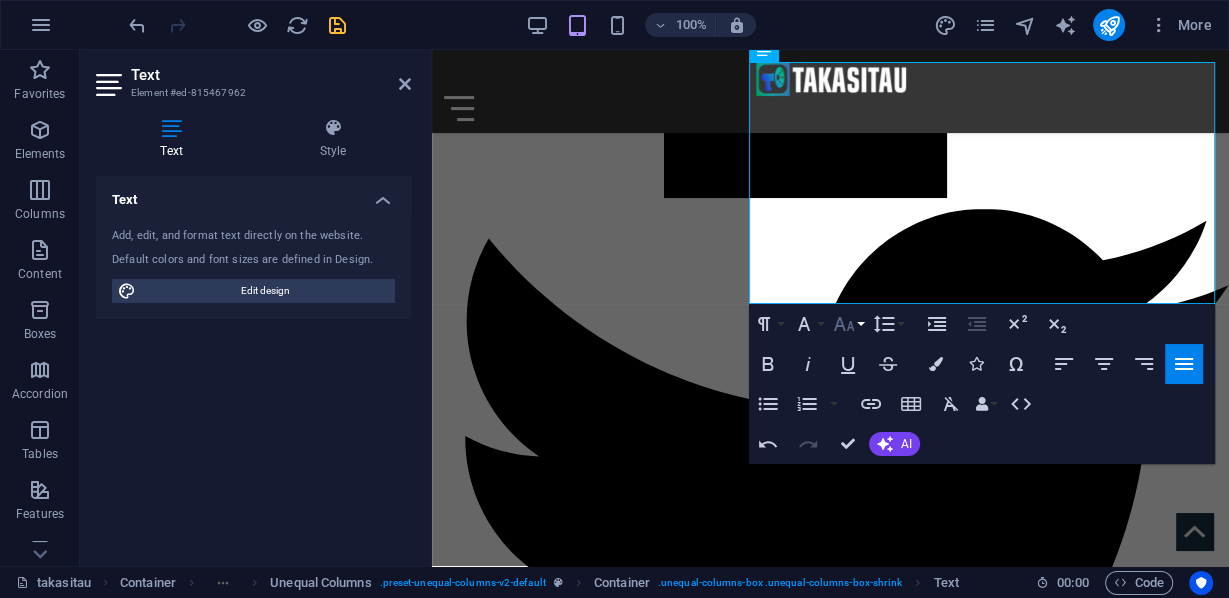 click 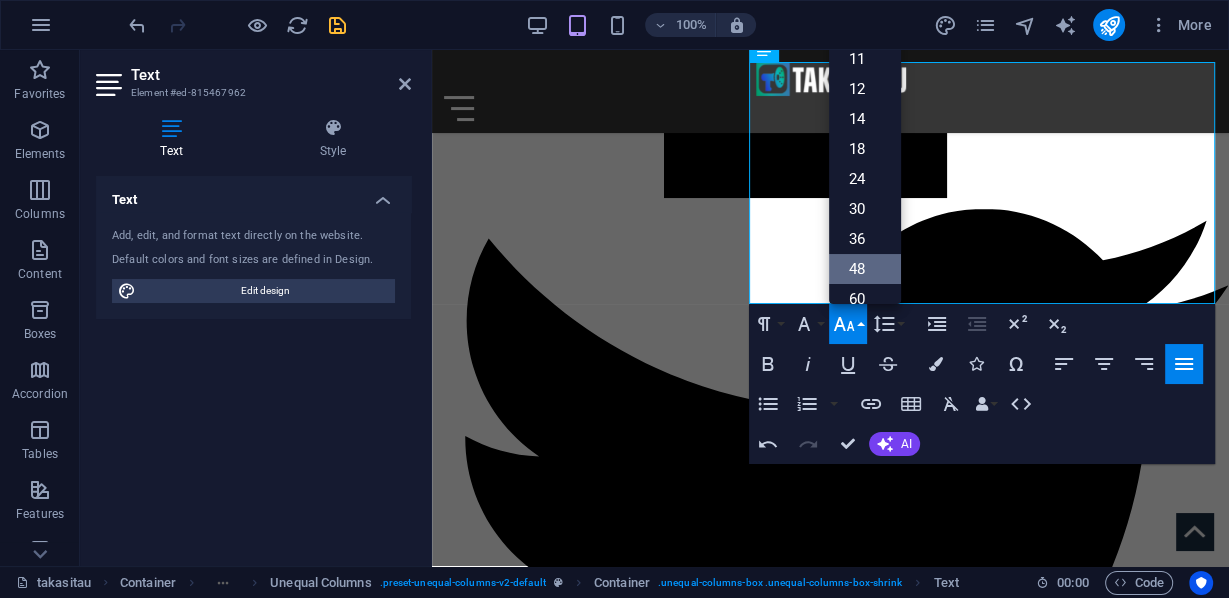 scroll, scrollTop: 0, scrollLeft: 0, axis: both 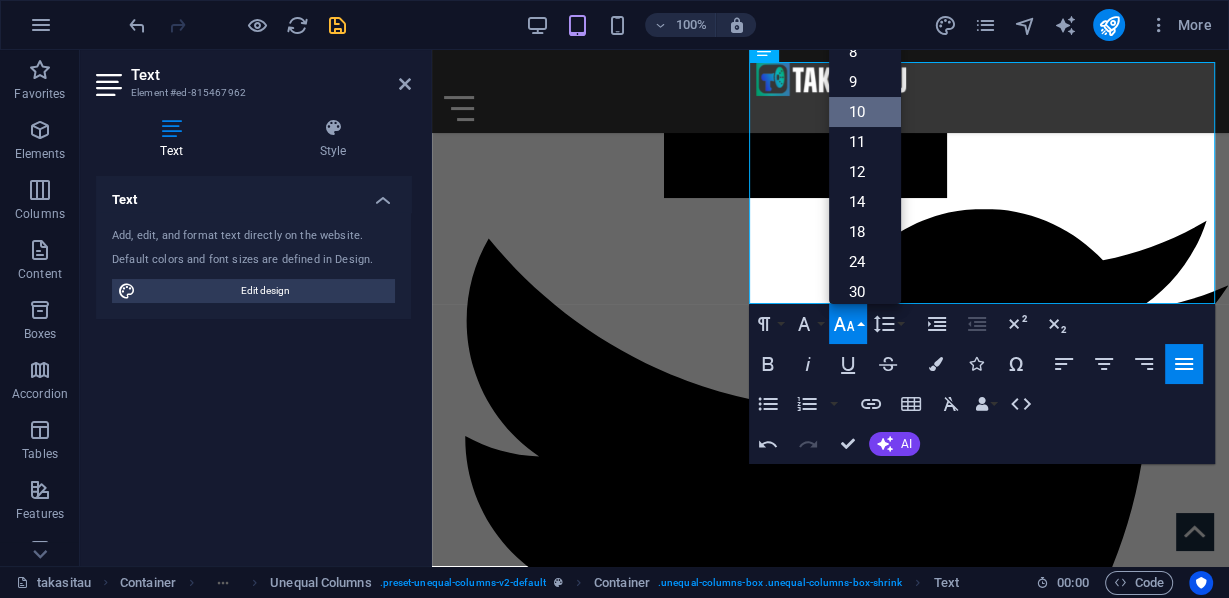 click on "10" at bounding box center (865, 112) 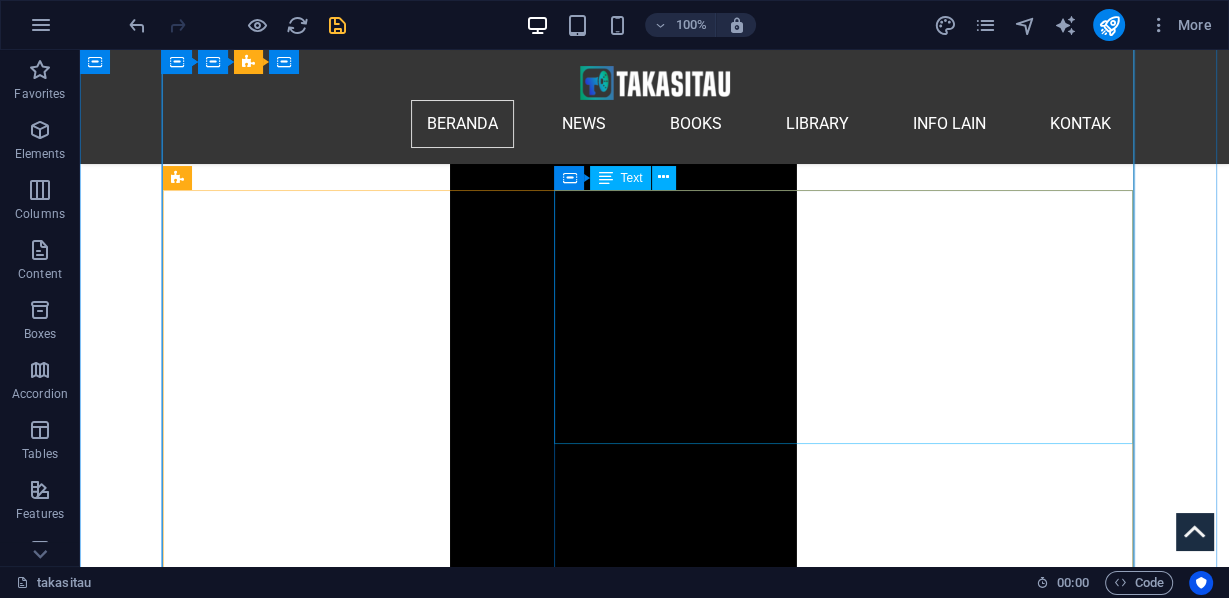 scroll, scrollTop: 1994, scrollLeft: 0, axis: vertical 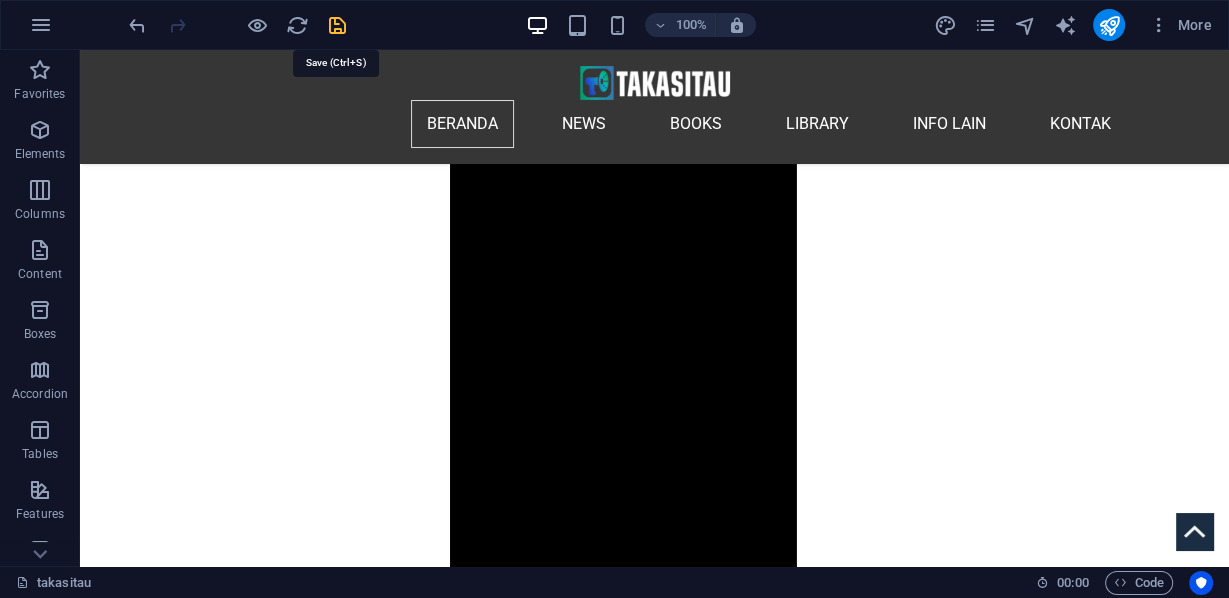click at bounding box center (337, 25) 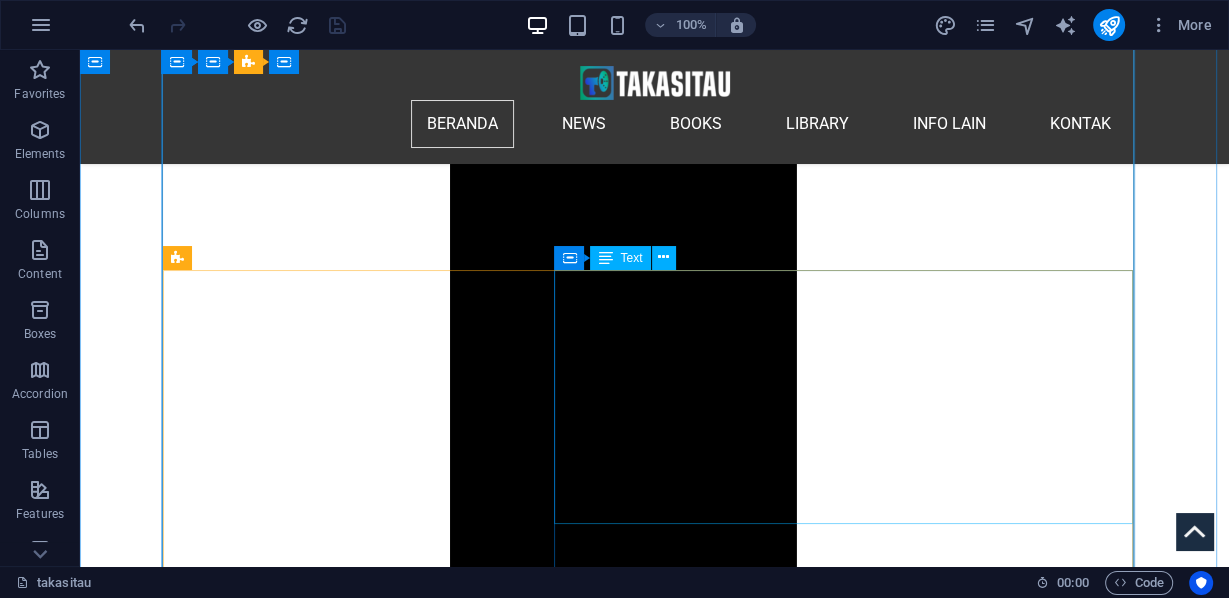 scroll, scrollTop: 1914, scrollLeft: 0, axis: vertical 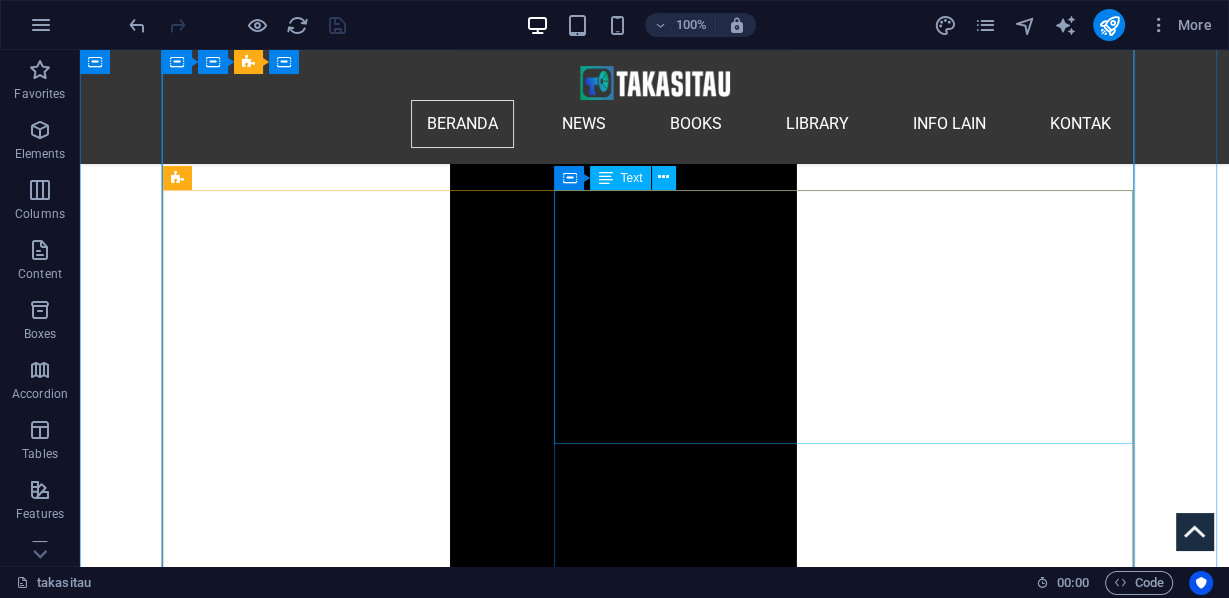 click on "P ada hari Minggu, 3 Agustus 2025, lebih dari 300.000 orang membanjiri Jembatan Pelabuhan Sydney dalam salah satu demonstrasi terbesar yang pernah terjadi di Australia, yang disebut " March for Humanity ". Gelombang besar manusia, dan pesan yang jelas: Israel kehilangan legitimasi global karena kejahatannya di Gaza semakin membuatnya terisolasi. Tampak Julian Assange bergabung dengan protes besar-besaran pro-Palestina di Sydney tersebut. Puluhan ribu orang berbaris melawan hujan melintasi Jembatan Pelabuhan Sydney di Australia, meneriakkan perdamaian dan memohon bantuan pangan untuk menyelamatkan rakyat Gaza yang kelaparan, di mana kelaparan brutal yang disebabkan oleh Israel semakin parah. Pawai yang meriah ini, yang dipimpin oleh tokoh-tokoh terkenal seperti Julian Assange, membawa seruan global yang lantang agar Israel bertanggung jawab atas kejahatan perang dan kejahatan terhadap kemanusiaan. (Jkt, 03/08/25)" at bounding box center (654, 9374) 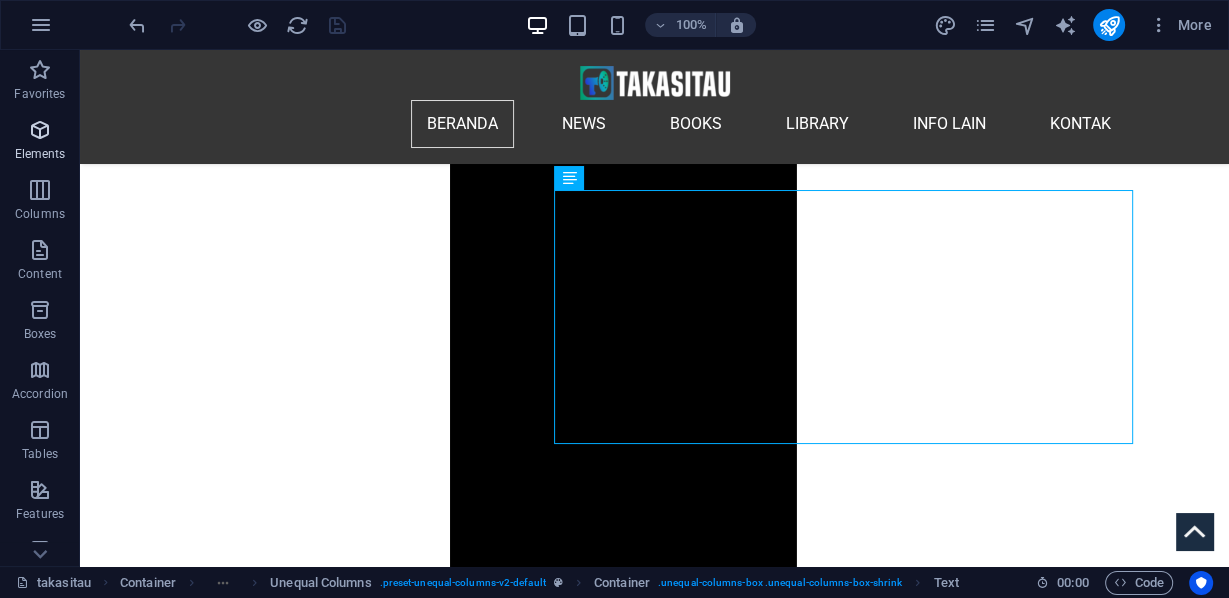 click on "Elements" at bounding box center [40, 142] 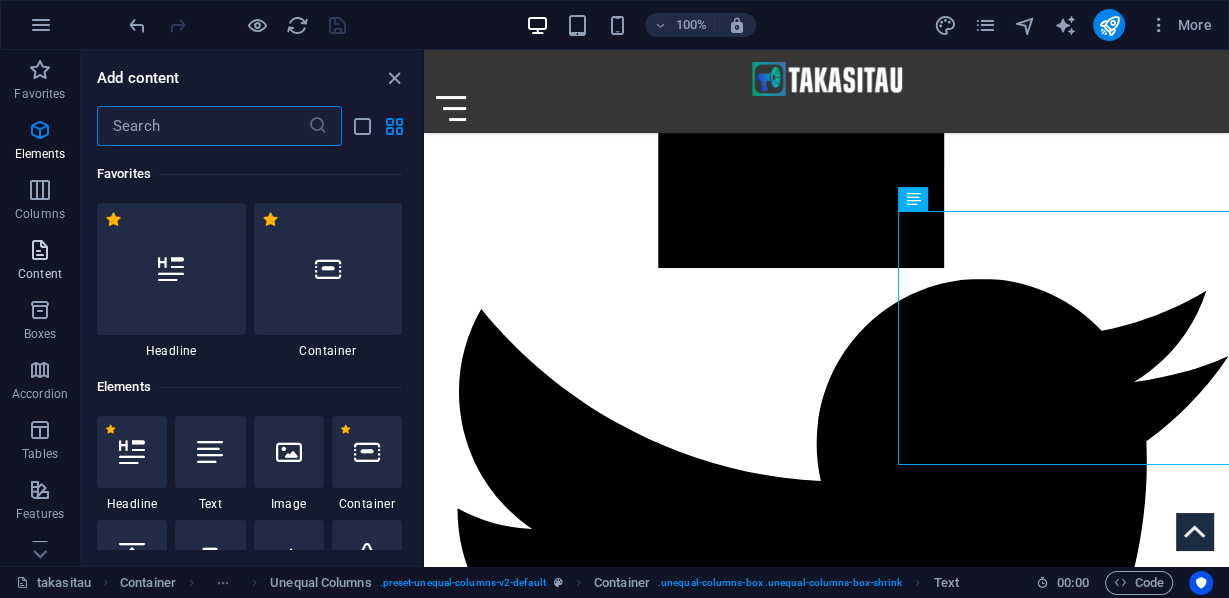scroll, scrollTop: 1882, scrollLeft: 0, axis: vertical 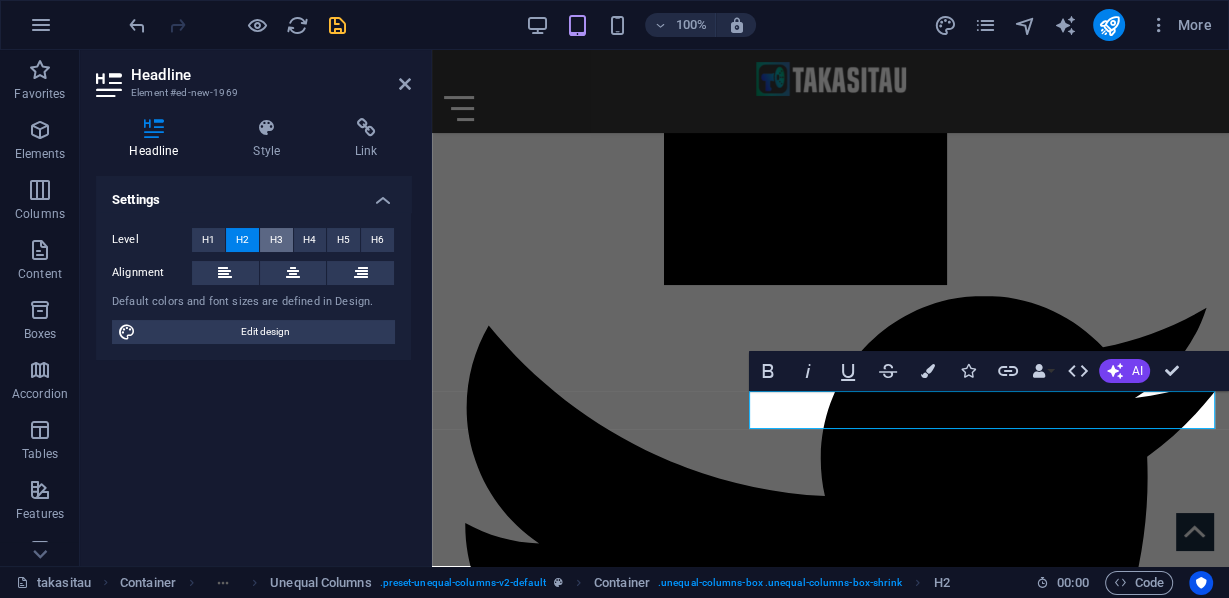 click on "H3" at bounding box center (276, 240) 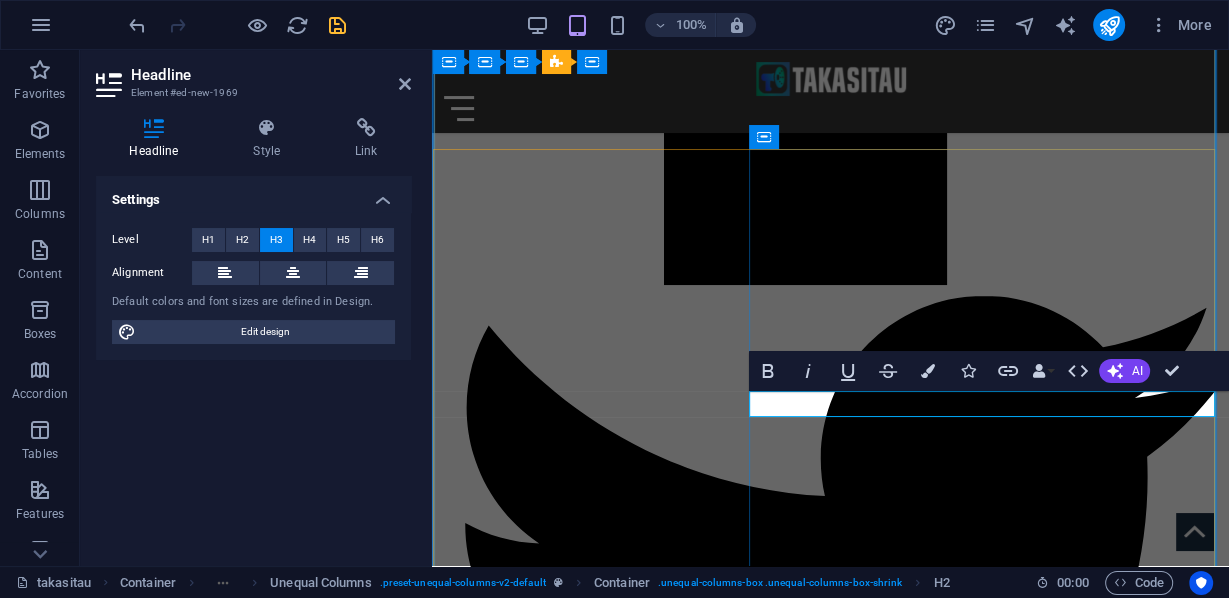 click on "New headline" at bounding box center [830, 7583] 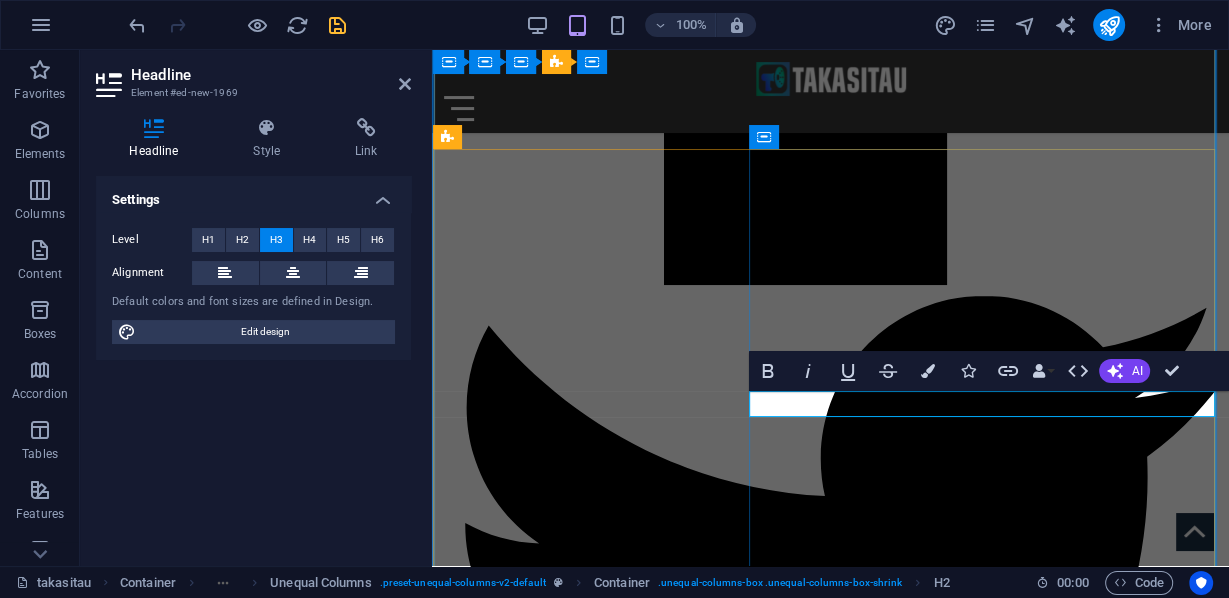 type 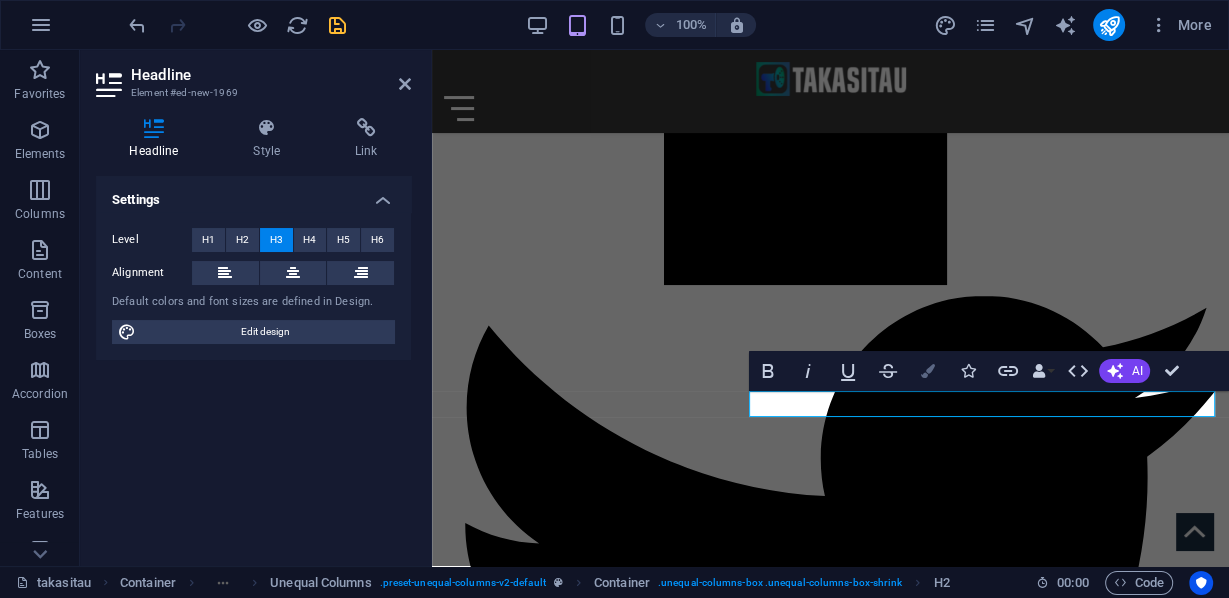 click at bounding box center [928, 371] 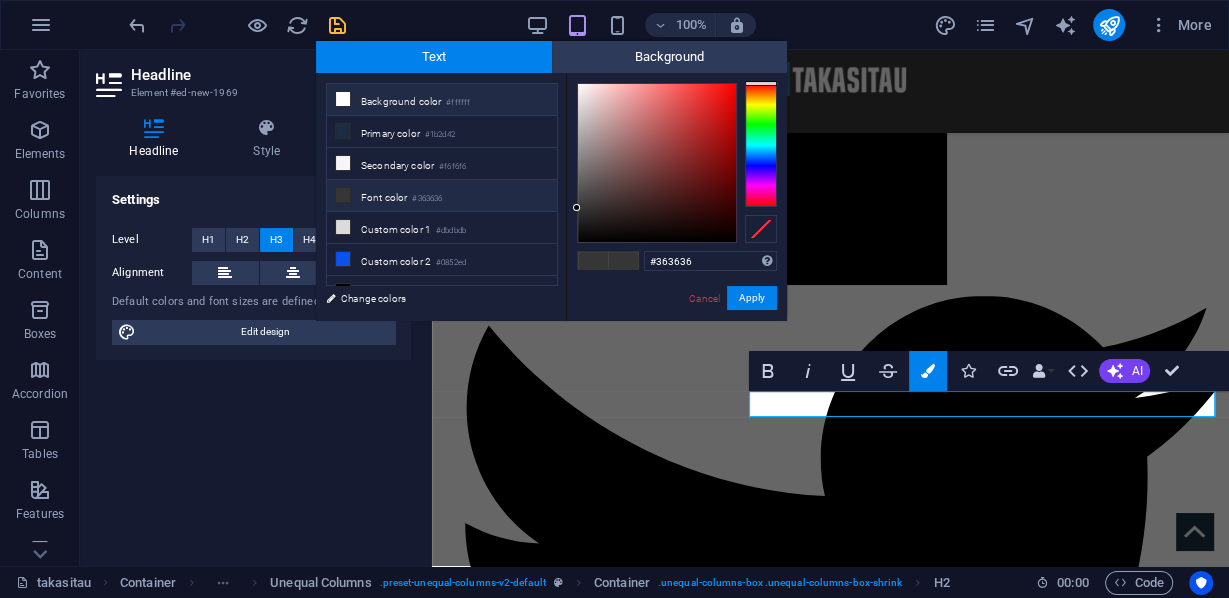 click on "Background color
#ffffff" at bounding box center [442, 100] 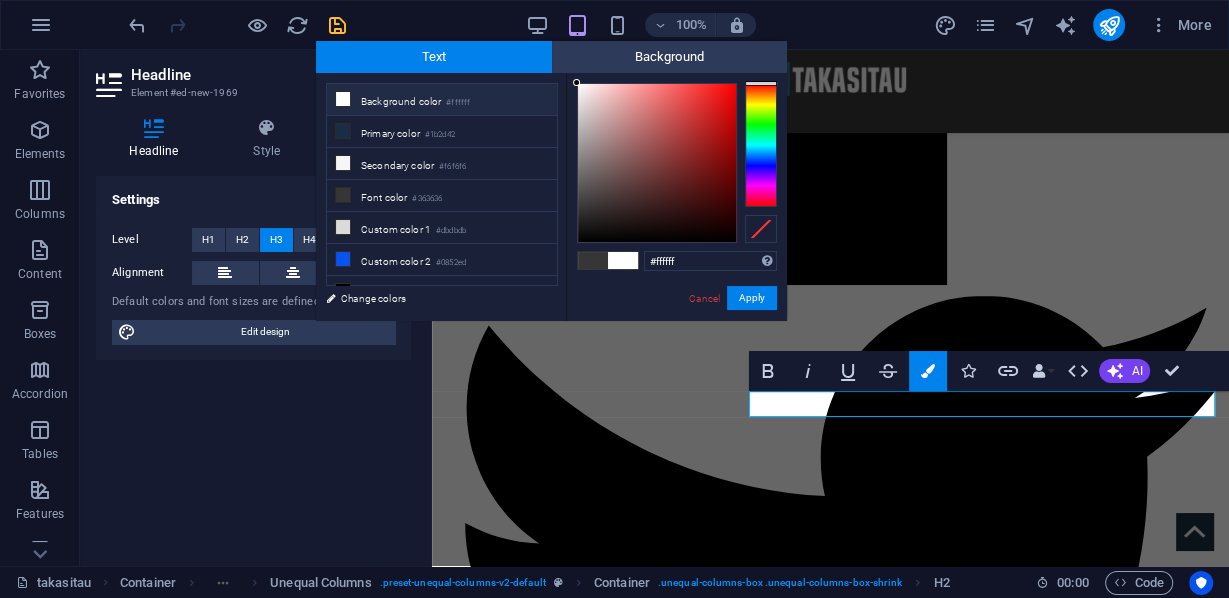 click on "Background color
#ffffff" at bounding box center [442, 100] 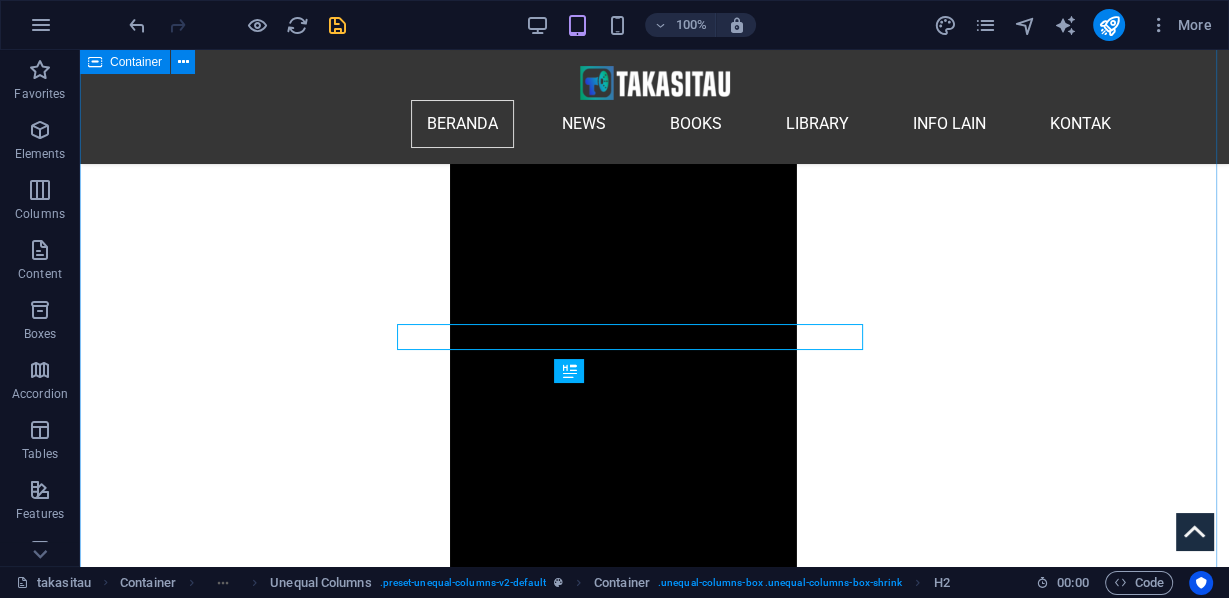 scroll, scrollTop: 1939, scrollLeft: 0, axis: vertical 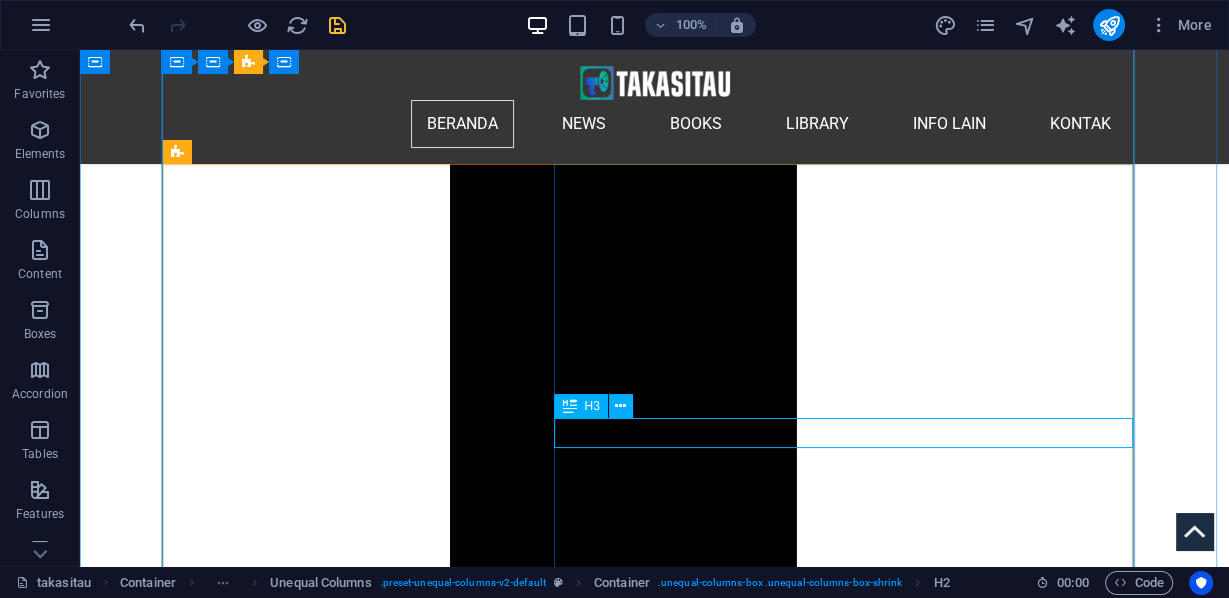 click on "Belgia" at bounding box center [654, 9451] 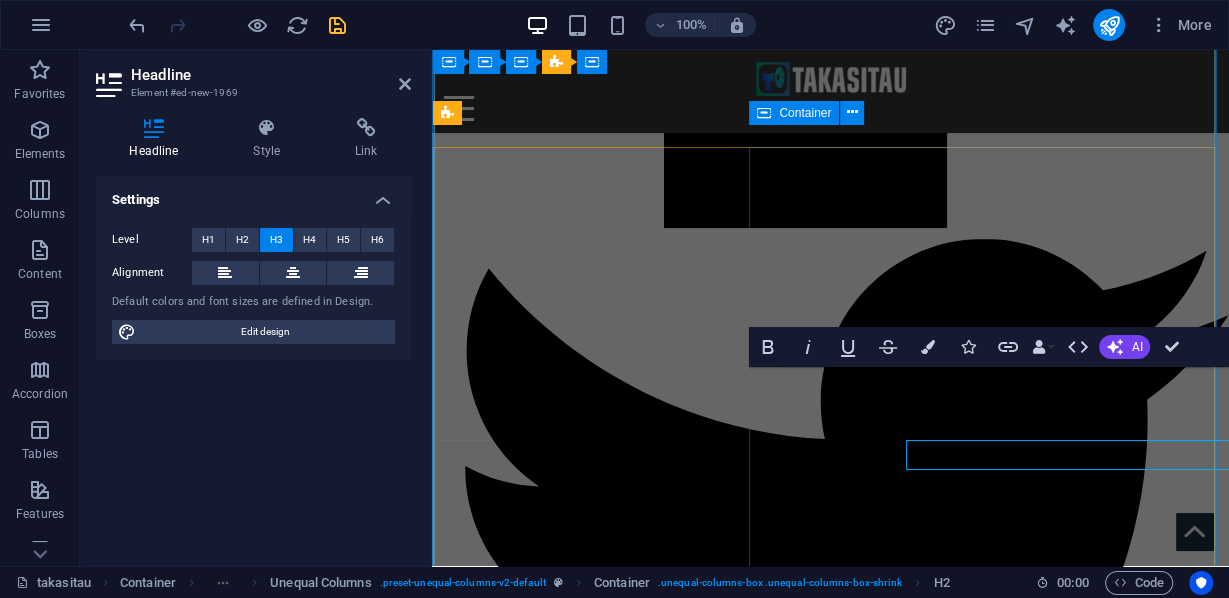 scroll, scrollTop: 1906, scrollLeft: 0, axis: vertical 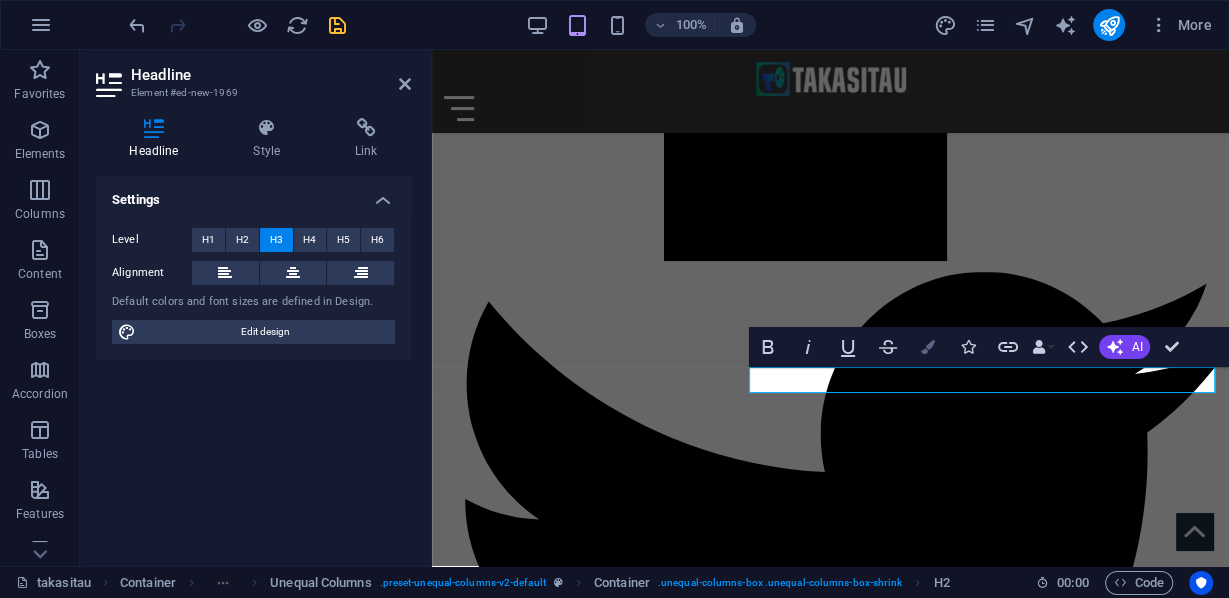 click at bounding box center [928, 347] 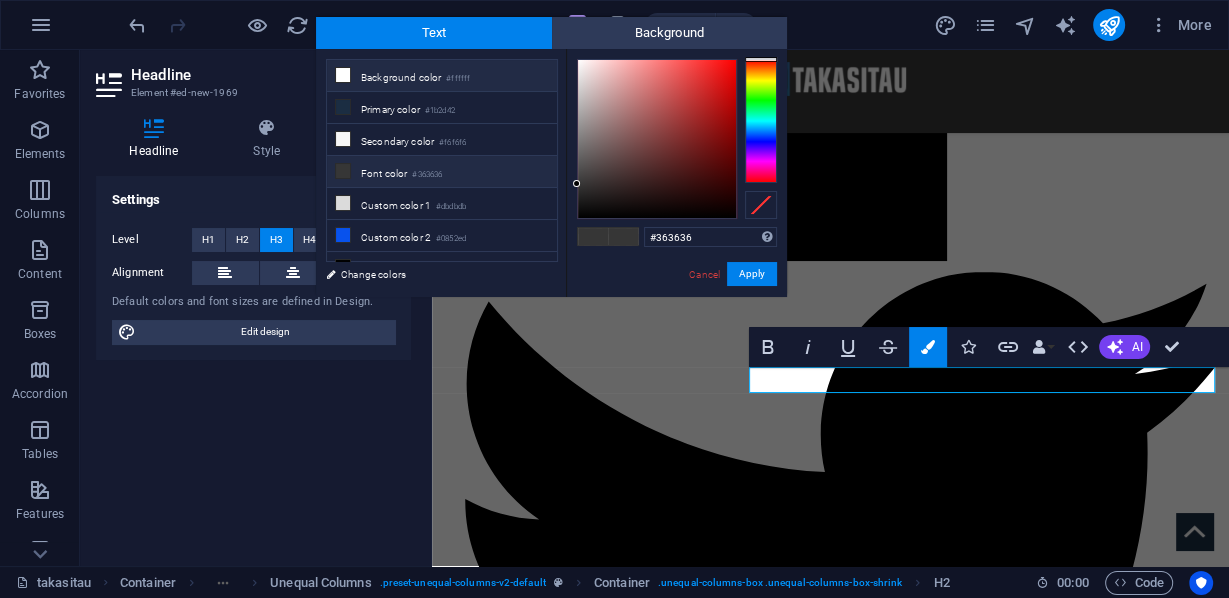 click on "Background color
#ffffff" at bounding box center (442, 76) 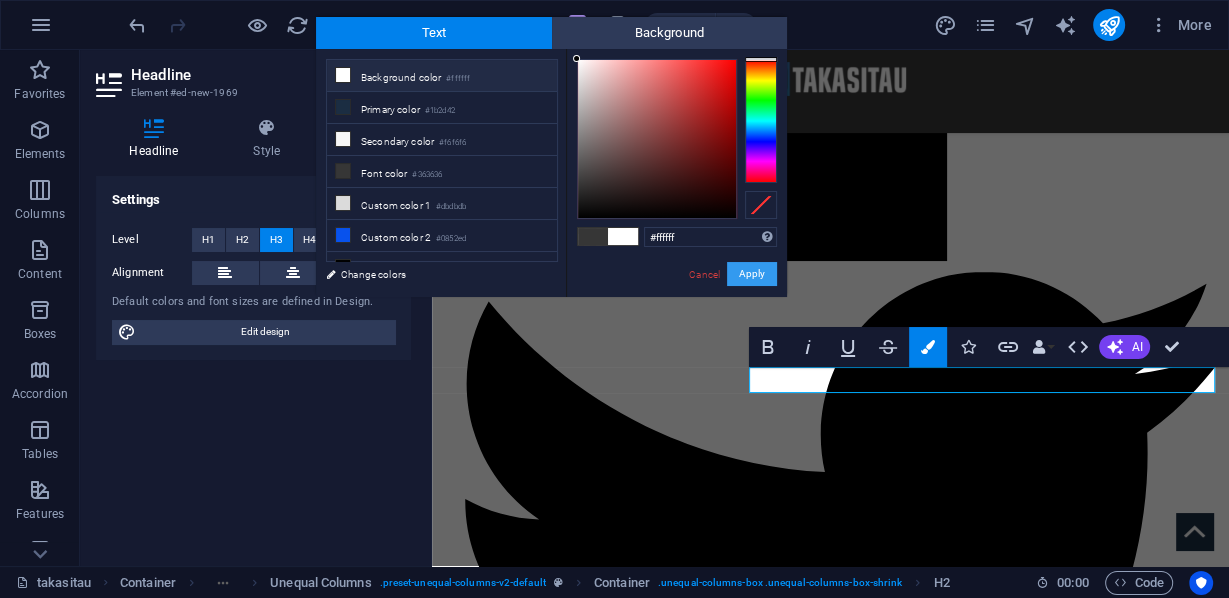 click on "Apply" at bounding box center [752, 274] 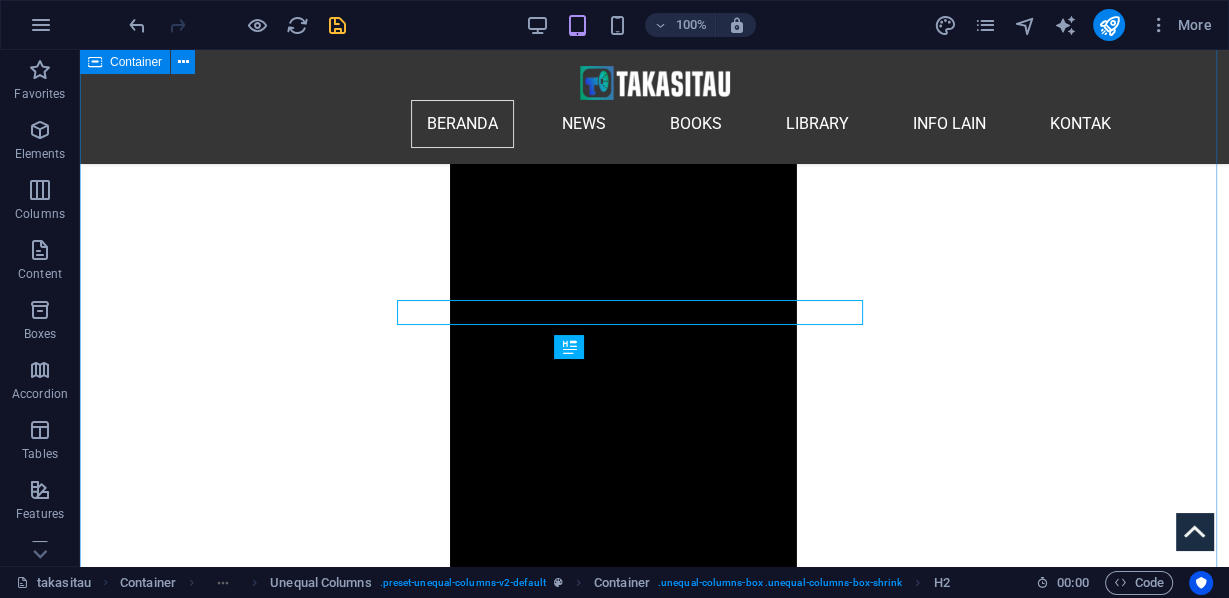scroll, scrollTop: 1964, scrollLeft: 0, axis: vertical 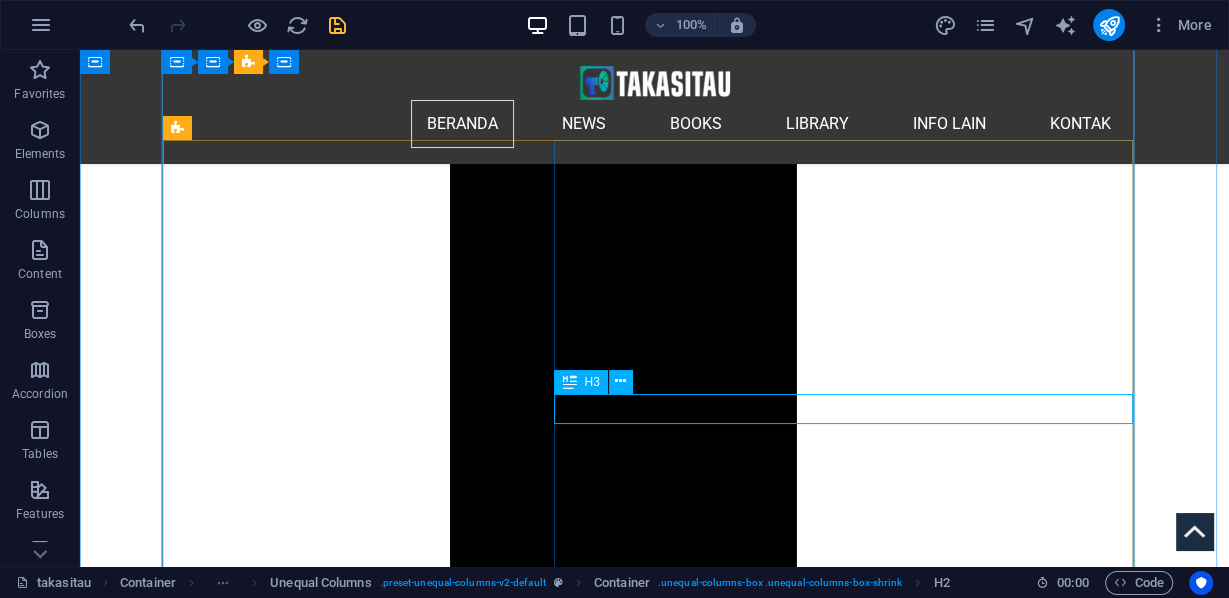 click on "Belgia" at bounding box center (654, 9426) 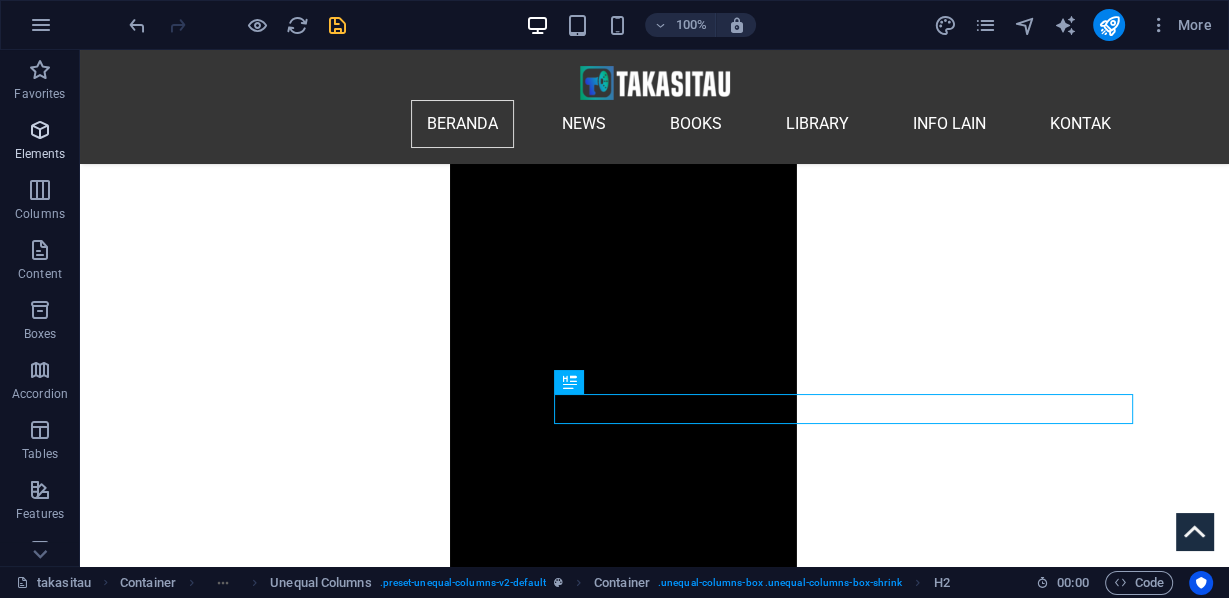 click on "Elements" at bounding box center [40, 142] 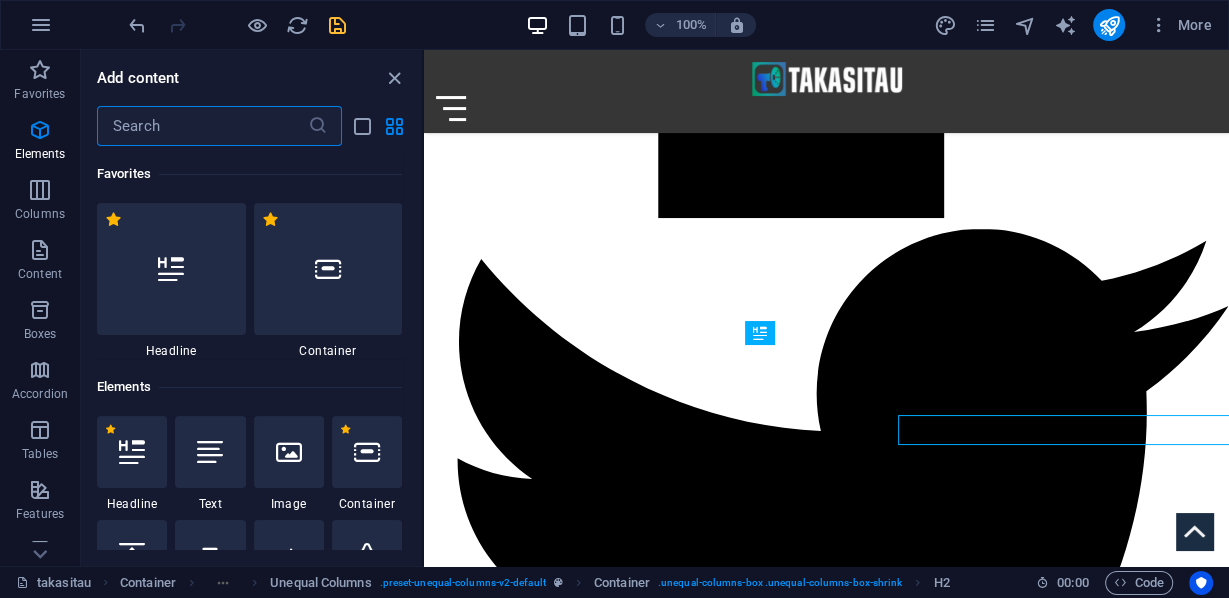 scroll, scrollTop: 1932, scrollLeft: 0, axis: vertical 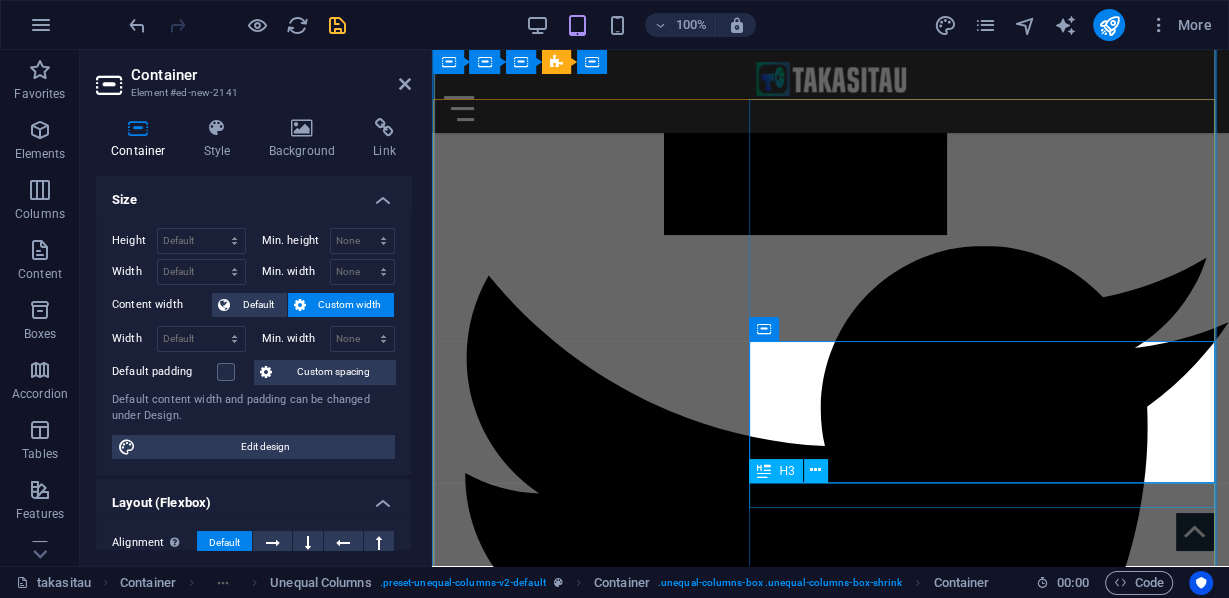 click on "Belgia" at bounding box center [830, 7675] 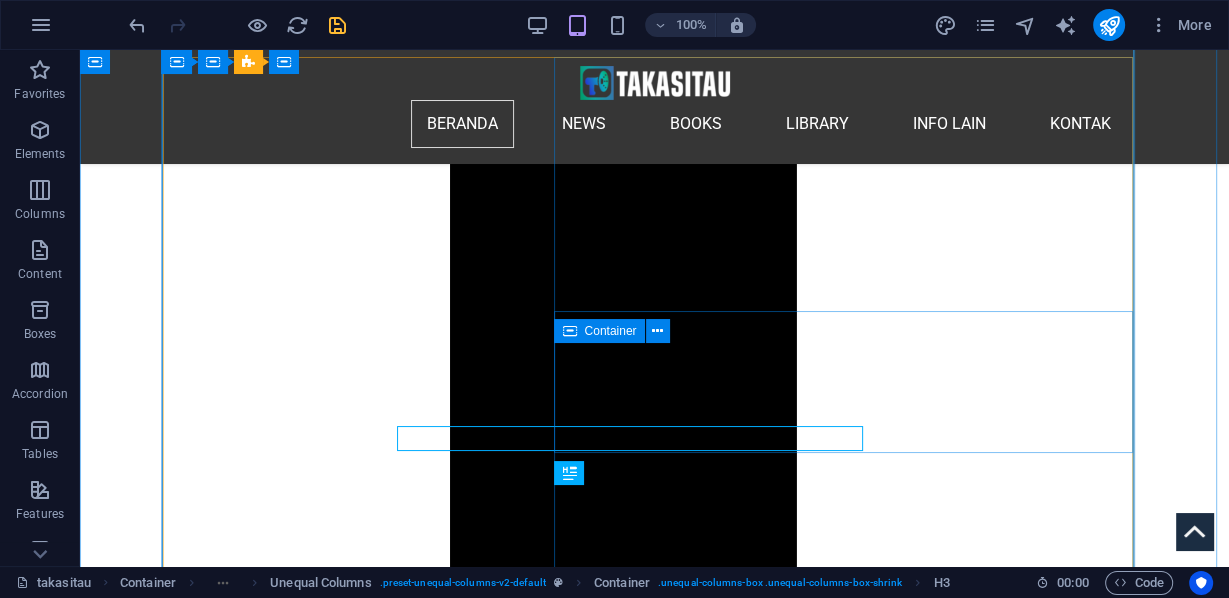 scroll, scrollTop: 1989, scrollLeft: 0, axis: vertical 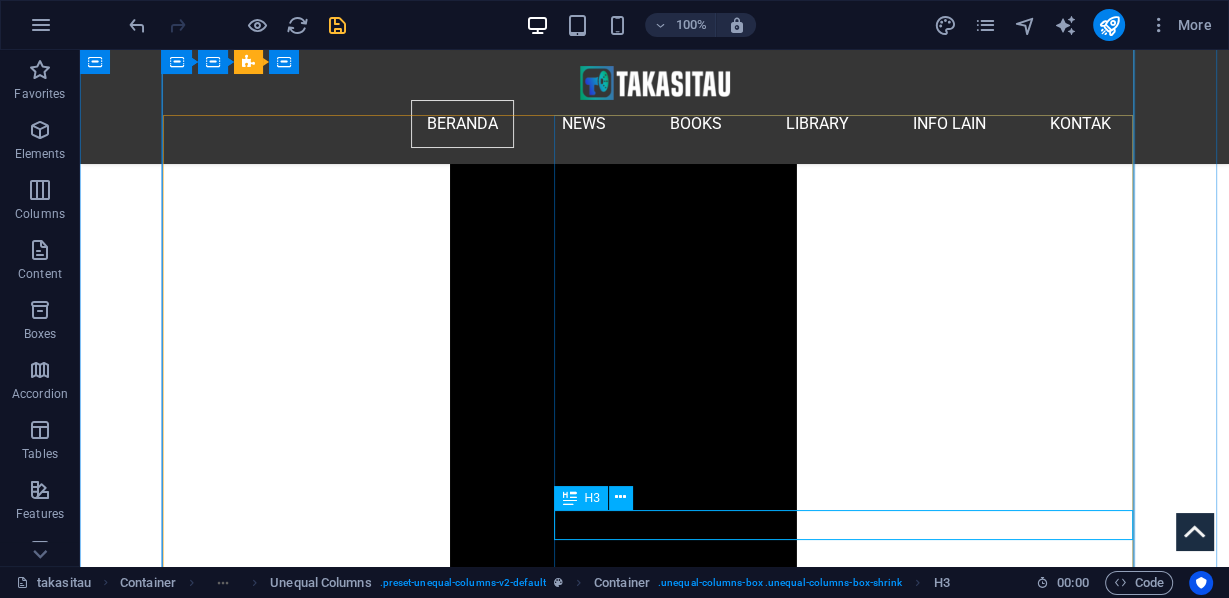 click on "Belgia" at bounding box center [654, 9543] 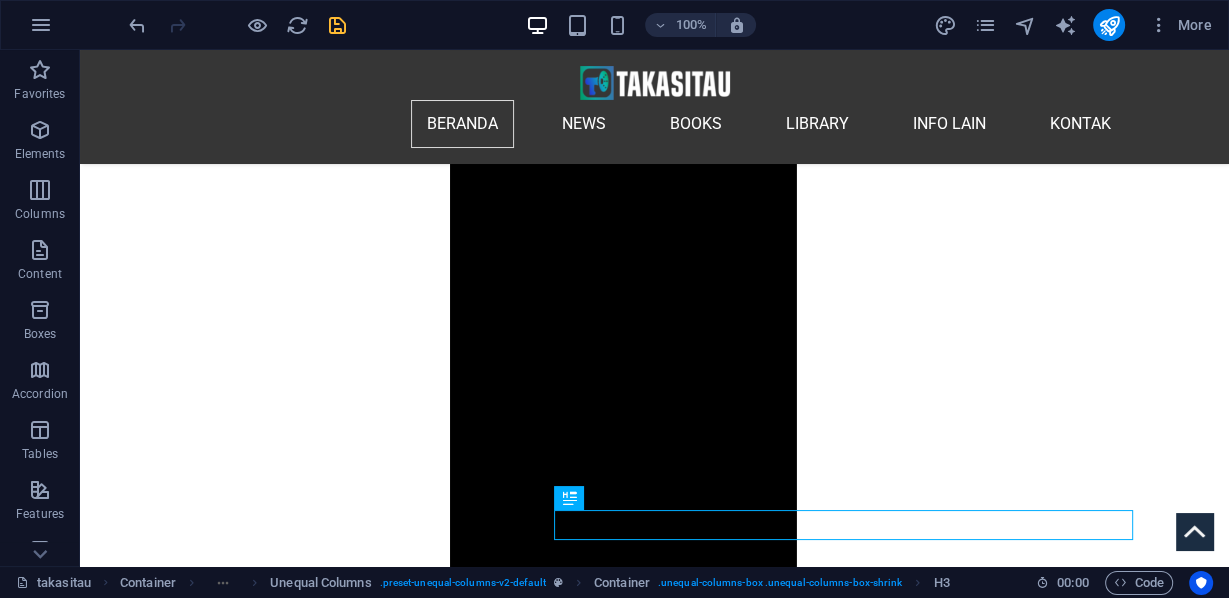 drag, startPoint x: 672, startPoint y: 548, endPoint x: 617, endPoint y: 431, distance: 129.28264 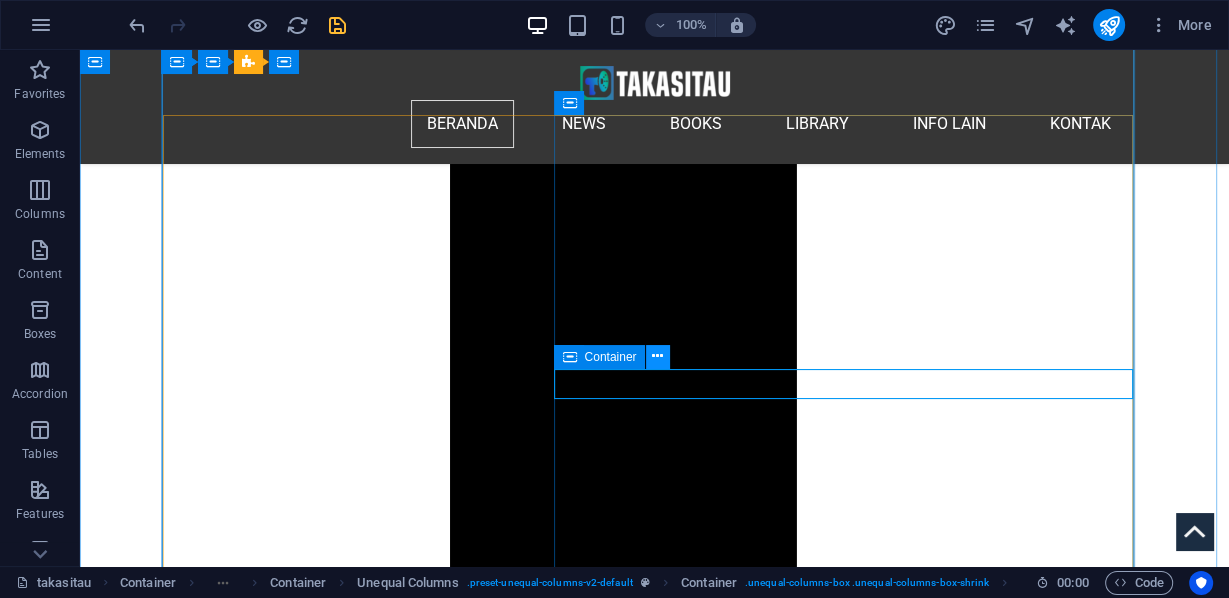 click at bounding box center (657, 356) 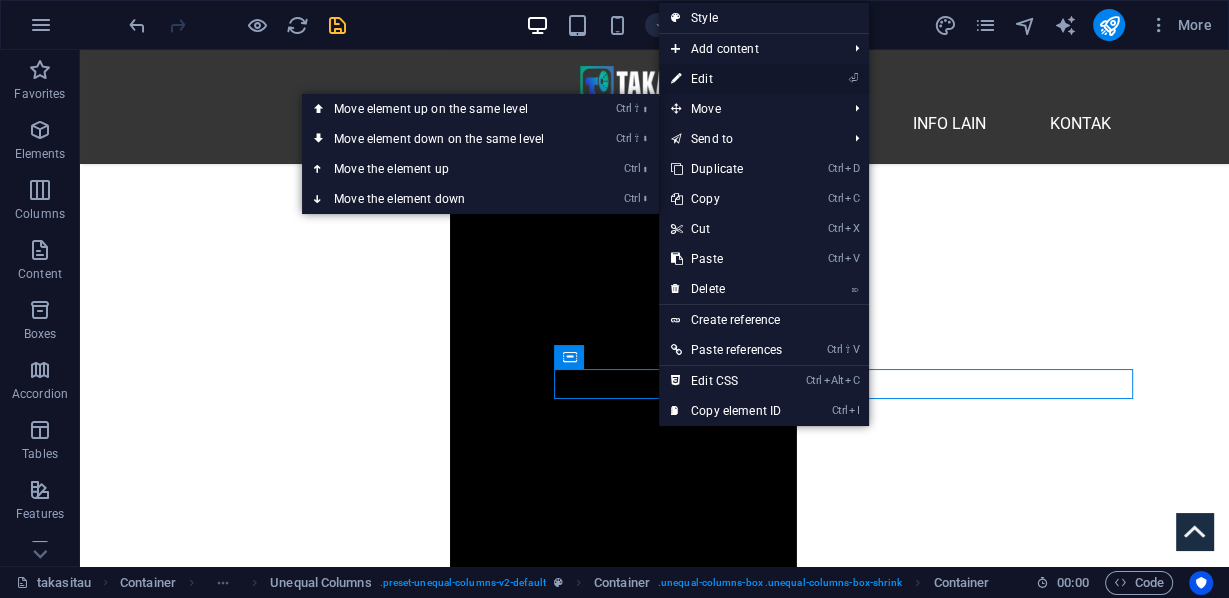 click on "⏎  Edit" at bounding box center (726, 79) 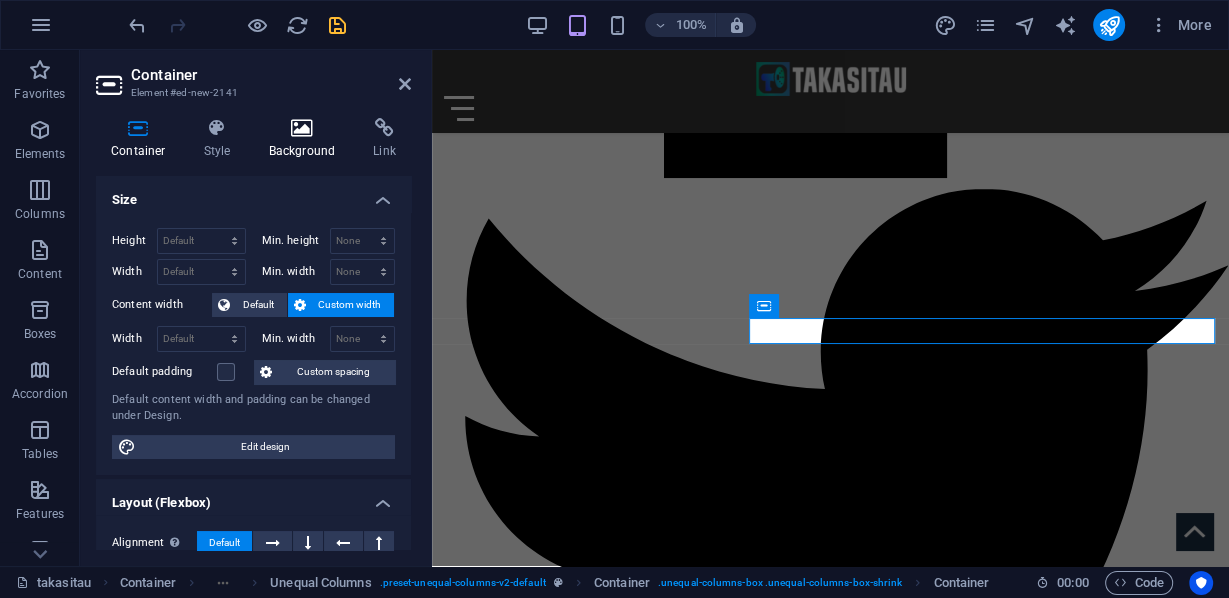 scroll, scrollTop: 1956, scrollLeft: 0, axis: vertical 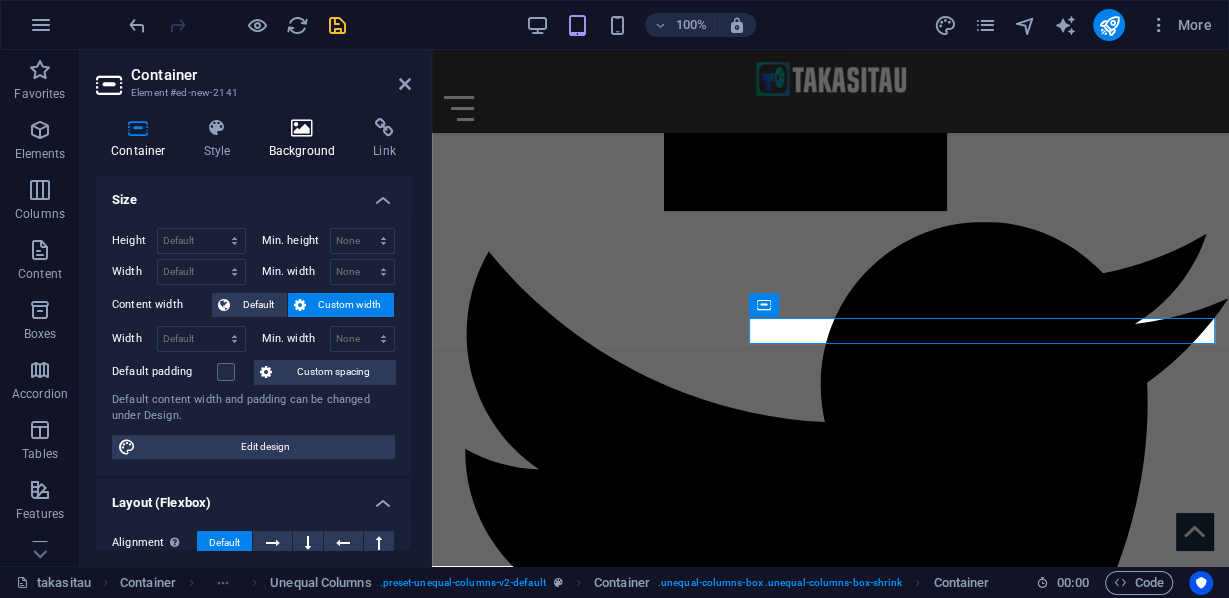 click at bounding box center (302, 128) 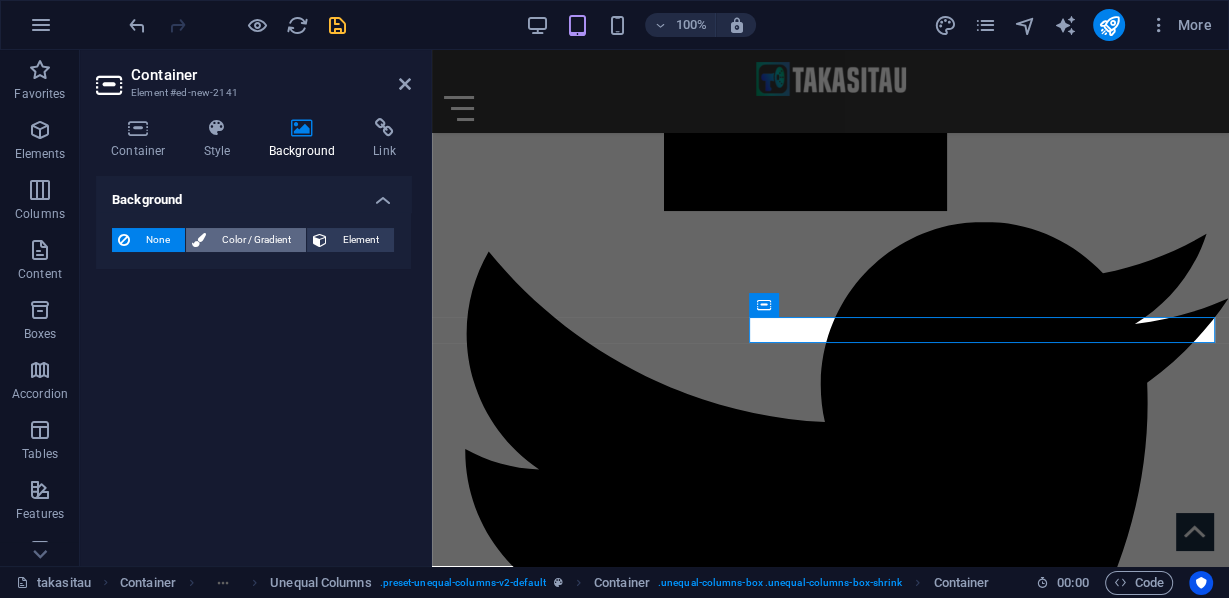 click on "Color / Gradient" at bounding box center [256, 240] 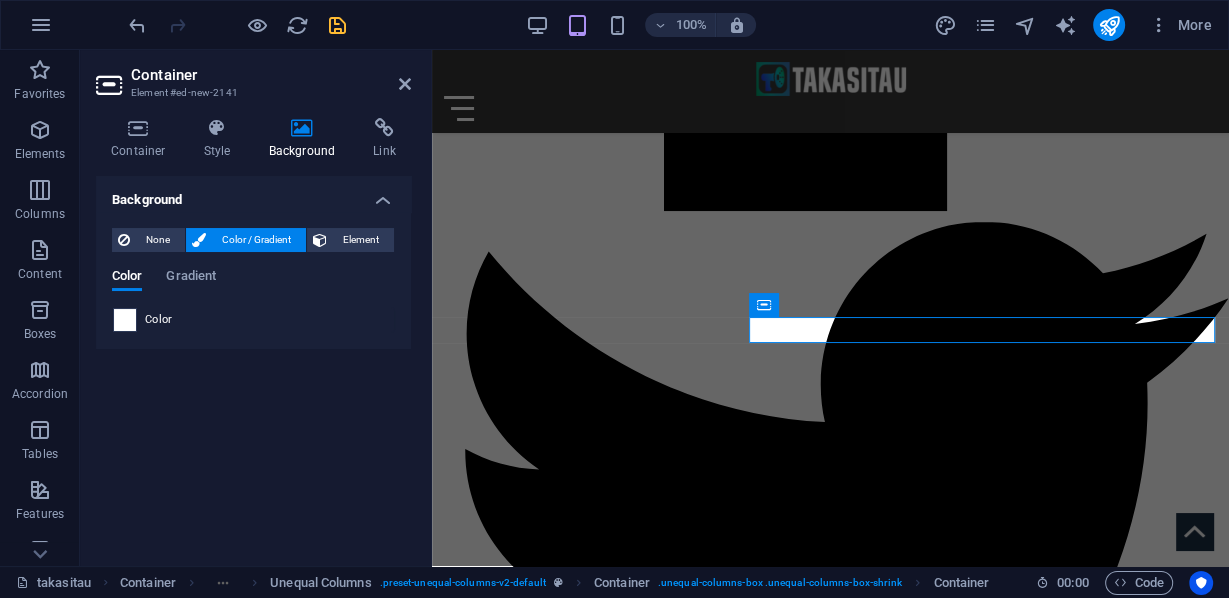 click at bounding box center (125, 320) 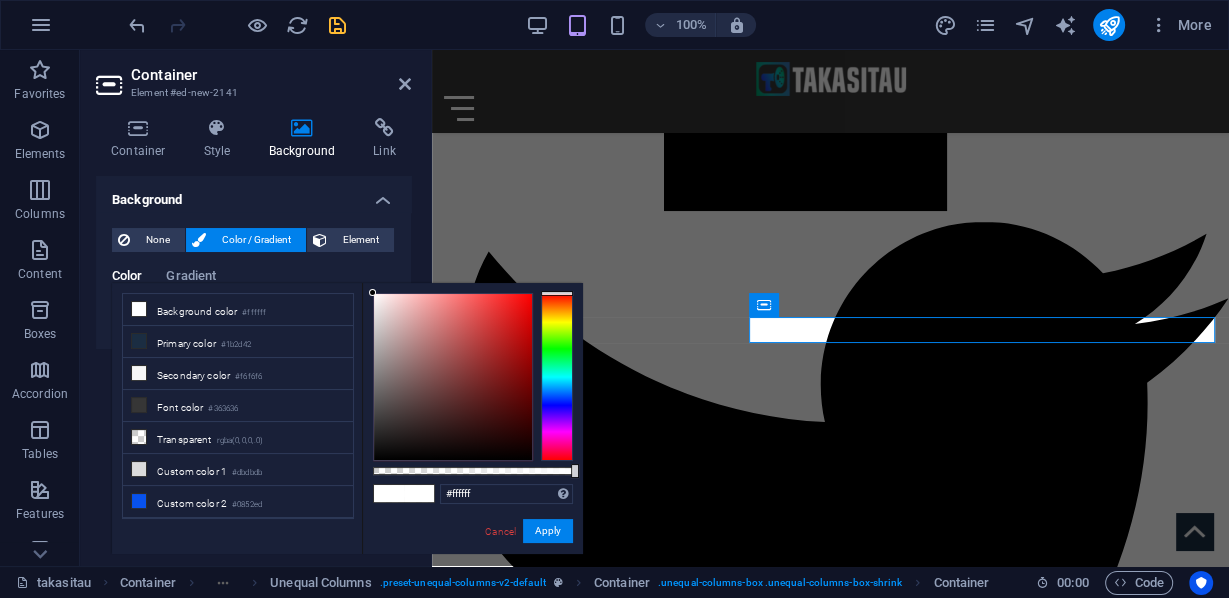 click at bounding box center (557, 377) 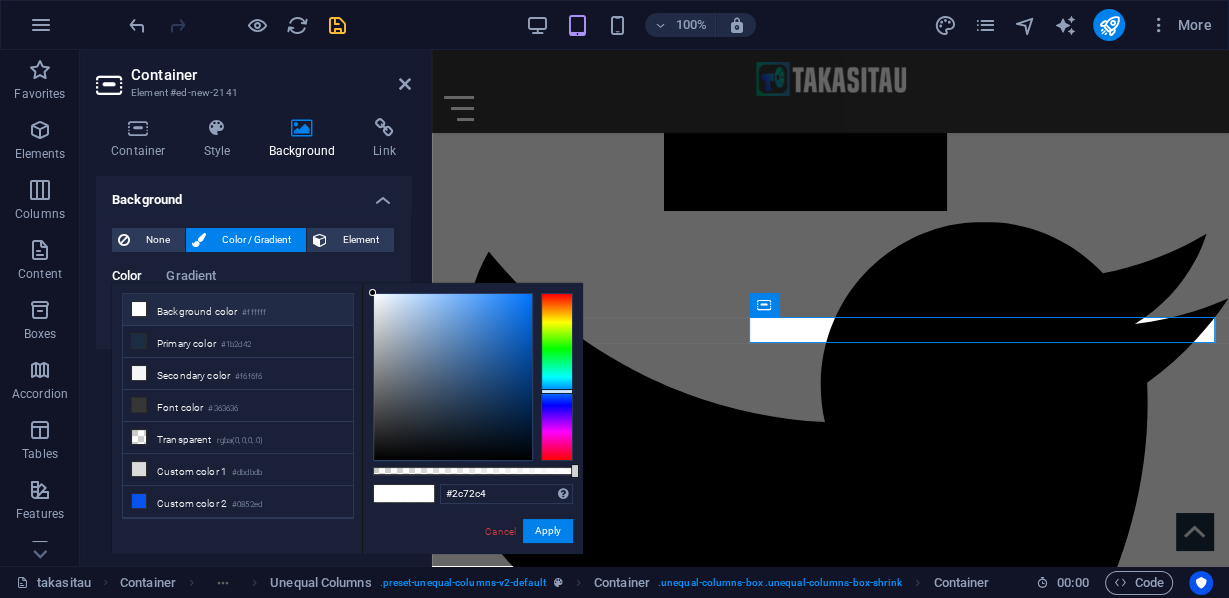 click at bounding box center (453, 377) 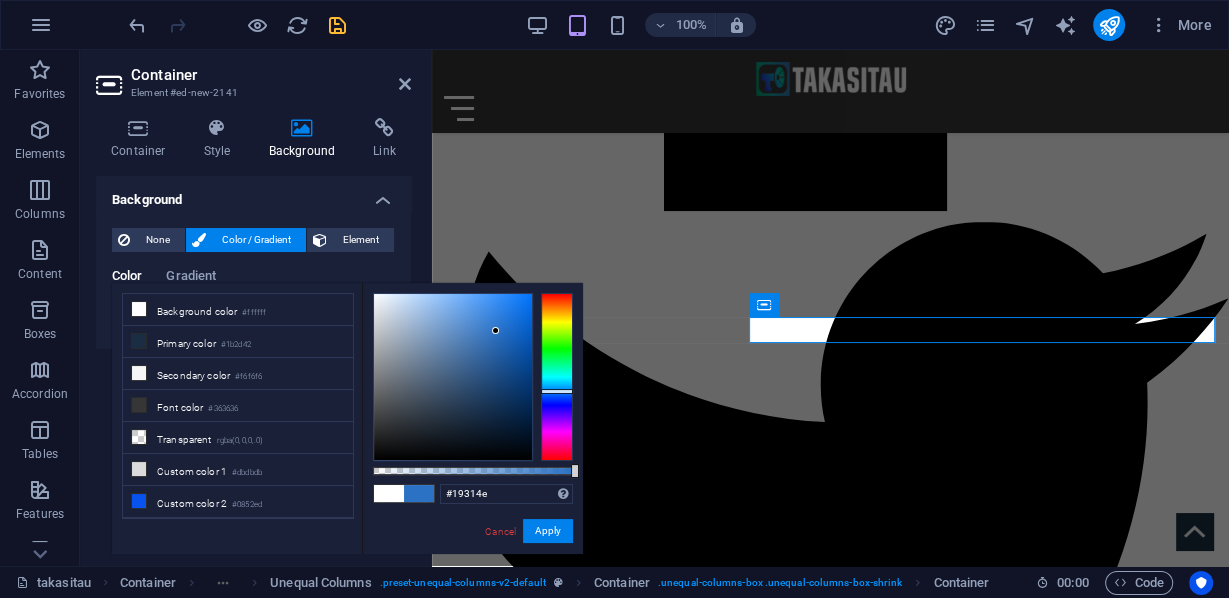 click at bounding box center (453, 377) 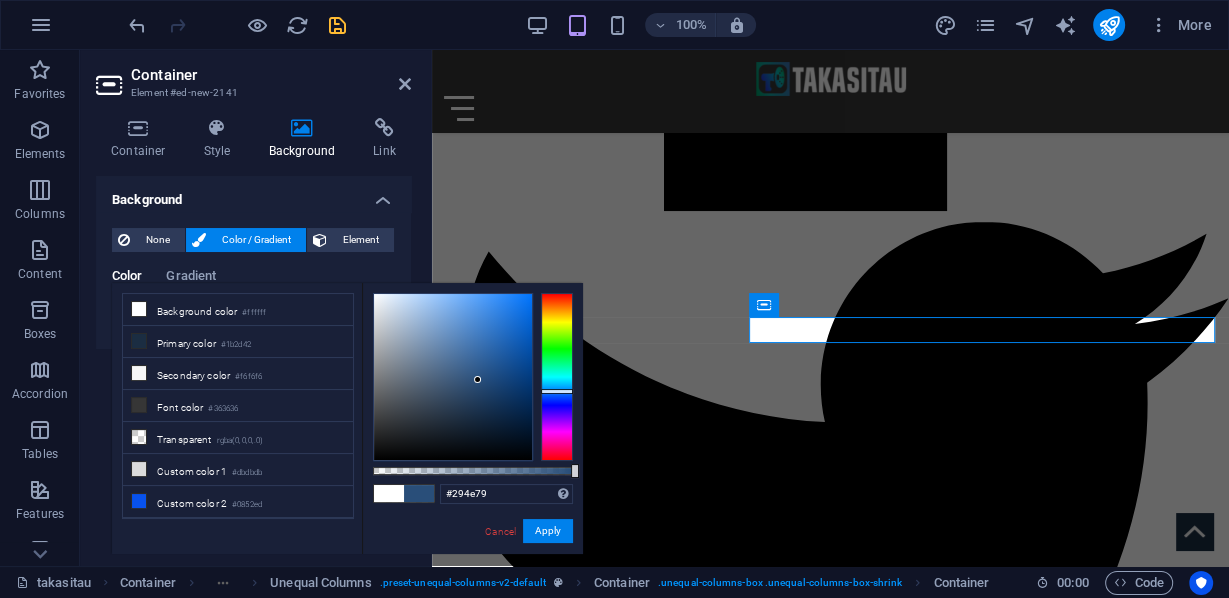 click at bounding box center [453, 377] 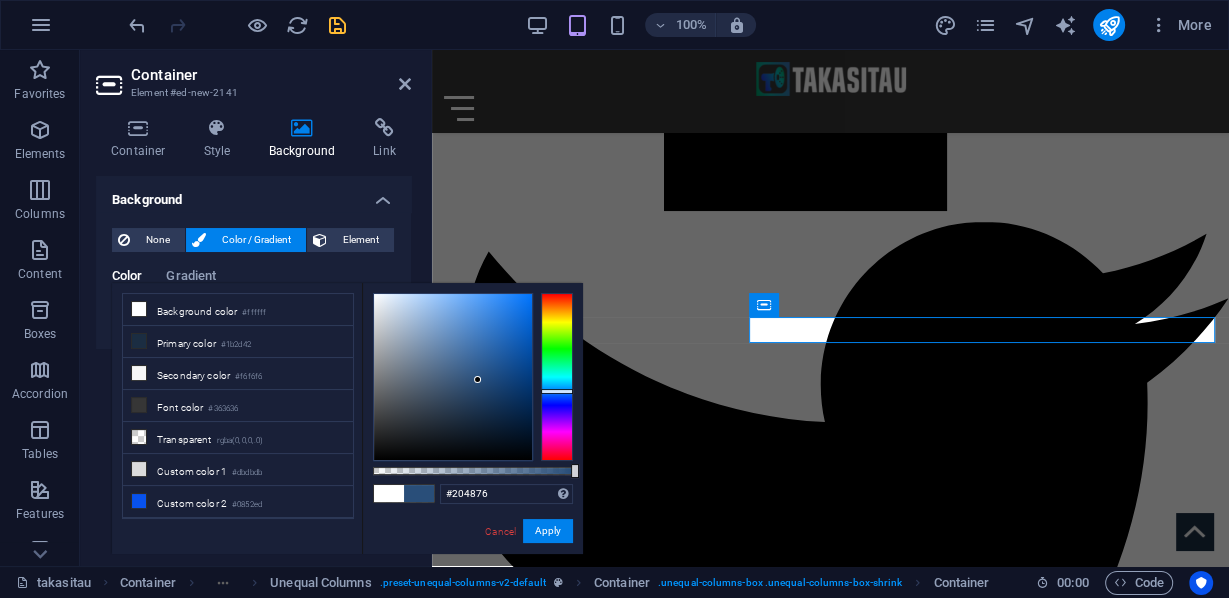 click at bounding box center [453, 377] 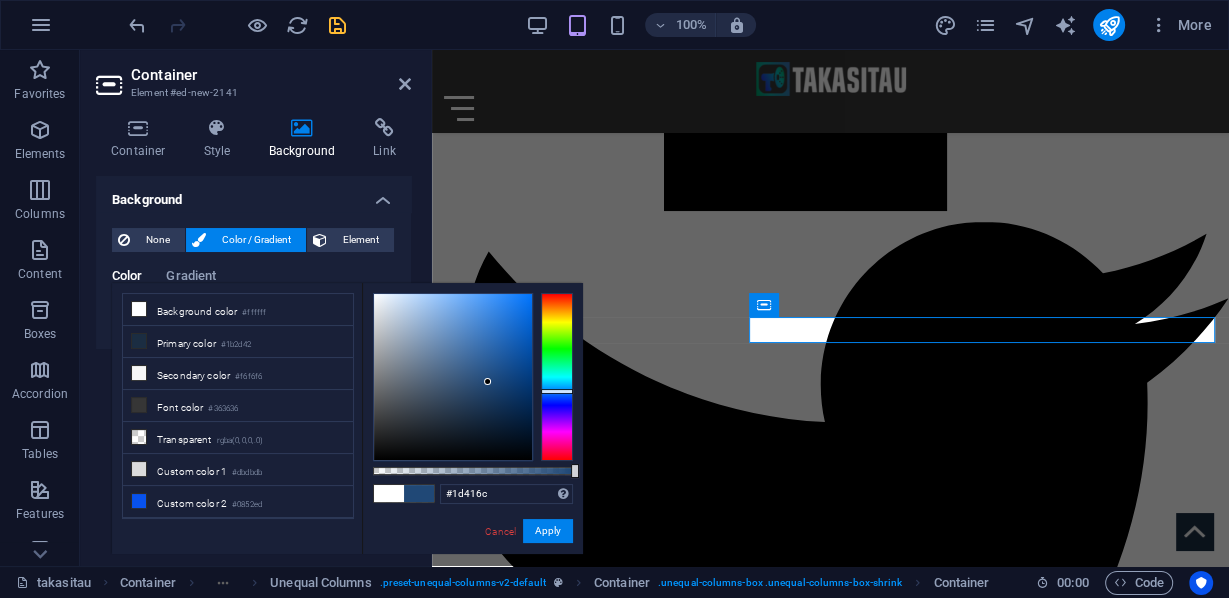 click at bounding box center (453, 377) 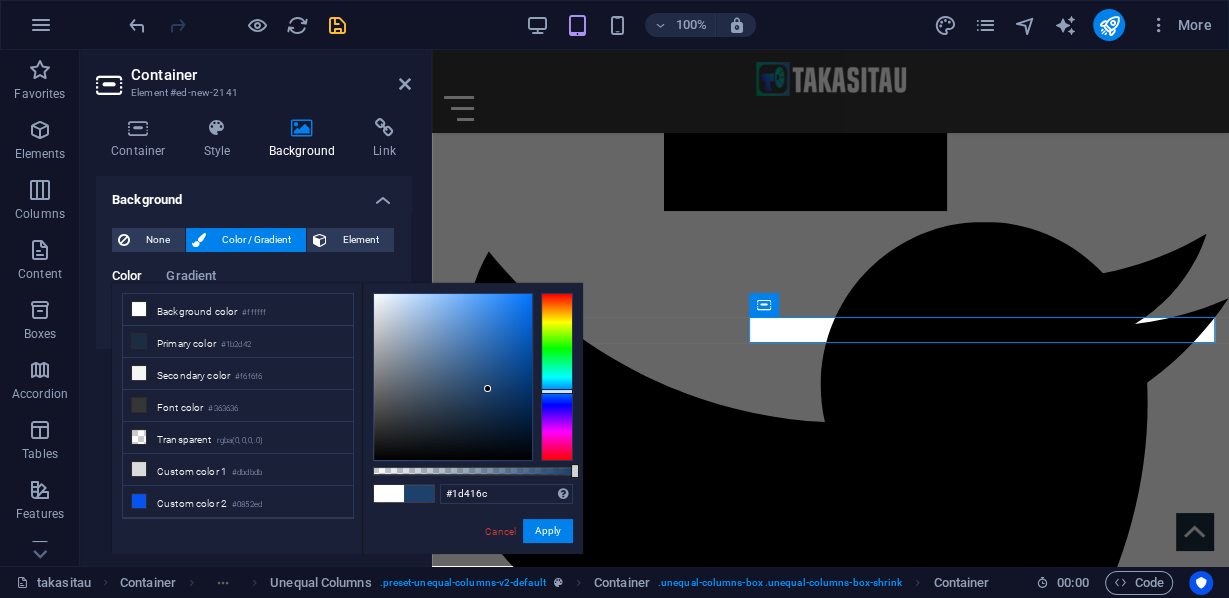 type on "#132e4d" 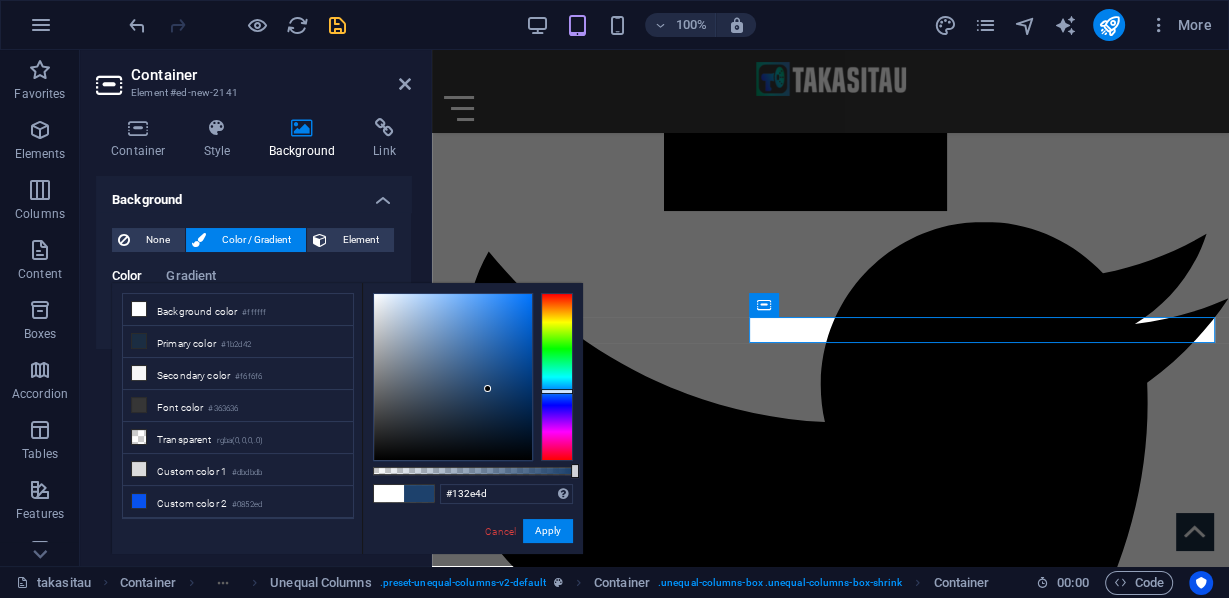 click at bounding box center [453, 377] 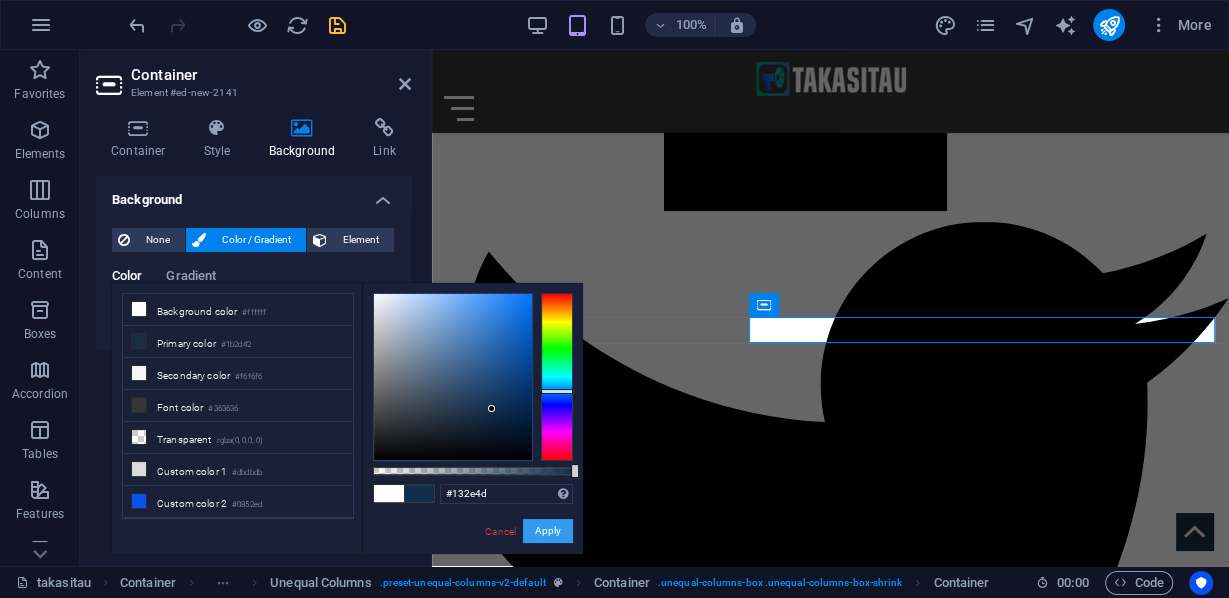 click on "Apply" at bounding box center [548, 531] 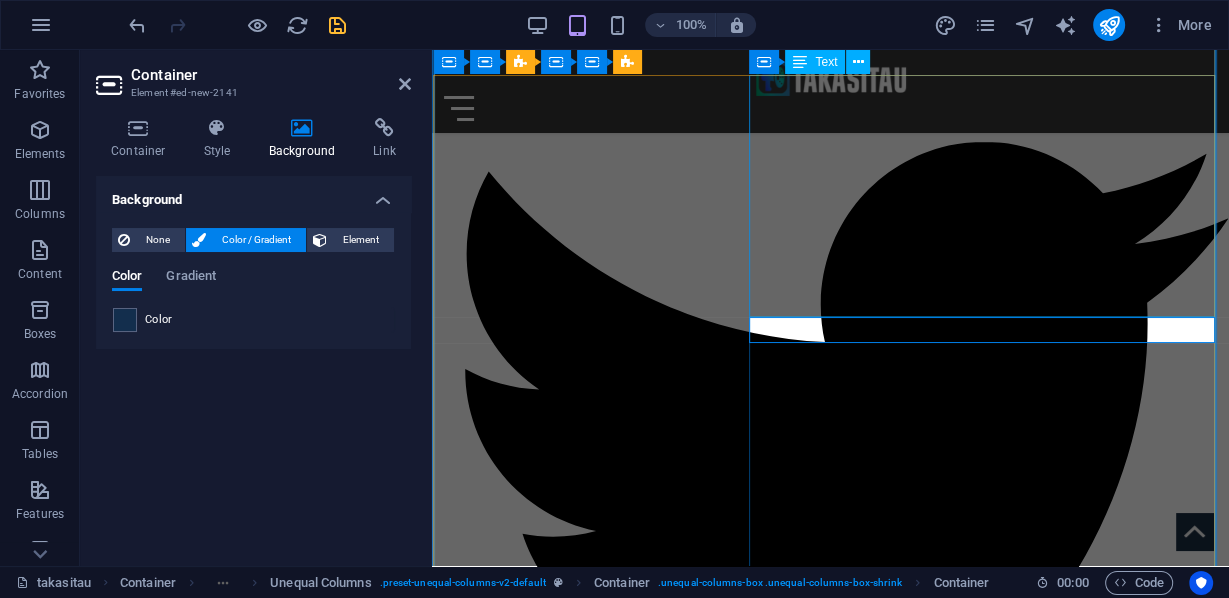 scroll, scrollTop: 1956, scrollLeft: 0, axis: vertical 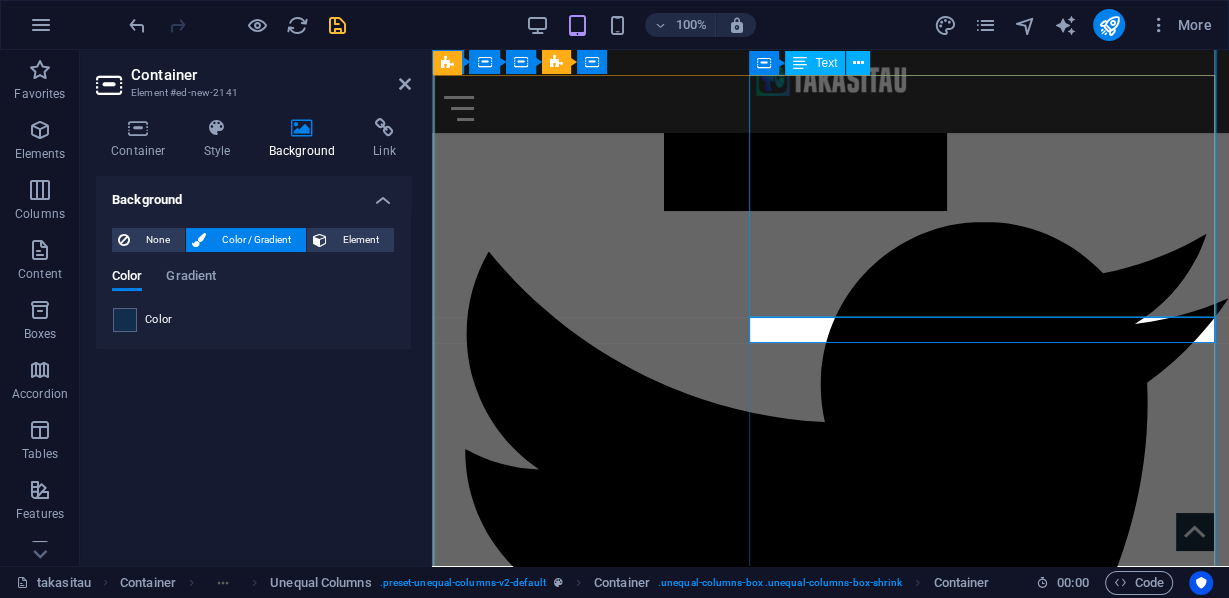 click on "P ada hari Minggu, 3 Agustus 2025, lebih dari 300.000 orang membanjiri Jembatan Pelabuhan Sydney dalam salah satu demonstrasi terbesar yang pernah terjadi di Australia, yang disebut " March for Humanity ". Gelombang besar manusia, dan pesan yang jelas: Israel kehilangan legitimasi global karena kejahatannya di Gaza semakin membuatnya terisolasi. Tampak Julian Assange bergabung dengan protes besar-besaran pro-Palestina di Sydney tersebut. Puluhan ribu orang berbaris melawan hujan melintasi Jembatan Pelabuhan Sydney di Australia, meneriakkan perdamaian dan memohon bantuan pangan untuk menyelamatkan rakyat Gaza yang kelaparan, di mana kelaparan brutal yang disebabkan oleh Israel semakin parah. Pawai yang meriah ini, yang dipimpin oleh tokoh-tokoh terkenal seperti Julian Assange, membawa seruan global yang lantang agar Israel bertanggung jawab atas kejahatan perang dan kejahatan terhadap kemanusiaan. (Jkt, 03/08/25)" at bounding box center [830, 7417] 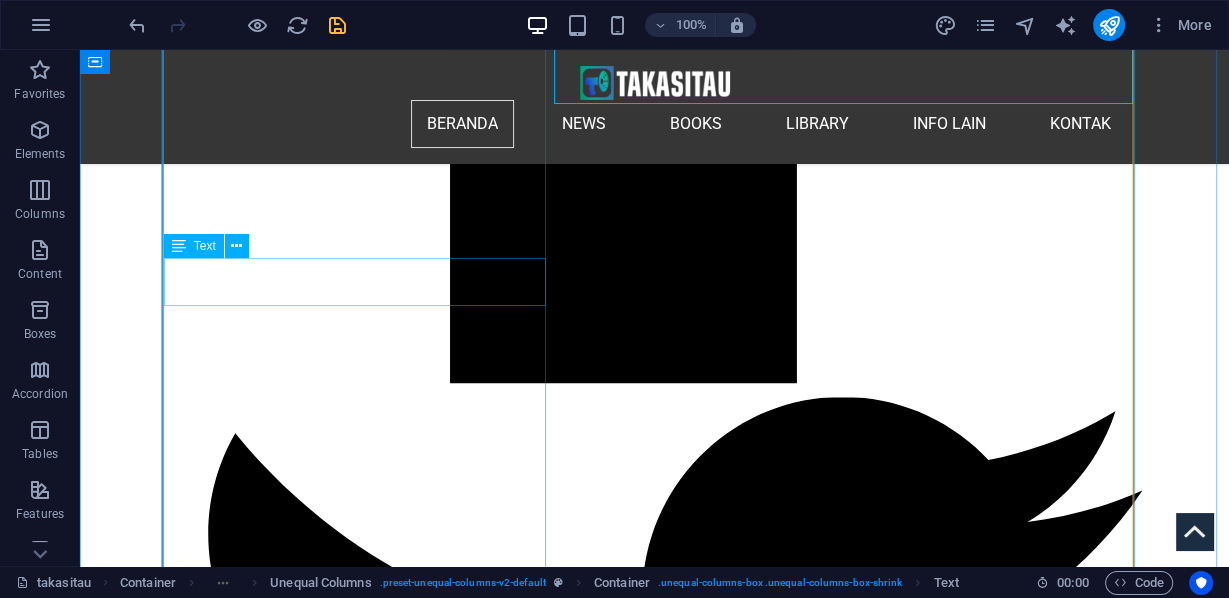 scroll, scrollTop: 2334, scrollLeft: 0, axis: vertical 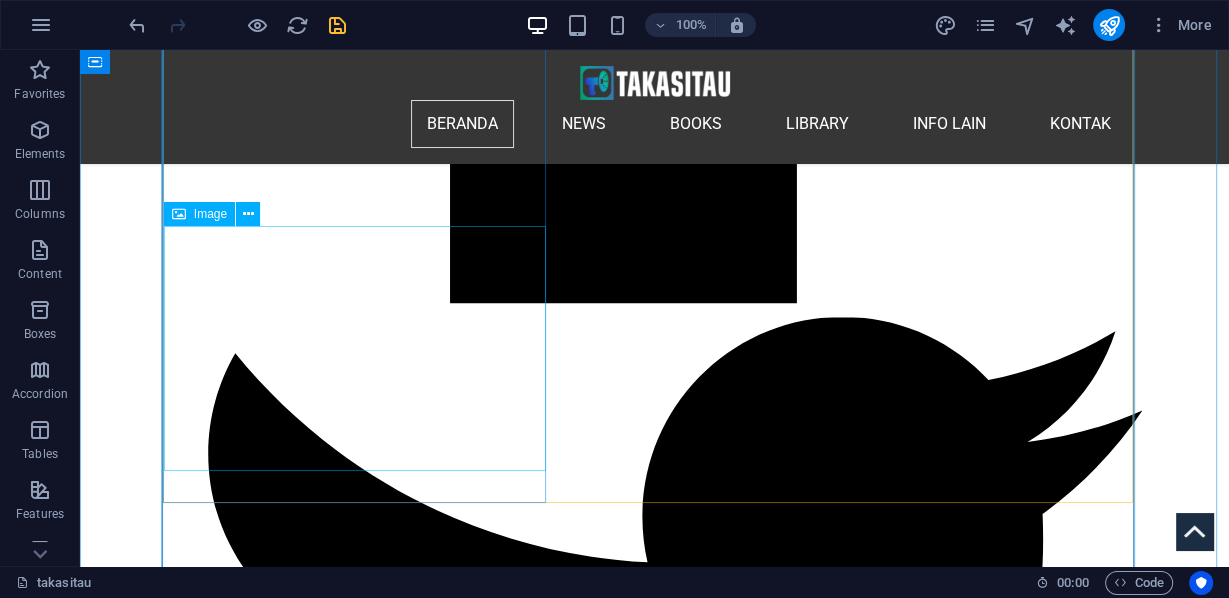 click at bounding box center (654, 8478) 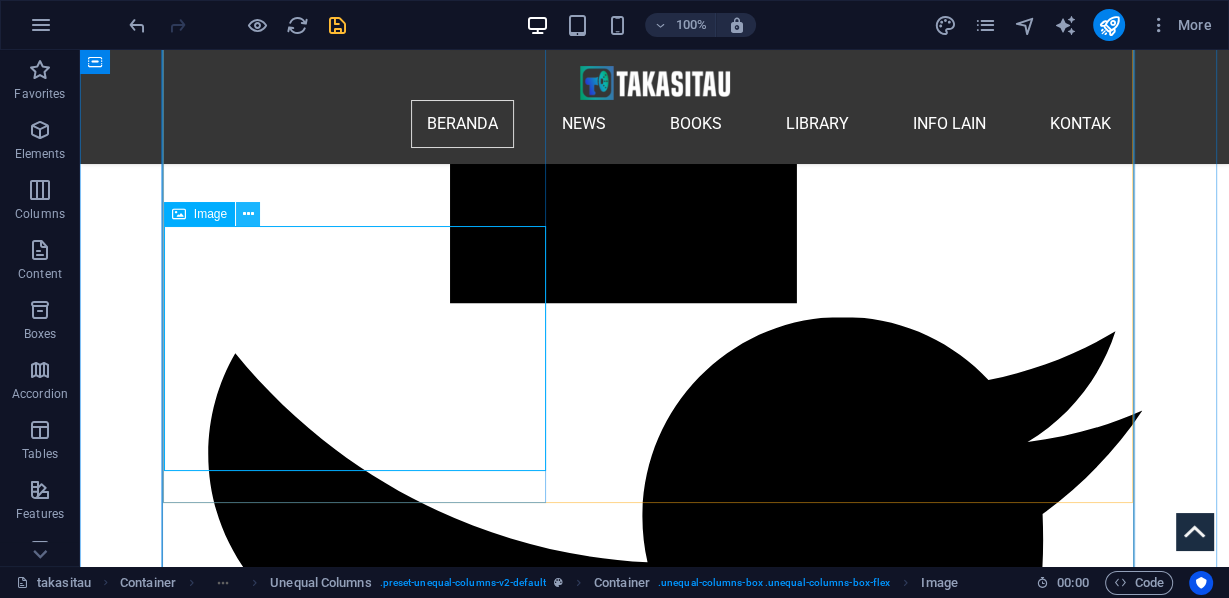 click at bounding box center [248, 214] 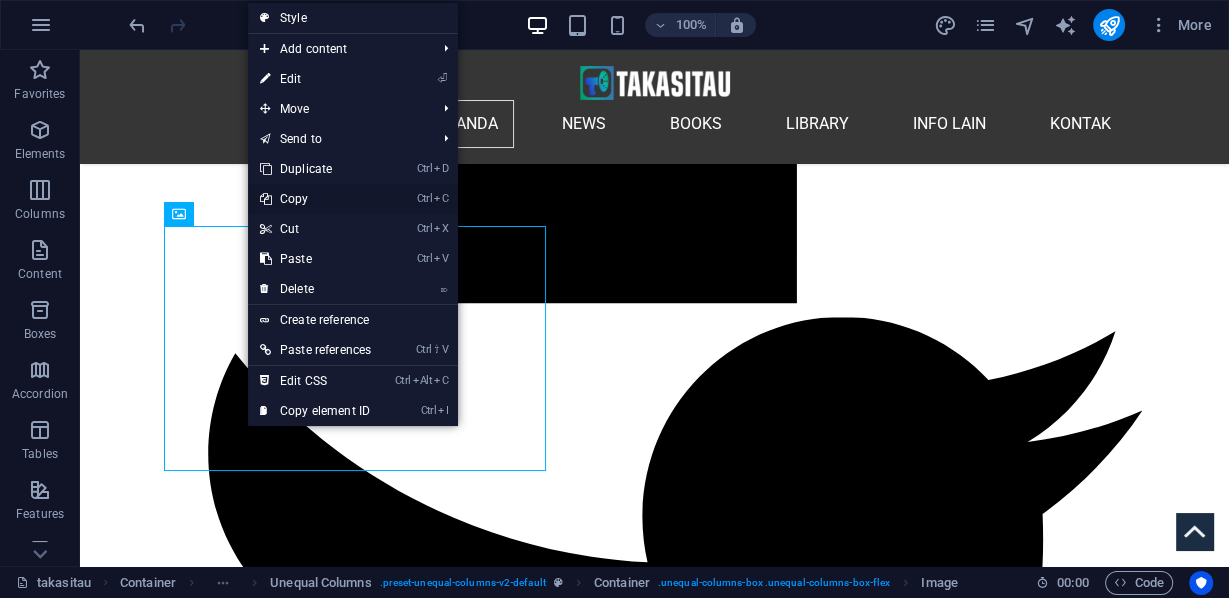 click on "Ctrl C  Copy" at bounding box center [315, 199] 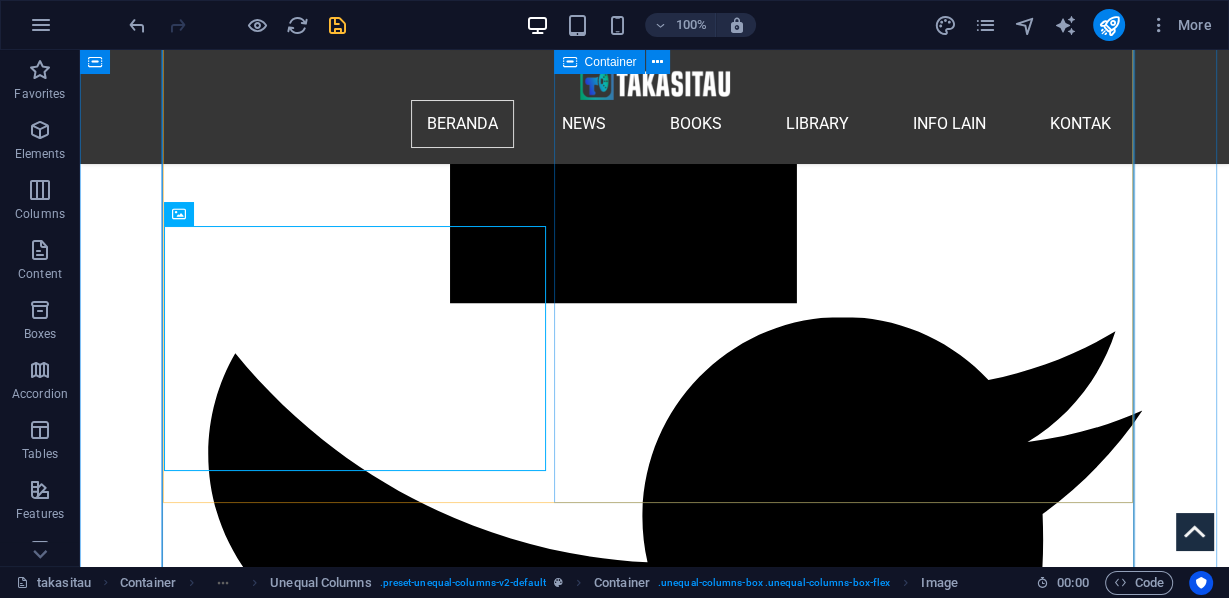 scroll, scrollTop: 2094, scrollLeft: 0, axis: vertical 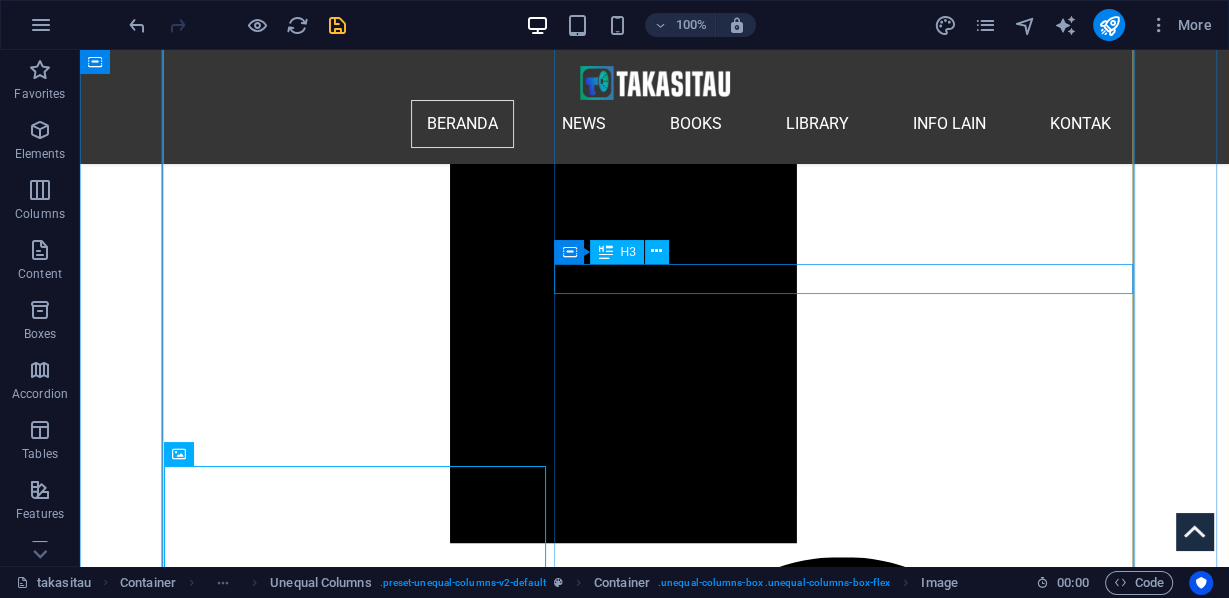 click on "Belgia" at bounding box center [654, 9296] 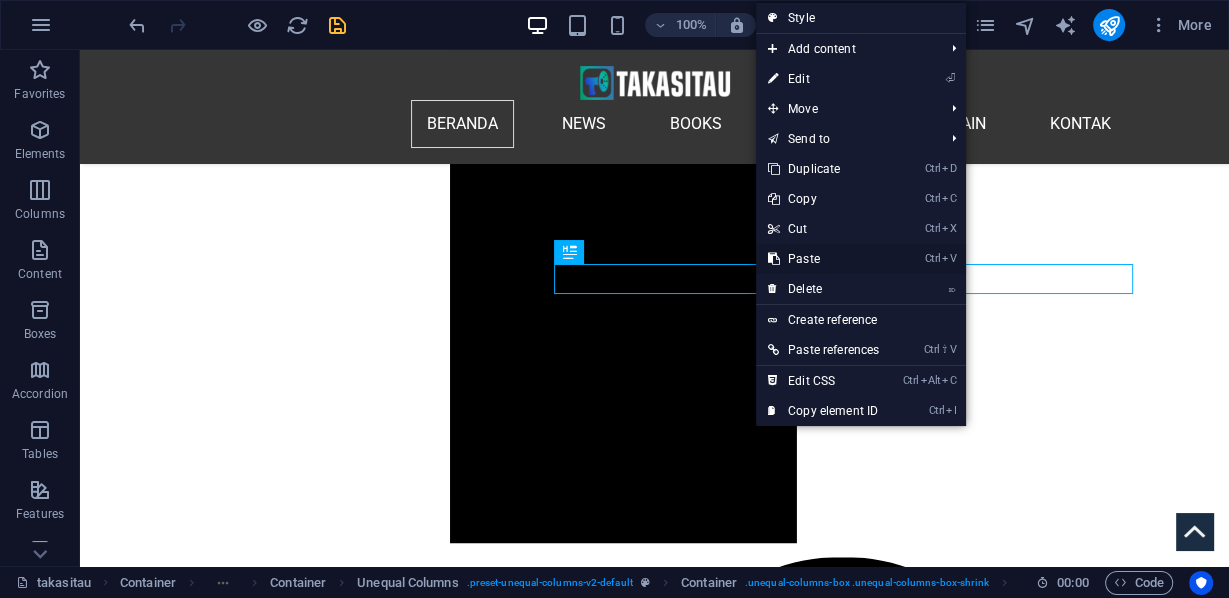 click on "Ctrl V  Paste" at bounding box center (823, 259) 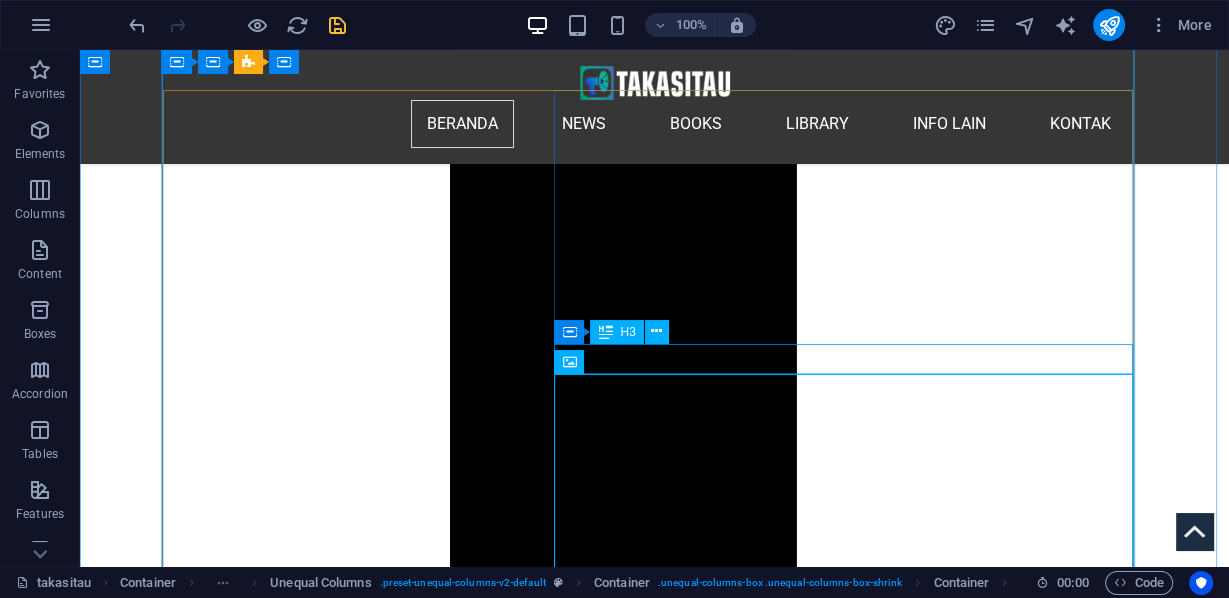 scroll, scrollTop: 2094, scrollLeft: 0, axis: vertical 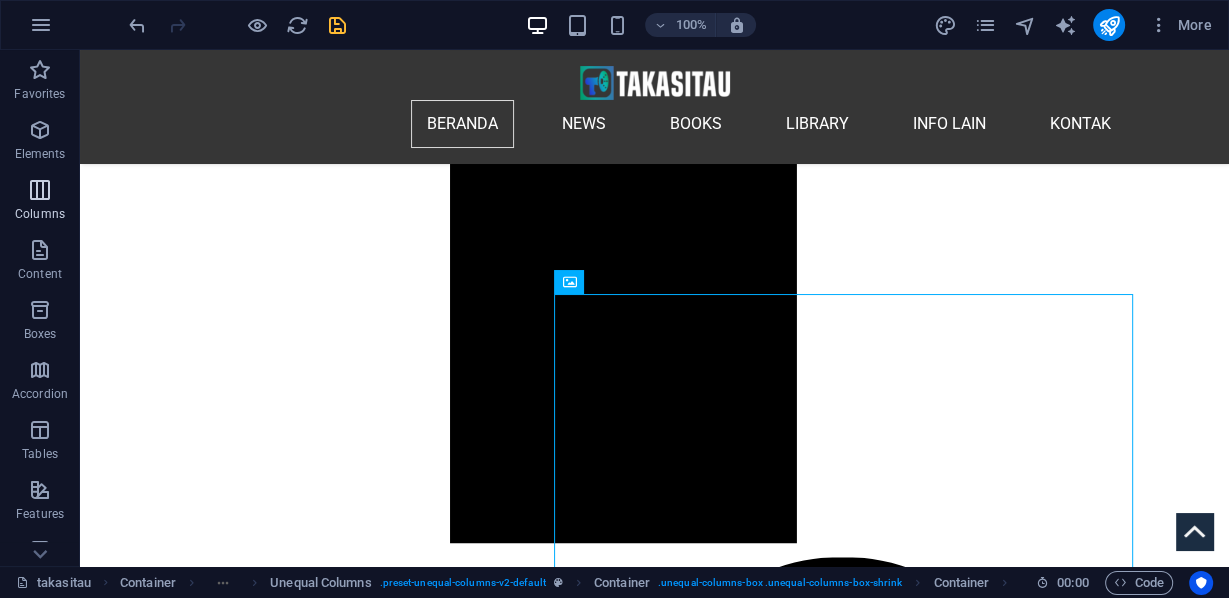 click at bounding box center (40, 190) 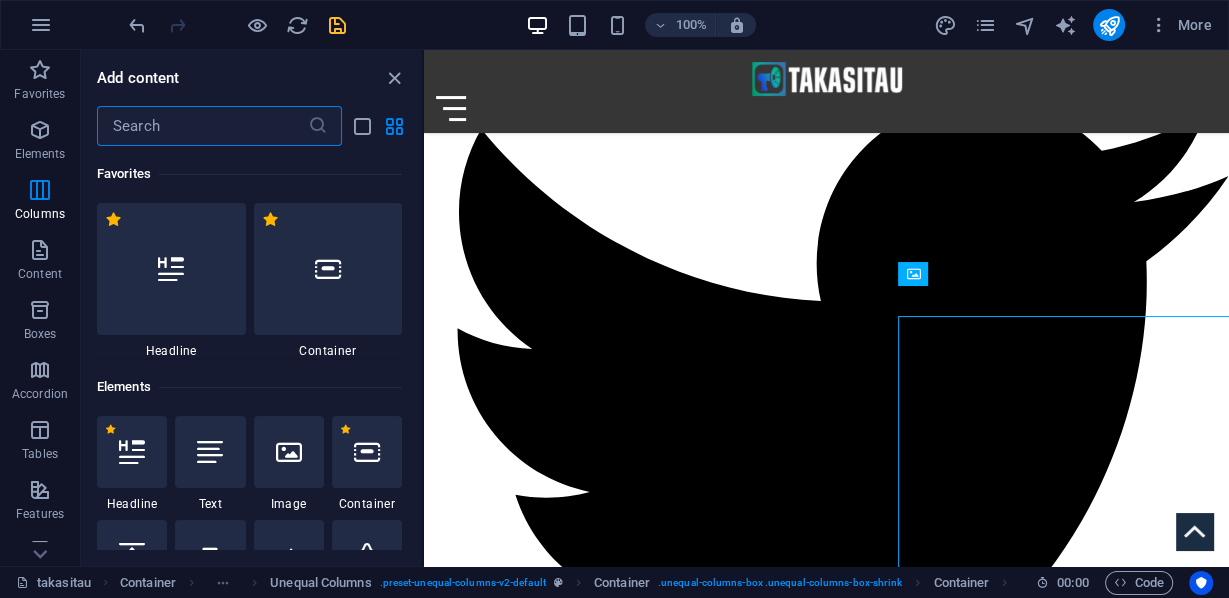 scroll, scrollTop: 2060, scrollLeft: 0, axis: vertical 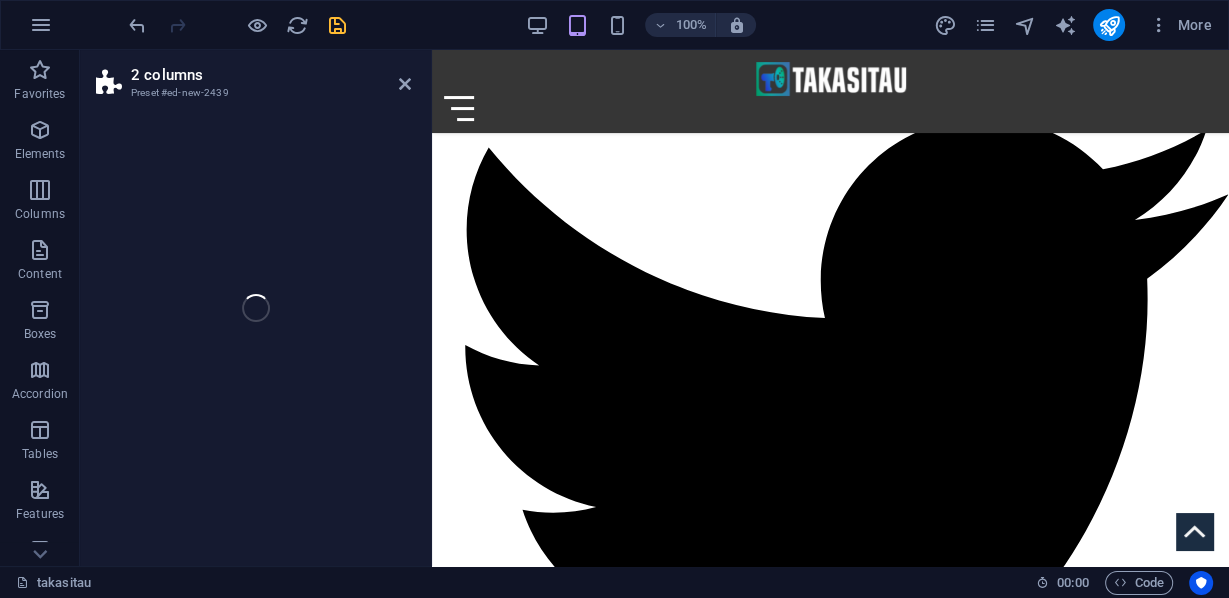 select on "rem" 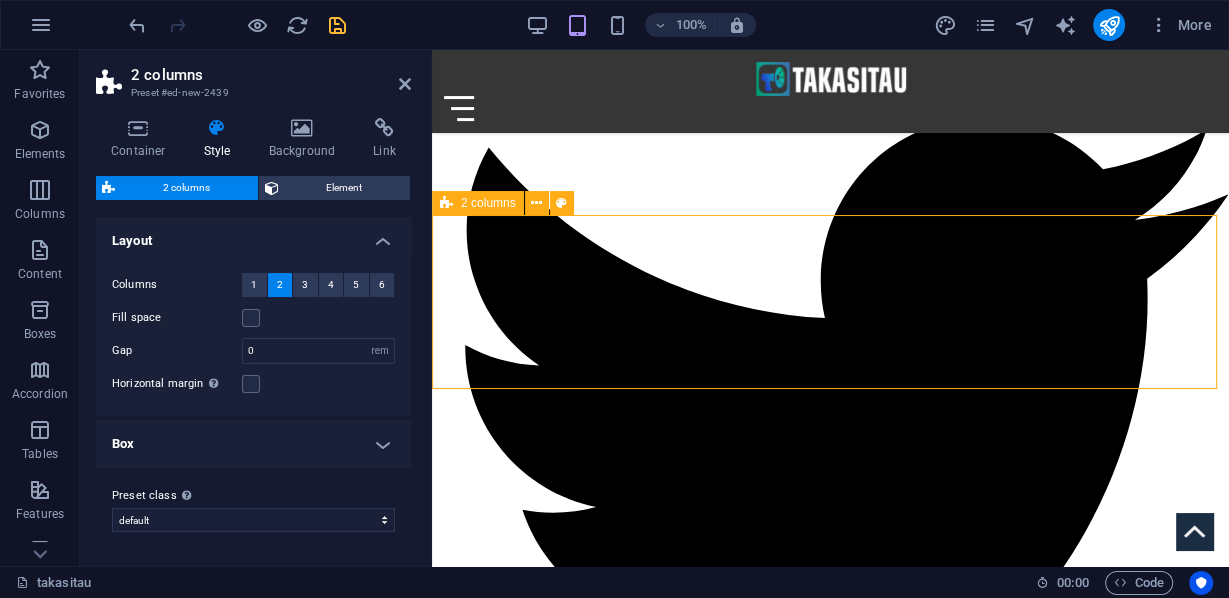 scroll, scrollTop: 254, scrollLeft: 0, axis: vertical 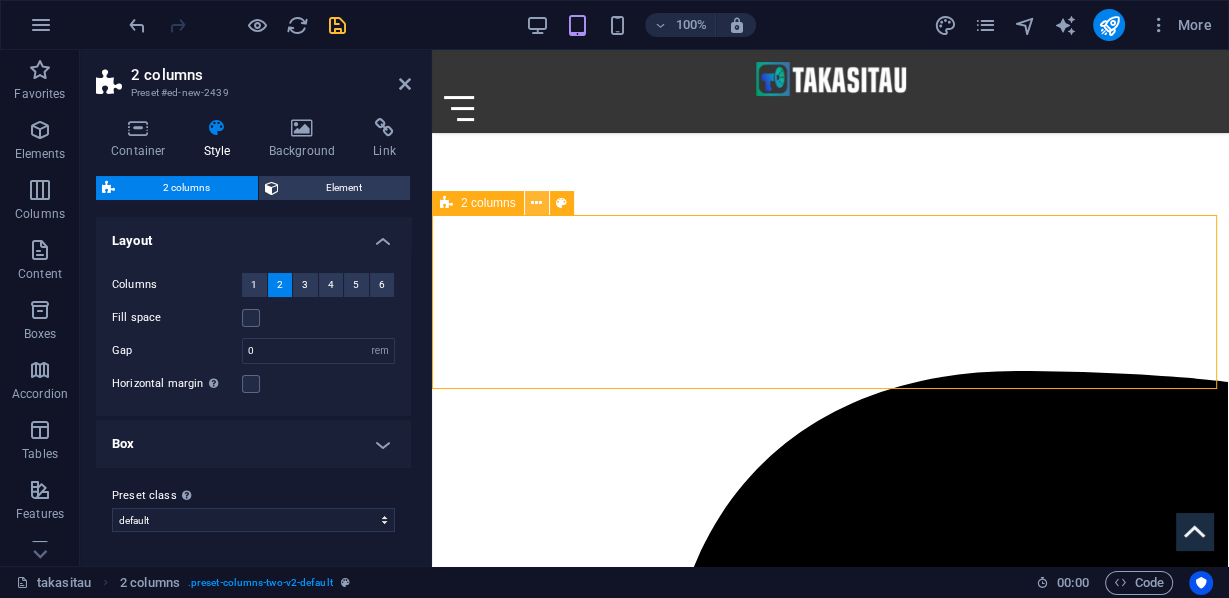 click at bounding box center [536, 203] 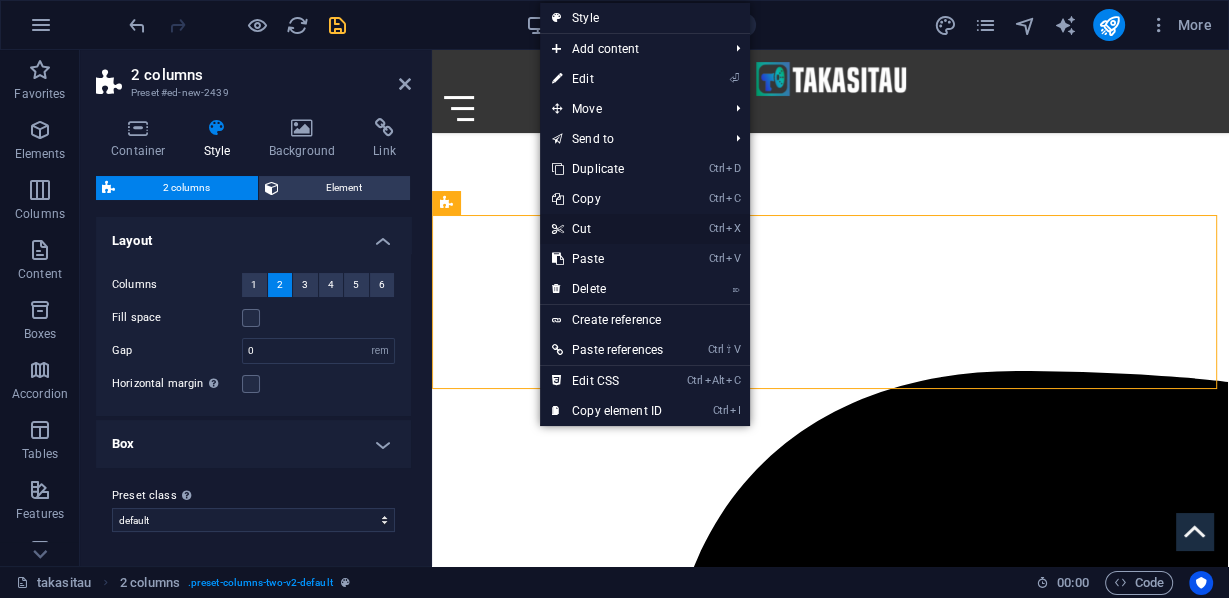 click on "Ctrl X  Cut" at bounding box center (607, 229) 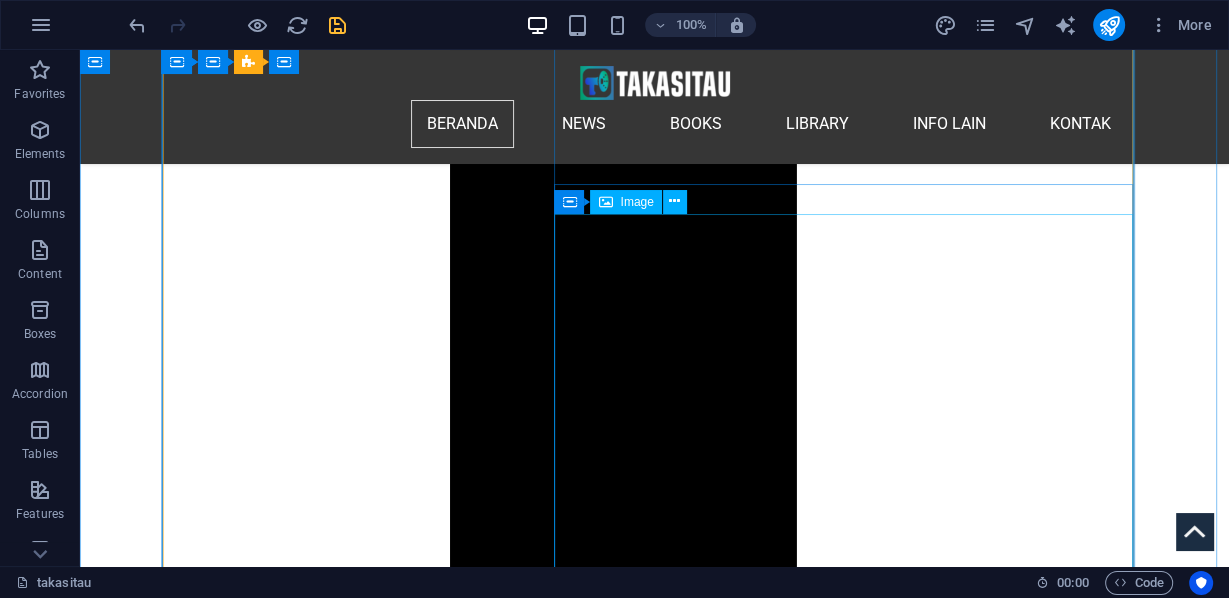 scroll, scrollTop: 2174, scrollLeft: 0, axis: vertical 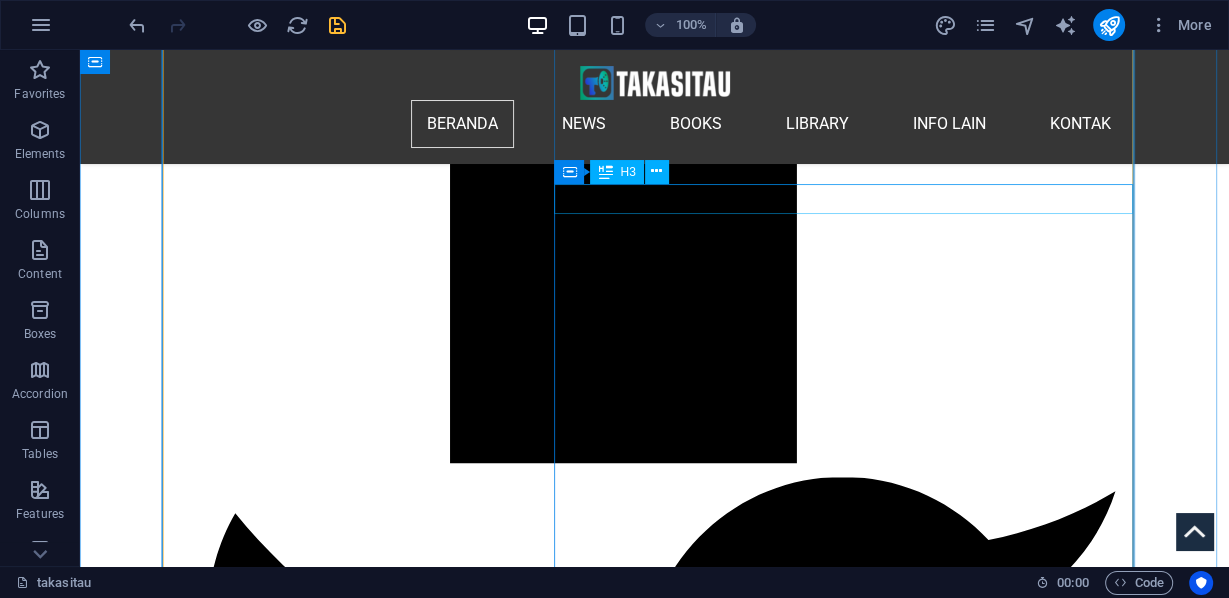 click on "Belgia" at bounding box center (654, 9216) 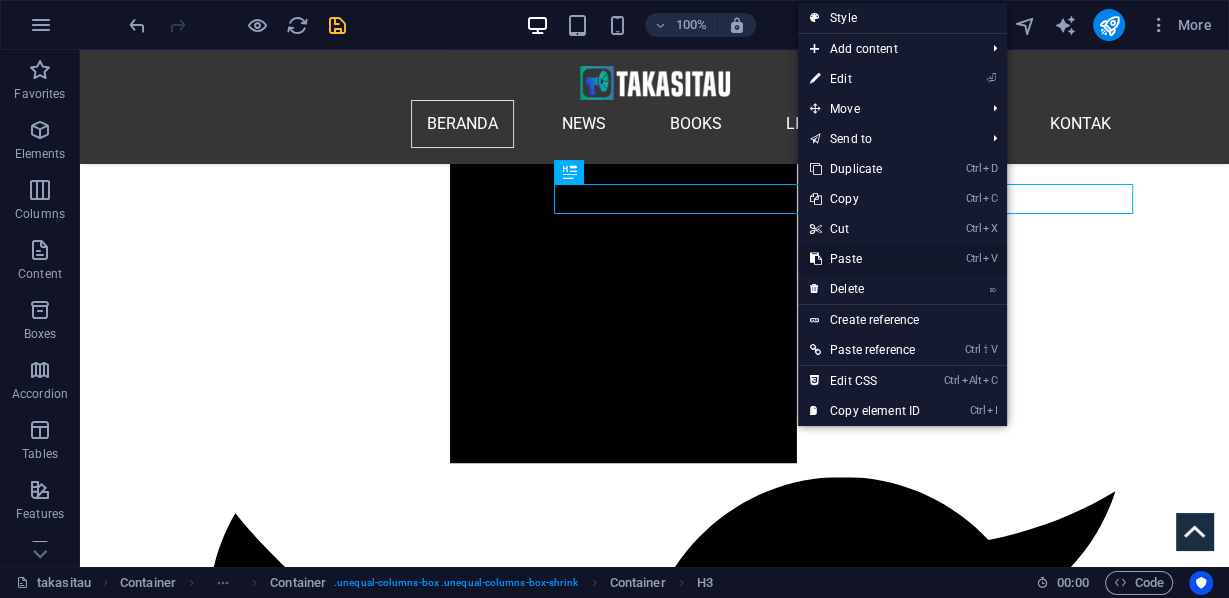click on "Ctrl V  Paste" at bounding box center (865, 259) 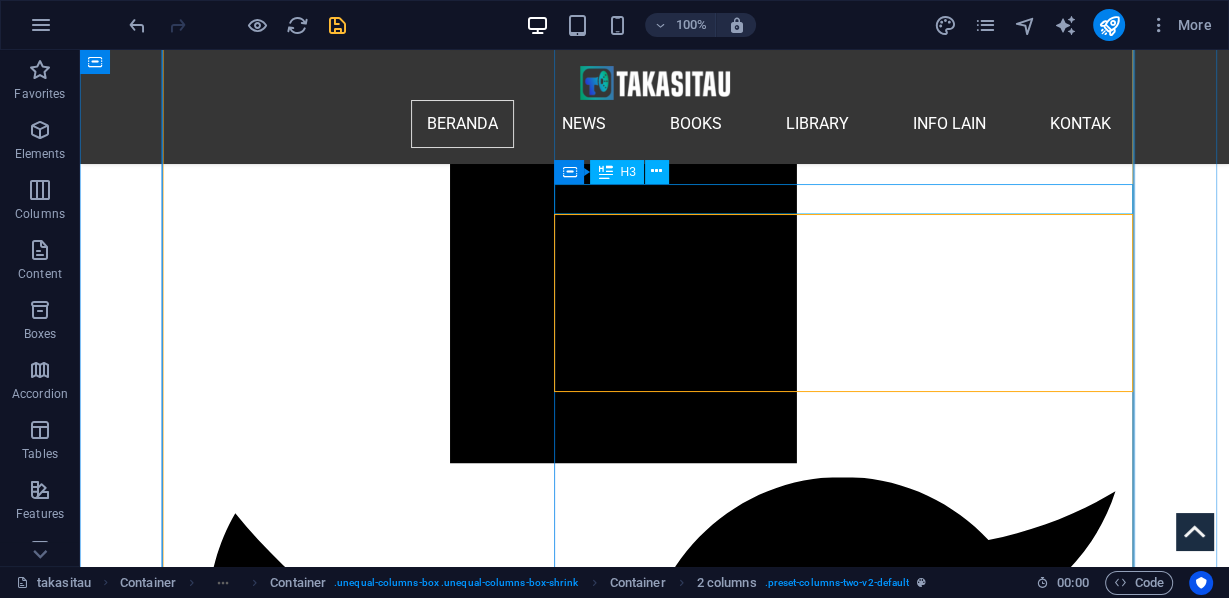 click on "Belgia" at bounding box center (654, 9216) 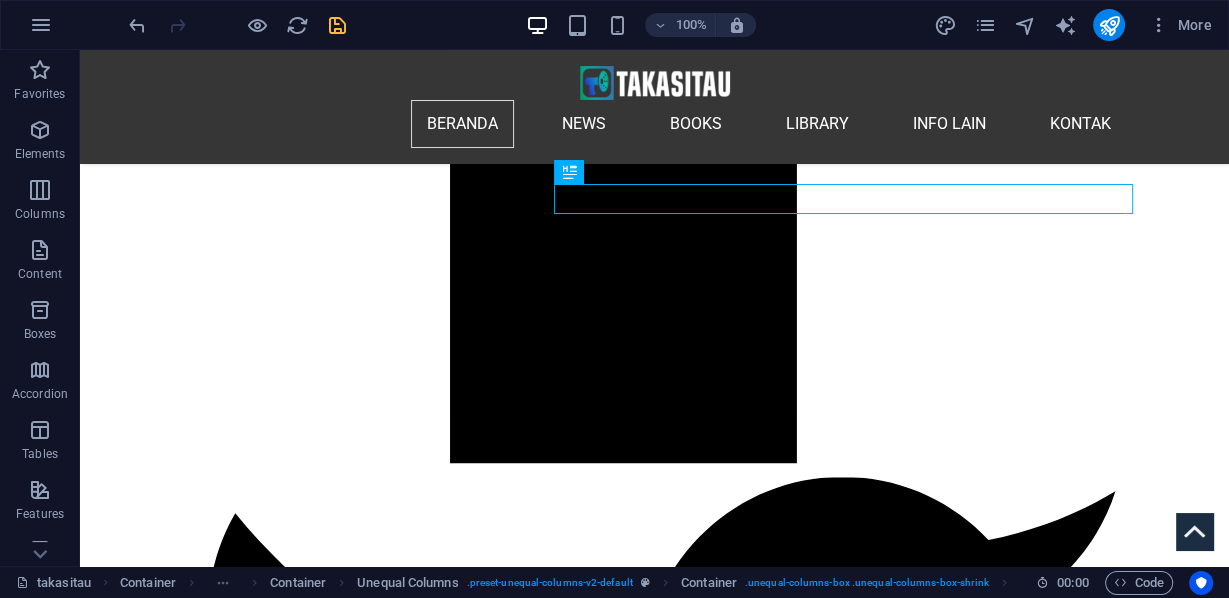 drag, startPoint x: 702, startPoint y: 224, endPoint x: 619, endPoint y: 222, distance: 83.02409 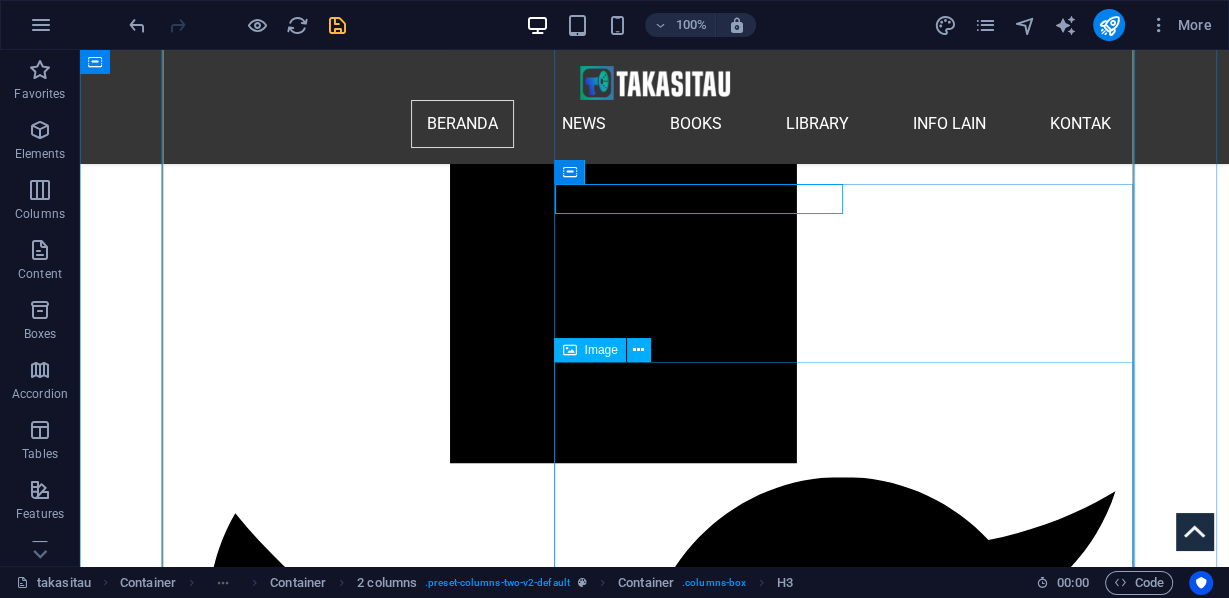 click at bounding box center (654, 9745) 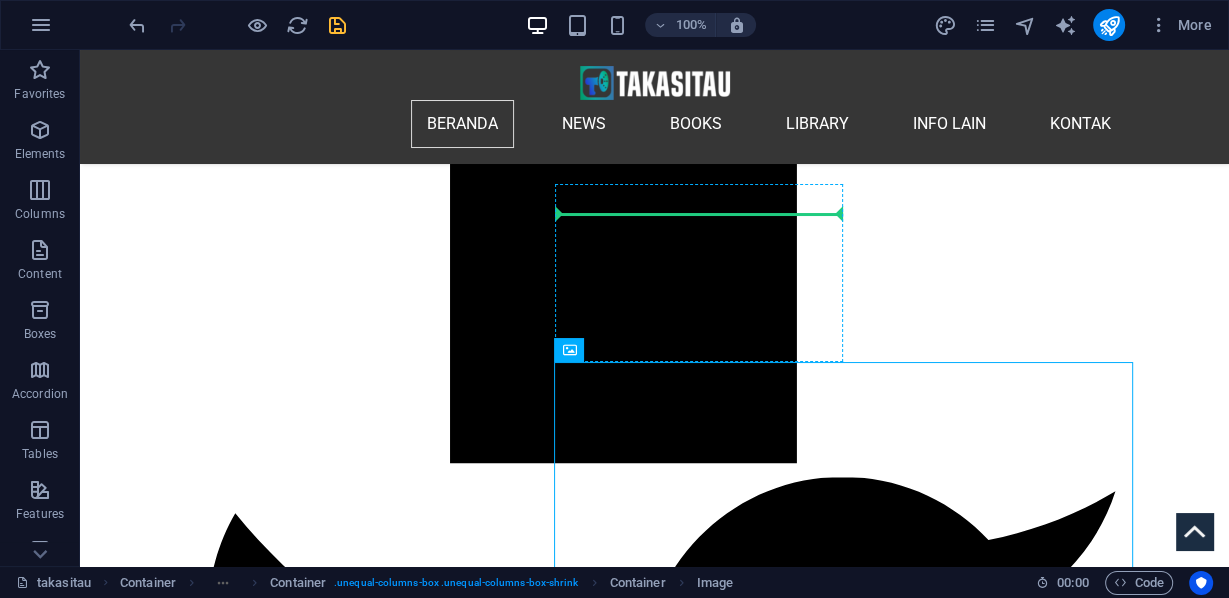 drag, startPoint x: 681, startPoint y: 398, endPoint x: 709, endPoint y: 206, distance: 194.03093 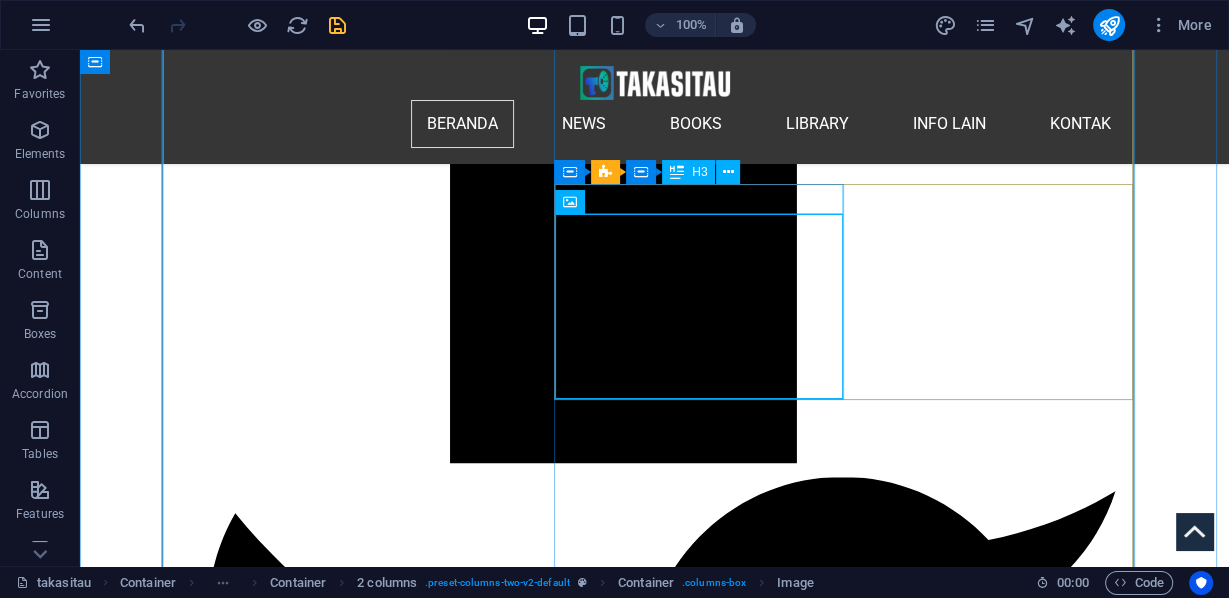 click on "Belgia" at bounding box center (411, 9217) 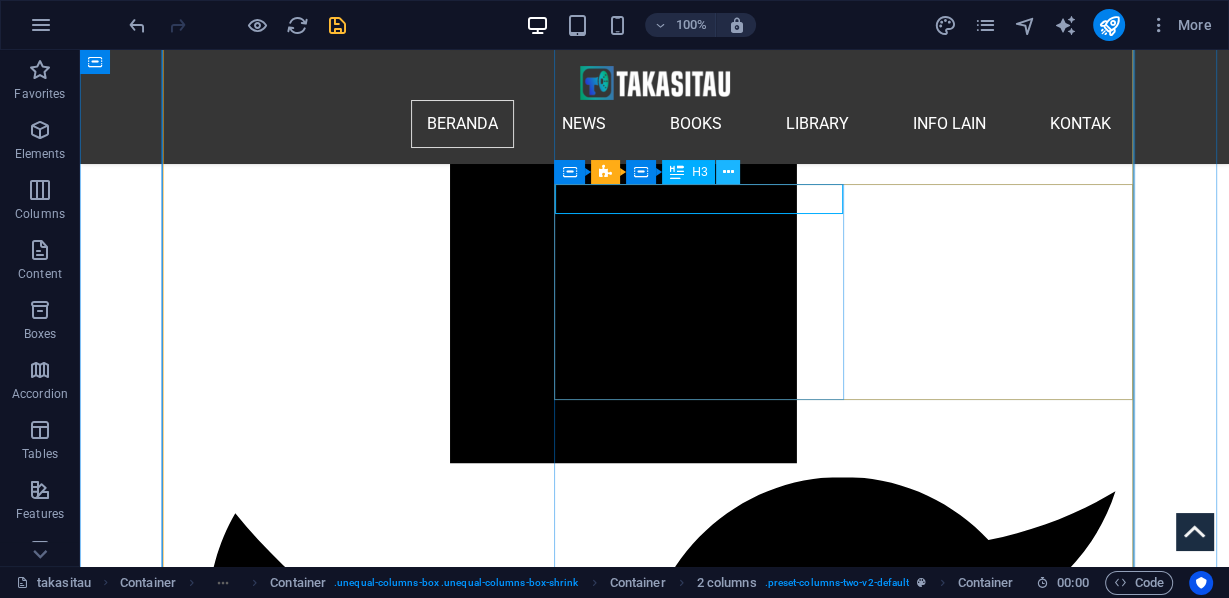click at bounding box center (728, 172) 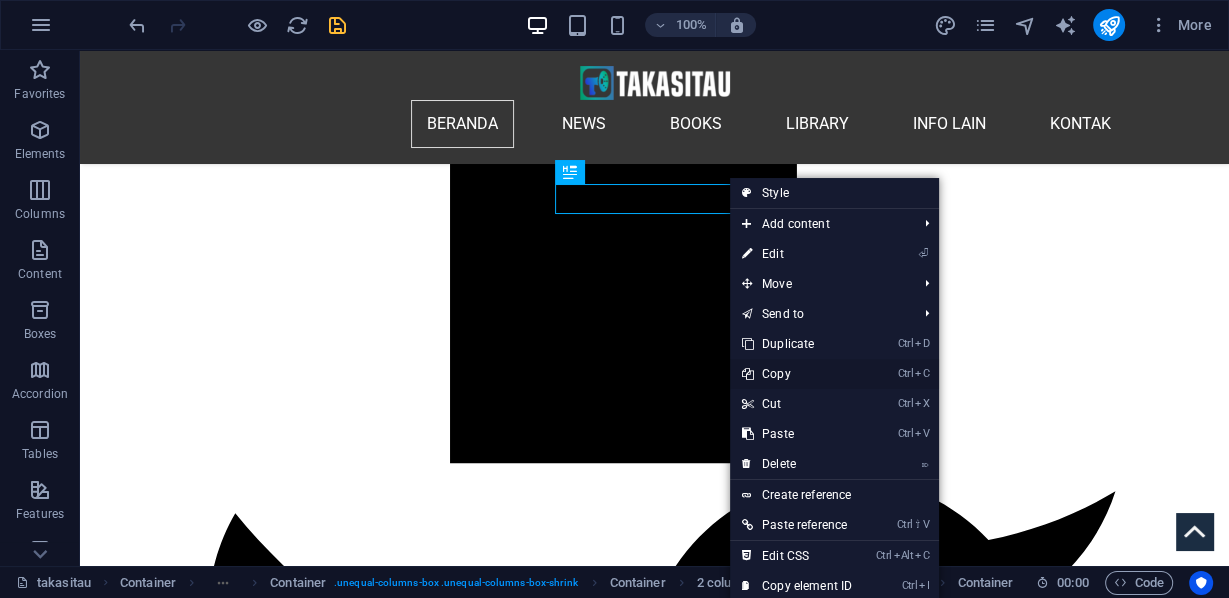 click on "Ctrl C  Copy" at bounding box center [797, 374] 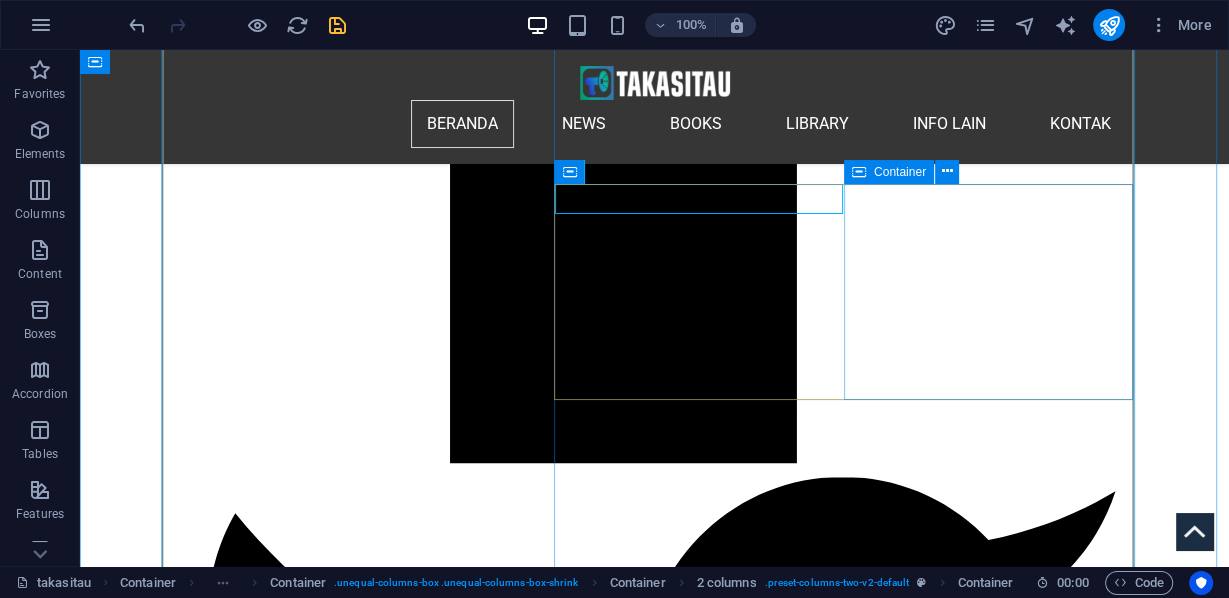 click on "Drop content here or  Add elements  Paste clipboard" at bounding box center (411, 10041) 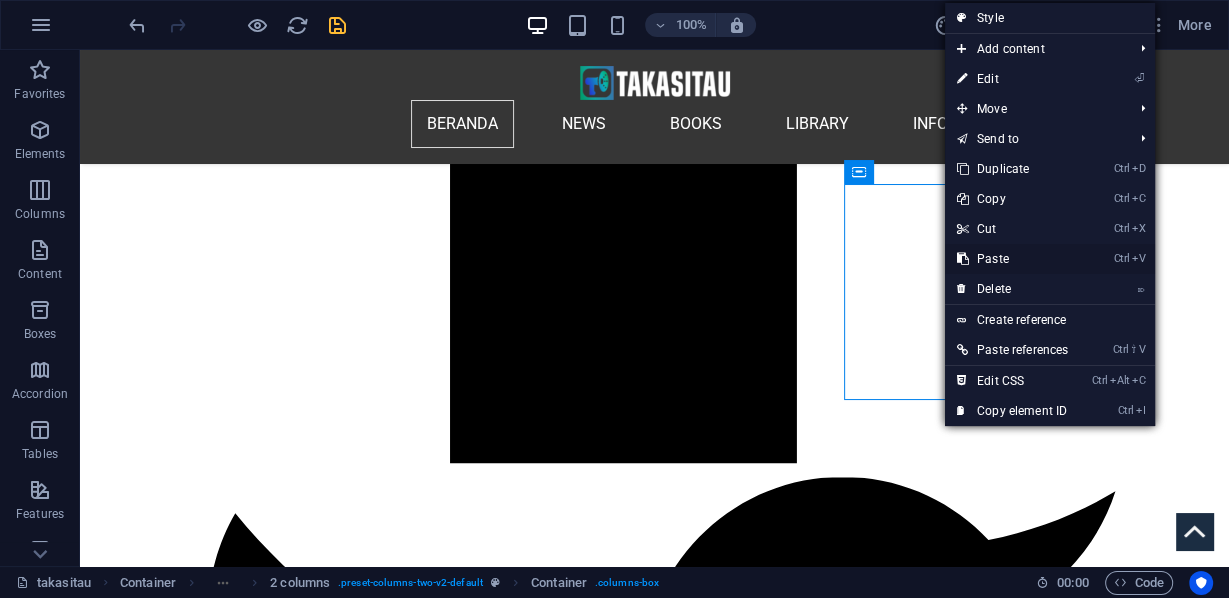 click on "Ctrl V  Paste" at bounding box center [1012, 259] 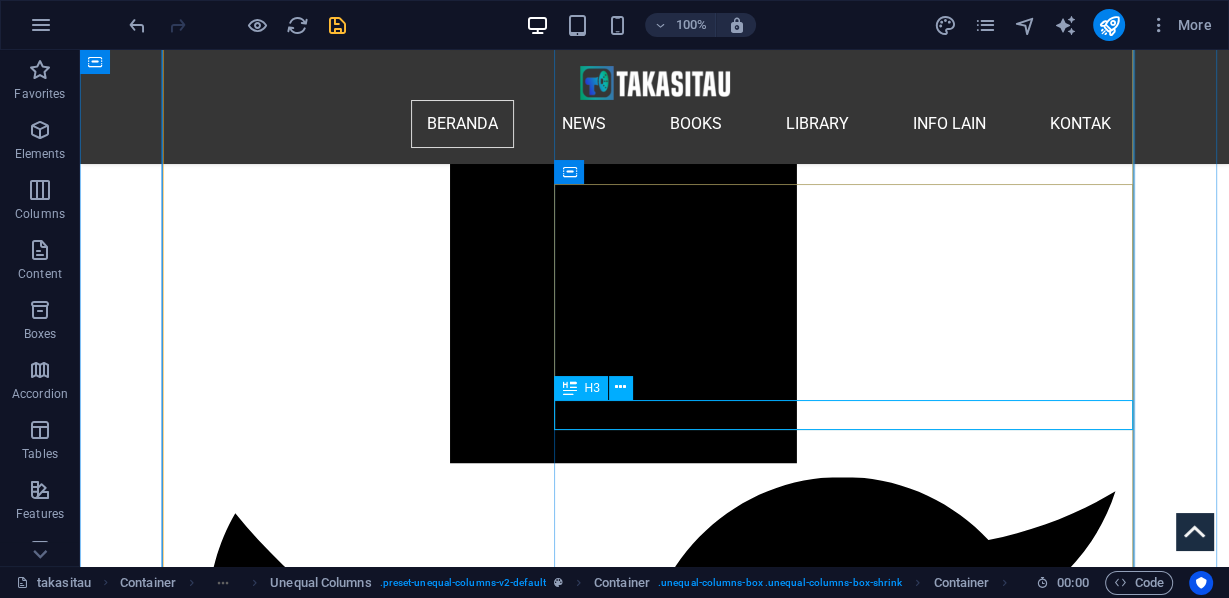 click on "Belgia" at bounding box center [654, 10128] 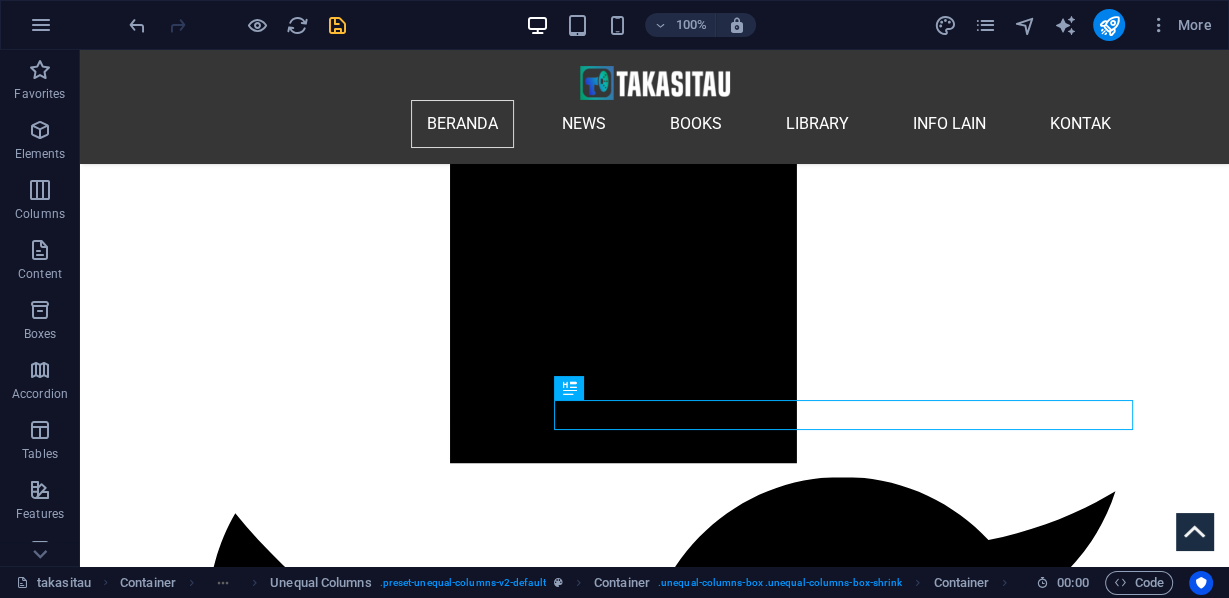 drag, startPoint x: 832, startPoint y: 239, endPoint x: 899, endPoint y: 204, distance: 75.591 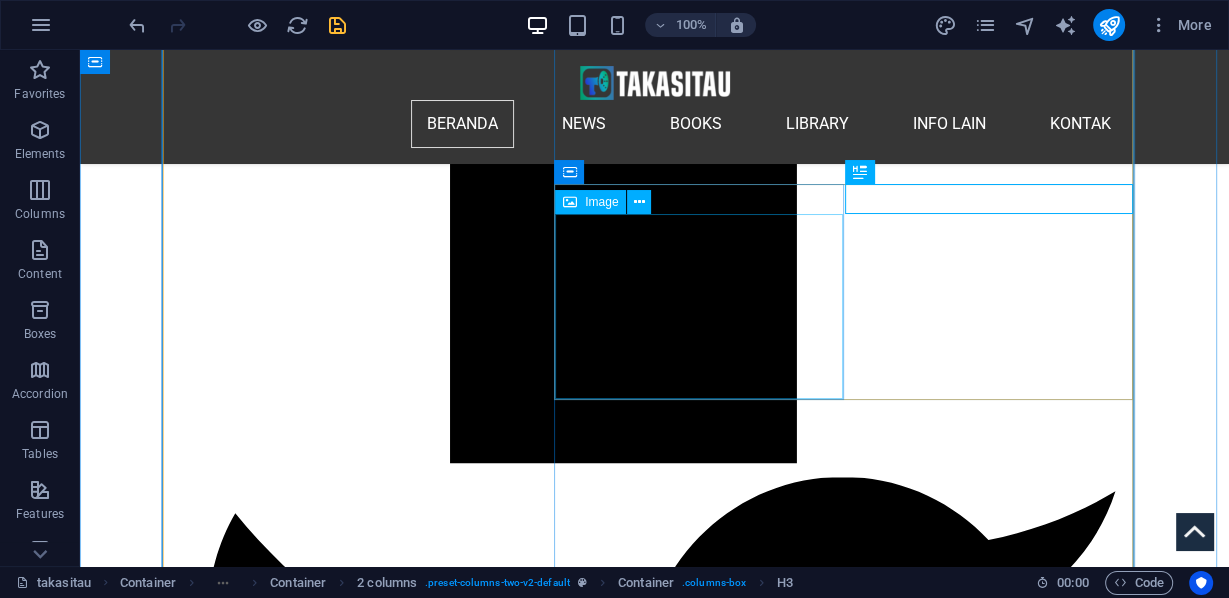 click at bounding box center [411, 9600] 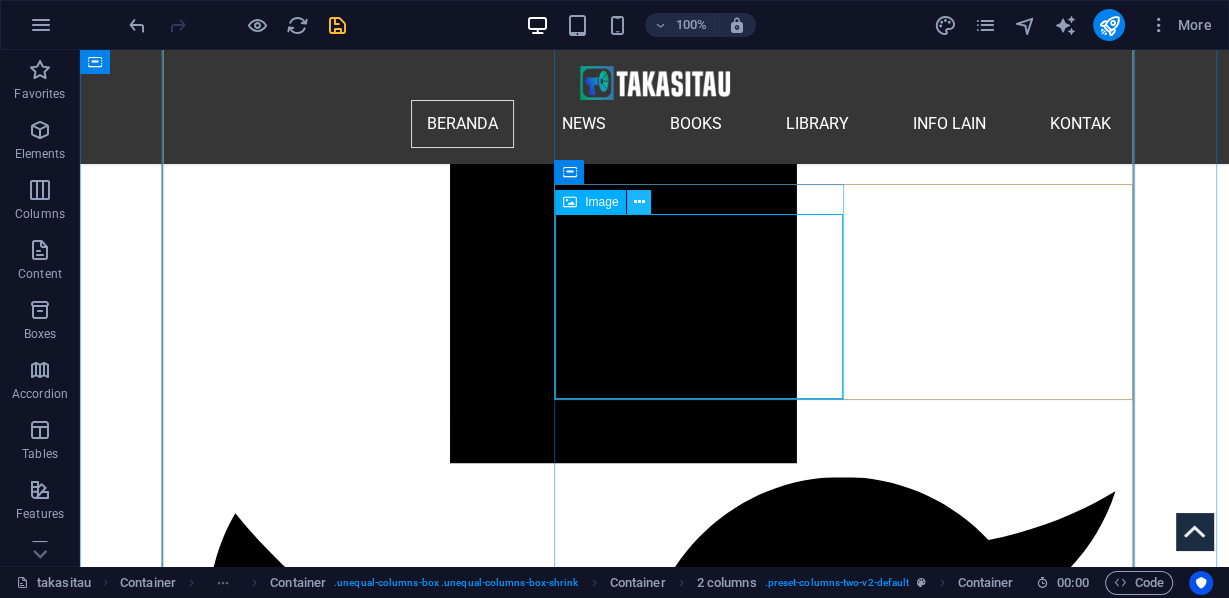 click at bounding box center (639, 202) 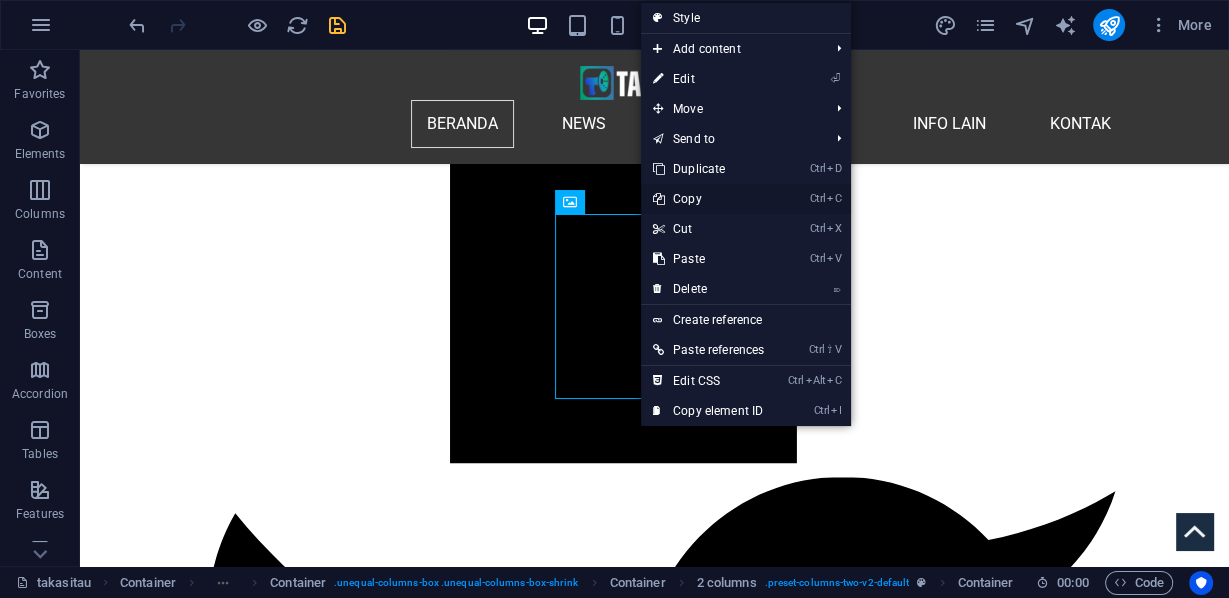 click on "Ctrl C  Copy" at bounding box center (708, 199) 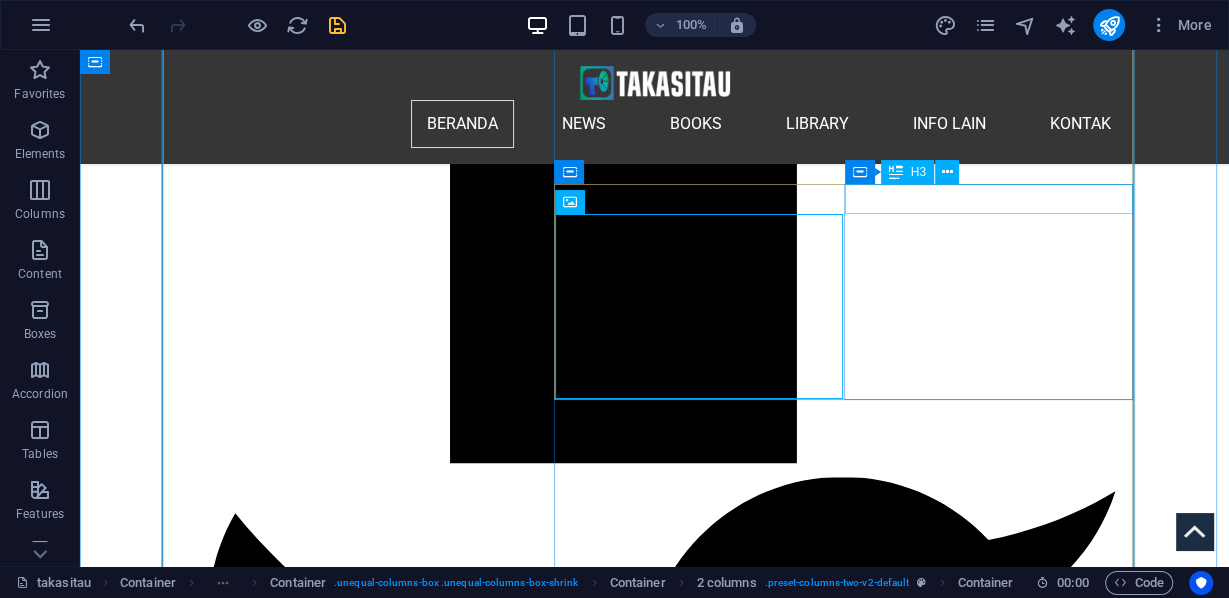 click on "Belgia" at bounding box center [411, 9985] 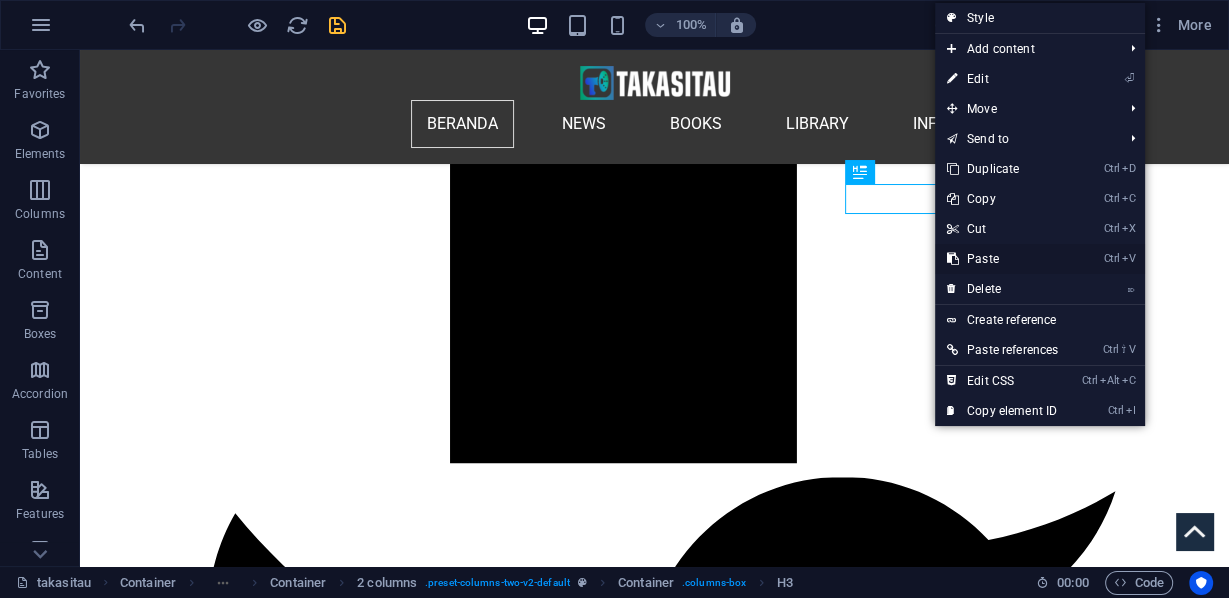 click on "Ctrl V  Paste" at bounding box center (1002, 259) 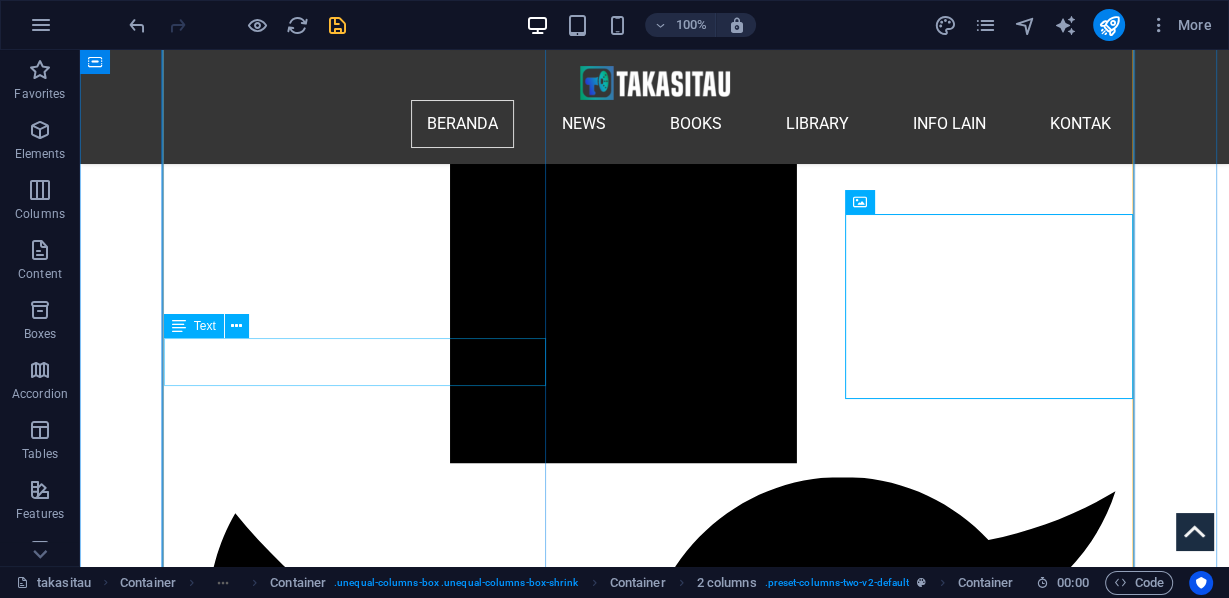 click on "Ribuan demonstran pro-Palestina berbaris melintasi Jembatan Pelabuhan Sydney, menuntut pengiriman bantuan ke Gaza dan diakhirinya perang Israel di wilayah kantong tersebut. TRT World Now @TRTWorldNow" at bounding box center [654, 8262] 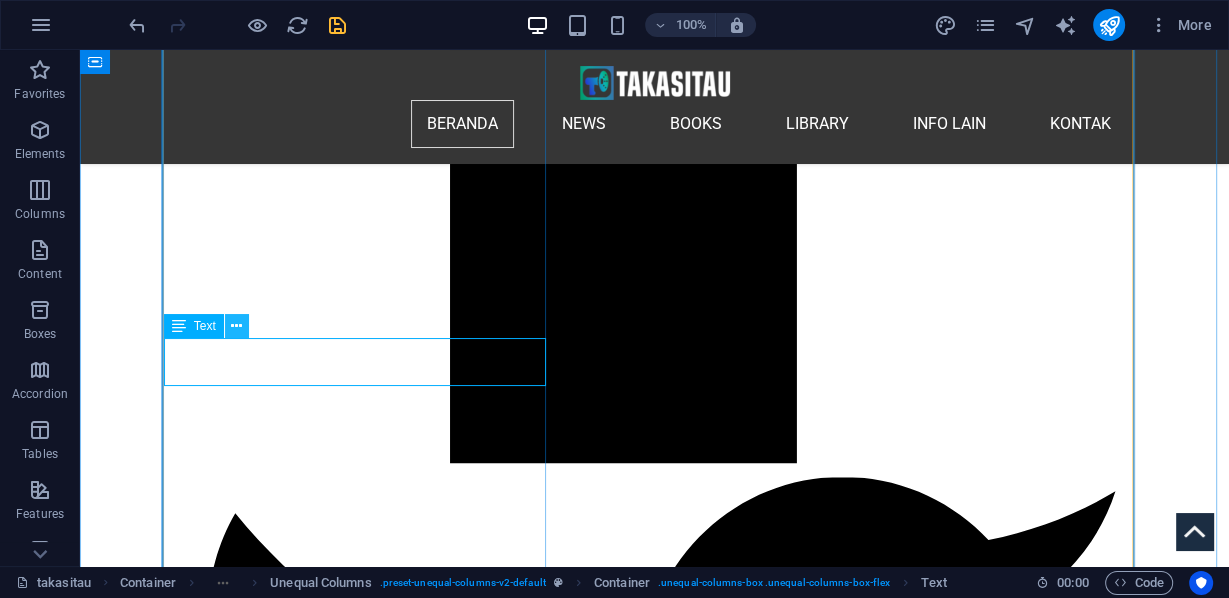 click at bounding box center (236, 326) 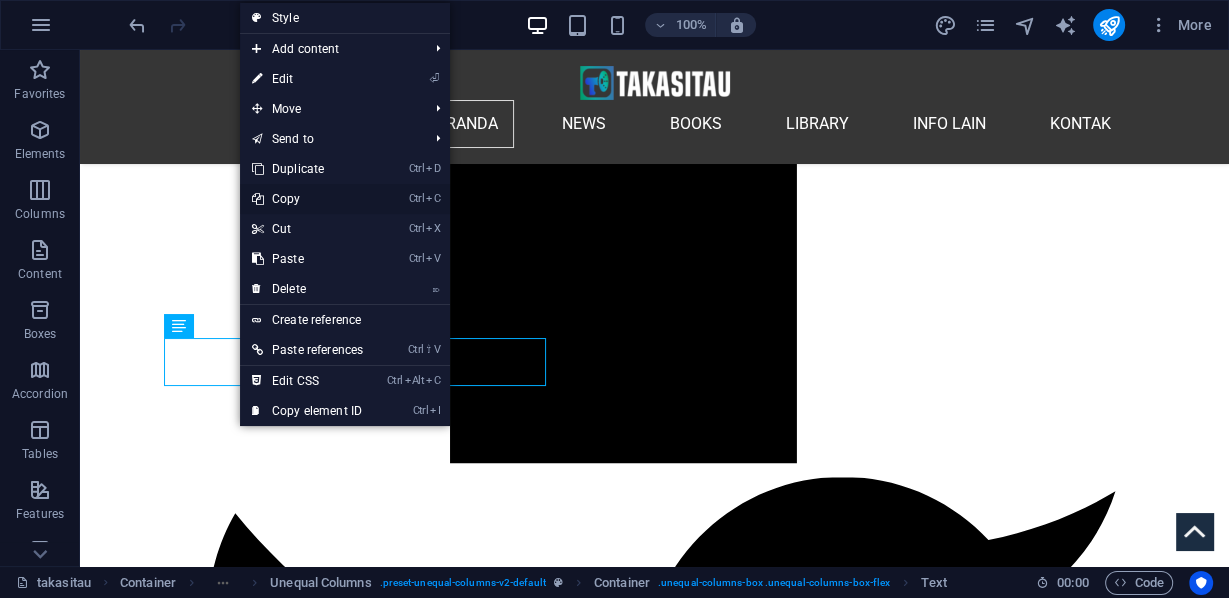 click on "Ctrl C  Copy" at bounding box center (307, 199) 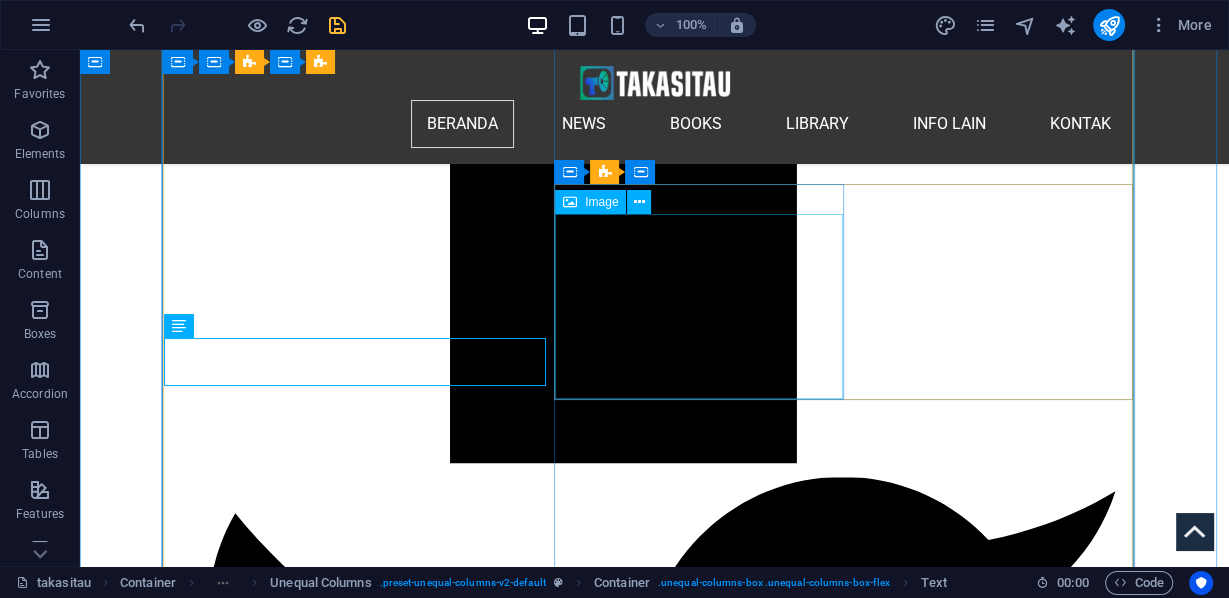 click at bounding box center [411, 9600] 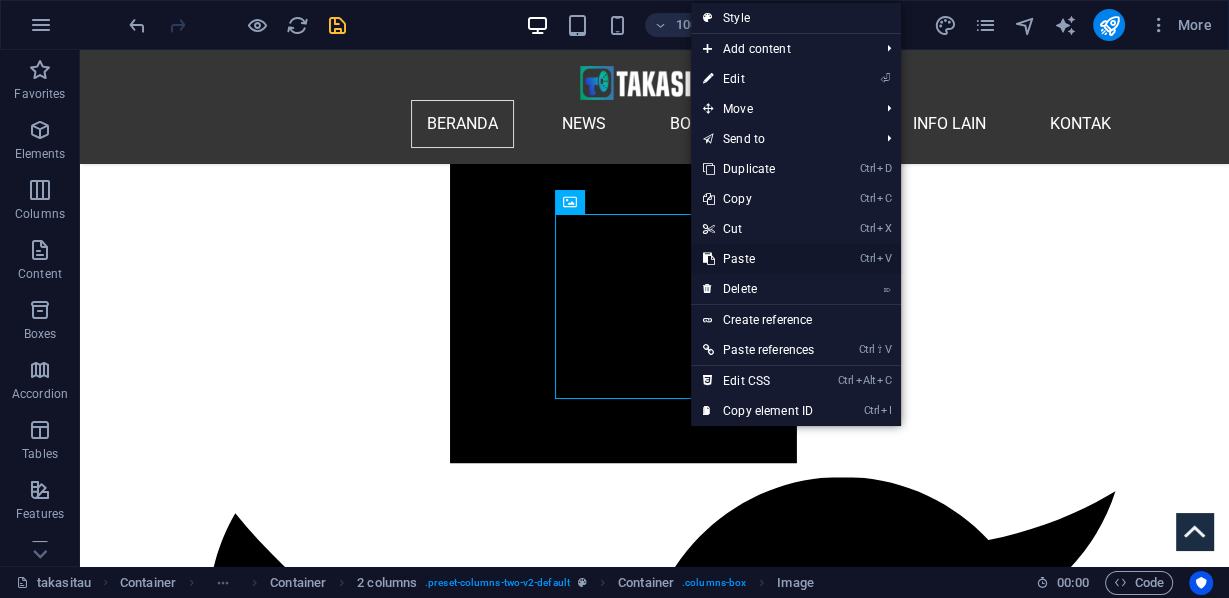 click on "Ctrl V  Paste" at bounding box center [758, 259] 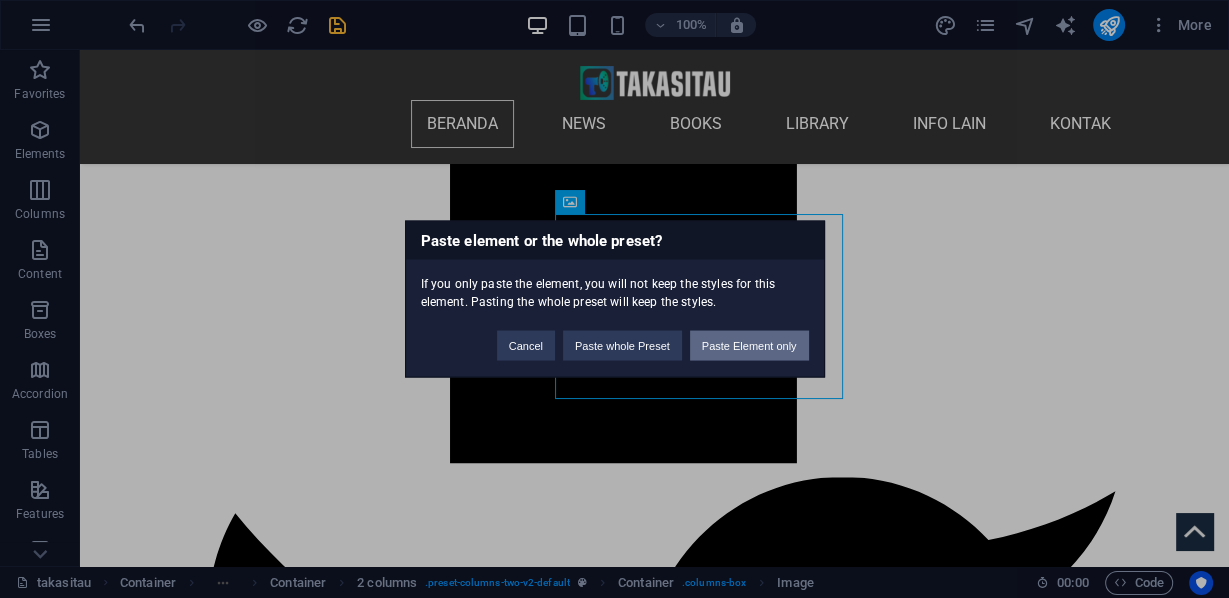 click on "Paste Element only" at bounding box center [749, 346] 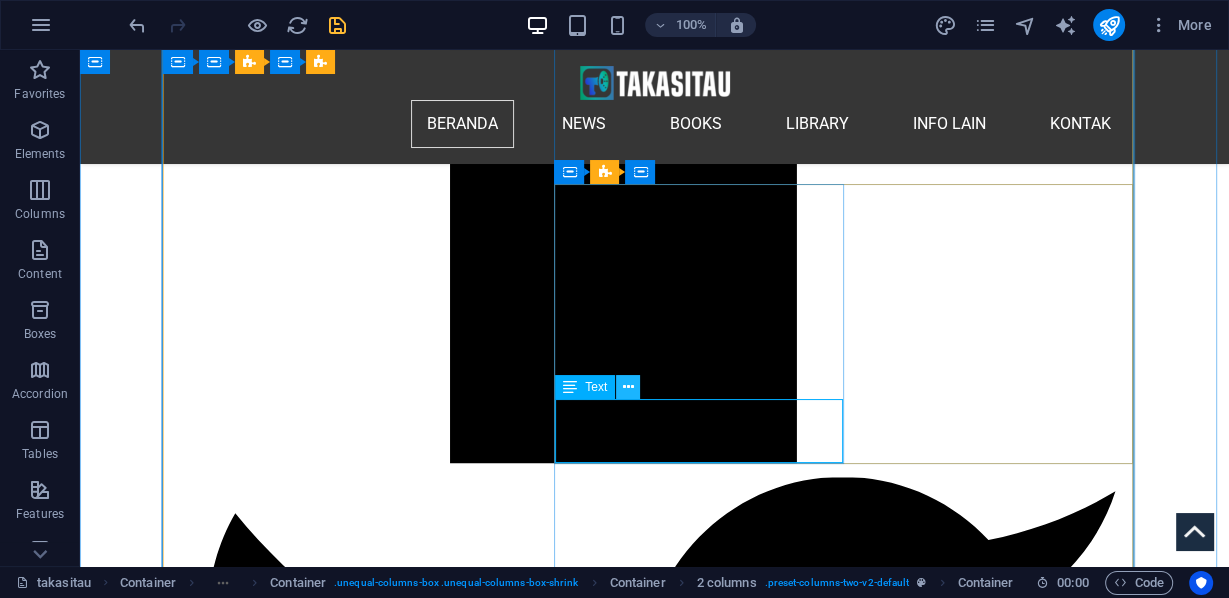 click at bounding box center (628, 387) 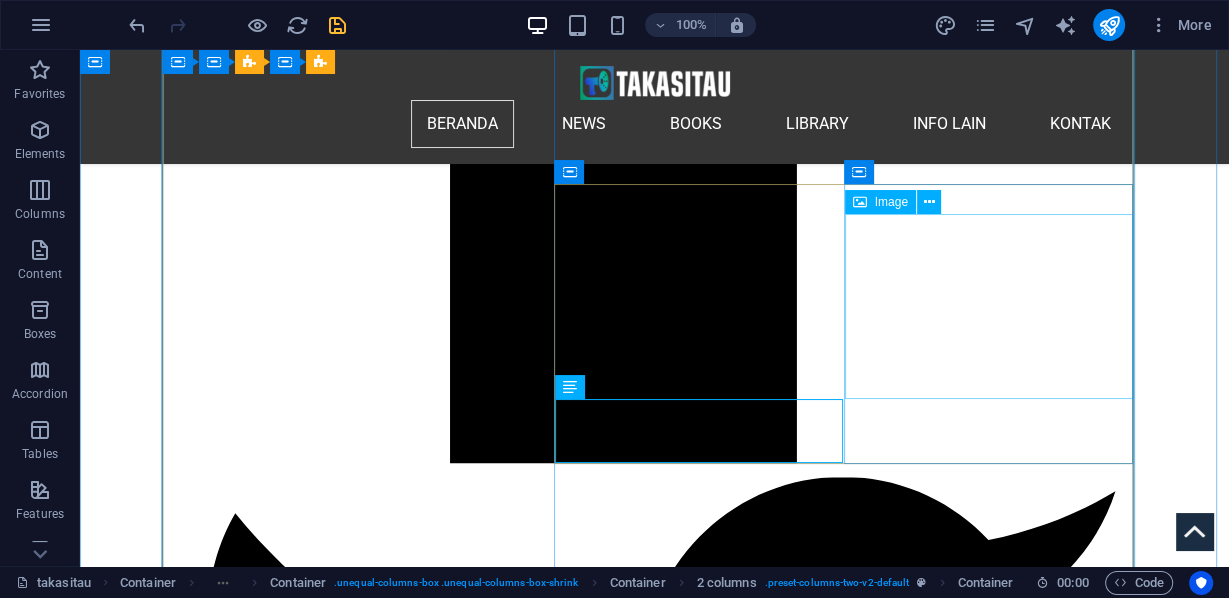click at bounding box center (411, 10400) 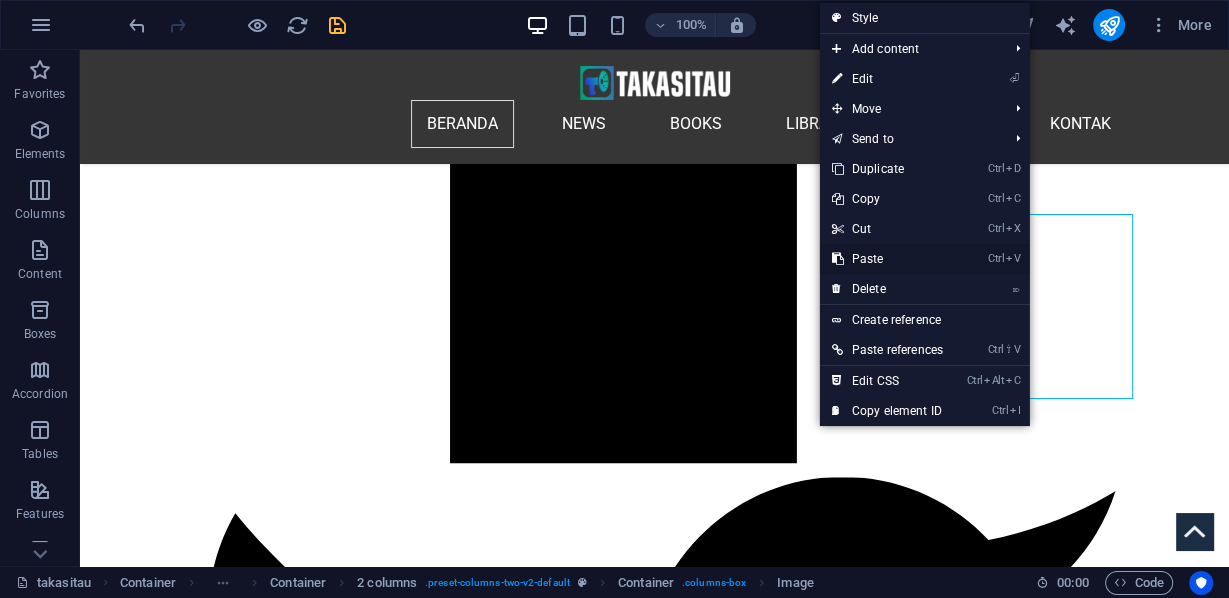 click on "Ctrl V  Paste" at bounding box center (887, 259) 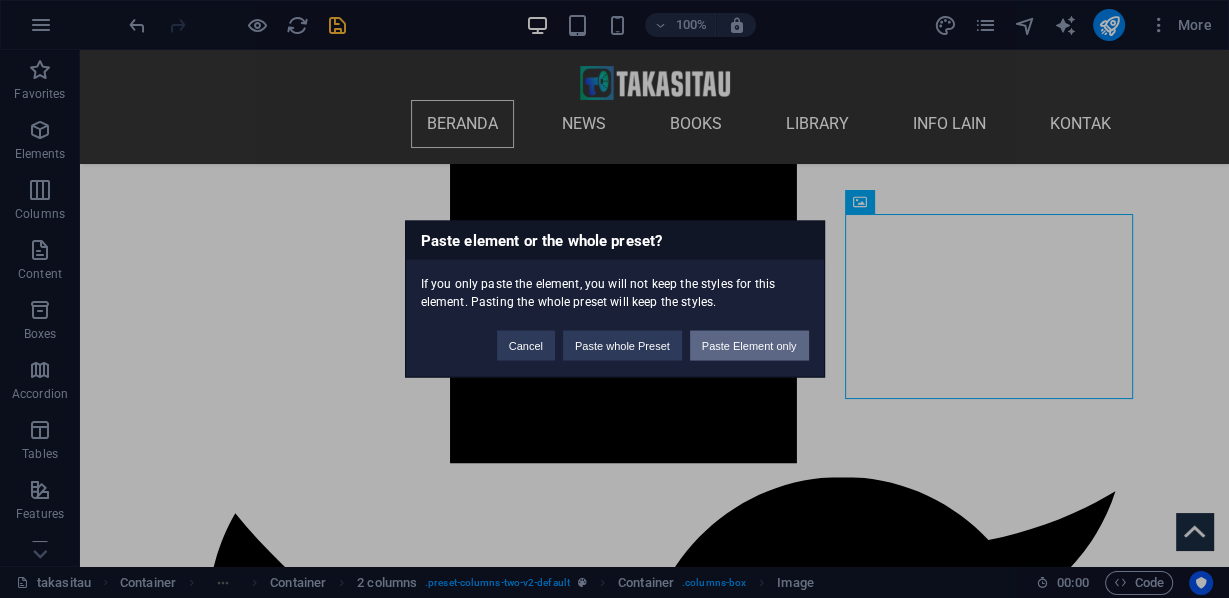 click on "Paste Element only" at bounding box center (749, 346) 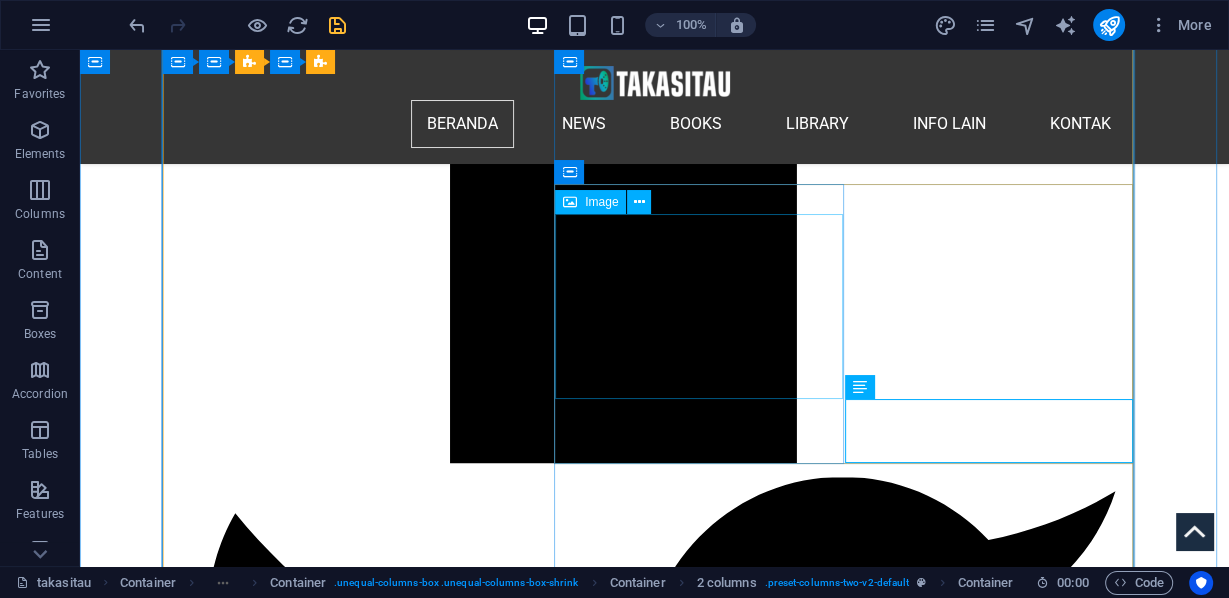 click at bounding box center [411, 9600] 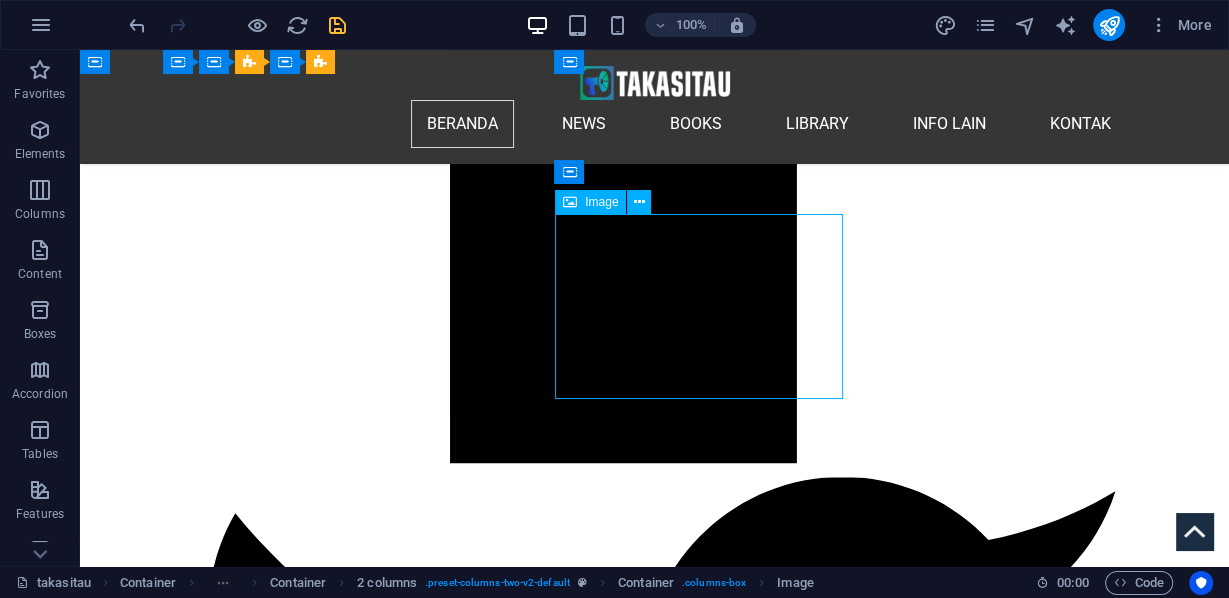 click at bounding box center (411, 9600) 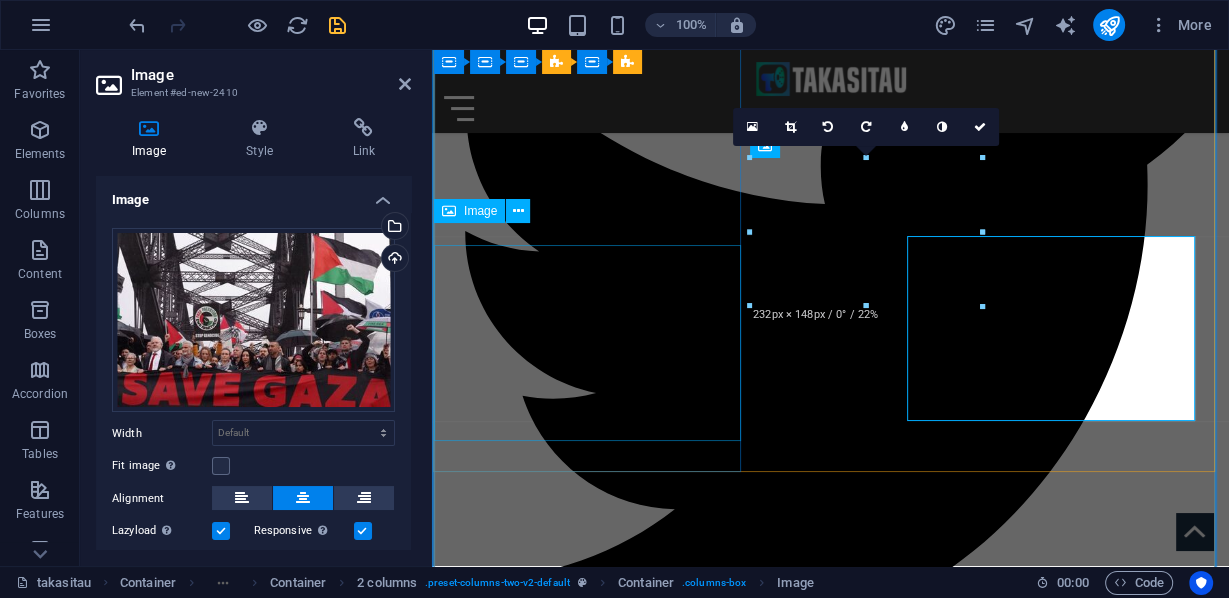 scroll, scrollTop: 2098, scrollLeft: 0, axis: vertical 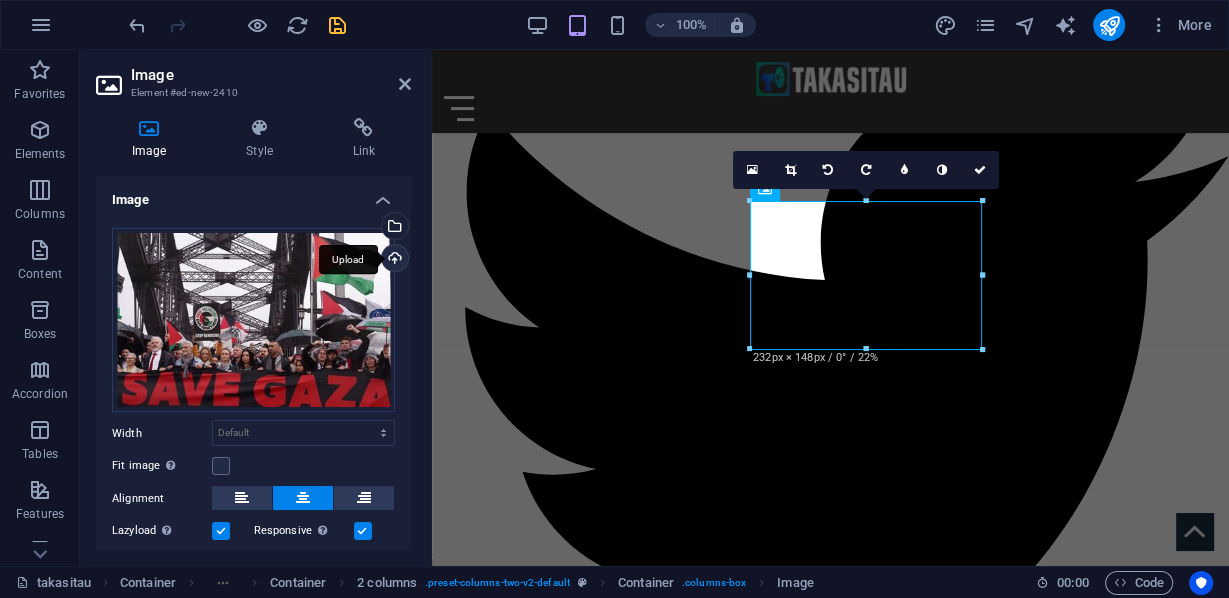 click on "Upload" at bounding box center [393, 260] 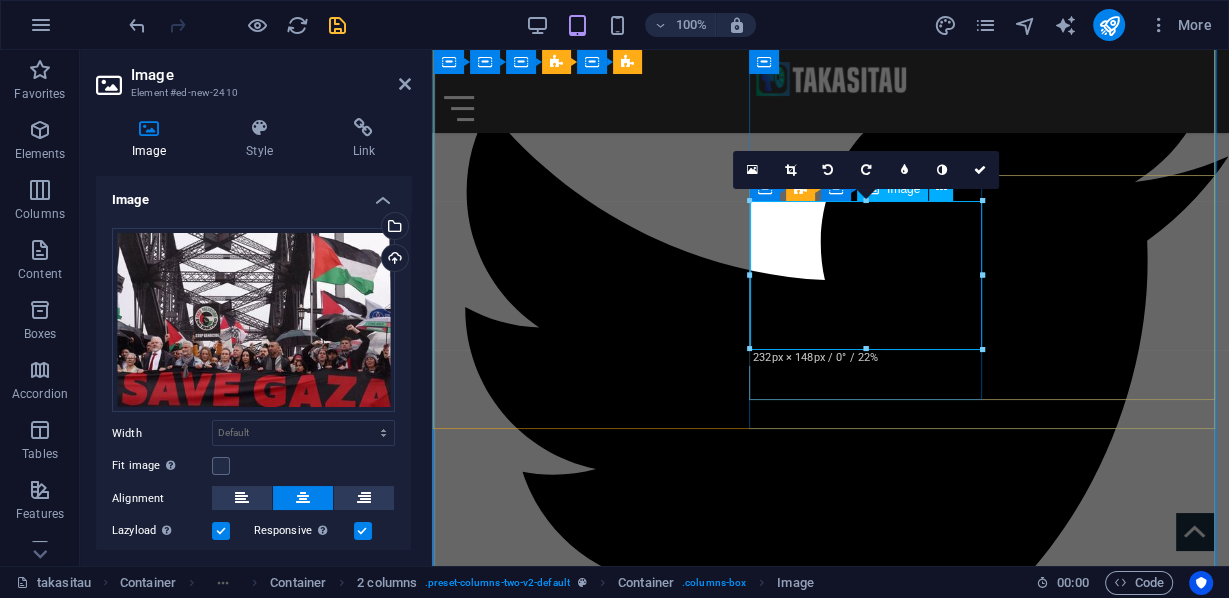 scroll, scrollTop: 2018, scrollLeft: 0, axis: vertical 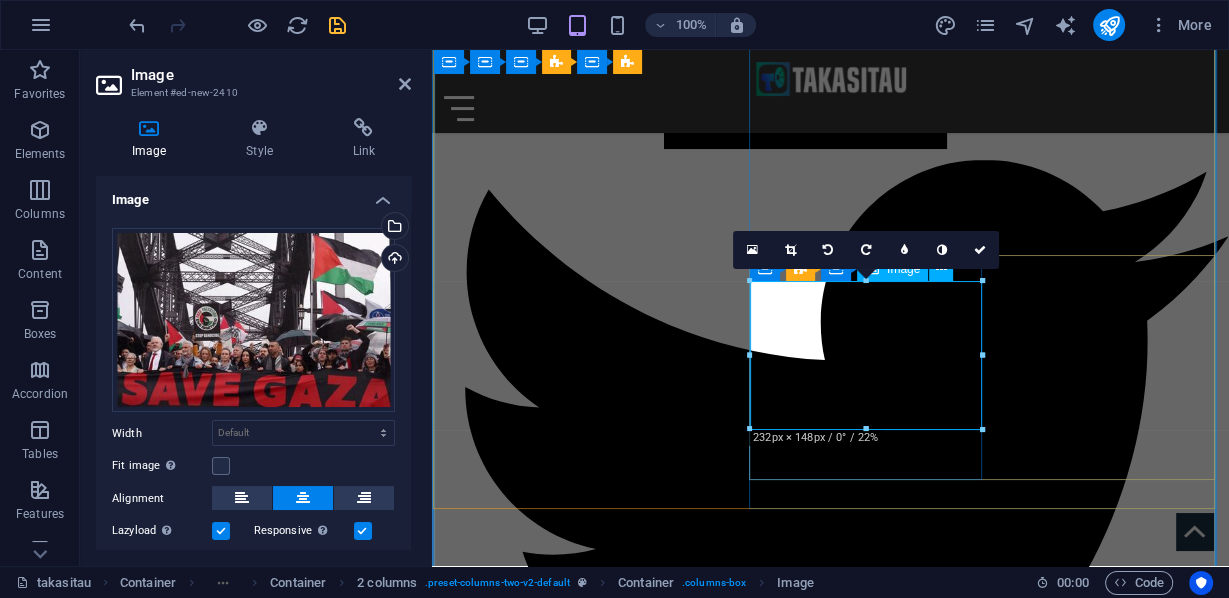 click at bounding box center (631, 7715) 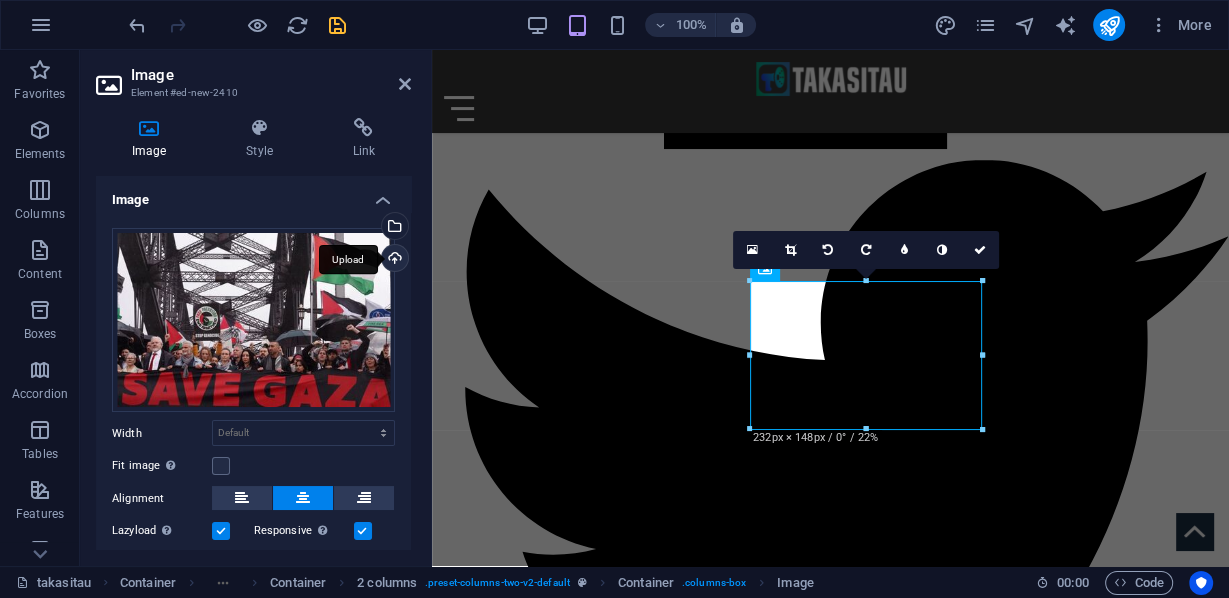 click on "Upload" at bounding box center [393, 260] 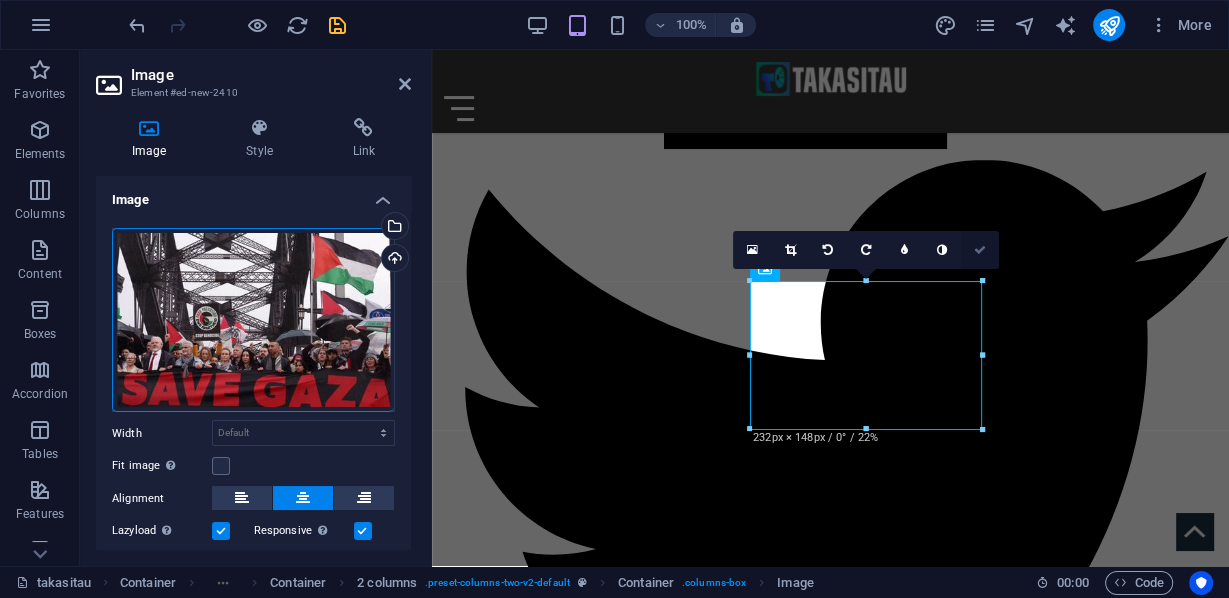 click at bounding box center (980, 250) 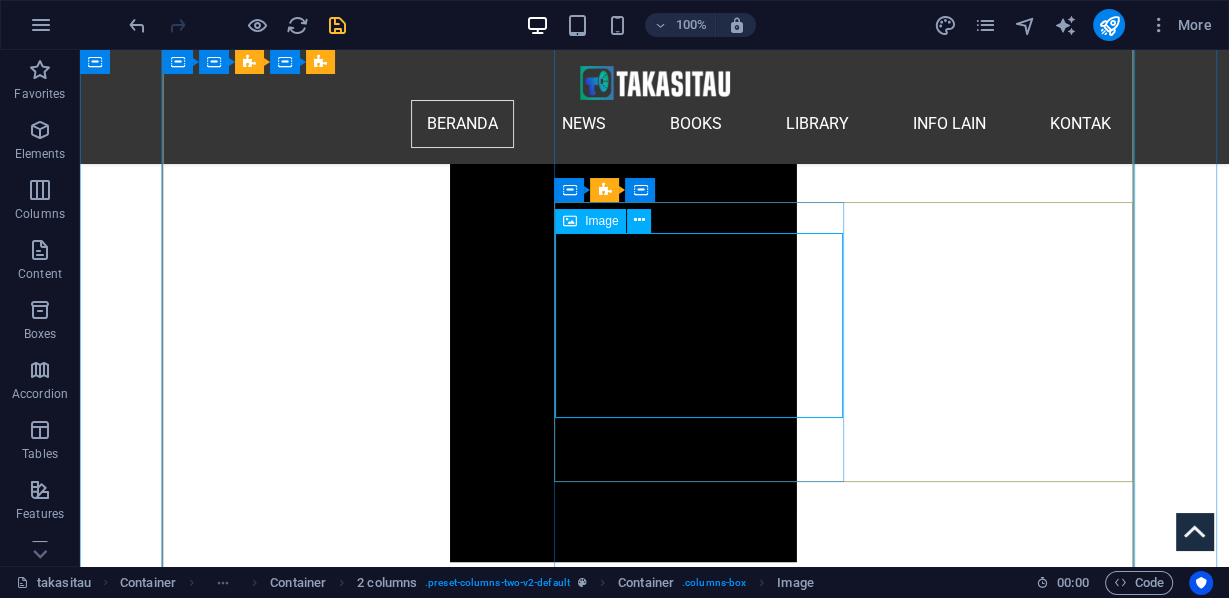 scroll, scrollTop: 2155, scrollLeft: 0, axis: vertical 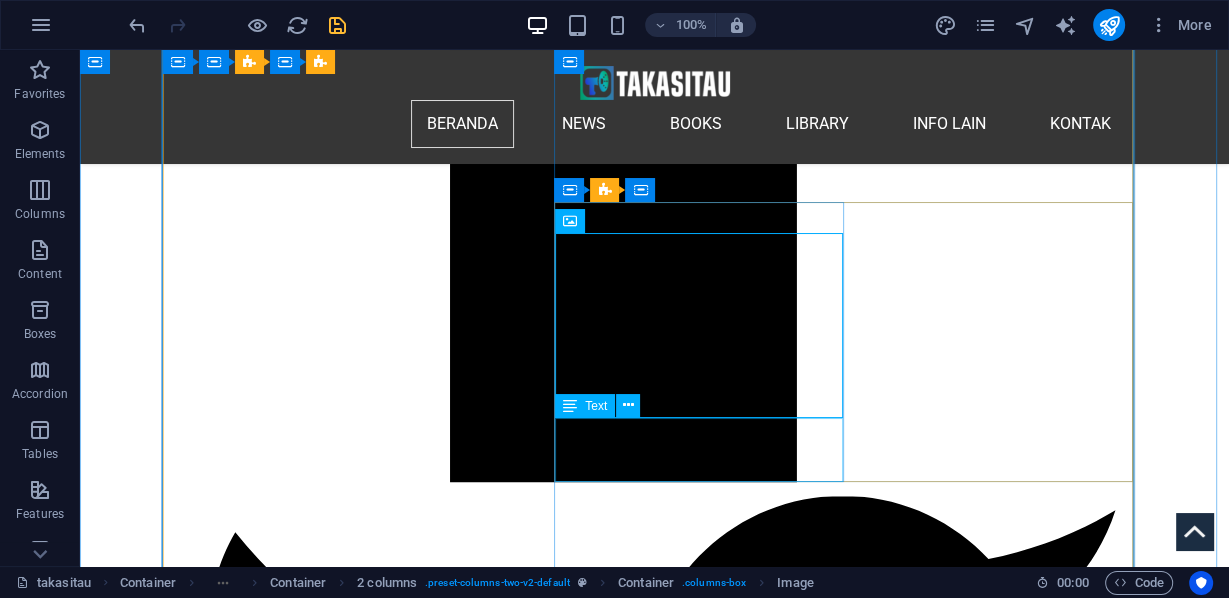click on "Ribuan demonstran pro-Palestina berbaris melintasi Jembatan Pelabuhan Sydney, menuntut pengiriman bantuan ke Gaza dan diakhirinya perang Israel di wilayah kantong tersebut. TRT World Now @TRTWorldNow" at bounding box center (411, 10003) 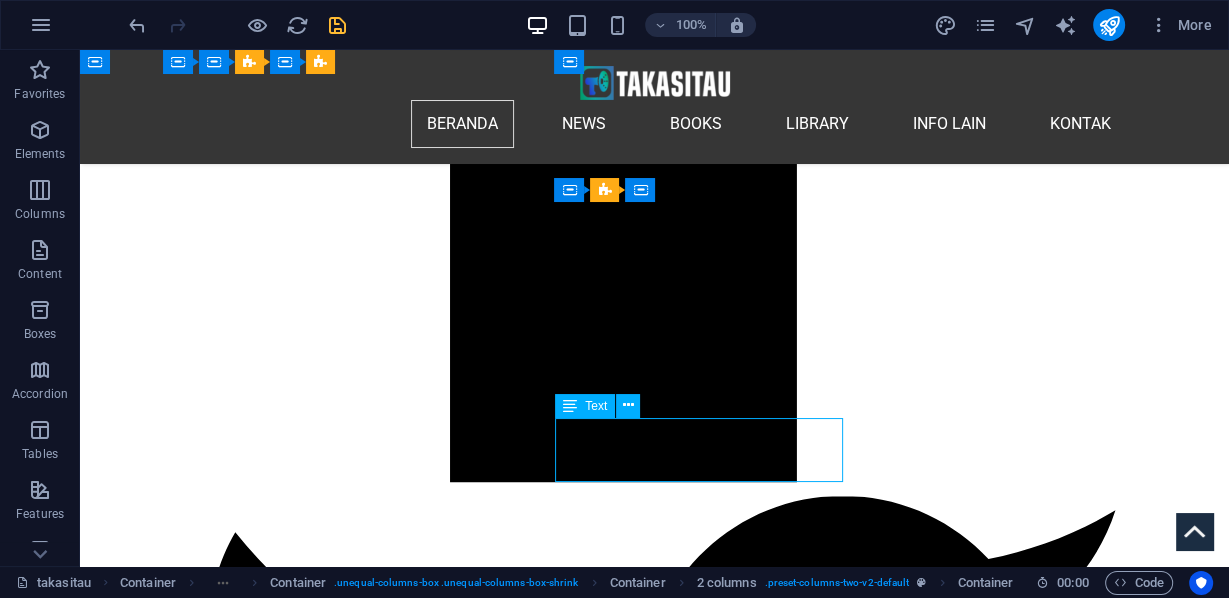 click on "Ribuan demonstran pro-Palestina berbaris melintasi Jembatan Pelabuhan Sydney, menuntut pengiriman bantuan ke Gaza dan diakhirinya perang Israel di wilayah kantong tersebut. TRT World Now @TRTWorldNow" at bounding box center [411, 10003] 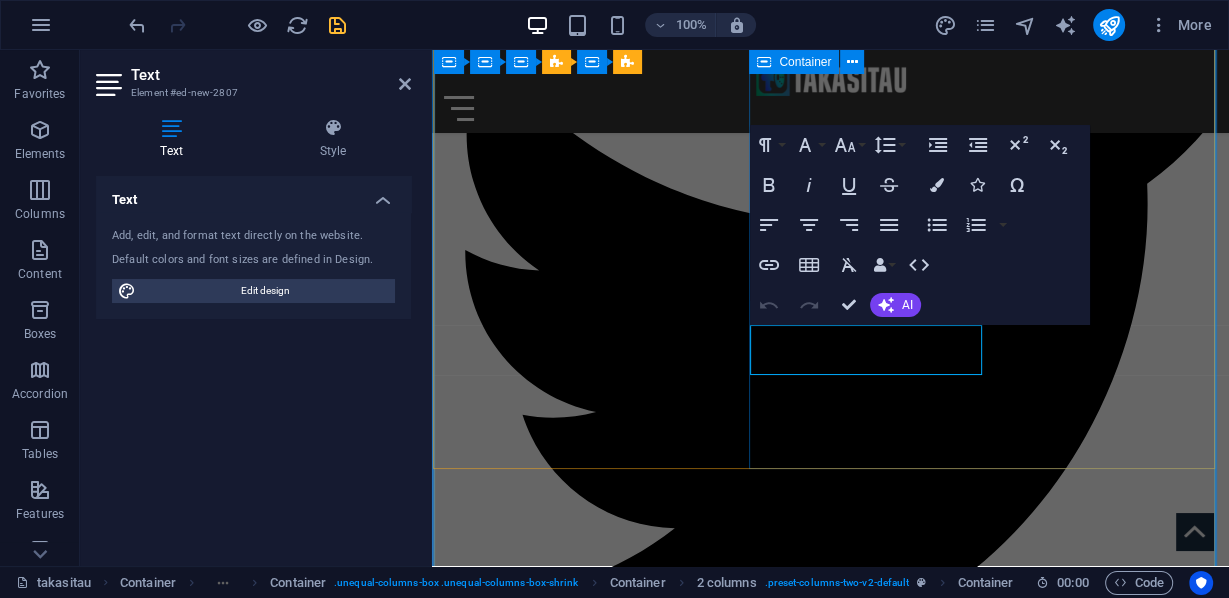 scroll, scrollTop: 2123, scrollLeft: 0, axis: vertical 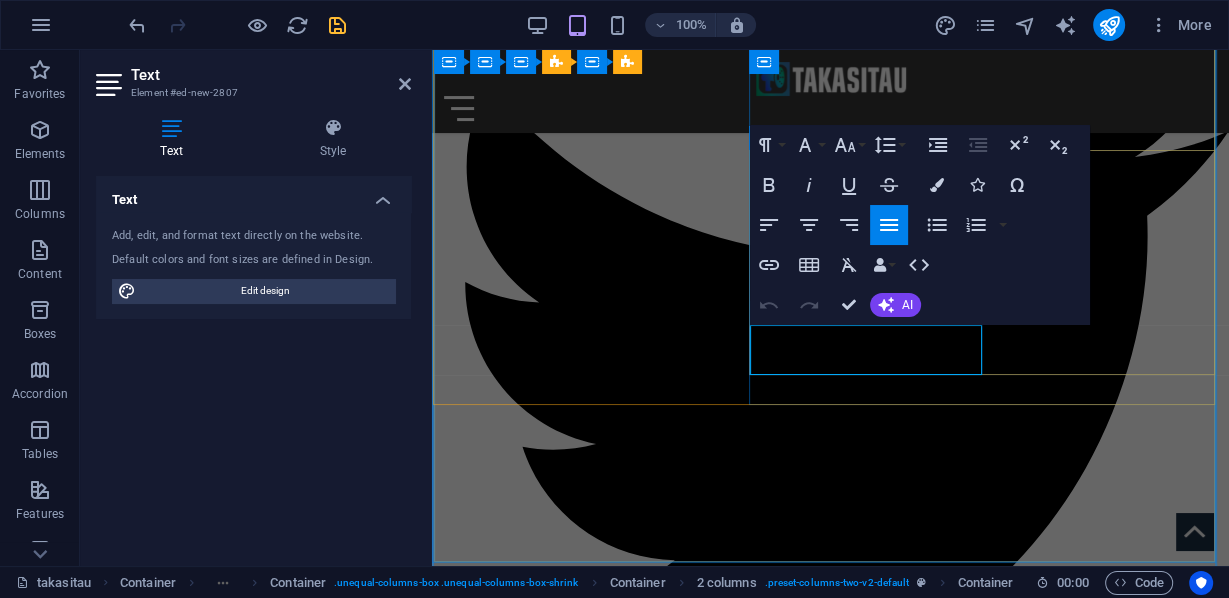 drag, startPoint x: 757, startPoint y: 332, endPoint x: 806, endPoint y: 366, distance: 59.64059 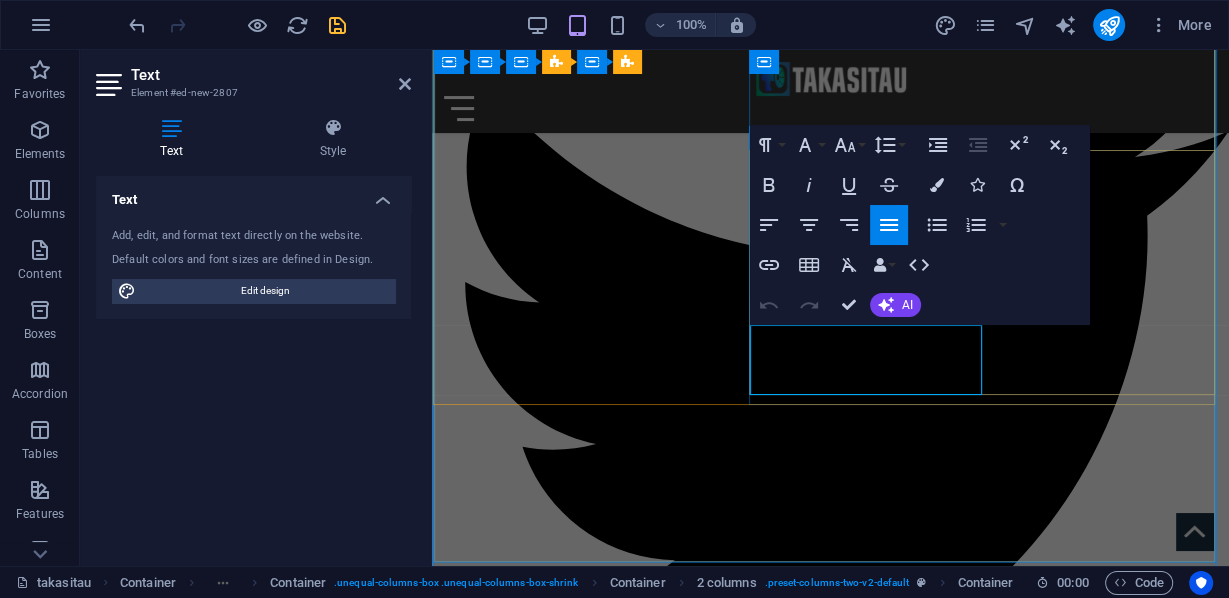 scroll, scrollTop: 2981, scrollLeft: 3, axis: both 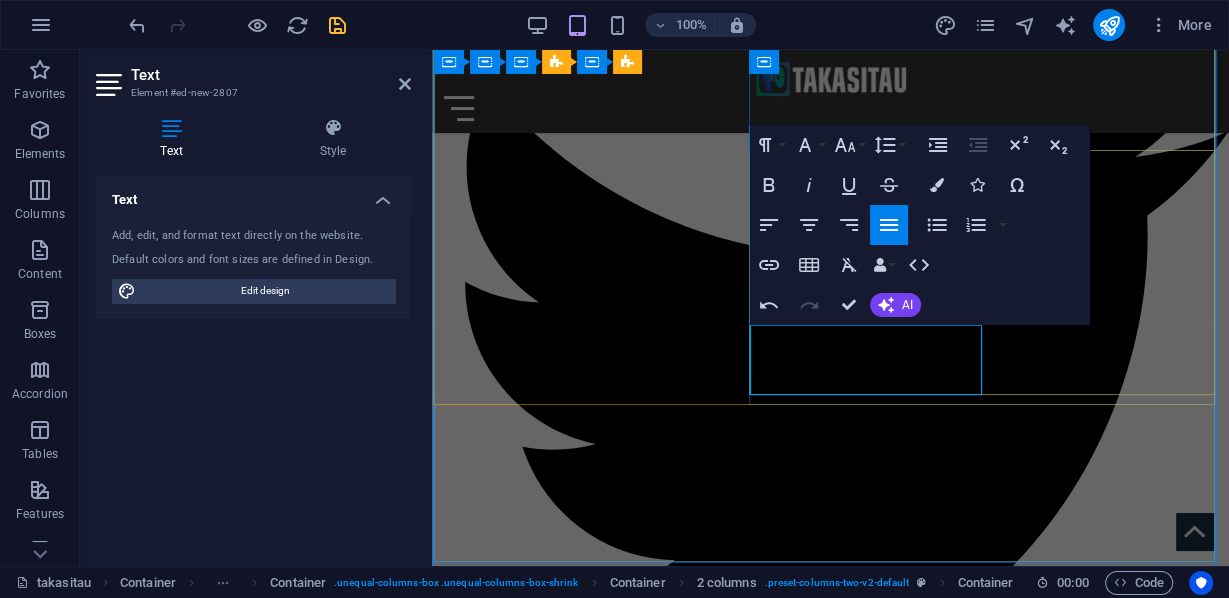 click on "RiUnjuk rasa di berbagai kota di Belgia, yang menuntut sanksi terhadap Israel, dilaporkan 26/01/2025, kemudian terjadi lagi pada Selasa, 15 Juli 2025. Pada foto di atas,Amnesty International takes part in demonstration calling for permanent ceasefire in Gaza Evelyn Ann-Marie Dom - 26/01/2025ow" at bounding box center [631, 7886] 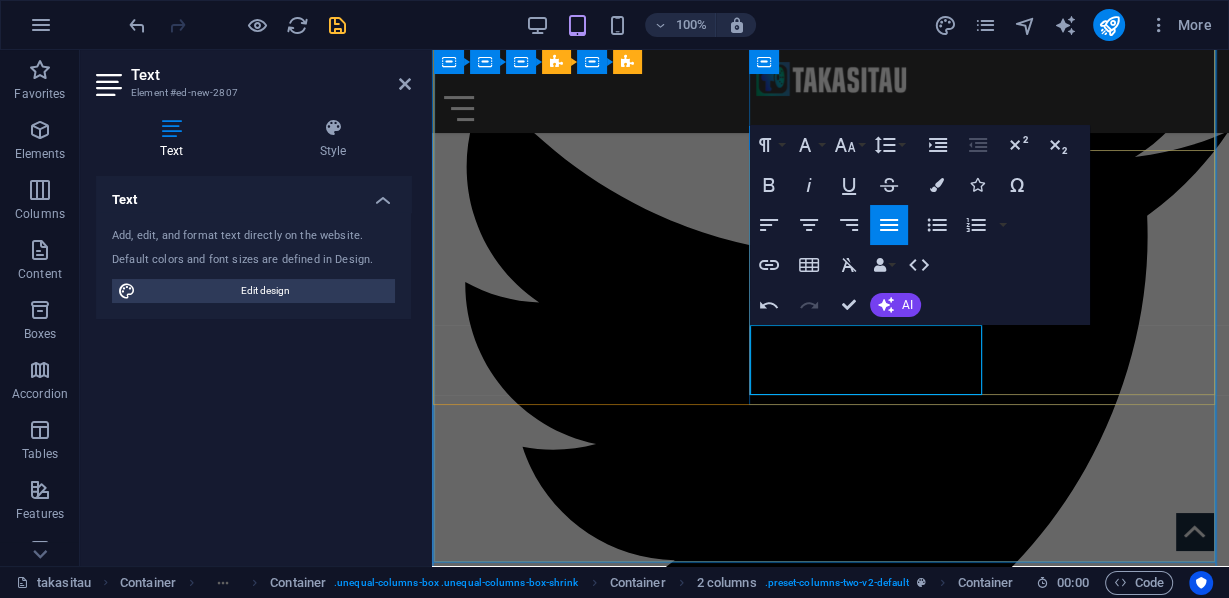 click on "RiUnjuk rasa di berbagai kota di Belgia, yang menuntut sanksi terhadap Israel, dilaporkan 26/01/2025, kemudian terjadi lagi pada Selasa, 15 Juli 2025. Pada foto di atas,Amnesty International takes part in demonstration calling for permanent ceasefire in Gaza Evelyn Ann-Marie Dom - 26/01/2025" at bounding box center [631, 7885] 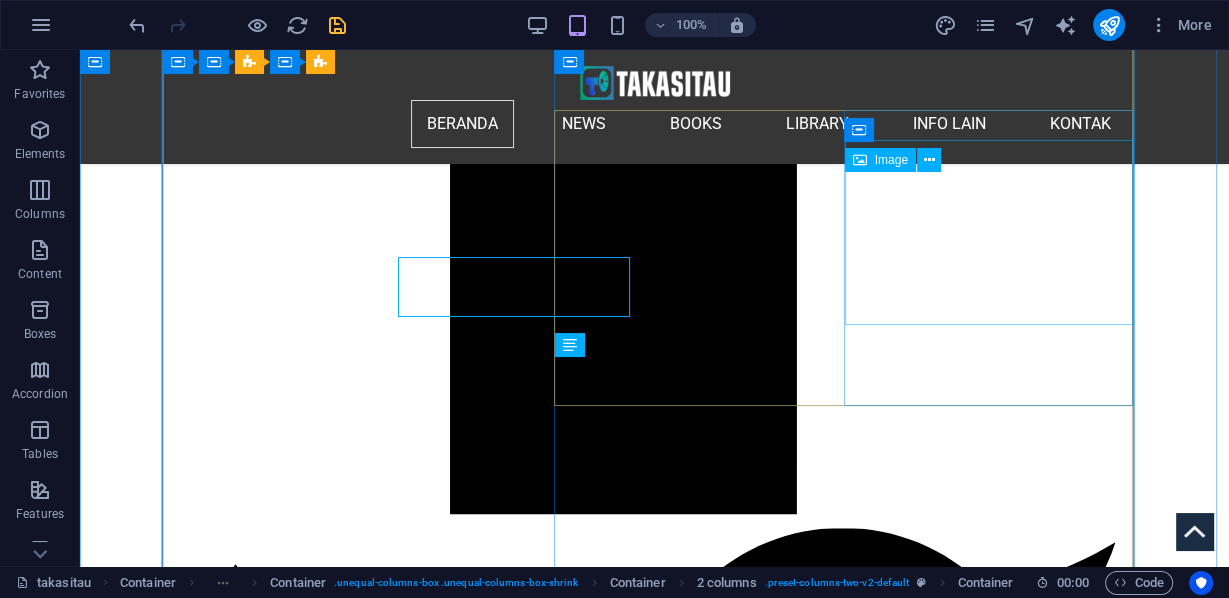 scroll, scrollTop: 2180, scrollLeft: 0, axis: vertical 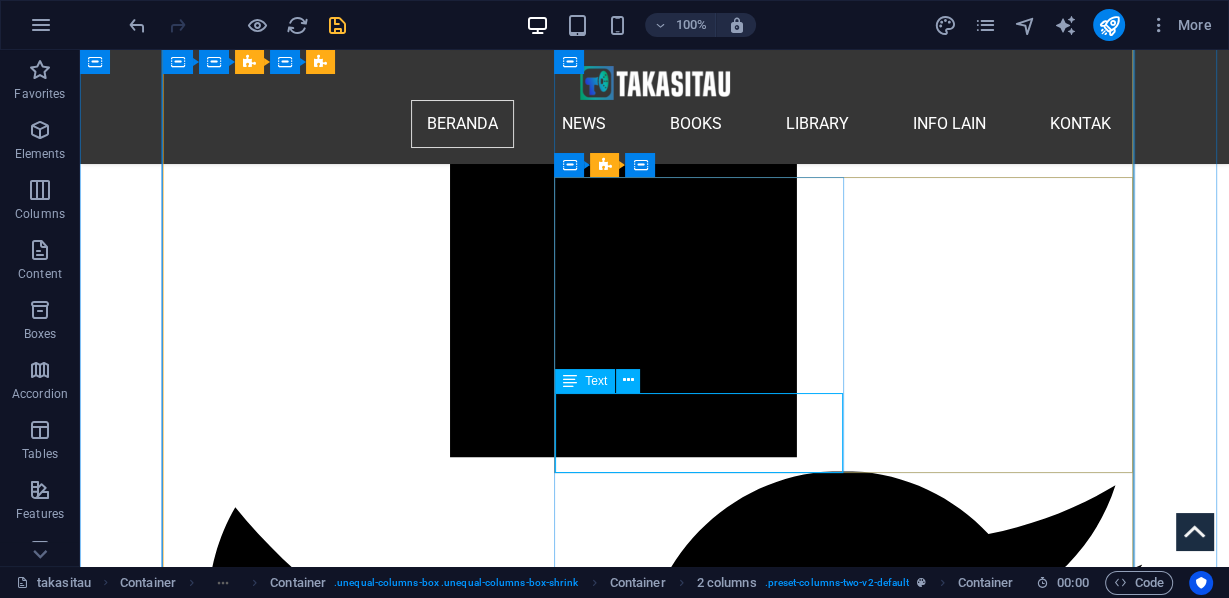 click on "Unjuk rasa di berbagai kota di Belgia, yang menuntut sanksi terhadap Israel, dilaporkan 26/01/2025, kemudian terjadi lagi pada Selasa, 15 Juli 2025. Pada foto di atas,Amnesty International takes part in demonstration calling for permanent ceasefire in Gaza Evelyn Ann-Marie Dom - 26/01/2025" at bounding box center (411, 9986) 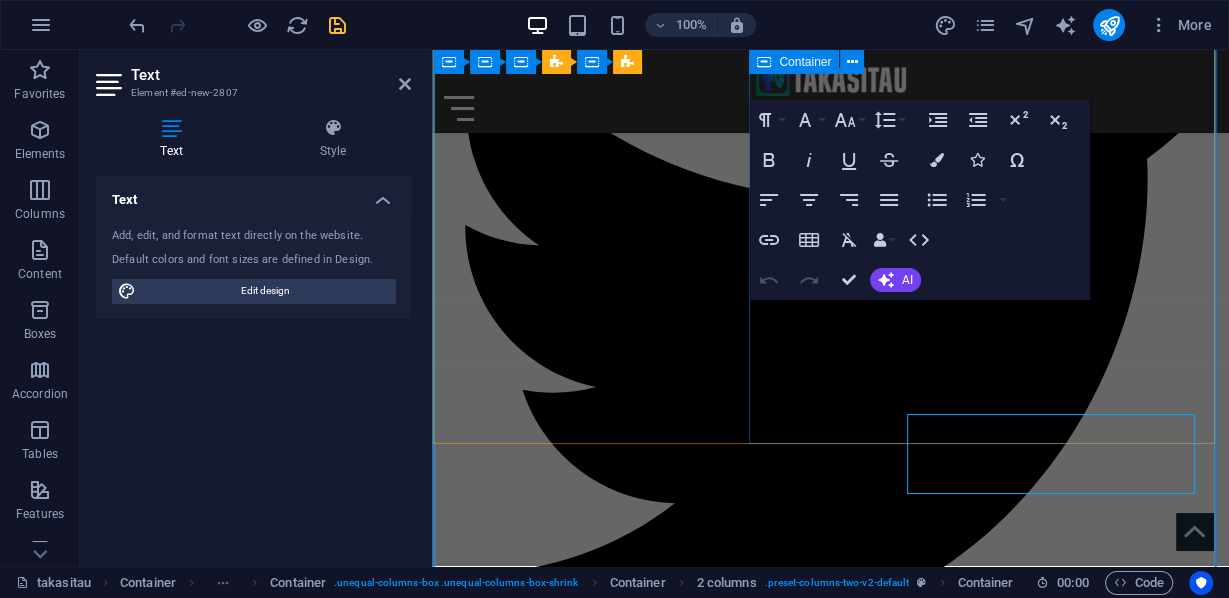 scroll, scrollTop: 2148, scrollLeft: 0, axis: vertical 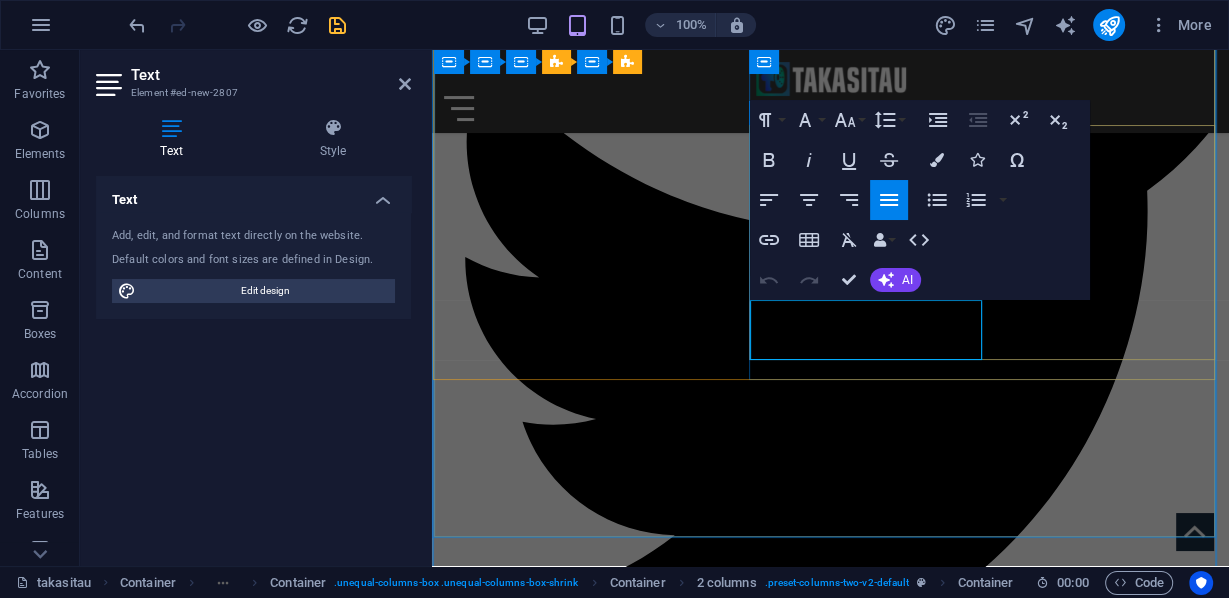click on "Unjuk rasa di berbagai kota di Belgia, yang menuntut sanksi terhadap Israel, dilaporkan 26/01/2025, kemudian terjadi lagi pada Selasa, 15 Juli 2025. Pada foto di atas,Amnesty International takes part in demonstration calling for permanent ceasefire in Gaza Evelyn Ann-Marie Dom - 26/01/2025" at bounding box center (631, 7860) 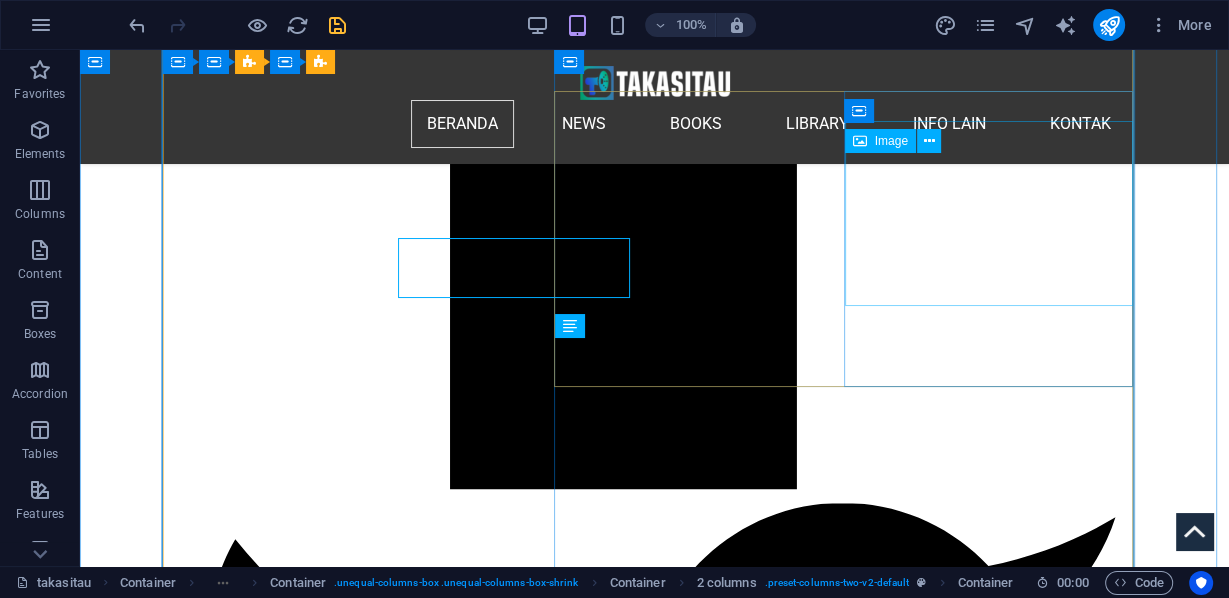 scroll, scrollTop: 2199, scrollLeft: 0, axis: vertical 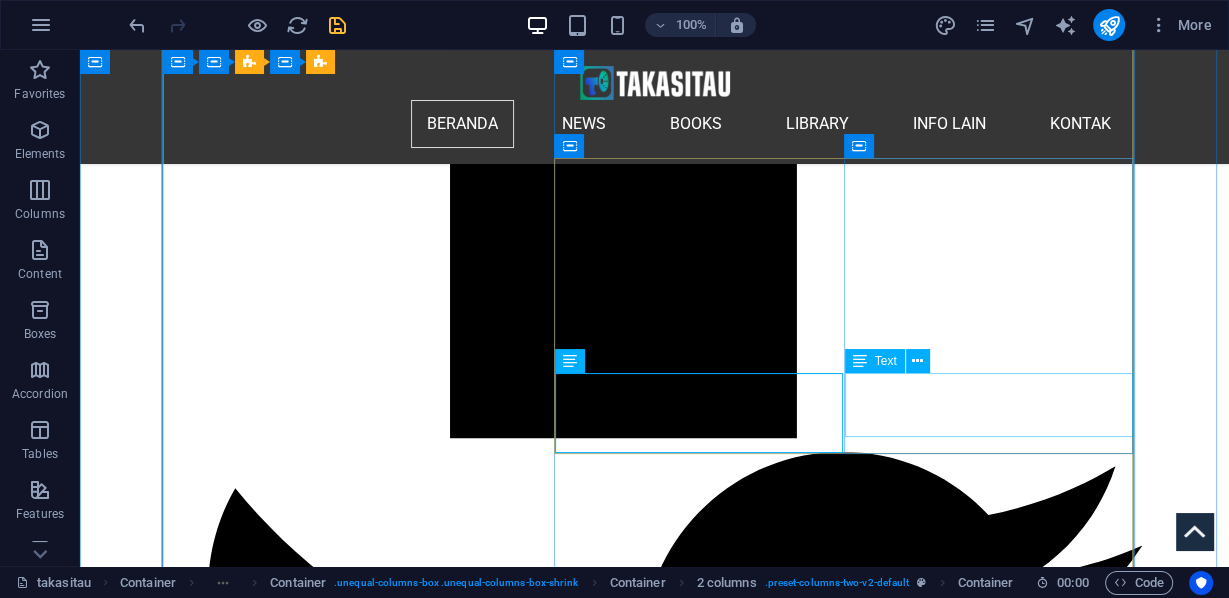 click on "Ribuan demonstran pro-Palestina berbaris melintasi Jembatan Pelabuhan Sydney, menuntut pengiriman bantuan ke Gaza dan diakhirinya perang Israel di wilayah kantong tersebut. TRT World Now @TRTWorldNow" at bounding box center (411, 10775) 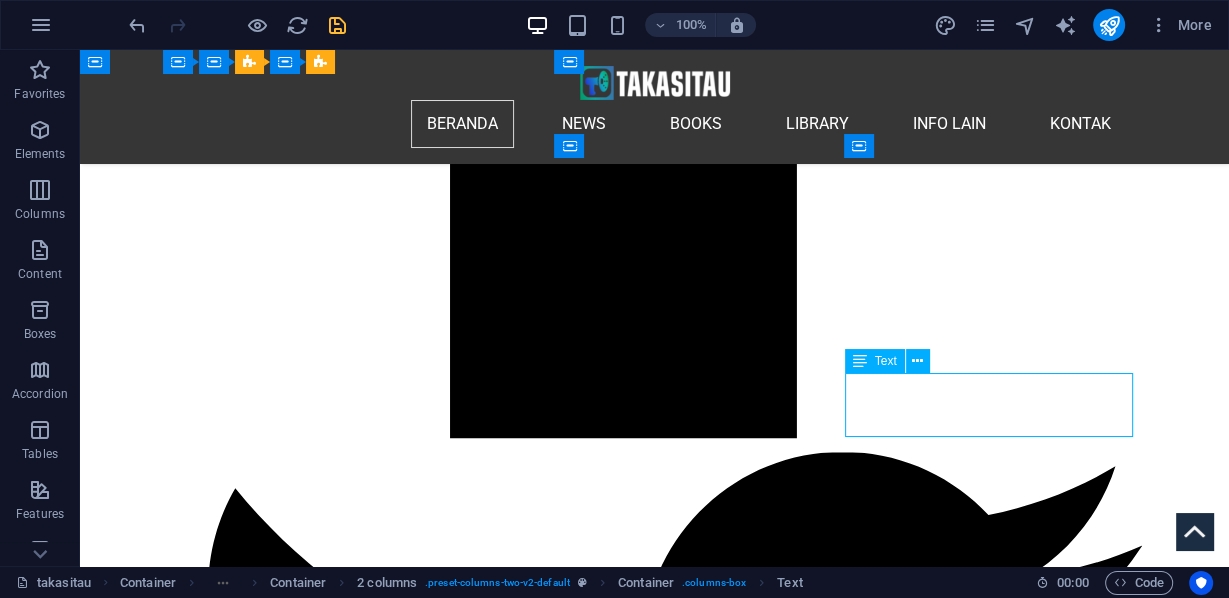 click on "Ribuan demonstran pro-Palestina berbaris melintasi Jembatan Pelabuhan Sydney, menuntut pengiriman bantuan ke Gaza dan diakhirinya perang Israel di wilayah kantong tersebut. TRT World Now @TRTWorldNow" at bounding box center [411, 10775] 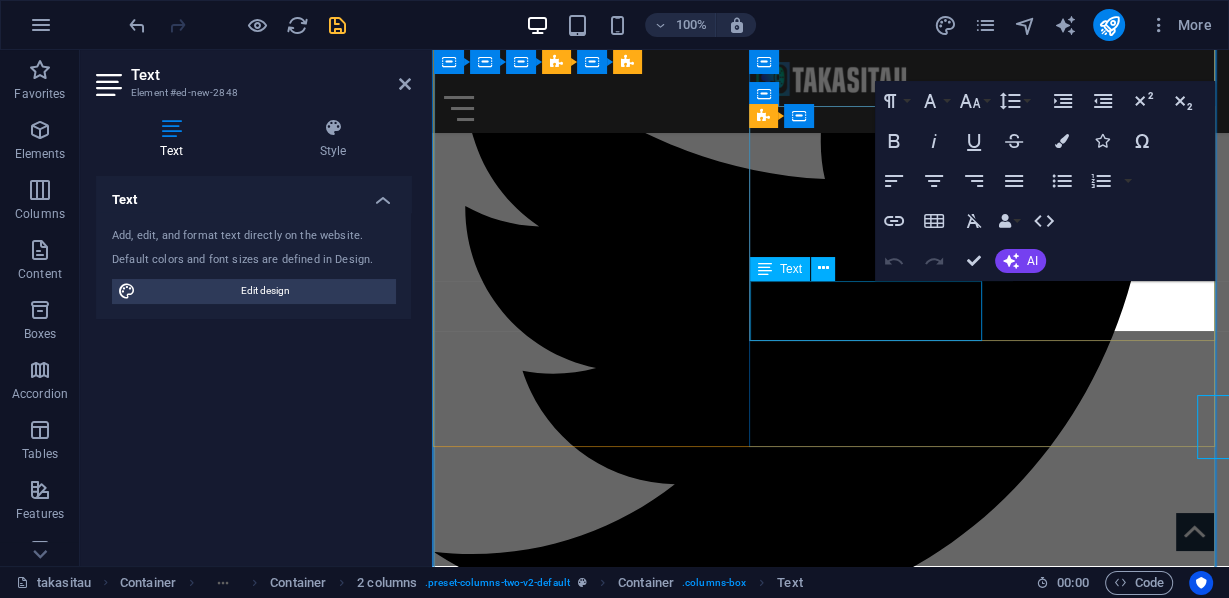 scroll, scrollTop: 2167, scrollLeft: 0, axis: vertical 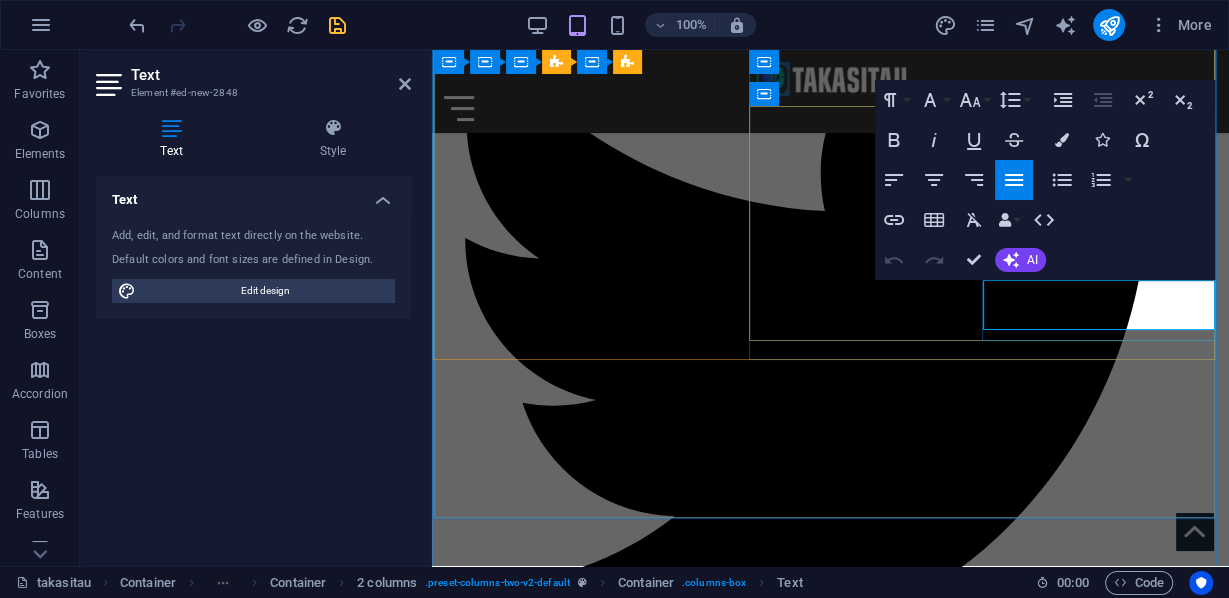 click on "Ribuan demonstran pro-Palestina berbaris melintasi Jembatan Pelabuhan Sydney, menuntut pengiriman bantuan ke Gaza dan diakhirinya perang Israel di wilayah kantong tersebut. TRT World Now @TRTWorldNow" at bounding box center [631, 8414] 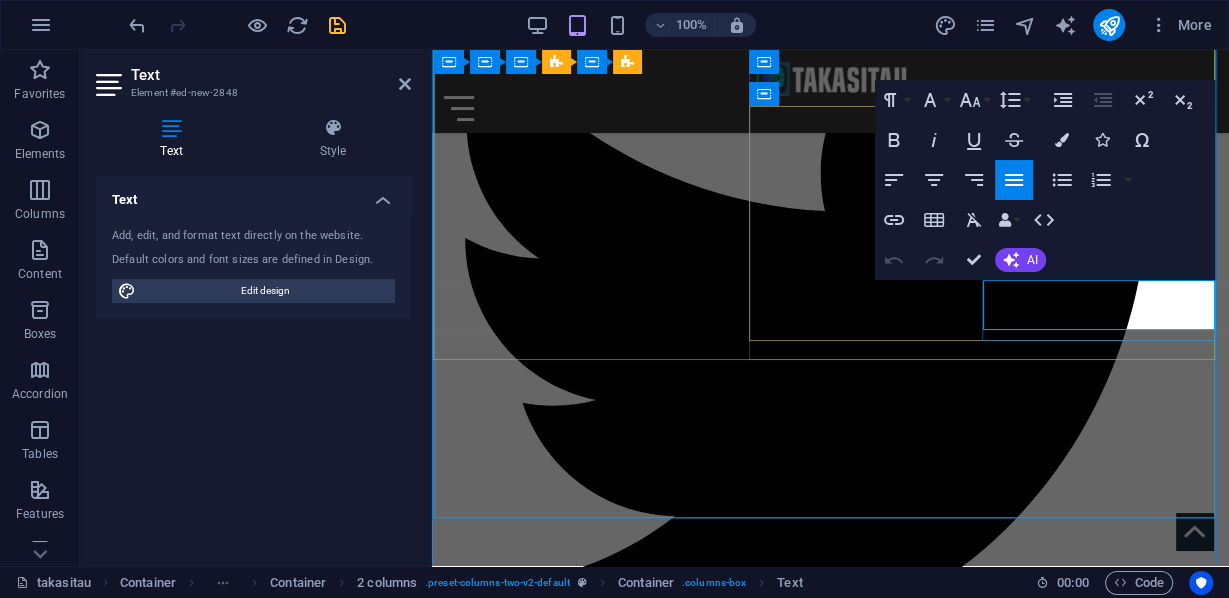 drag, startPoint x: 990, startPoint y: 284, endPoint x: 1041, endPoint y: 327, distance: 66.70832 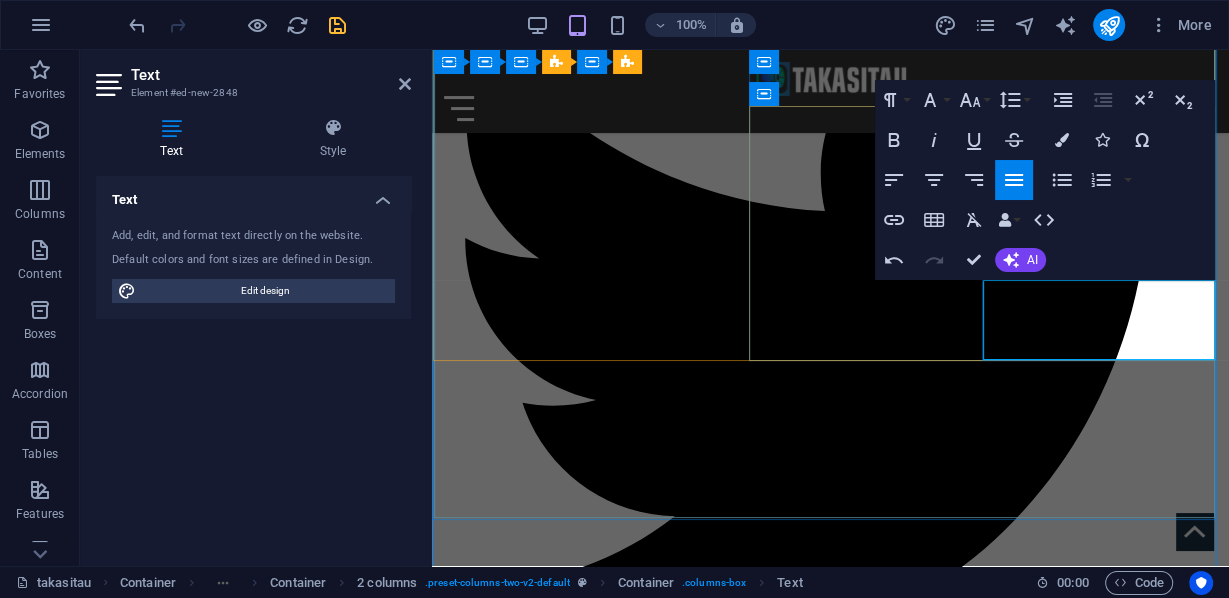 scroll, scrollTop: 3751, scrollLeft: 0, axis: vertical 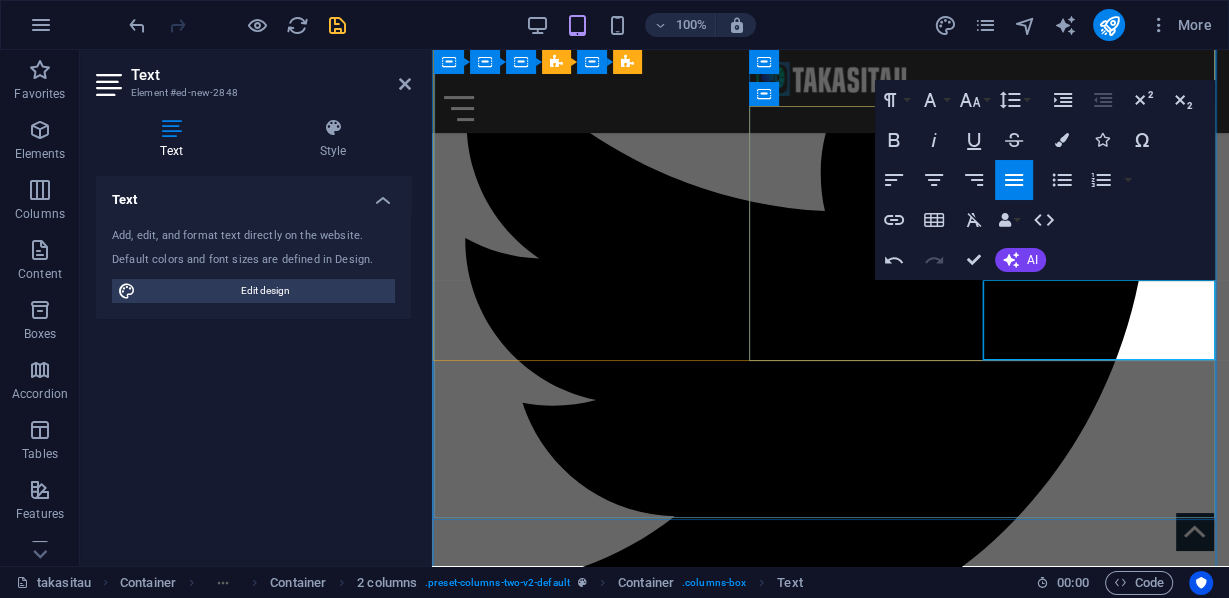 click on "RiDemonstran 19 May 2025, berkumpul di Malieveld di pusat kota Den Haag, Belanda. [Phil Nijhuis/EPA] - Al-Jazeera. Puluhan ribu orang berbaris di Belanda untuk memprotes genosida Gaza. Para pengunjuk rasa berbaris di Den Haag untuk mendesak pemerintah agar berbuat lebih banyak untuk menghentikan serangan Israel di wilayah kantong yang terkepung tersebut." at bounding box center [631, 8419] 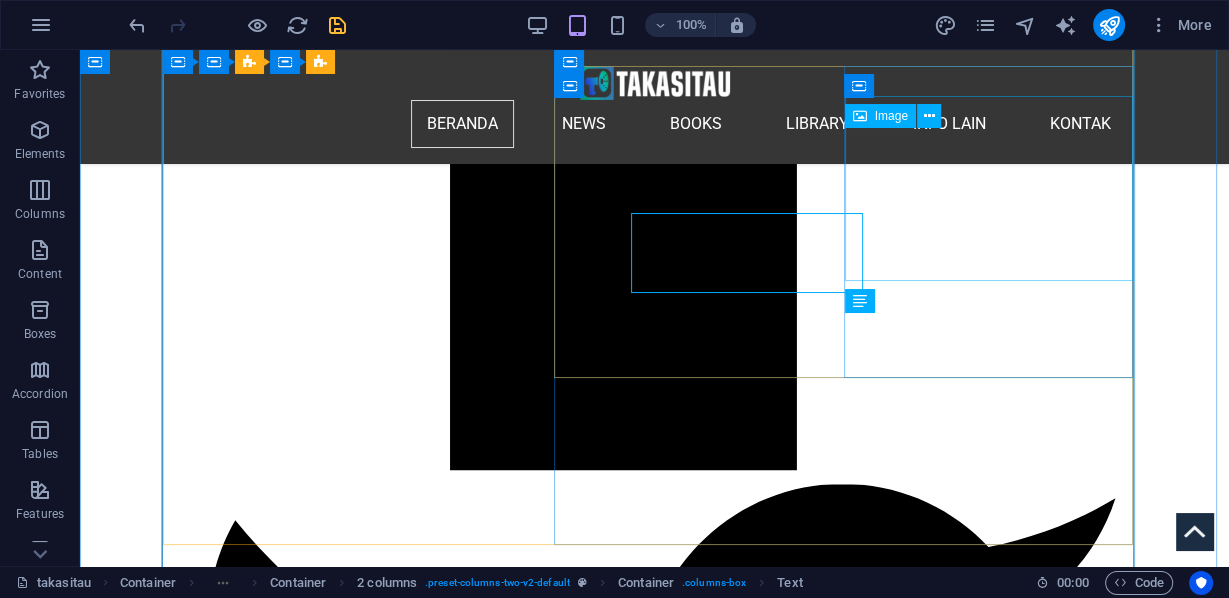 scroll, scrollTop: 2224, scrollLeft: 0, axis: vertical 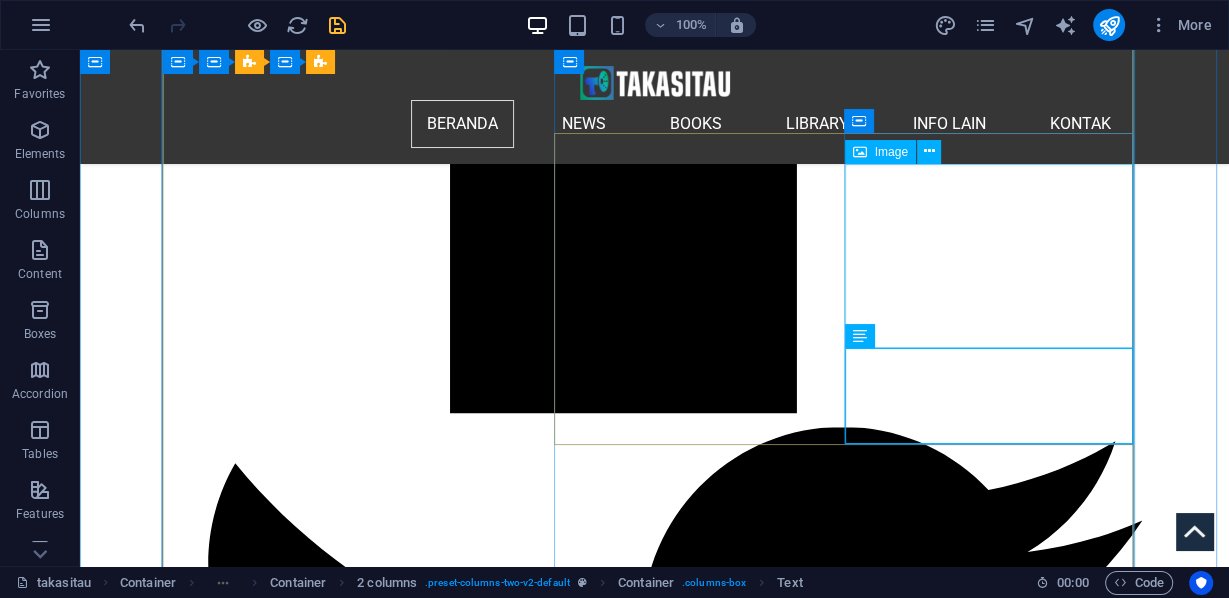 click at bounding box center (411, 10366) 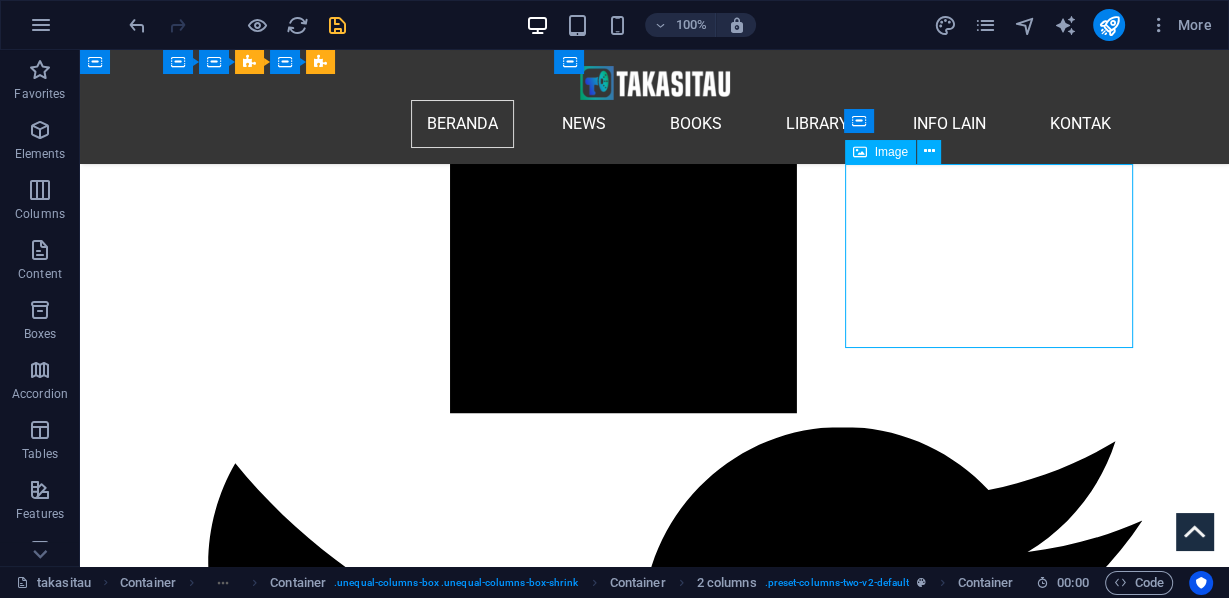 click at bounding box center [411, 10366] 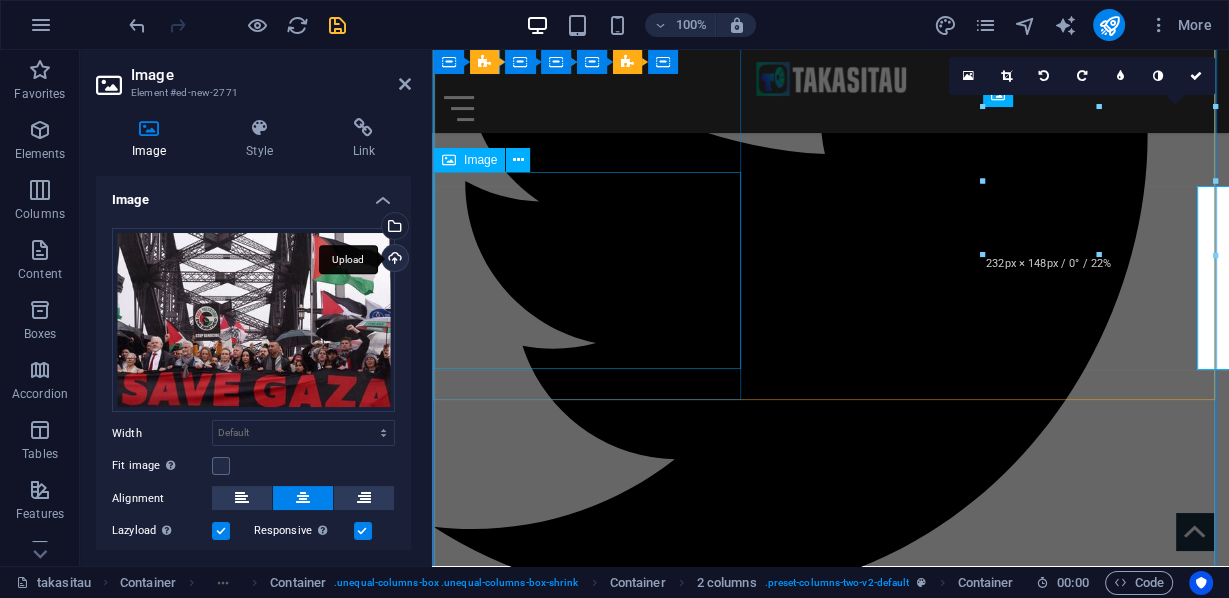 scroll, scrollTop: 2149, scrollLeft: 0, axis: vertical 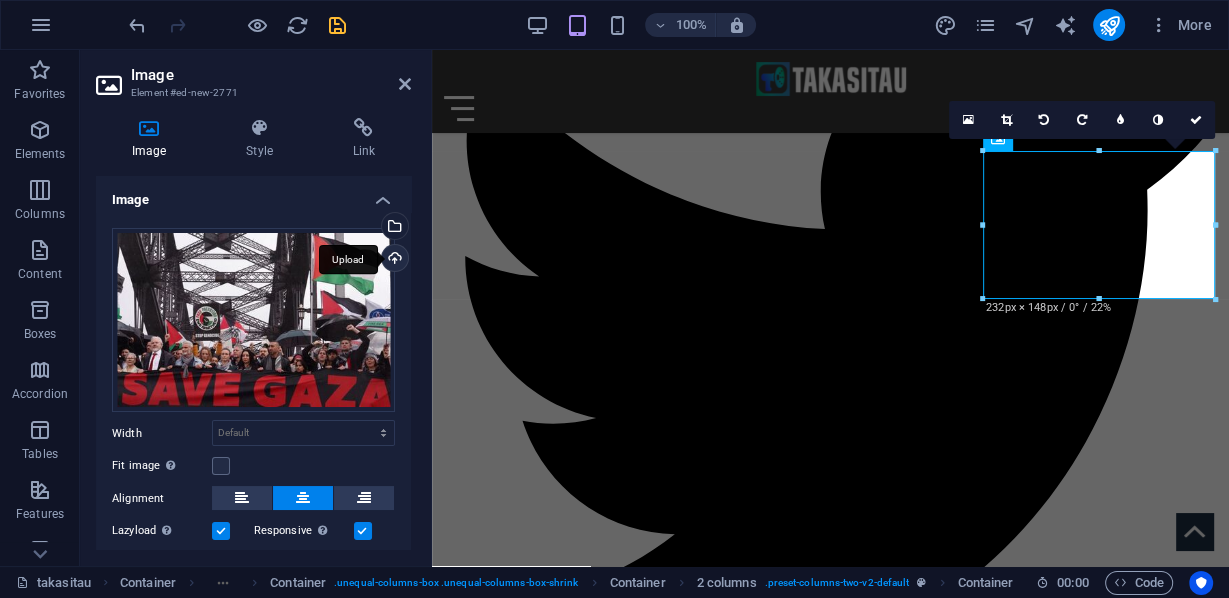 click on "Upload" at bounding box center (393, 260) 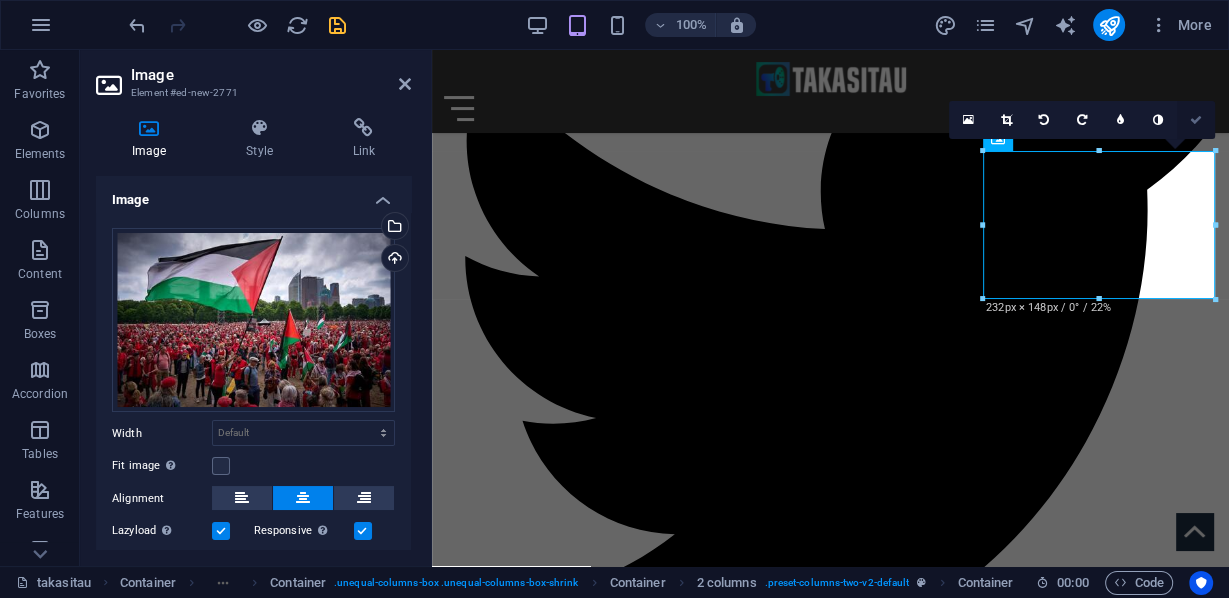 click at bounding box center (1196, 120) 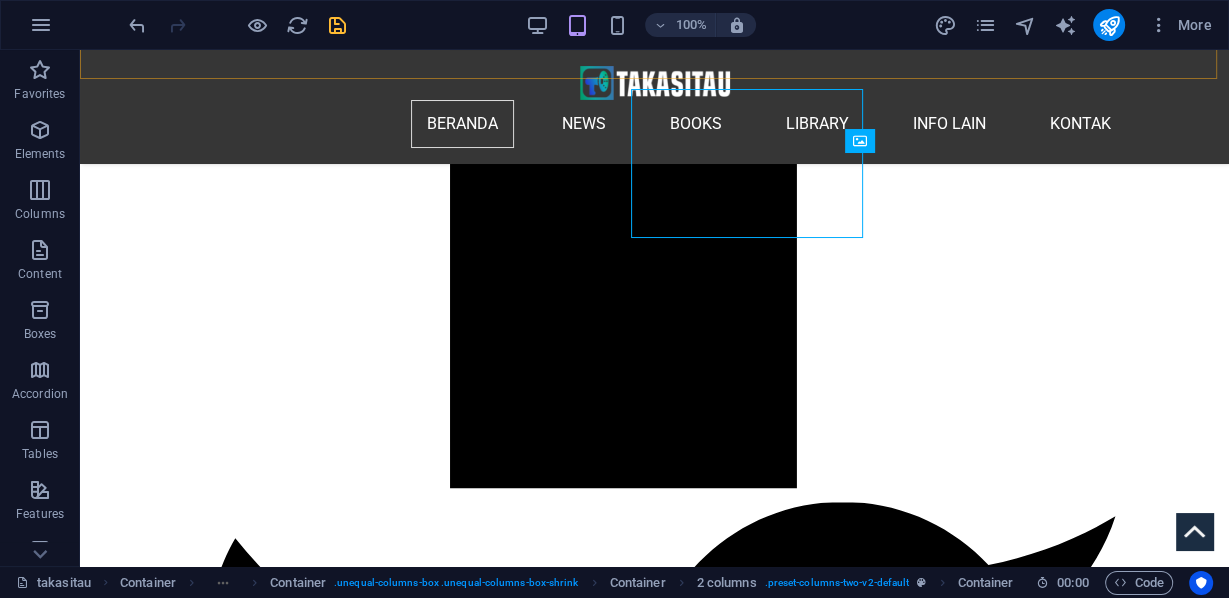 scroll, scrollTop: 2200, scrollLeft: 0, axis: vertical 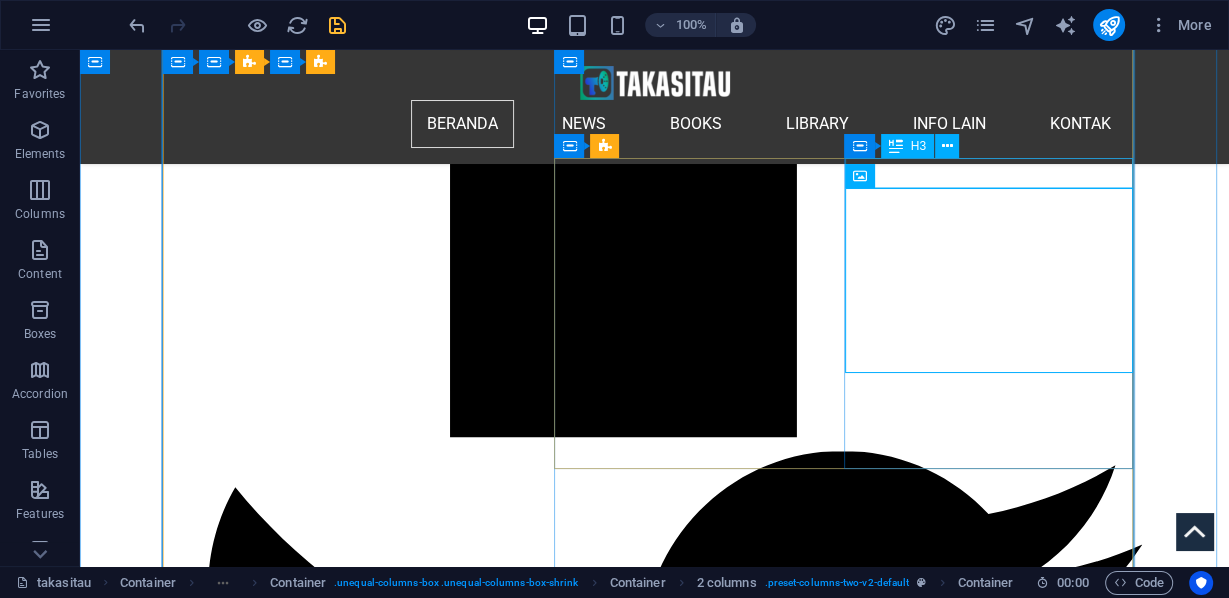 click on "Belgia" at bounding box center (411, 10007) 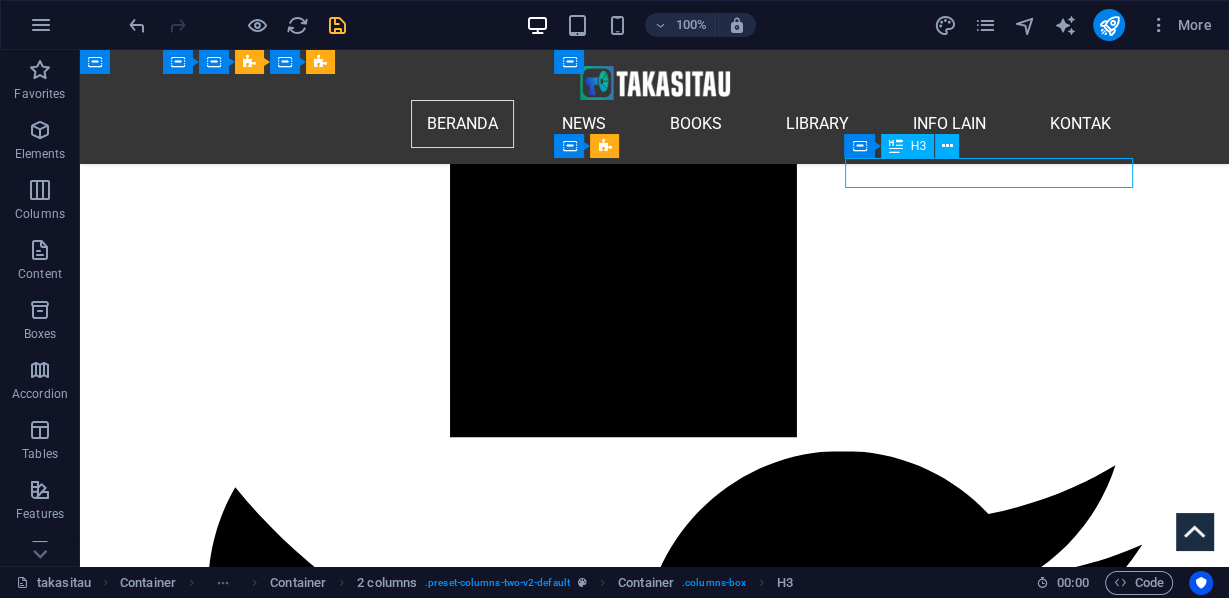 click on "Belgia" at bounding box center [411, 10007] 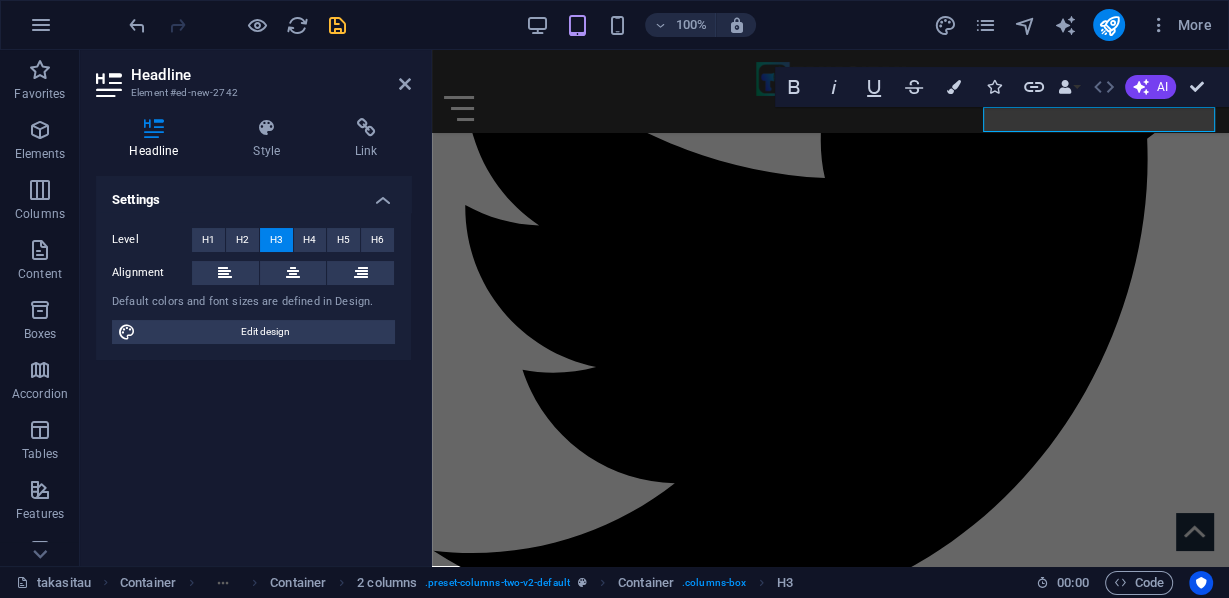 scroll, scrollTop: 2167, scrollLeft: 0, axis: vertical 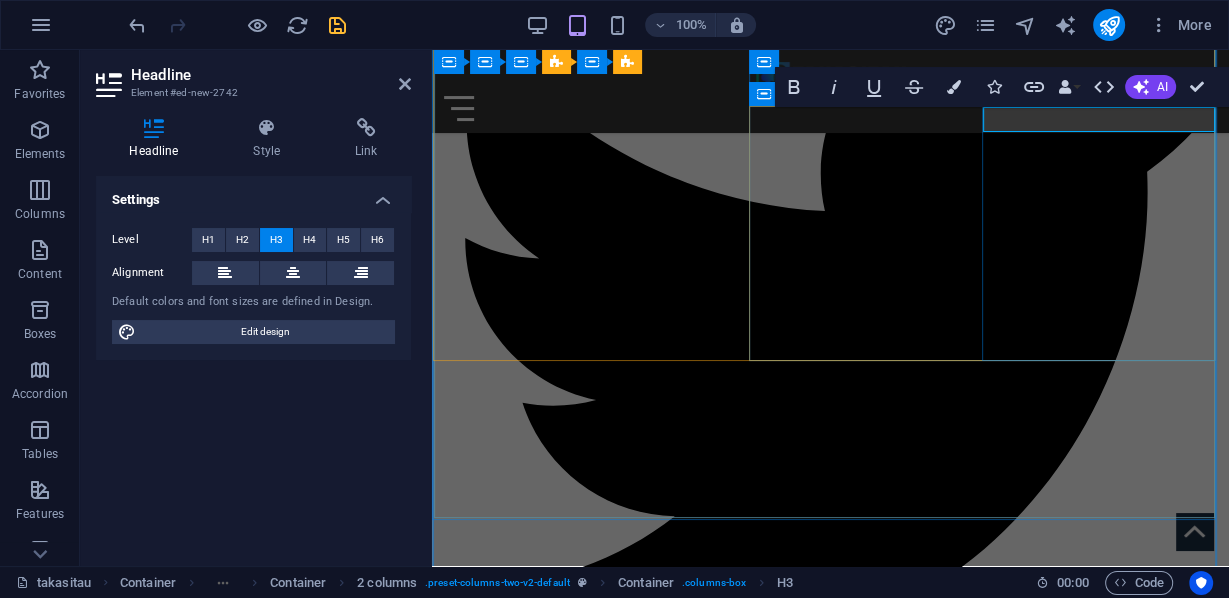 type 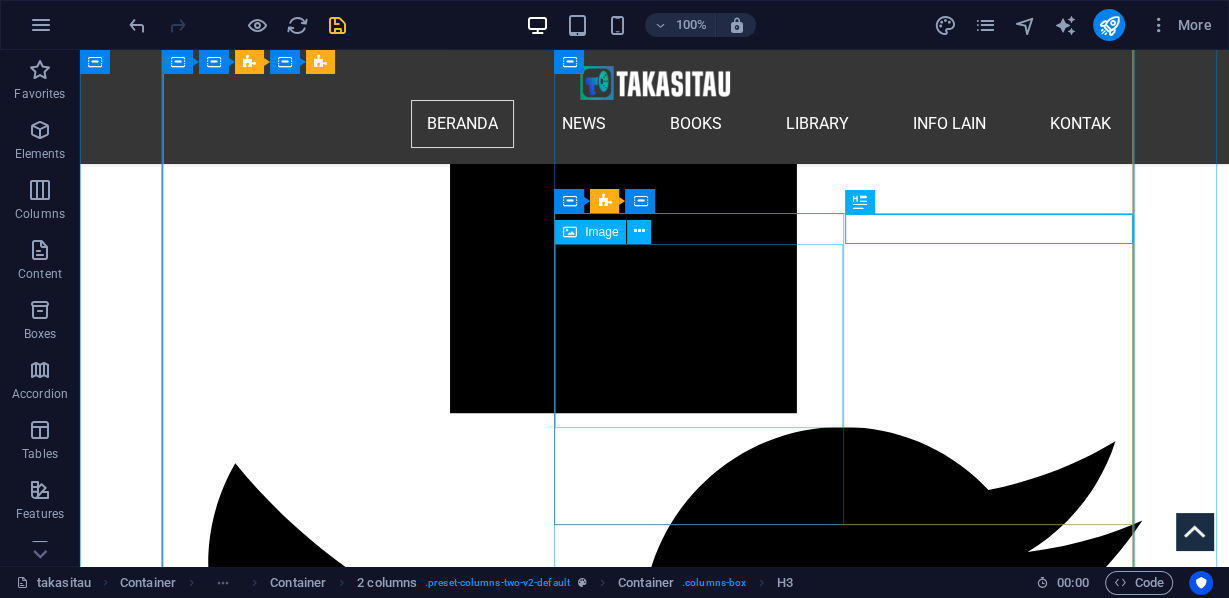 scroll, scrollTop: 2144, scrollLeft: 0, axis: vertical 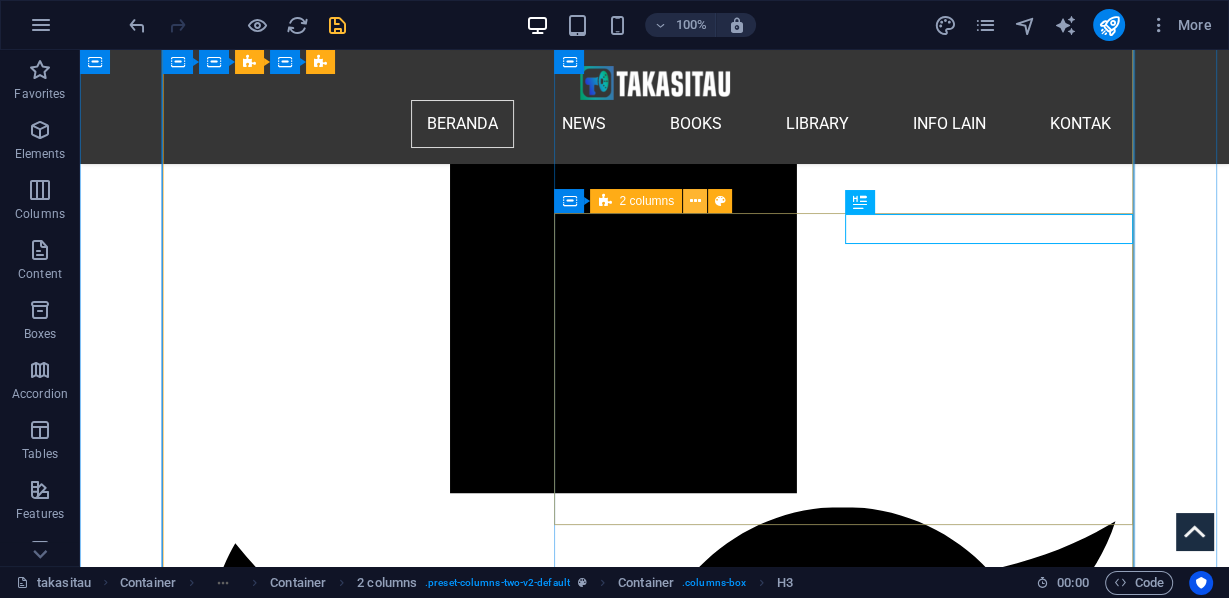 click at bounding box center [695, 201] 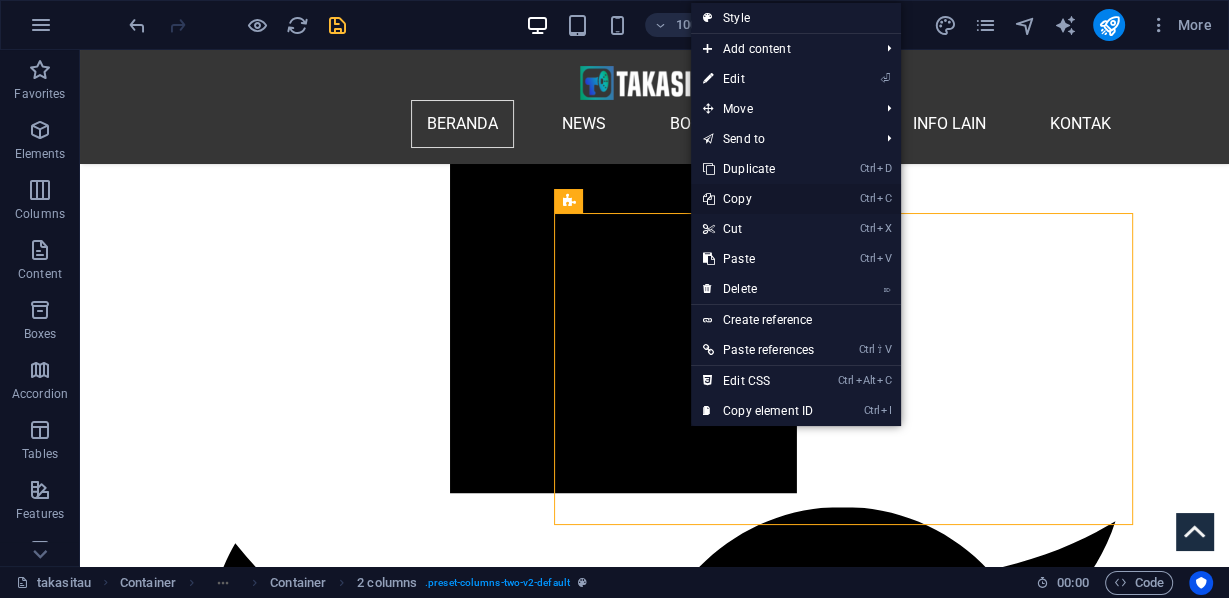 click on "Ctrl C  Copy" at bounding box center [758, 199] 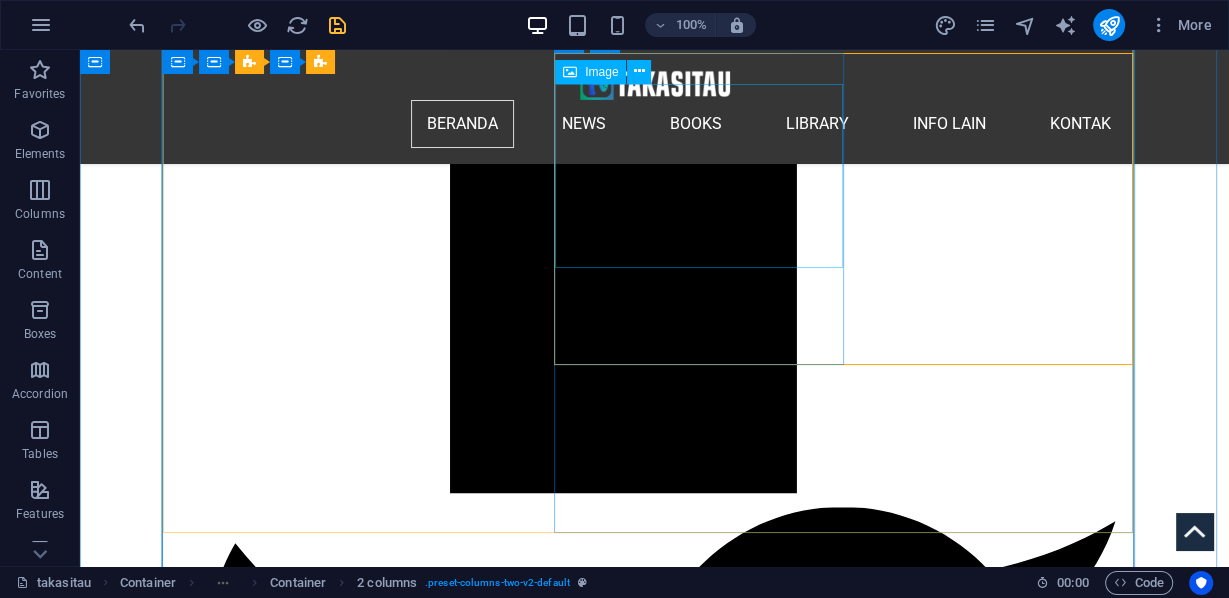 scroll, scrollTop: 2304, scrollLeft: 0, axis: vertical 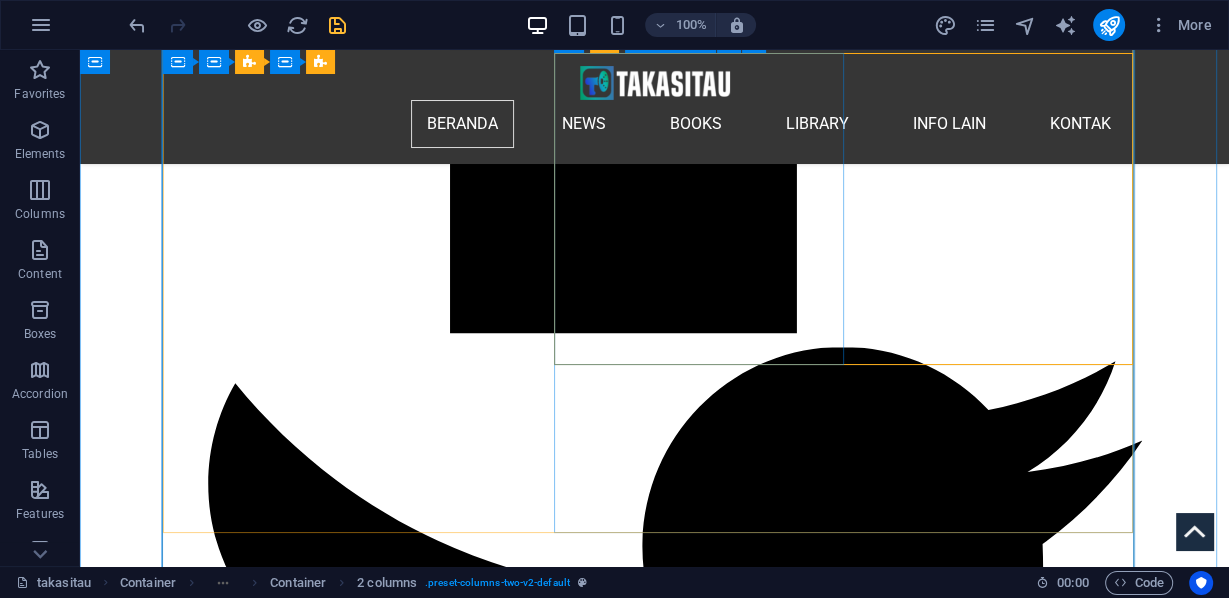 click on "Belgia Unjuk rasa di berbagai kota di Belgia, yang menuntut sanksi terhadap Israel, dilaporkan 26/01/2025, kemudian terjadi lagi pada Selasa, 15 Juli 2025. Pada foto di atas, Amnesty International takes part in demonstration calling for permanent ceasefire in Gaza Evelyn Ann-Marie Dom - 26/01/2025" at bounding box center [411, 9479] 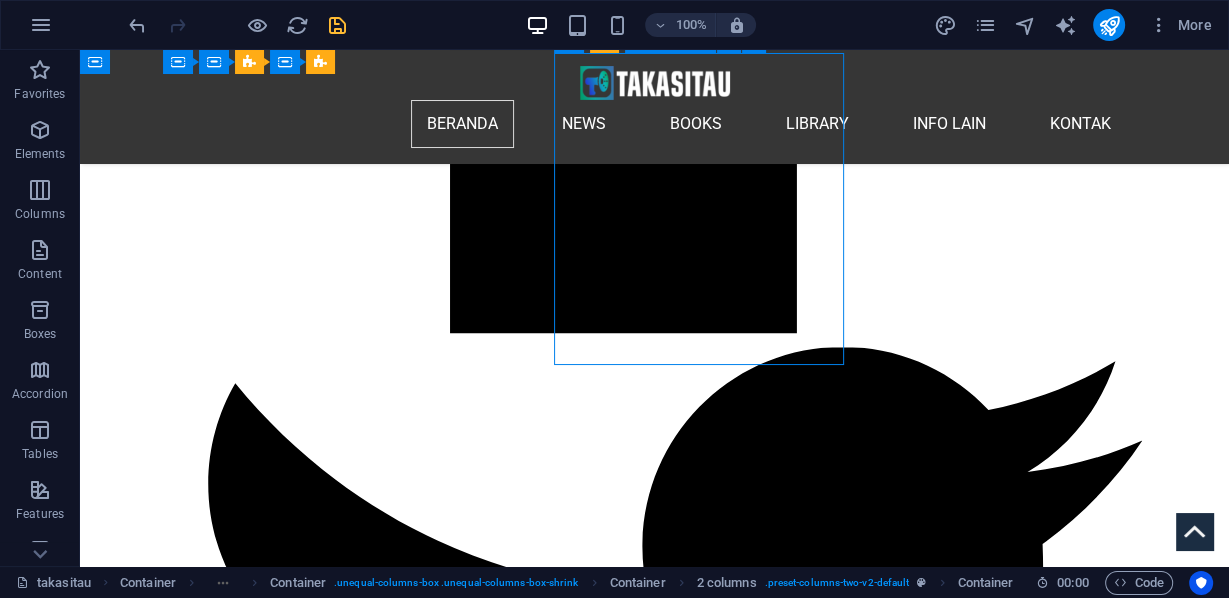 click on "Belgia Unjuk rasa di berbagai kota di Belgia, yang menuntut sanksi terhadap Israel, dilaporkan 26/01/2025, kemudian terjadi lagi pada Selasa, 15 Juli 2025. Pada foto di atas, Amnesty International takes part in demonstration calling for permanent ceasefire in Gaza Evelyn Ann-Marie Dom - 26/01/2025" at bounding box center (411, 9479) 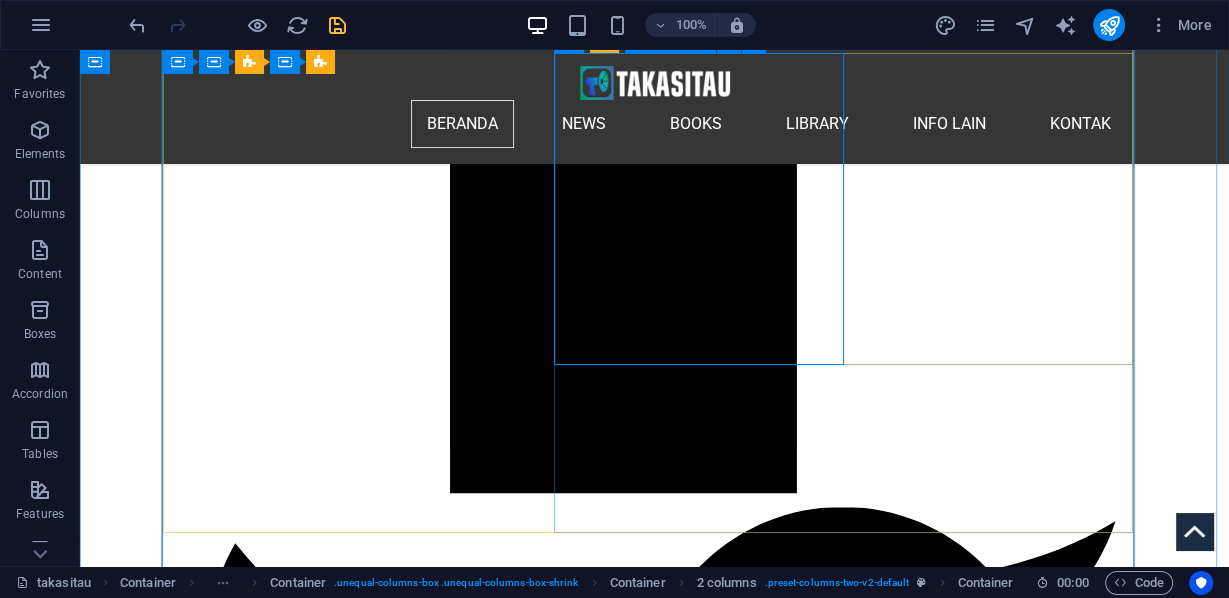 scroll, scrollTop: 2304, scrollLeft: 0, axis: vertical 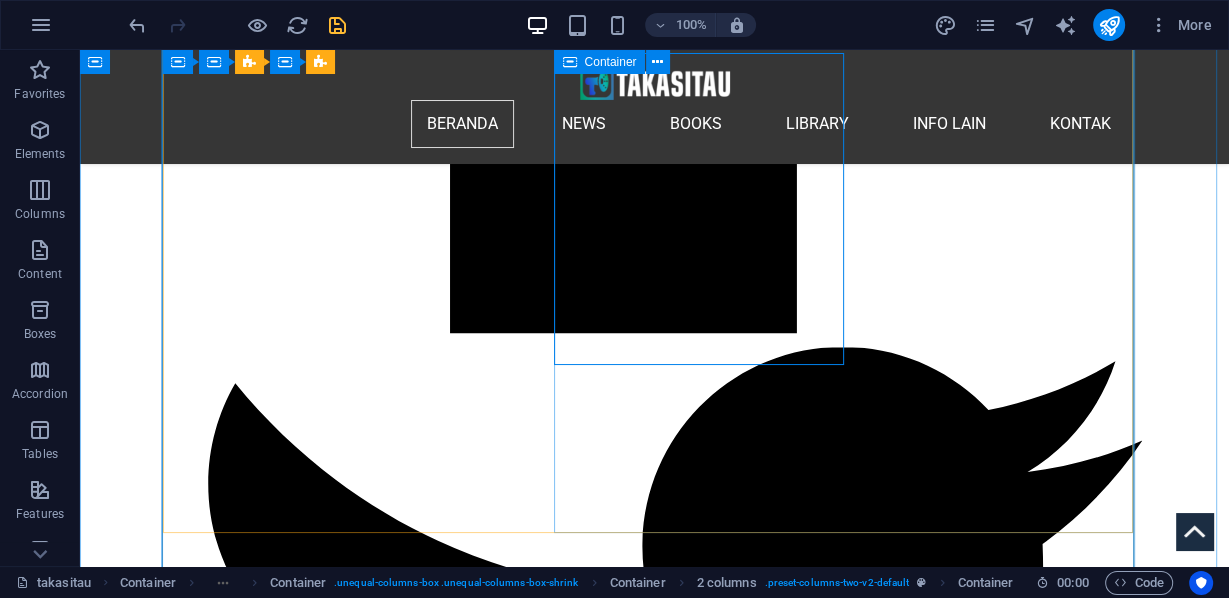 click on "P ada hari Minggu, 3 Agustus 2025, lebih dari 300.000 orang membanjiri Jembatan Pelabuhan Sydney dalam salah satu demonstrasi terbesar yang pernah terjadi di Australia, yang disebut " March for Humanity ". Gelombang besar manusia, dan pesan yang jelas: Israel kehilangan legitimasi global karena kejahatannya di Gaza semakin membuatnya terisolasi. Tampak Julian Assange bergabung dengan protes besar-besaran pro-Palestina di Sydney tersebut. Puluhan ribu orang berbaris melawan hujan melintasi Jembatan Pelabuhan Sydney di Australia, meneriakkan perdamaian dan memohon bantuan pangan untuk menyelamatkan rakyat Gaza yang kelaparan, di mana kelaparan brutal yang disebabkan oleh Israel semakin parah. Pawai yang meriah ini, yang dipimpin oleh tokoh-tokoh terkenal seperti Julian Assange, membawa seruan global yang lantang agar Israel bertanggung jawab atas kejahatan perang dan kejahatan terhadap kemanusiaan. (Jkt, 03/08/25) Belgia Belanda" at bounding box center [654, 9808] 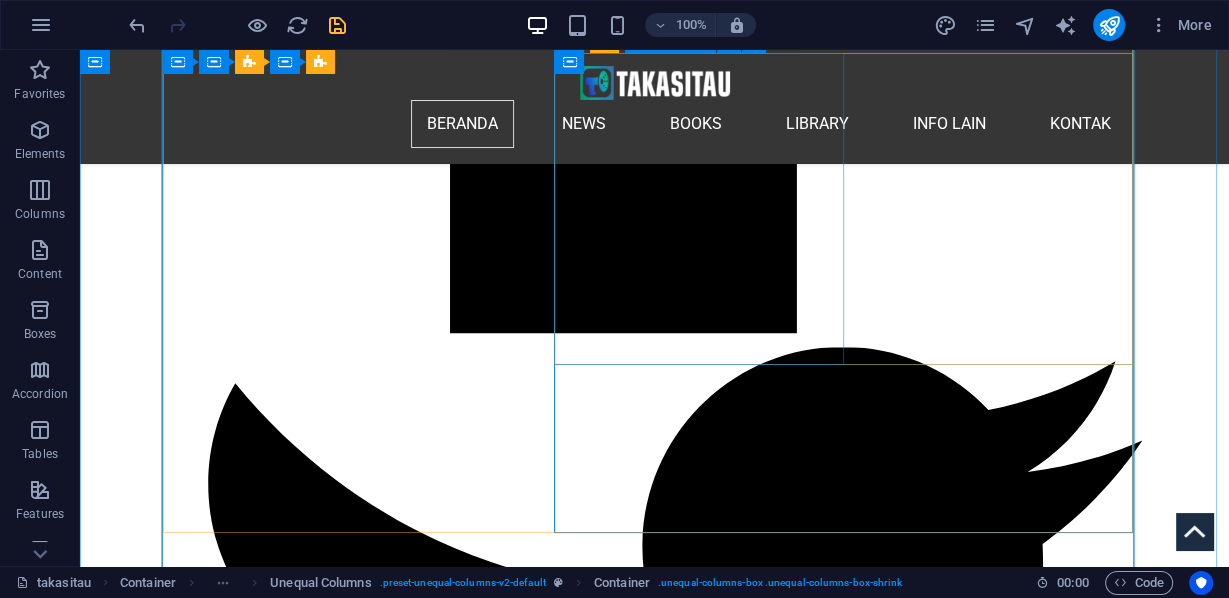 click on "Belgia Unjuk rasa di berbagai kota di Belgia, yang menuntut sanksi terhadap Israel, dilaporkan 26/01/2025, kemudian terjadi lagi pada Selasa, 15 Juli 2025. Pada foto di atas, Amnesty International takes part in demonstration calling for permanent ceasefire in Gaza Evelyn Ann-Marie Dom - 26/01/2025" at bounding box center (411, 9479) 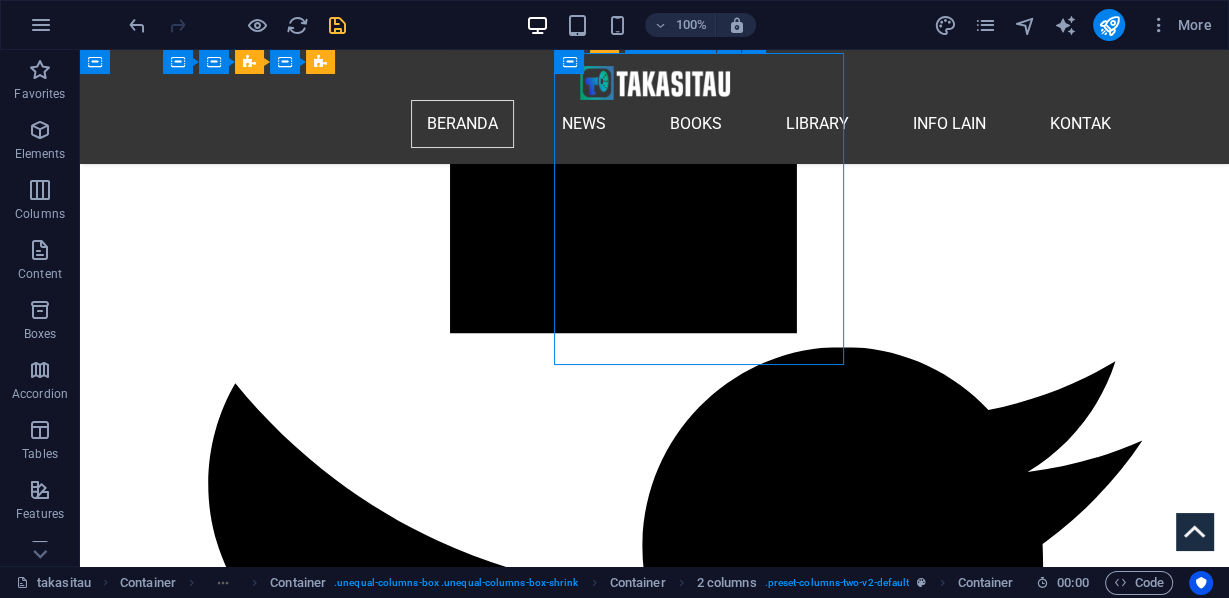 click on "Belgia Unjuk rasa di berbagai kota di Belgia, yang menuntut sanksi terhadap Israel, dilaporkan 26/01/2025, kemudian terjadi lagi pada Selasa, 15 Juli 2025. Pada foto di atas, Amnesty International takes part in demonstration calling for permanent ceasefire in Gaza Evelyn Ann-Marie Dom - 26/01/2025" at bounding box center (411, 9479) 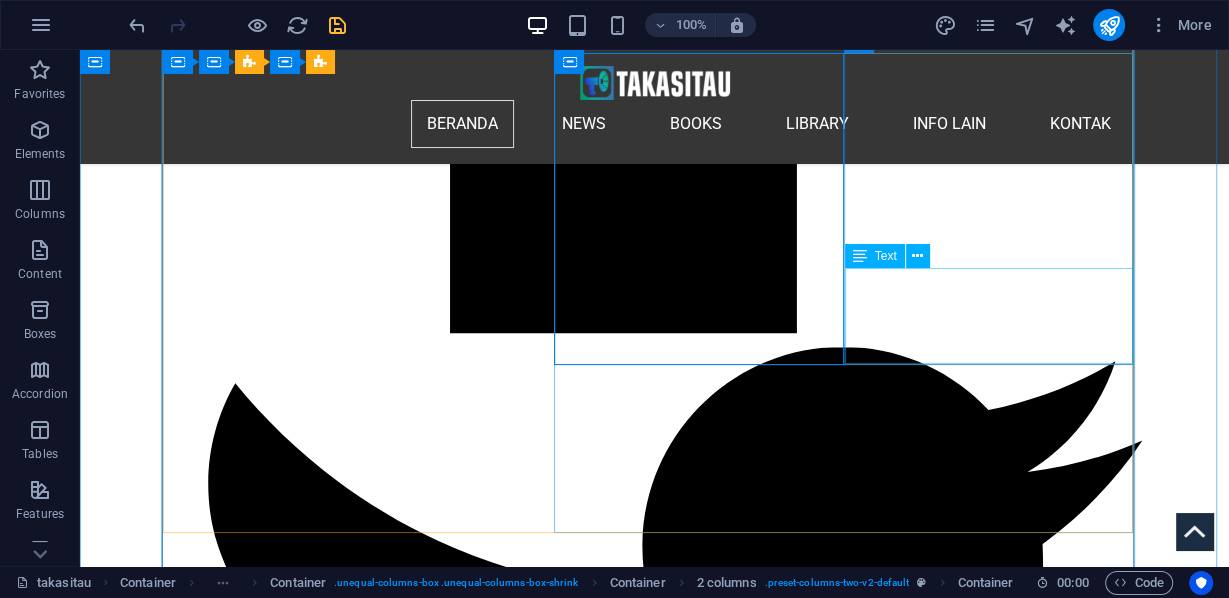 scroll, scrollTop: 2144, scrollLeft: 0, axis: vertical 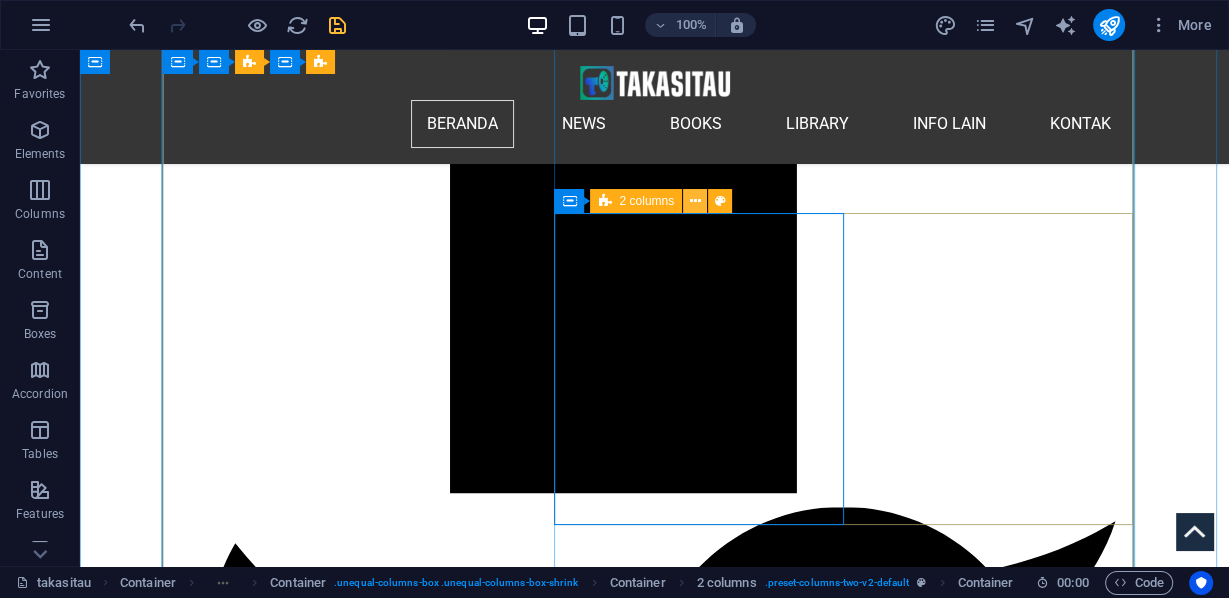 click at bounding box center (695, 201) 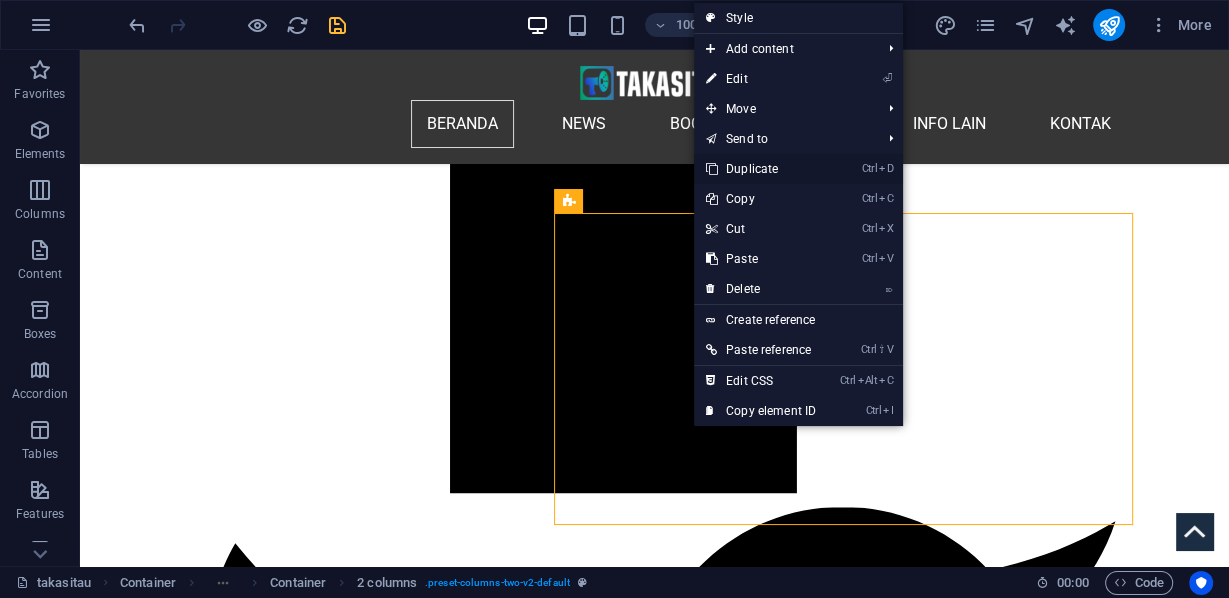 click on "Ctrl D  Duplicate" at bounding box center (761, 169) 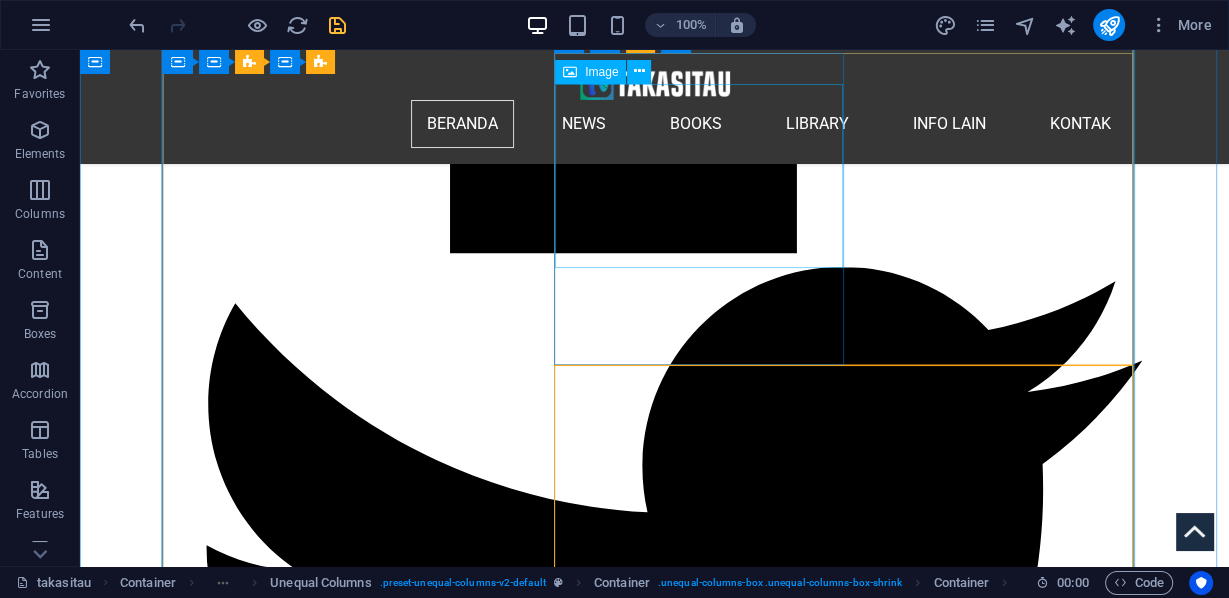 scroll, scrollTop: 2304, scrollLeft: 0, axis: vertical 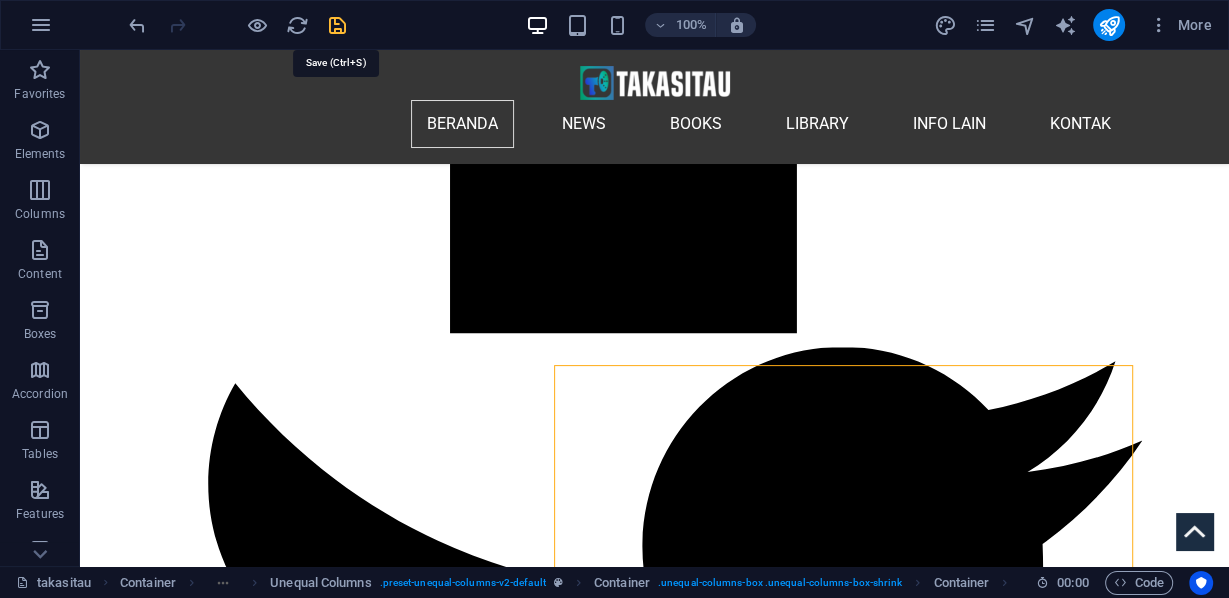 click at bounding box center [337, 25] 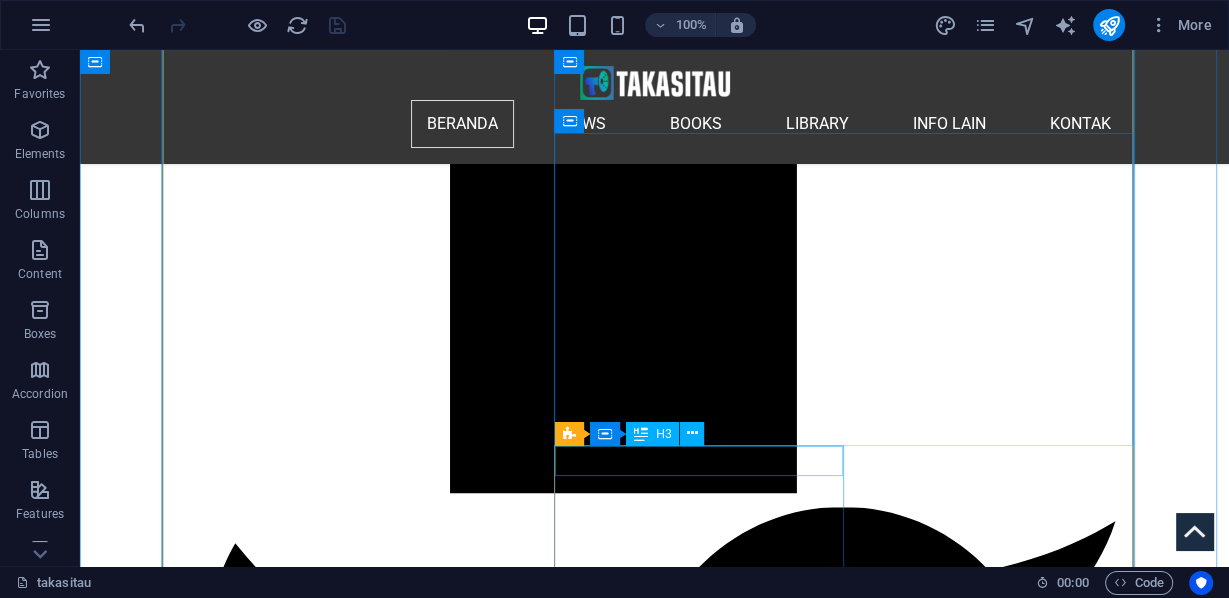 scroll, scrollTop: 2224, scrollLeft: 0, axis: vertical 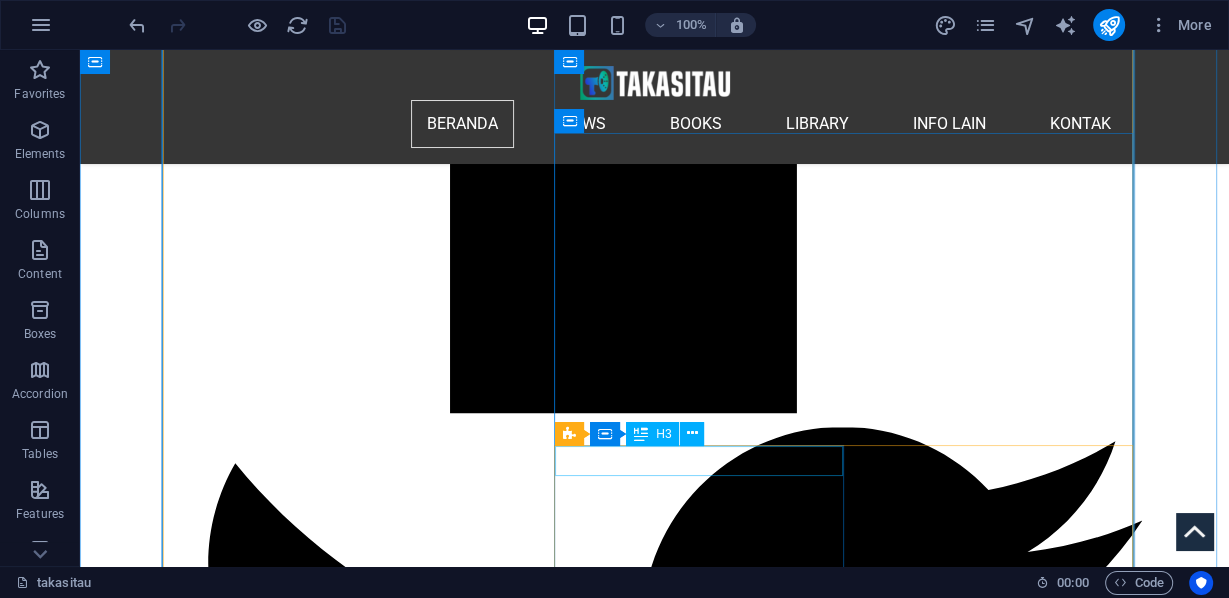 click on "Belgia" at bounding box center (411, 10815) 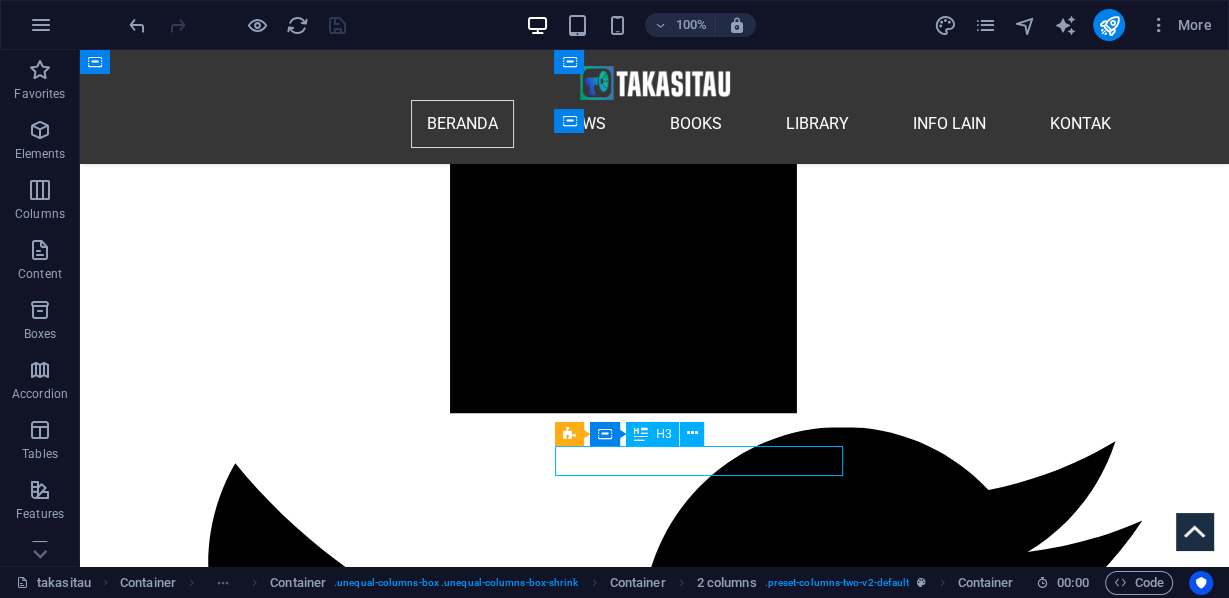 click on "Belgia" at bounding box center [411, 10815] 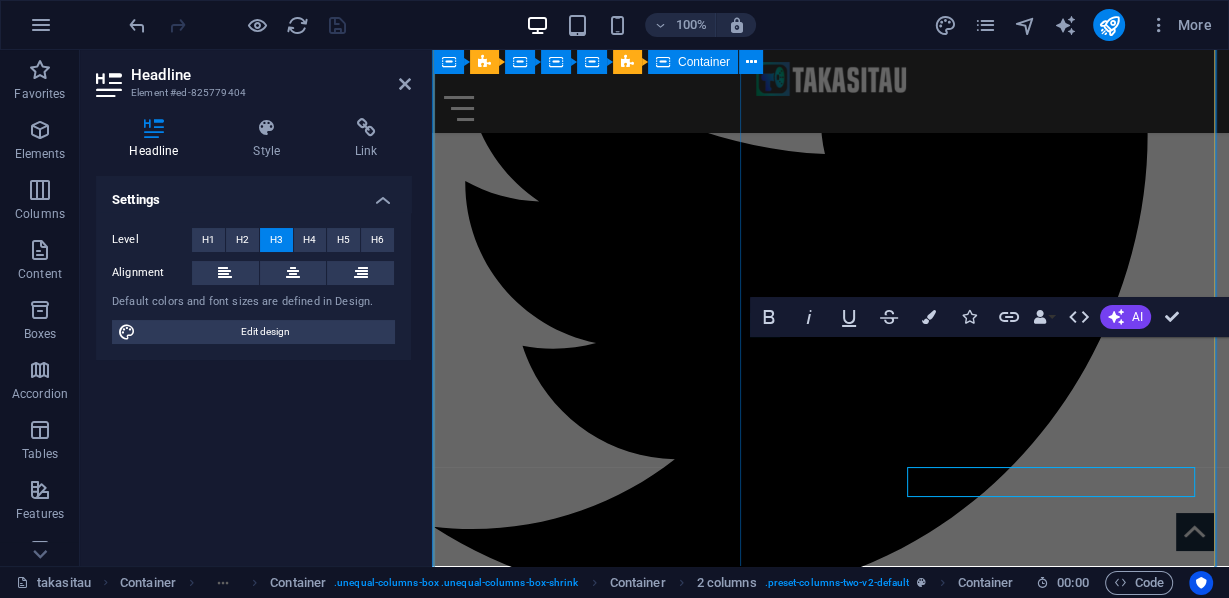 scroll, scrollTop: 2192, scrollLeft: 0, axis: vertical 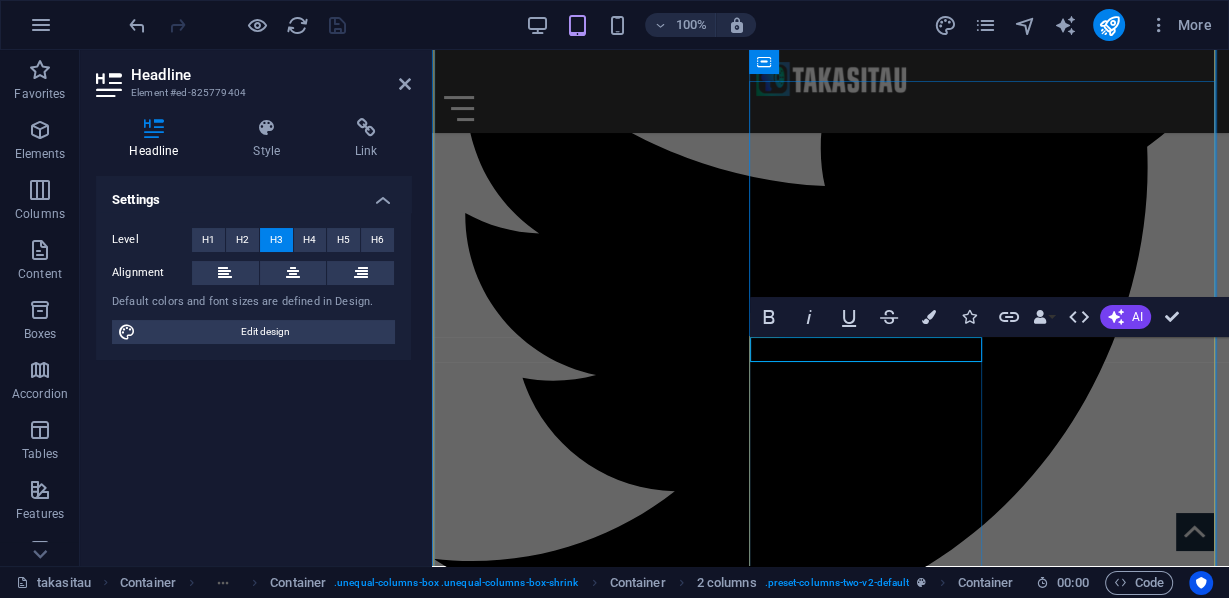 type 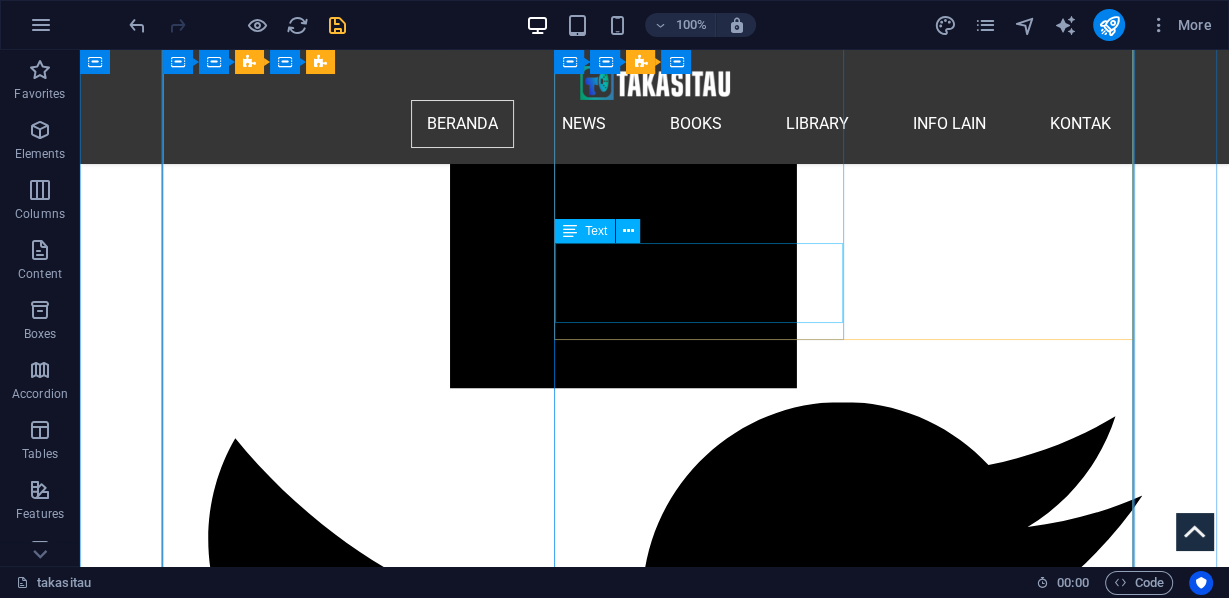 scroll, scrollTop: 2329, scrollLeft: 0, axis: vertical 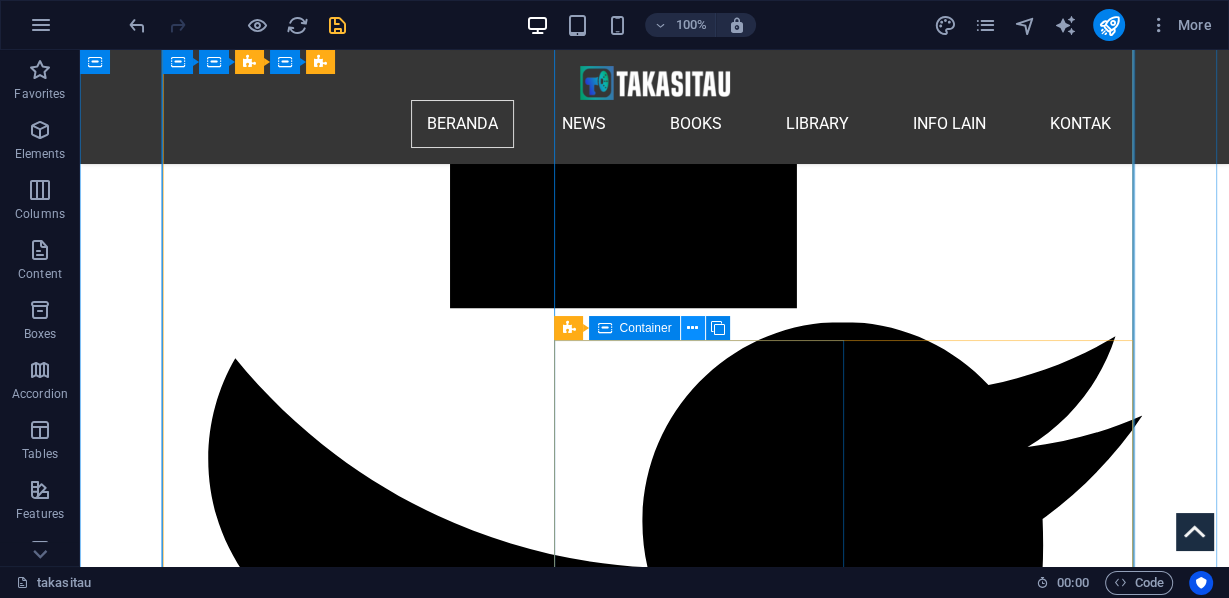 click at bounding box center [692, 328] 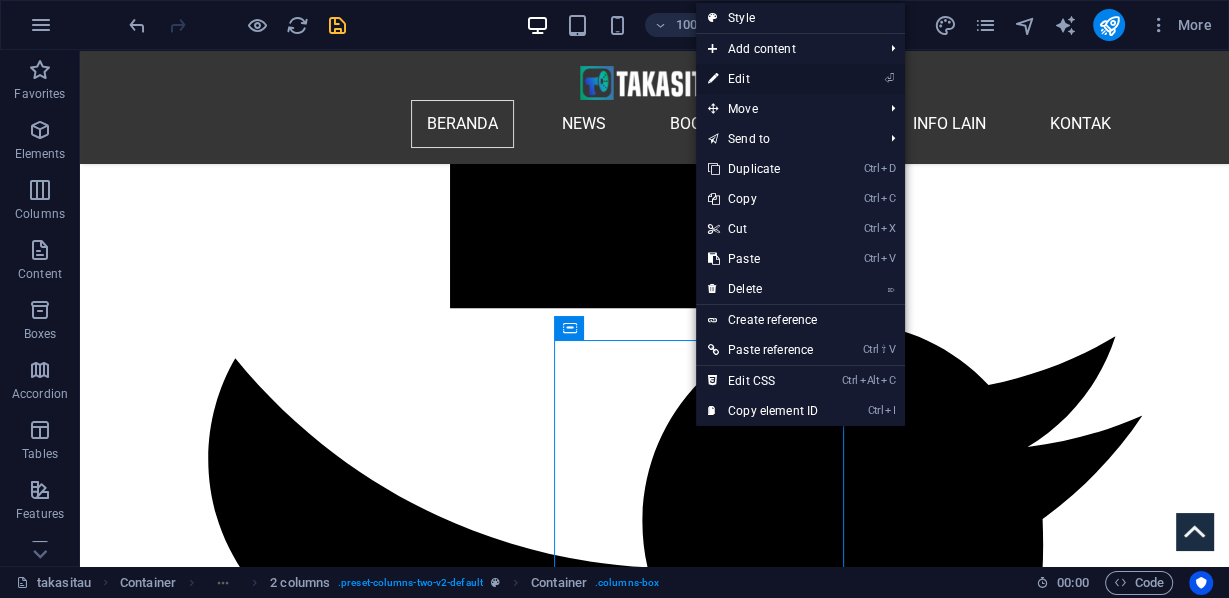 drag, startPoint x: 746, startPoint y: 73, endPoint x: 16, endPoint y: 89, distance: 730.1753 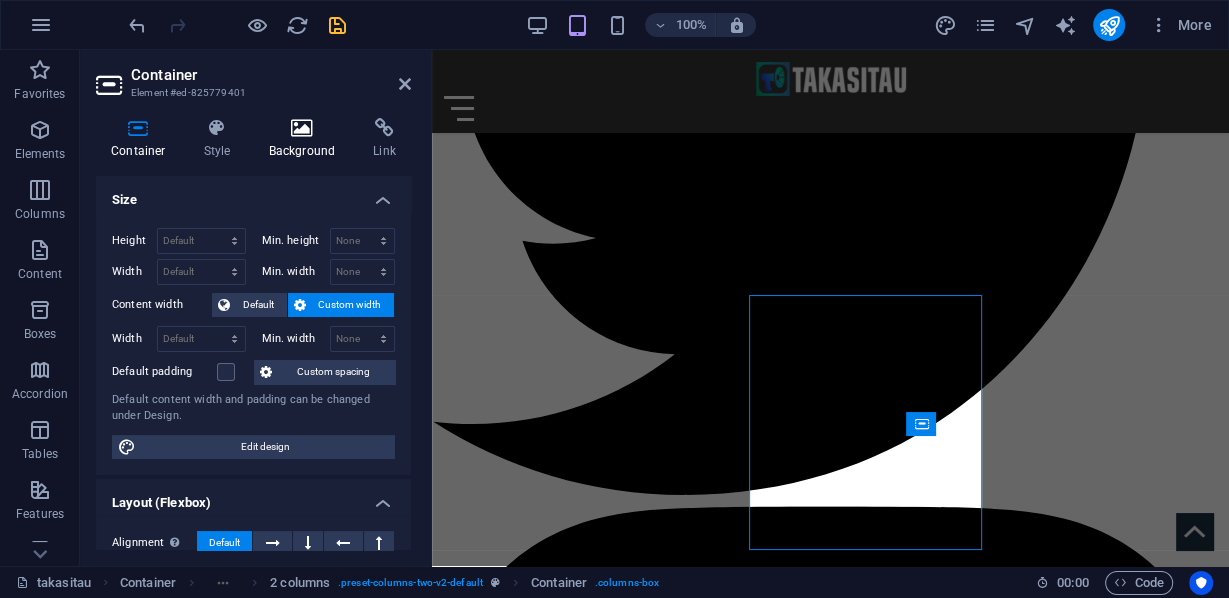 click on "Background" at bounding box center (306, 139) 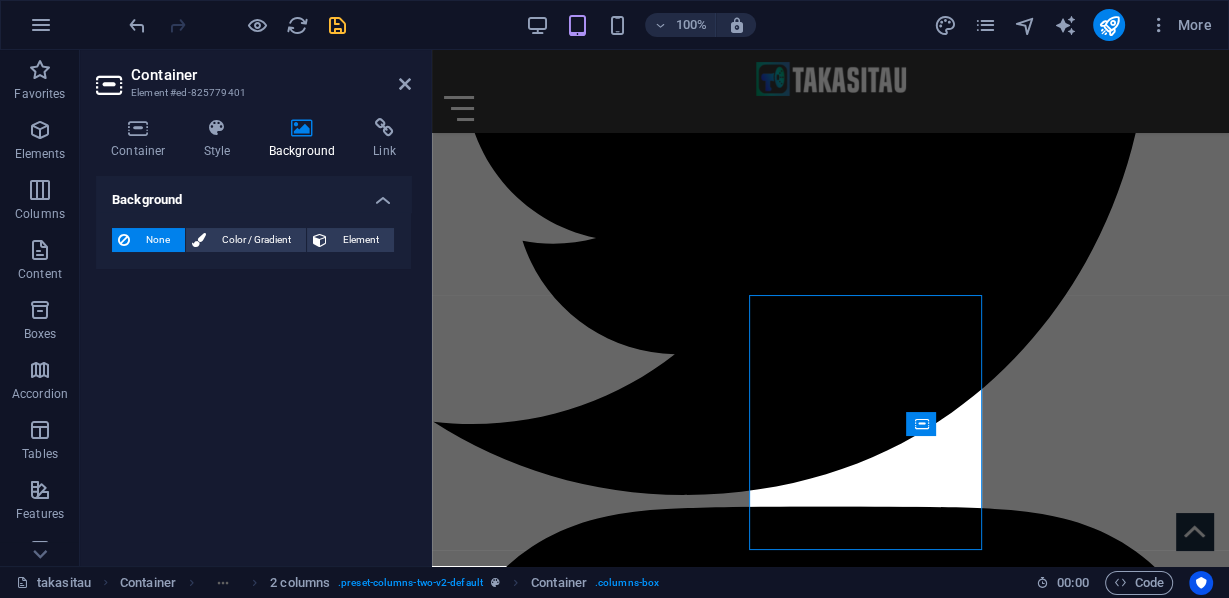 scroll, scrollTop: 2233, scrollLeft: 0, axis: vertical 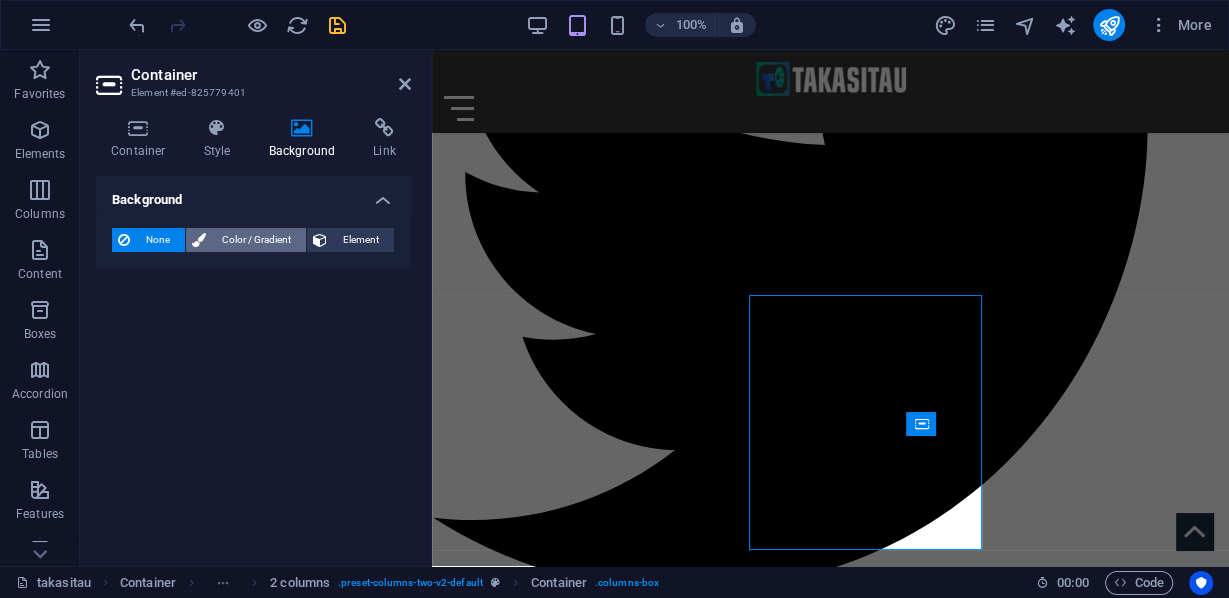 click on "Color / Gradient" at bounding box center (256, 240) 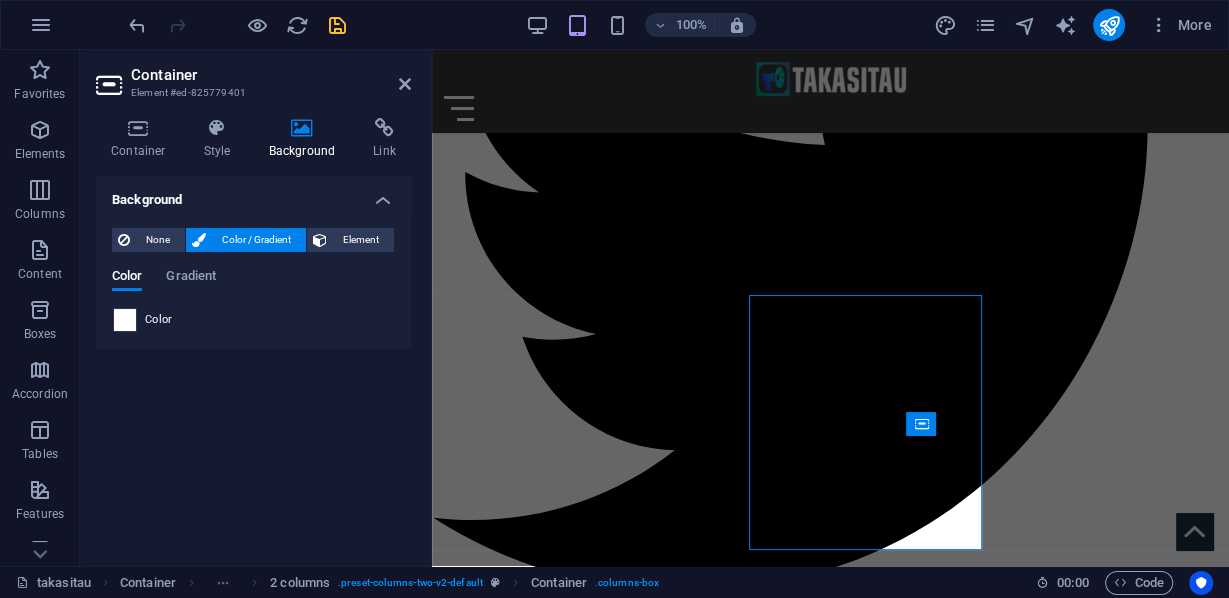 click at bounding box center [125, 320] 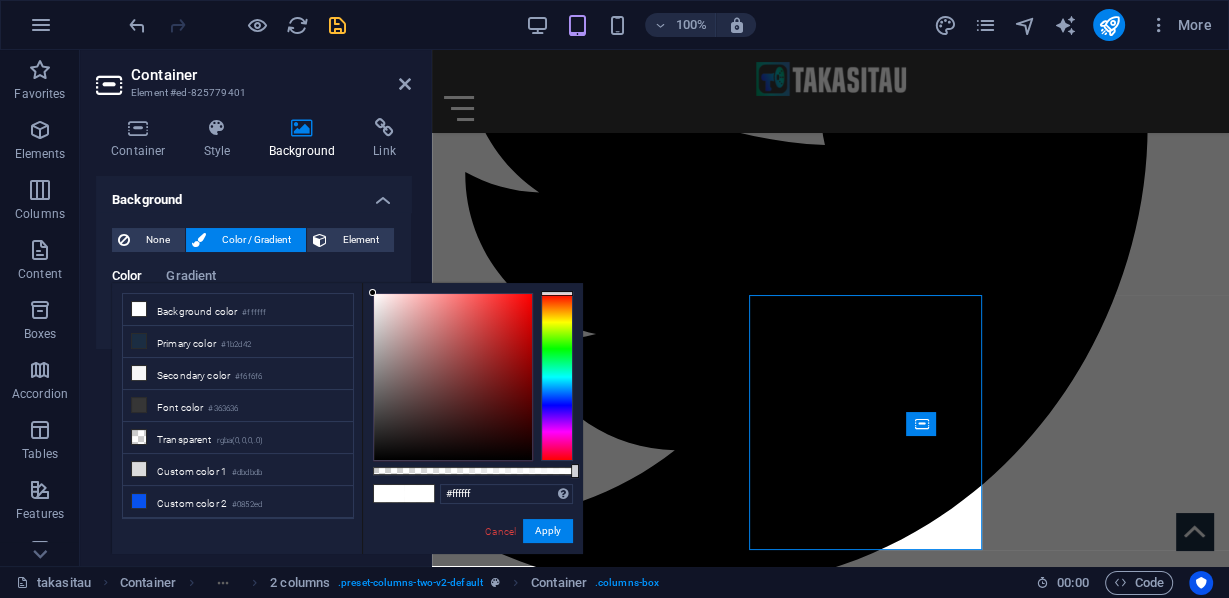 click at bounding box center [557, 377] 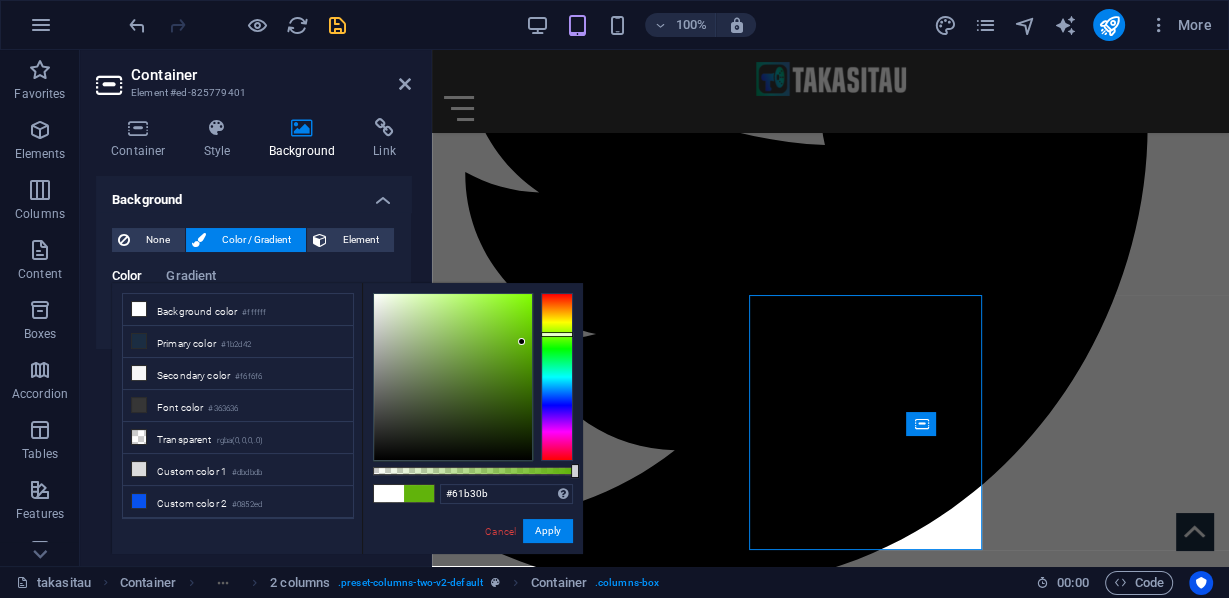 click at bounding box center [453, 377] 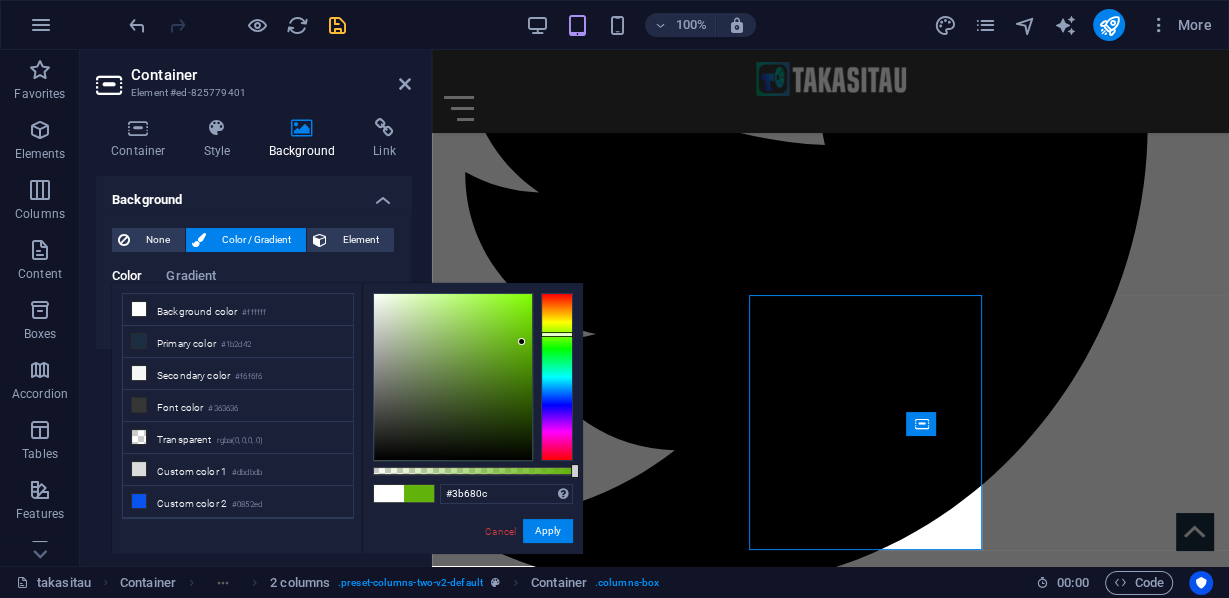 click at bounding box center [453, 377] 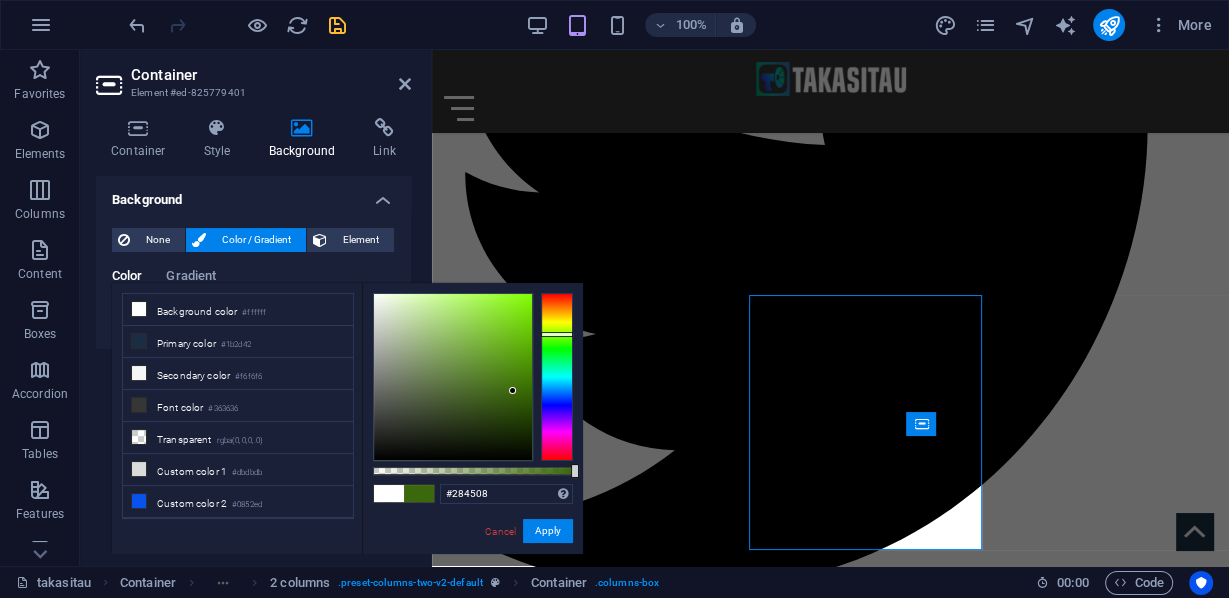 click at bounding box center [453, 377] 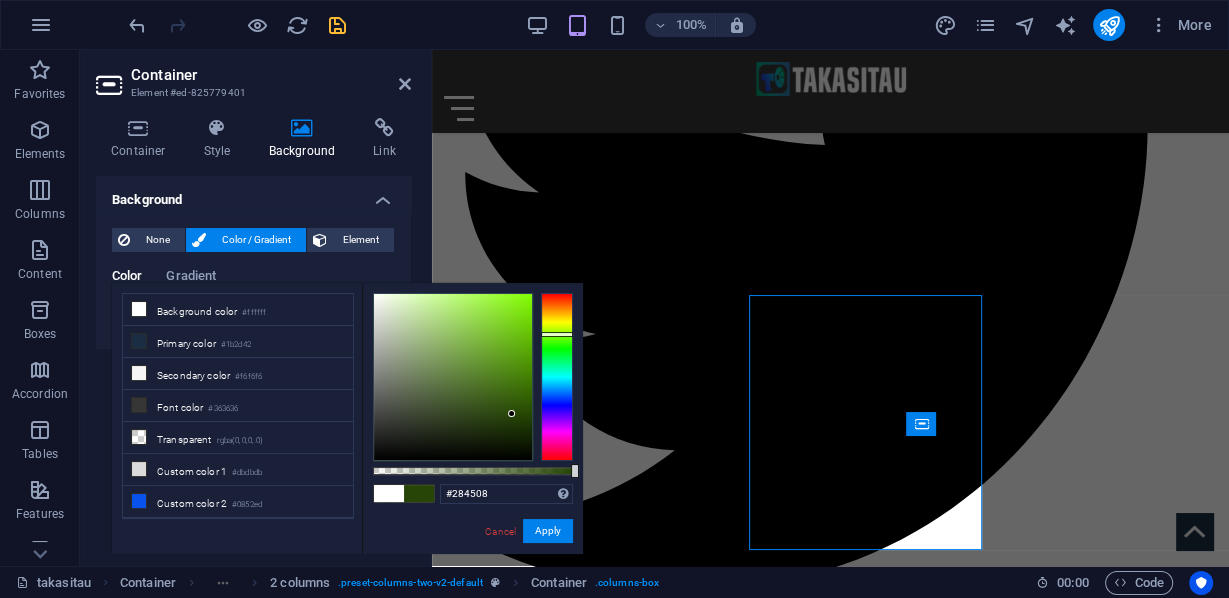 type on "#132401" 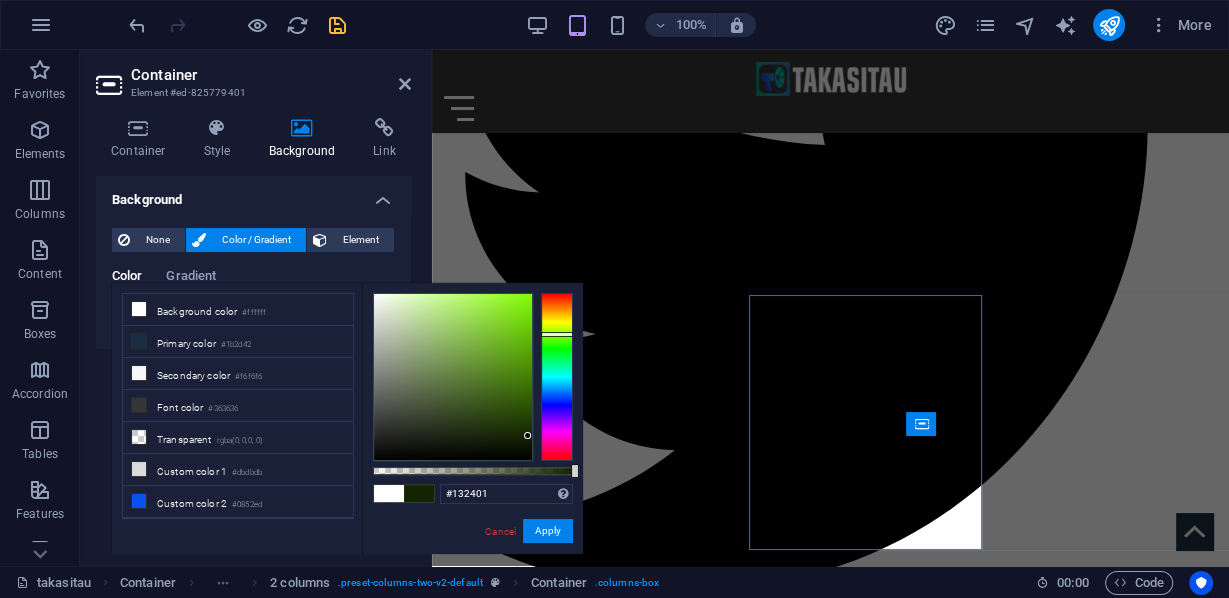 click at bounding box center [453, 377] 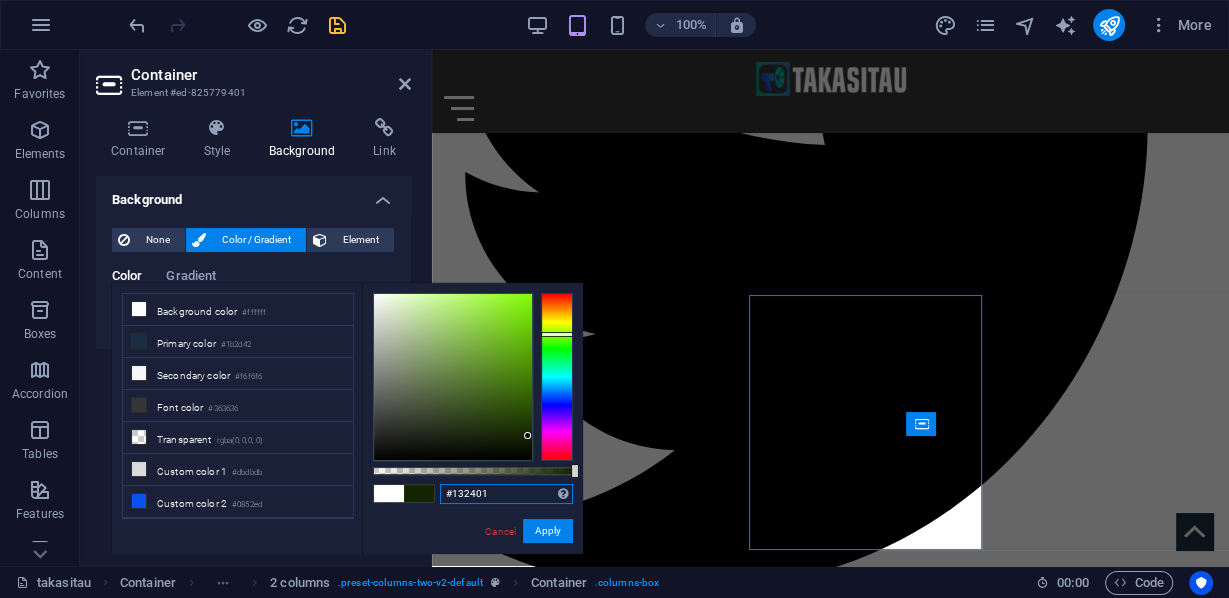 drag, startPoint x: 501, startPoint y: 495, endPoint x: 410, endPoint y: 489, distance: 91.197586 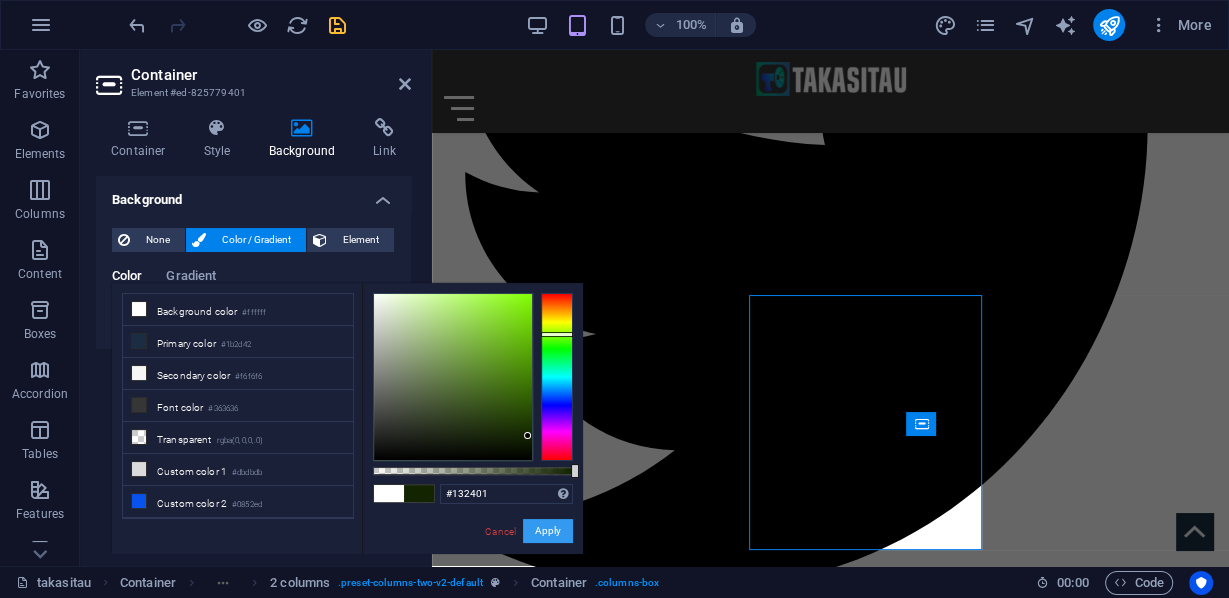 click on "Apply" at bounding box center [548, 531] 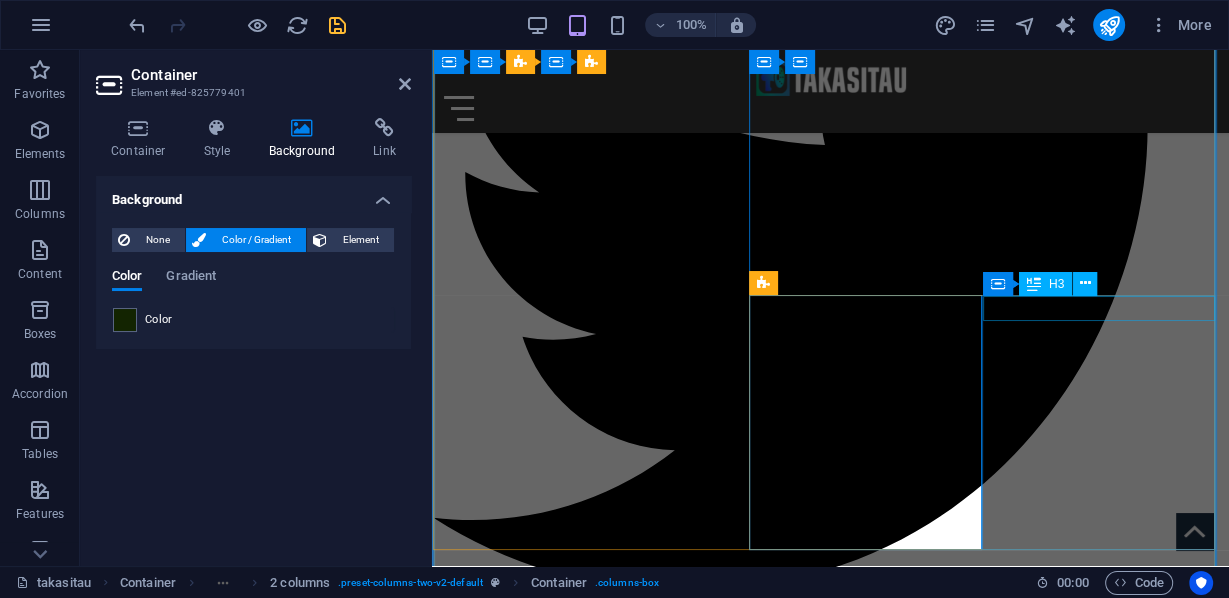 click on "Belanda" at bounding box center (631, 8967) 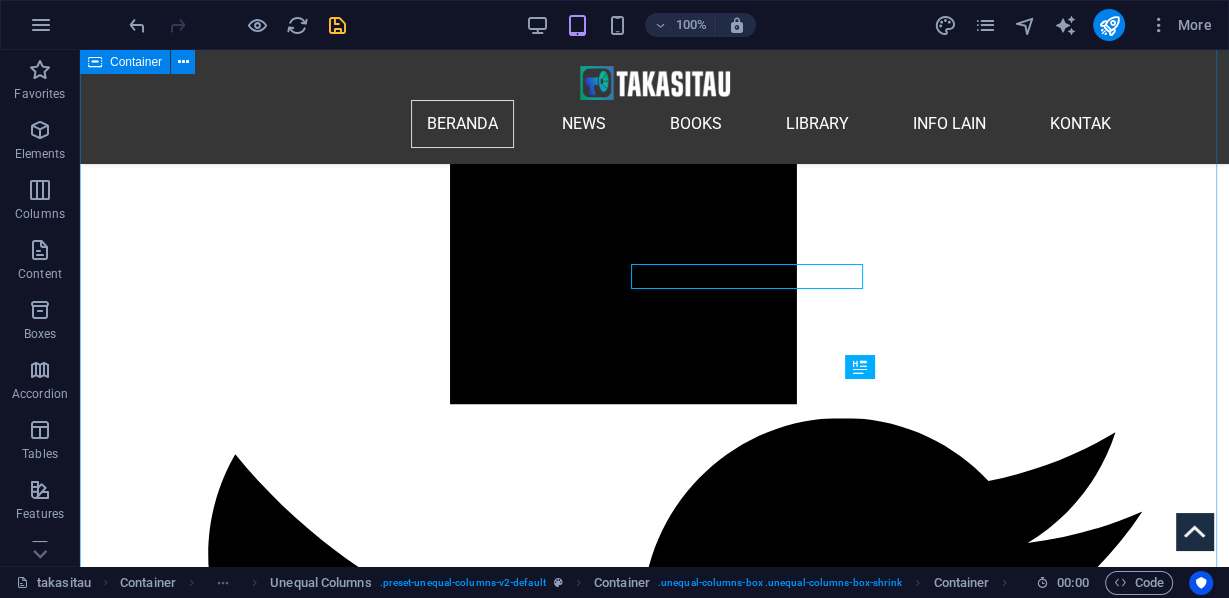 scroll, scrollTop: 2290, scrollLeft: 0, axis: vertical 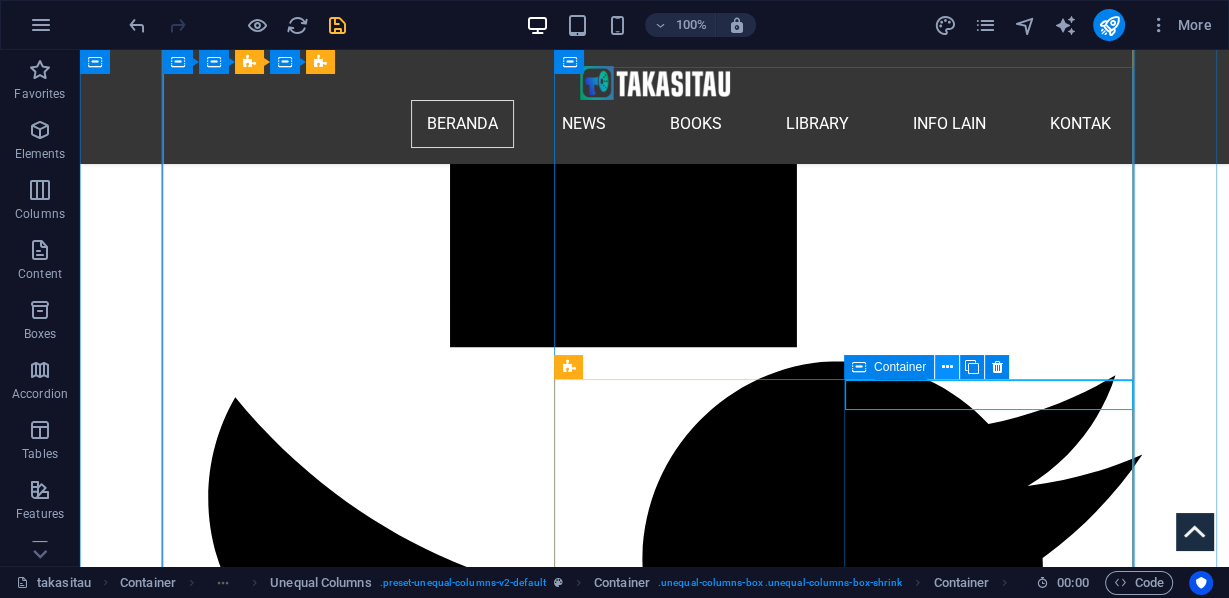 click at bounding box center [946, 367] 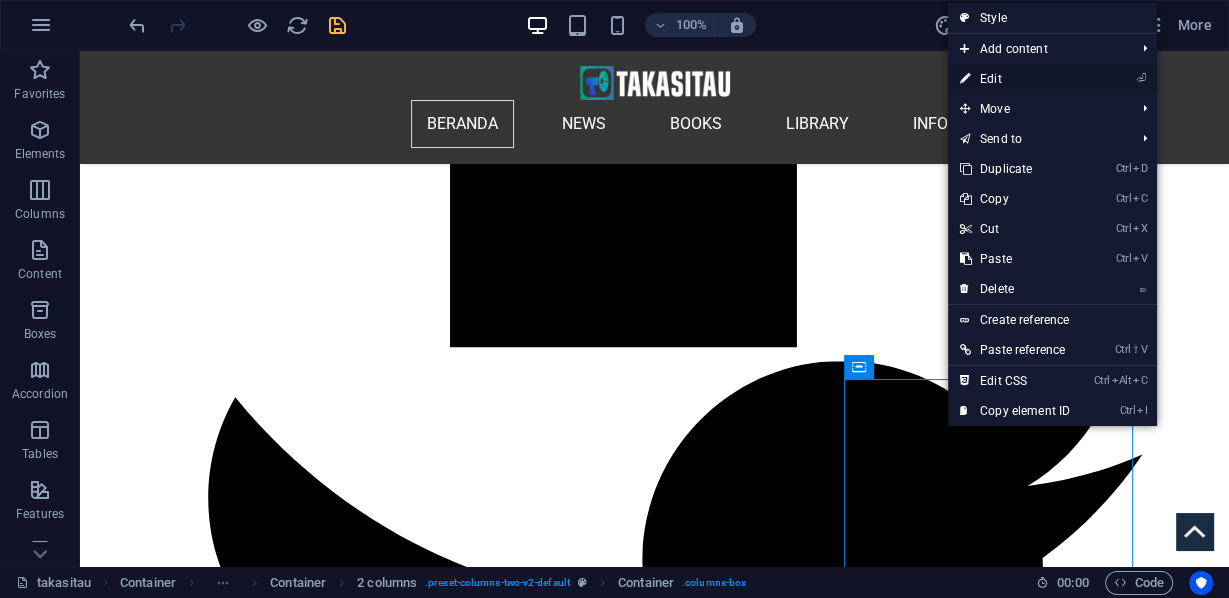 drag, startPoint x: 994, startPoint y: 81, endPoint x: 355, endPoint y: 86, distance: 639.01953 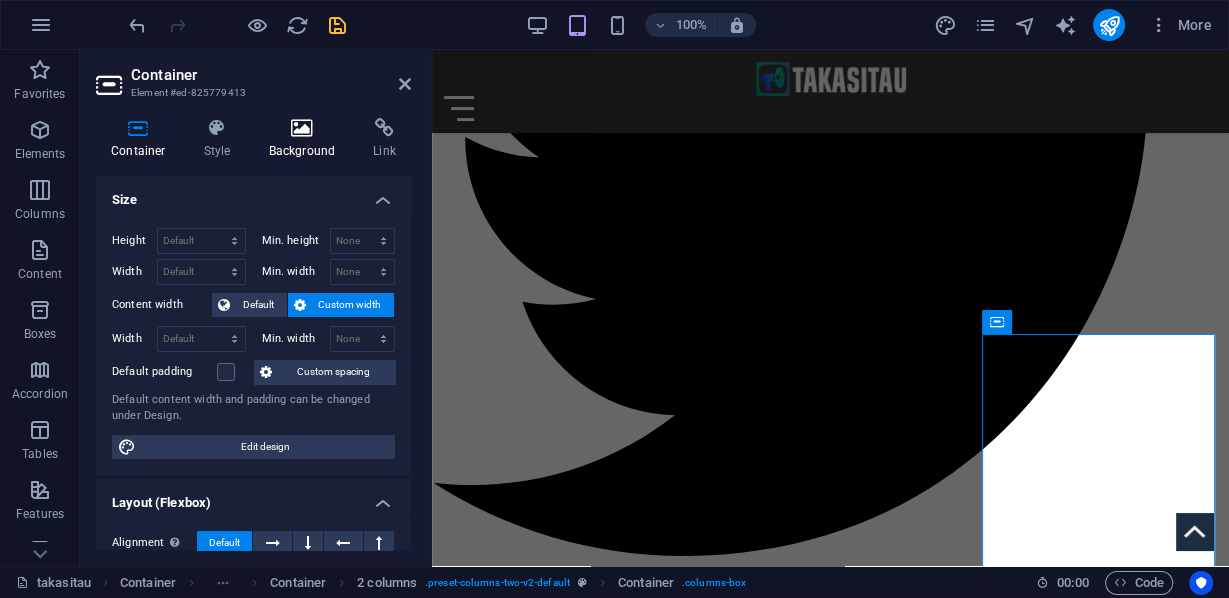 scroll, scrollTop: 2194, scrollLeft: 0, axis: vertical 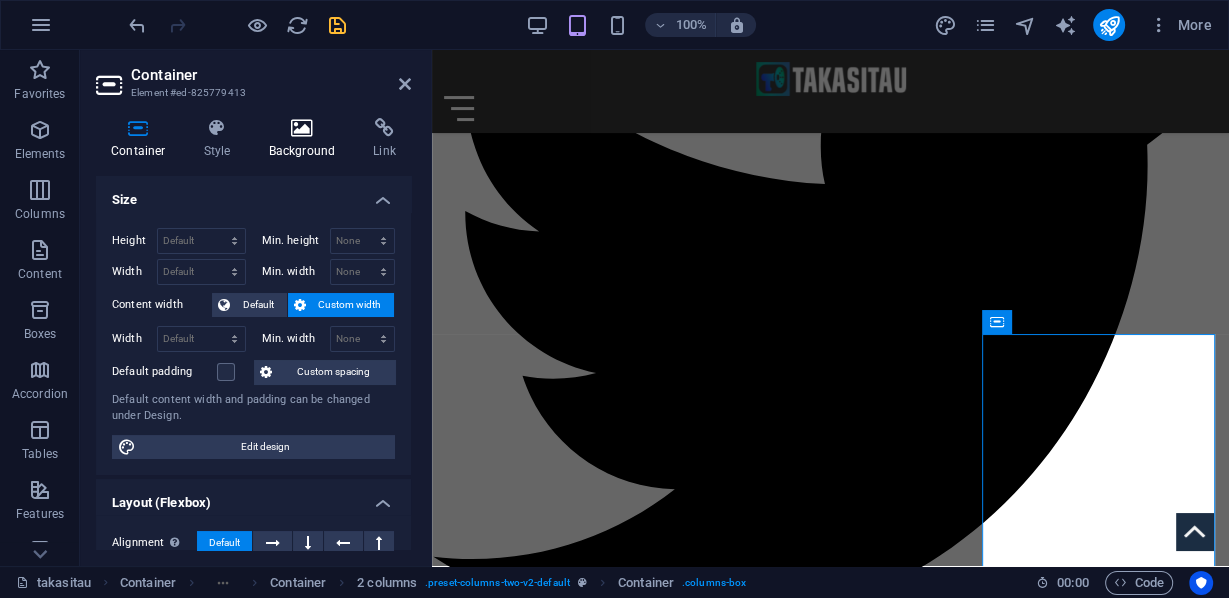 click on "Background" at bounding box center (306, 139) 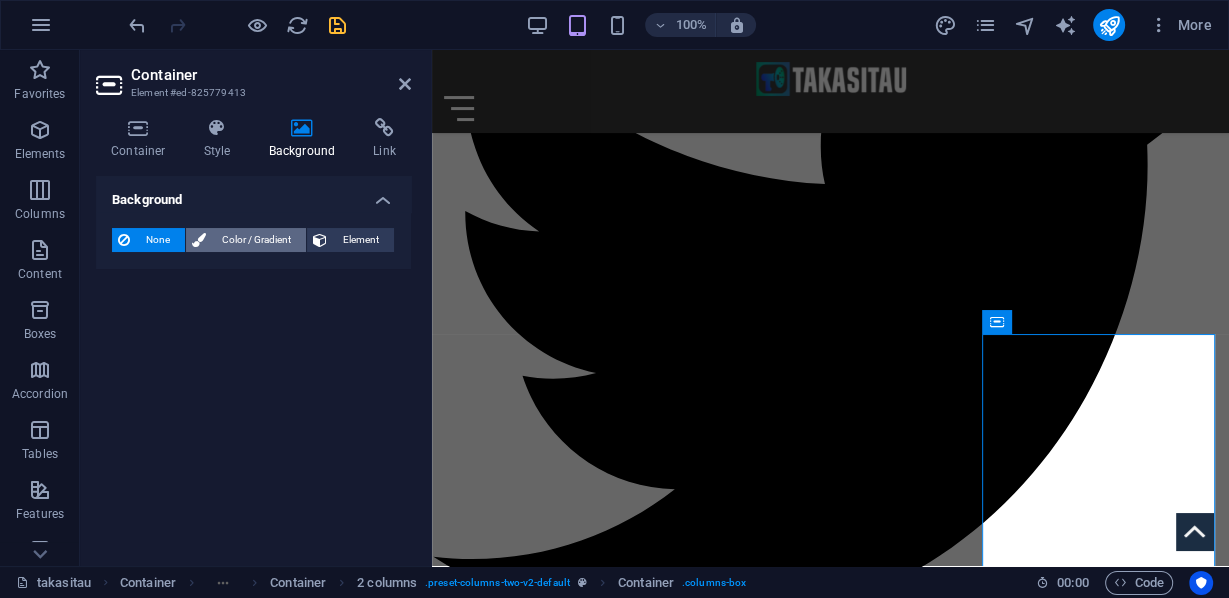 click on "Color / Gradient" at bounding box center (256, 240) 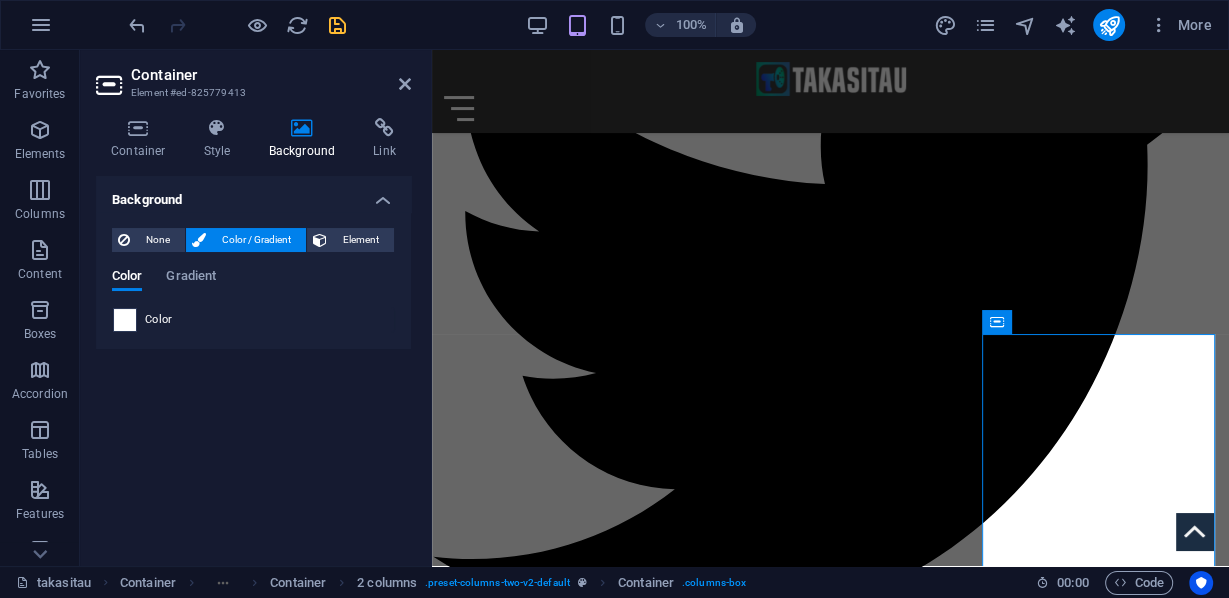 click at bounding box center (125, 320) 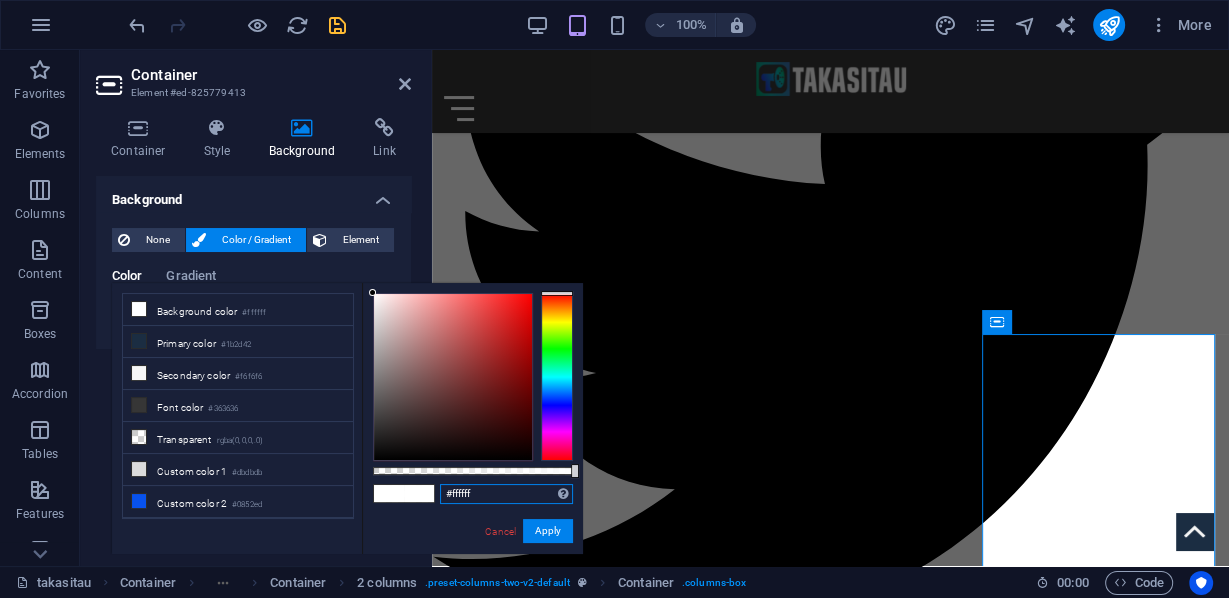 drag, startPoint x: 484, startPoint y: 490, endPoint x: 426, endPoint y: 489, distance: 58.00862 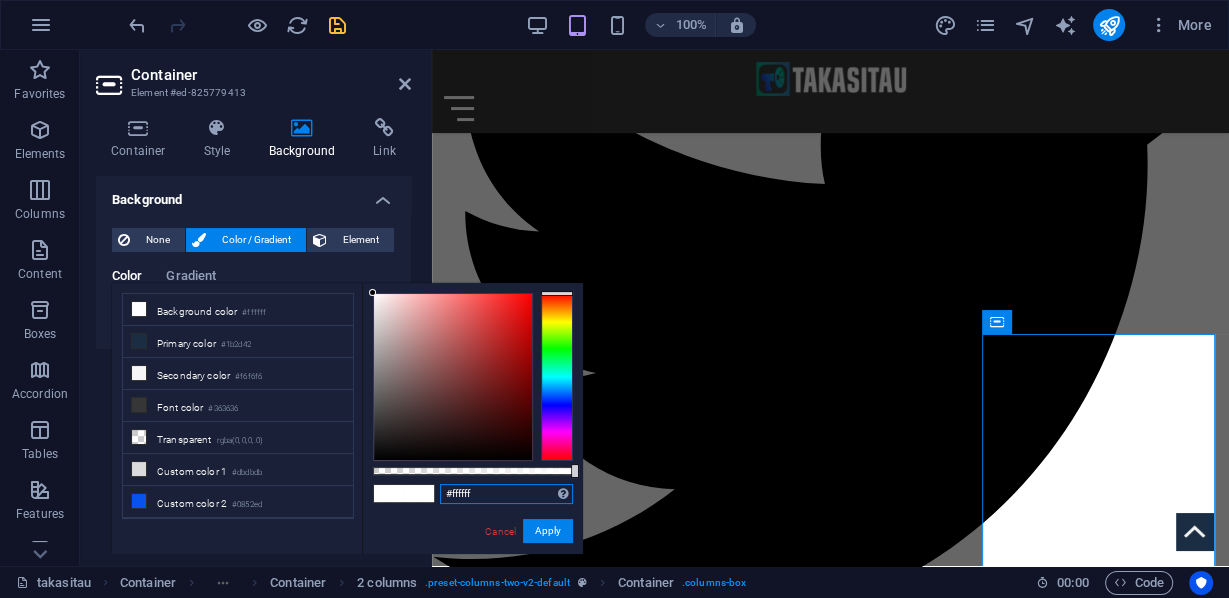 paste on "132401" 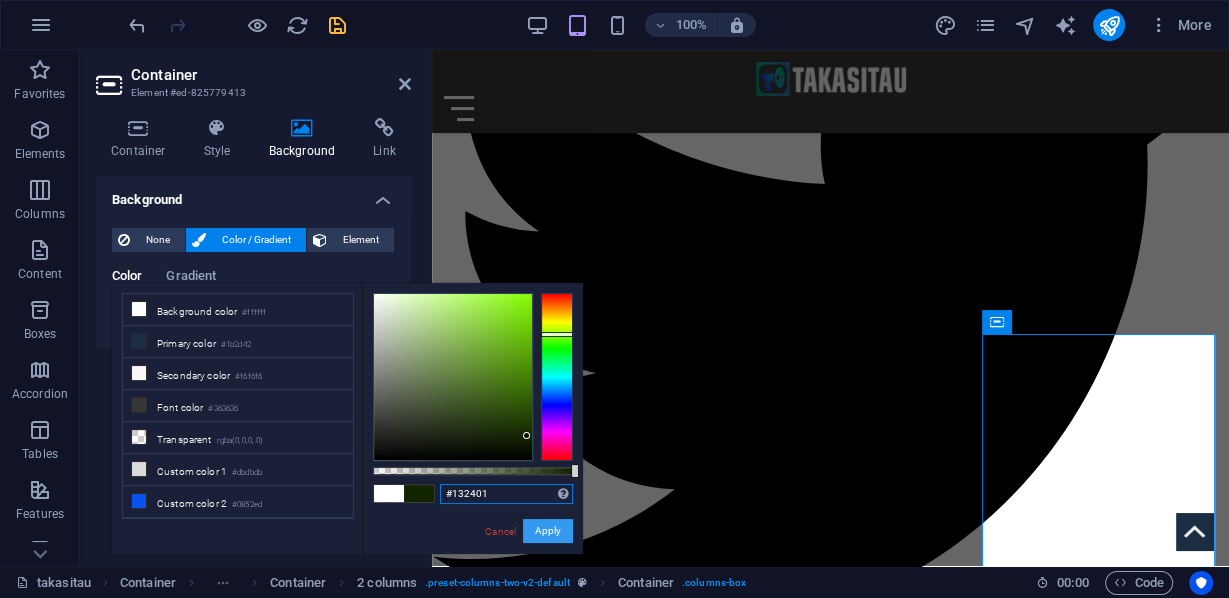 type on "#132401" 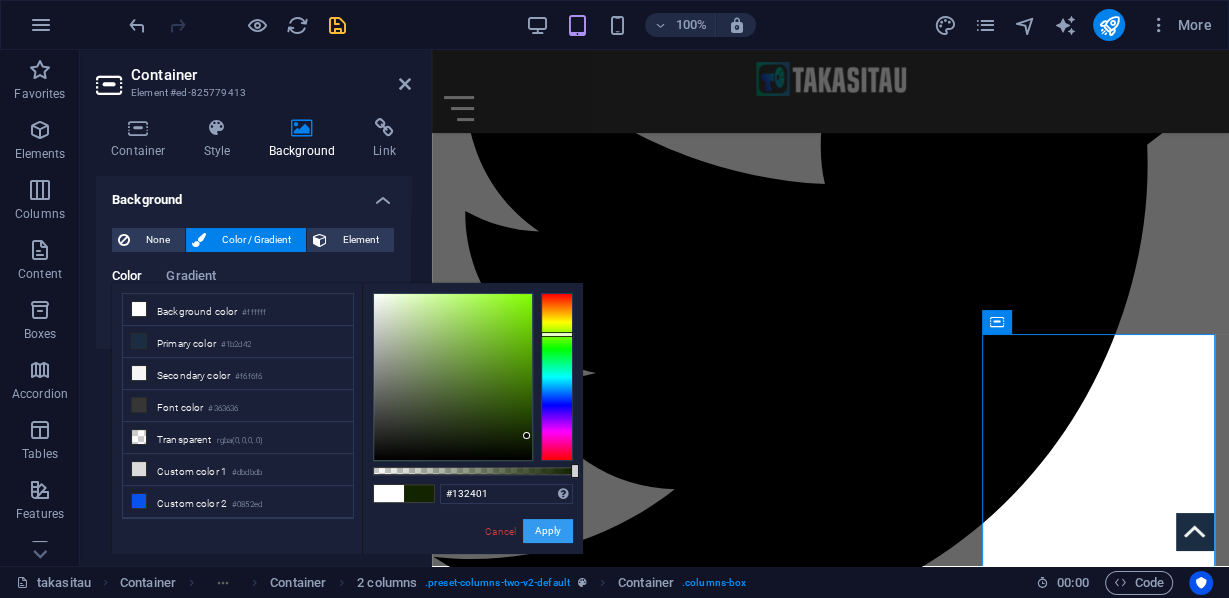 click on "Apply" at bounding box center (548, 531) 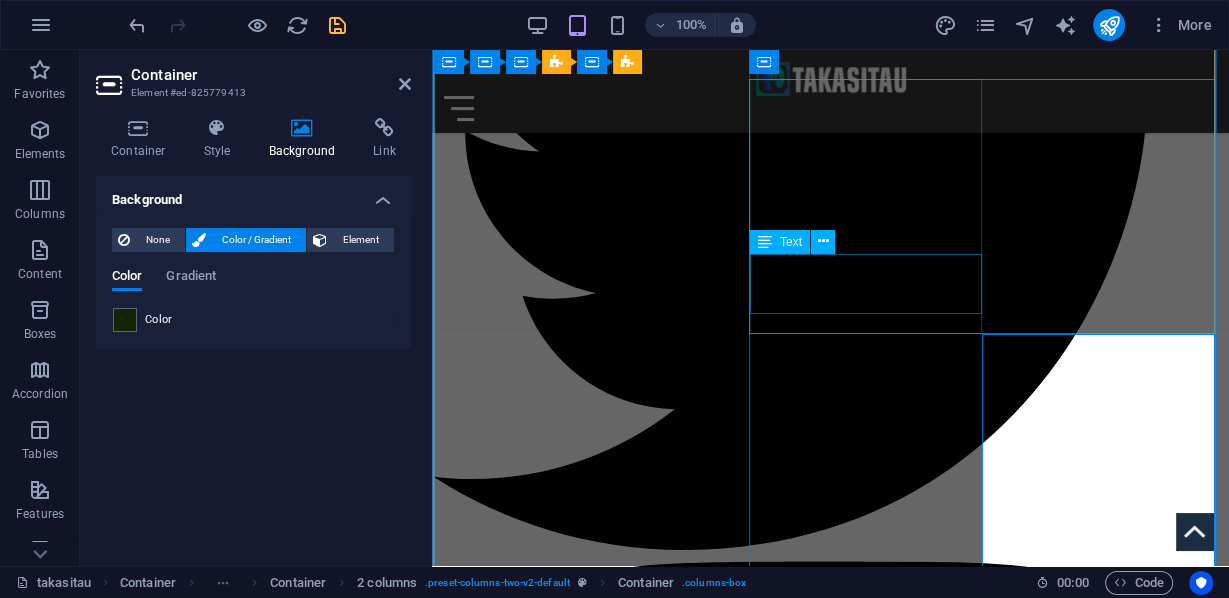 scroll, scrollTop: 2194, scrollLeft: 0, axis: vertical 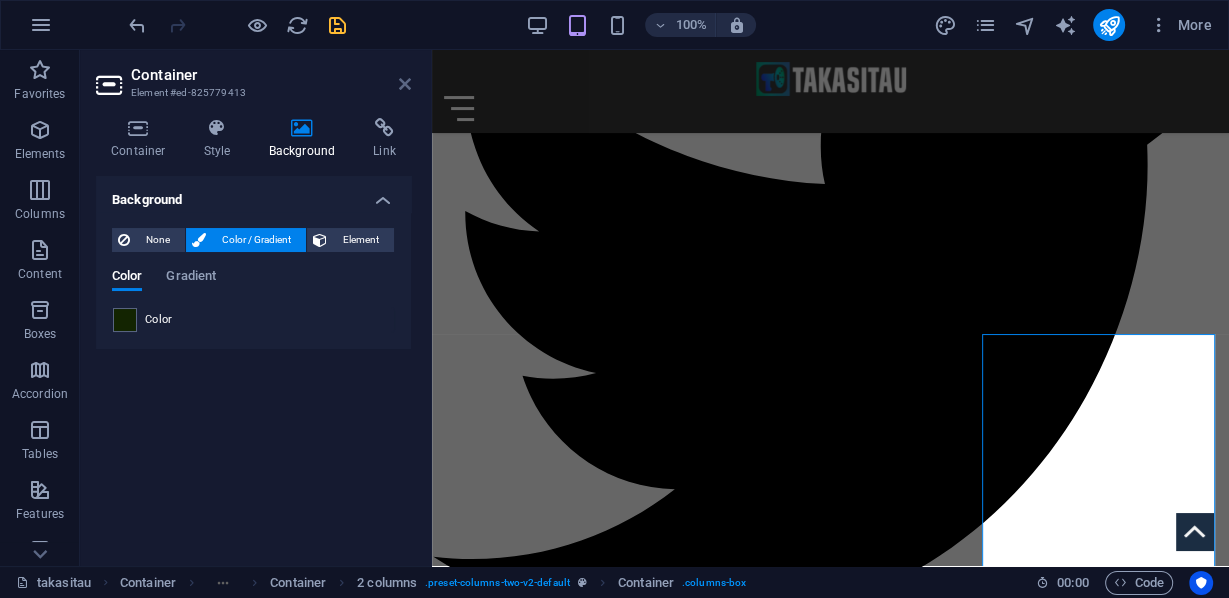 click at bounding box center (405, 84) 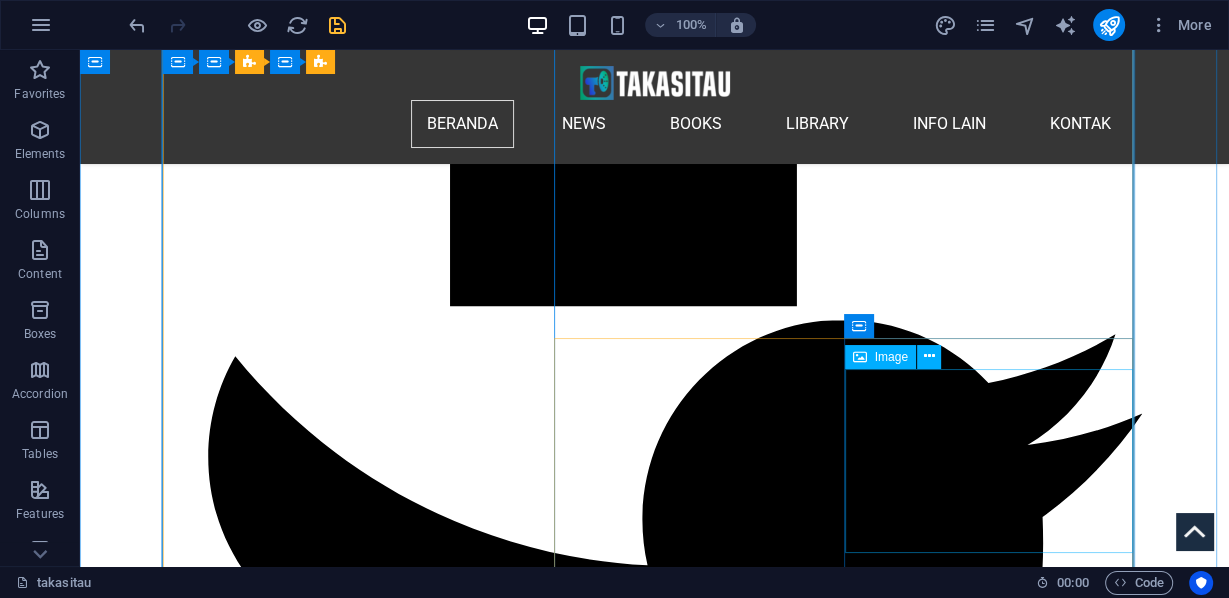 scroll, scrollTop: 2411, scrollLeft: 0, axis: vertical 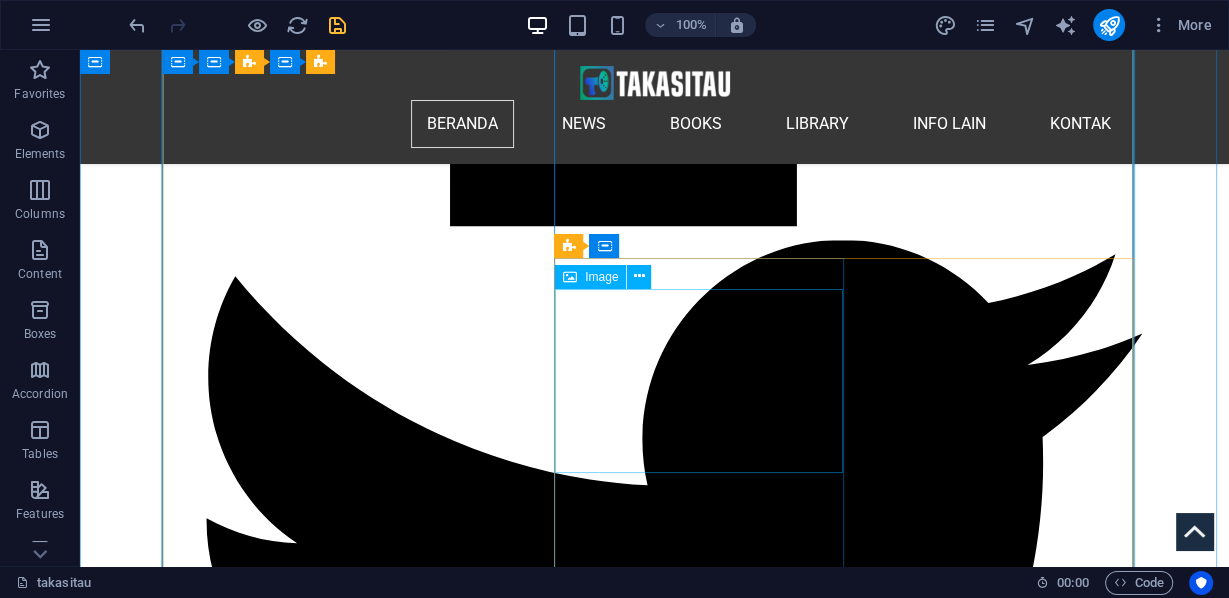 click at bounding box center [411, 11011] 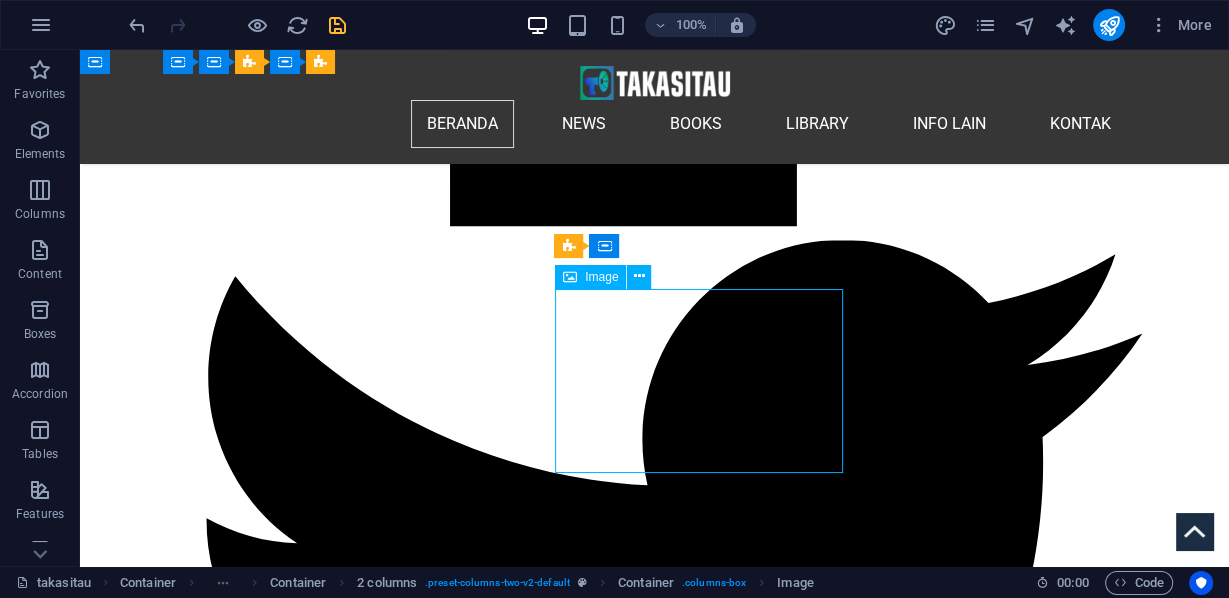click at bounding box center (411, 11011) 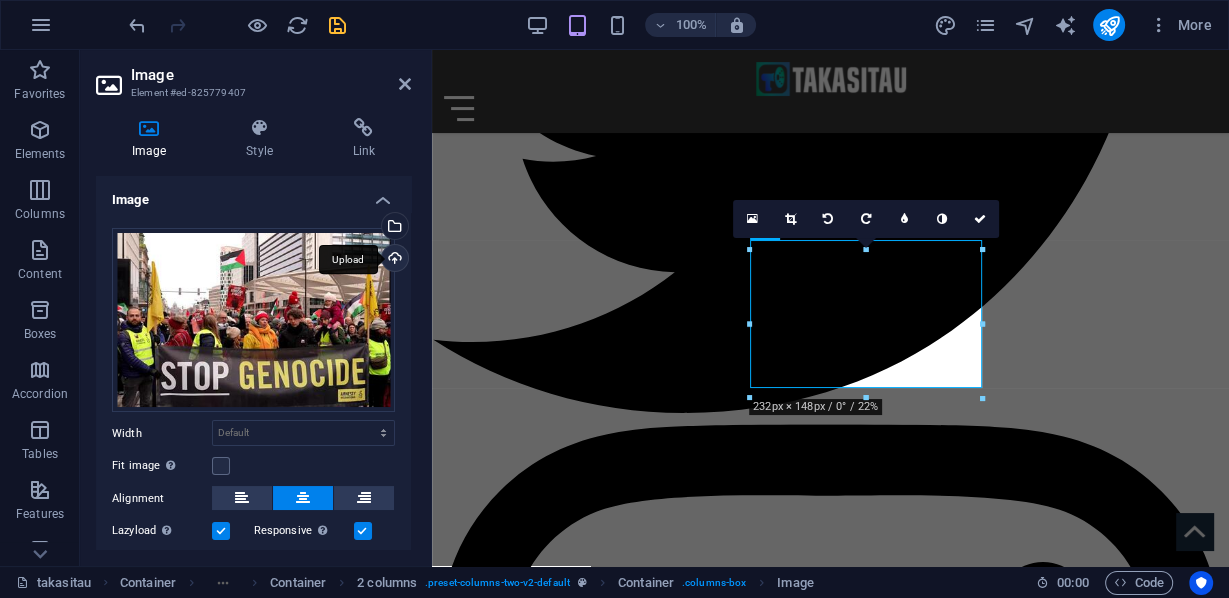 scroll, scrollTop: 2314, scrollLeft: 0, axis: vertical 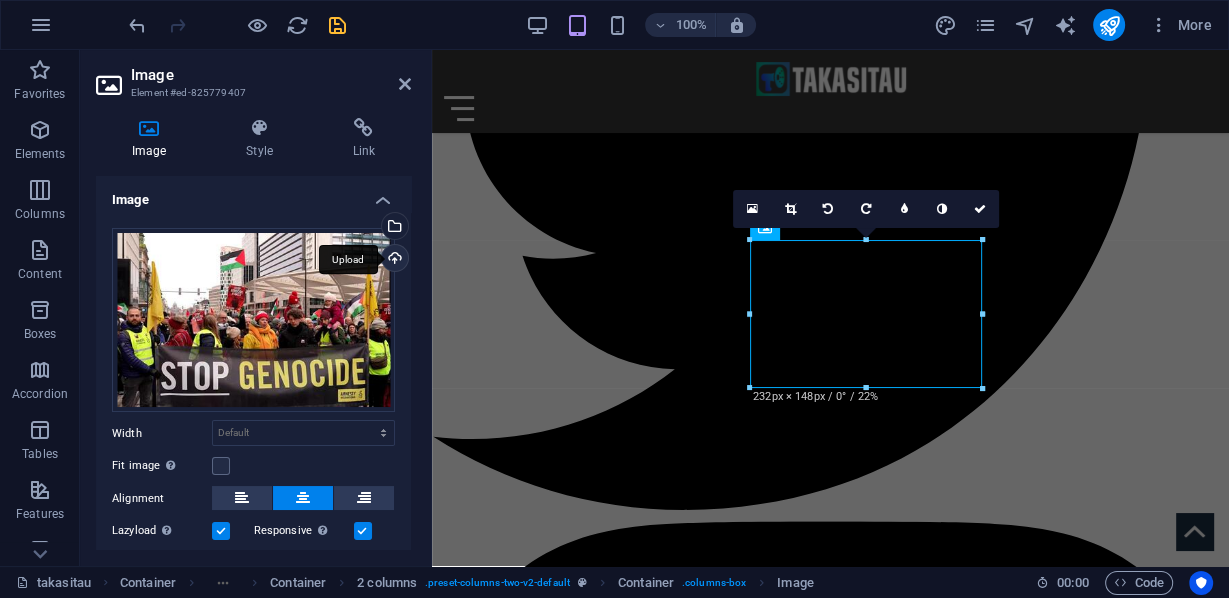 click on "Upload" at bounding box center [393, 260] 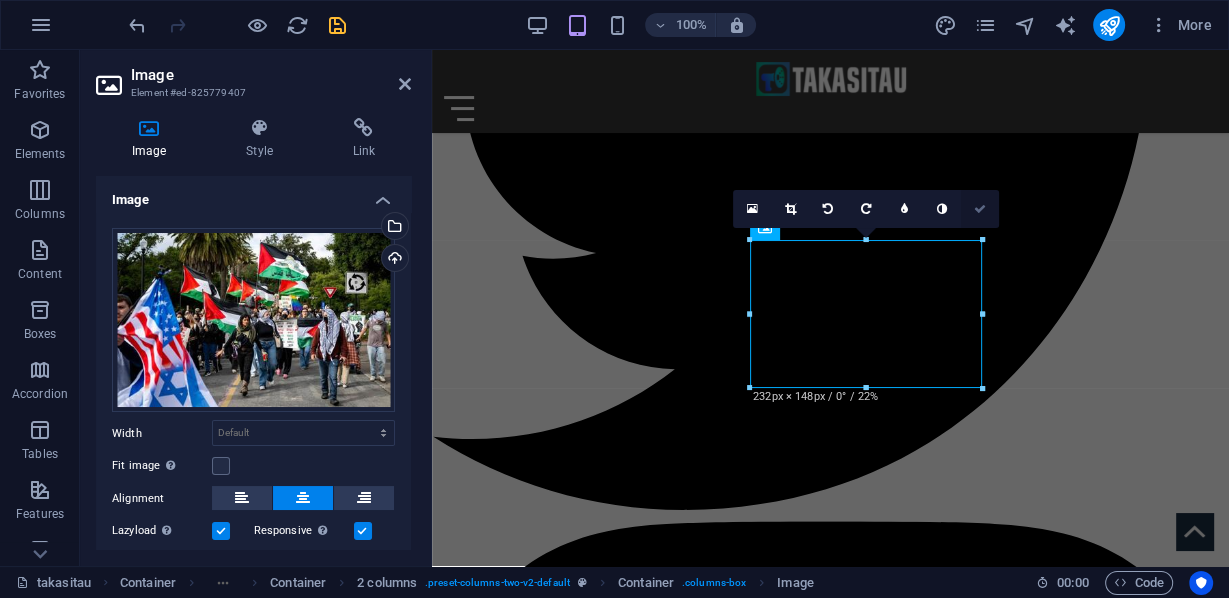 click at bounding box center [980, 209] 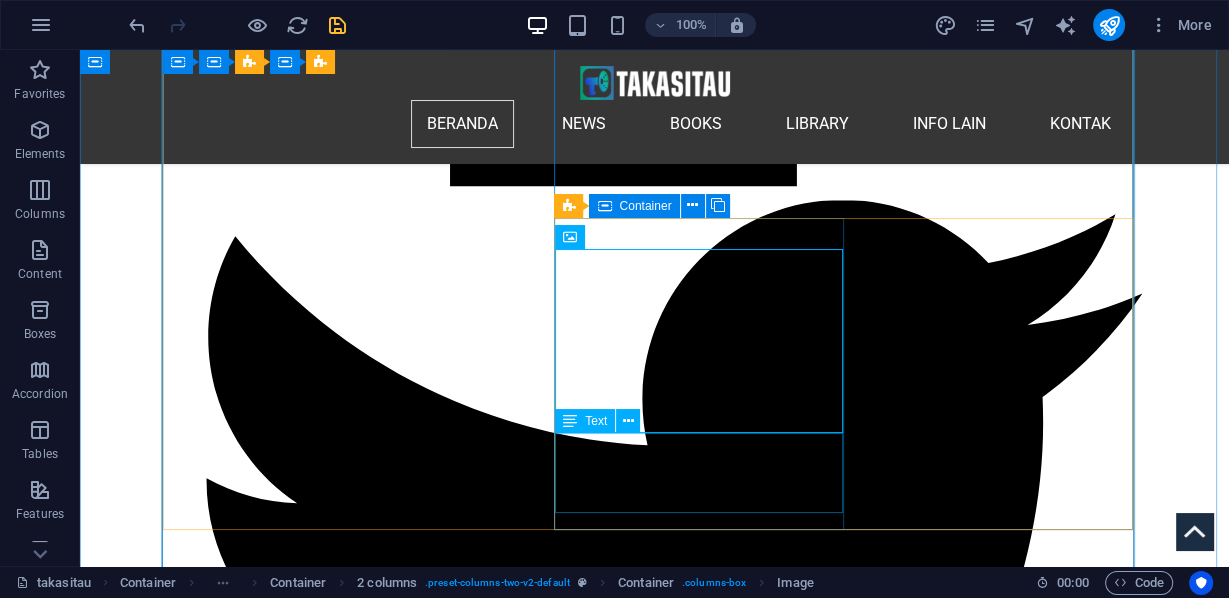 scroll, scrollTop: 2531, scrollLeft: 0, axis: vertical 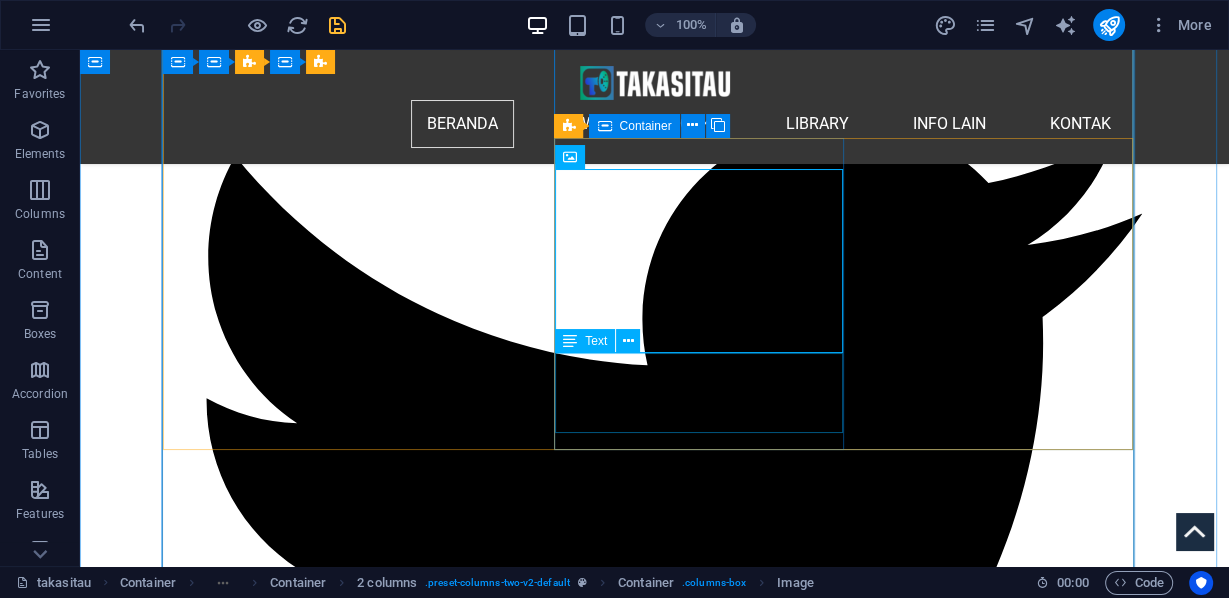 click on "Unjuk rasa di berbagai kota di Belgia, yang menuntut sanksi terhadap Israel, dilaporkan 26/01/2025, kemudian terjadi lagi pada Selasa, 15 Juli 2025. Pada foto di atas, Amnesty International takes part in demonstration calling for permanent ceasefire in Gaza Evelyn Ann-Marie Dom - 26/01/2025" at bounding box center [411, 11283] 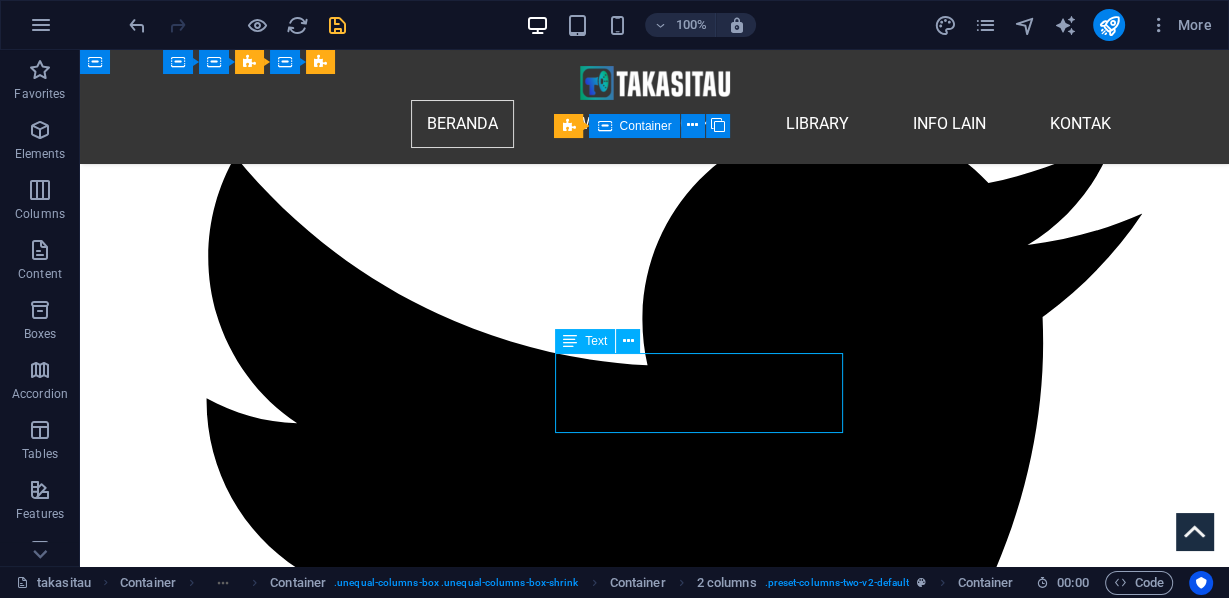 click on "Unjuk rasa di berbagai kota di Belgia, yang menuntut sanksi terhadap Israel, dilaporkan 26/01/2025, kemudian terjadi lagi pada Selasa, 15 Juli 2025. Pada foto di atas, Amnesty International takes part in demonstration calling for permanent ceasefire in Gaza Evelyn Ann-Marie Dom - 26/01/2025" at bounding box center (411, 11283) 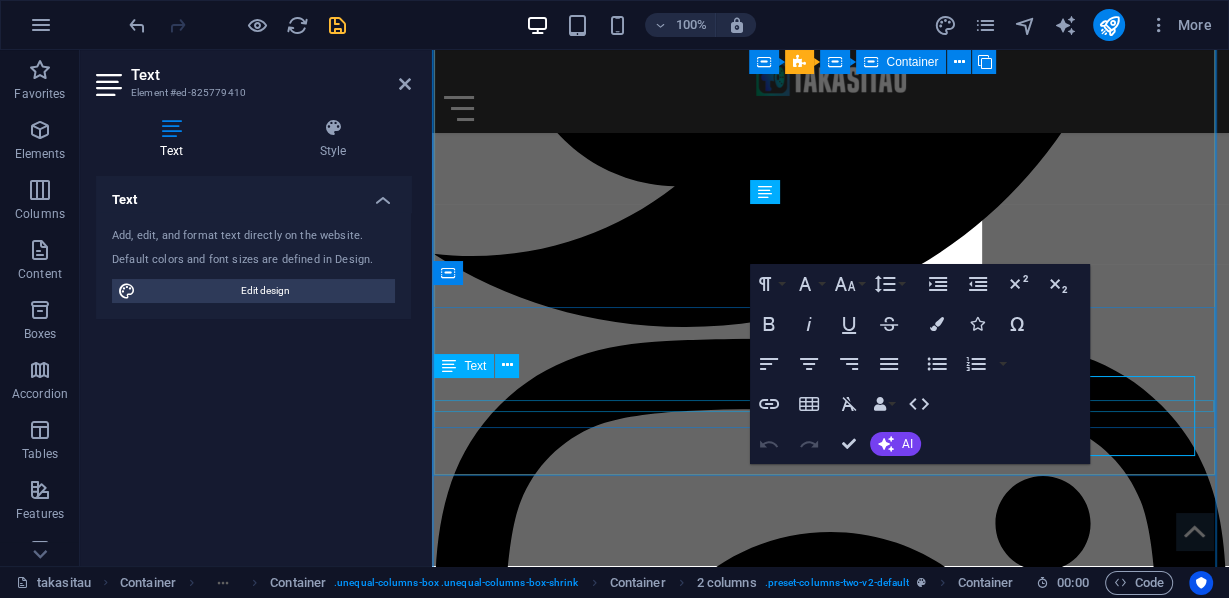 scroll, scrollTop: 2499, scrollLeft: 0, axis: vertical 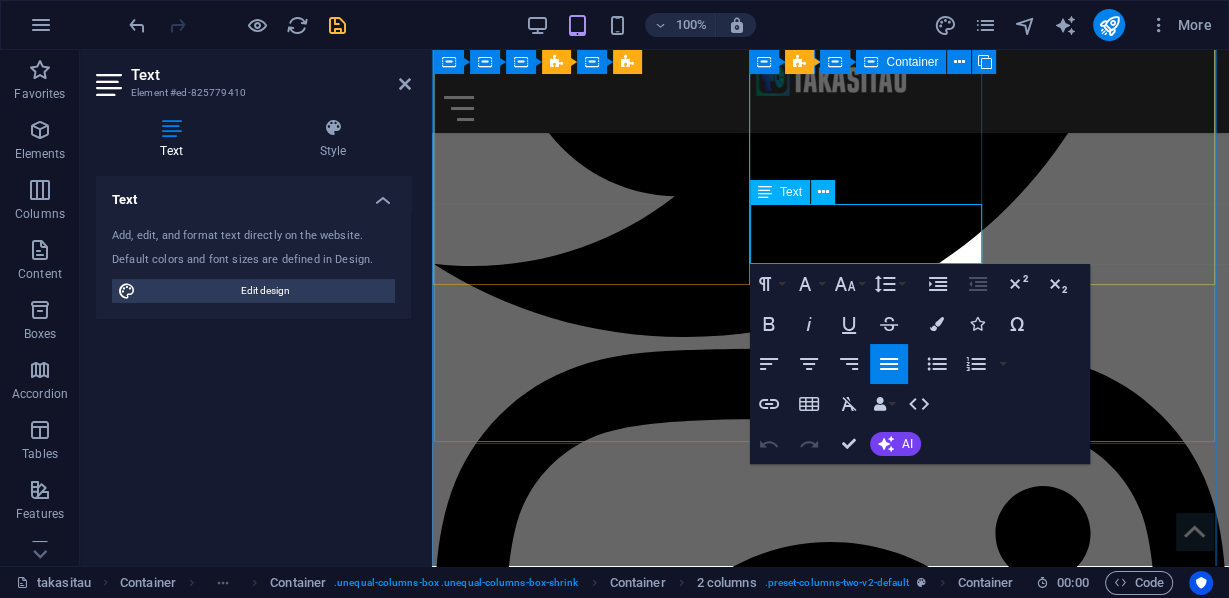 drag, startPoint x: 755, startPoint y: 209, endPoint x: 912, endPoint y: 256, distance: 163.88411 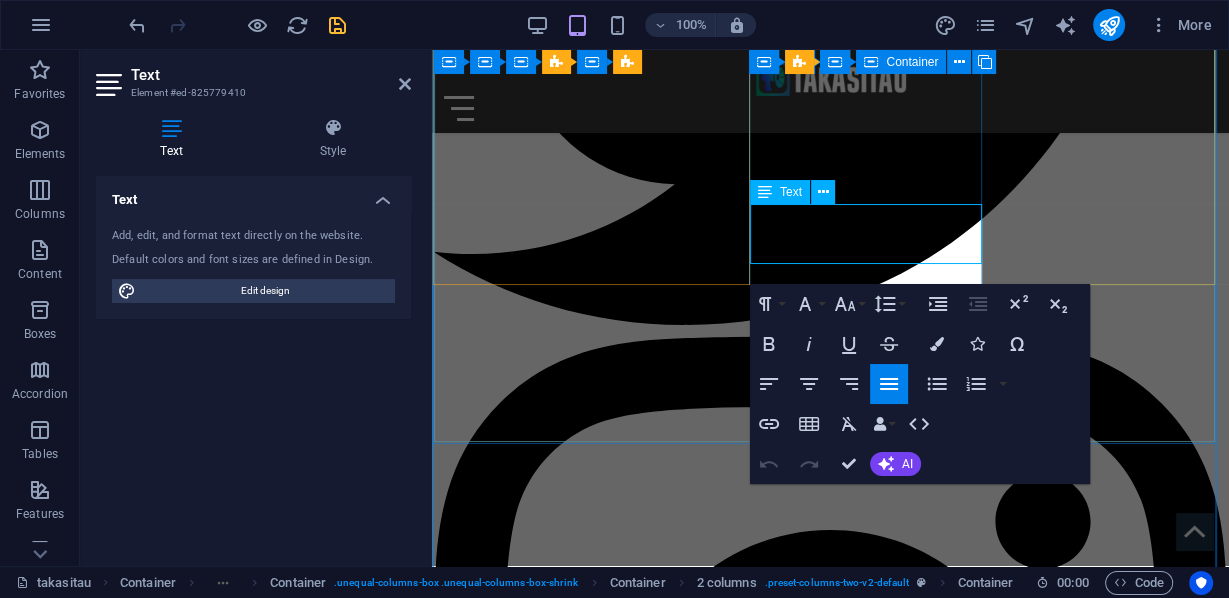 scroll, scrollTop: 3737, scrollLeft: 1, axis: both 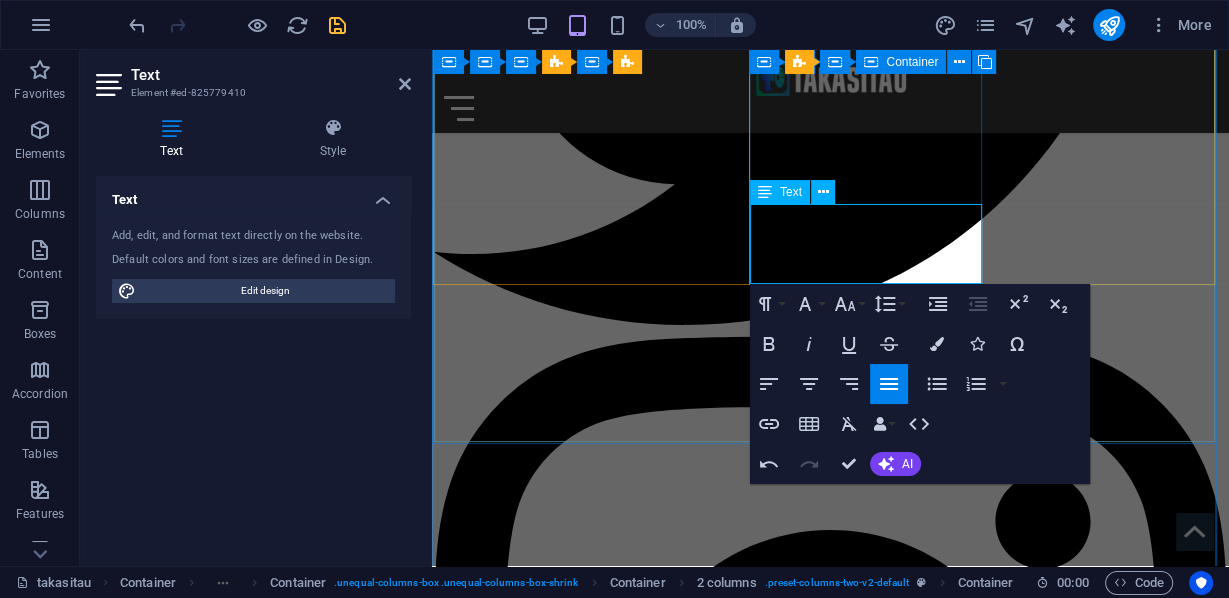 click on "USeorang demonstran pro-Israel mengibarkan bendera Israel dalam pawai pro-Palestina di kampus Universitas Stanford pada 25 April 2024, menuntut universitas tersebut untuk menarik investasinya dari Israel. Unjuk rasa ini berlangsung selama Admit Weekend Stanford, sebuah momen bagi mahasiswa baru untuk berkeliling universitas. (Beth LaBerge/KQED)2025" at bounding box center [631, 8666] 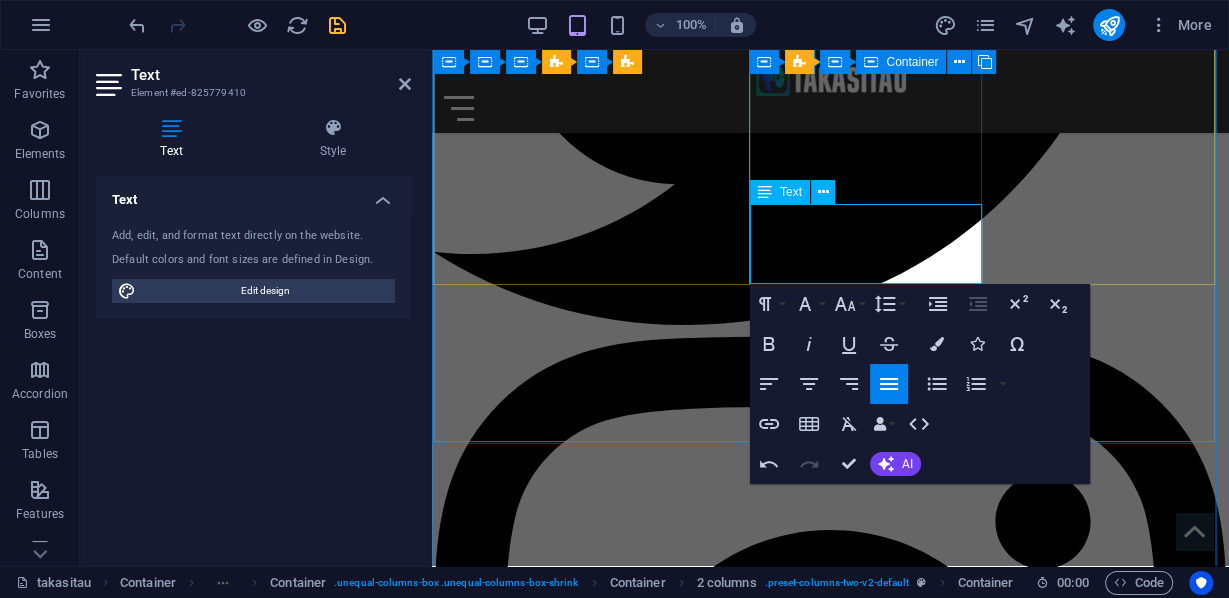 click on "USeorang demonstran pro-Israel mengibarkan bendera Israel dalam pawai pro-Palestina di kampus Universitas Stanford pada 25 April 2024, menuntut universitas tersebut untuk menarik investasinya dari Israel. Unjuk rasa ini berlangsung selama Admit Weekend Stanford, sebuah momen bagi mahasiswa baru untuk berkeliling universitas. (Beth LaBerge/KQED)" at bounding box center [631, 8670] 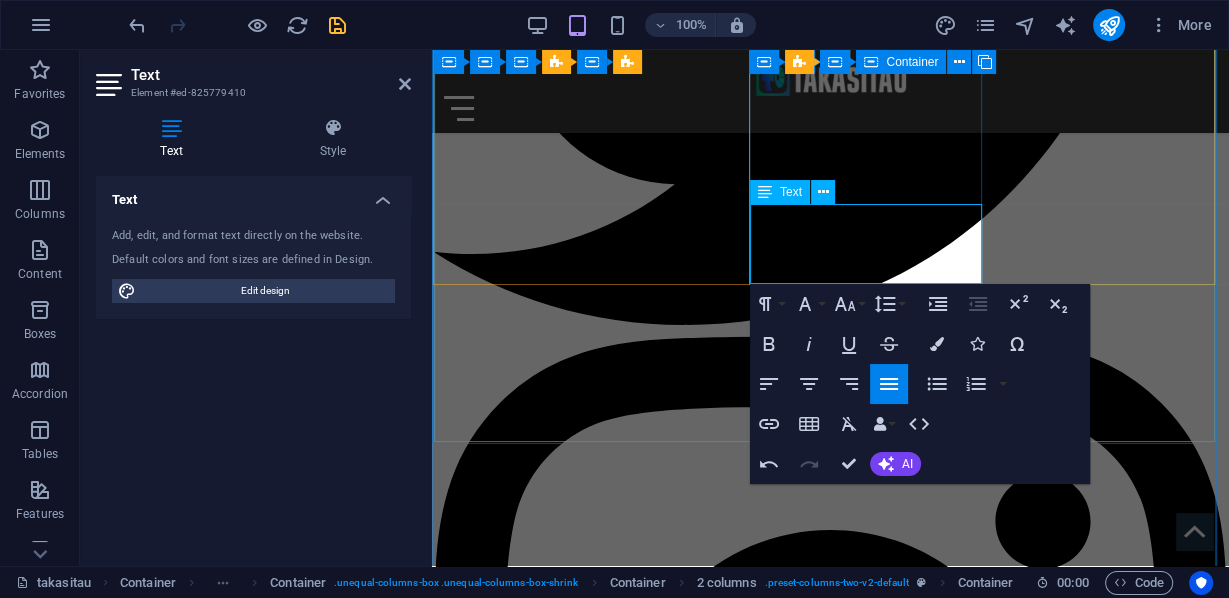 click on "Seorang demonstran tandingan  pro-Israel mengibarkan bendera Israel dalam pawai pro-Palestina di kampus Universitas Stanford pada 25 April 2024, menuntut universitas tersebut untuk menarik investasinya dari Israel. Unjuk rasa ini berlangsung selama Admit Weekend Stanford, sebuah momen bagi mahasiswa baru untuk berkeliling universitas. (Beth LaBerge/KQED)" at bounding box center [631, 8665] 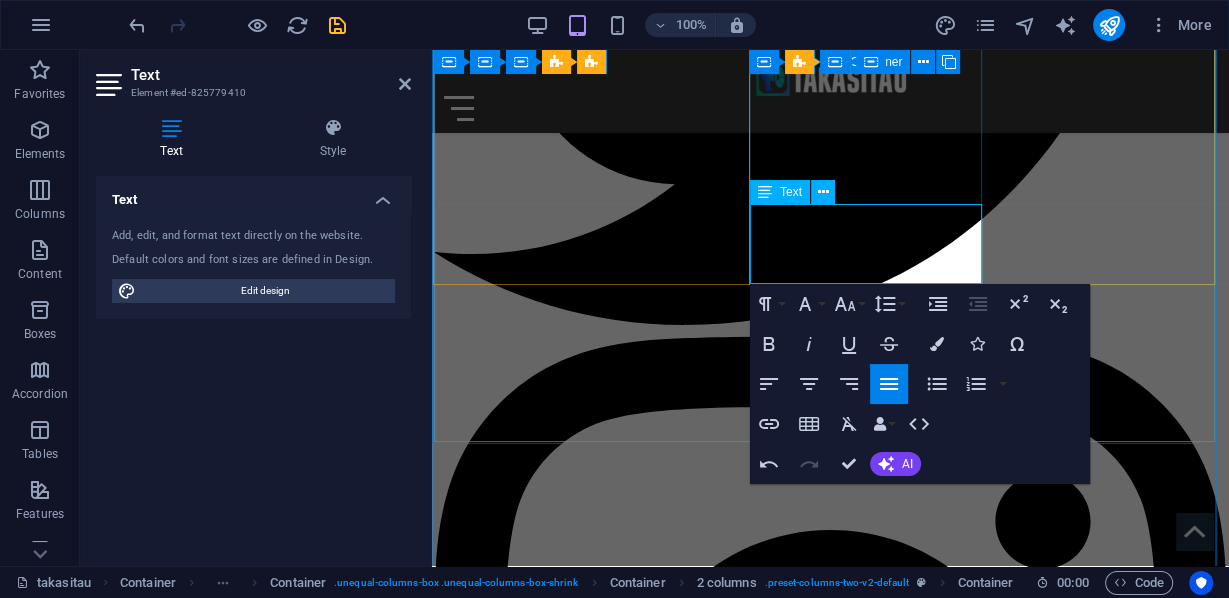 click on "Seorang demonstran tandingan  pro-Israel mengibarkan bendera Israel dalam pawai pro-Palestina di kampus Universitas Stanford pada 25 April 2024, menuntut universitas tersebut untuk menarik investasinya dari Israel. Unjuk rasa ini berlangsung selama Admit Weekend Stanford, sebuah momen bagi mahasiswa baru untuk berkeliling universitas. (Beth LaBerge/KQED)." at bounding box center (631, 8665) 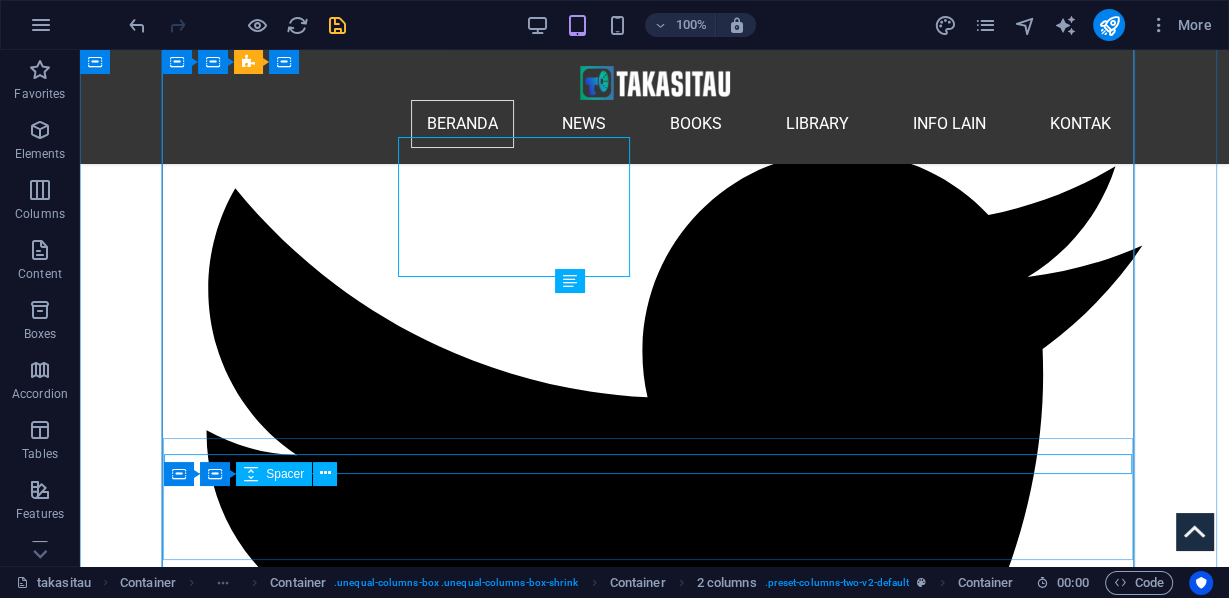 scroll, scrollTop: 2556, scrollLeft: 0, axis: vertical 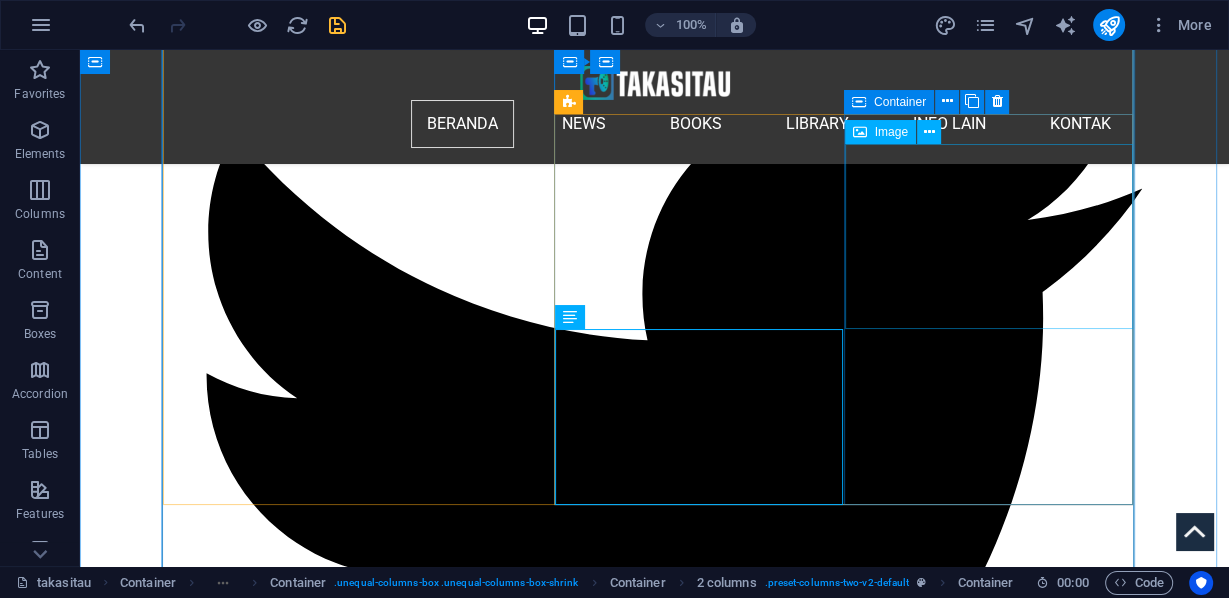 click at bounding box center (411, 11730) 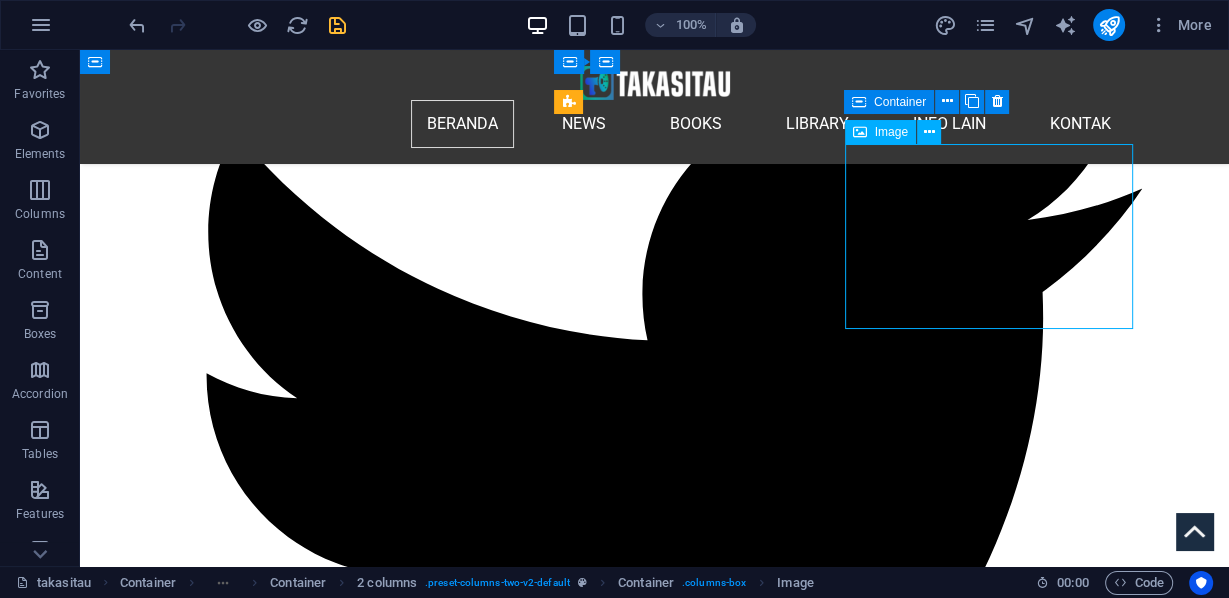 click at bounding box center (411, 11730) 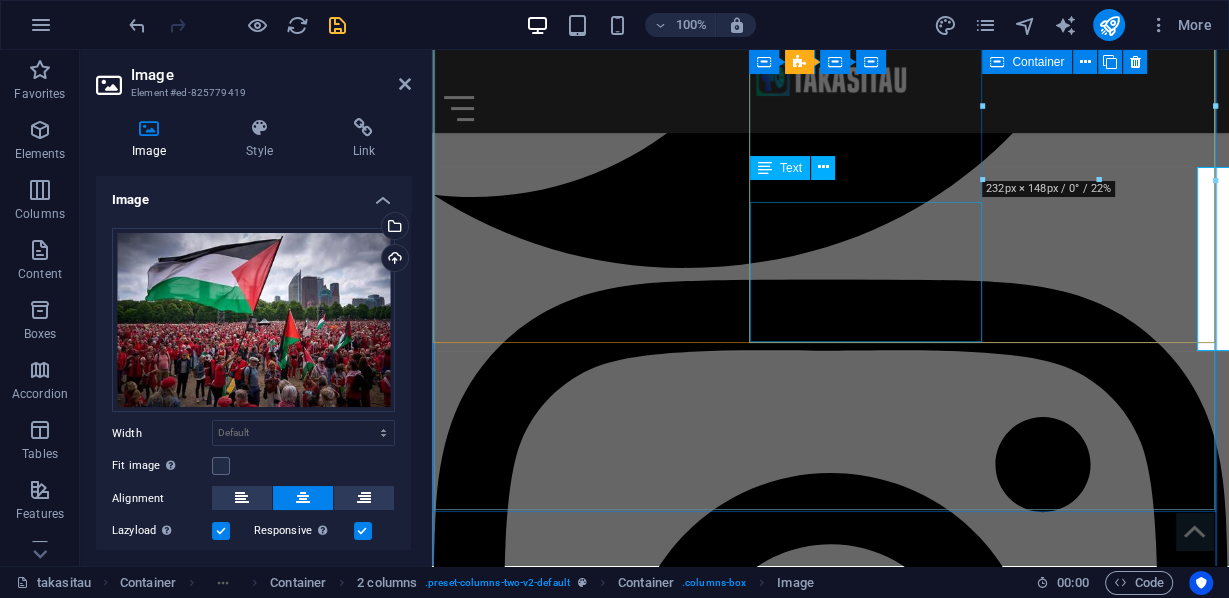 scroll, scrollTop: 2459, scrollLeft: 0, axis: vertical 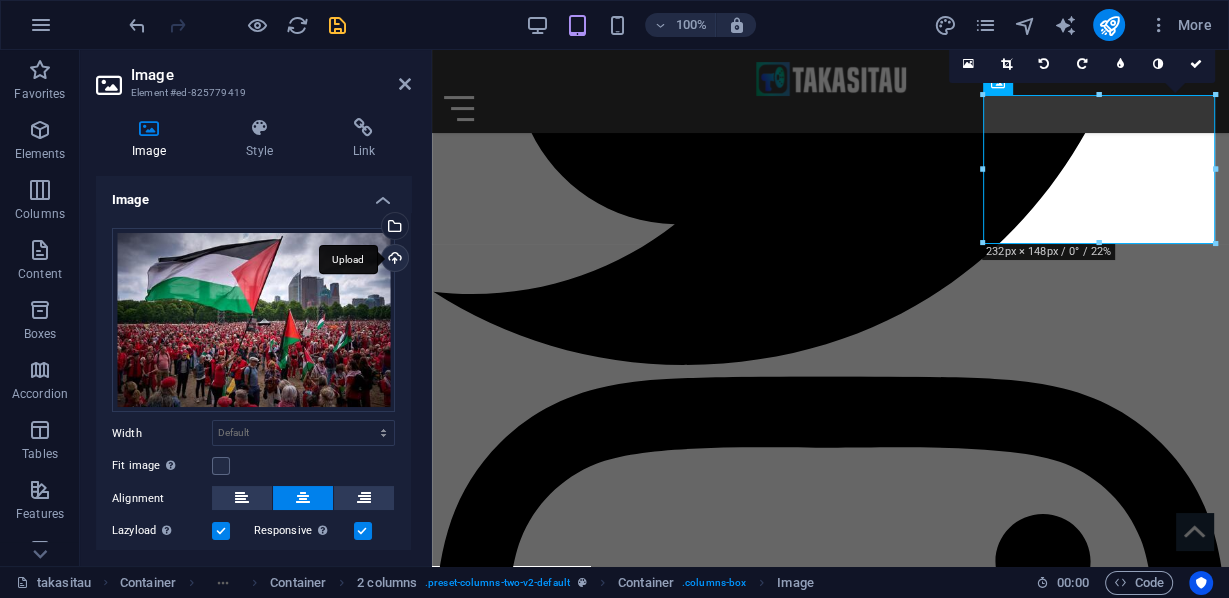 click on "Upload" at bounding box center [393, 260] 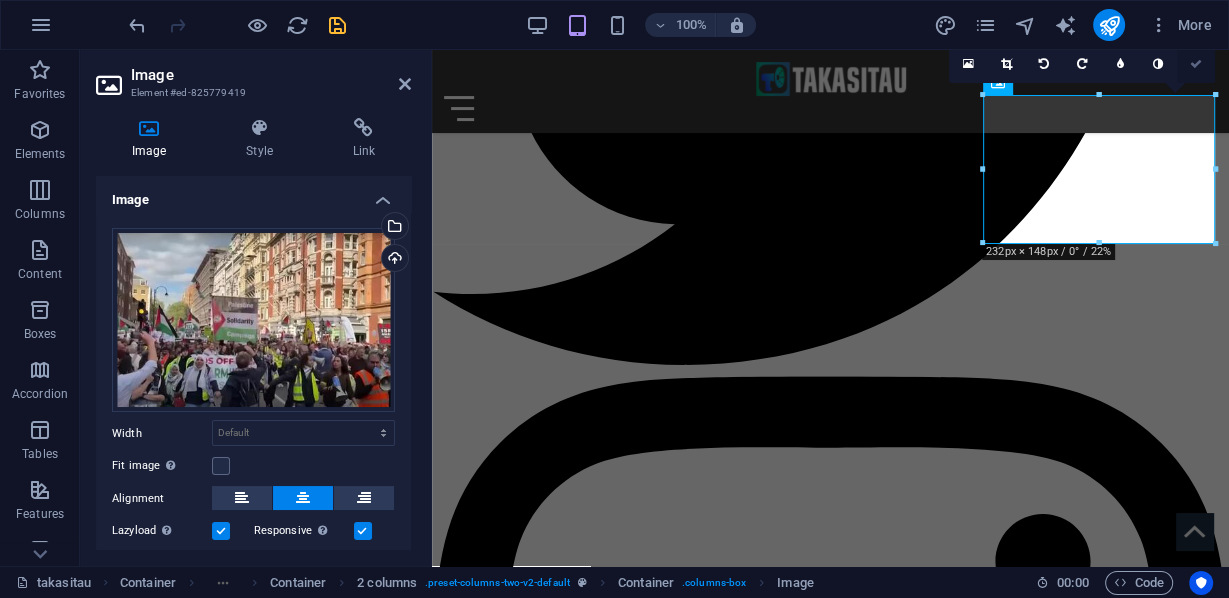click at bounding box center (1196, 64) 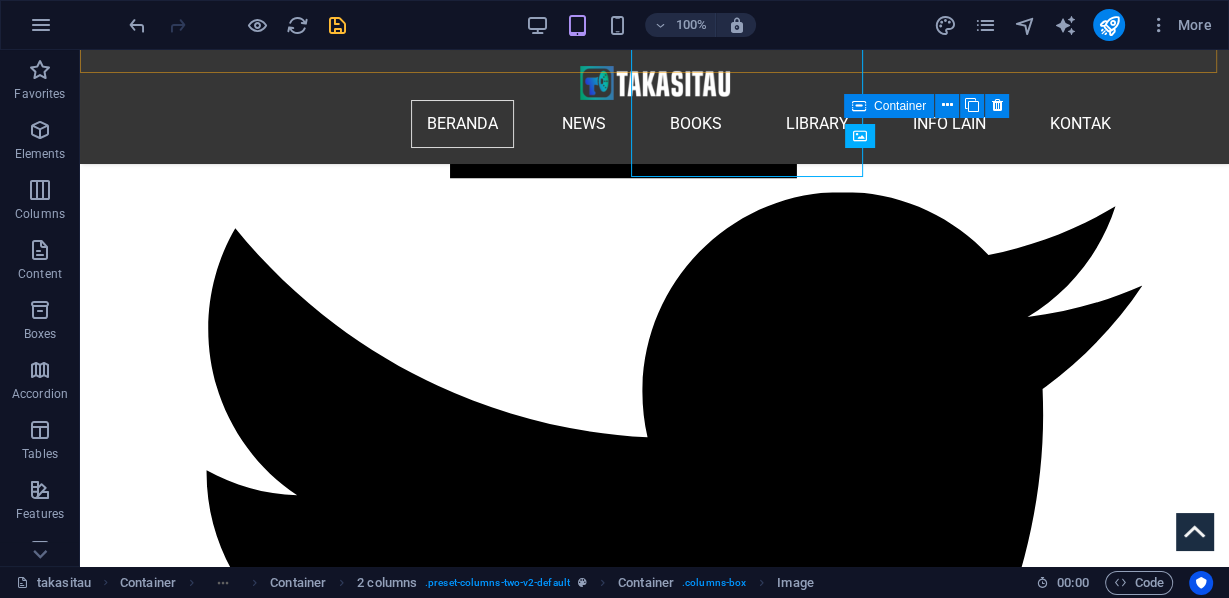 scroll, scrollTop: 2516, scrollLeft: 0, axis: vertical 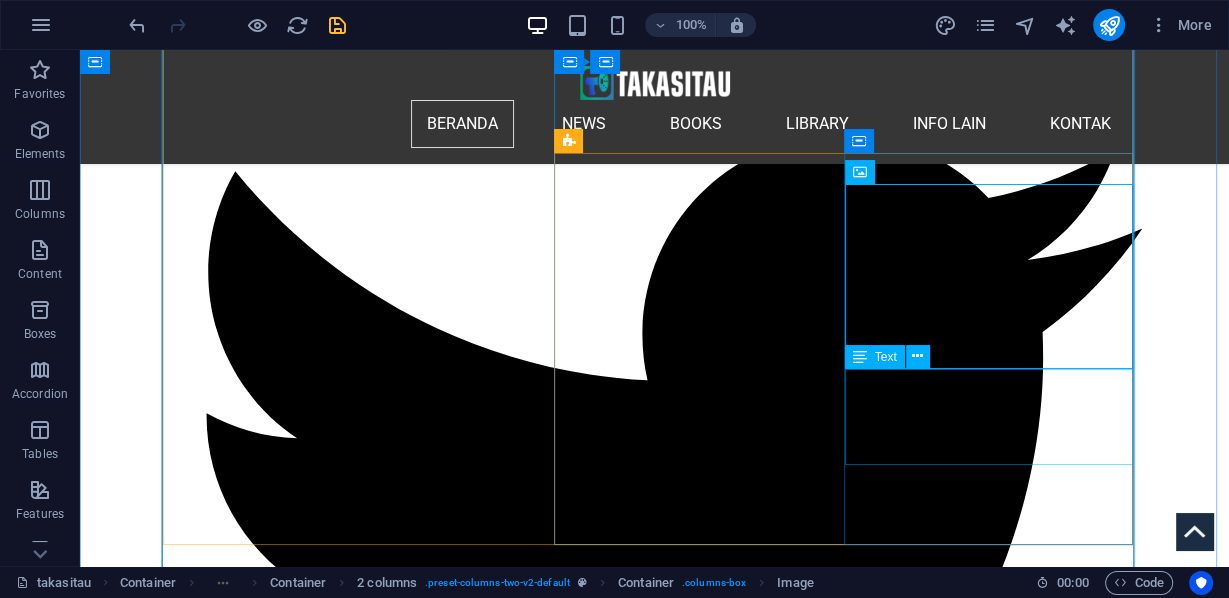 click on "Demonstran 19 May 2025, berkumpul di Malieveld di pusat kota Den Haag, Belanda. [Phil Nijhuis/EPA] - Al-Jazeera. Puluhan ribu orang berbaris di Belanda untuk memprotes genosida Gaza. Para pengunjuk rasa berbaris di Den Haag untuk mendesak pemerintah agar berbuat lebih banyak untuk menghentikan serangan Israel di wilayah kantong yang terkepung tersebut." at bounding box center [411, 12170] 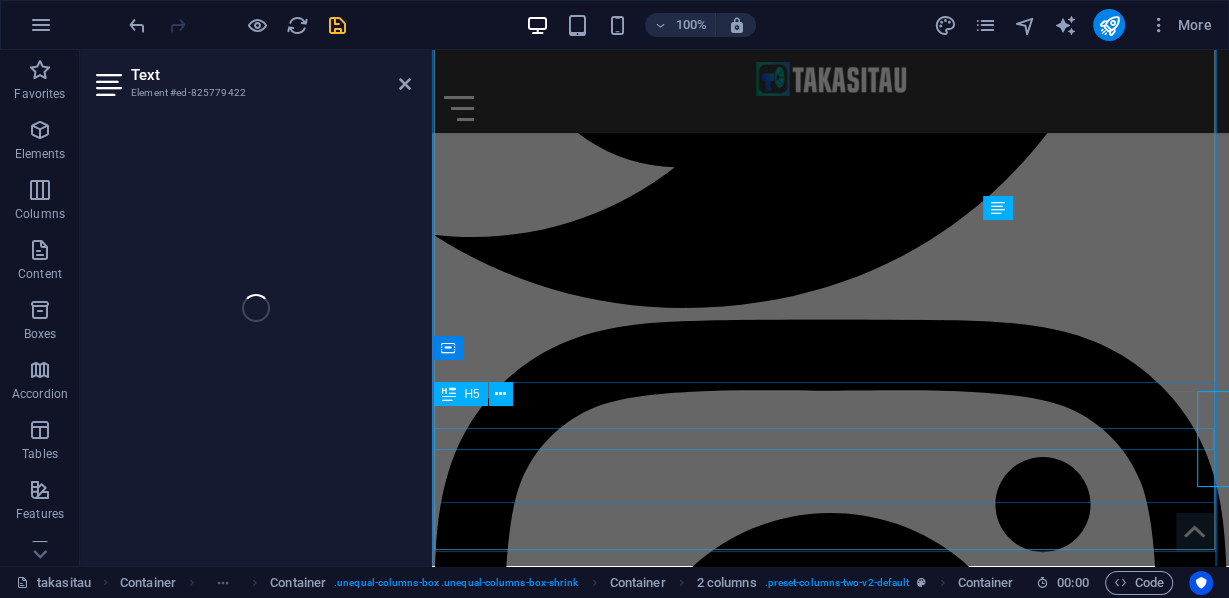 scroll, scrollTop: 2483, scrollLeft: 0, axis: vertical 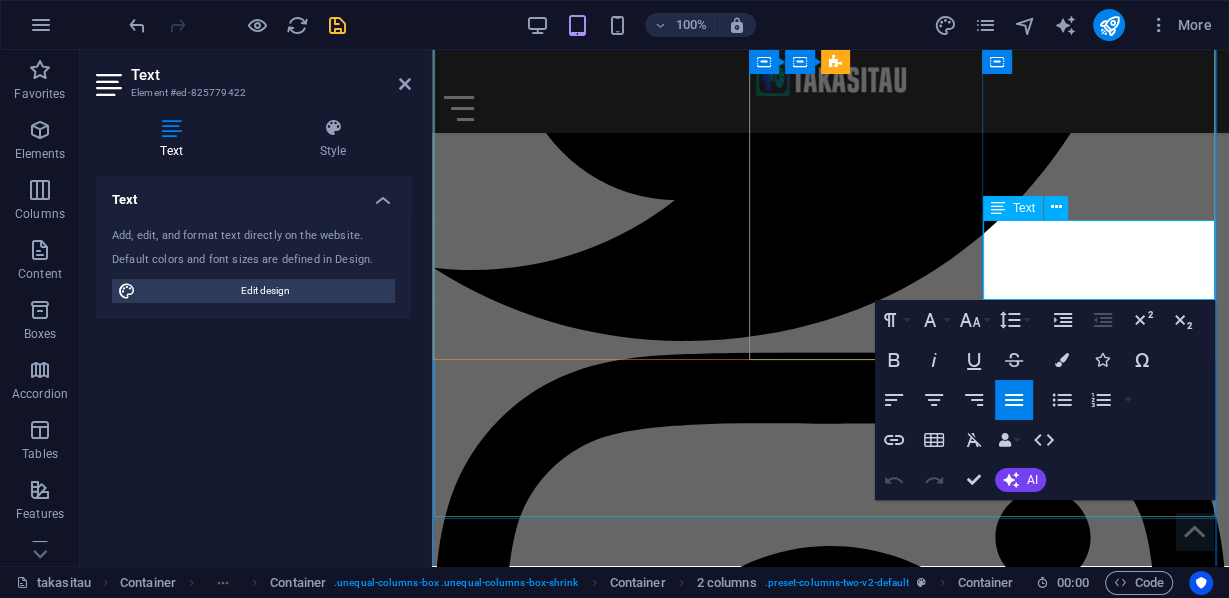 drag, startPoint x: 990, startPoint y: 225, endPoint x: 1069, endPoint y: 297, distance: 106.887794 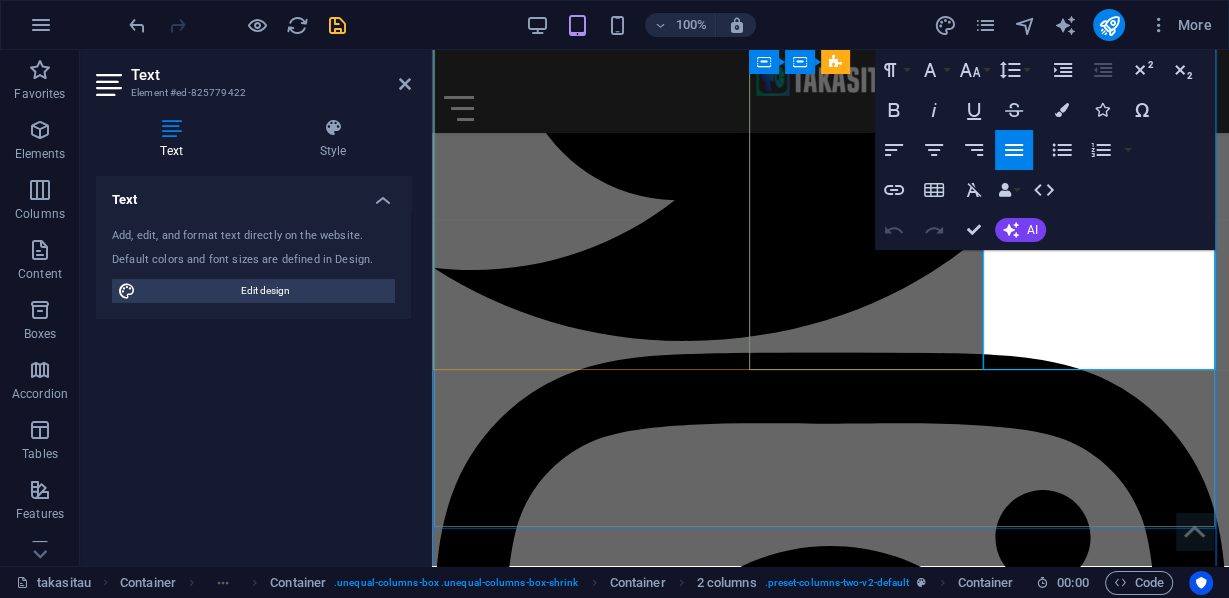 scroll, scrollTop: 7629, scrollLeft: 0, axis: vertical 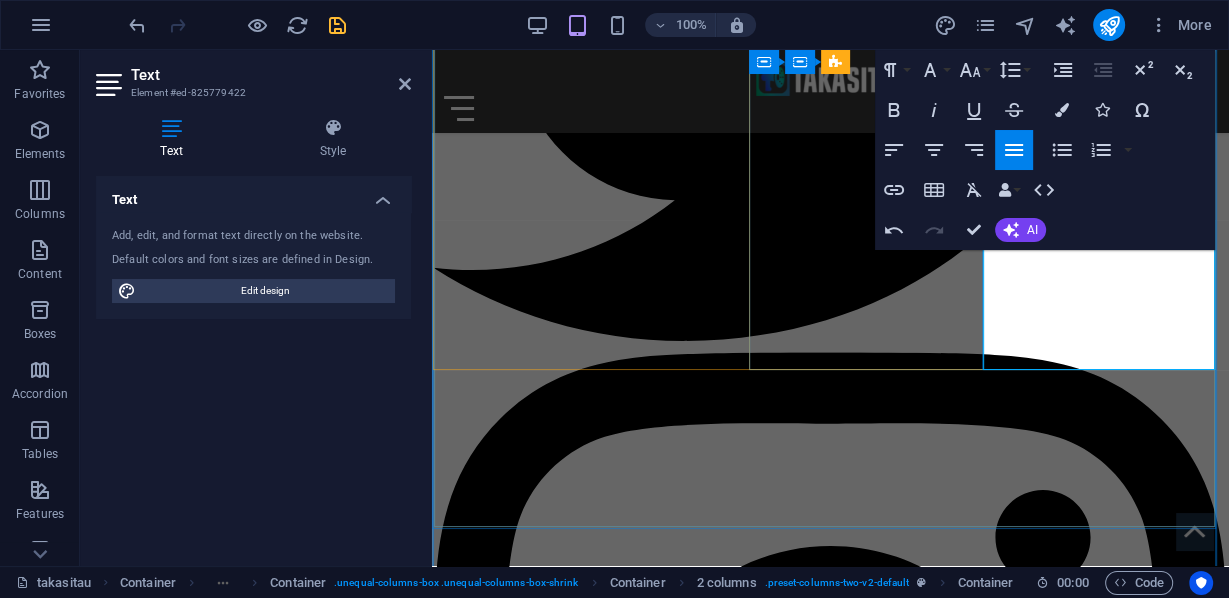 click on "DRibuan pengunjuk rasa pro-Palestina berbaris melalui pusat kota London - The Guardian. Puluhan ribu orang bergabung dalam protes pro-Palestina di London. Polisi menangkap 17 orang dalam demo yang menandai satu tahun dimulainya perang di Gaza. Dilaporkan Sabtu 5 Oktober 2024. Penyelenggara demonstrasi pertama mengatakan mereka berencana untuk berbaris ke Whitehall, tempat para peserta akan mendengarkan pidato – termasuk dari mantan menteri pertama Skotlandia, Humza Yousaf. Menurut penyelenggara demonstrasi kedua, mereka berencana untuk "menargetkan" perusahaan dan lembaga yang mereka sebut "terlibat dalam kejahatan Israel", termasuk Barclays dan British Museum.ebut." at bounding box center [631, 9320] 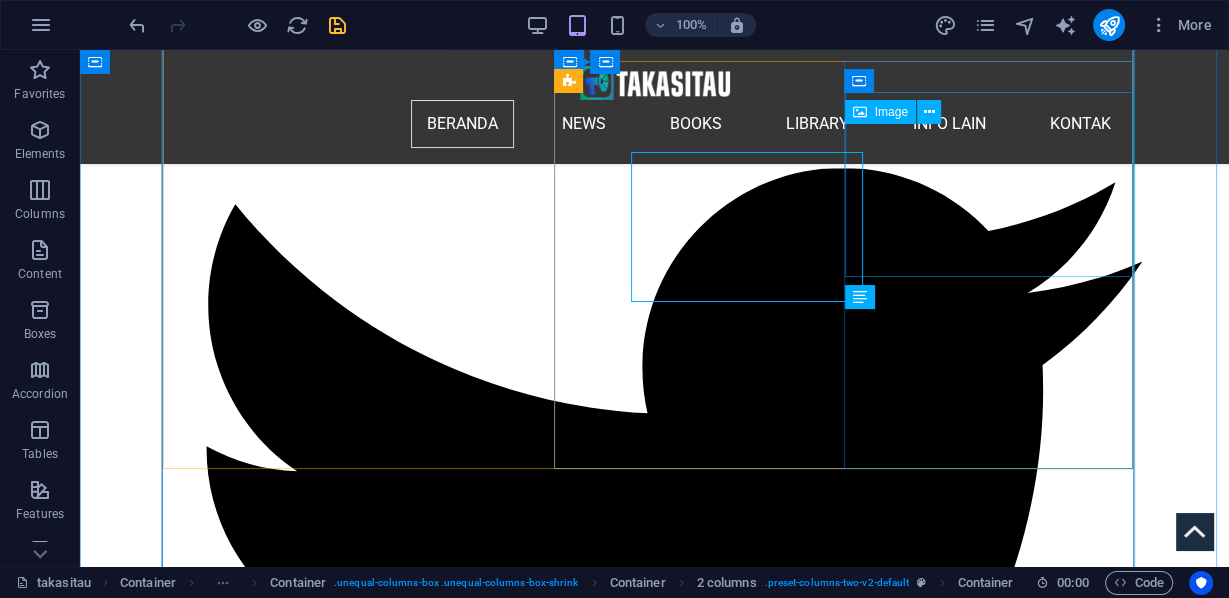 scroll, scrollTop: 2540, scrollLeft: 0, axis: vertical 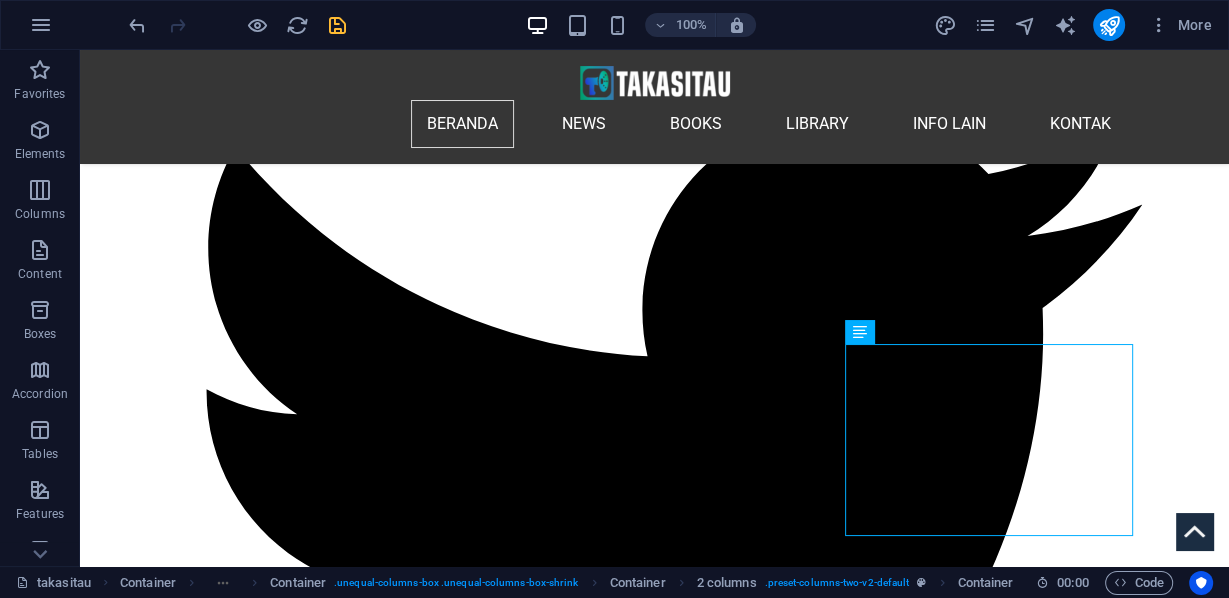 click at bounding box center (337, 25) 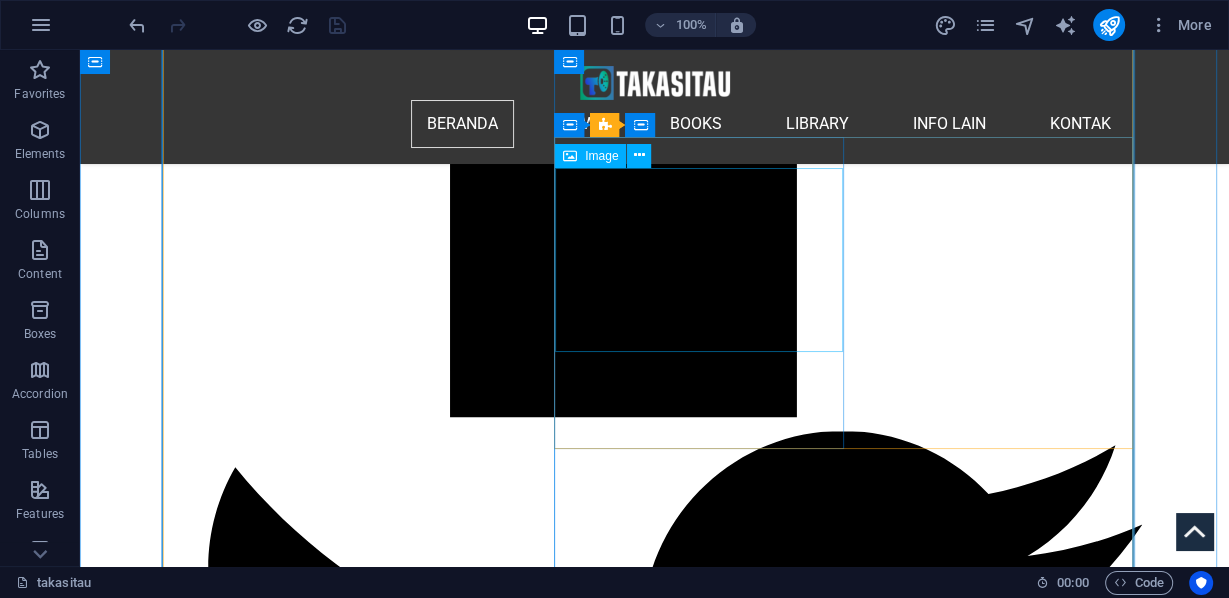 scroll, scrollTop: 2140, scrollLeft: 0, axis: vertical 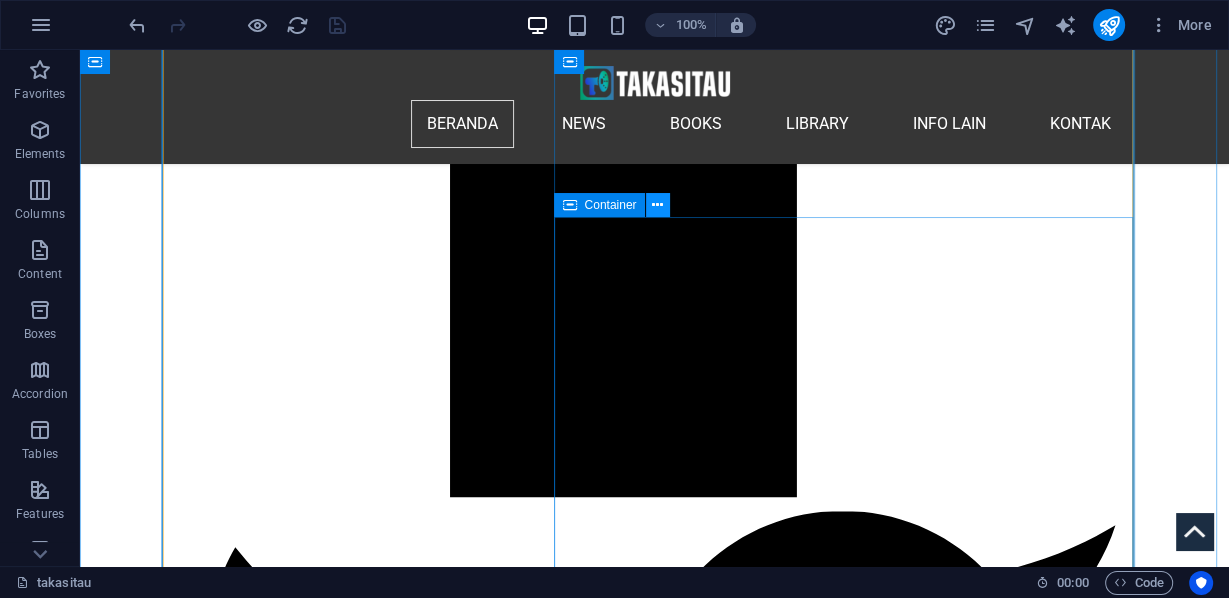 click at bounding box center [657, 205] 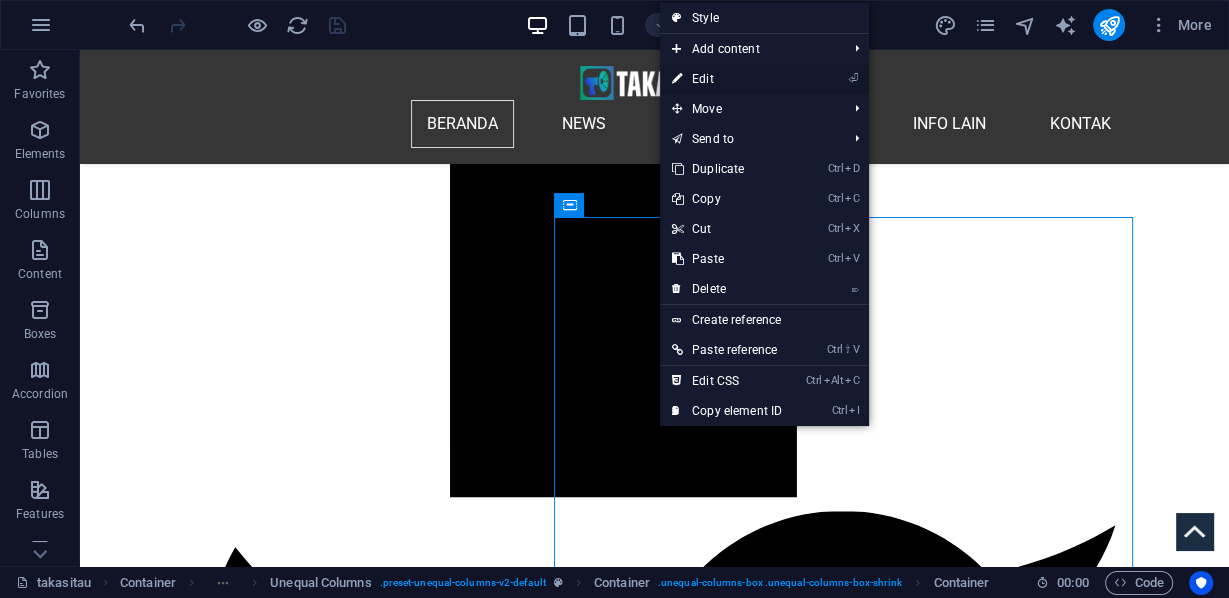 click on "⏎  Edit" at bounding box center [727, 79] 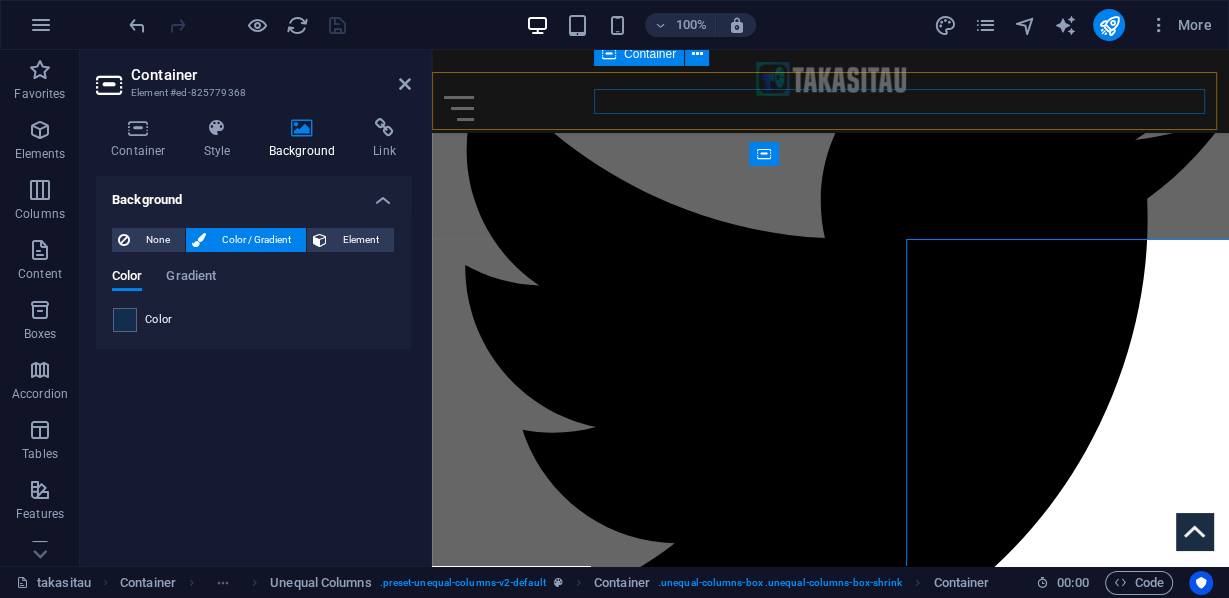 scroll, scrollTop: 2108, scrollLeft: 0, axis: vertical 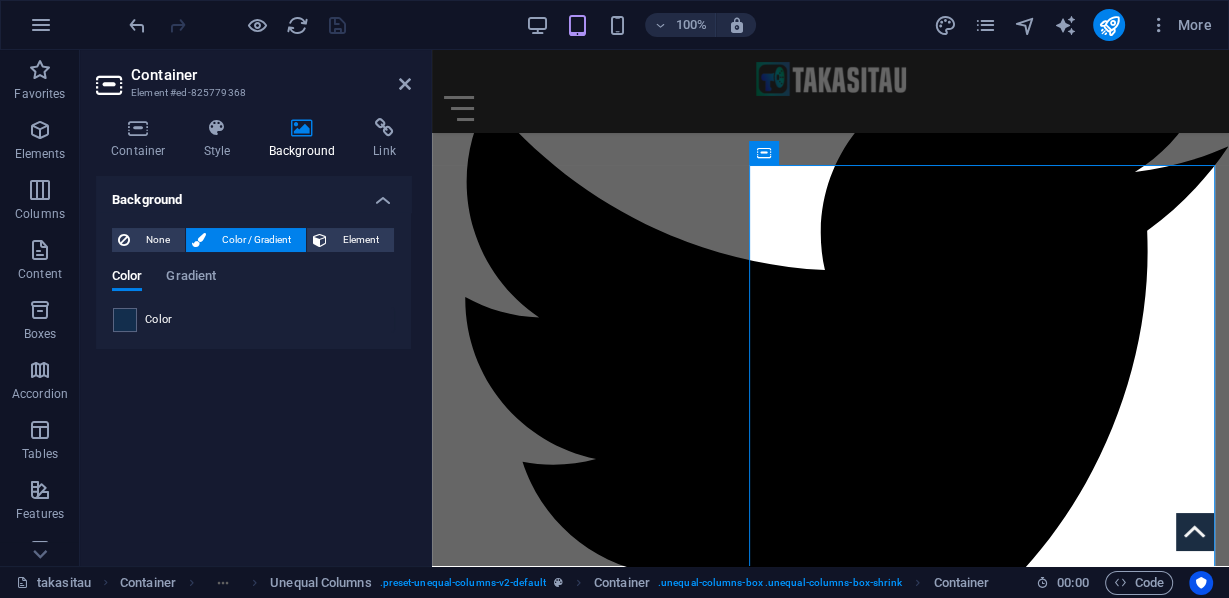 click on "Background" at bounding box center (306, 139) 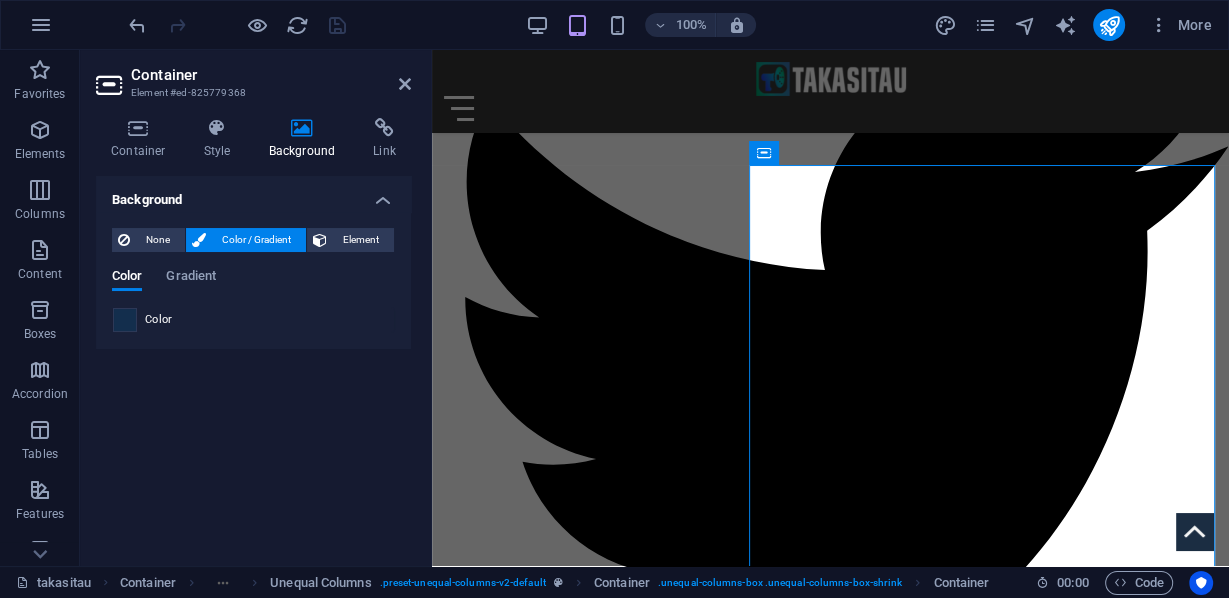 click at bounding box center (125, 320) 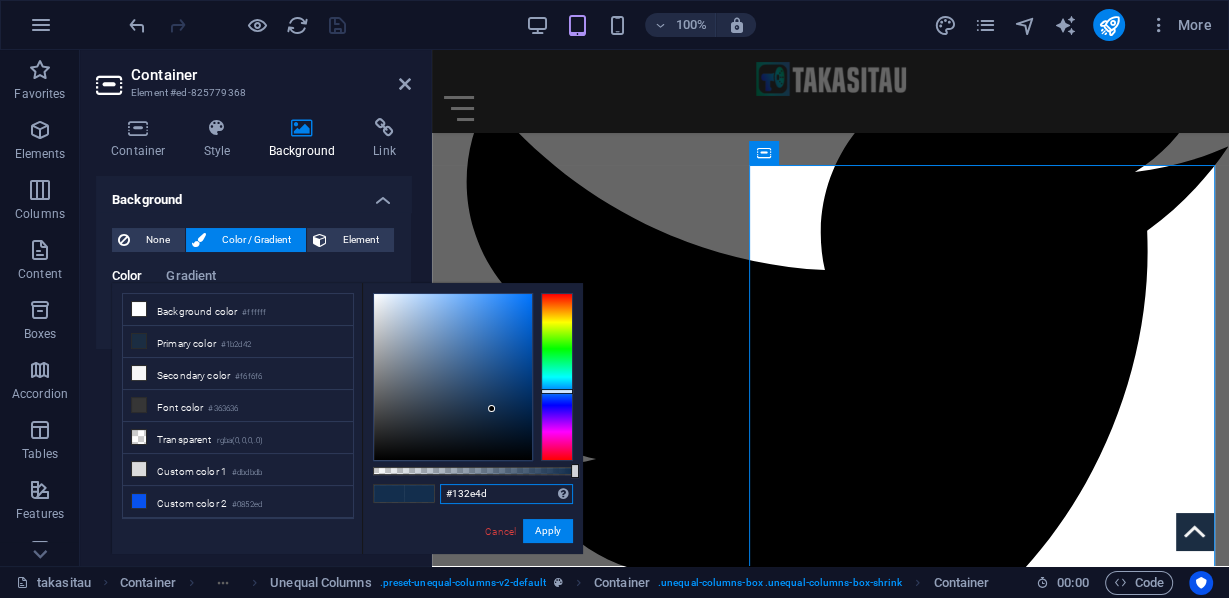 drag, startPoint x: 504, startPoint y: 498, endPoint x: 427, endPoint y: 487, distance: 77.781746 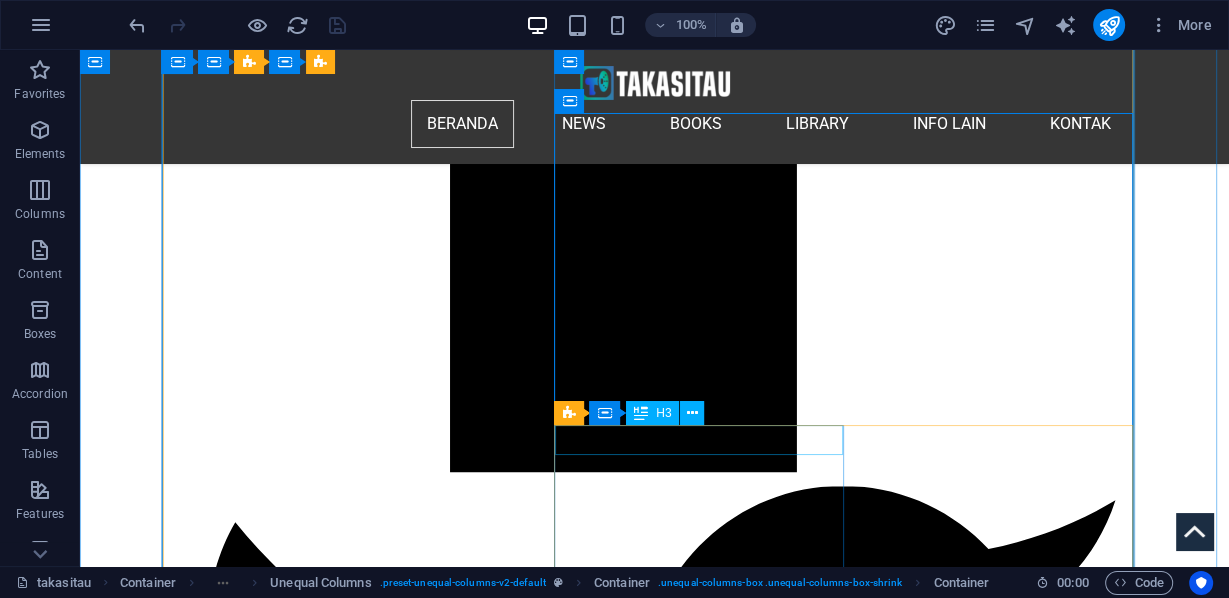 scroll, scrollTop: 2325, scrollLeft: 0, axis: vertical 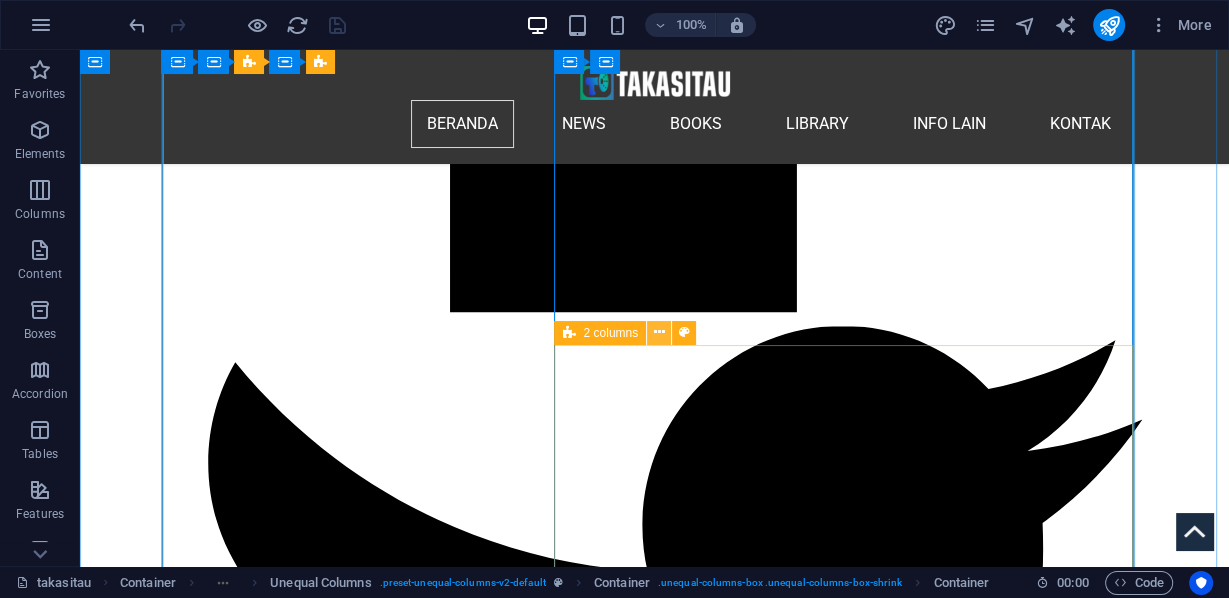 click at bounding box center (659, 332) 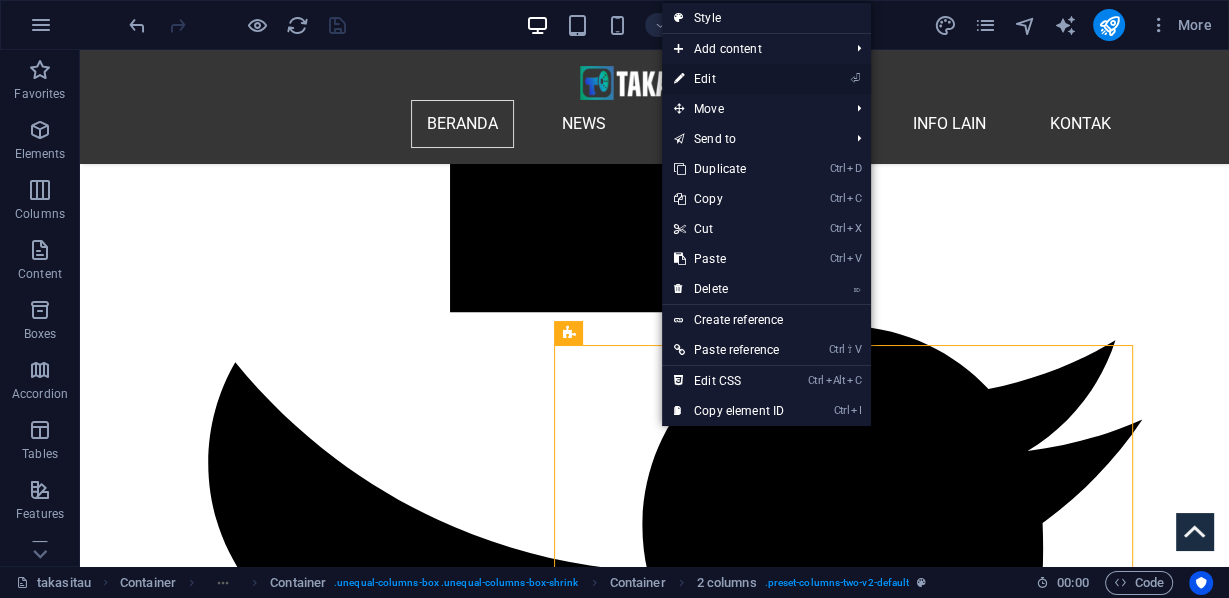 drag, startPoint x: 712, startPoint y: 76, endPoint x: 119, endPoint y: 165, distance: 599.64154 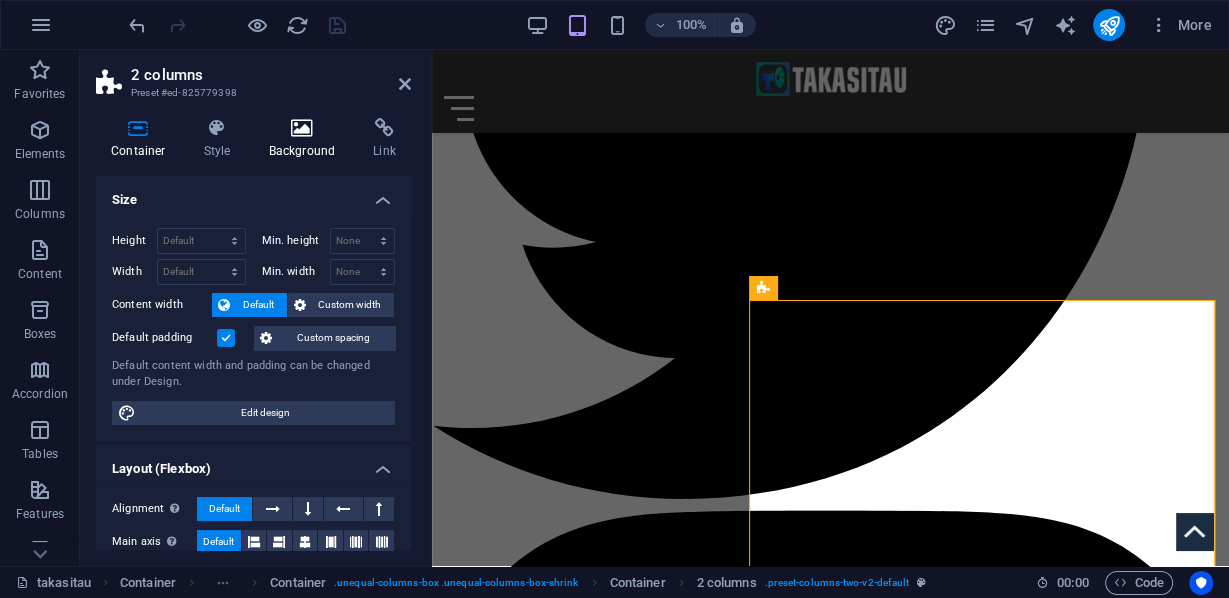 scroll, scrollTop: 2229, scrollLeft: 0, axis: vertical 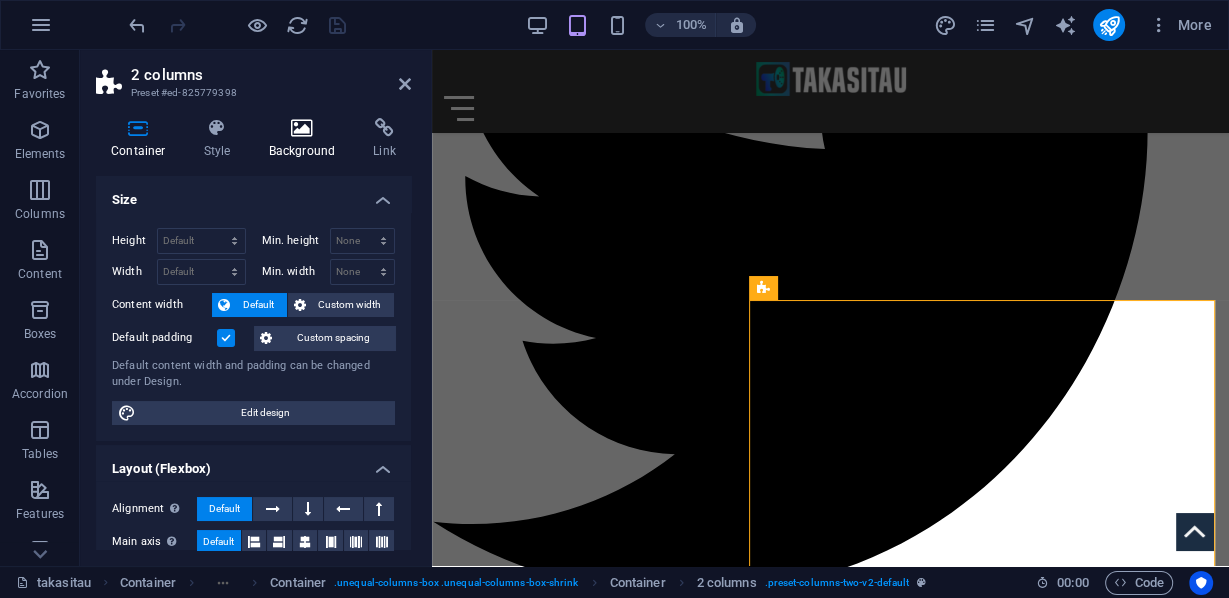 drag, startPoint x: 305, startPoint y: 140, endPoint x: 14, endPoint y: 254, distance: 312.5332 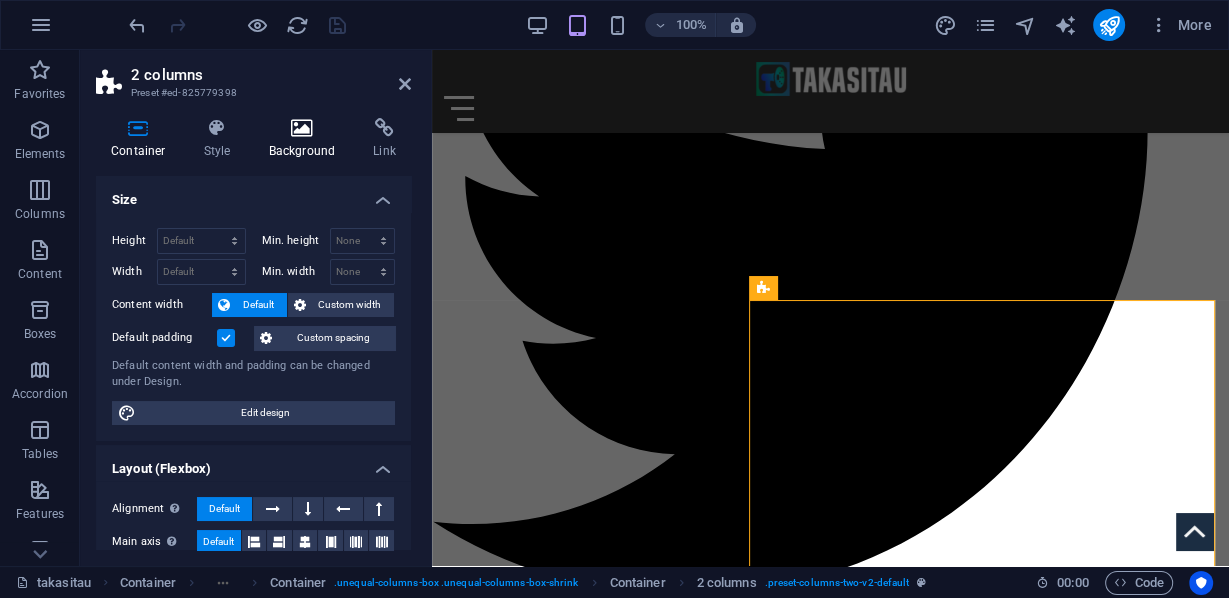 click on "Background" at bounding box center [306, 139] 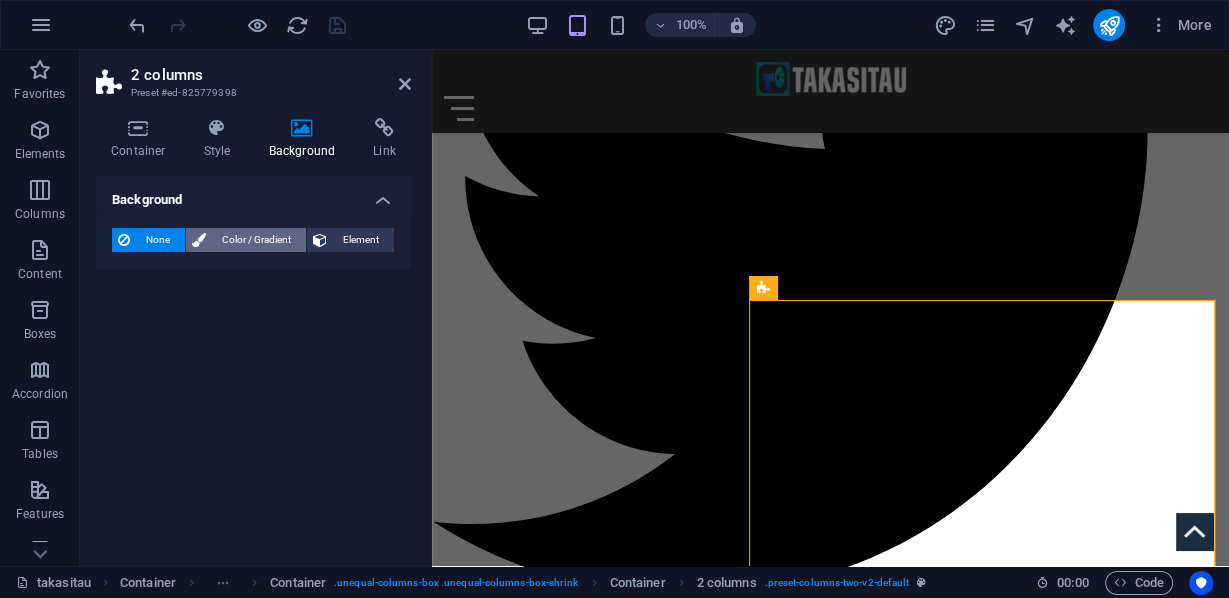 click on "Color / Gradient" at bounding box center [256, 240] 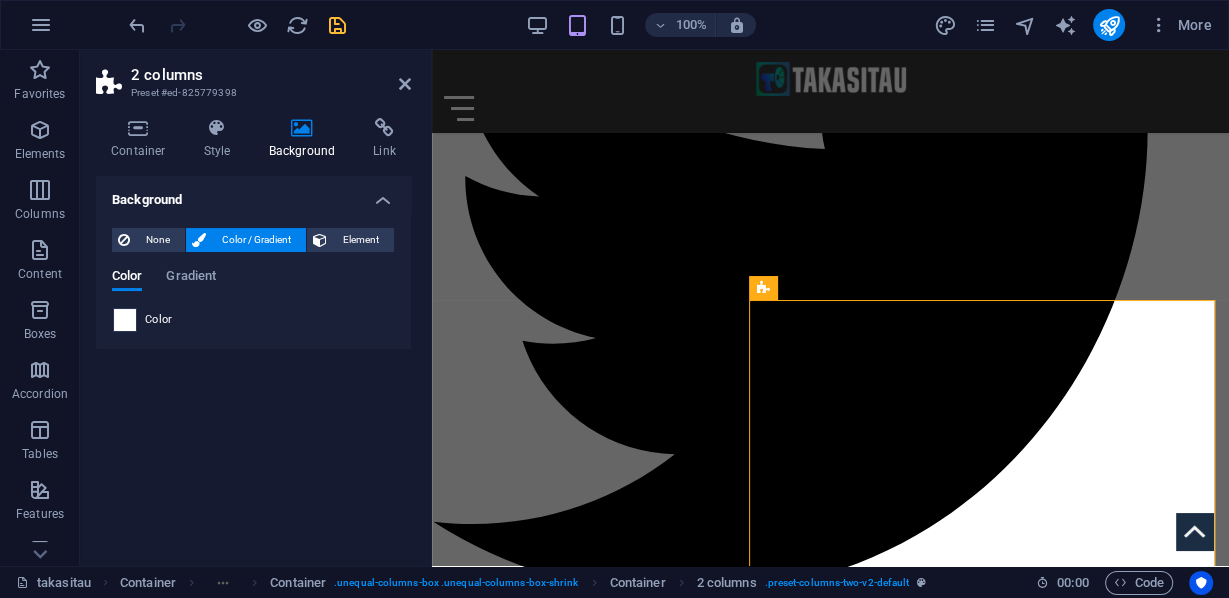 click at bounding box center (125, 320) 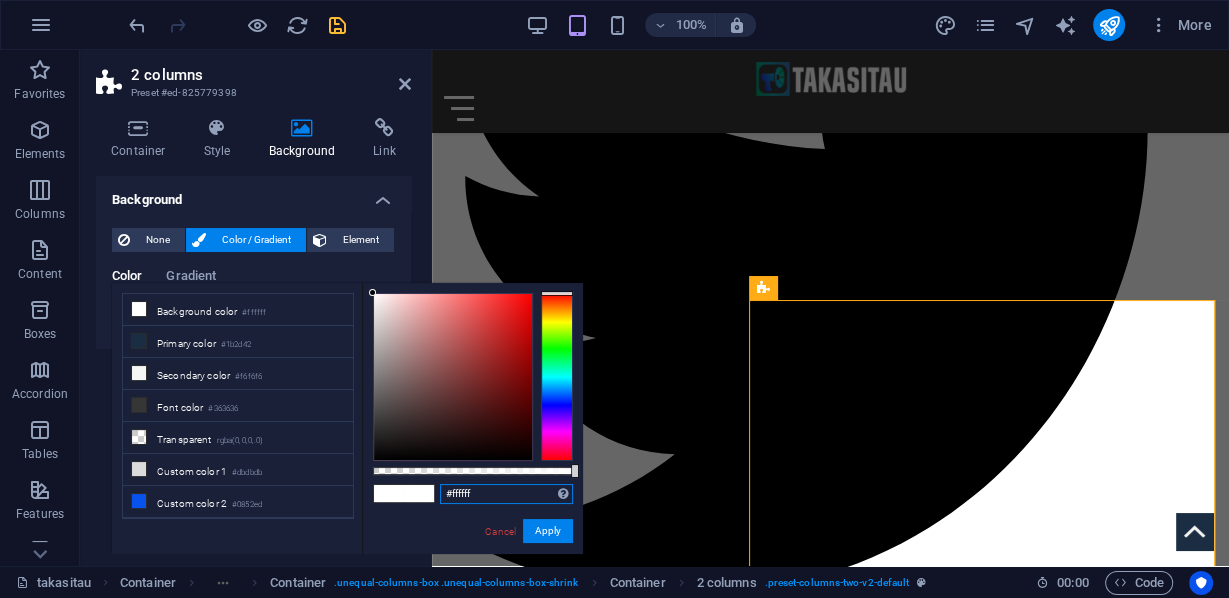 drag, startPoint x: 494, startPoint y: 498, endPoint x: 421, endPoint y: 492, distance: 73.24616 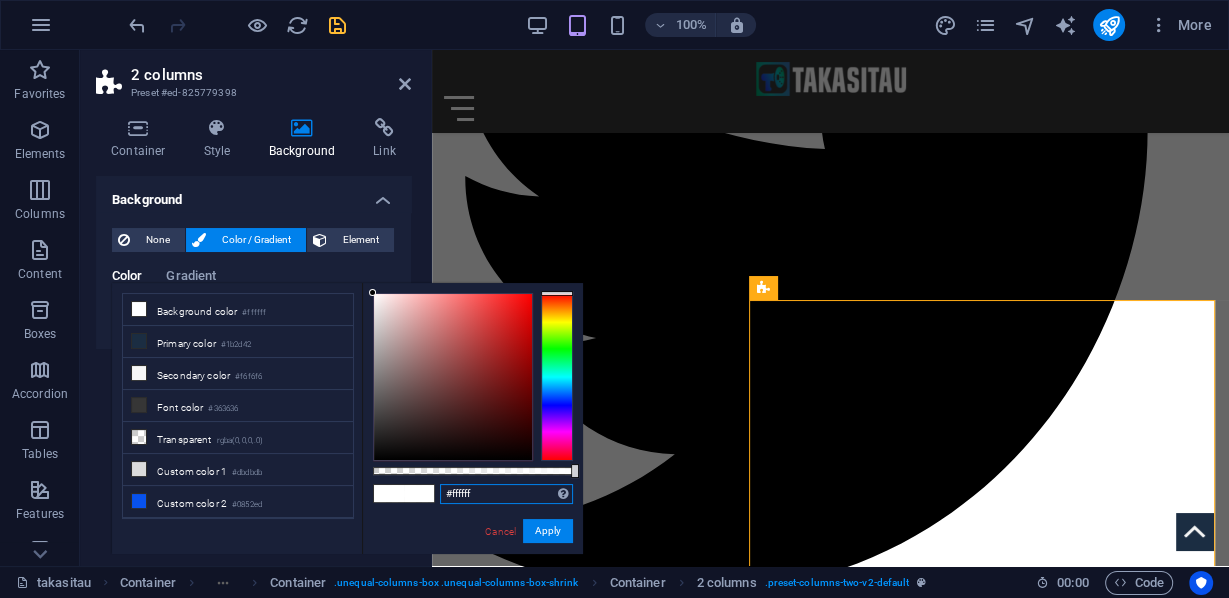 paste on "132e4d" 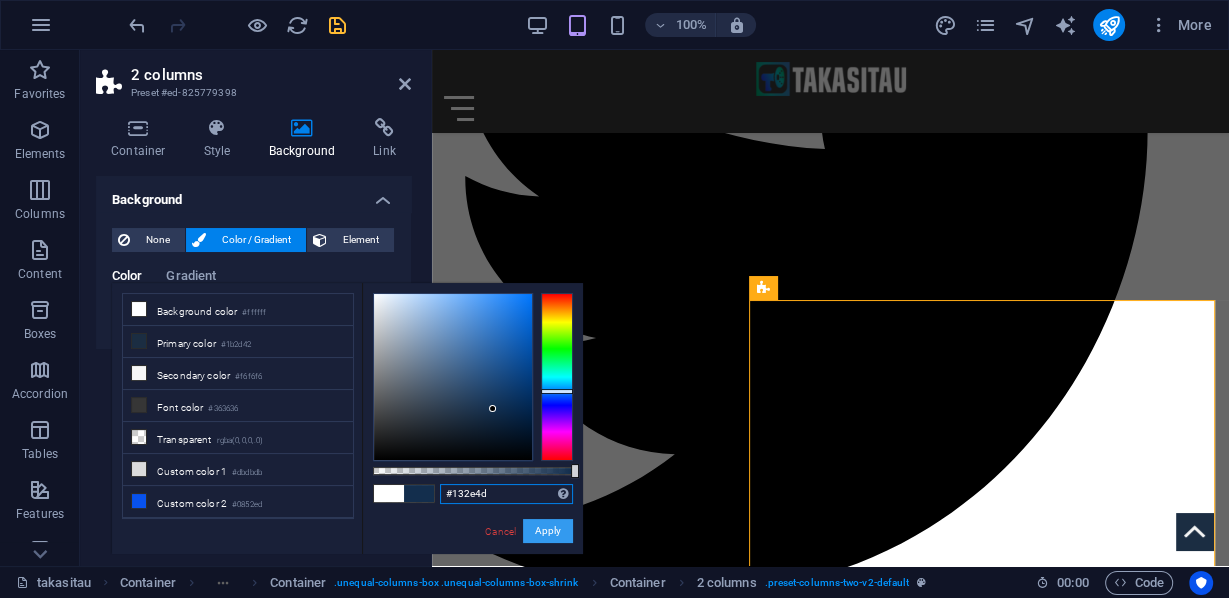 type on "#132e4d" 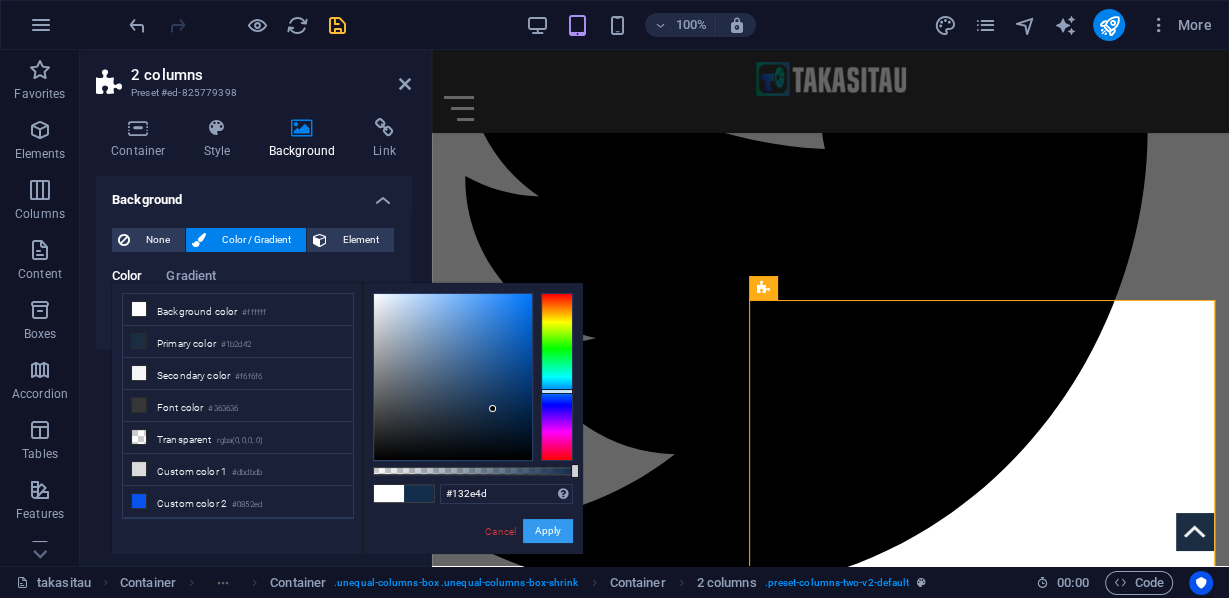 click on "Apply" at bounding box center (548, 531) 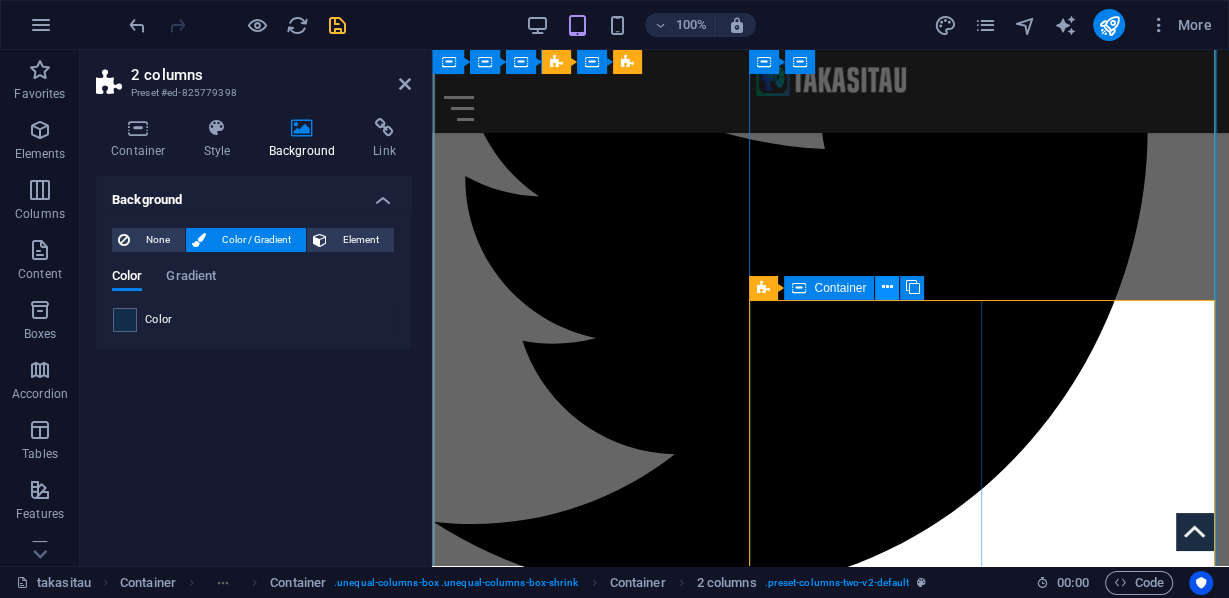 click at bounding box center [887, 287] 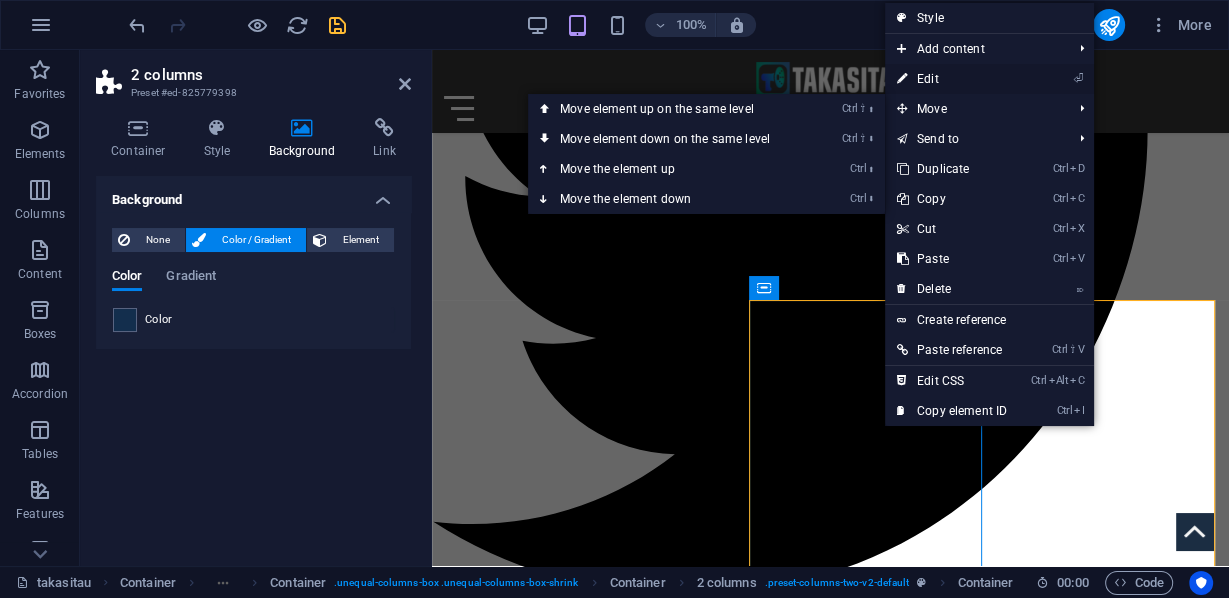drag, startPoint x: 939, startPoint y: 74, endPoint x: 320, endPoint y: 71, distance: 619.00726 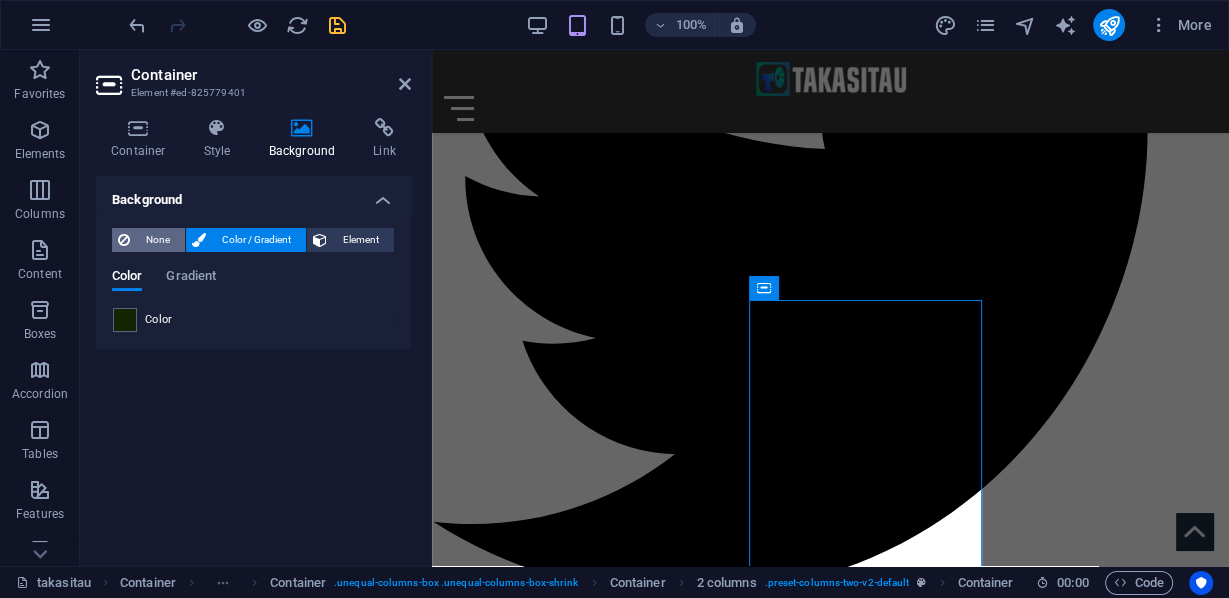 click on "None" at bounding box center [157, 240] 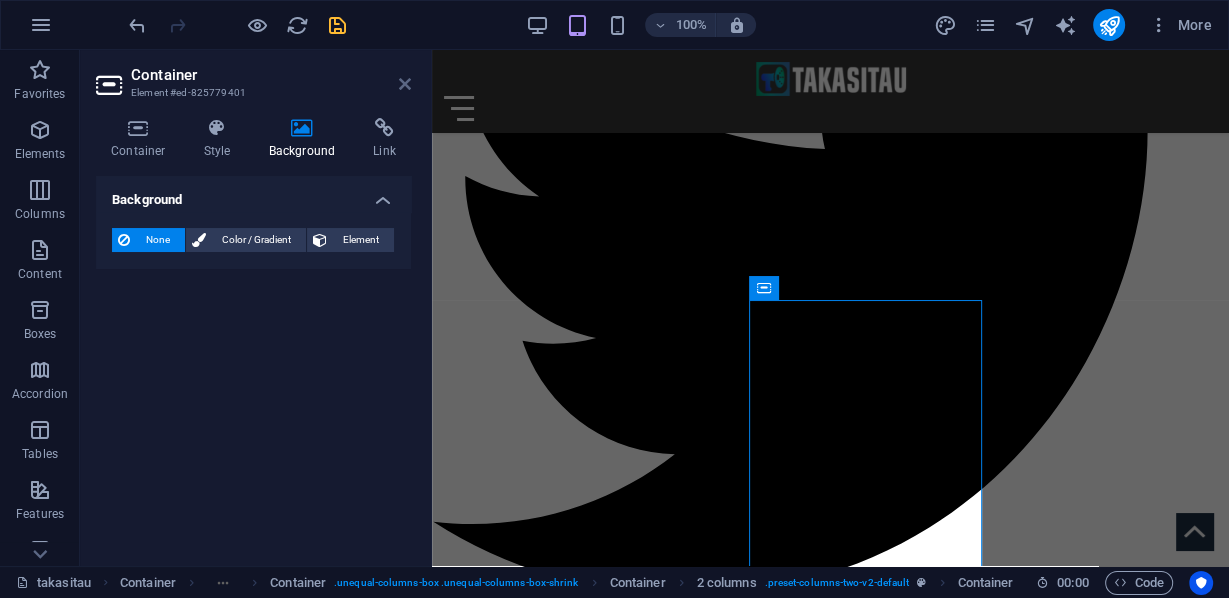 click at bounding box center [405, 84] 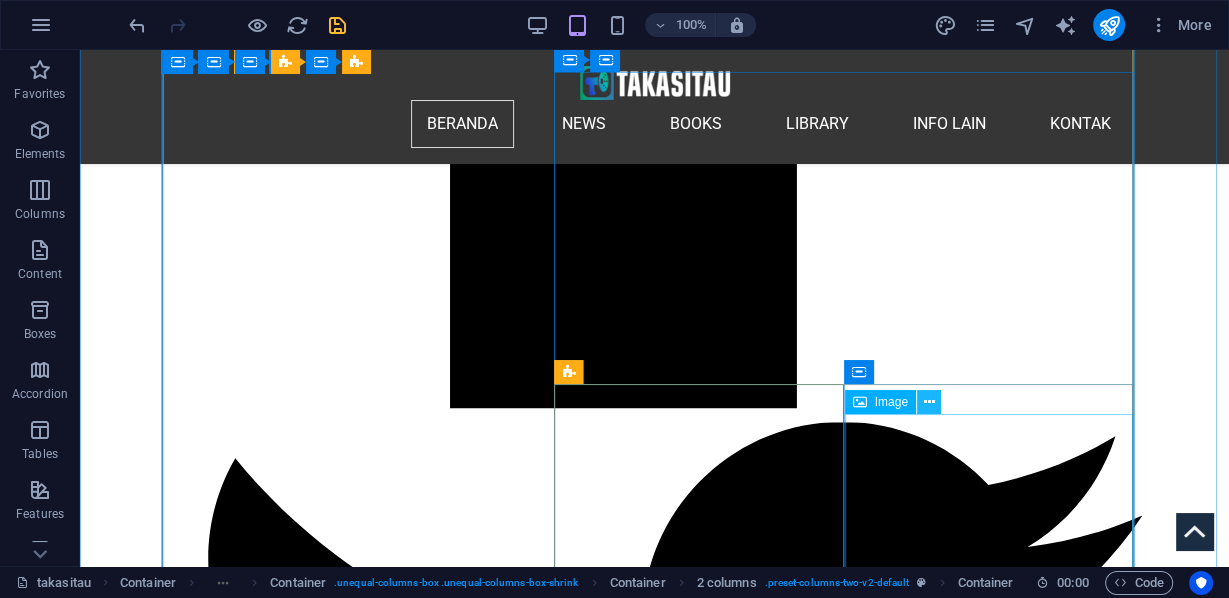 scroll, scrollTop: 2286, scrollLeft: 0, axis: vertical 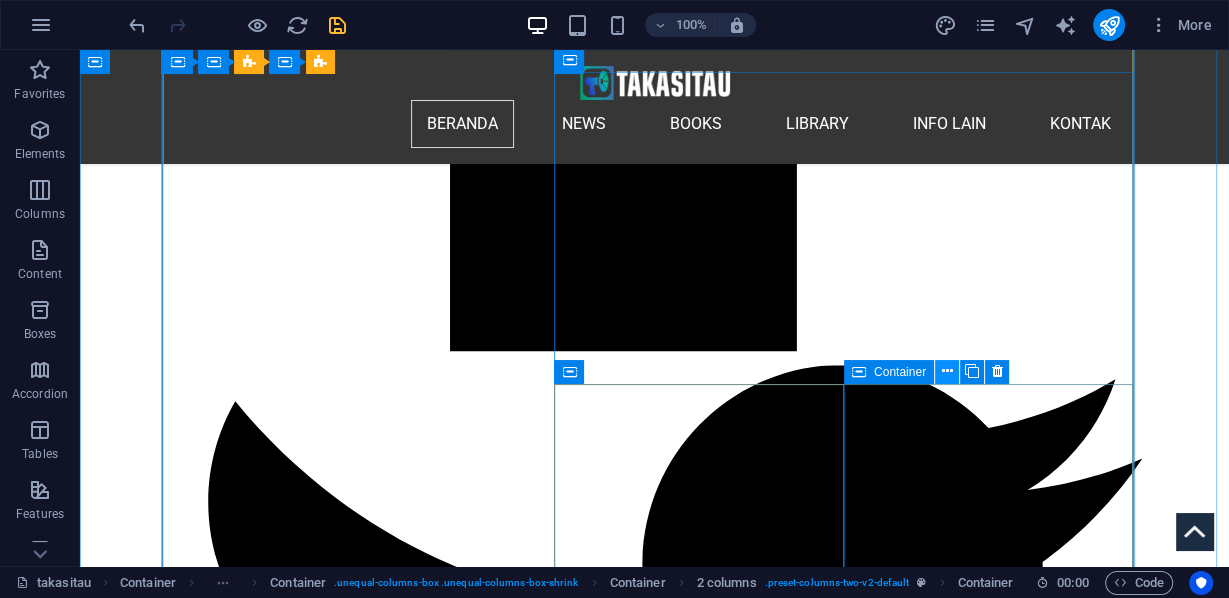 click at bounding box center (946, 371) 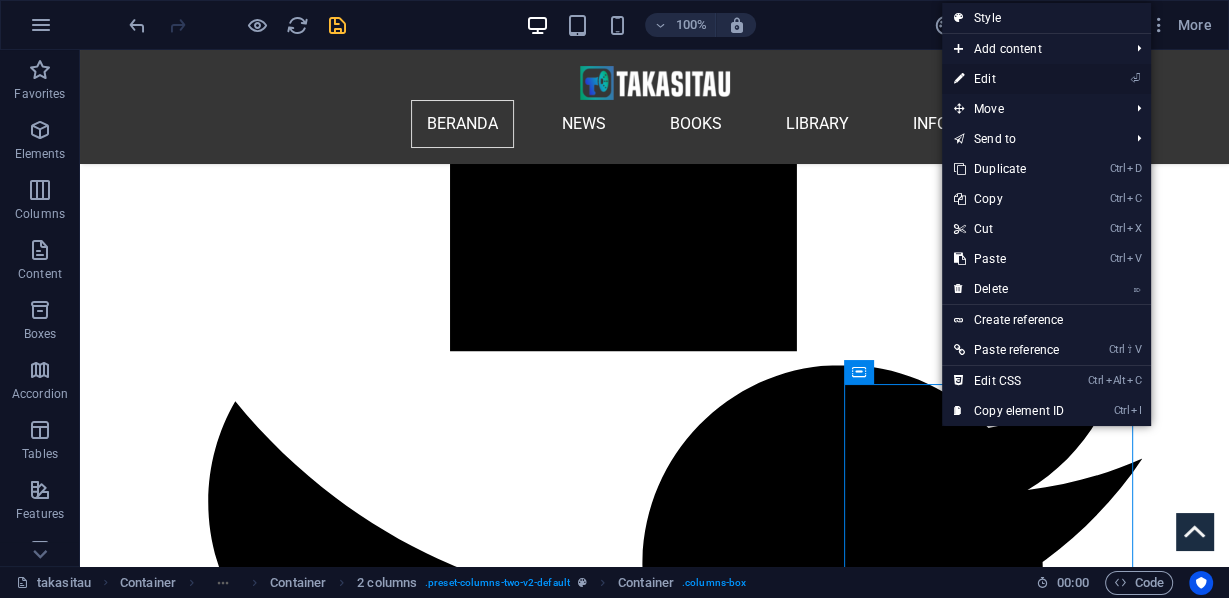 click on "⏎  Edit" at bounding box center [1009, 79] 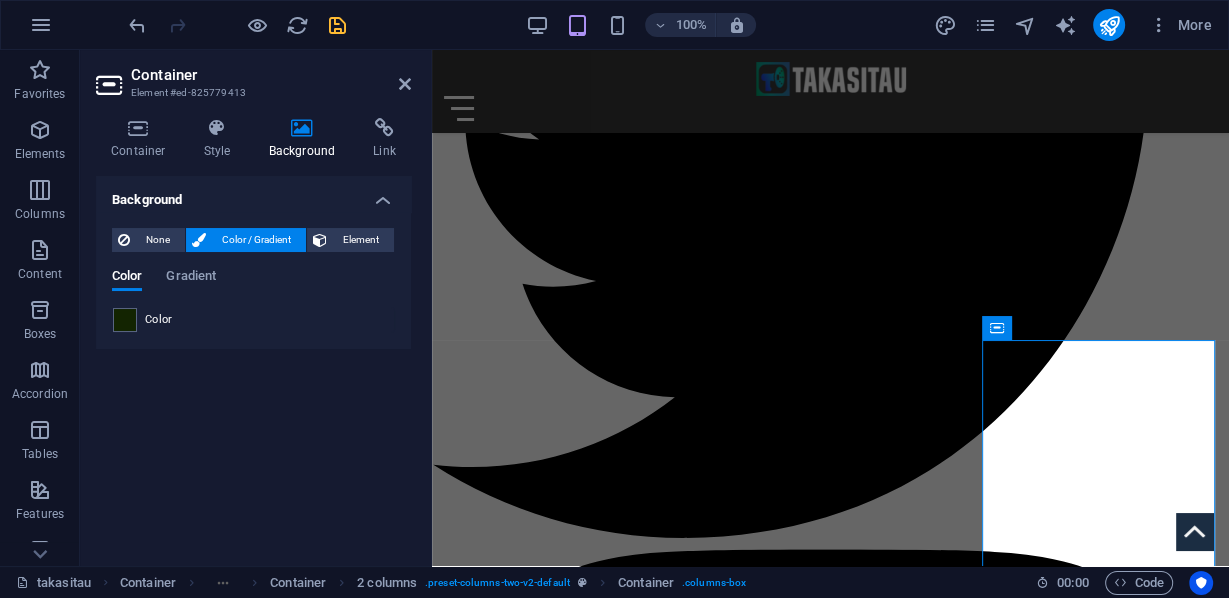 scroll, scrollTop: 2190, scrollLeft: 0, axis: vertical 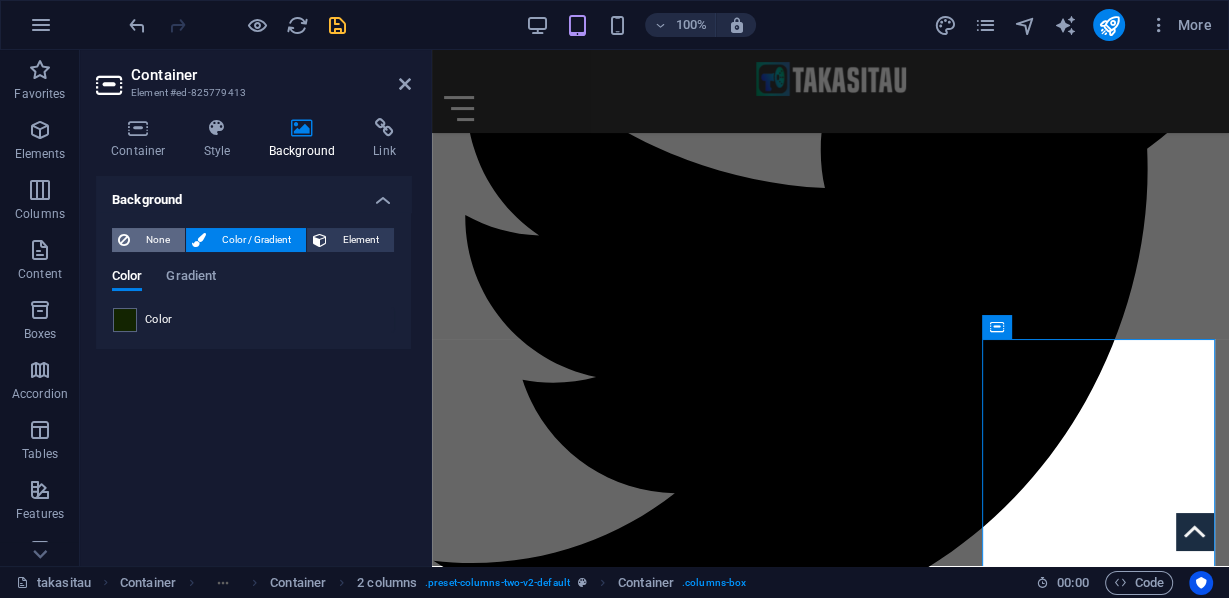 click on "None" at bounding box center (157, 240) 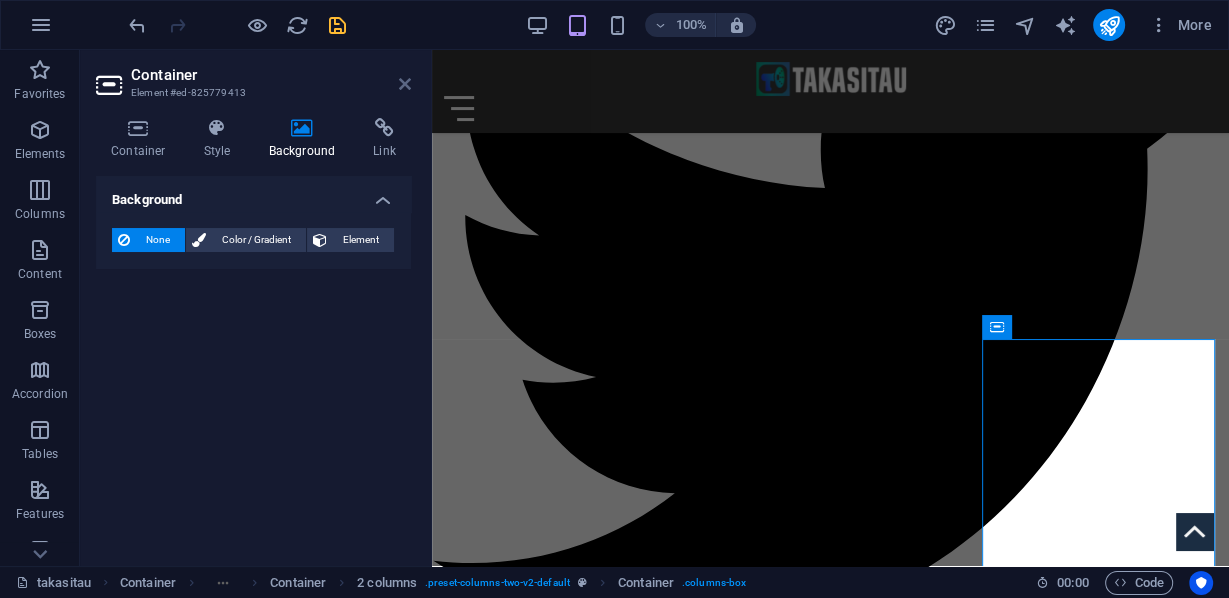 click at bounding box center [405, 84] 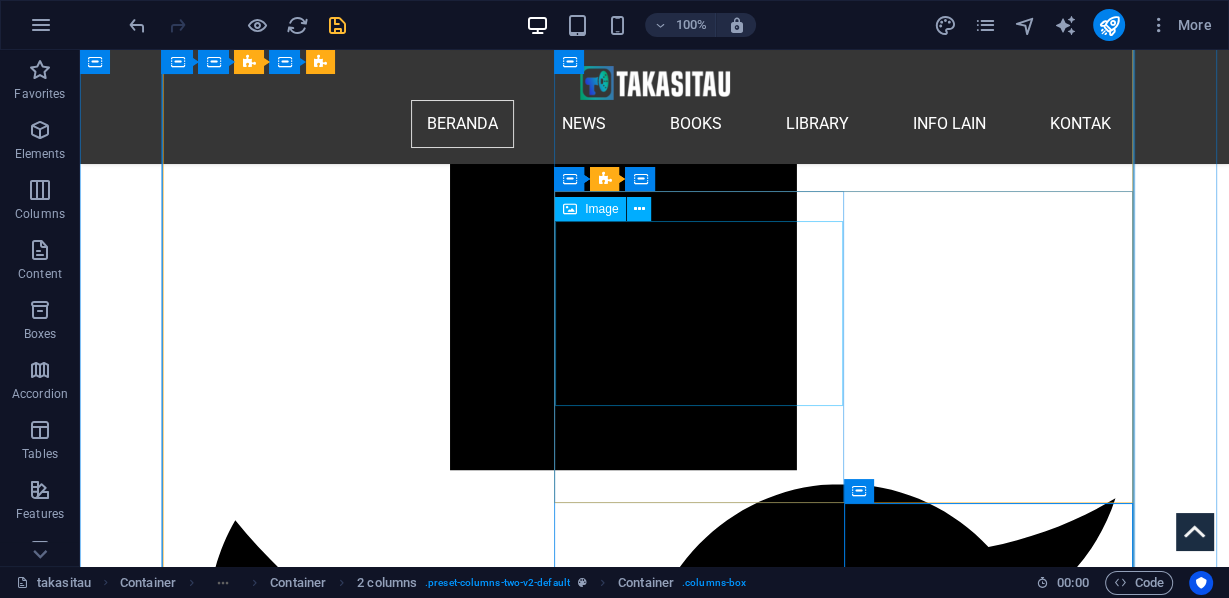 scroll, scrollTop: 2007, scrollLeft: 0, axis: vertical 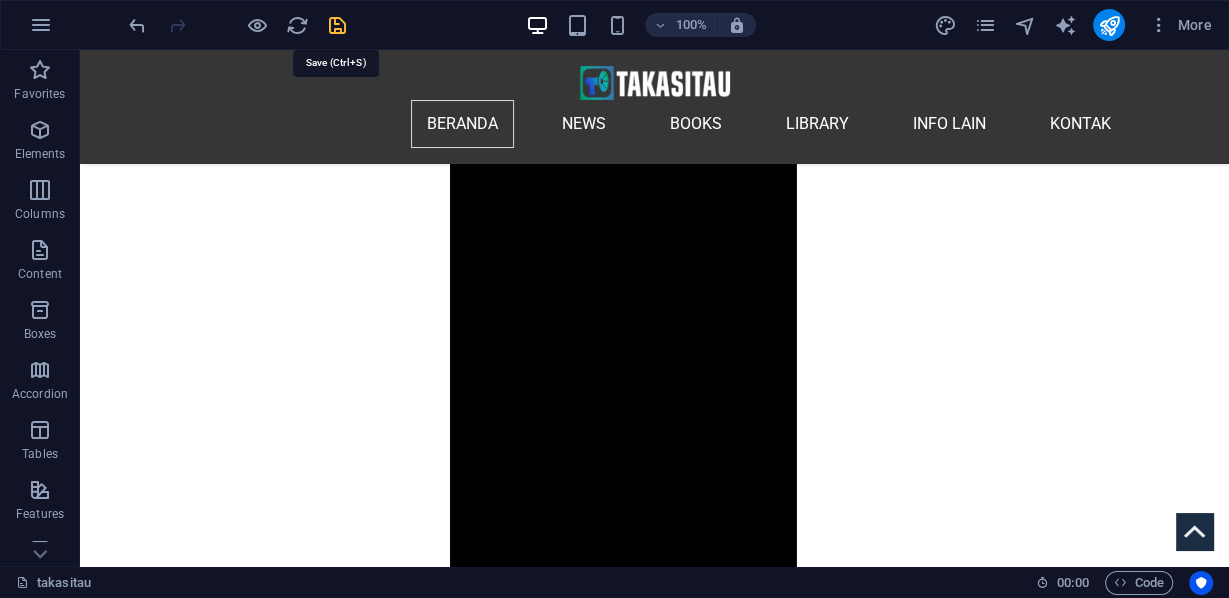 click at bounding box center (337, 25) 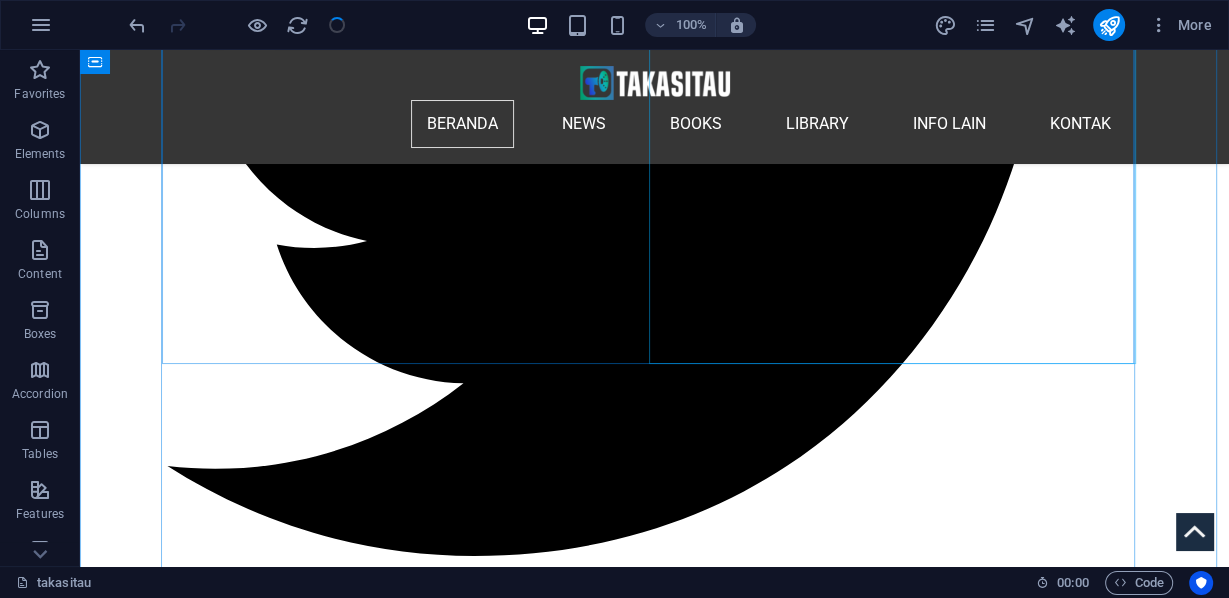 scroll, scrollTop: 3287, scrollLeft: 0, axis: vertical 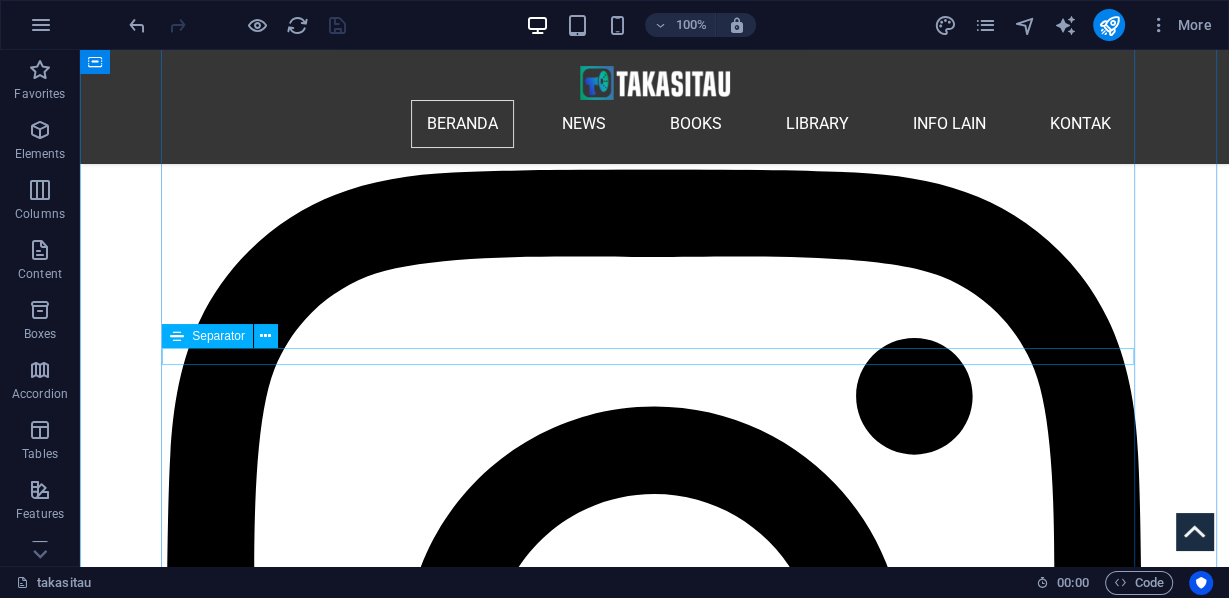 click at bounding box center (654, 23756) 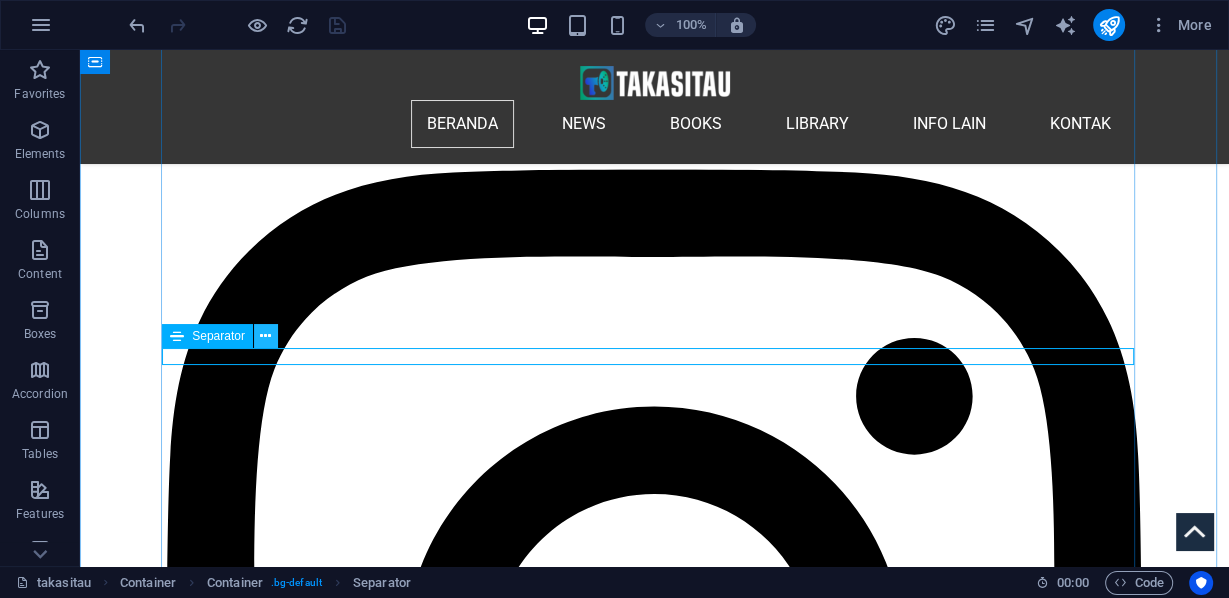 click at bounding box center [265, 336] 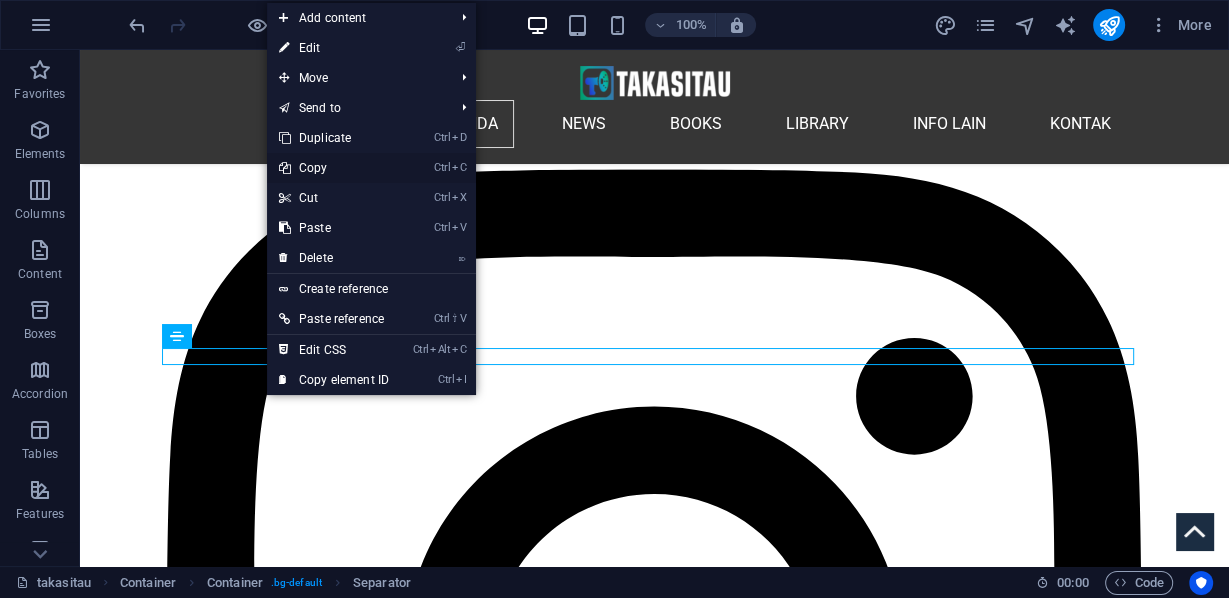 click on "Ctrl C  Copy" at bounding box center (334, 168) 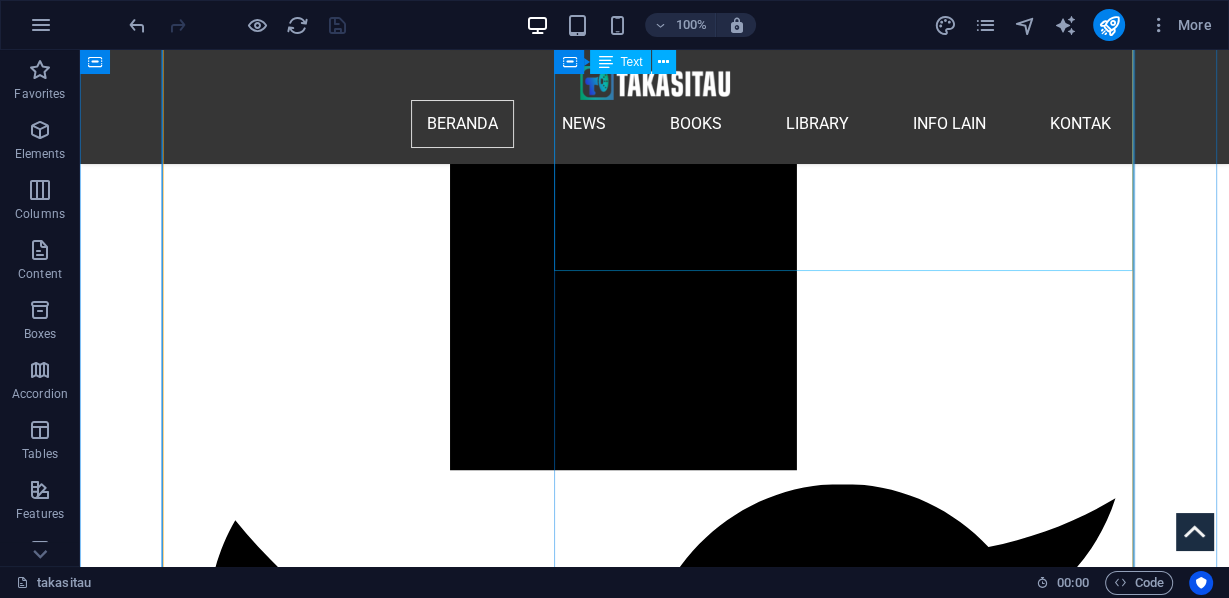 scroll, scrollTop: 2087, scrollLeft: 0, axis: vertical 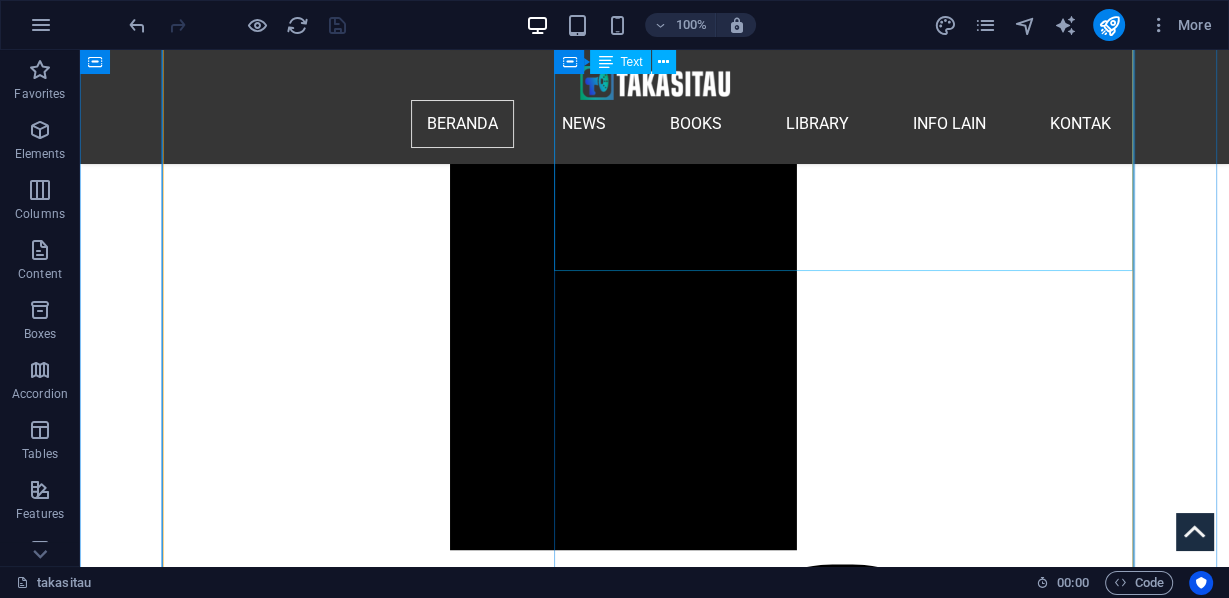 click on "P ada hari Minggu, 3 Agustus 2025, lebih dari 300.000 orang membanjiri Jembatan Pelabuhan Sydney dalam salah satu demonstrasi terbesar yang pernah terjadi di Australia, yang disebut " March for Humanity ". Gelombang besar manusia, dan pesan yang jelas: Israel kehilangan legitimasi global karena kejahatannya di Gaza semakin membuatnya terisolasi. Tampak Julian Assange bergabung dengan protes besar-besaran pro-Palestina di Sydney tersebut. Puluhan ribu orang berbaris melawan hujan melintasi Jembatan Pelabuhan Sydney di Australia, meneriakkan perdamaian dan memohon bantuan pangan untuk menyelamatkan rakyat Gaza yang kelaparan, di mana kelaparan brutal yang disebabkan oleh Israel semakin parah. Pawai yang meriah ini, yang dipimpin oleh tokoh-tokoh terkenal seperti Julian Assange, membawa seruan global yang lantang agar Israel bertanggung jawab atas kejahatan perang dan kejahatan terhadap kemanusiaan. (Jkt, 03/08/25)" at bounding box center [654, 9201] 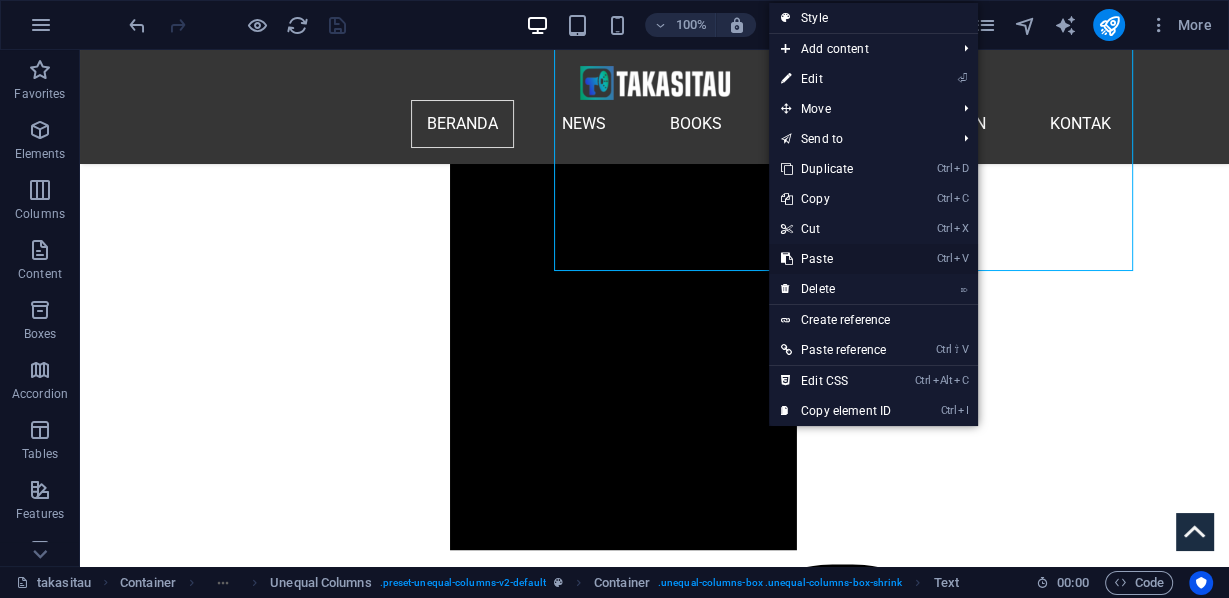 click on "Ctrl V  Paste" at bounding box center (836, 259) 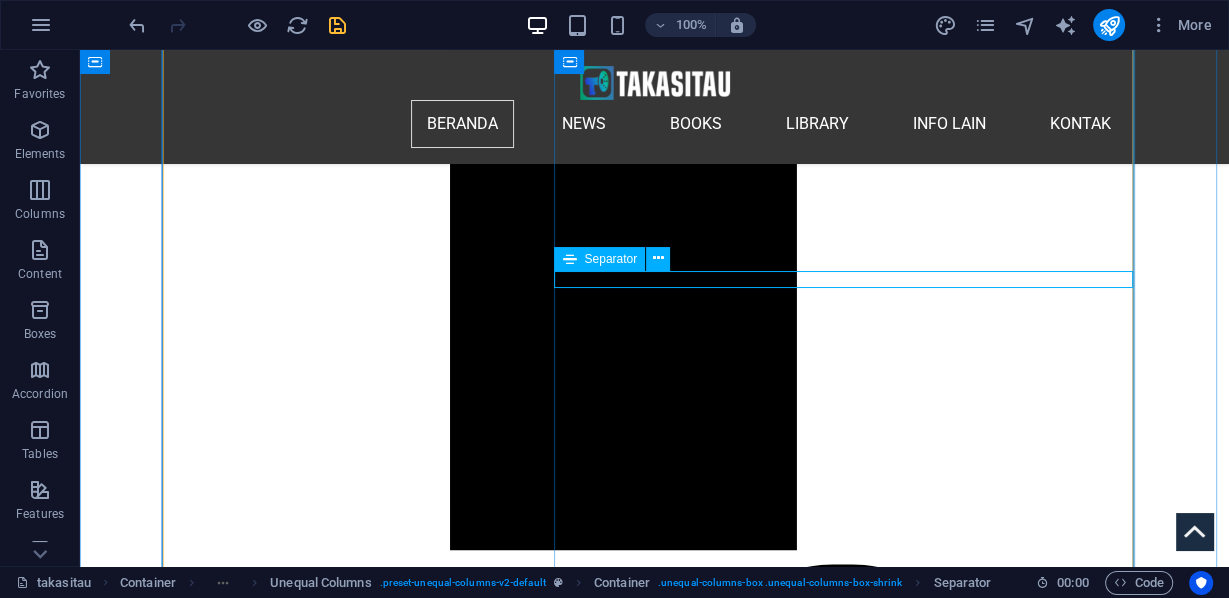 scroll, scrollTop: 2247, scrollLeft: 0, axis: vertical 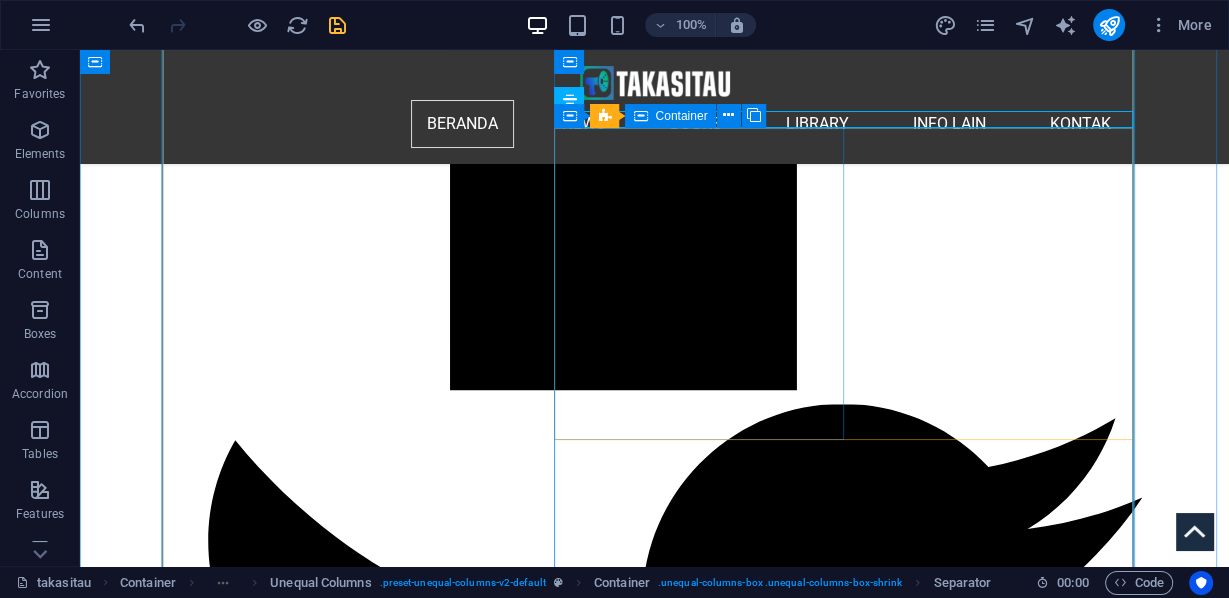 click on "Belgia Unjuk rasa di berbagai kota di Belgia, yang menuntut sanksi terhadap Israel, dilaporkan 26/01/2025, kemudian terjadi lagi pada Selasa, 15 Juli 2025. Pada foto di atas, Amnesty International takes part in demonstration calling for permanent ceasefire in Gaza Evelyn Ann-Marie Dom - 26/01/2025" at bounding box center [411, 9553] 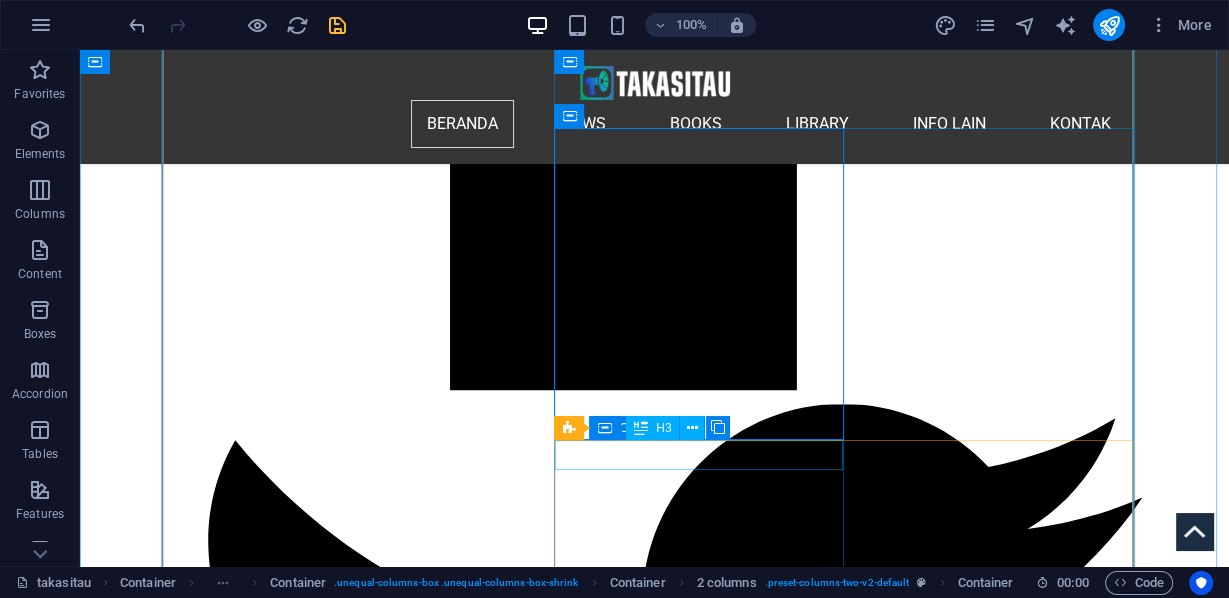 click on "Amerika" at bounding box center [411, 10809] 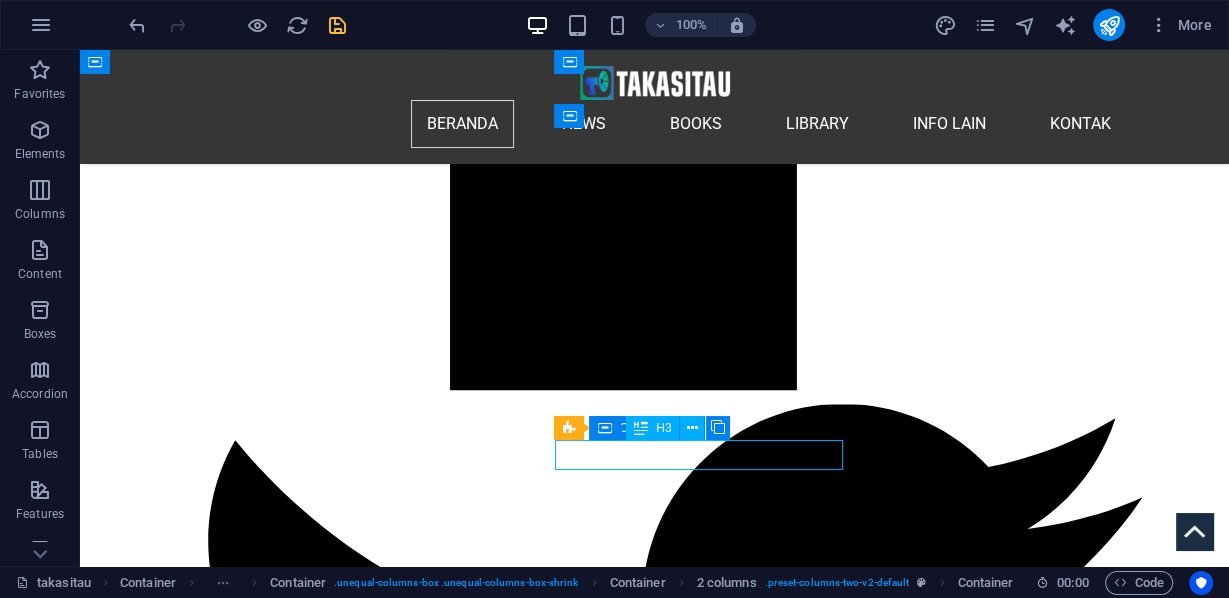 click on "Amerika Seorang demonstran tandingan pro-Israel mengibarkan bendera Israel dalam pawai pro-Palestina di kampus Universitas Stanford pada 25 April 2024, menuntut universitas tersebut untuk menarik investasinya dari Israel. Unjuk rasa ini berlangsung selama Admit Weekend Stanford, sebuah momen bagi mahasiswa baru untuk berkeliling universitas. (Beth LaBerge/KQED). Demonstrasi mahasiswa dilaporkan terjadi di berbagai kampus, seperti Universitas Columbia dan Stanford pada Rabu, 24 April 2024. Sementara itu, bentrokan antara demonstran pro-Palestina dan pro-Israel di UCLA terjadi pada akhir pekan yang tidak disebutkan tanggal spesifiknya." at bounding box center [411, 11225] 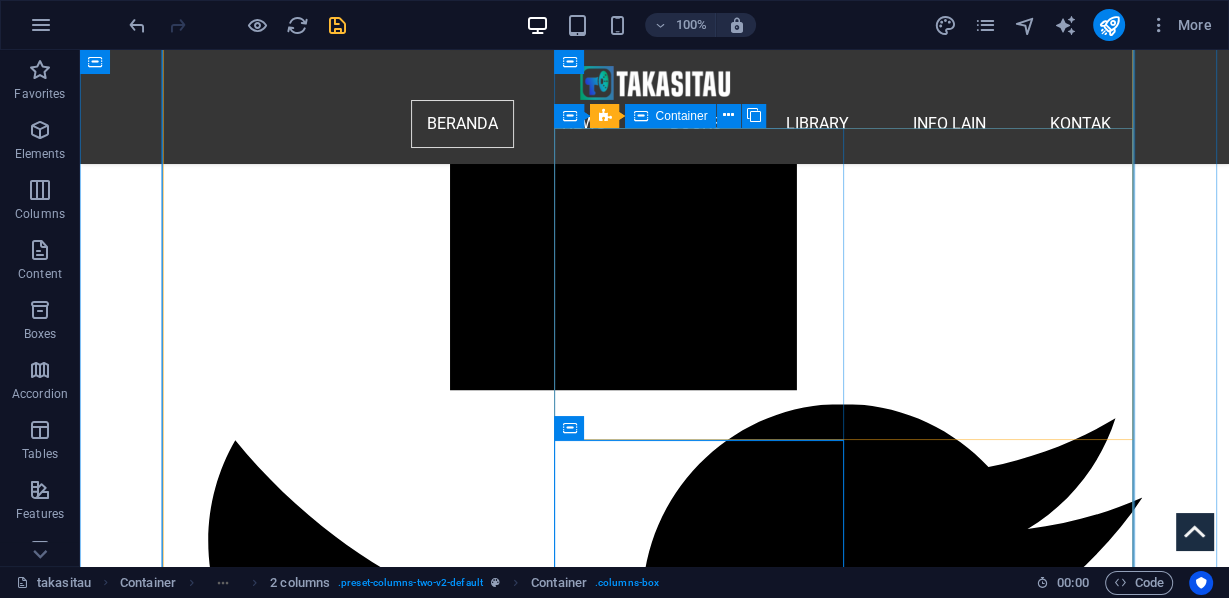 click on "Belgia Unjuk rasa di berbagai kota di Belgia, yang menuntut sanksi terhadap Israel, dilaporkan 26/01/2025, kemudian terjadi lagi pada Selasa, 15 Juli 2025. Pada foto di atas, Amnesty International takes part in demonstration calling for permanent ceasefire in Gaza Evelyn Ann-Marie Dom - 26/01/2025" at bounding box center [411, 9553] 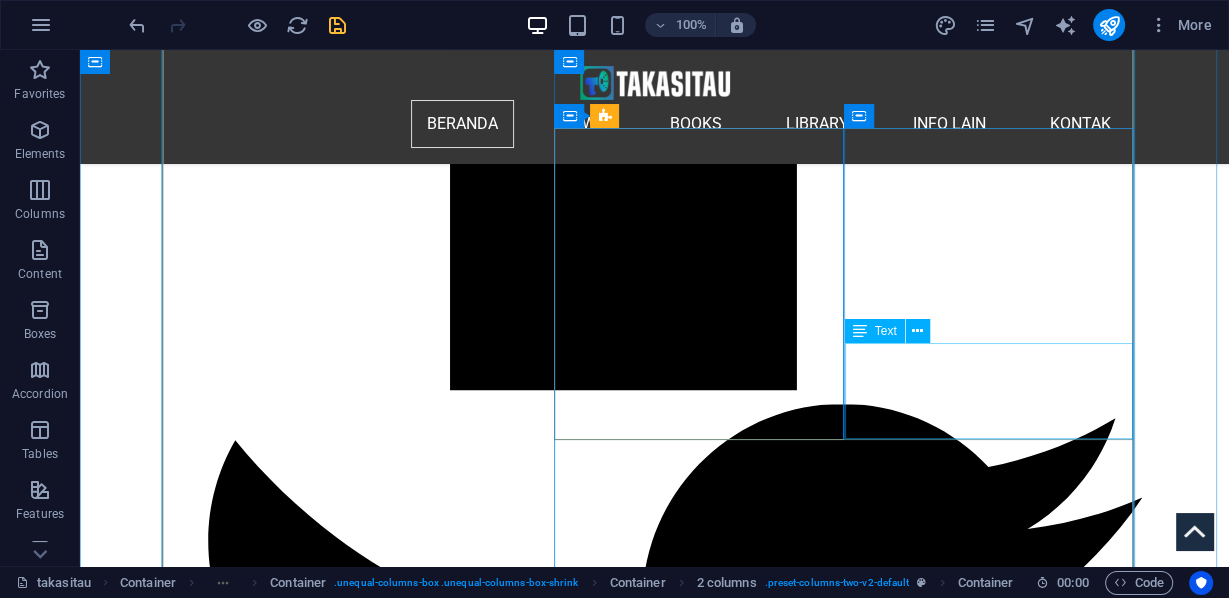 click on "Belgia Unjuk rasa di berbagai kota di Belgia, yang menuntut sanksi terhadap Israel, dilaporkan 26/01/2025, kemudian terjadi lagi pada Selasa, 15 Juli 2025. Pada foto di atas, Amnesty International takes part in demonstration calling for permanent ceasefire in Gaza Evelyn Ann-Marie Dom - 26/01/2025 Belanda Demonstran 19 May 2025, berkumpul di Malieveld di pusat kota Den Haag, Belanda. [Phil Nijhuis/EPA] - Al-Jazeera. Puluhan ribu orang berbaris di Belanda untuk memprotes genosida Gaza. Para pengunjuk rasa berbaris di Den Haag untuk mendesak pemerintah agar berbuat lebih banyak untuk menghentikan serangan Israel di wilayah kantong yang terkepung tersebut." at bounding box center [654, 9969] 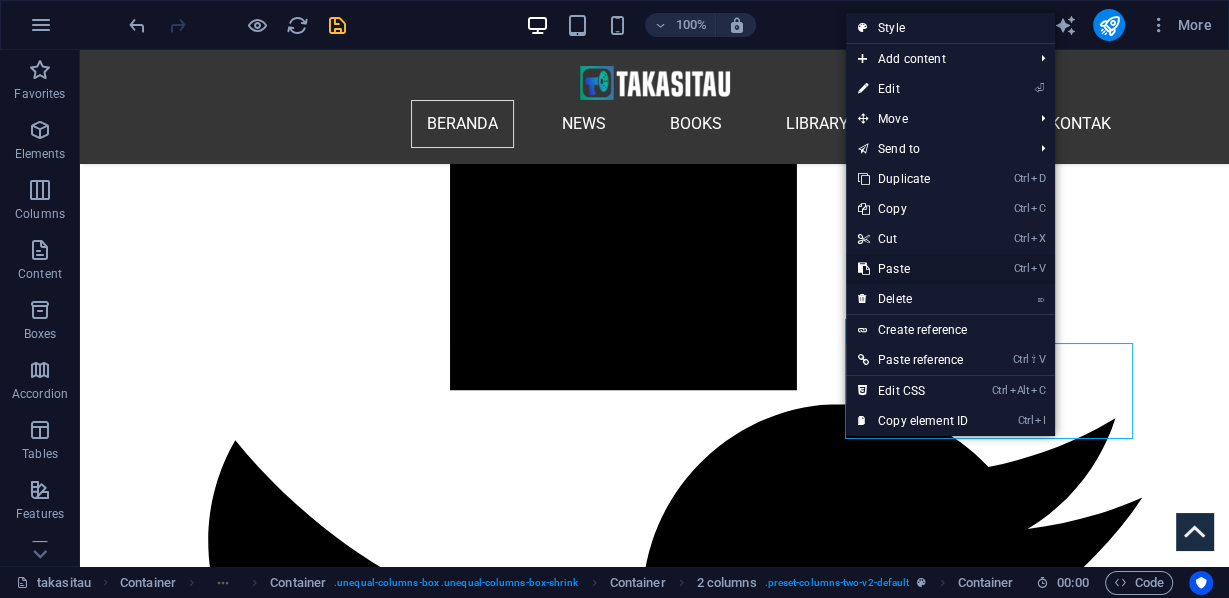 click on "Ctrl V  Paste" at bounding box center (913, 269) 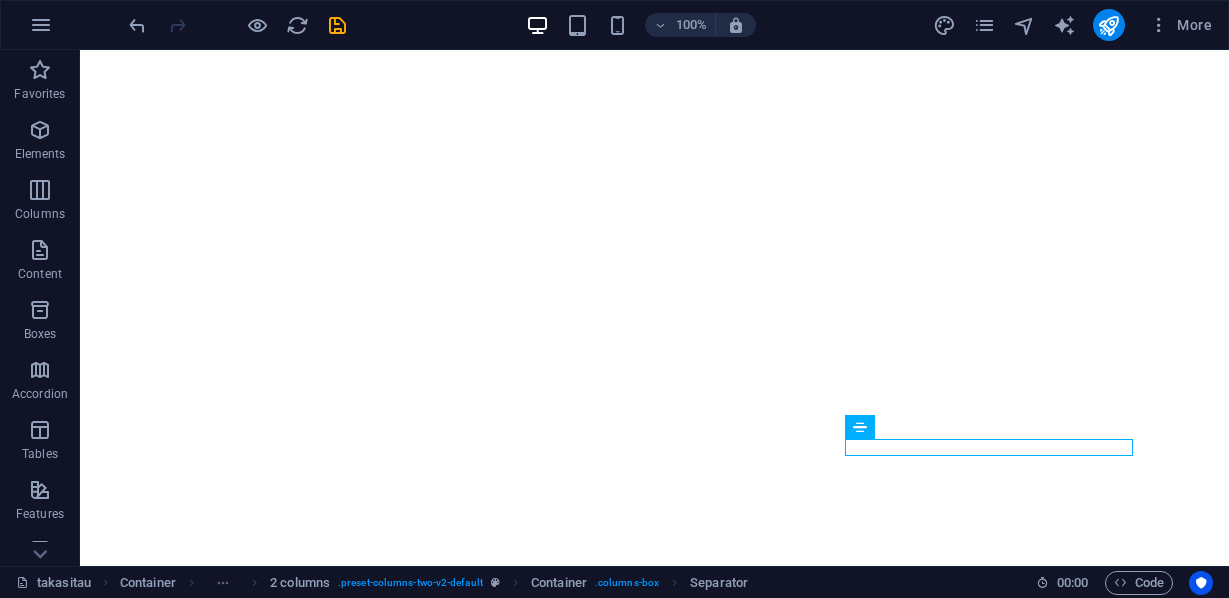 scroll, scrollTop: 0, scrollLeft: 0, axis: both 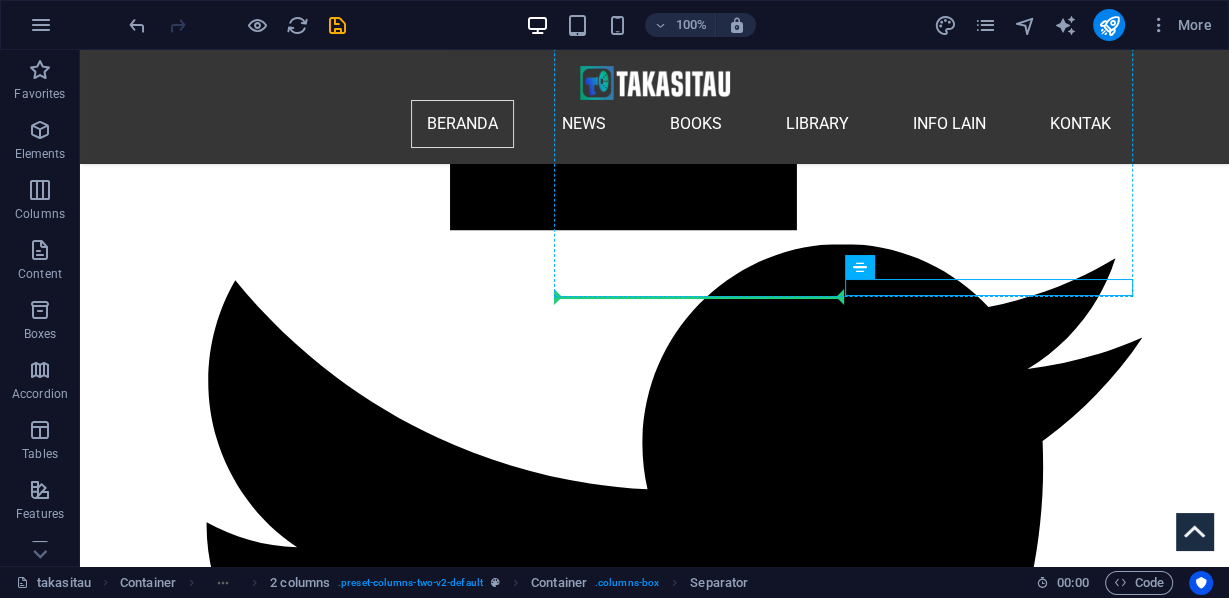 drag, startPoint x: 958, startPoint y: 319, endPoint x: 838, endPoint y: 294, distance: 122.57651 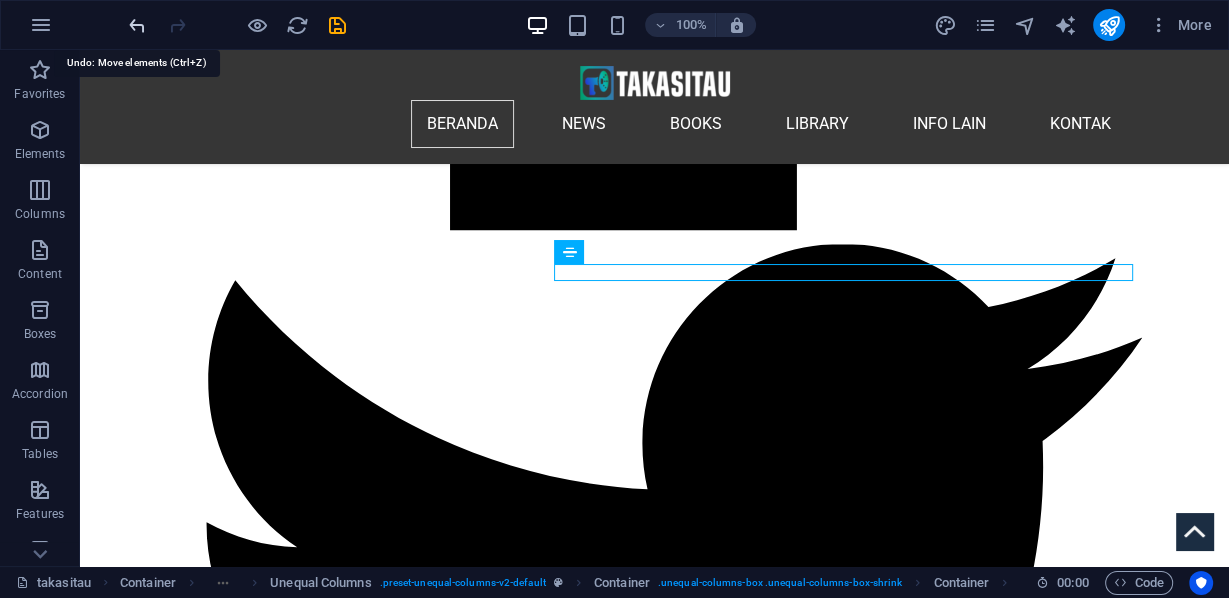 click at bounding box center [137, 25] 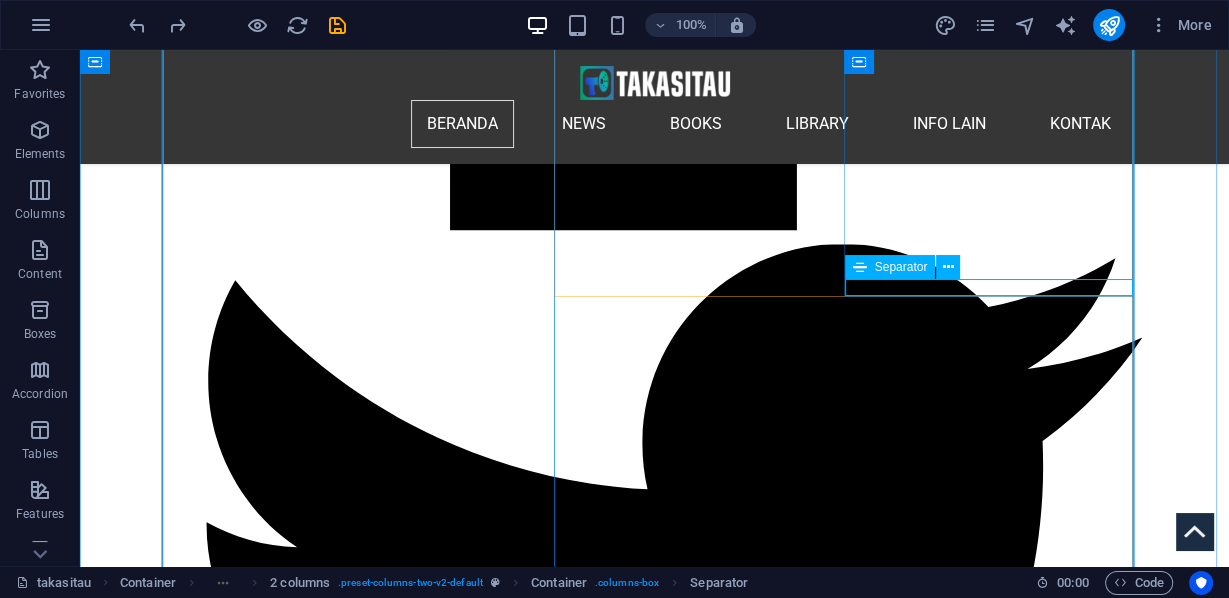 click at bounding box center [411, 10640] 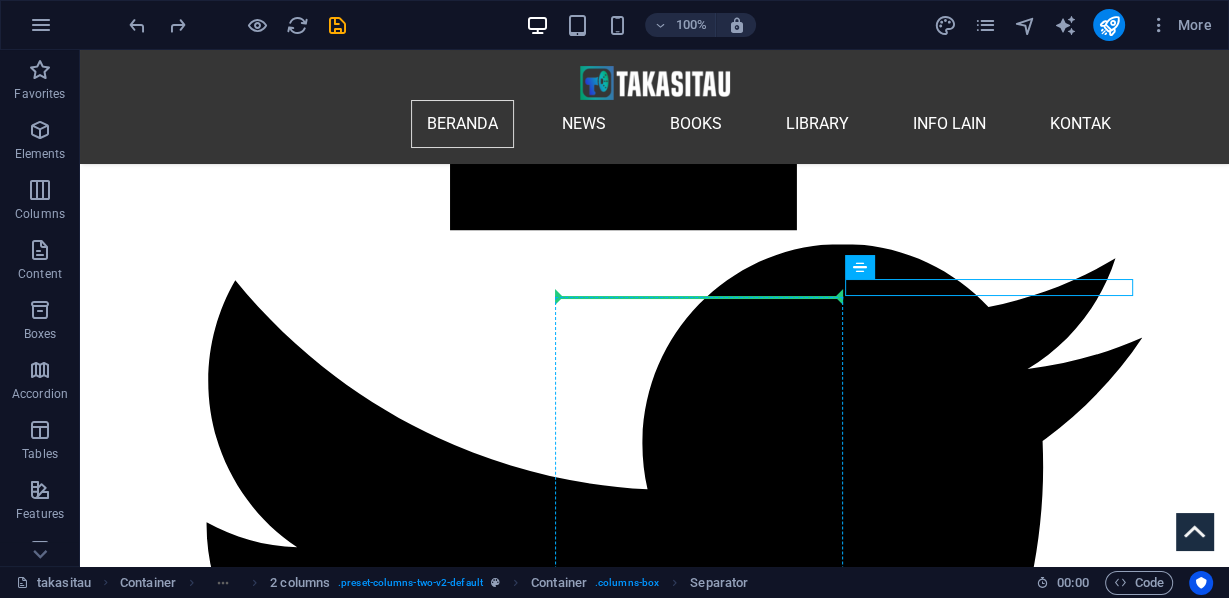drag, startPoint x: 988, startPoint y: 318, endPoint x: 840, endPoint y: 297, distance: 149.48244 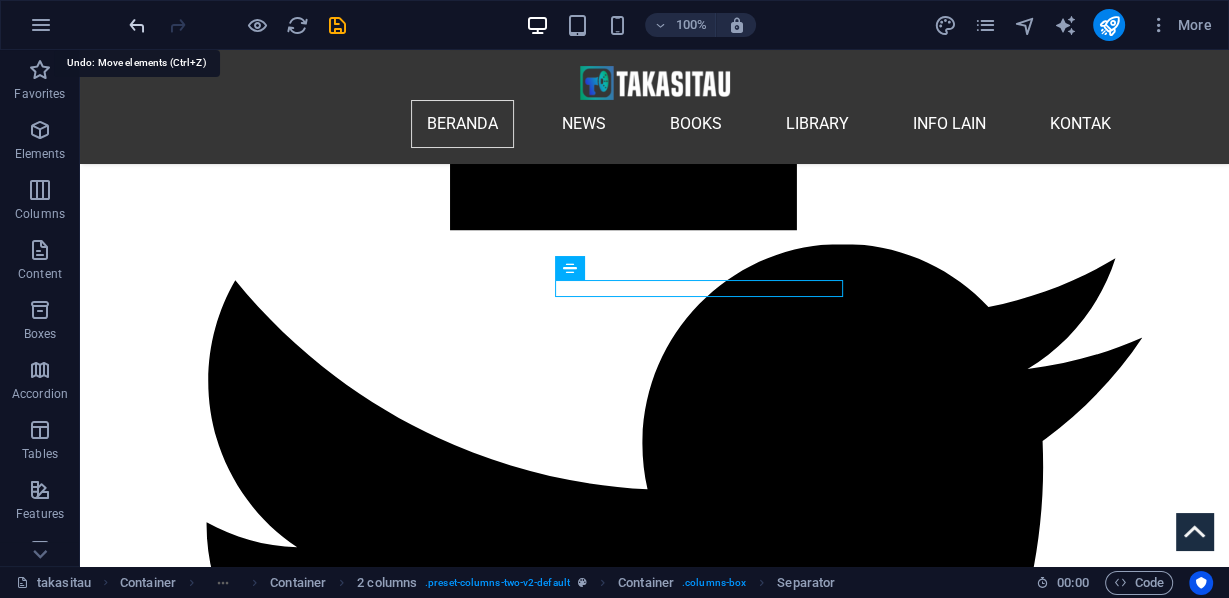 click at bounding box center [137, 25] 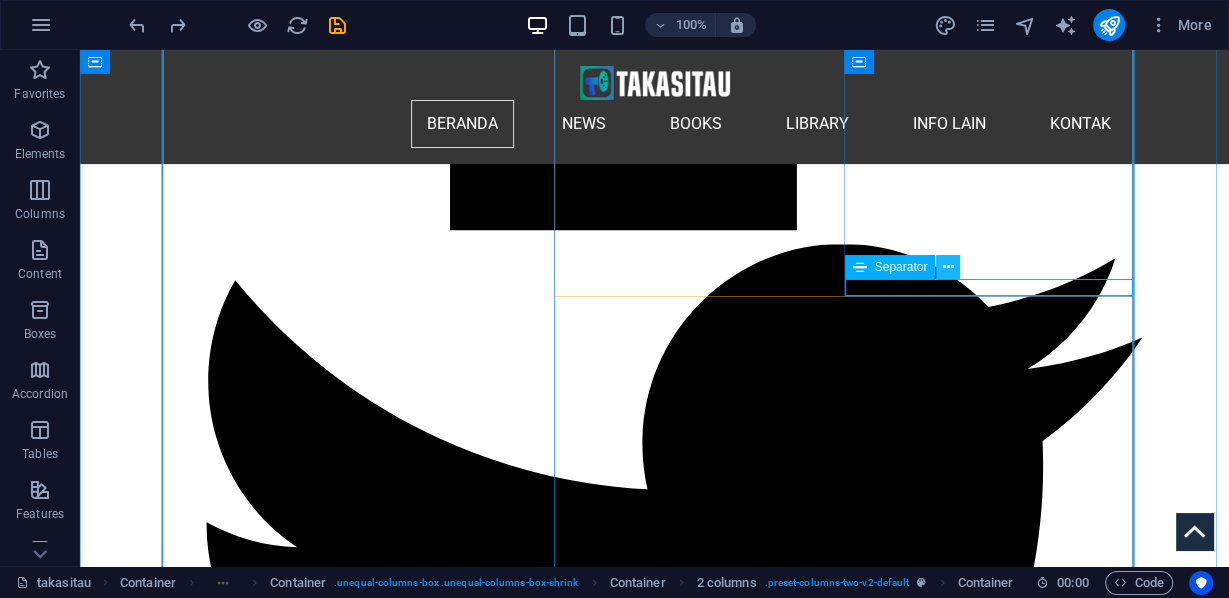click at bounding box center [948, 267] 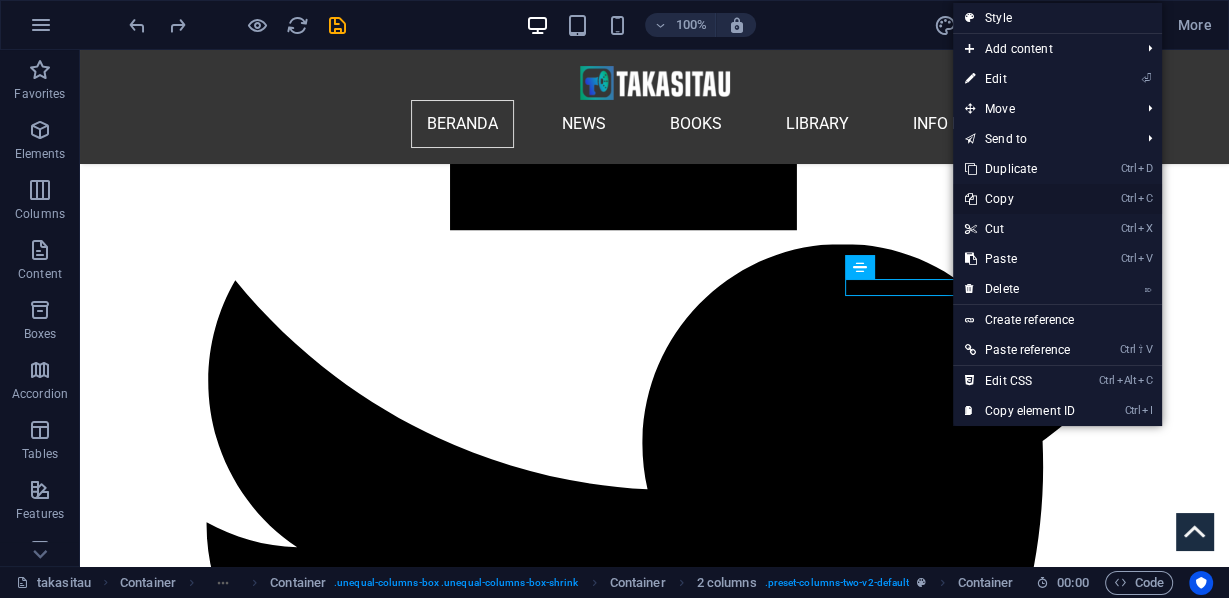 click on "Ctrl C  Copy" at bounding box center (1020, 199) 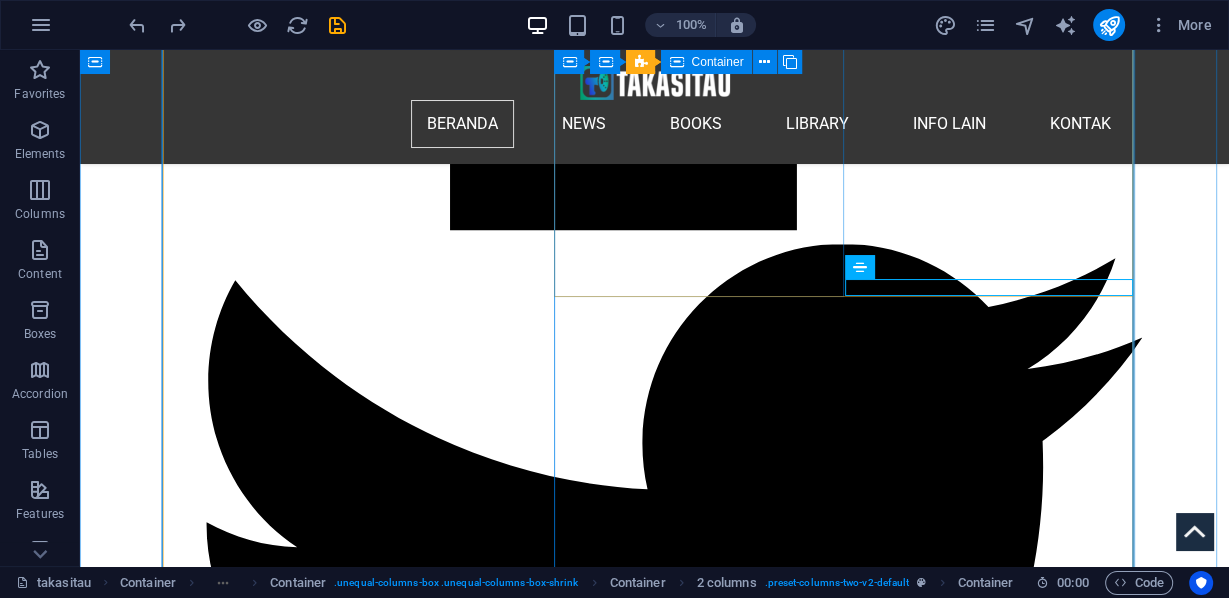 click on "Belgia Unjuk rasa di berbagai kota di Belgia, yang menuntut sanksi terhadap Israel, dilaporkan 26/01/2025, kemudian terjadi lagi pada Selasa, 15 Juli 2025. Pada foto di atas, Amnesty International takes part in demonstration calling for permanent ceasefire in Gaza Evelyn Ann-Marie Dom - 26/01/2025" at bounding box center (411, 9393) 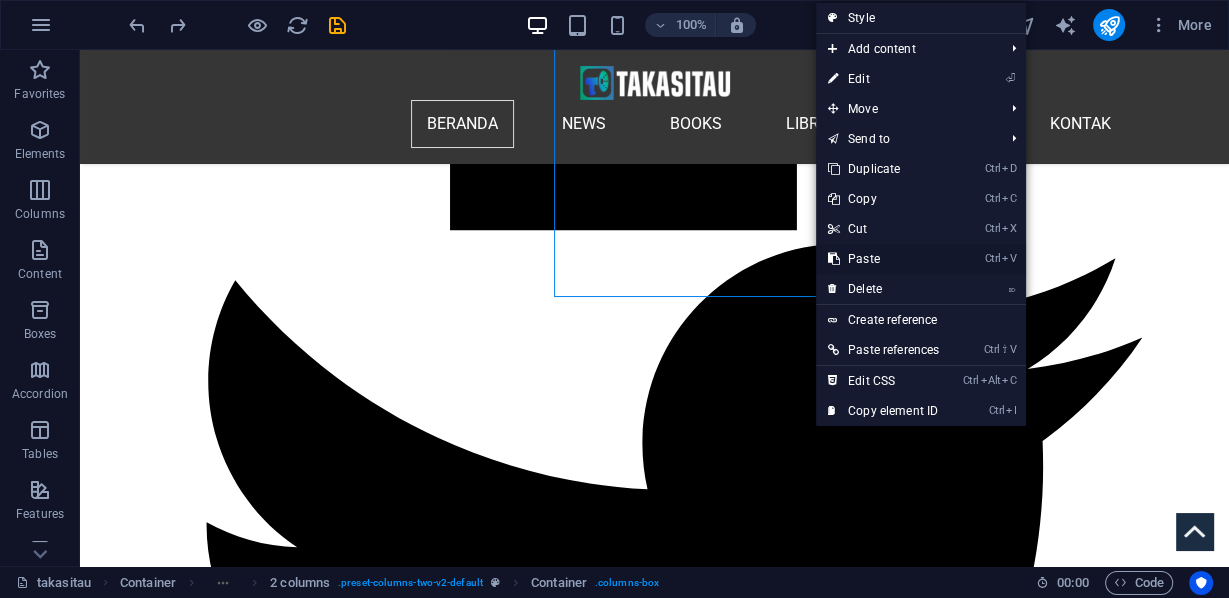 click on "Ctrl V  Paste" at bounding box center [883, 259] 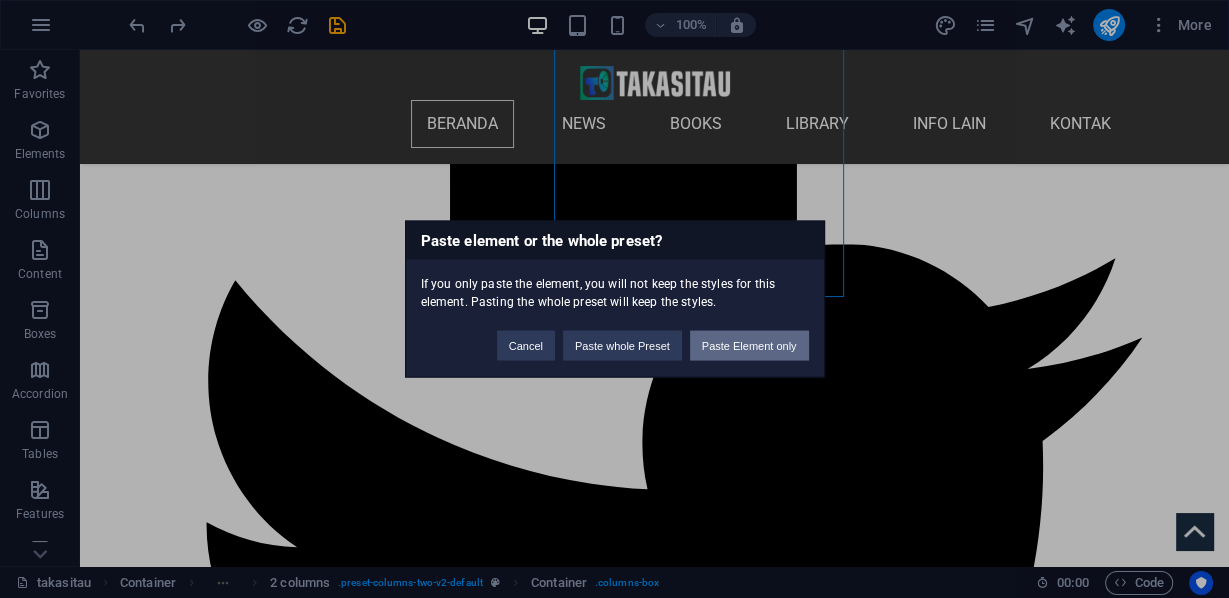 click on "Paste Element only" at bounding box center [749, 346] 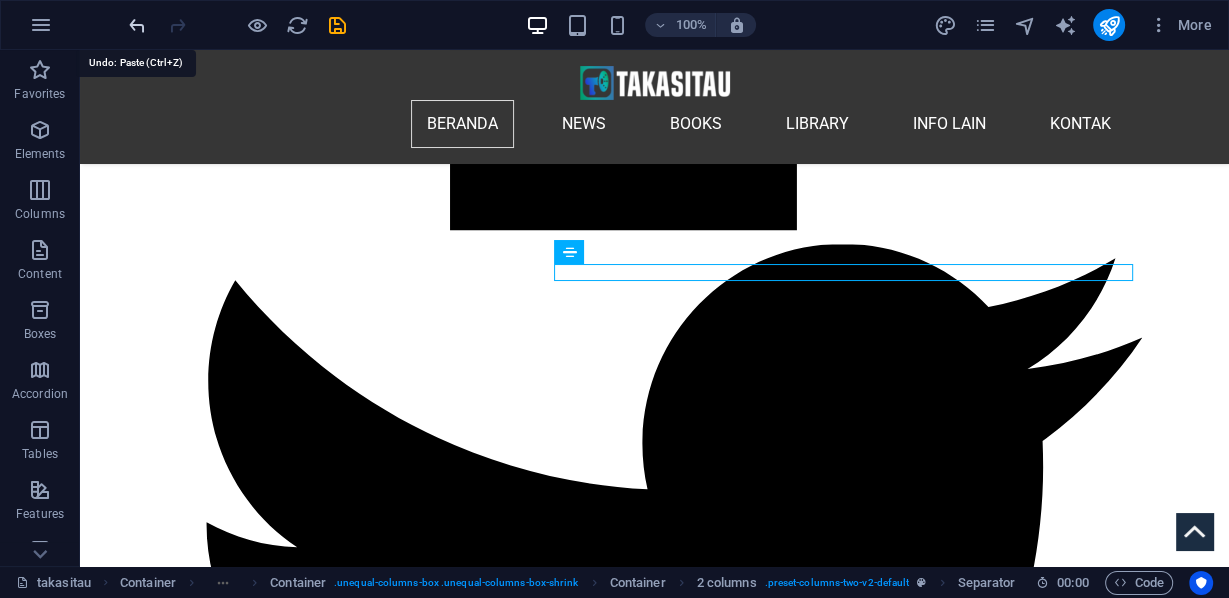 click at bounding box center [137, 25] 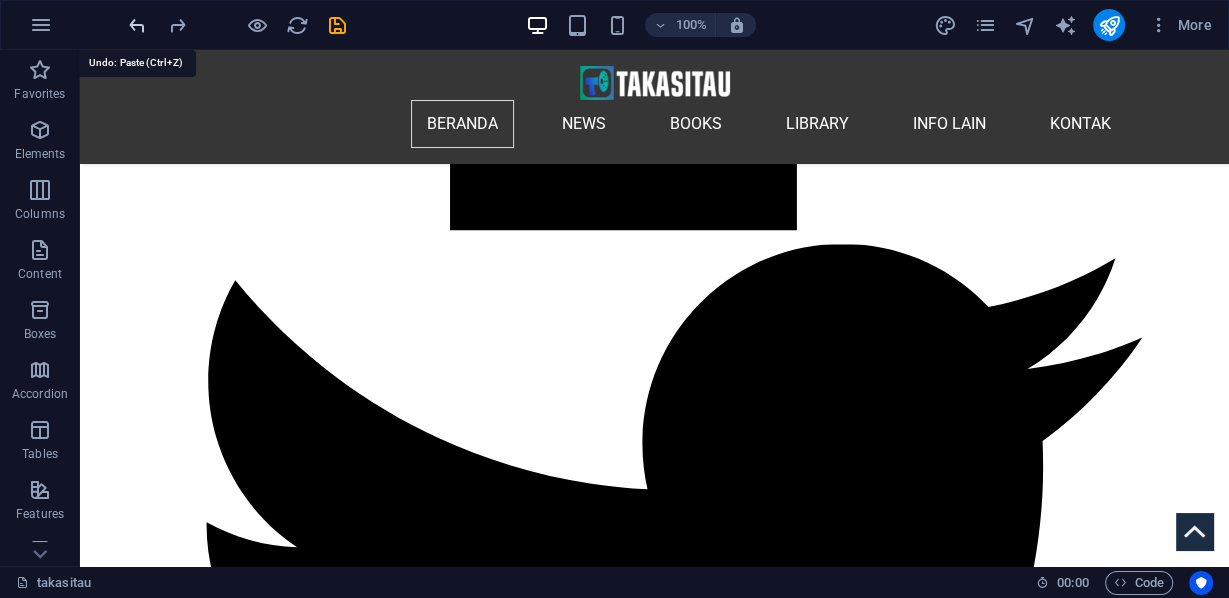 click at bounding box center (137, 25) 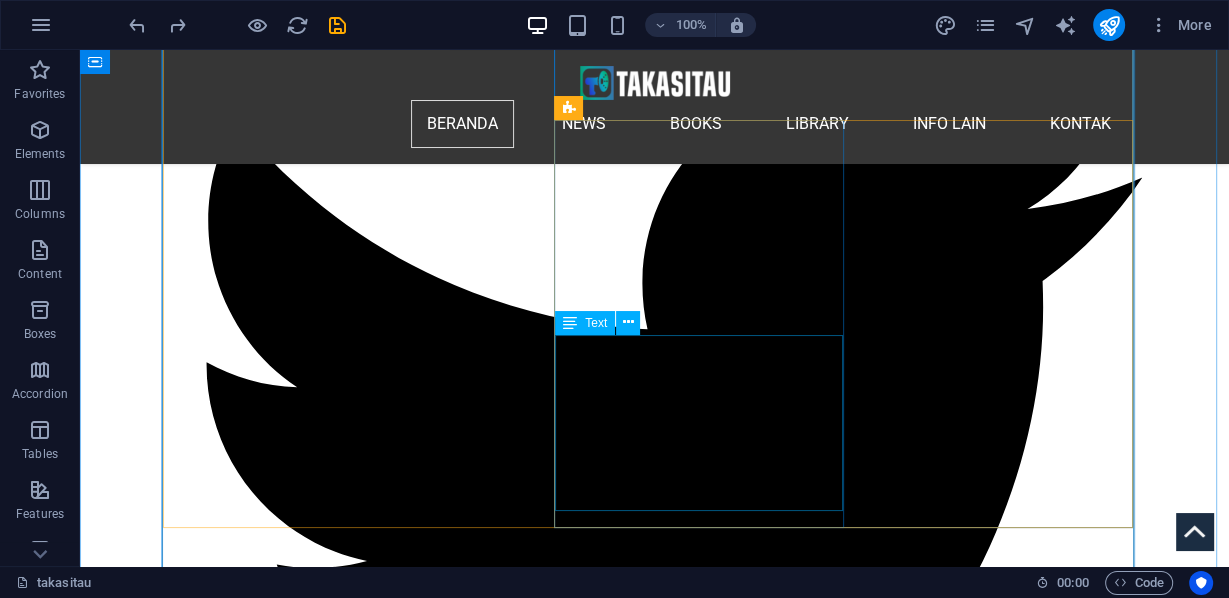 scroll, scrollTop: 2487, scrollLeft: 0, axis: vertical 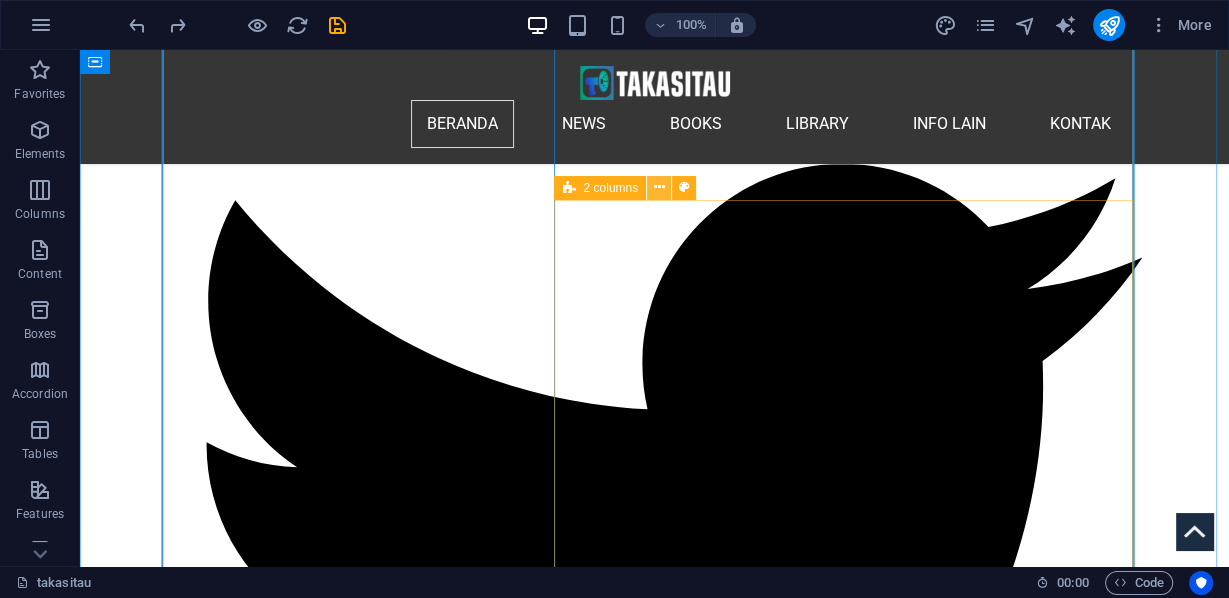 click at bounding box center (659, 187) 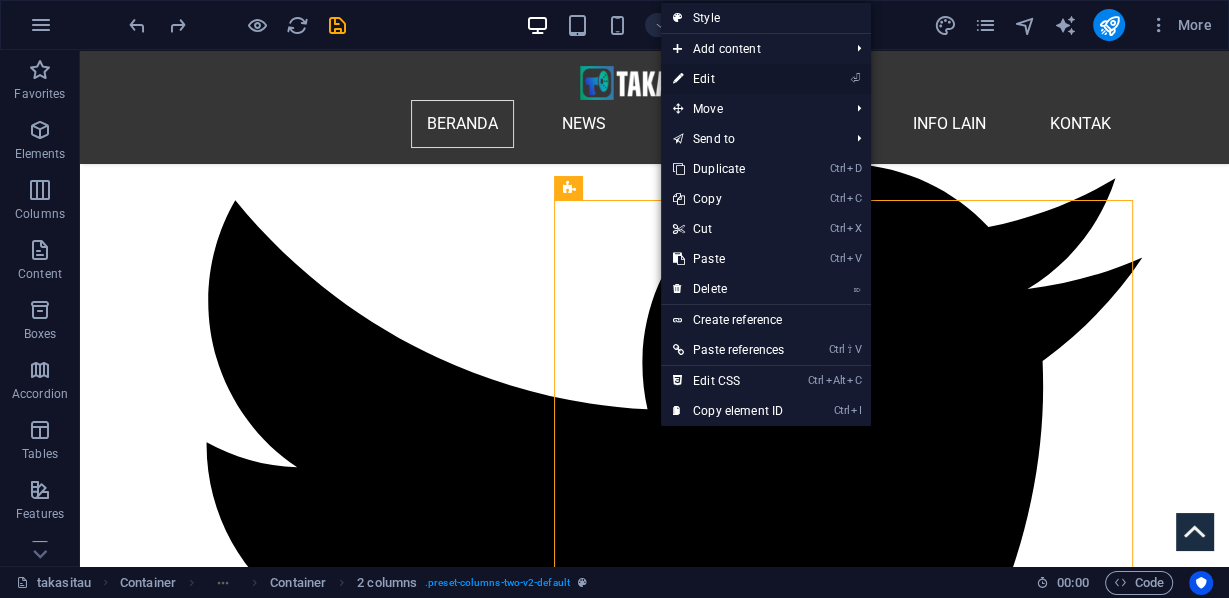 drag, startPoint x: 712, startPoint y: 81, endPoint x: 248, endPoint y: 39, distance: 465.89697 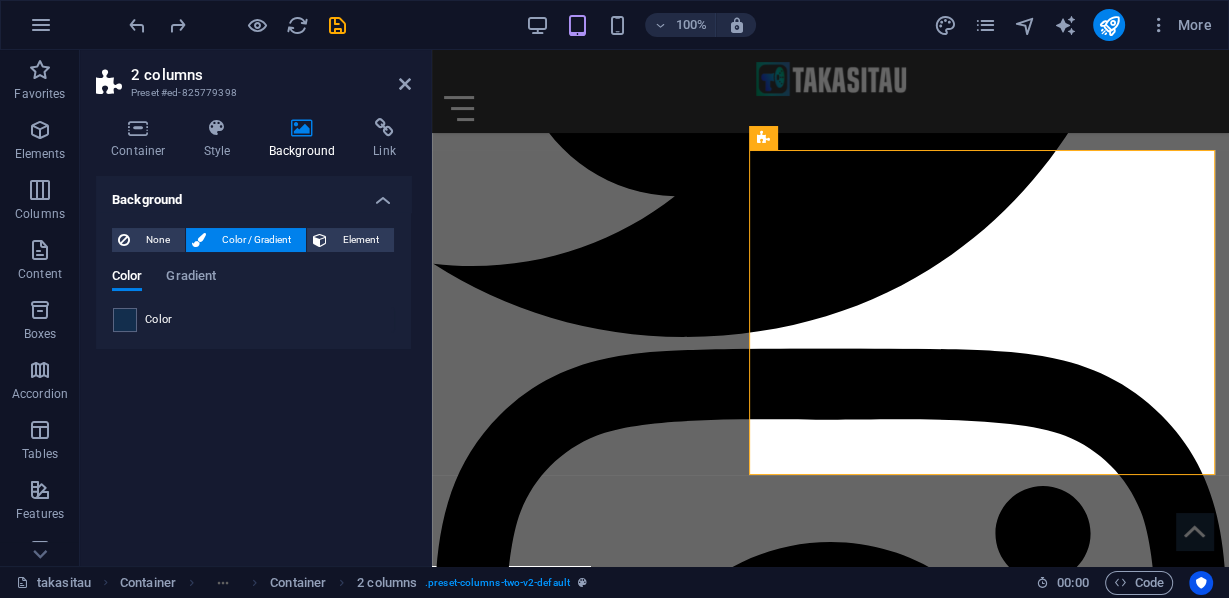 scroll, scrollTop: 2390, scrollLeft: 0, axis: vertical 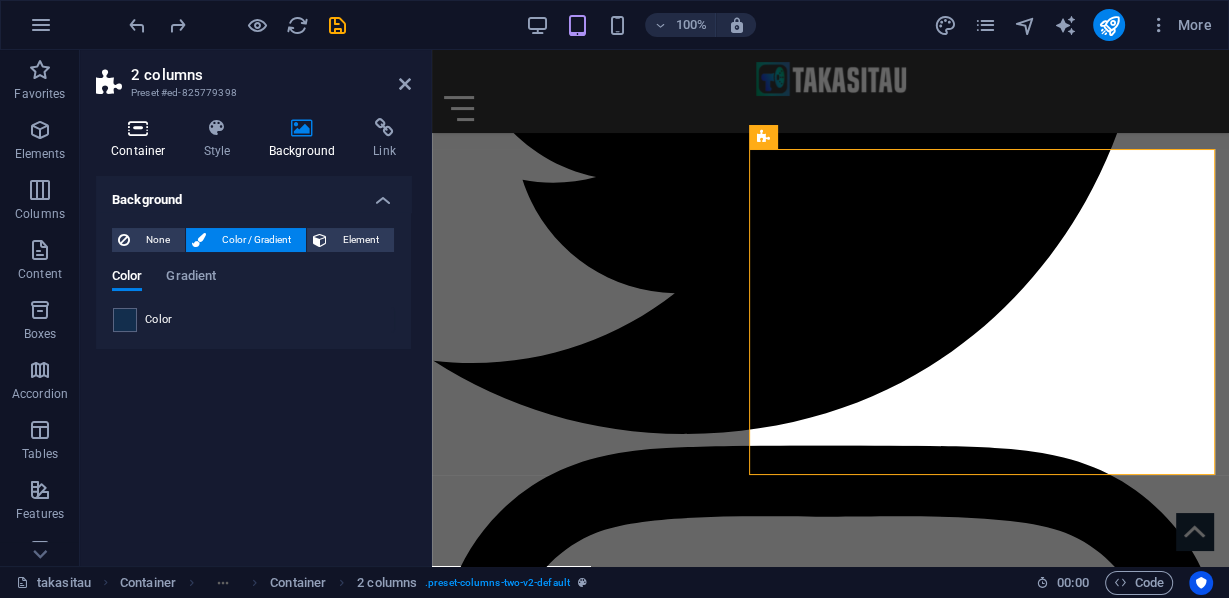 click on "Container" at bounding box center [142, 139] 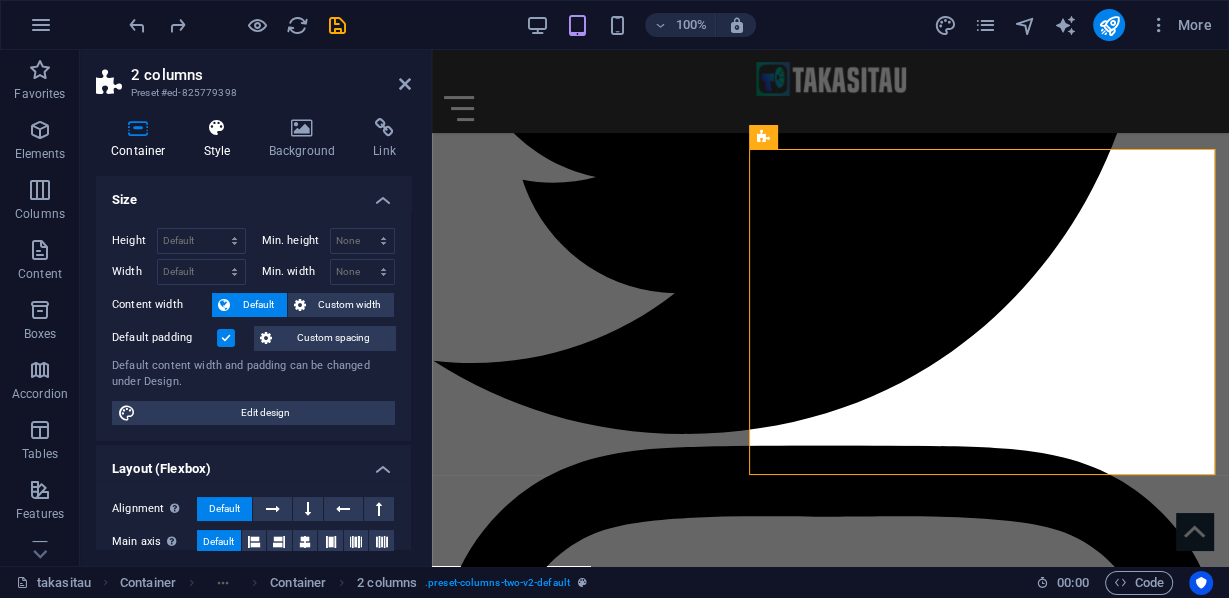 click at bounding box center [217, 128] 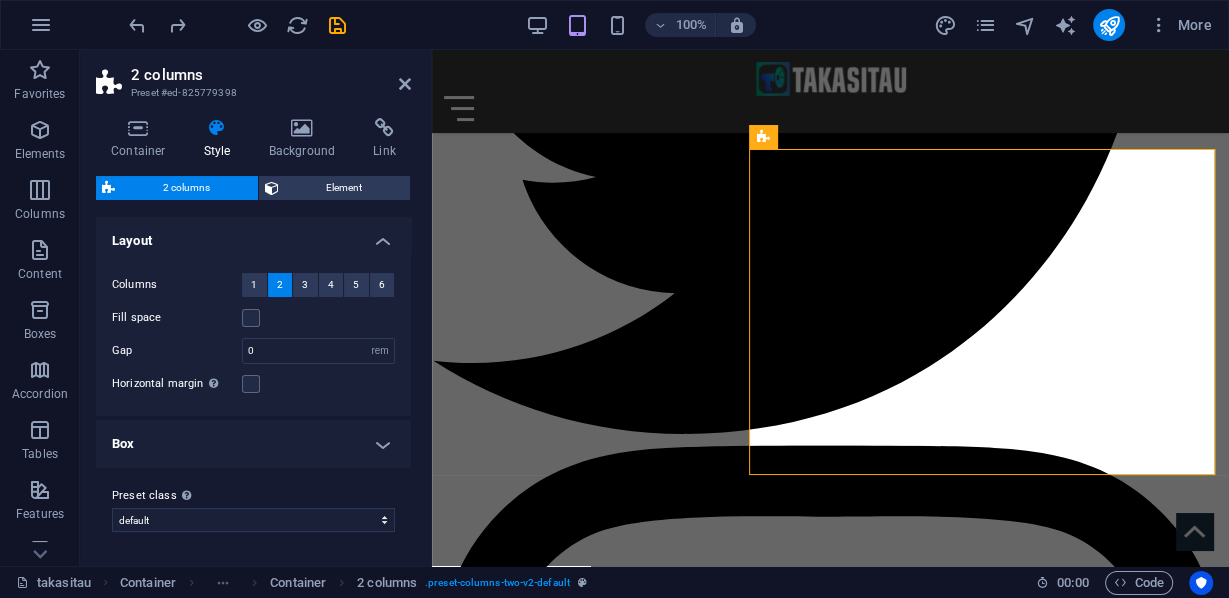 click on "Box" at bounding box center (253, 444) 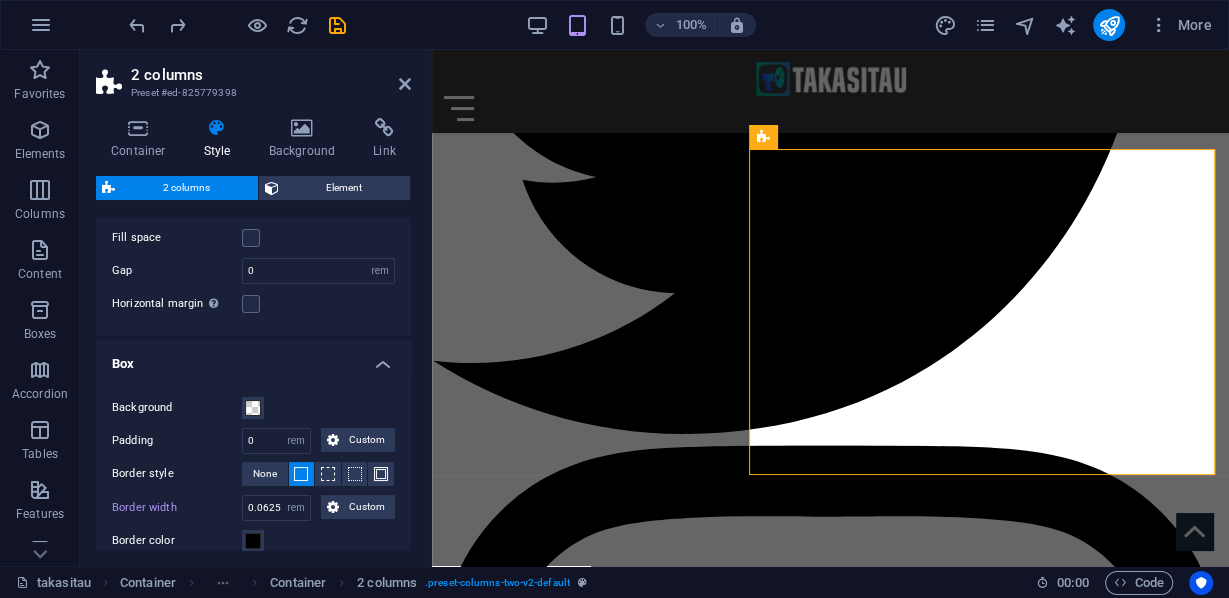 scroll, scrollTop: 160, scrollLeft: 0, axis: vertical 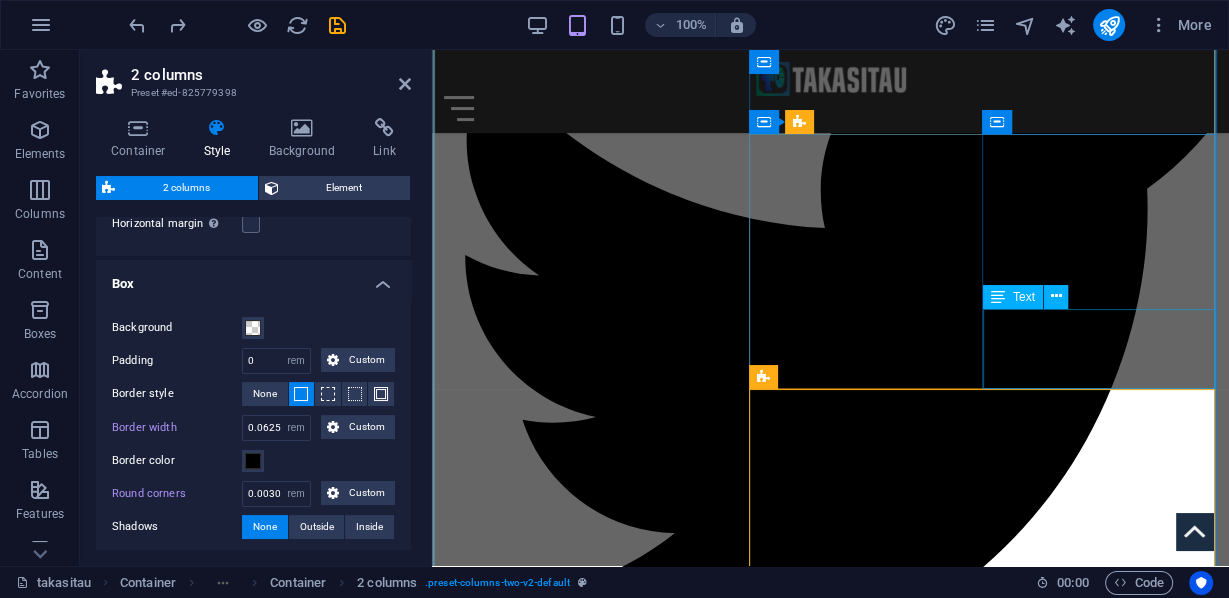 click on "Demonstran 19 May 2025, berkumpul di Malieveld di pusat kota Den Haag, Belanda. [Phil Nijhuis/EPA] - Al-Jazeera. Puluhan ribu orang berbaris di Belanda untuk memprotes genosida Gaza. Para pengunjuk rasa berbaris di Den Haag untuk mendesak pemerintah agar berbuat lebih banyak untuk menghentikan serangan Israel di wilayah kantong yang terkepung tersebut." at bounding box center (631, 8453) 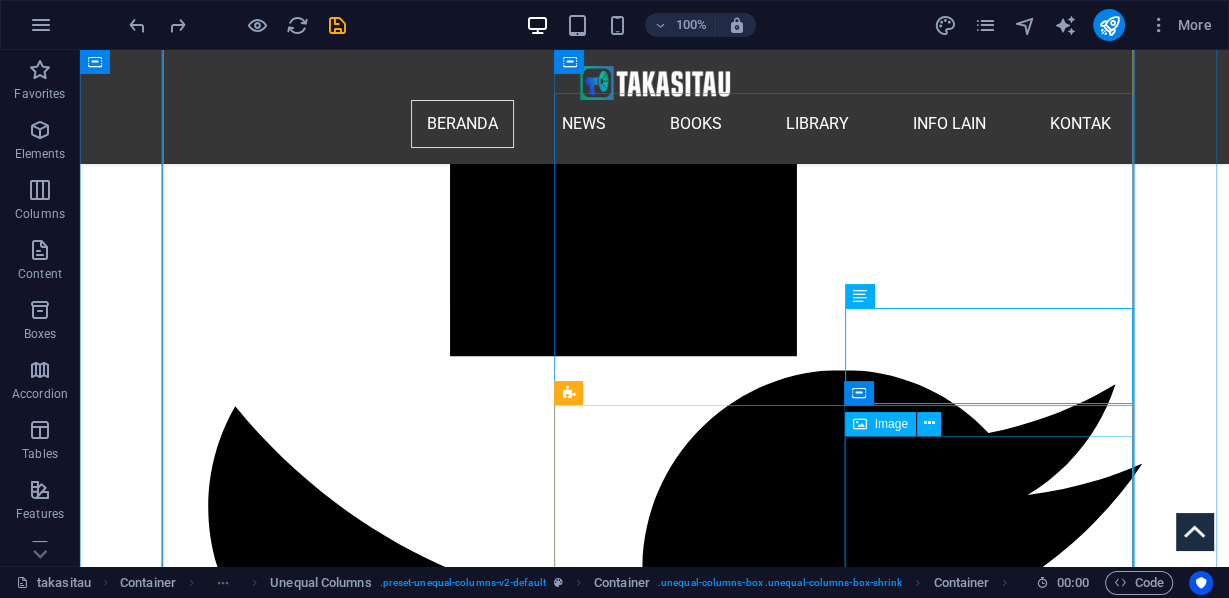 scroll, scrollTop: 2201, scrollLeft: 0, axis: vertical 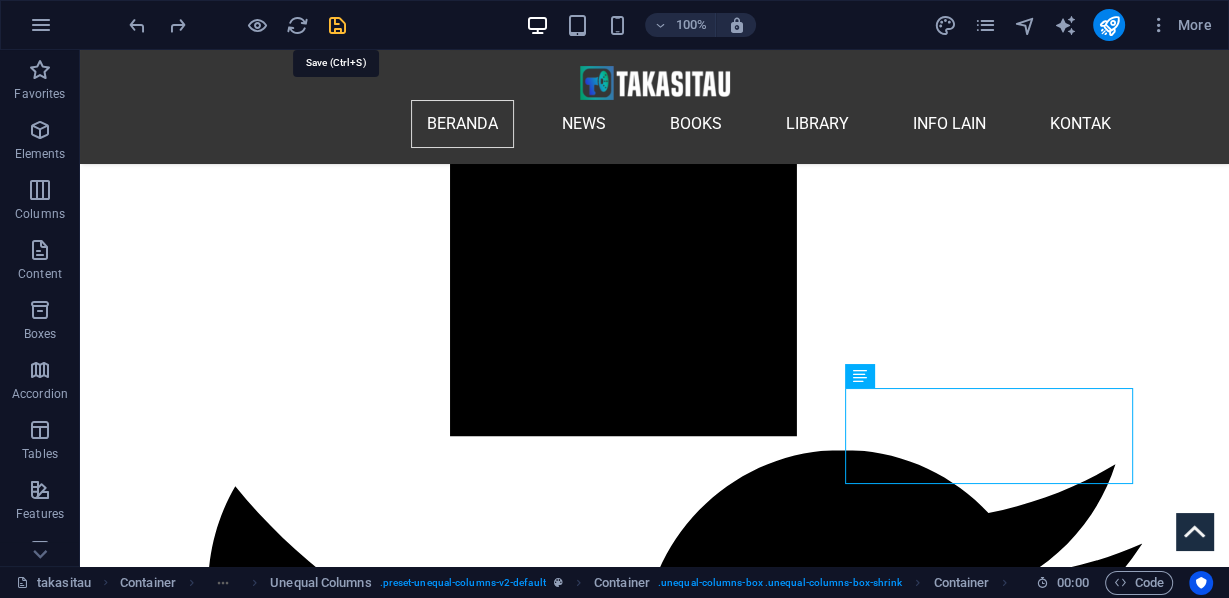 click at bounding box center (337, 25) 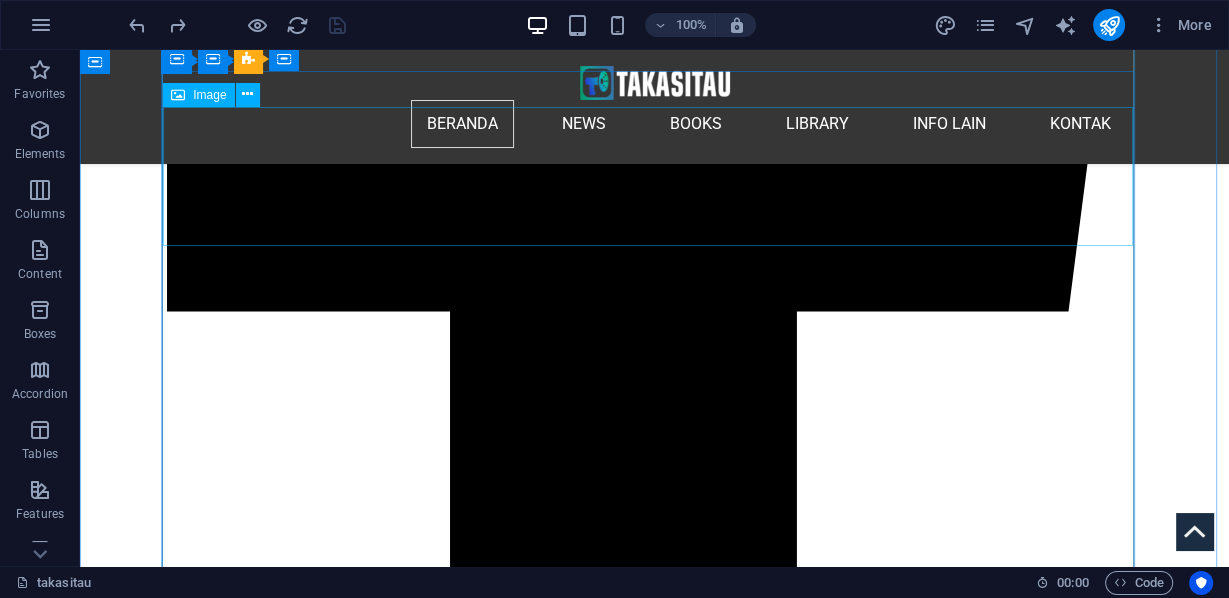 scroll, scrollTop: 1241, scrollLeft: 0, axis: vertical 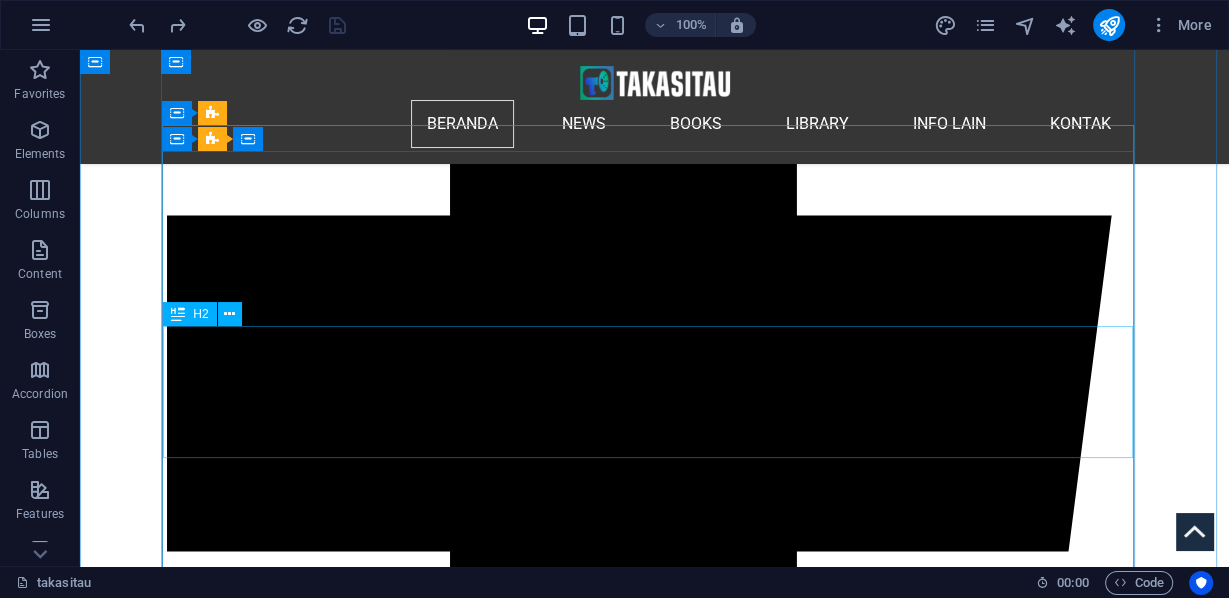 click on "Gelombang Demonstrasi Menyebar di Kota-kota Besar Seluruh Dunia Stop Kejahatan & Kelaparan di Gaza, Palestina!" at bounding box center [654, 8105] 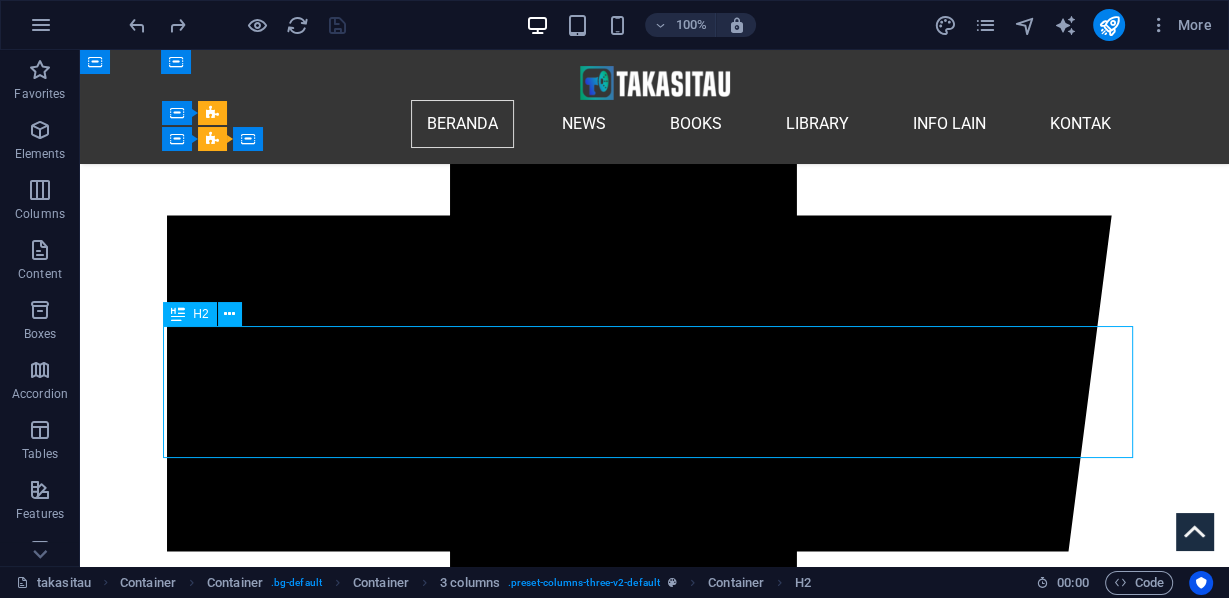 click on "Gelombang Demonstrasi Menyebar di Kota-kota Besar Seluruh Dunia Stop Kejahatan & Kelaparan di Gaza, Palestina!" at bounding box center [654, 8105] 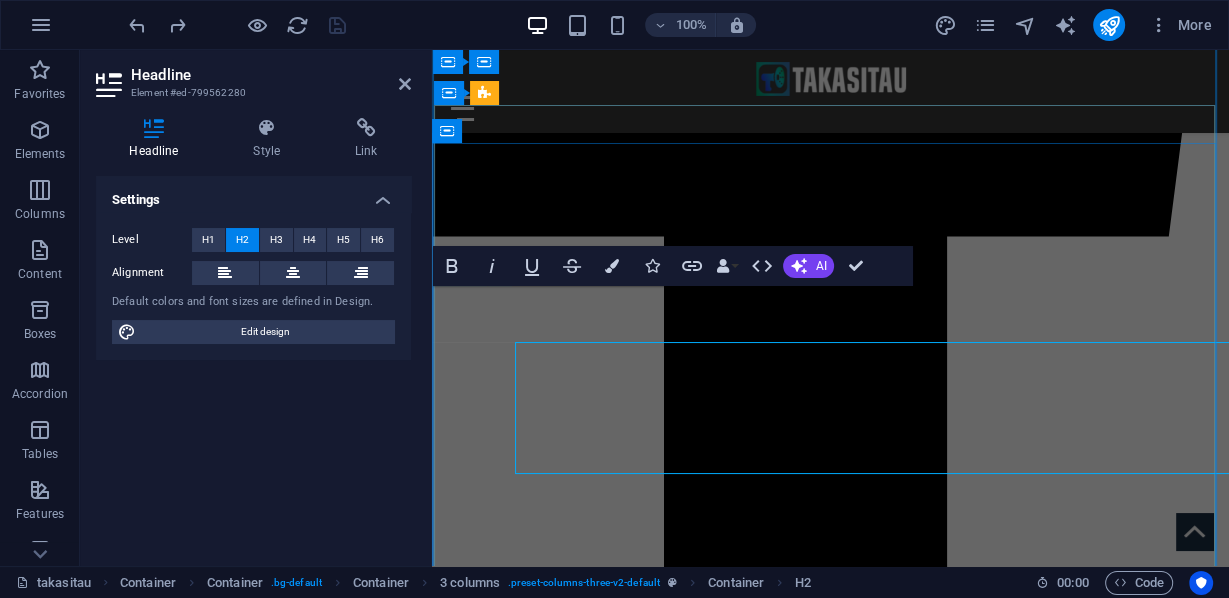 scroll, scrollTop: 1216, scrollLeft: 0, axis: vertical 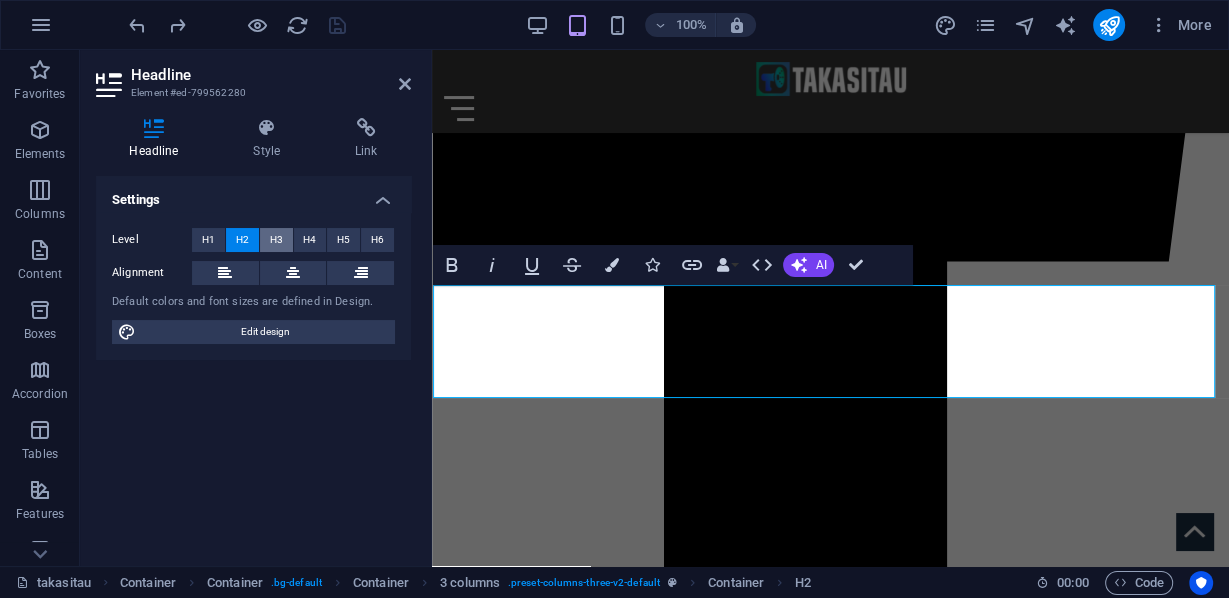 click on "H3" at bounding box center (276, 240) 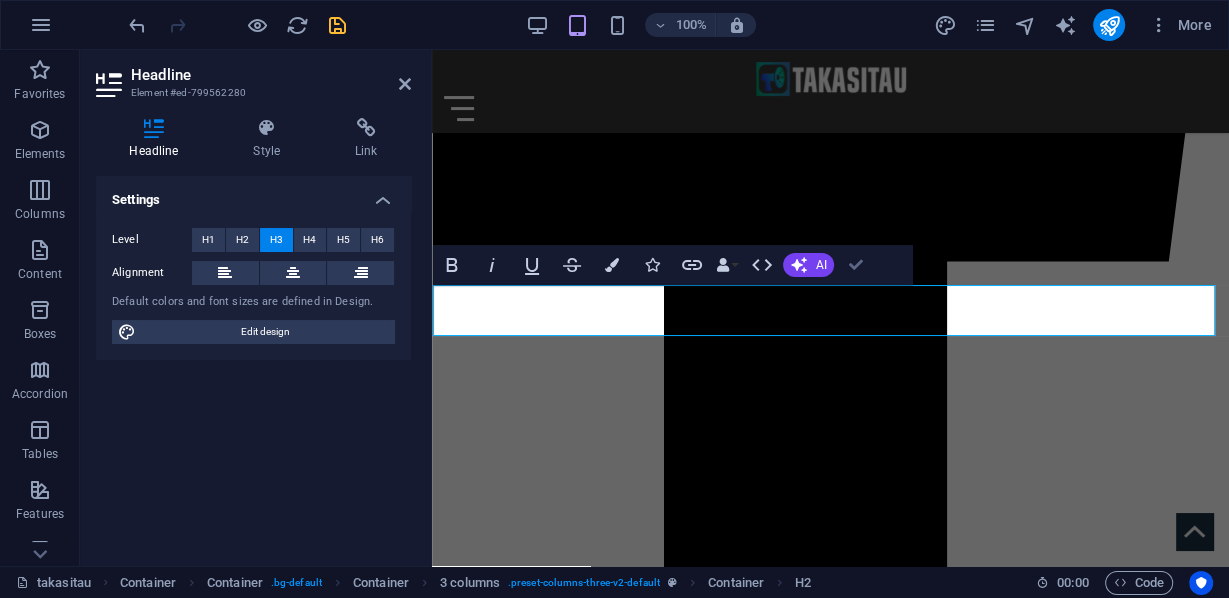 drag, startPoint x: 855, startPoint y: 266, endPoint x: 771, endPoint y: 217, distance: 97.24711 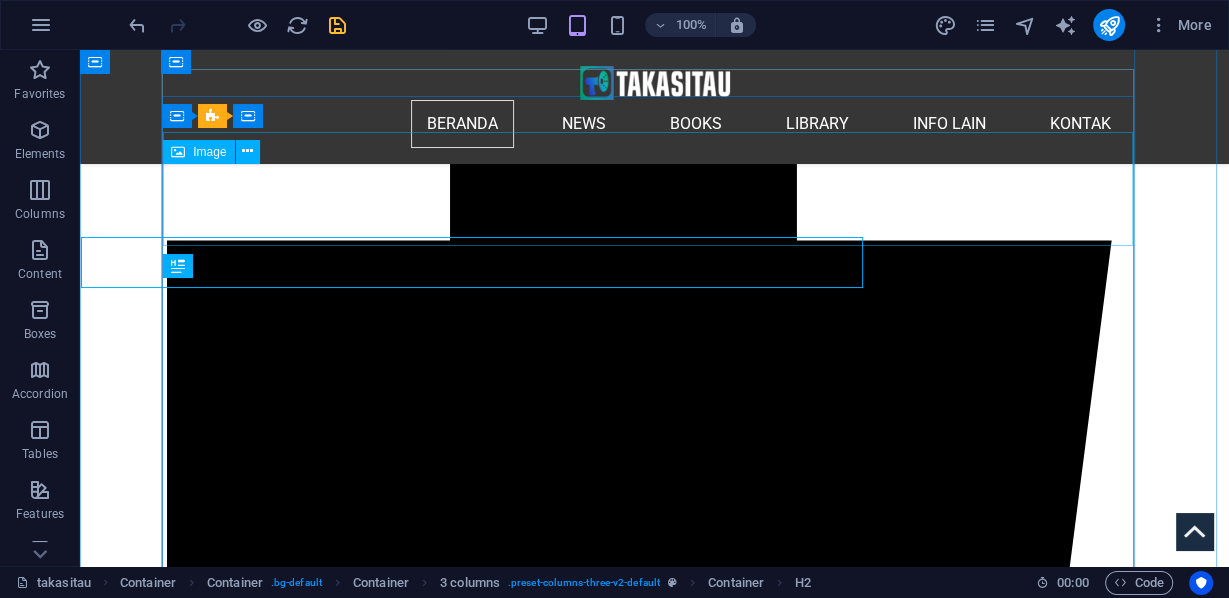 scroll, scrollTop: 1254, scrollLeft: 0, axis: vertical 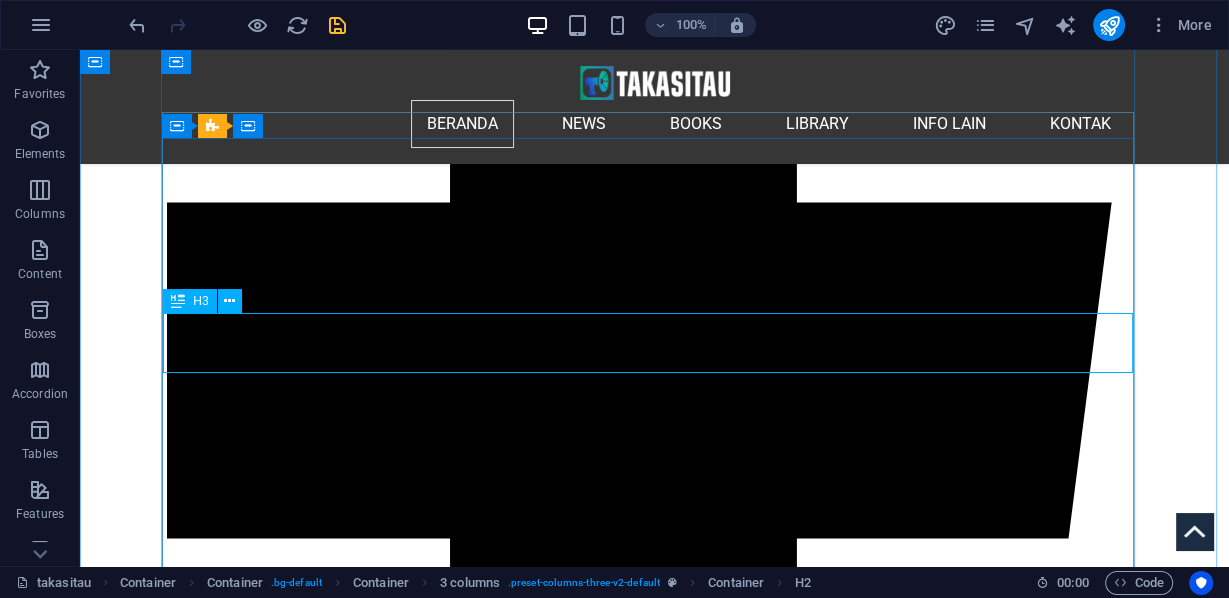 click on "Gelombang Demonstrasi Menyebar di Kota-kota Besar Seluruh Dunia Stop Kejahatan & Kelaparan di Gaza, Palestina!" at bounding box center (654, 8056) 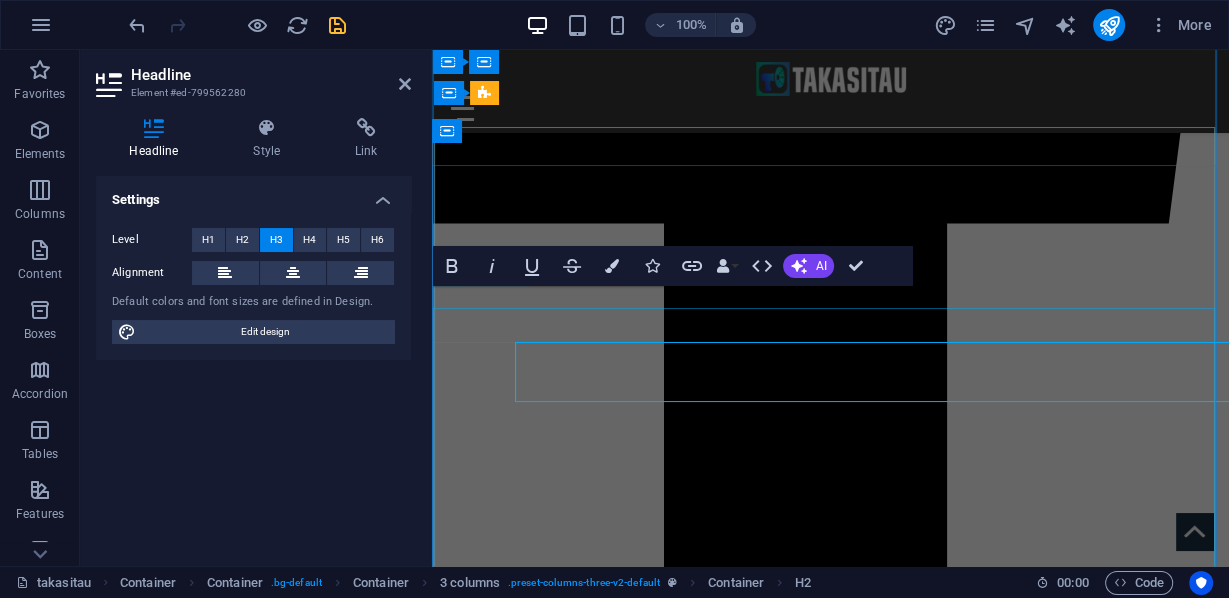 scroll, scrollTop: 1216, scrollLeft: 0, axis: vertical 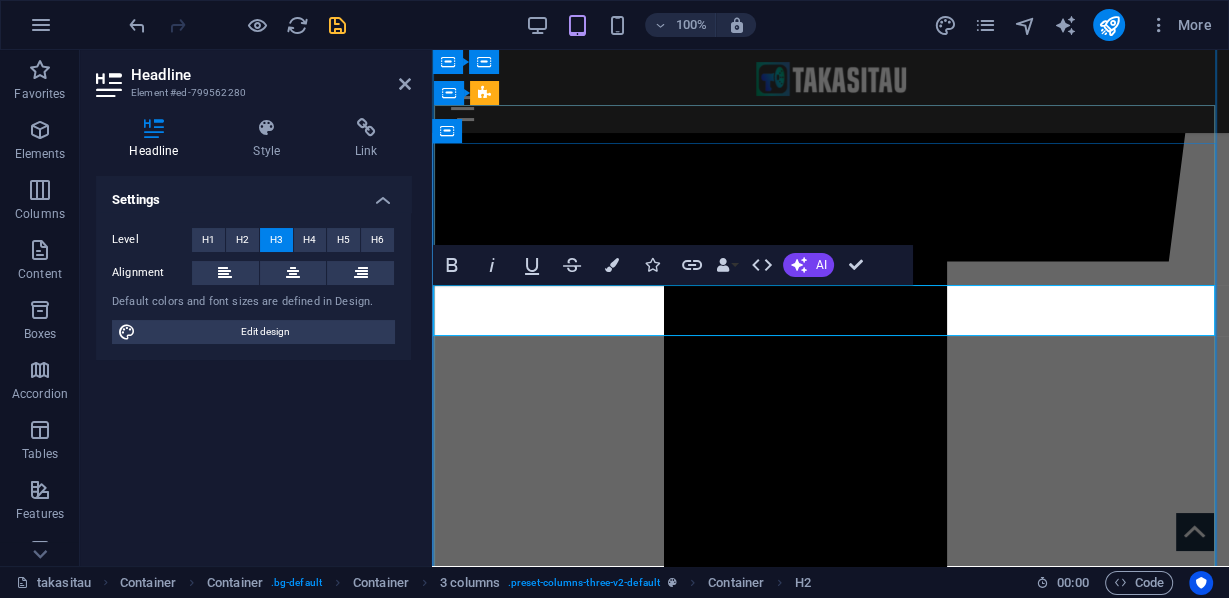click on "Gelombang Demonstrasi Menyebar di Kota-kota Besar Seluruh Dunia Stop Kejahatan & Kelaparan di Gaza, Palestina!" at bounding box center [830, 6529] 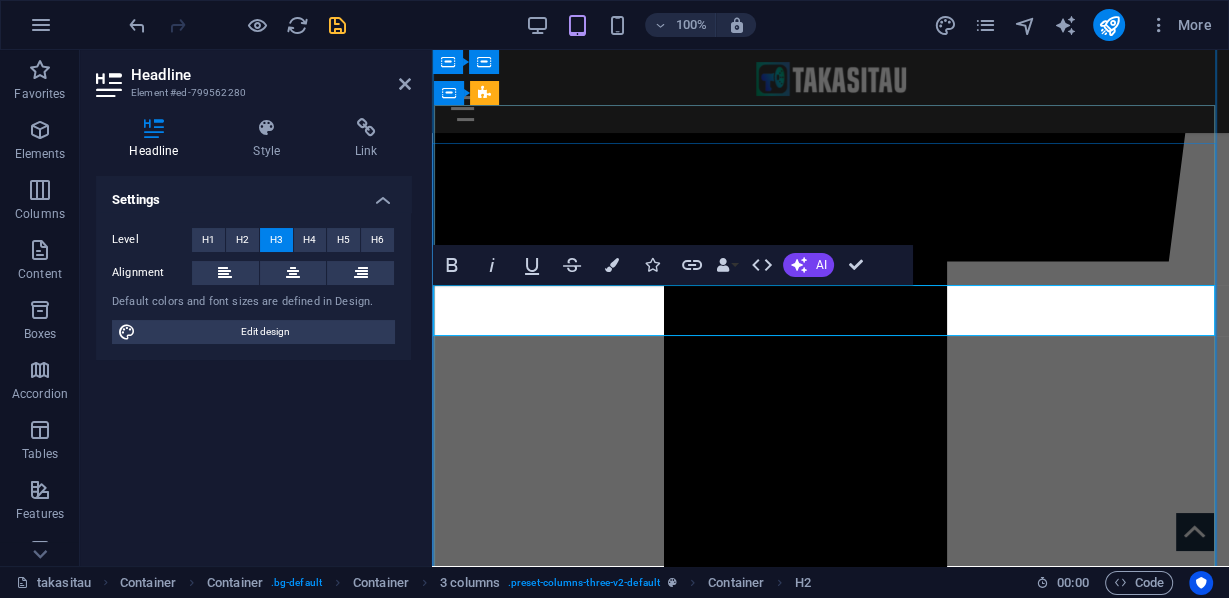 drag, startPoint x: 755, startPoint y: 327, endPoint x: 677, endPoint y: 325, distance: 78.025635 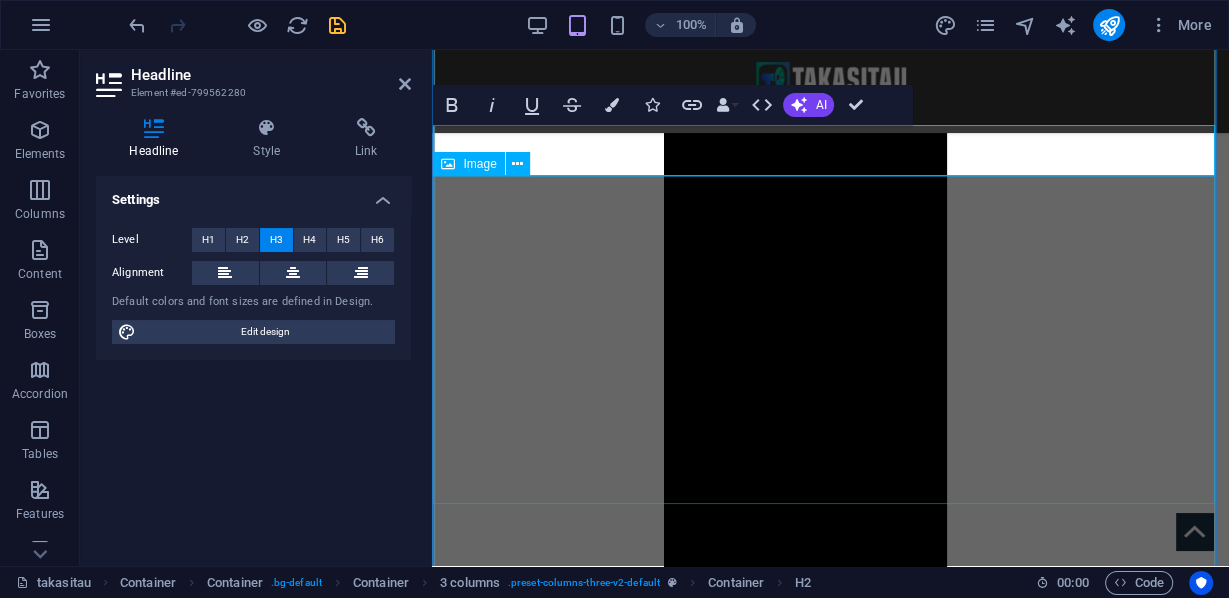 scroll, scrollTop: 1216, scrollLeft: 0, axis: vertical 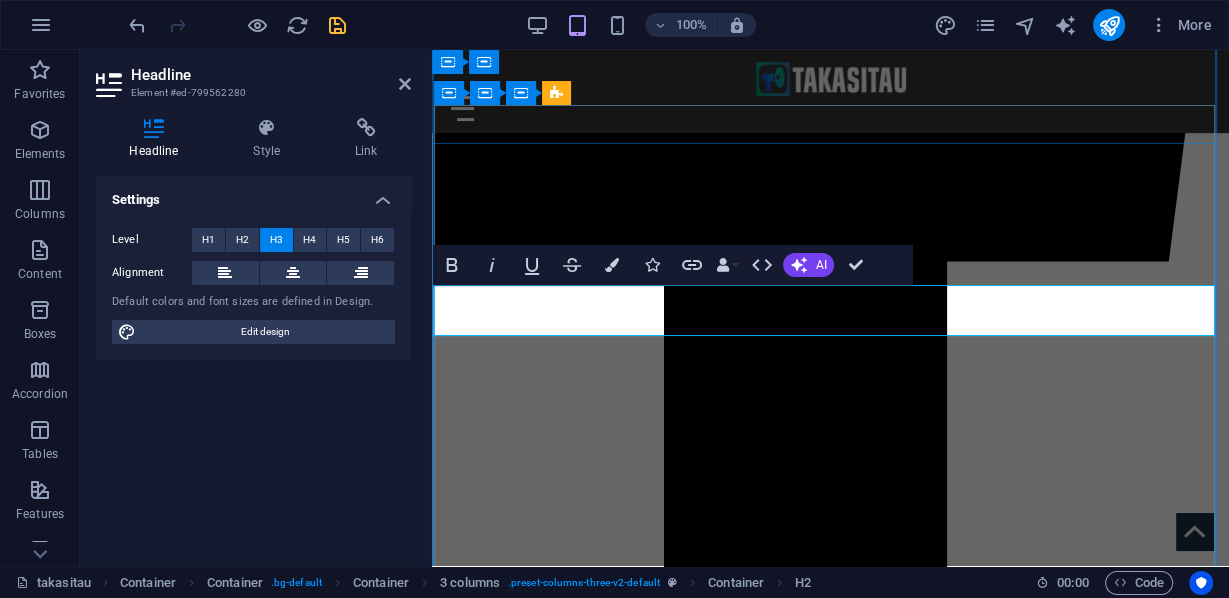 click on "Gelombang Demonstrasi Telah Menyebar di Berbagai kota Besar Seluruh Dunia Stop Genosida & Kelaparan di Gaza, Palestina!" at bounding box center (830, 6529) 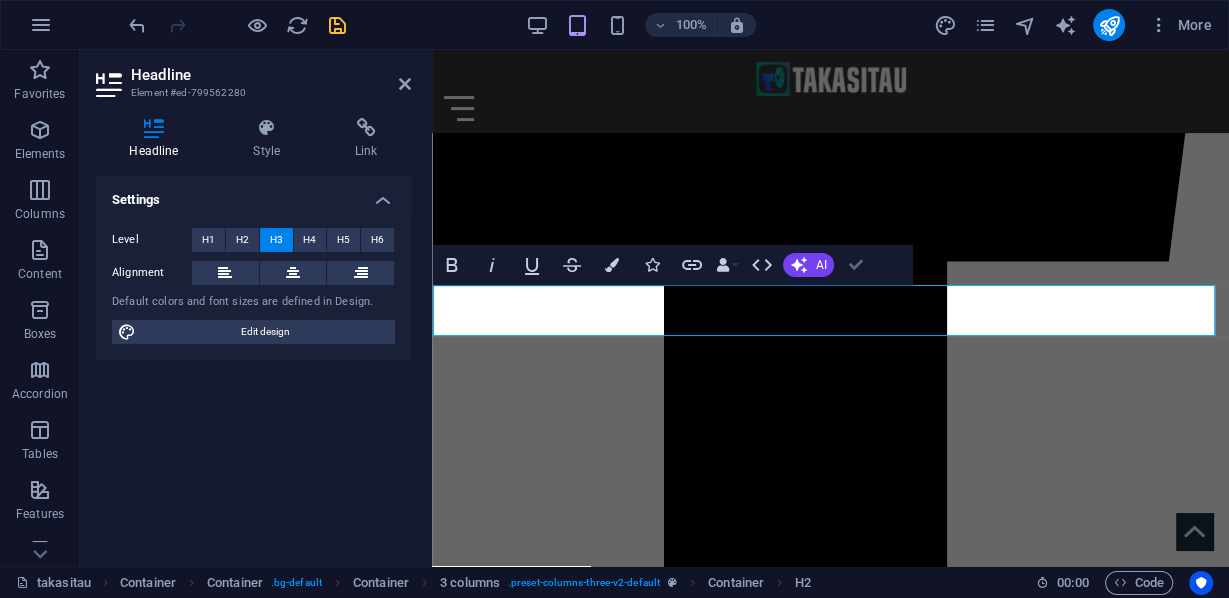 drag, startPoint x: 853, startPoint y: 263, endPoint x: 781, endPoint y: 205, distance: 92.45539 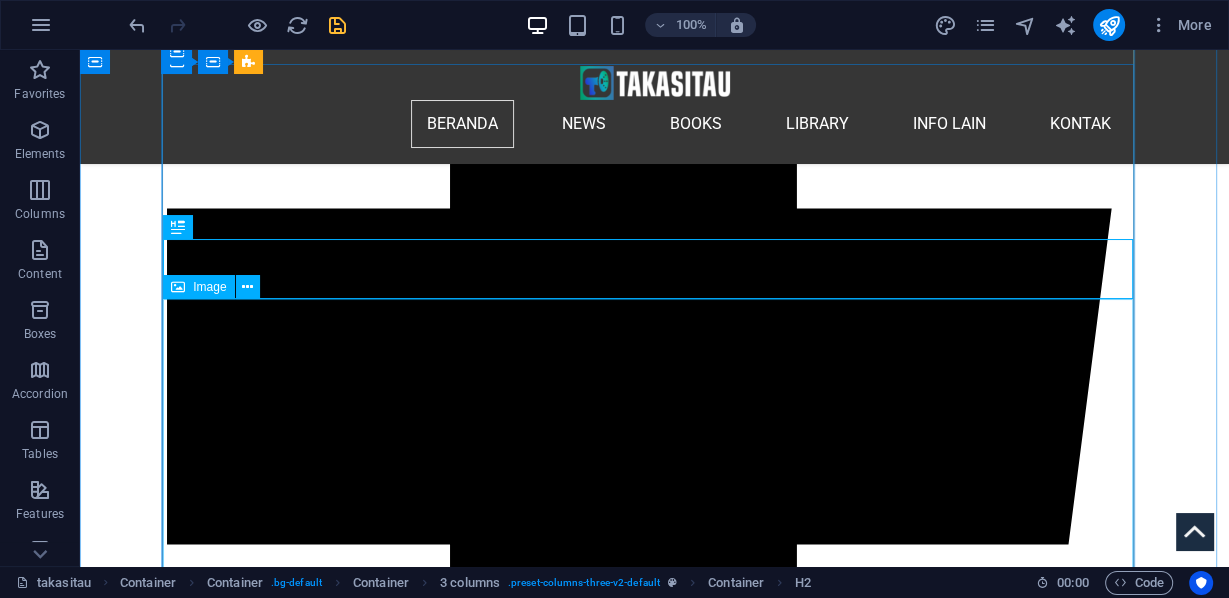 scroll, scrollTop: 1168, scrollLeft: 0, axis: vertical 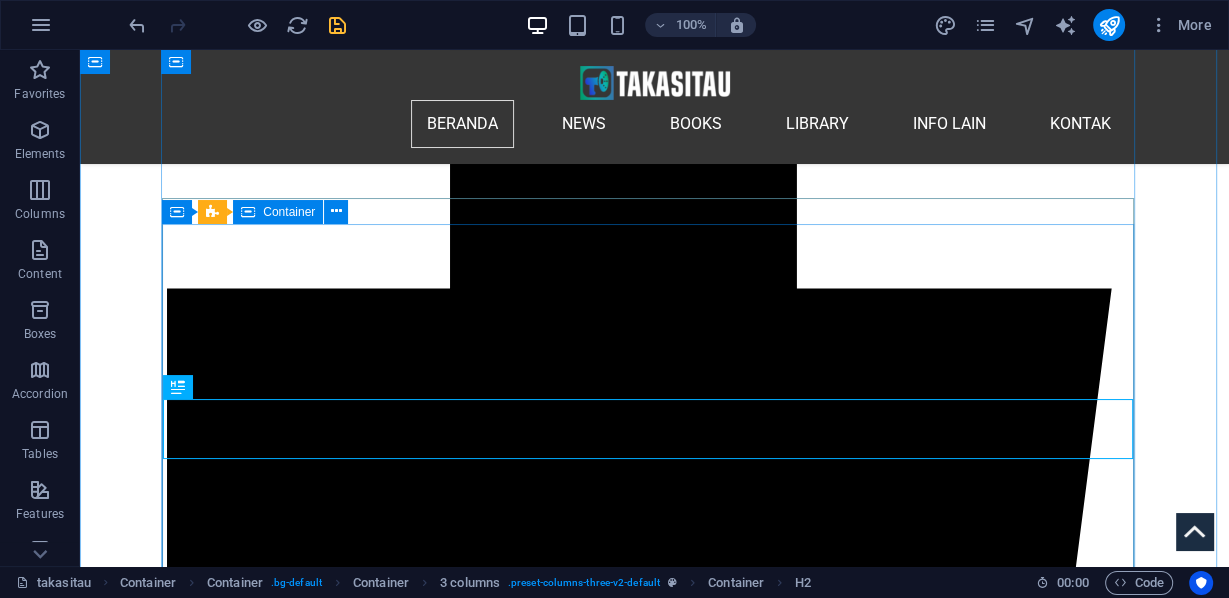 click on "Gelombang Demonstrasi Telah Menyebar di Berbagai kota Besar Seluruh Dunia Stop Genosida & Kelaparan di Gaza, Palestina! - Kemarin di Australia Kami memenuhi Jembatan Pelabuhan Sydney! #CeasefireNow - Adam Curlis @TAFEeducation 🇦🇺🇵🇸 Awwww! A Historic March Over 300,000 people filled the Sydney Harbour Bridge in one of Australia’s 🇦🇺 biggest protests ever. The huge crowd sent a clear message: Israel’s Genocide in Gaza are making it lose support worldwide, leaving it more alone as the world watches.  https://t.co/HSX83nNCsG   pic.twitter.com/iam2JWq74t — Dyor (@Powerfulmindx)  August 3, 2025   Lebih dari 300.000 orang memadati Jembatan Pelabuhan Sydney dalam salah satu protes terbesar di Australia. Kerumunan besar ini mengirimkan pesan yang jelas: Genosida Israel di Gaza membuatnya kehilangan dukungan di seluruh dunia, membuatnya semakin terpinggirkan di tengah sorotan dunia. Dyor @Powerfulmindx pic.twitter.com/cfu6rpGqZ3 — TRT World Now (@TRTWorldNow)  August 3, 2025   P Belgia Belanda" at bounding box center [654, 10853] 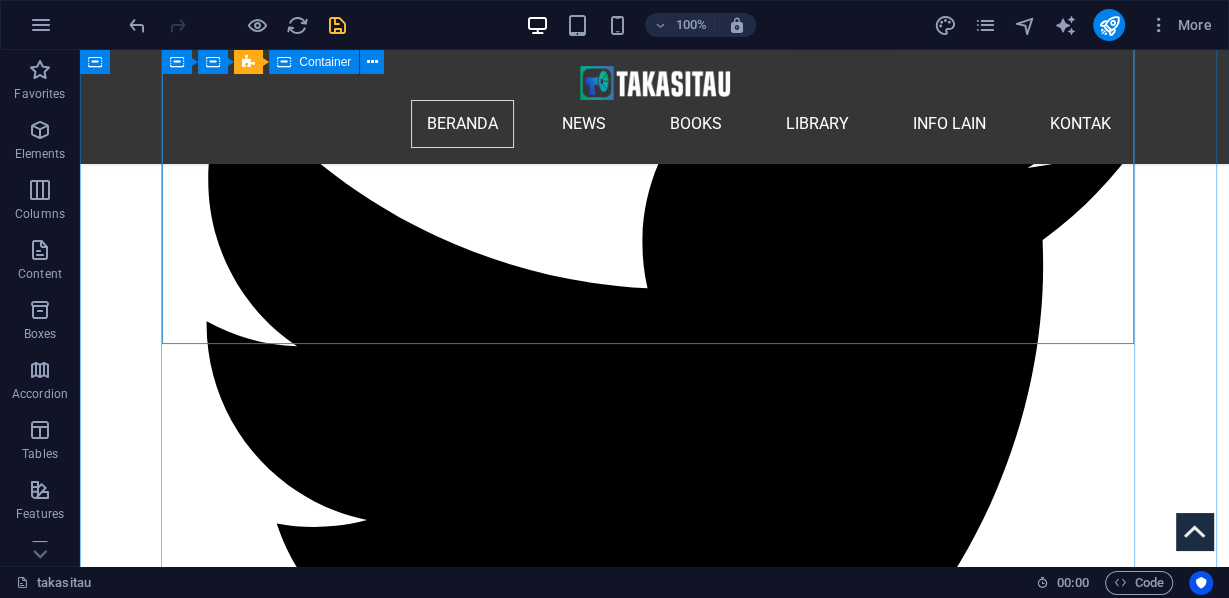 scroll, scrollTop: 2848, scrollLeft: 0, axis: vertical 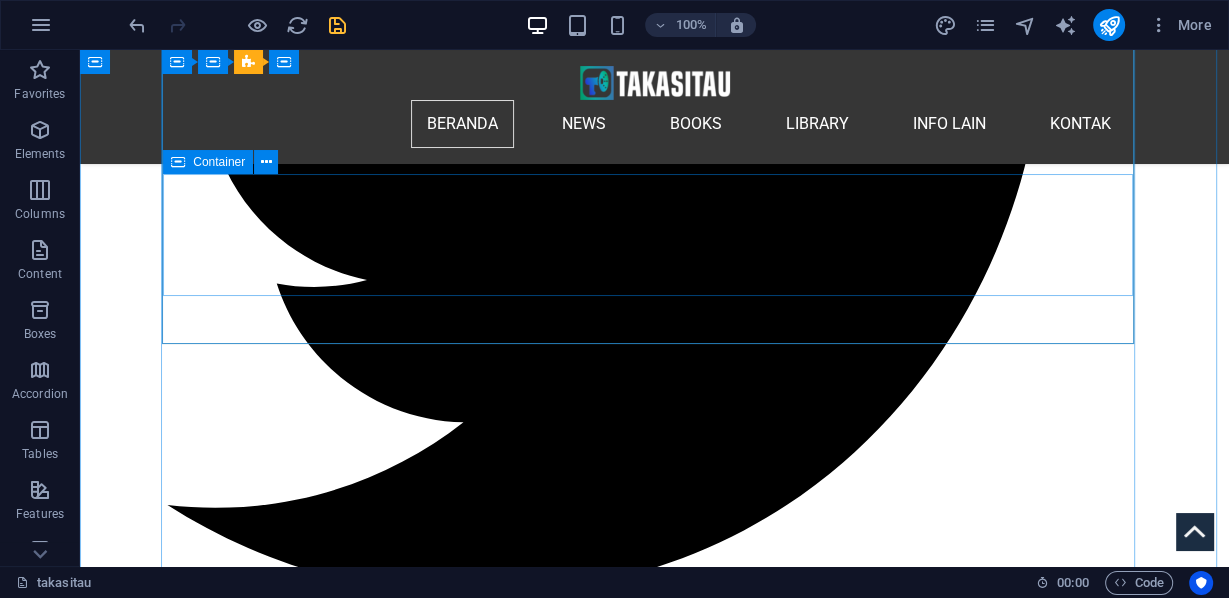 click on "Slider Palestina yang Terlupakan & Terabaikan New Update 06/07/25" at bounding box center (654, 11951) 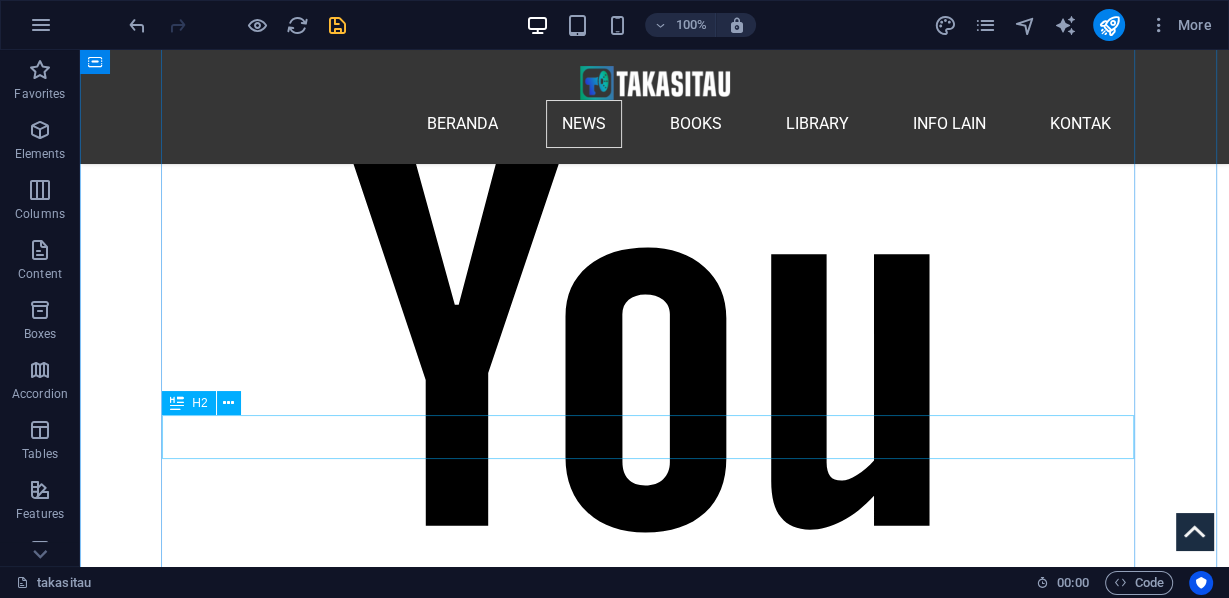 scroll, scrollTop: 4448, scrollLeft: 0, axis: vertical 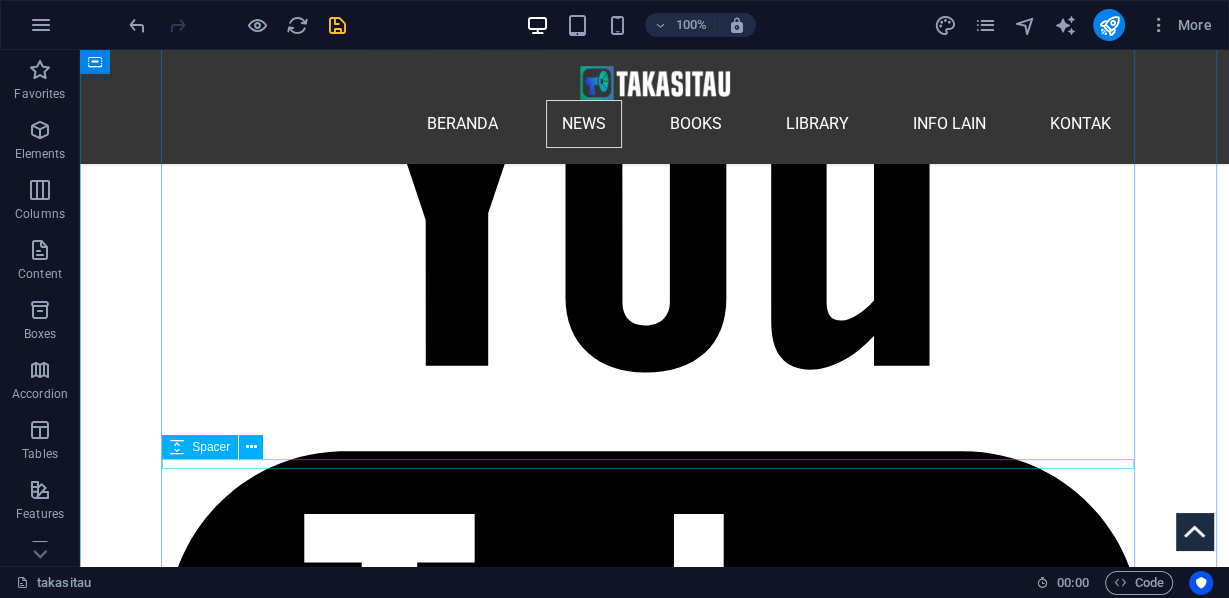 click at bounding box center (654, 26610) 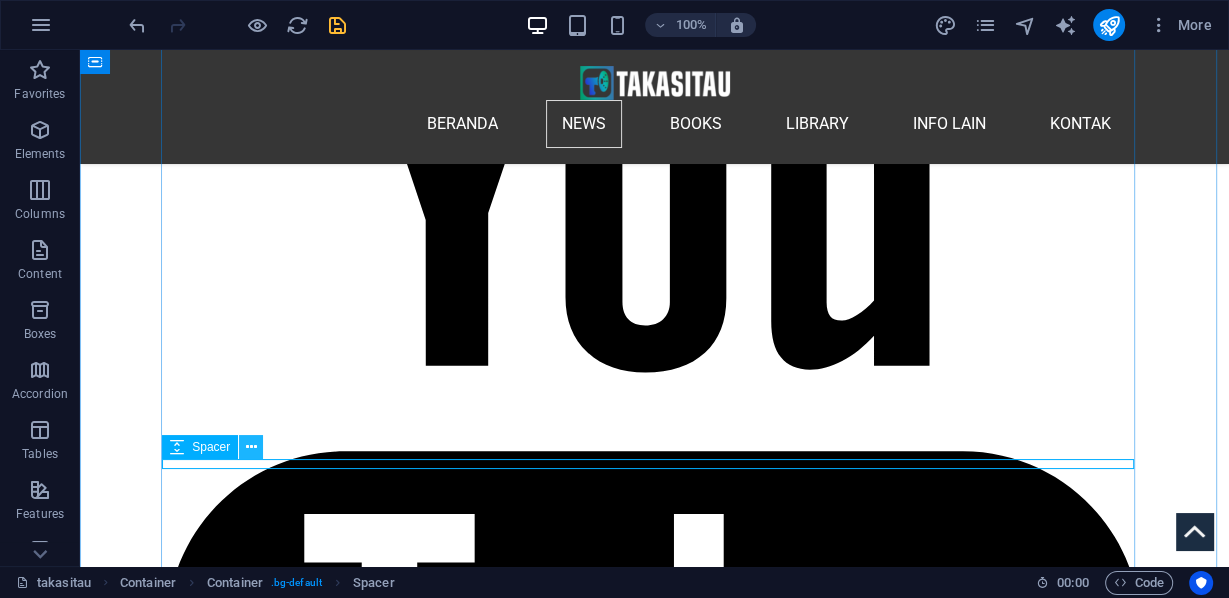 click at bounding box center (251, 447) 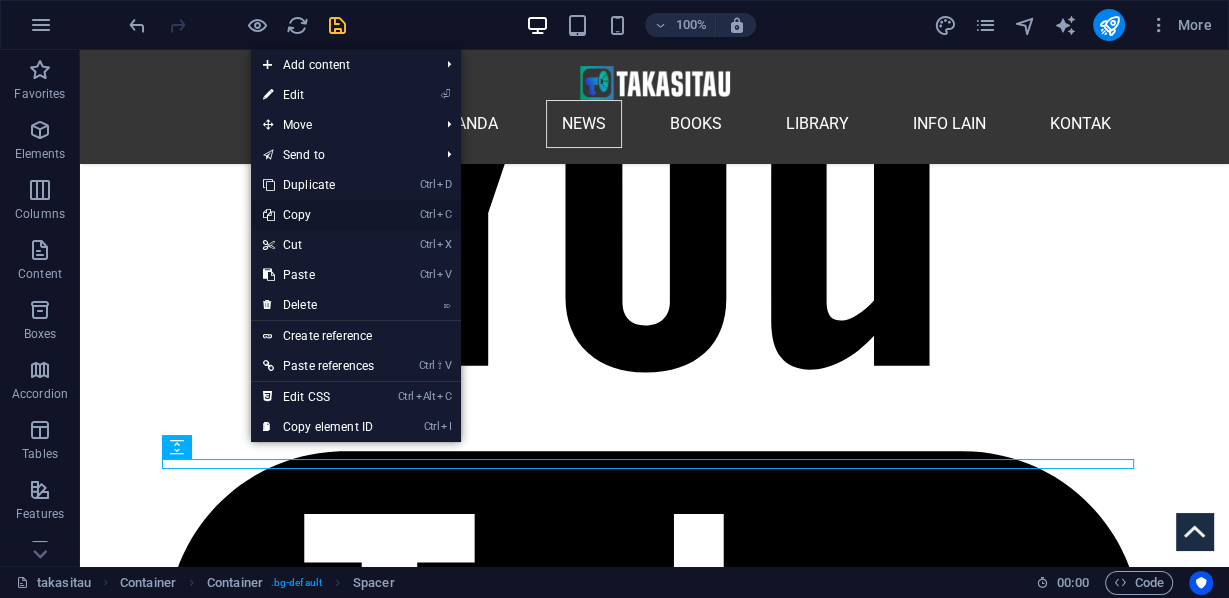 click on "Ctrl C  Copy" at bounding box center [318, 215] 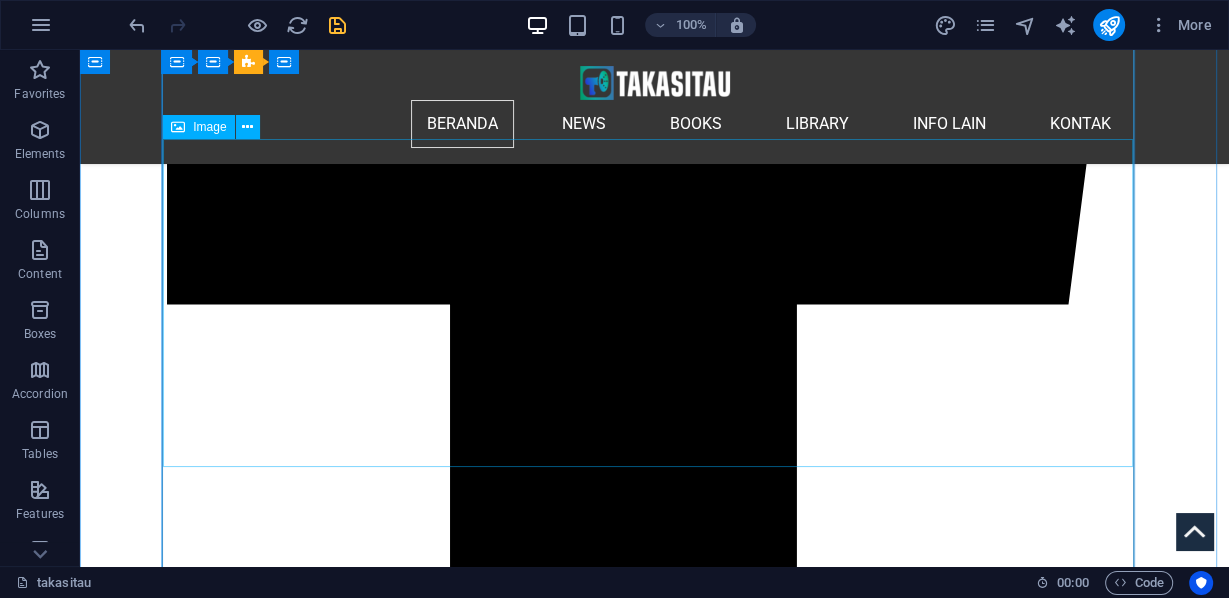 scroll, scrollTop: 1248, scrollLeft: 0, axis: vertical 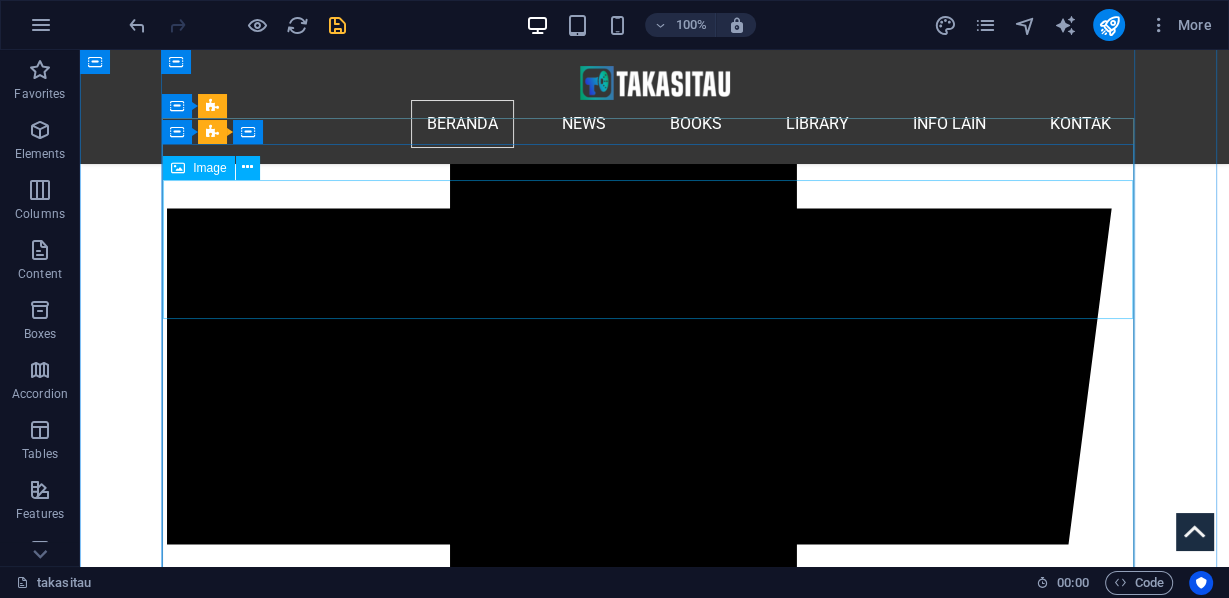 click at bounding box center [654, 7949] 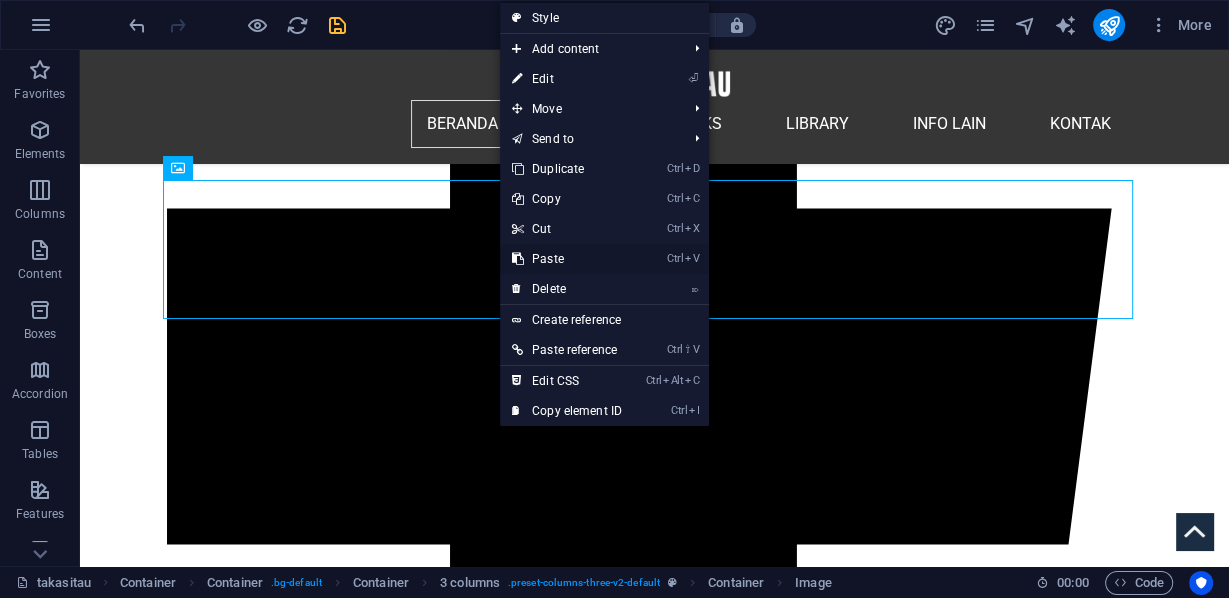 click on "Ctrl V  Paste" at bounding box center (567, 259) 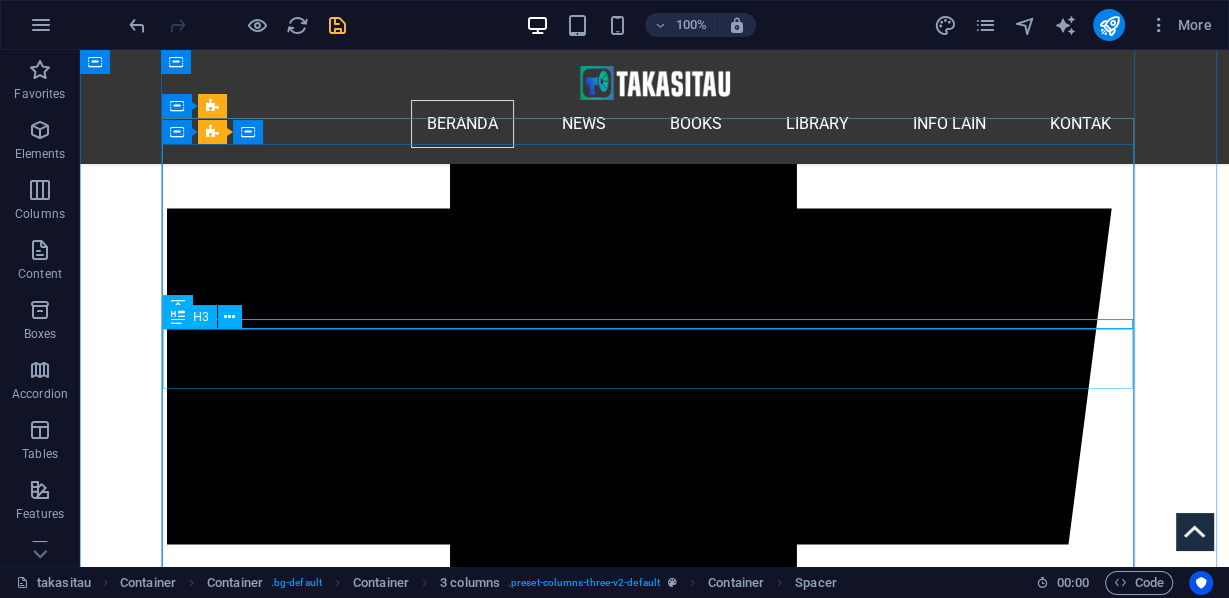 click on "Gelombang Demonstrasi Telah Menyebar di Berbagai kota Besar Seluruh Dunia Stop Genosida & Kelaparan di Gaza, Palestina! - Kemarin di Australia" at bounding box center (654, 8072) 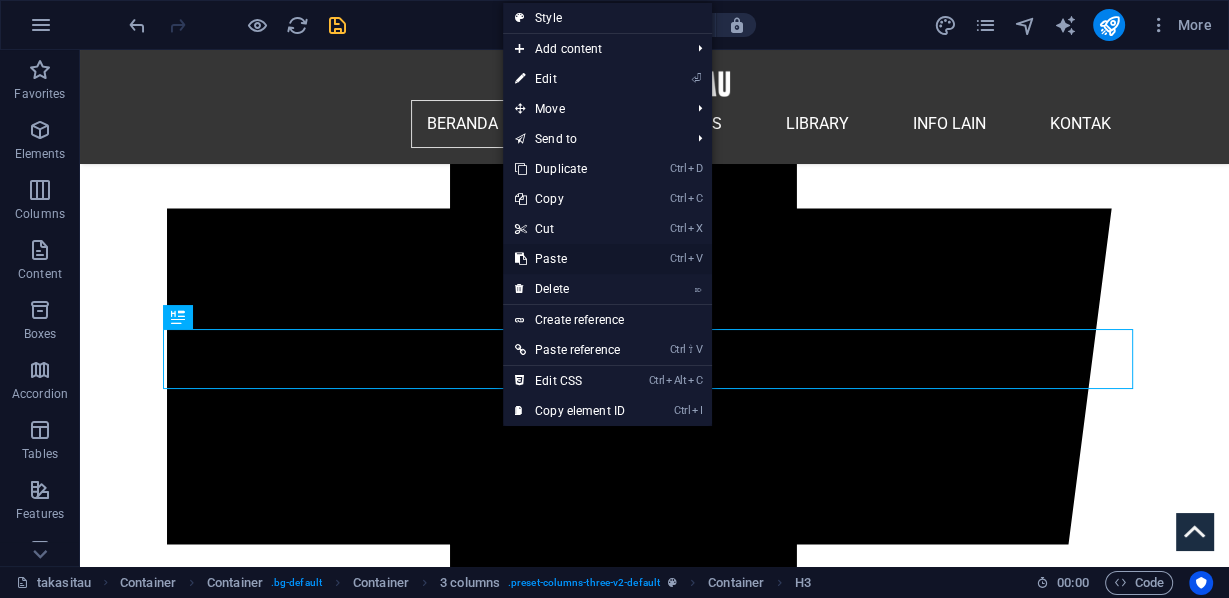 click on "Ctrl V  Paste" at bounding box center (570, 259) 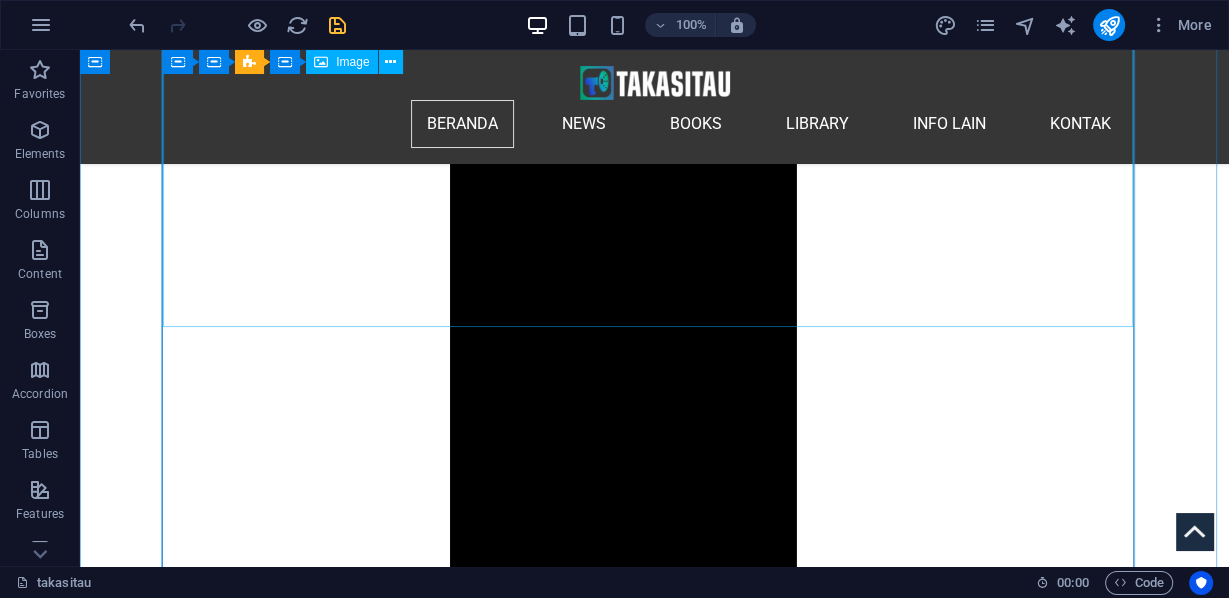 scroll, scrollTop: 1328, scrollLeft: 0, axis: vertical 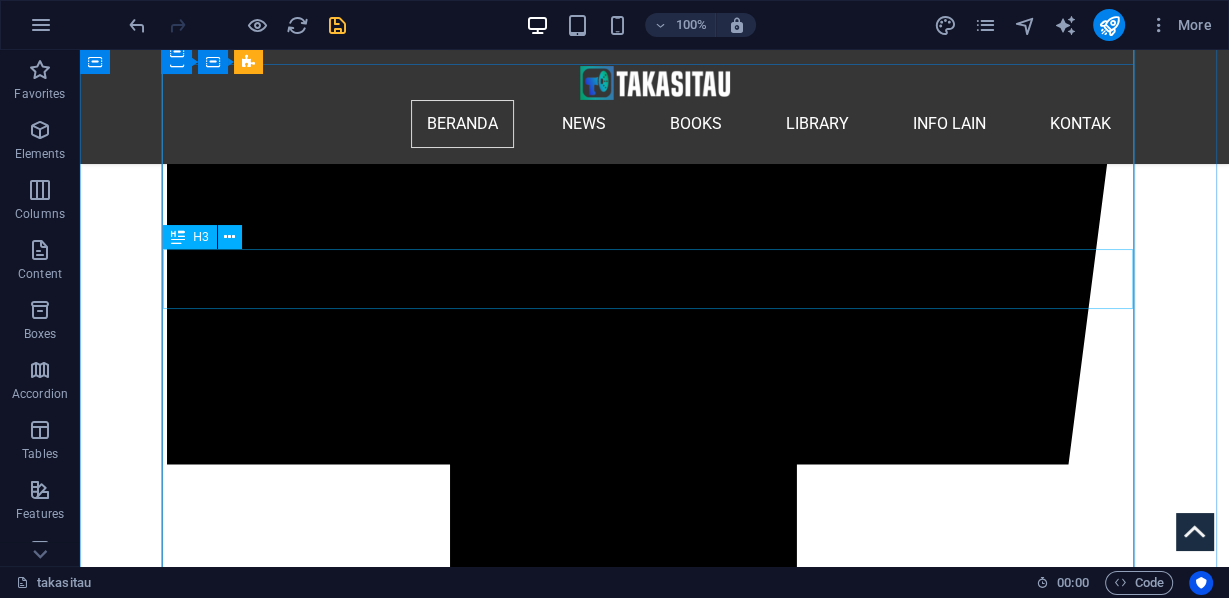 click on "Gelombang Demonstrasi Telah Menyebar di Berbagai kota Besar Seluruh Dunia Stop Genosida & Kelaparan di Gaza, Palestina! - Kemarin di Australia" at bounding box center (654, 7992) 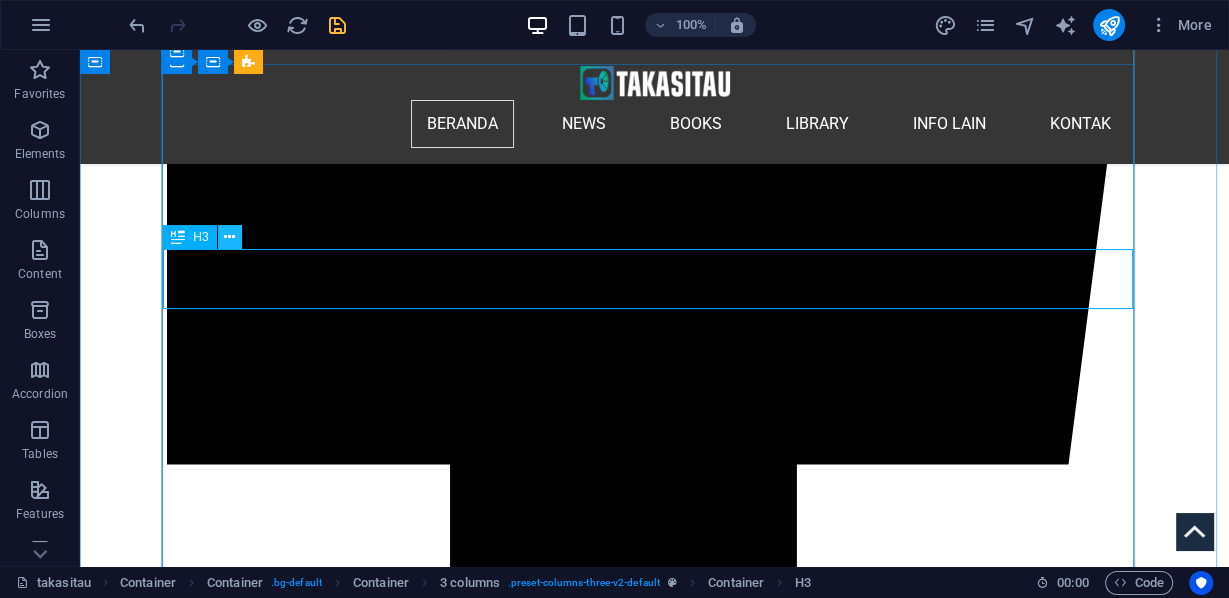 click at bounding box center (229, 237) 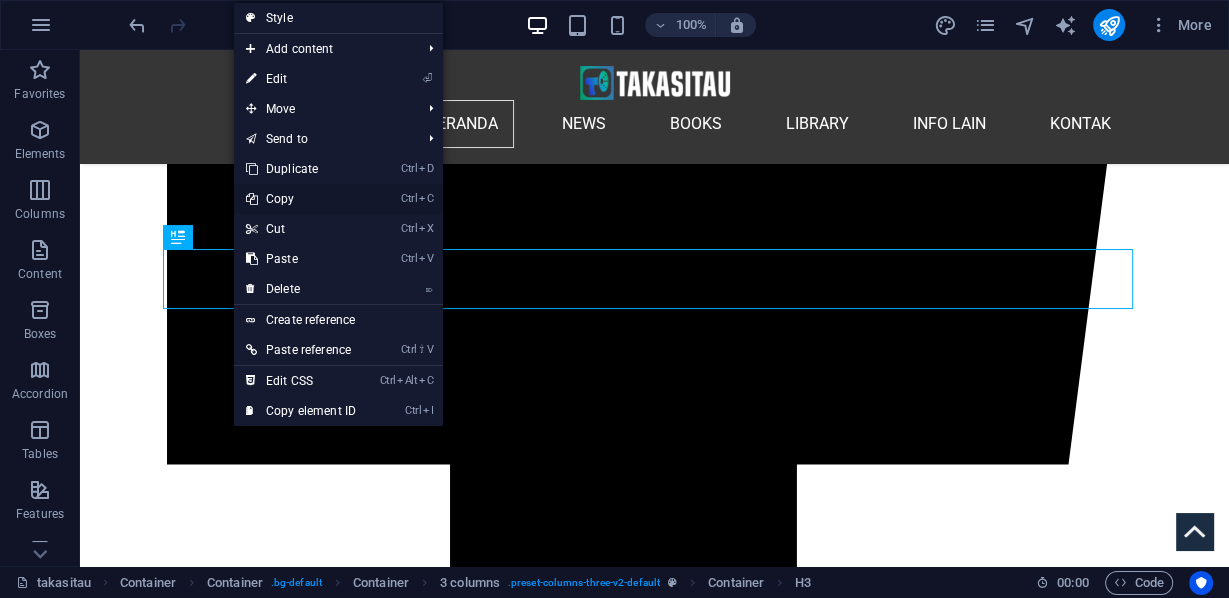 click on "Ctrl C  Copy" at bounding box center (301, 199) 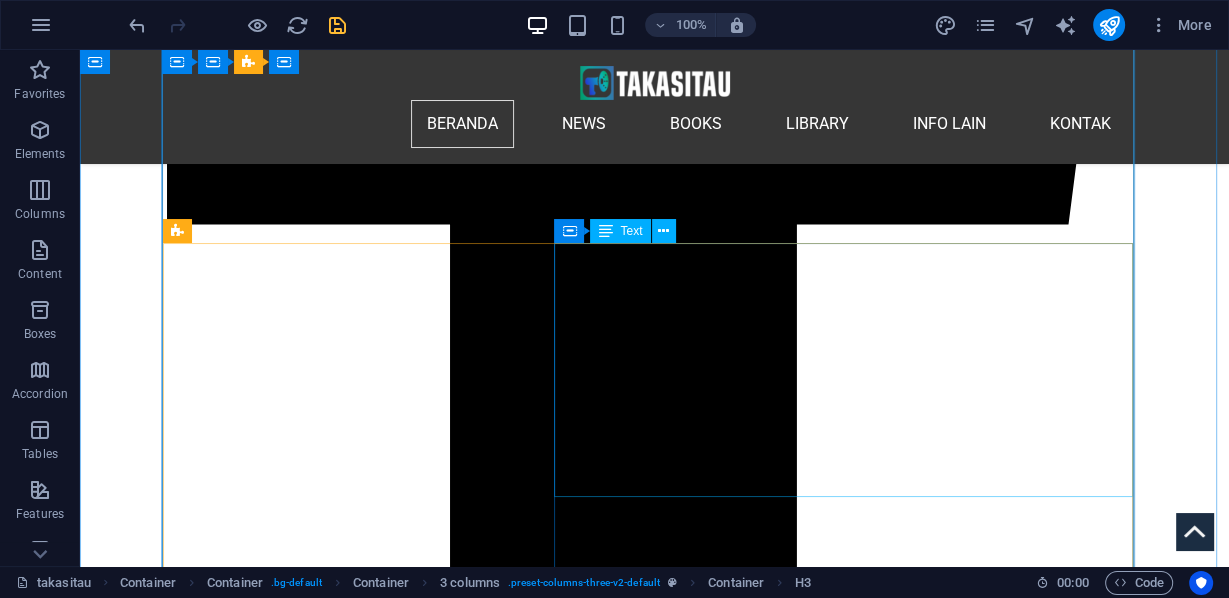 scroll, scrollTop: 1808, scrollLeft: 0, axis: vertical 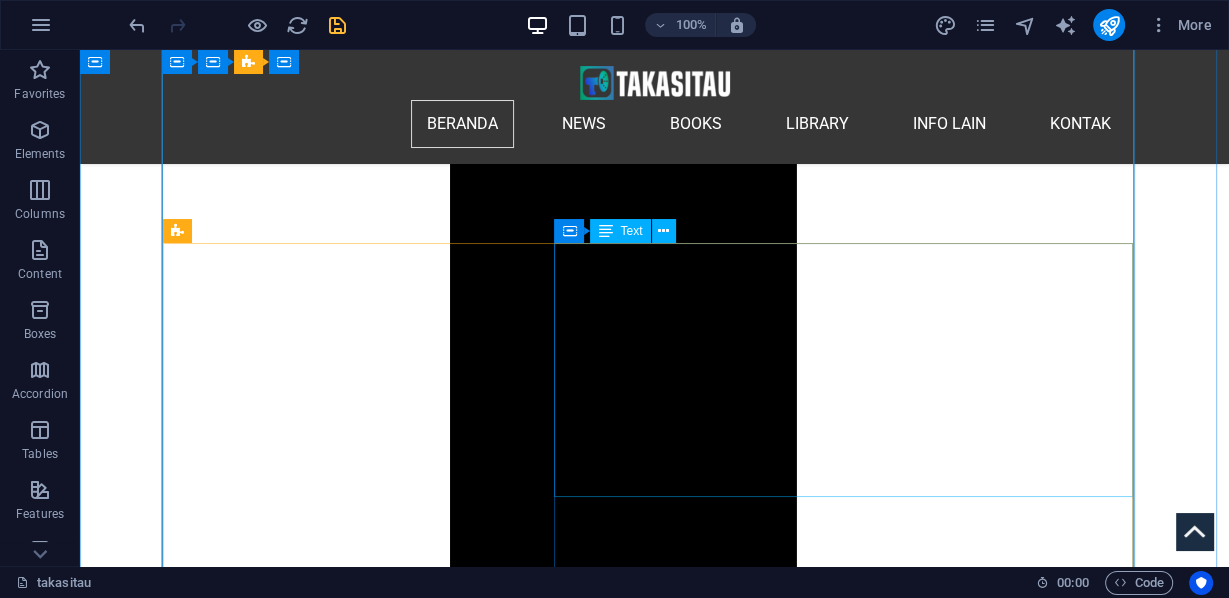 click on "P ada hari Minggu, 3 Agustus 2025, lebih dari 300.000 orang membanjiri Jembatan Pelabuhan Sydney dalam salah satu demonstrasi terbesar yang pernah terjadi di Australia, yang disebut " March for Humanity ". Gelombang besar manusia, dan pesan yang jelas: Israel kehilangan legitimasi global karena kejahatannya di Gaza semakin membuatnya terisolasi. Tampak Julian Assange bergabung dengan protes besar-besaran pro-Palestina di Sydney tersebut. Puluhan ribu orang berbaris melawan hujan melintasi Jembatan Pelabuhan Sydney di Australia, meneriakkan perdamaian dan memohon bantuan pangan untuk menyelamatkan rakyat Gaza yang kelaparan, di mana kelaparan brutal yang disebabkan oleh Israel semakin parah. Pawai yang meriah ini, yang dipimpin oleh tokoh-tokoh terkenal seperti Julian Assange, membawa seruan global yang lantang agar Israel bertanggung jawab atas kejahatan perang dan kejahatan terhadap kemanusiaan. (Jkt, 03/08/25)" at bounding box center (654, 9428) 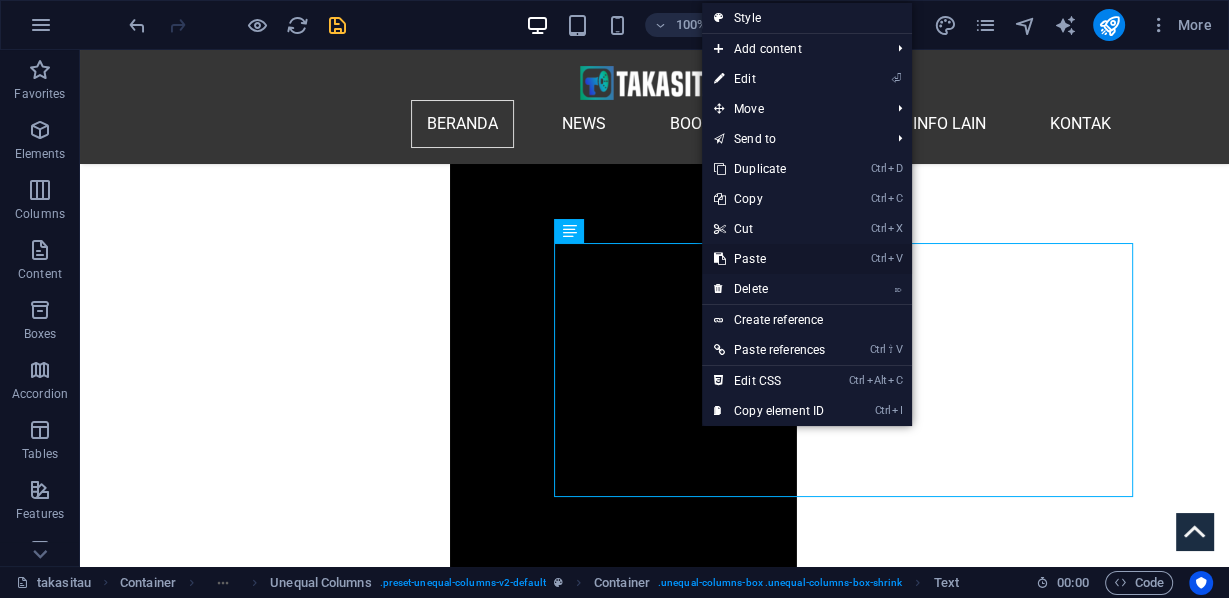 click on "Ctrl V  Paste" at bounding box center [769, 259] 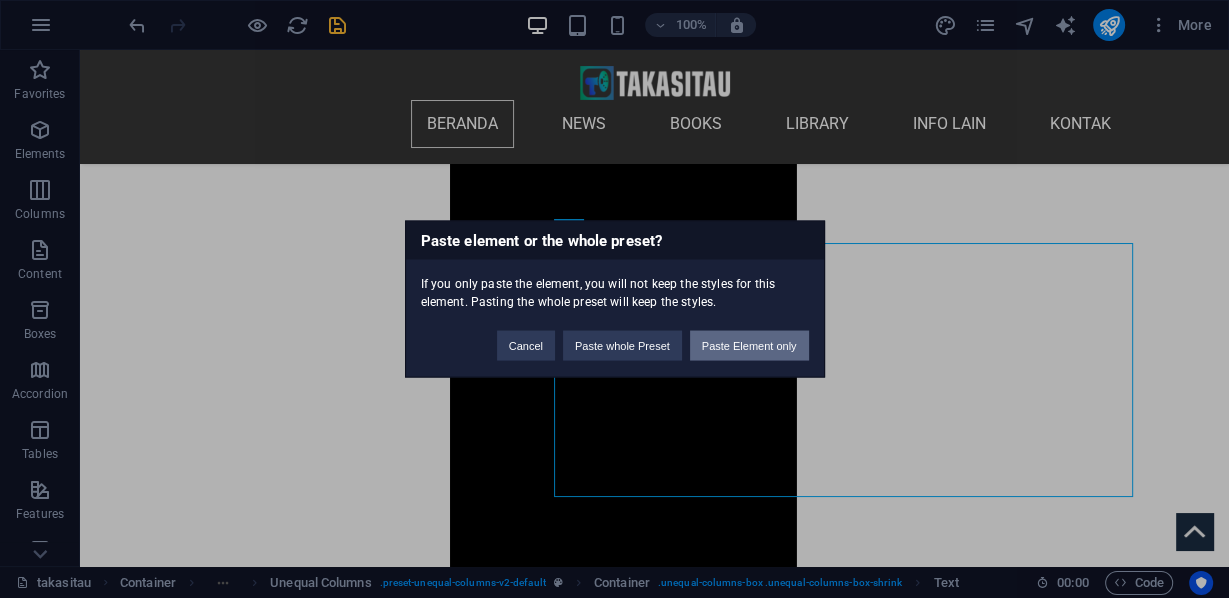 drag, startPoint x: 743, startPoint y: 346, endPoint x: 661, endPoint y: 298, distance: 95.015785 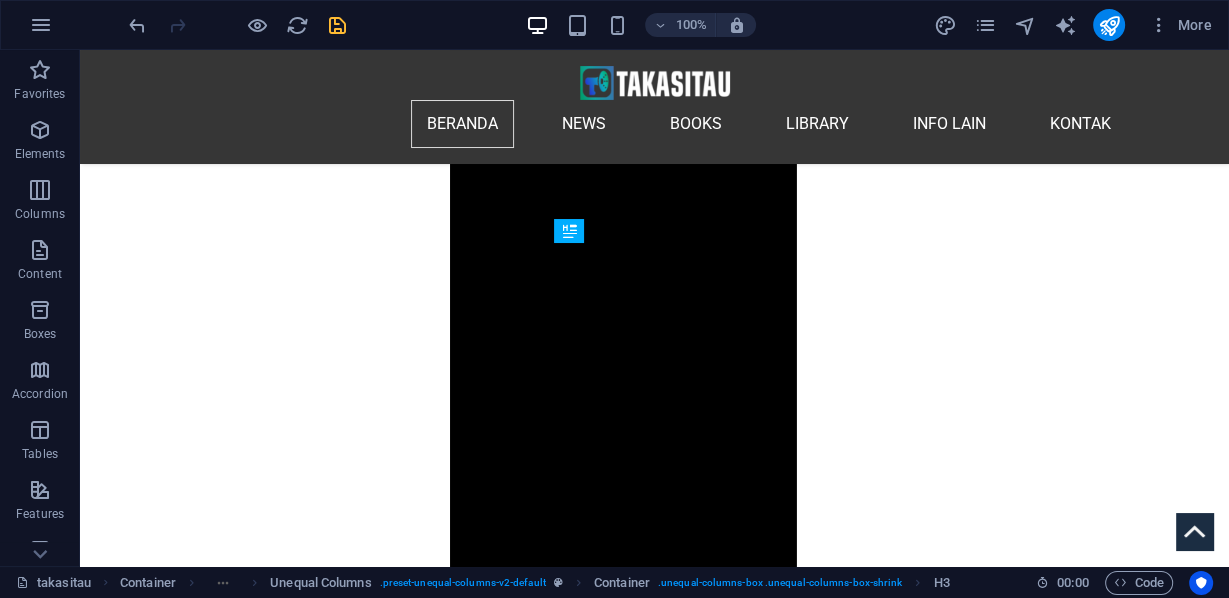 drag, startPoint x: 662, startPoint y: 535, endPoint x: 600, endPoint y: 384, distance: 163.23296 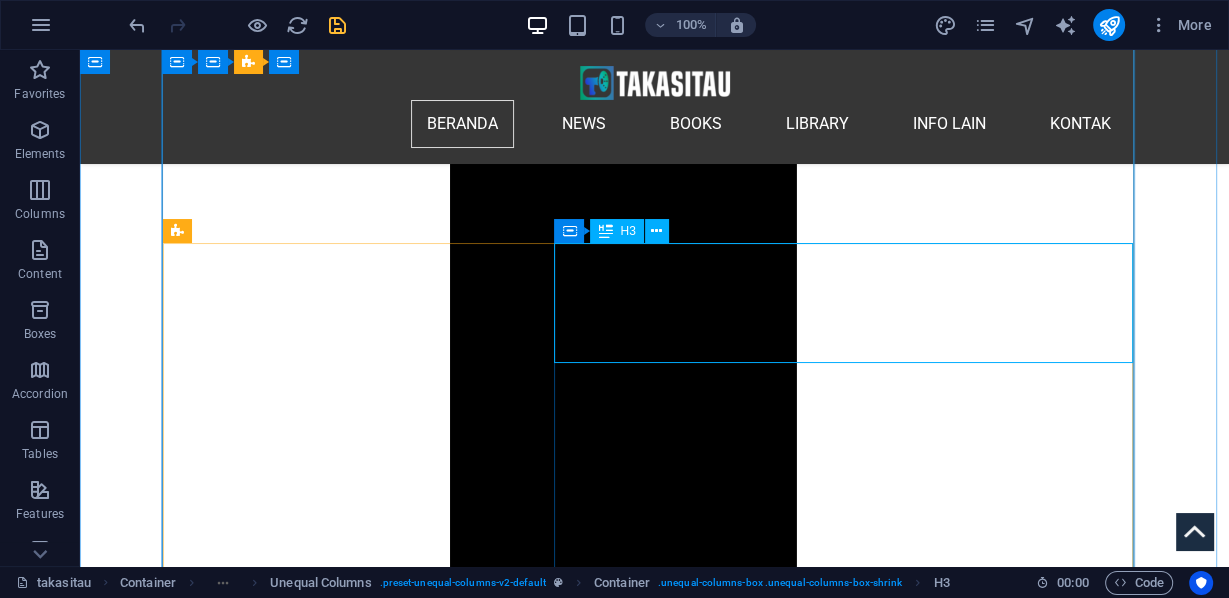 click on "Gelombang Demonstrasi Telah Menyebar di Berbagai kota Besar Seluruh Dunia Stop Genosida & Kelaparan di Gaza, Palestina! - Kemarin di Australia" at bounding box center (654, 9371) 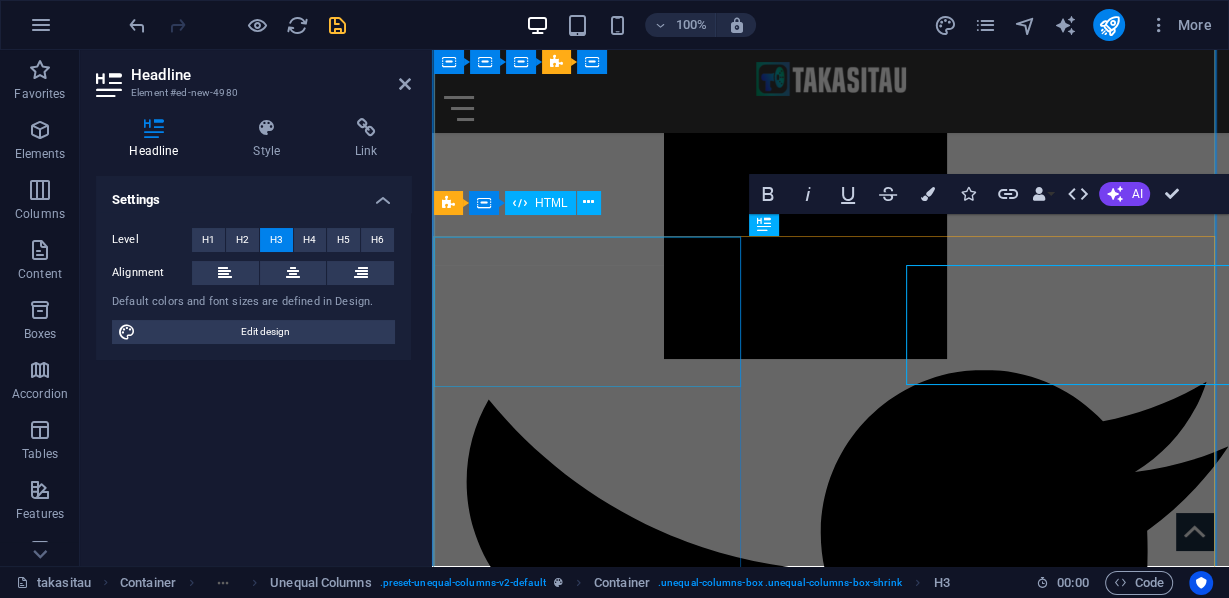 scroll, scrollTop: 1776, scrollLeft: 0, axis: vertical 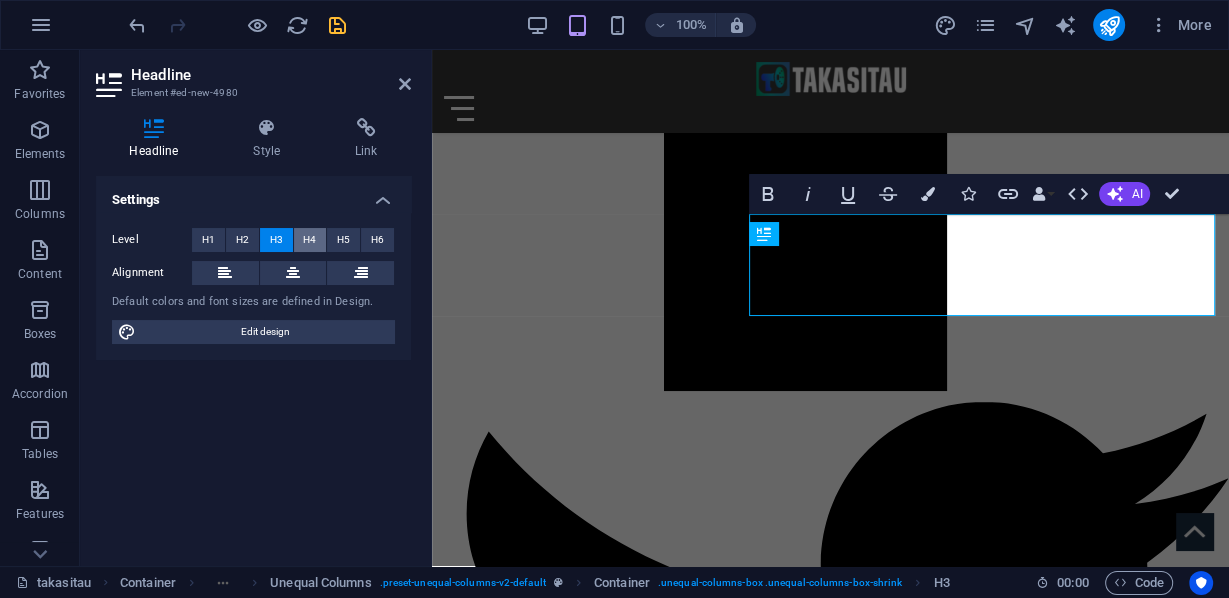 click on "H4" at bounding box center [309, 240] 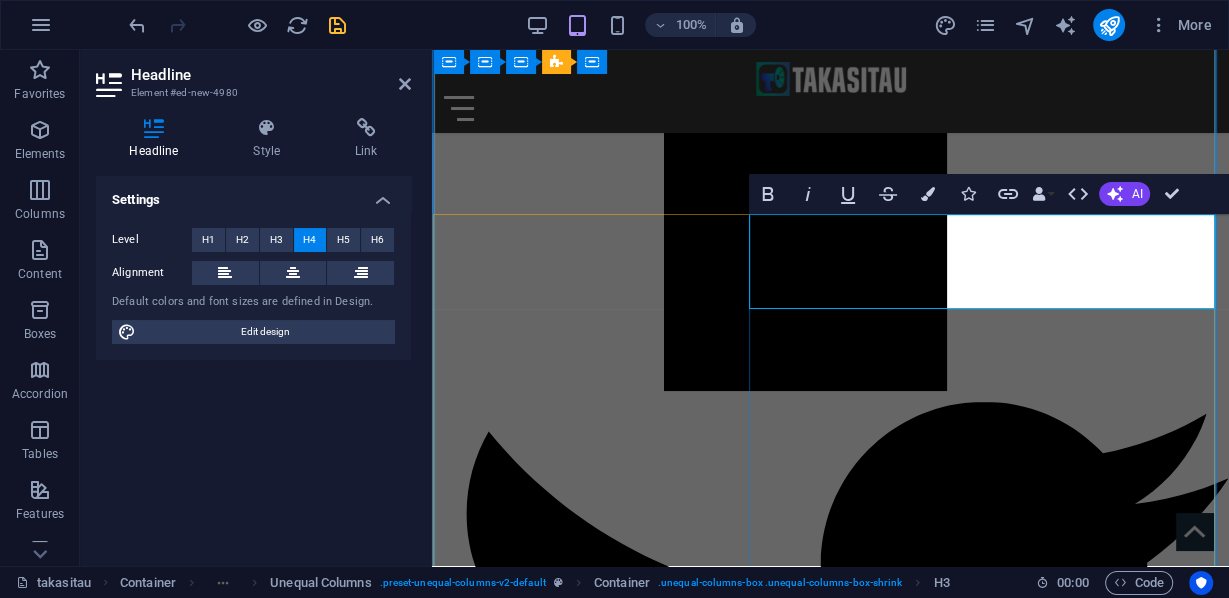 click on "Gelombang Demonstrasi Telah Menyebar di Berbagai kota Besar Seluruh Dunia Stop Genosida & Kelaparan di Gaza, Palestina! - Kemarin di Australia" at bounding box center (830, 7500) 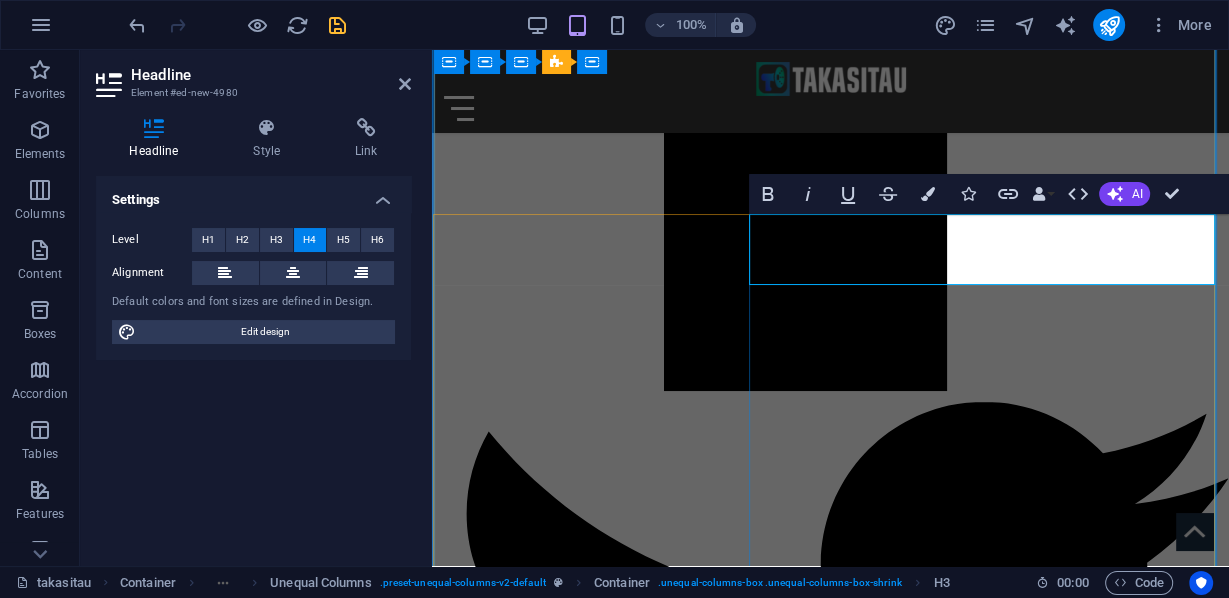 type 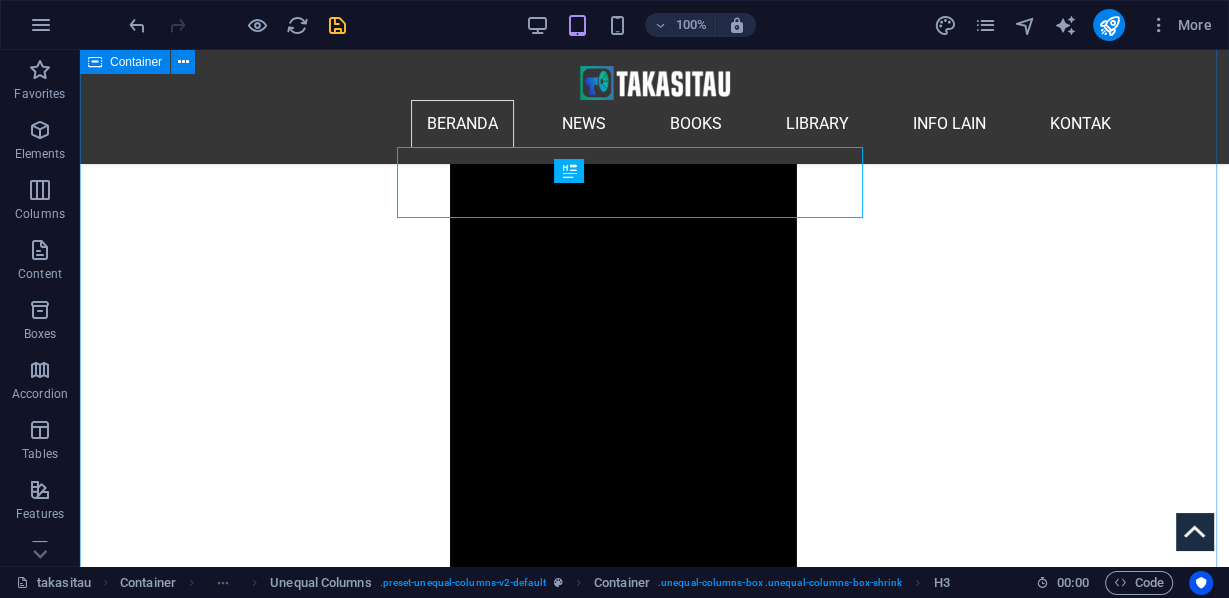 scroll, scrollTop: 1834, scrollLeft: 0, axis: vertical 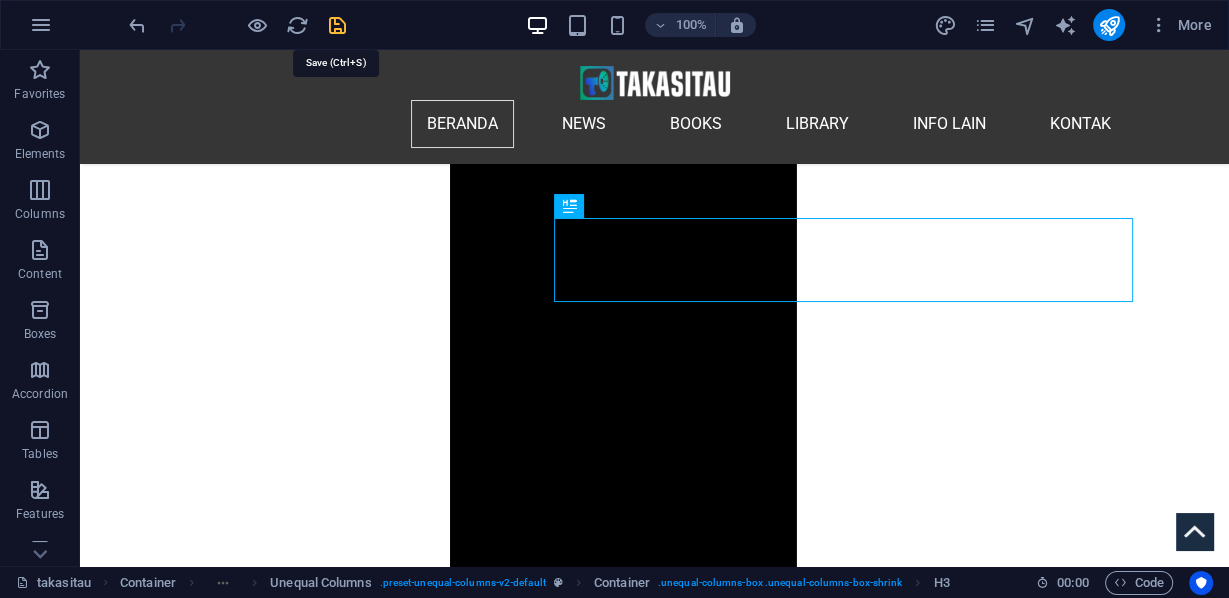 click at bounding box center (337, 25) 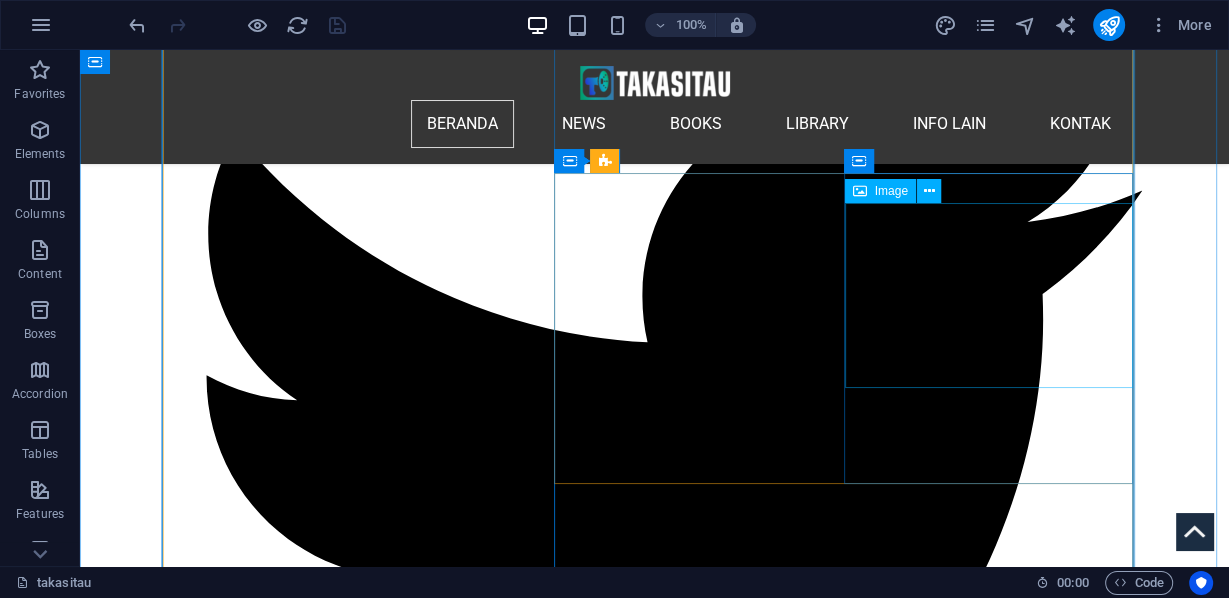 scroll, scrollTop: 2234, scrollLeft: 0, axis: vertical 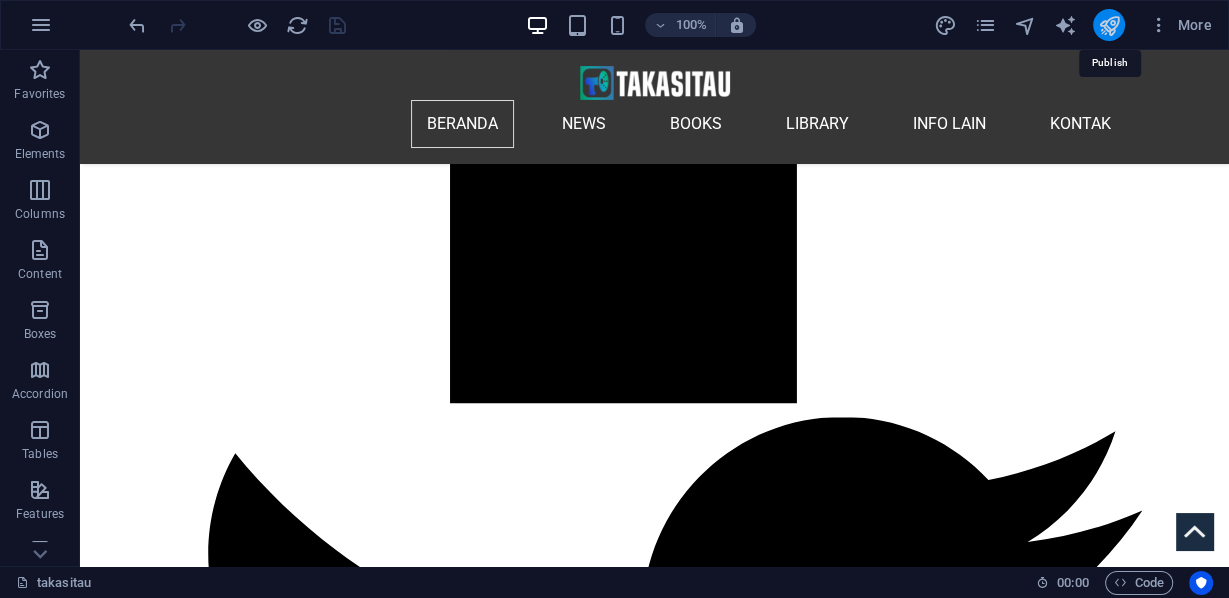 click at bounding box center (1108, 25) 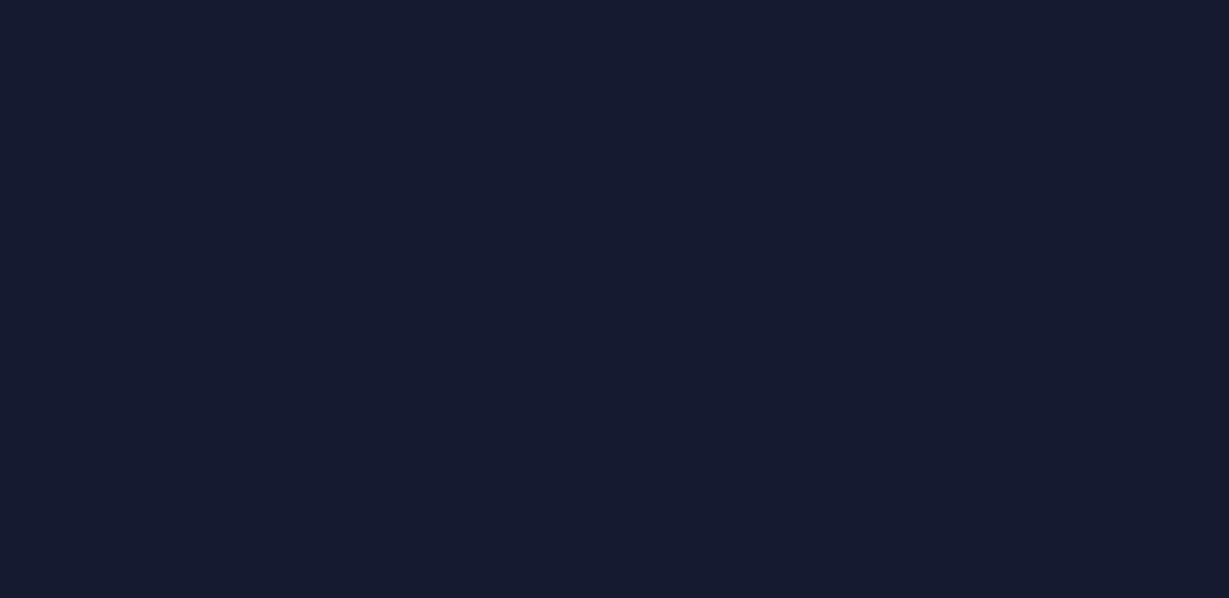 scroll, scrollTop: 0, scrollLeft: 0, axis: both 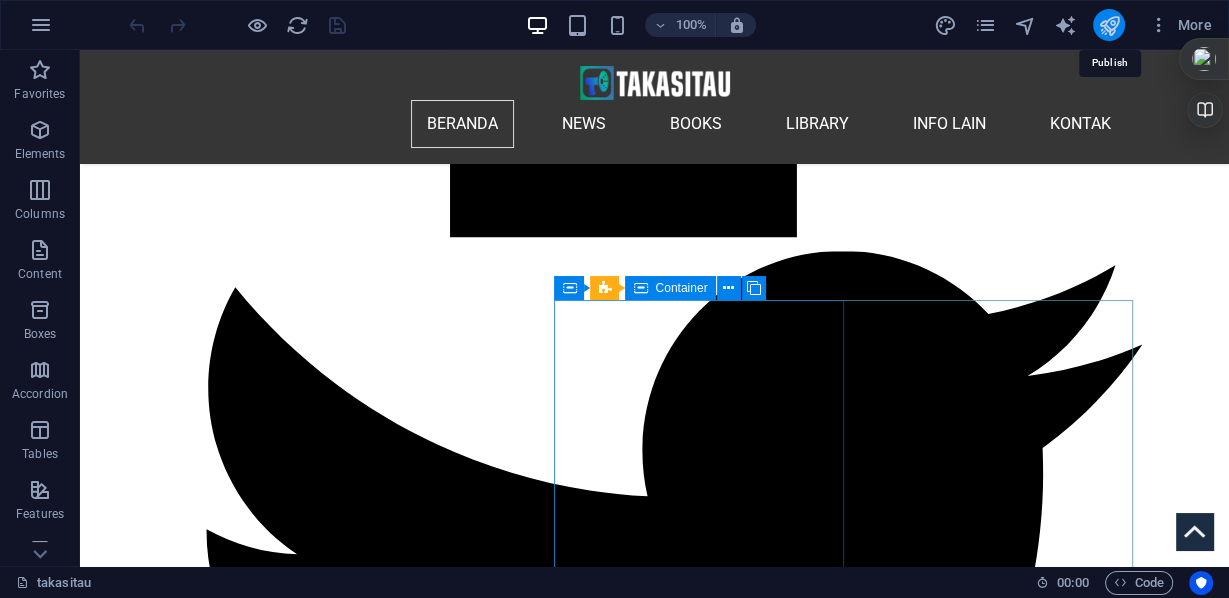 click at bounding box center (1108, 25) 